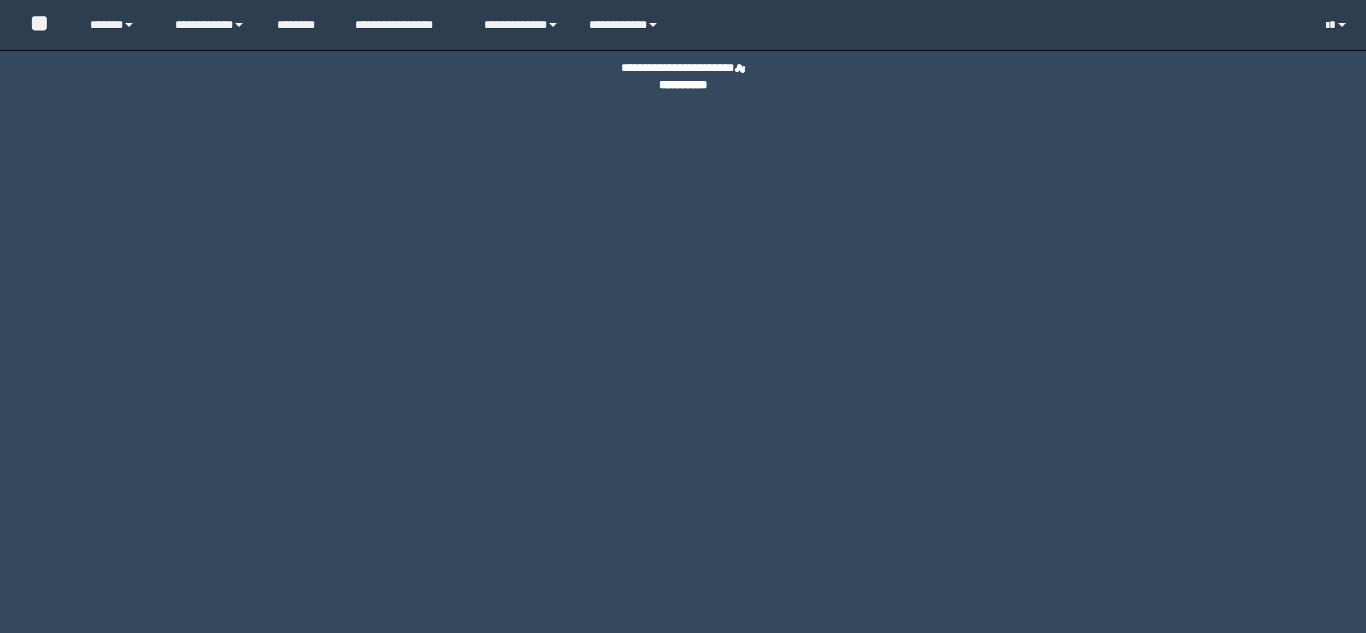 scroll, scrollTop: 0, scrollLeft: 0, axis: both 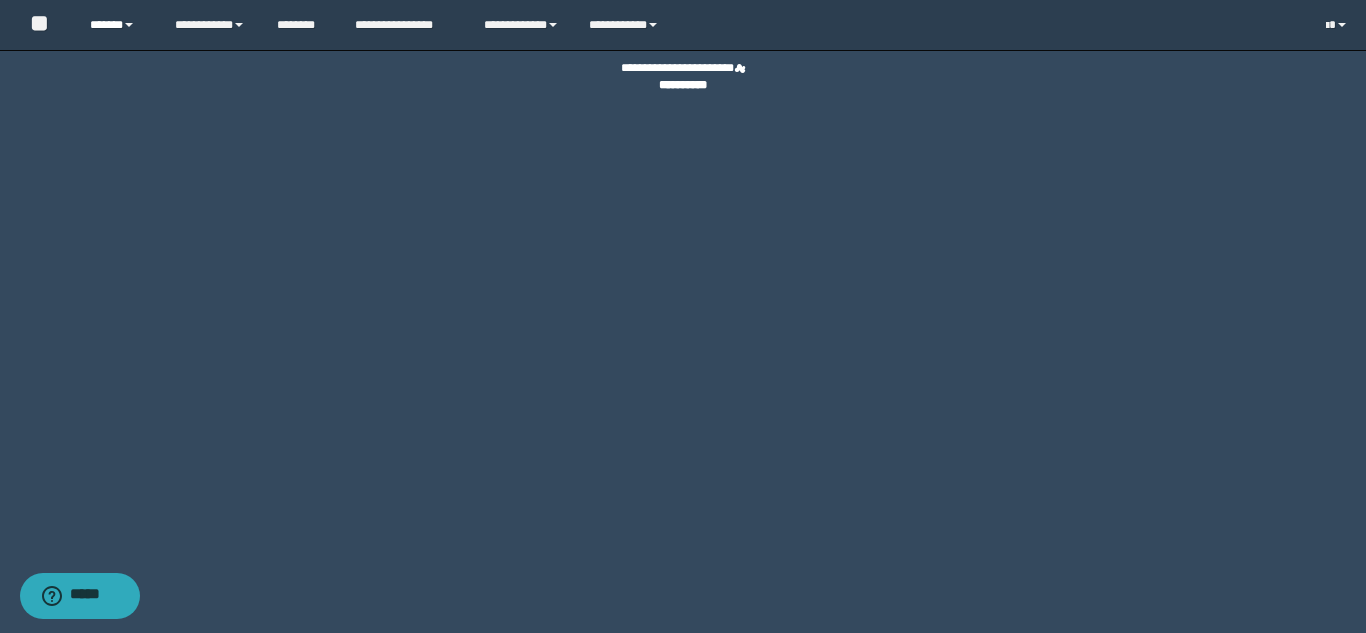 click on "******" at bounding box center (117, 25) 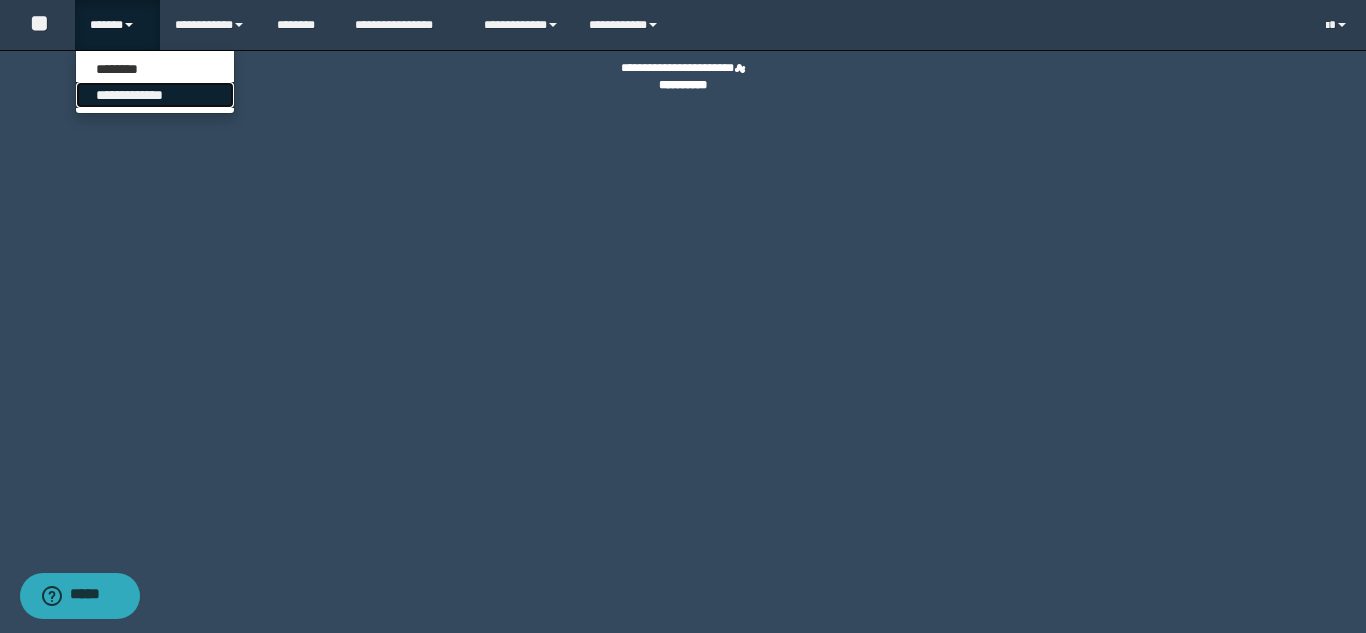 click on "**********" at bounding box center [155, 95] 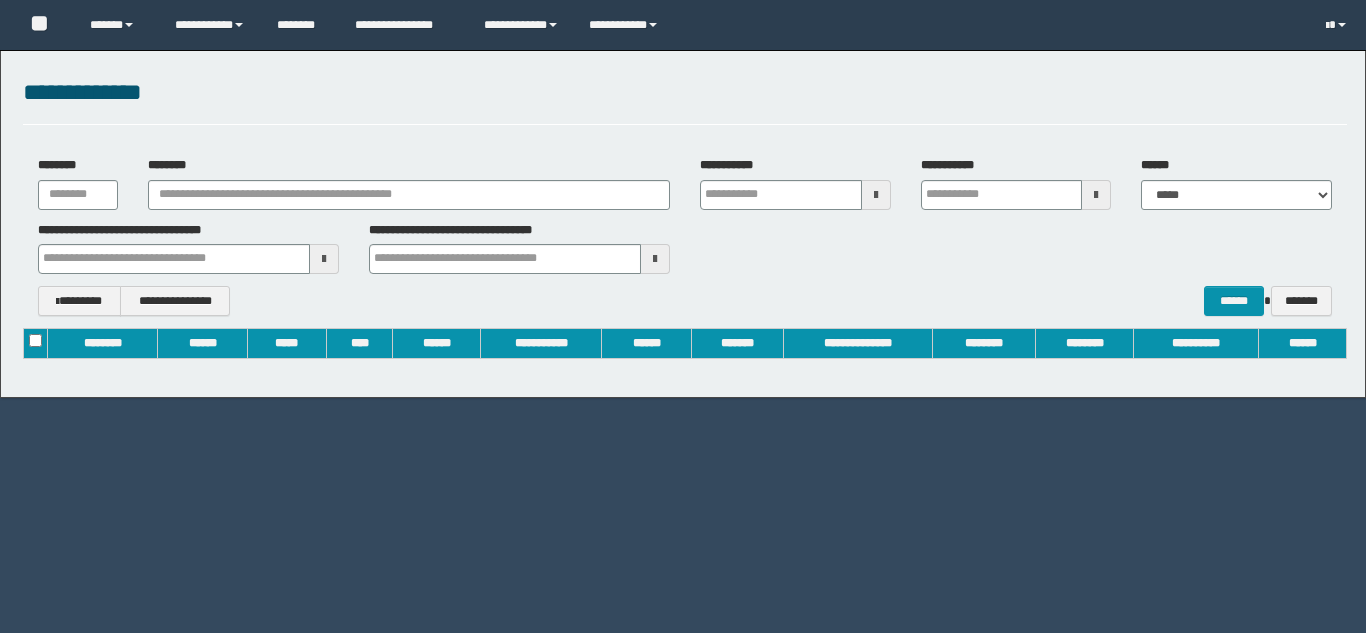 scroll, scrollTop: 0, scrollLeft: 0, axis: both 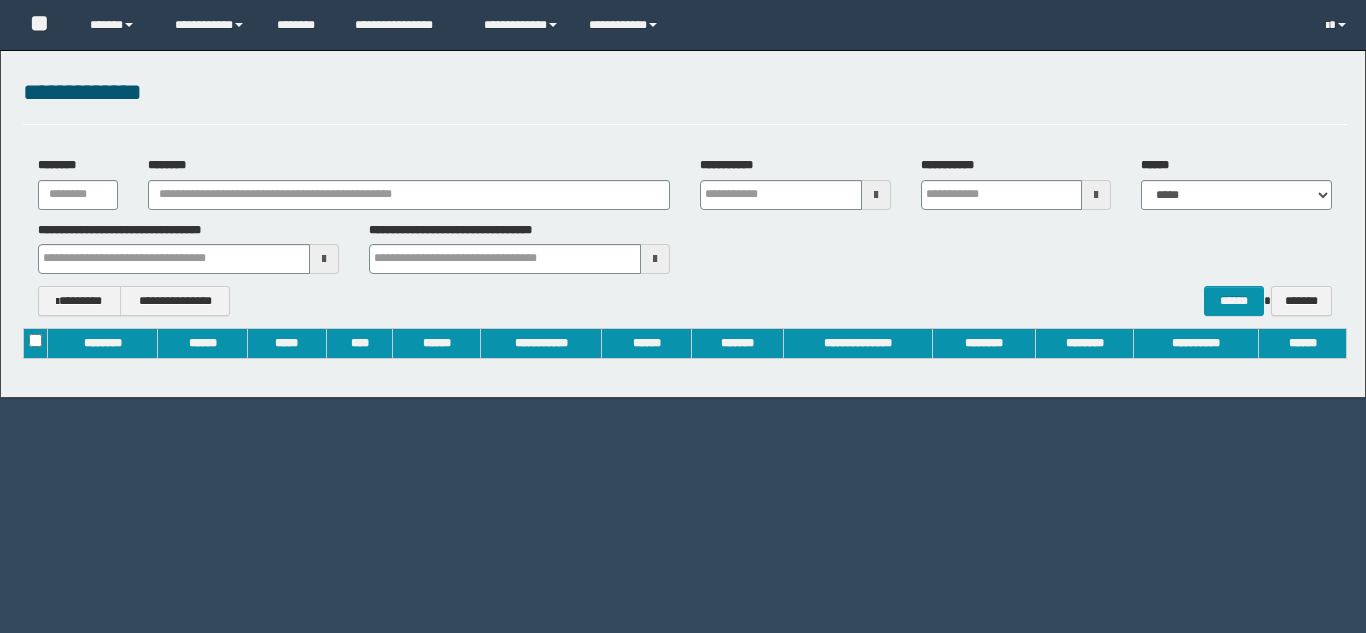type on "**********" 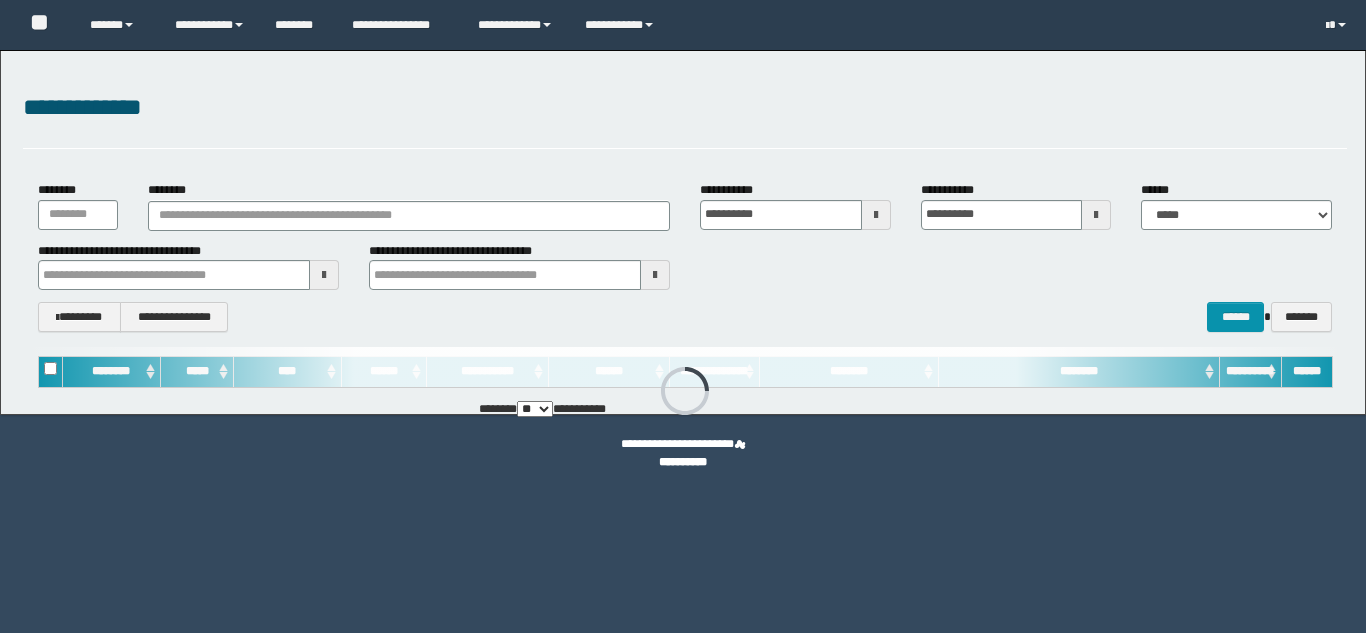 click on "********" at bounding box center (409, 205) 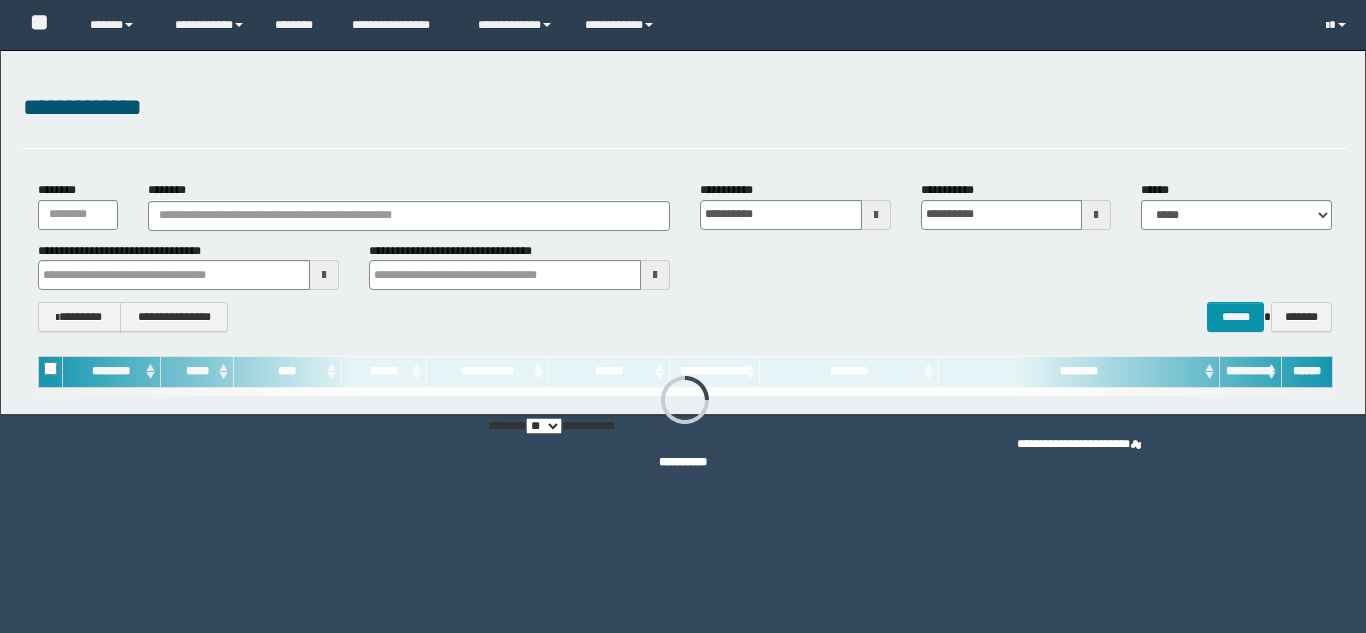 scroll, scrollTop: 0, scrollLeft: 0, axis: both 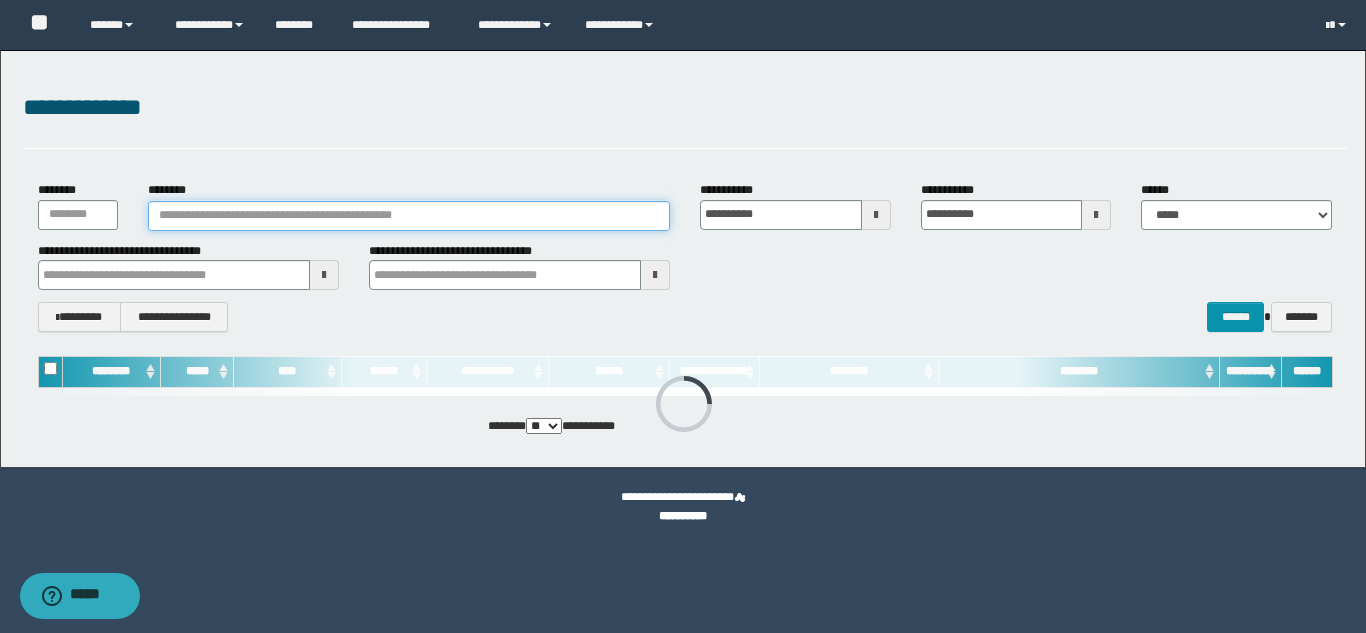click on "********" at bounding box center (409, 216) 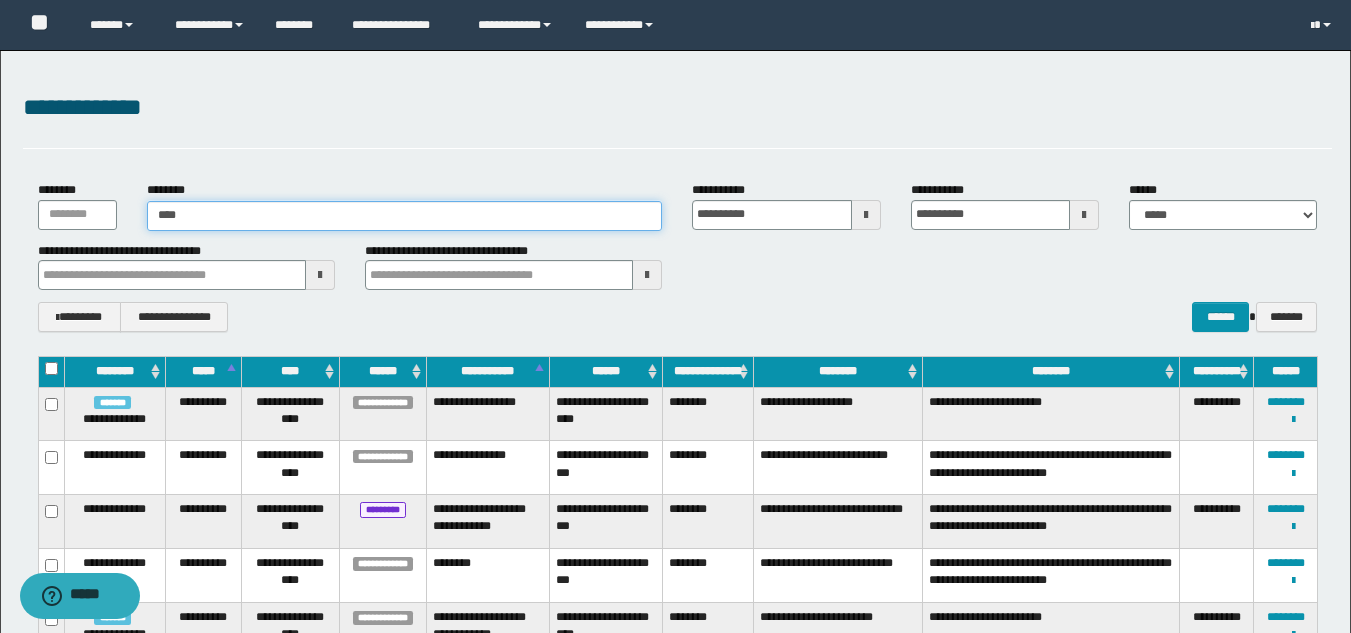 type on "*****" 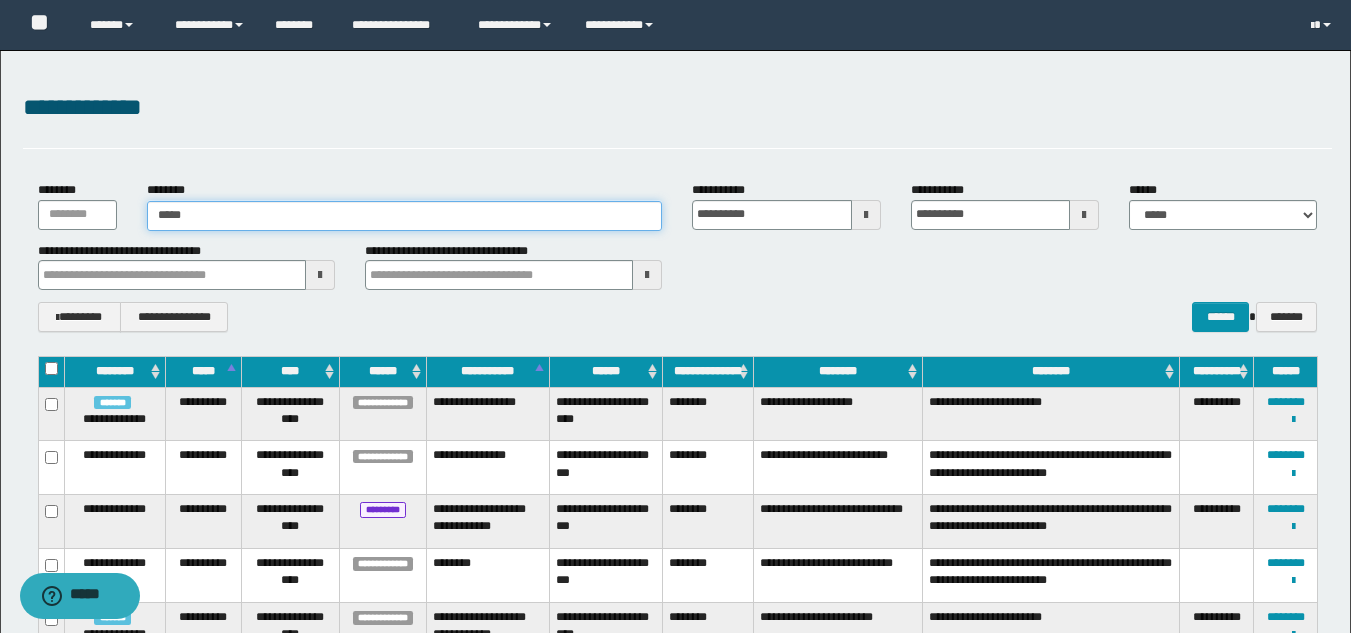 type on "*****" 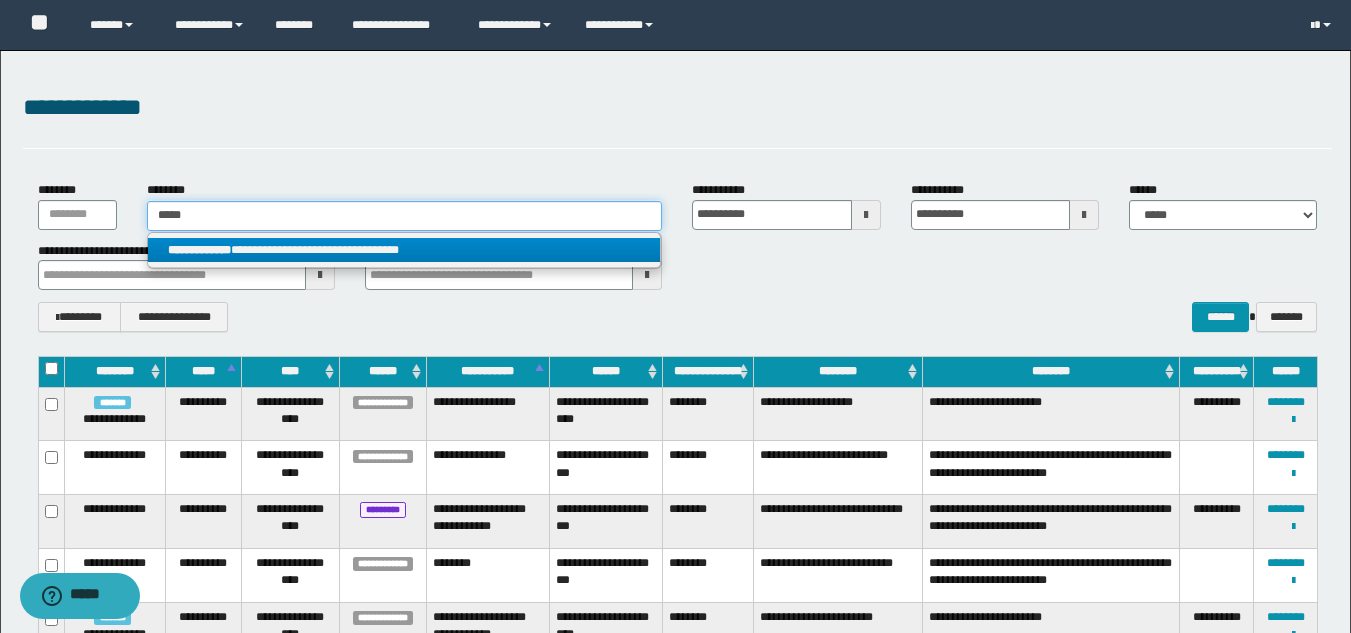drag, startPoint x: 269, startPoint y: 220, endPoint x: 116, endPoint y: 213, distance: 153.16005 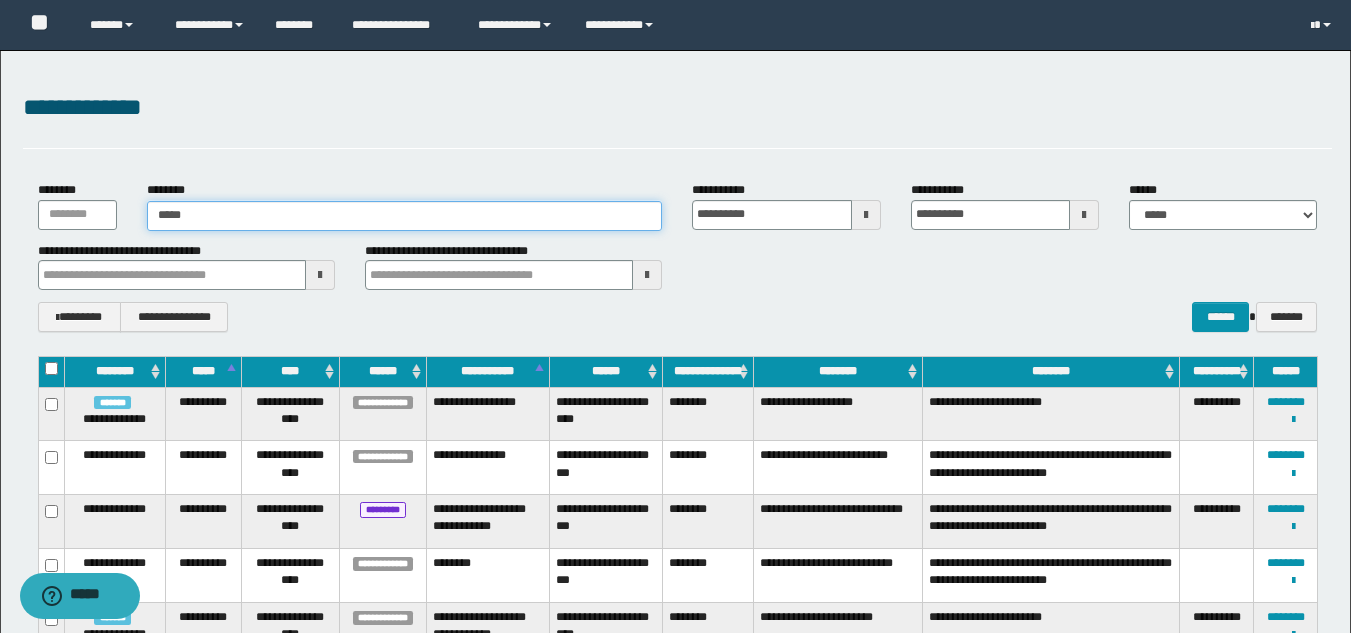 type on "******" 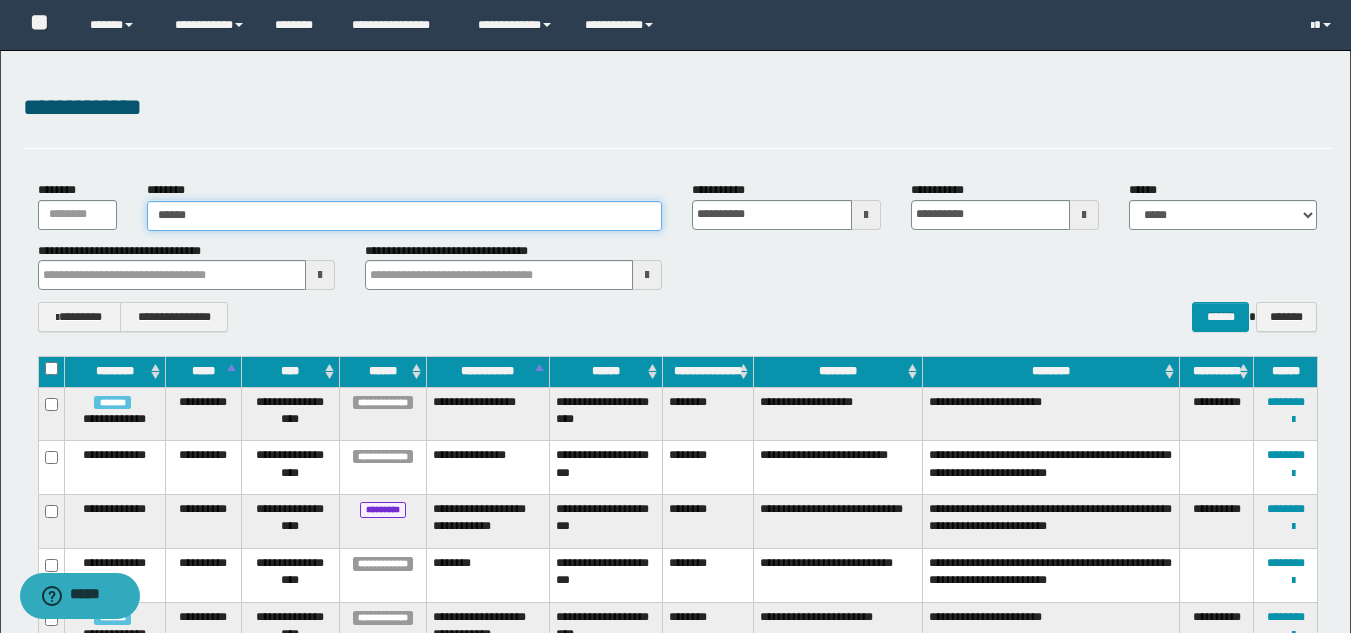 type on "******" 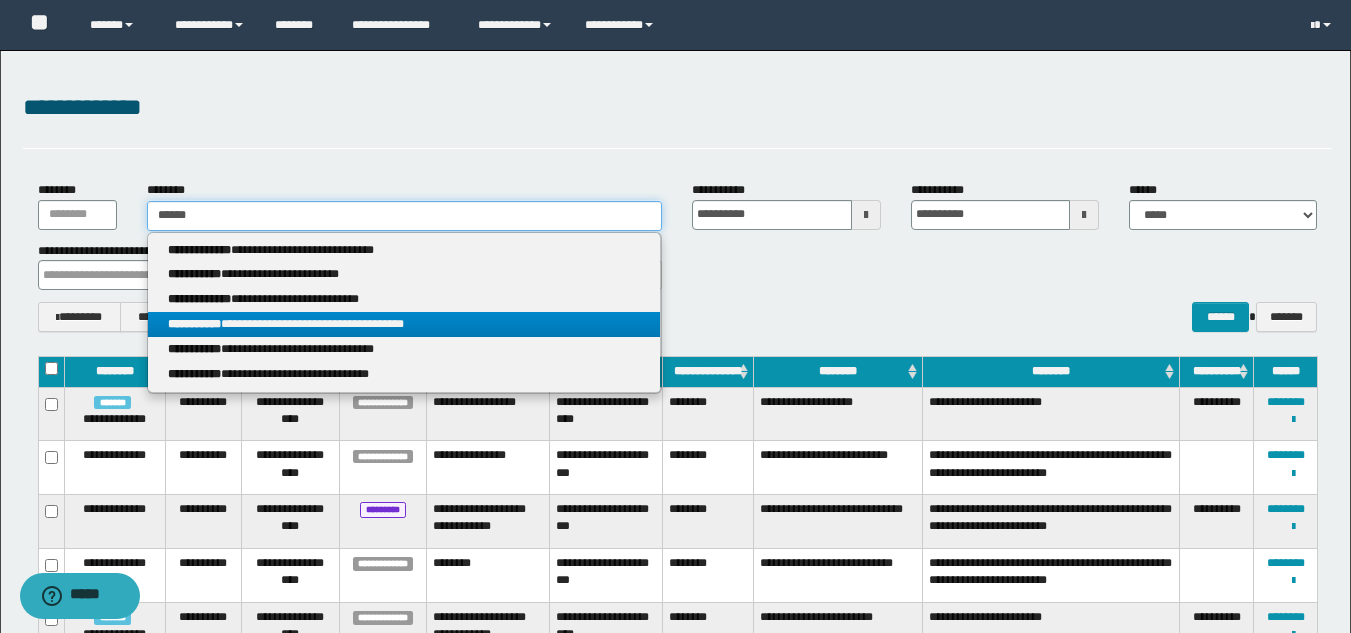 type on "******" 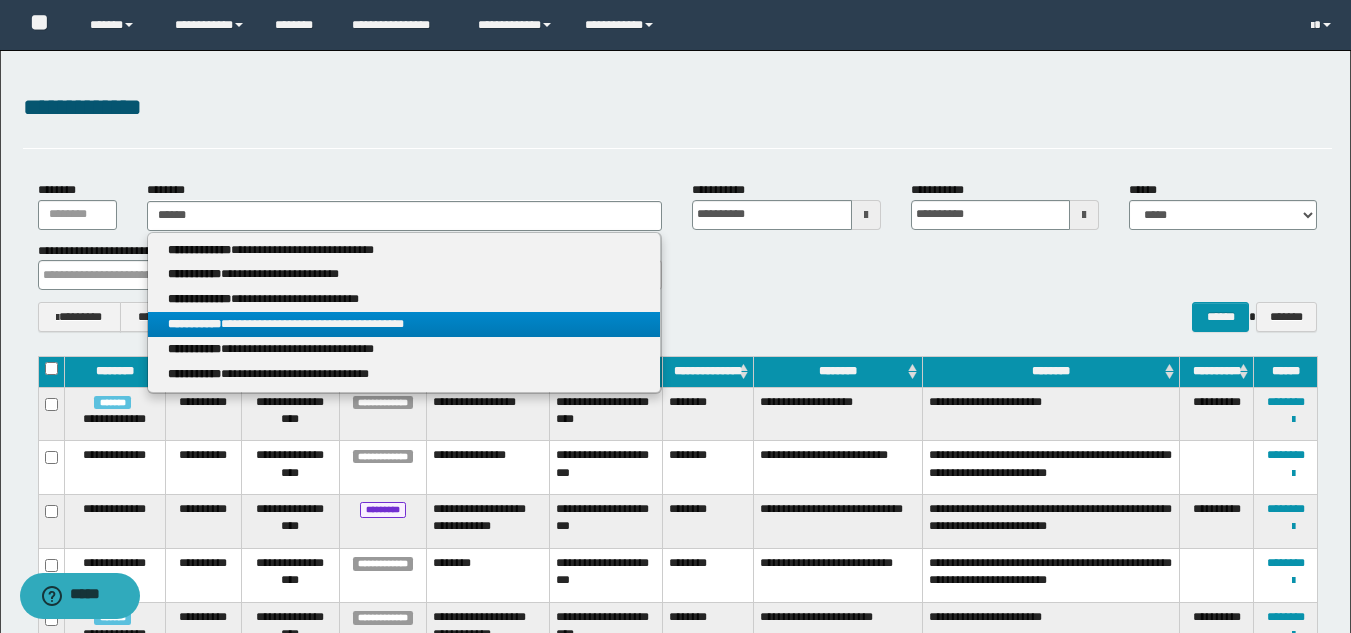 click on "**********" at bounding box center [404, 324] 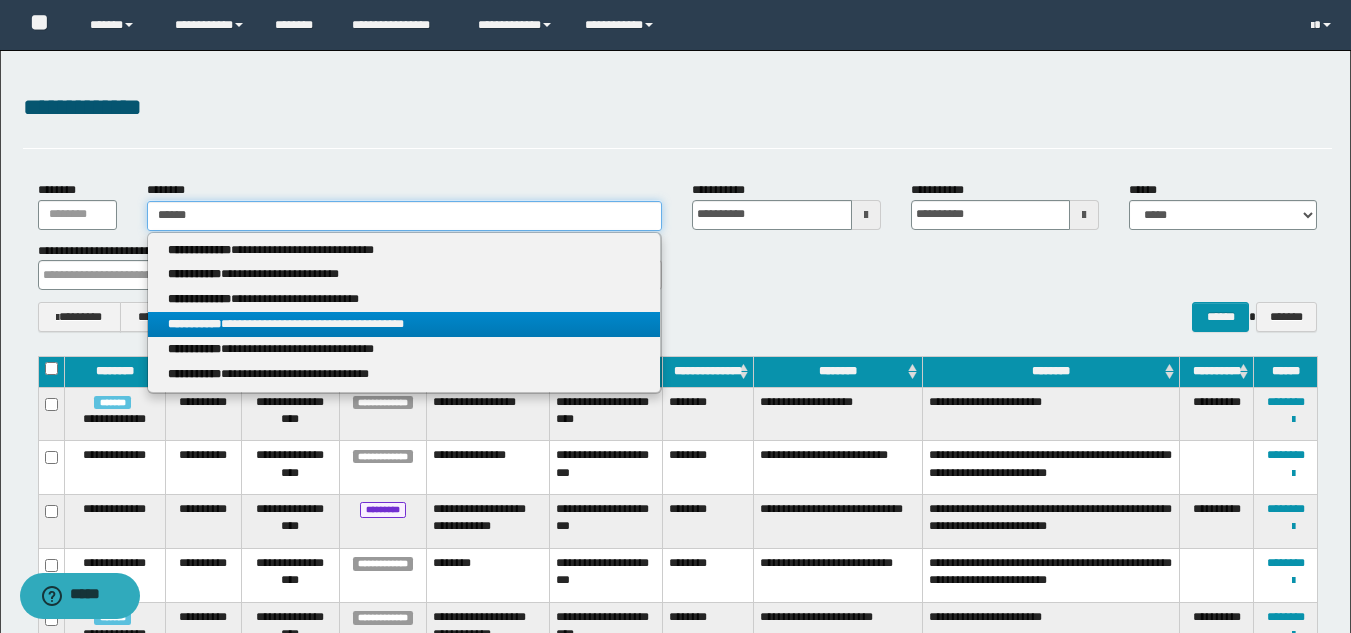 type 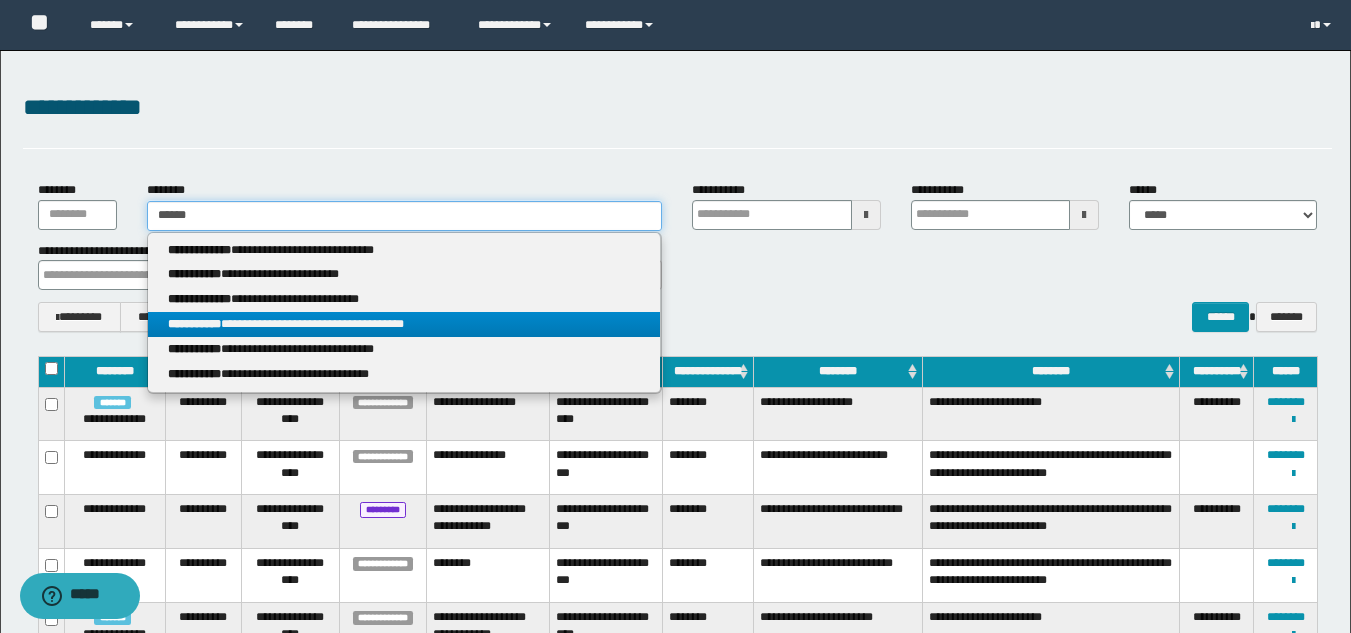 type 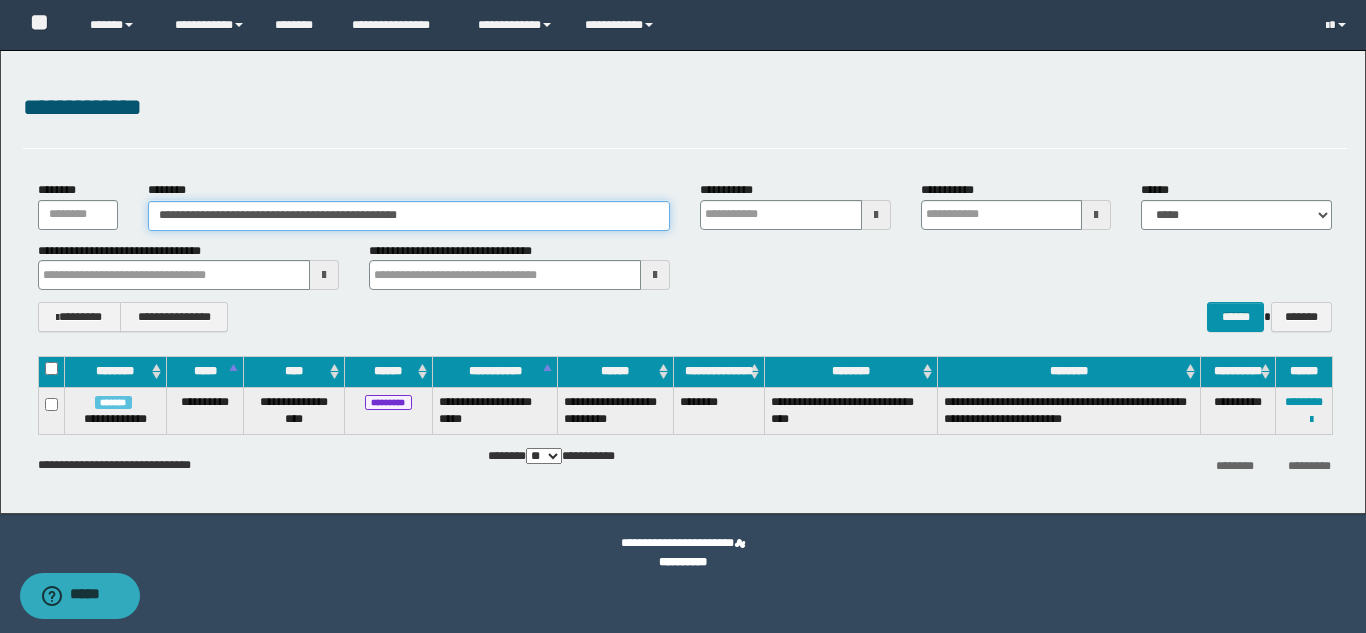 type 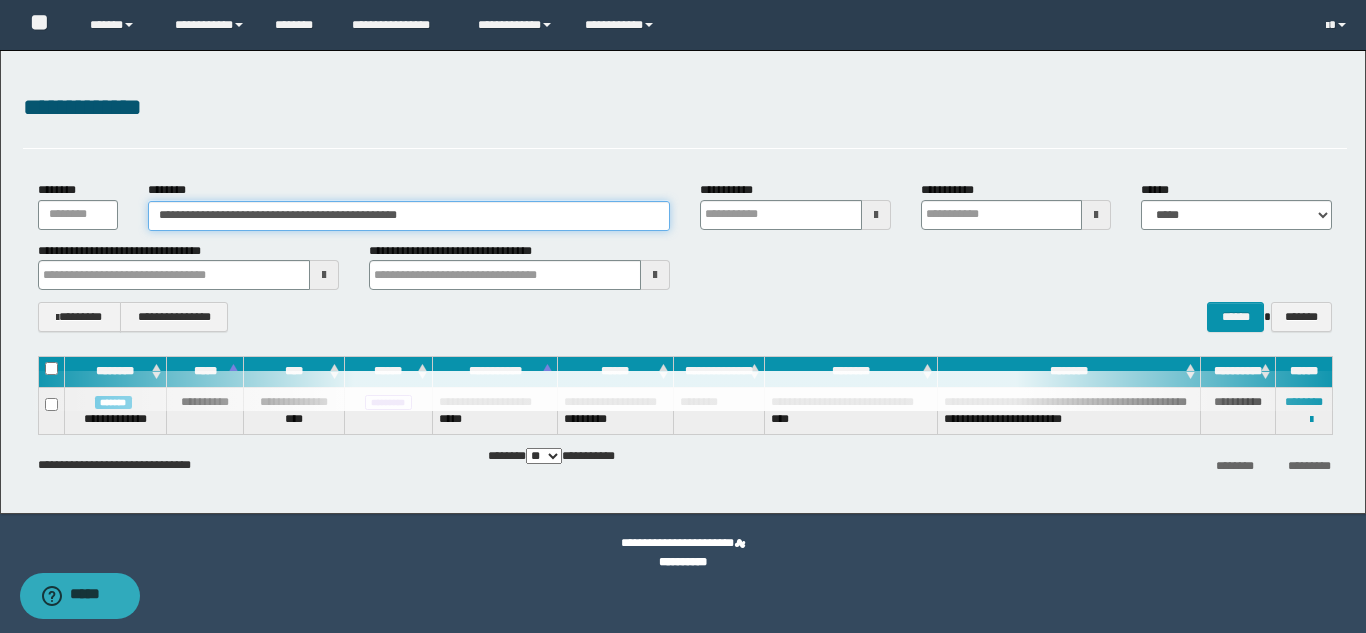 type 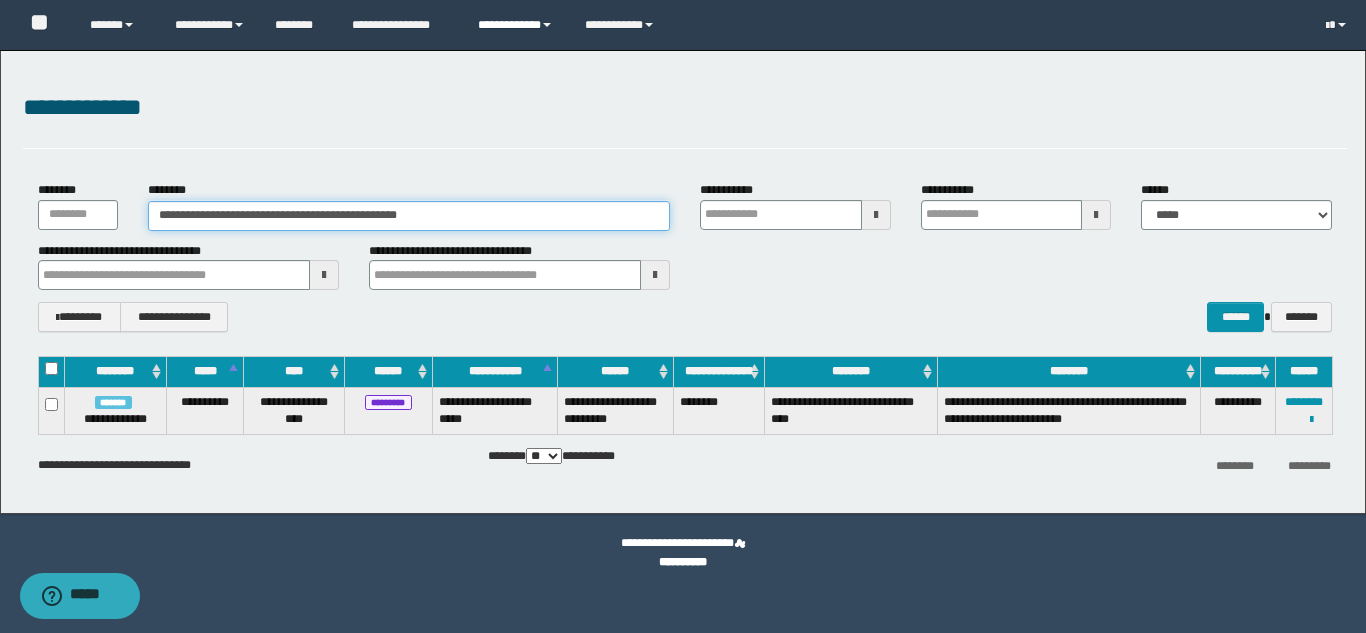 type 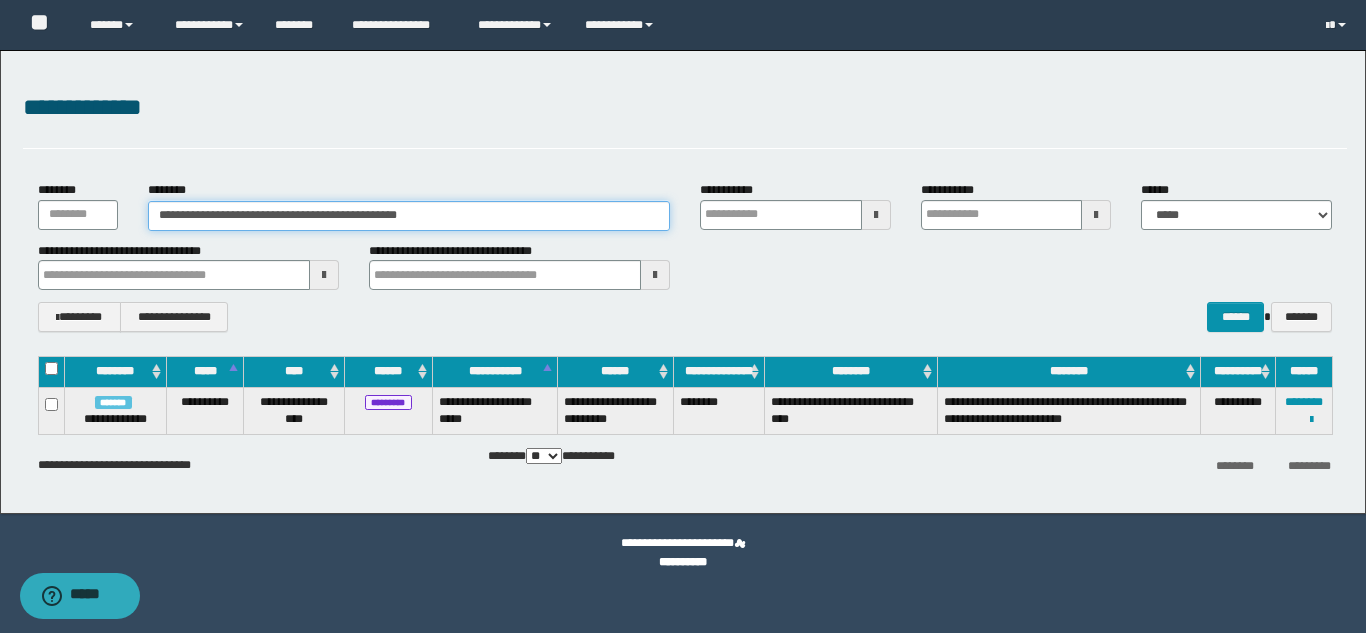 type 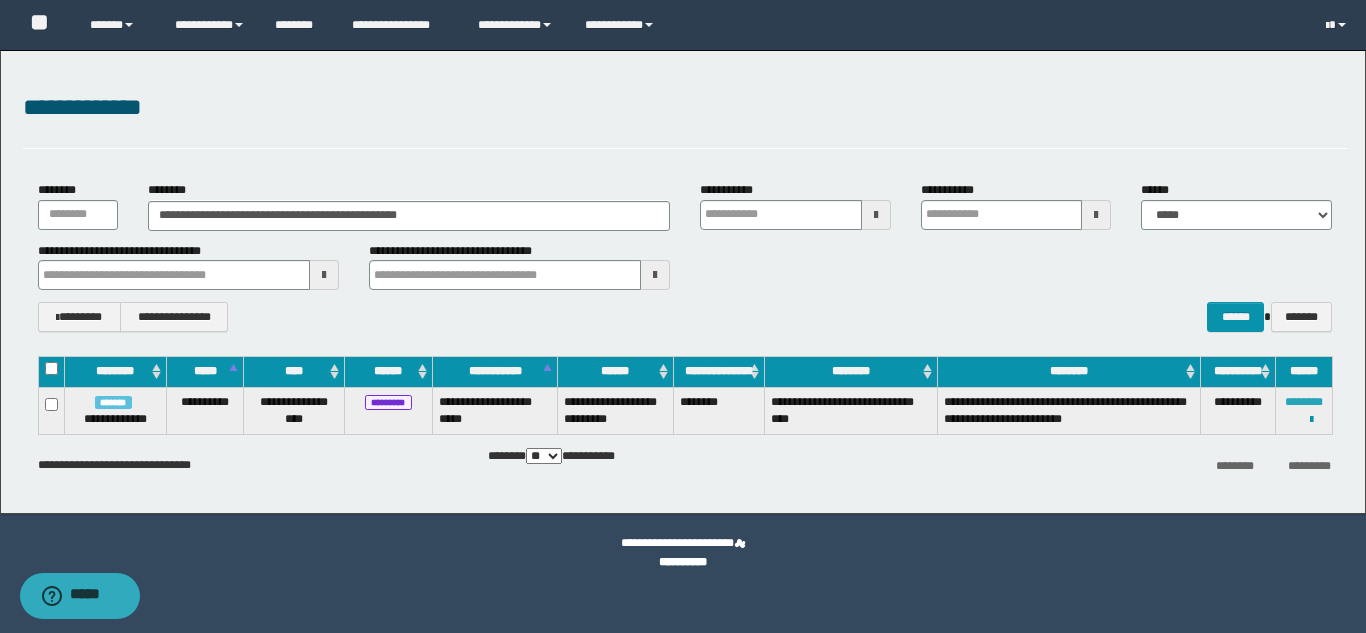 click on "********" at bounding box center [1304, 402] 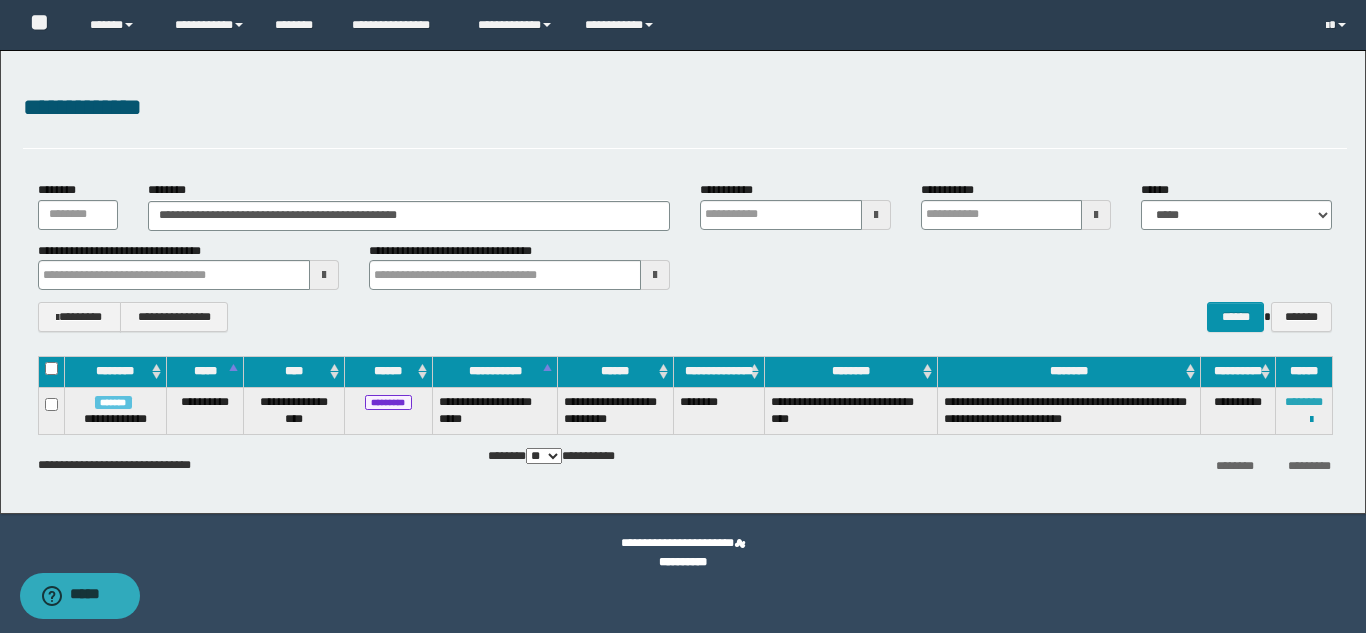 type 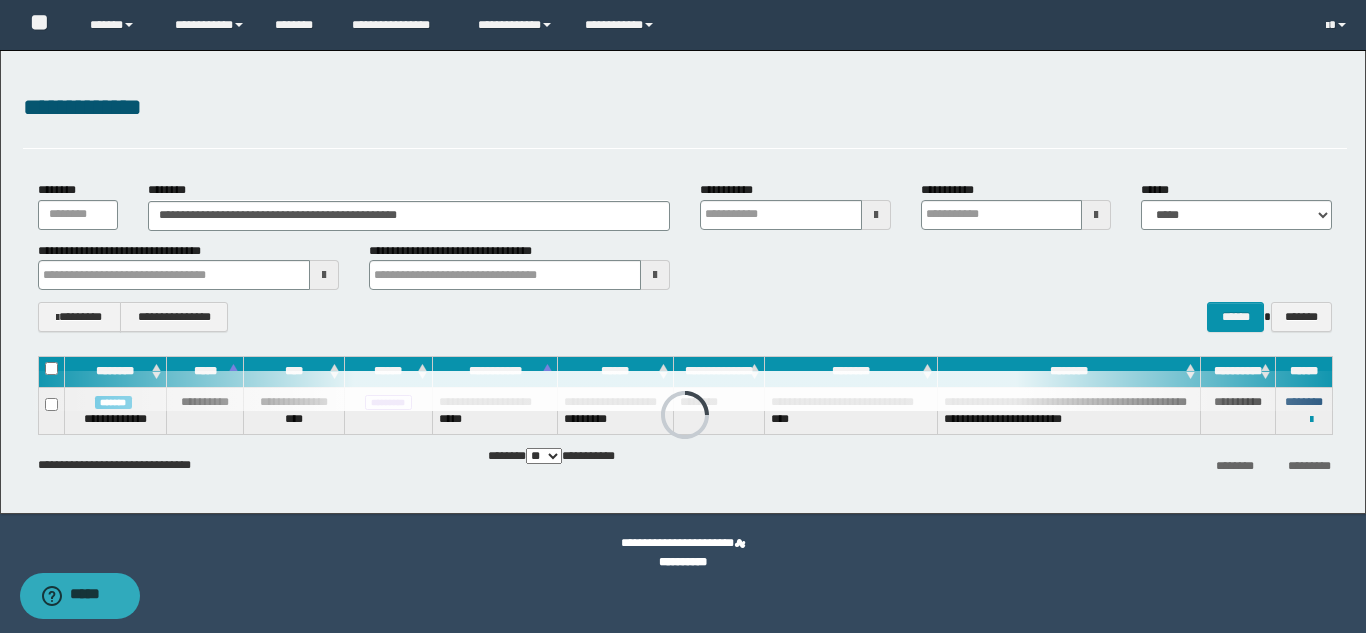 type 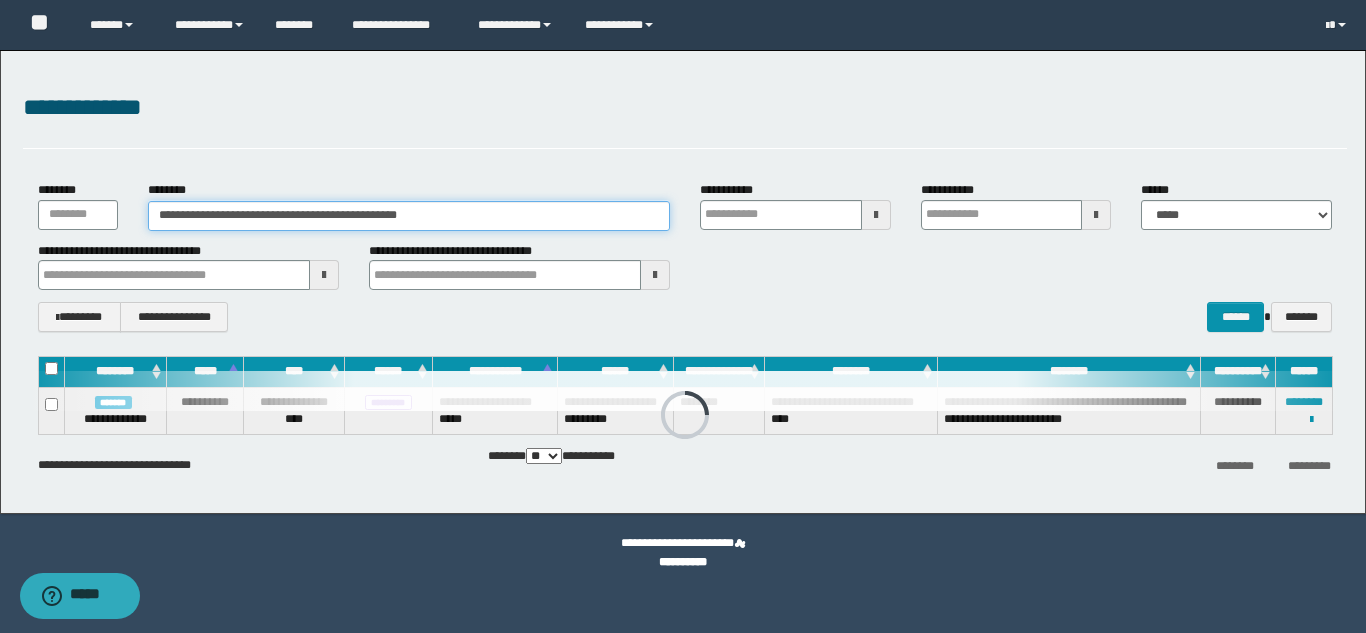 drag, startPoint x: 491, startPoint y: 207, endPoint x: 143, endPoint y: 221, distance: 348.2815 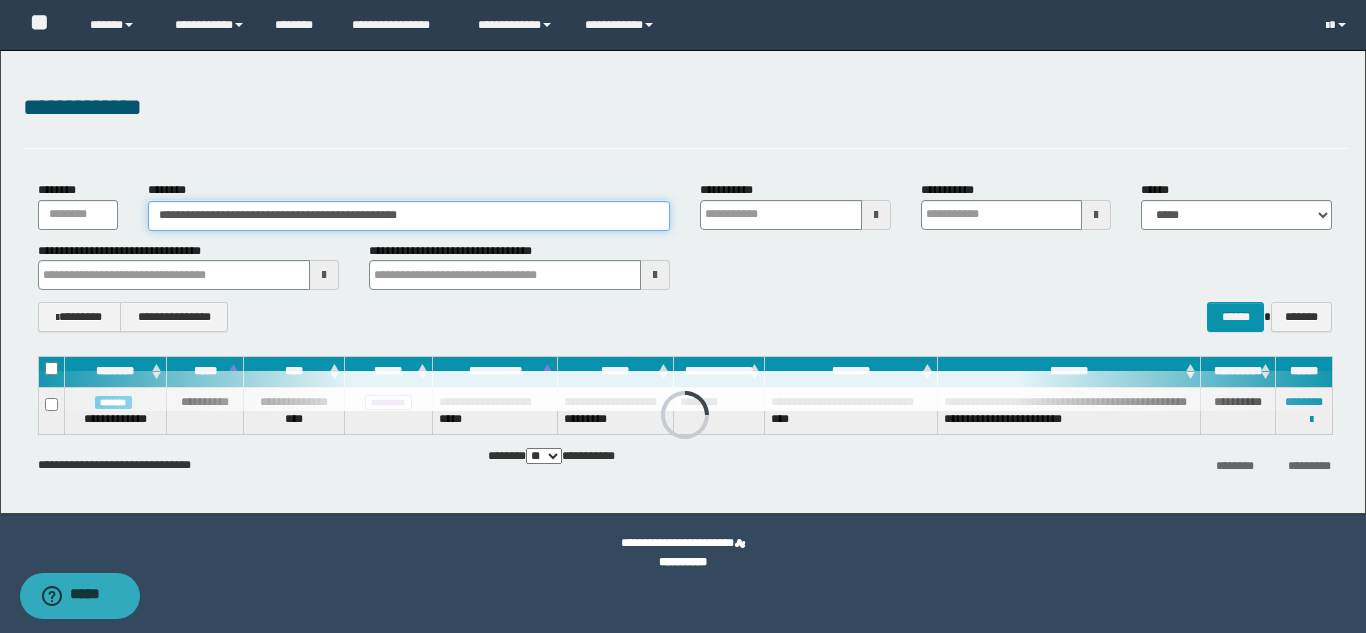click on "**********" at bounding box center (409, 216) 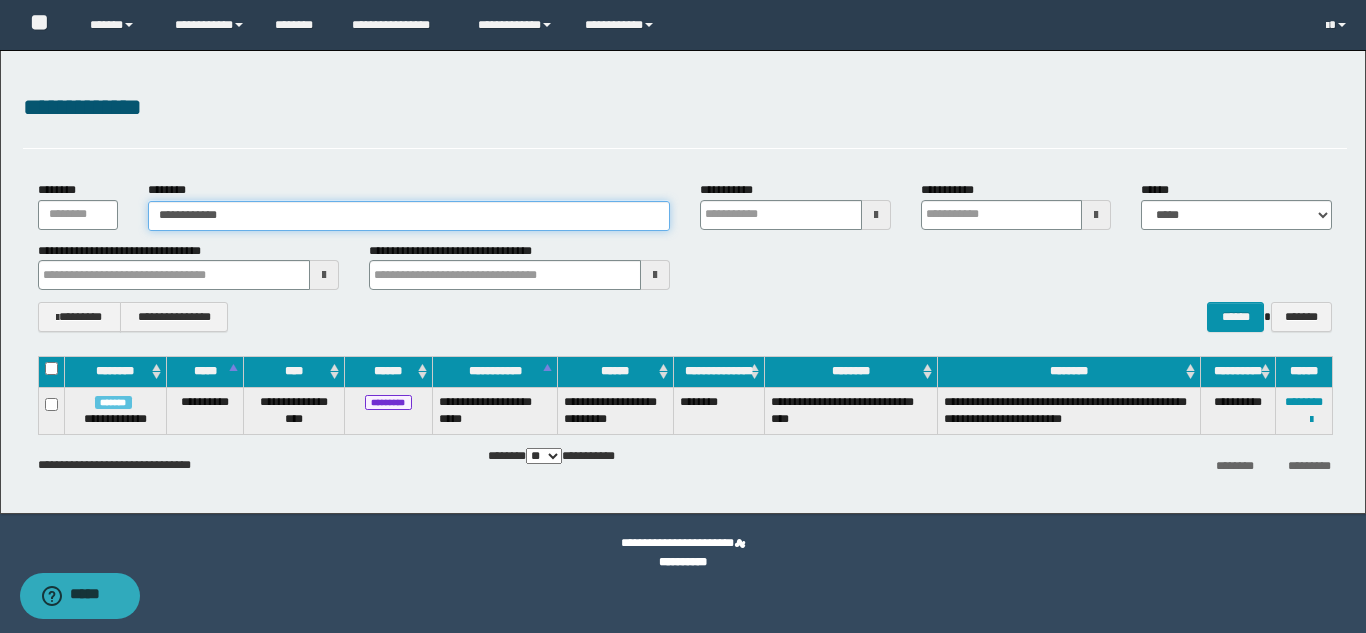 type on "**********" 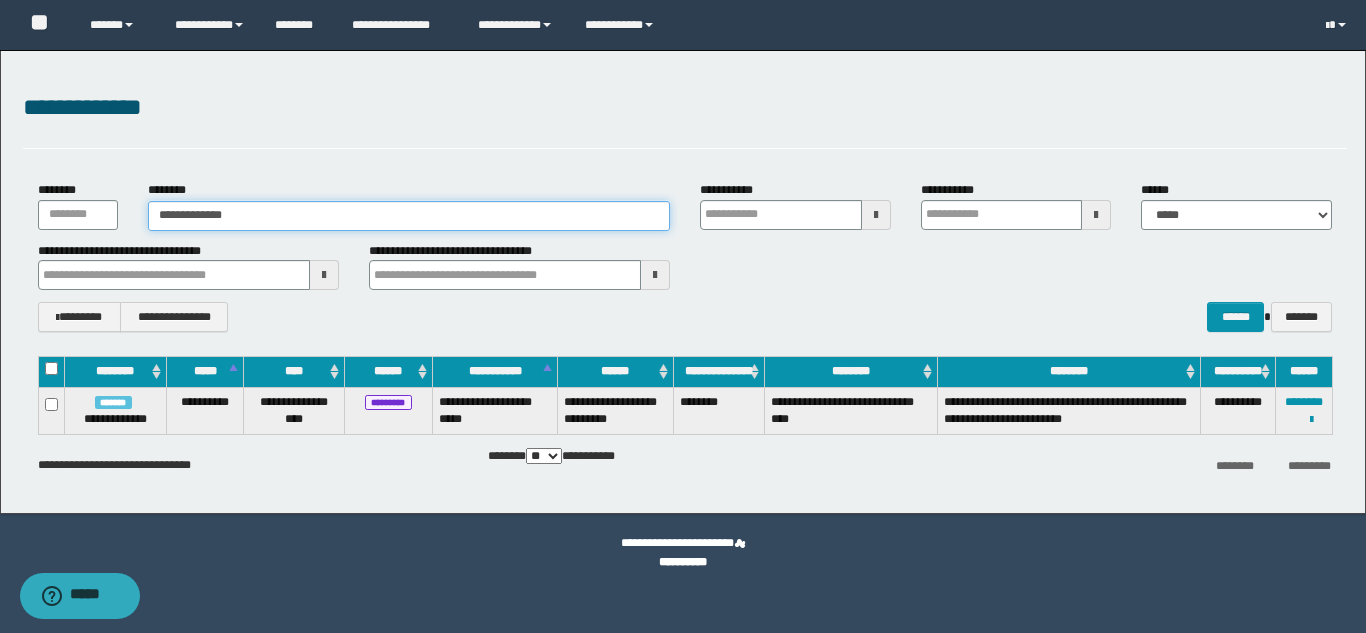 type on "**********" 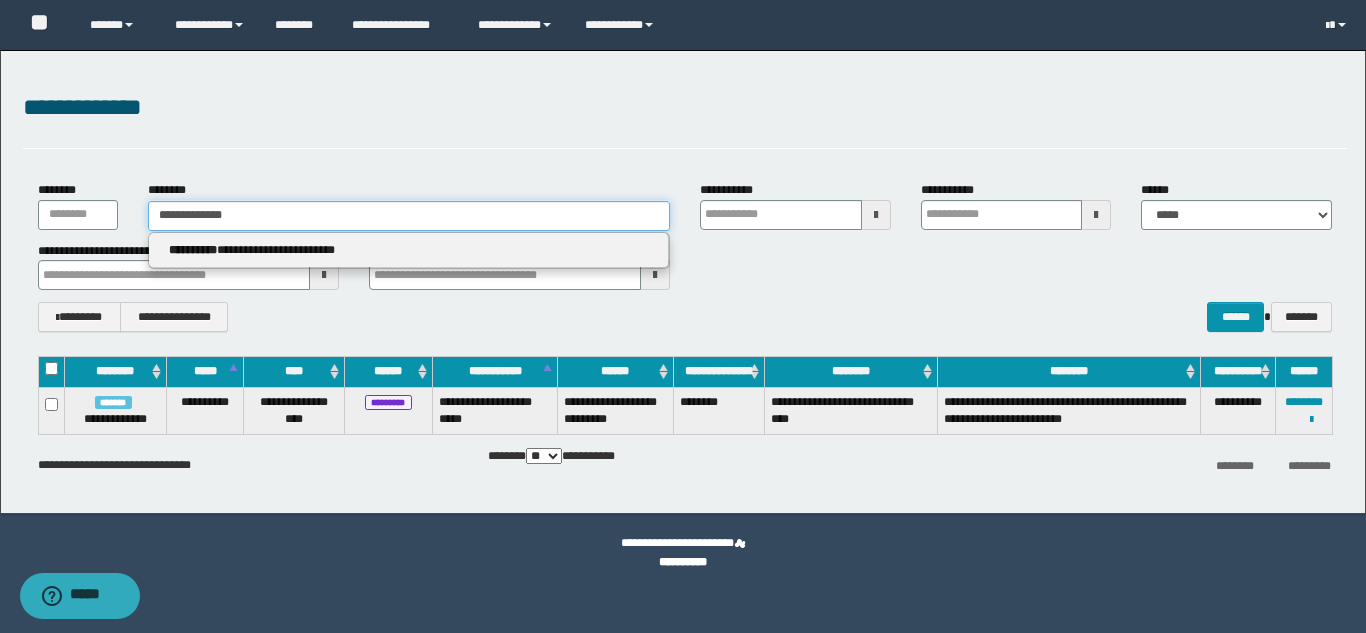 type on "**********" 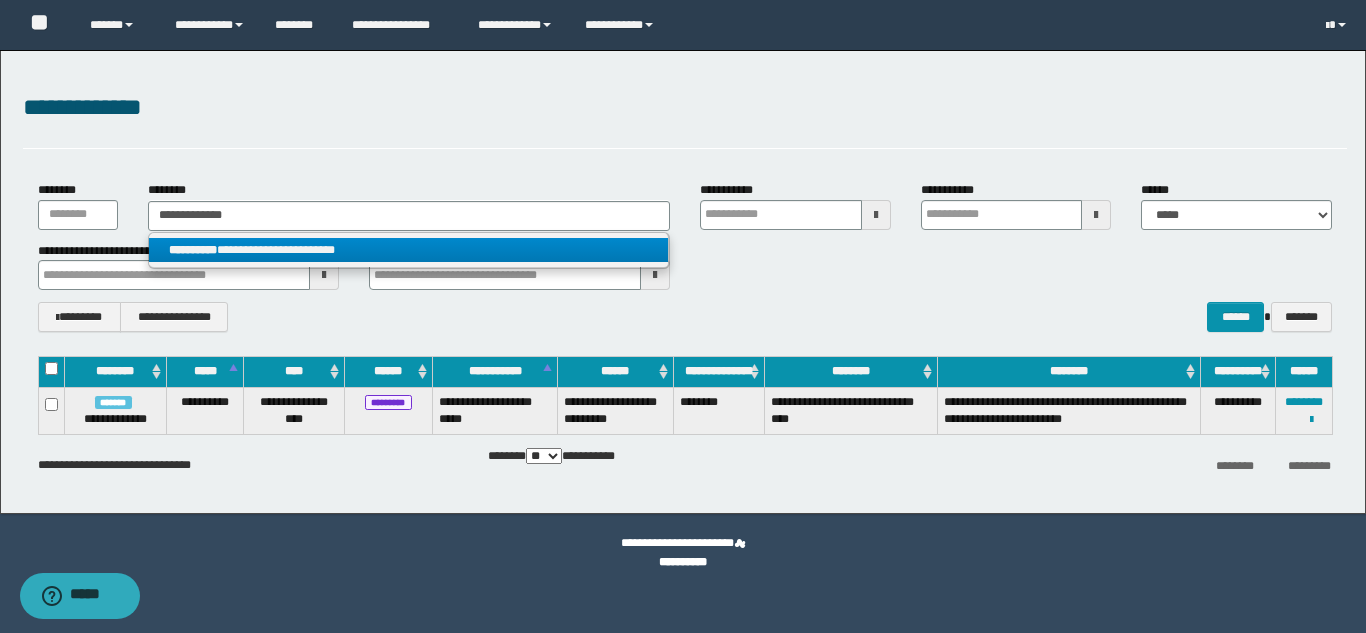 click on "**********" at bounding box center (408, 250) 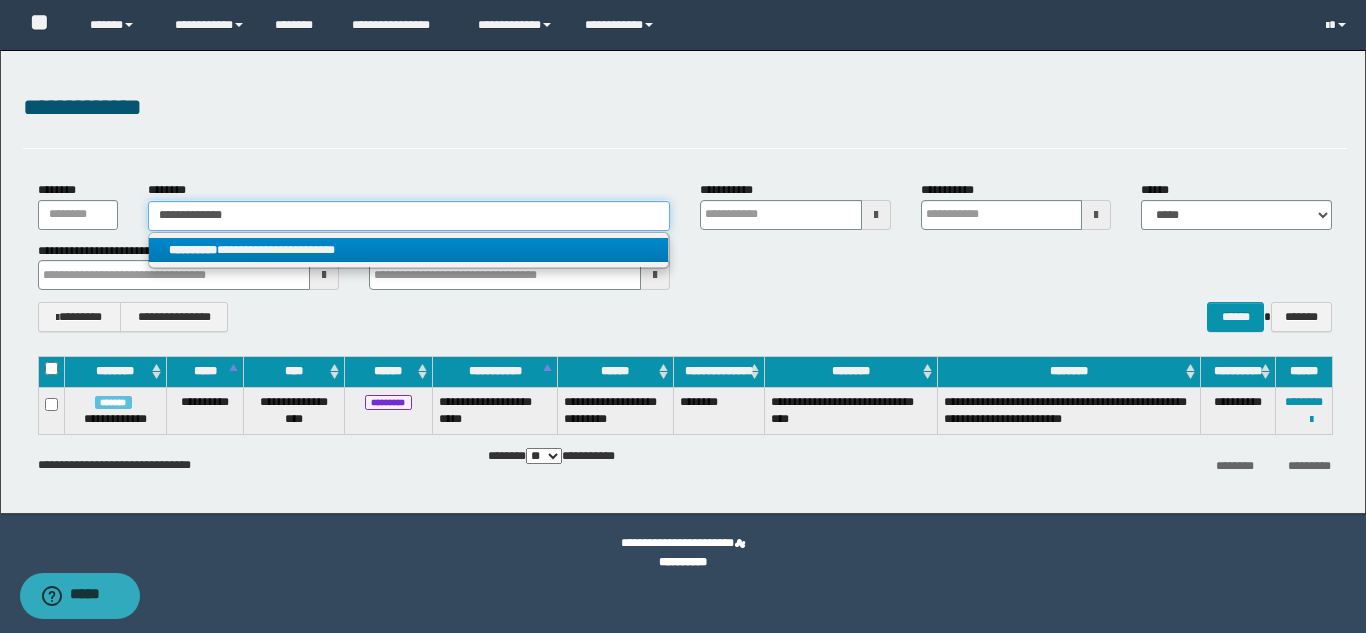 type 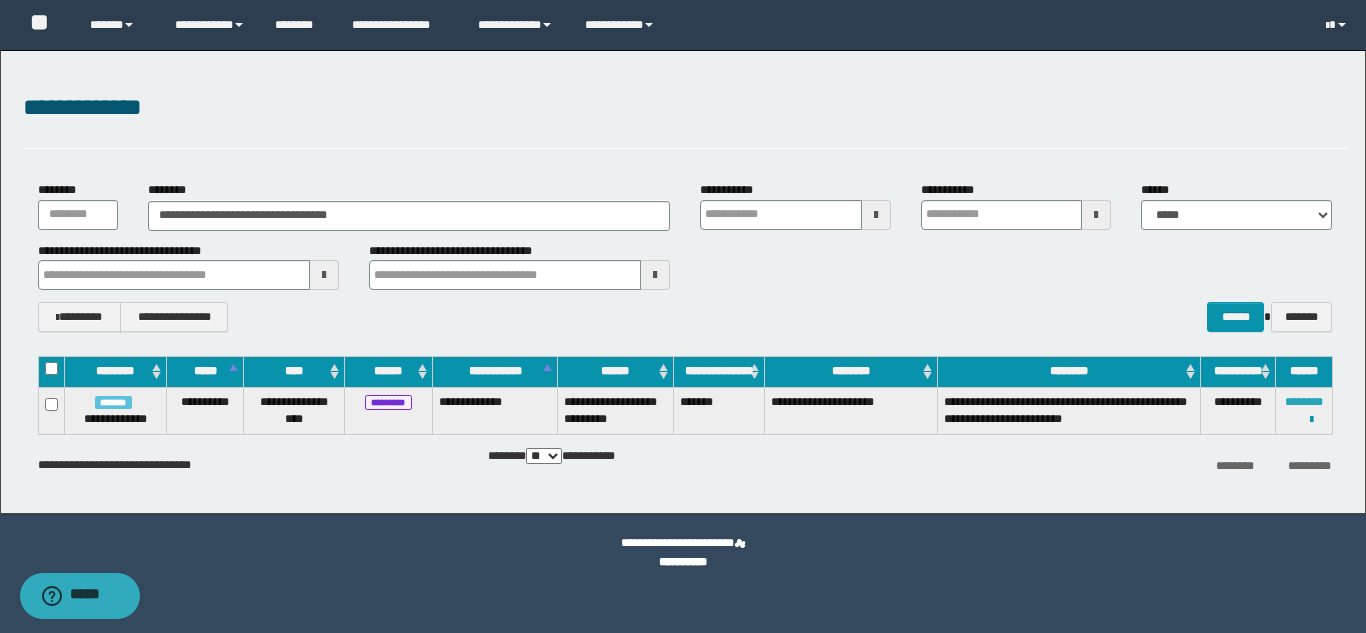 click on "********" at bounding box center [1304, 402] 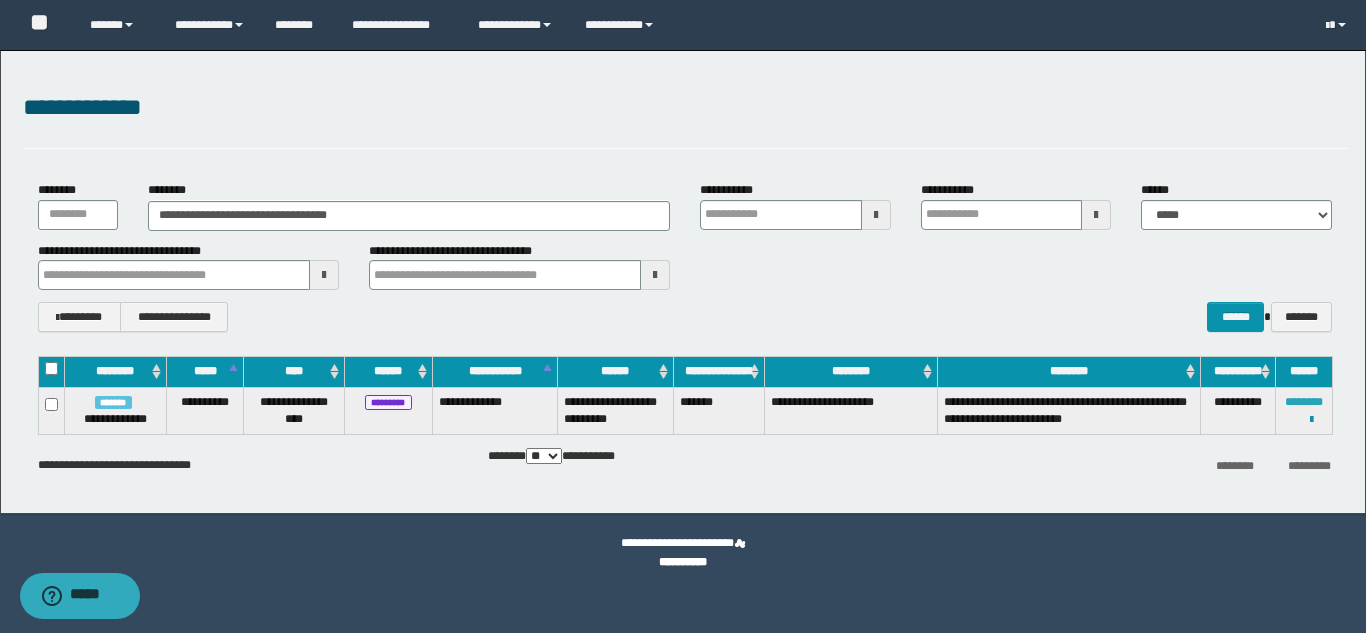 type 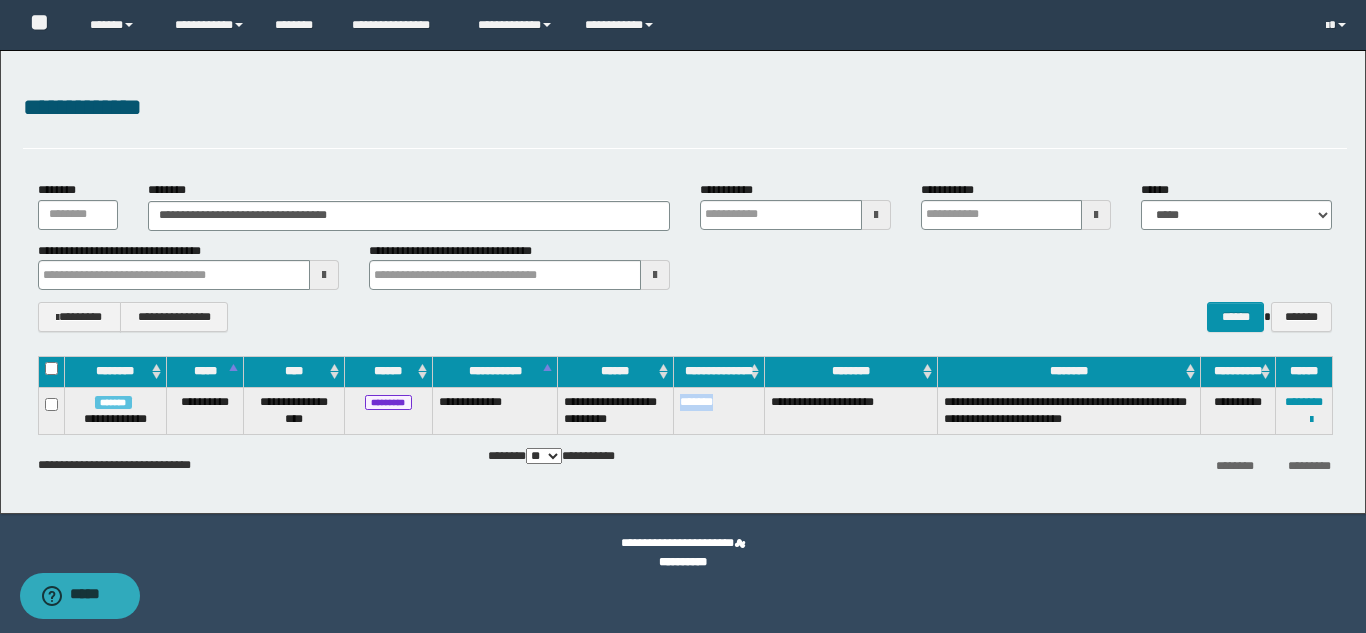 drag, startPoint x: 682, startPoint y: 400, endPoint x: 724, endPoint y: 400, distance: 42 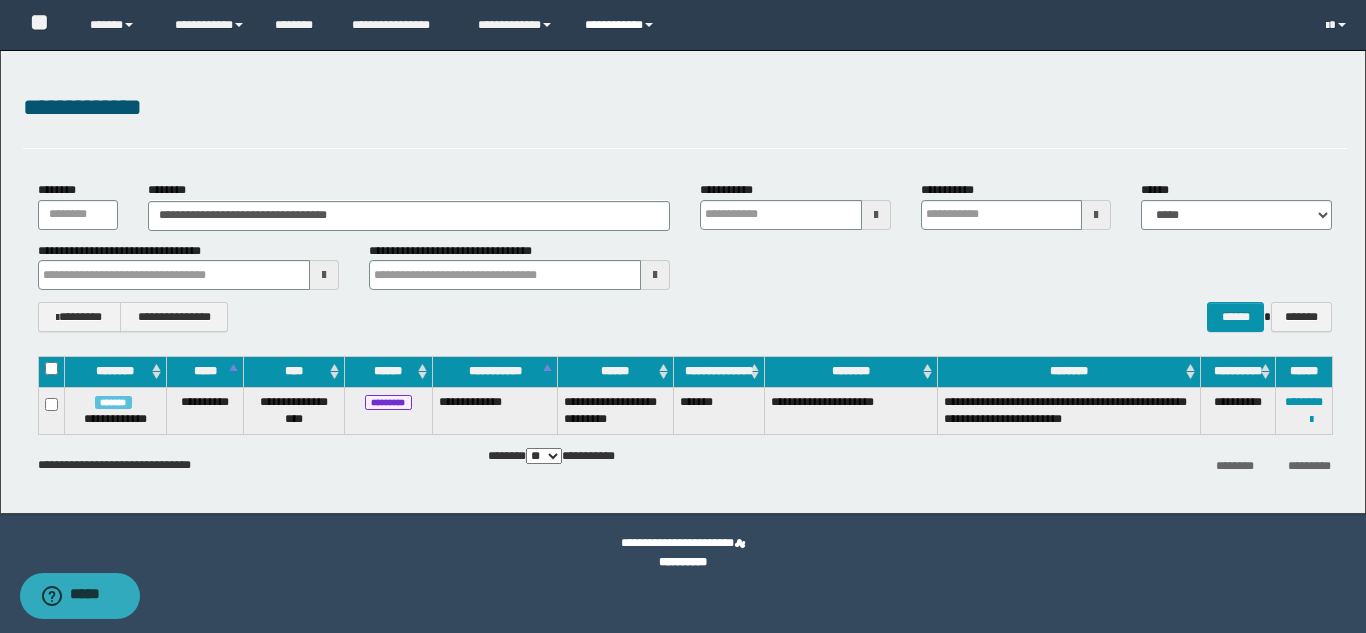 type 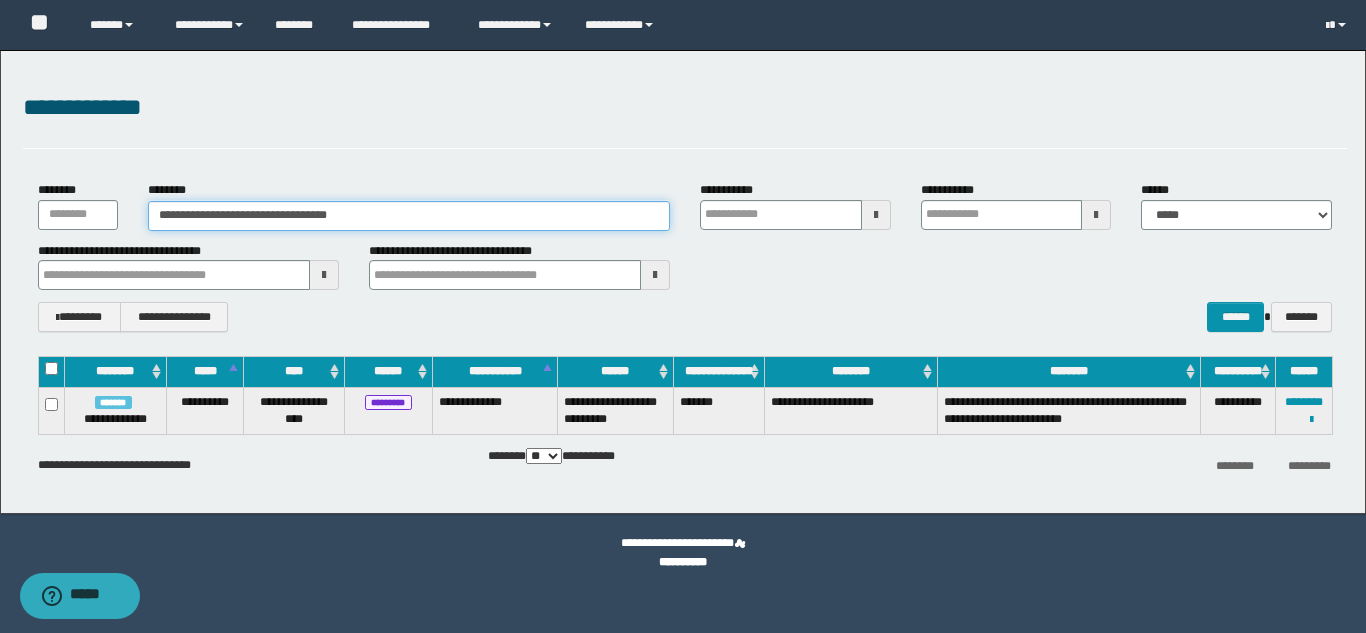 drag, startPoint x: 437, startPoint y: 201, endPoint x: 0, endPoint y: 88, distance: 451.37347 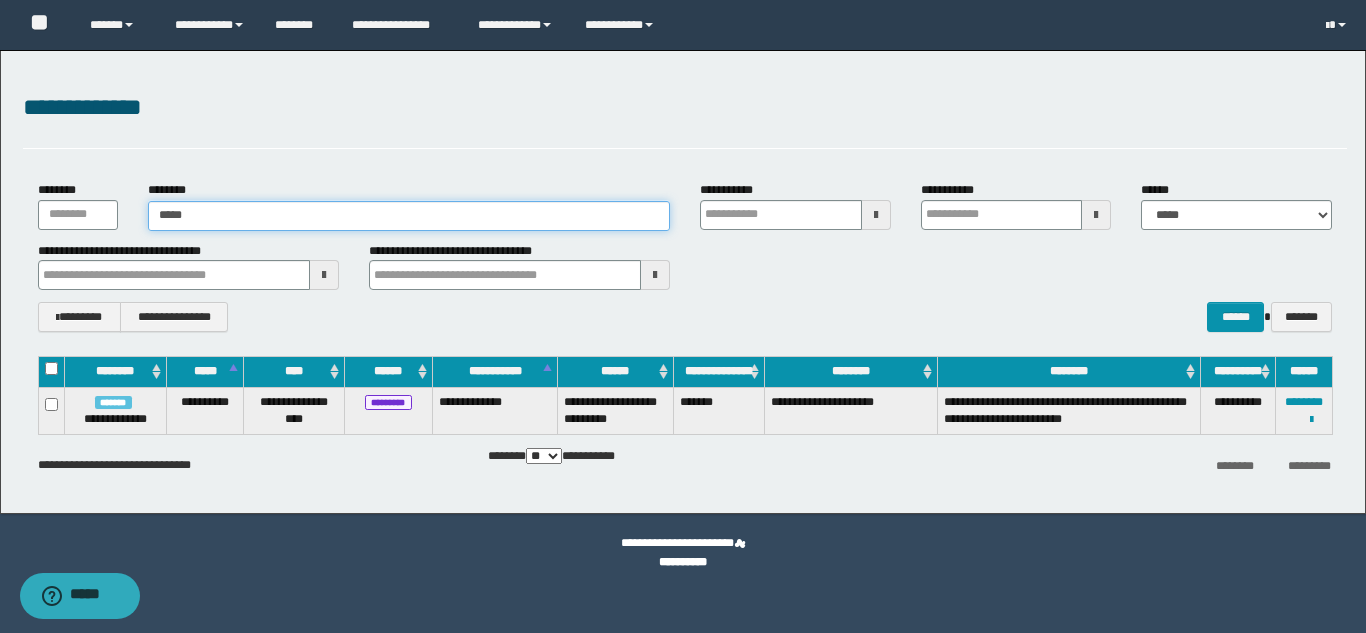 type on "******" 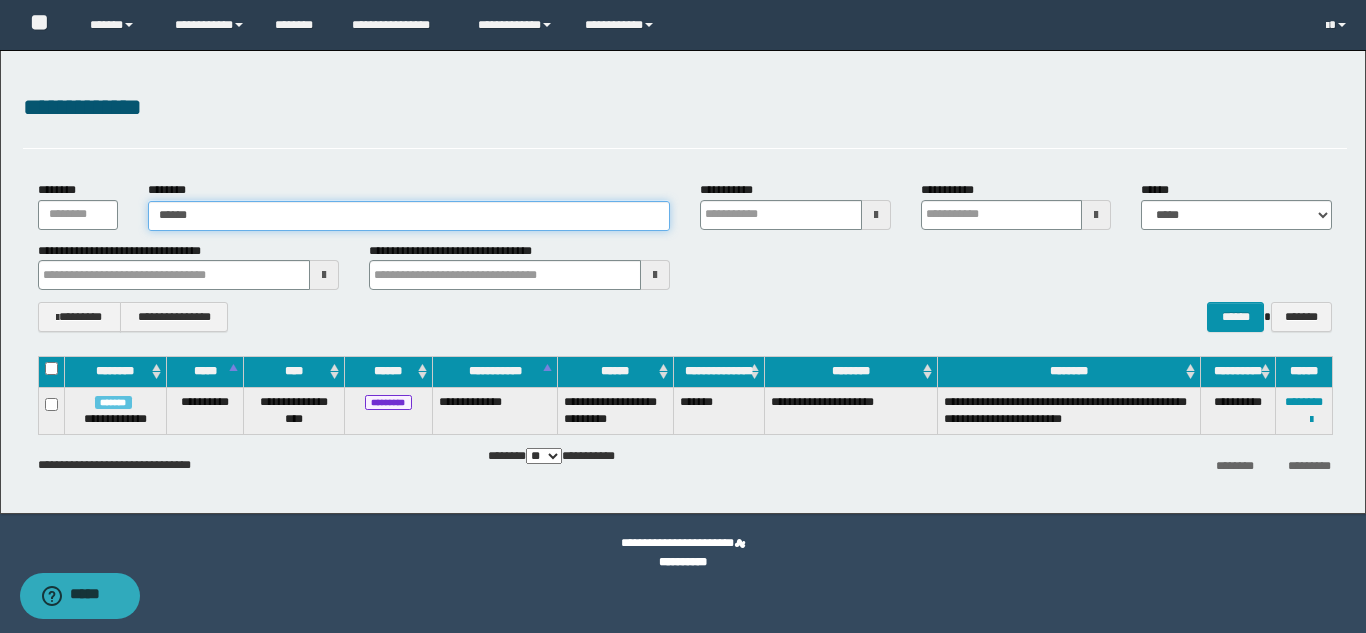 type on "******" 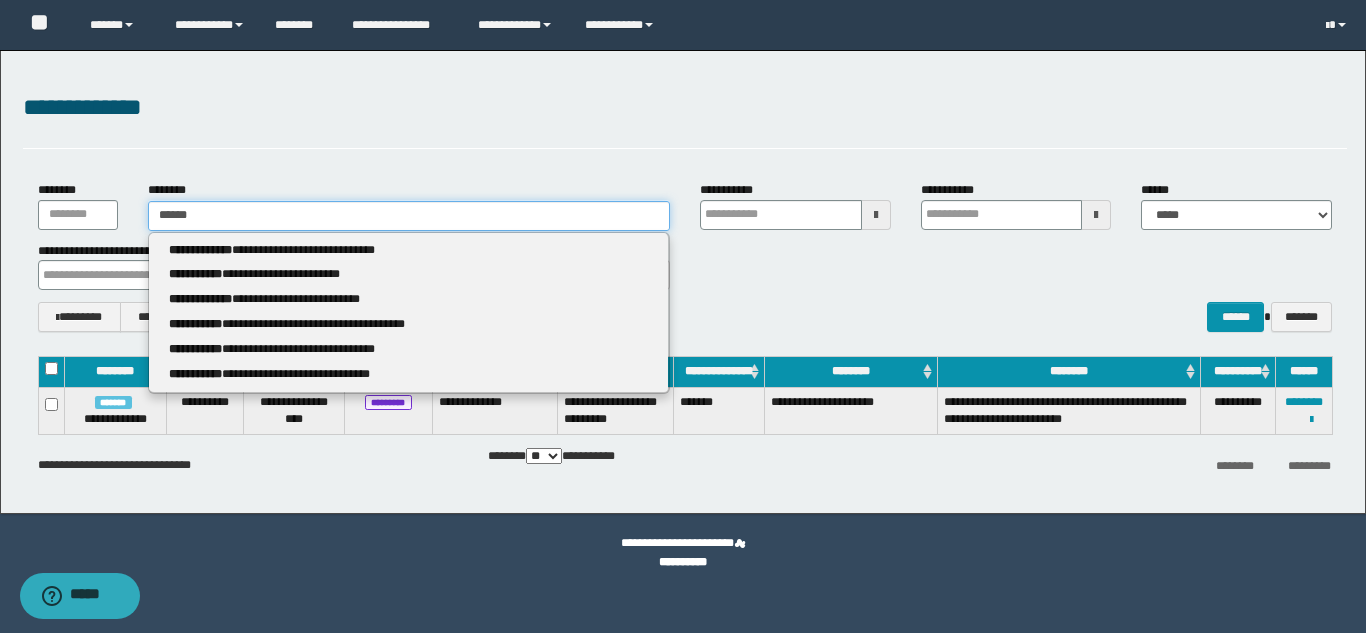 type 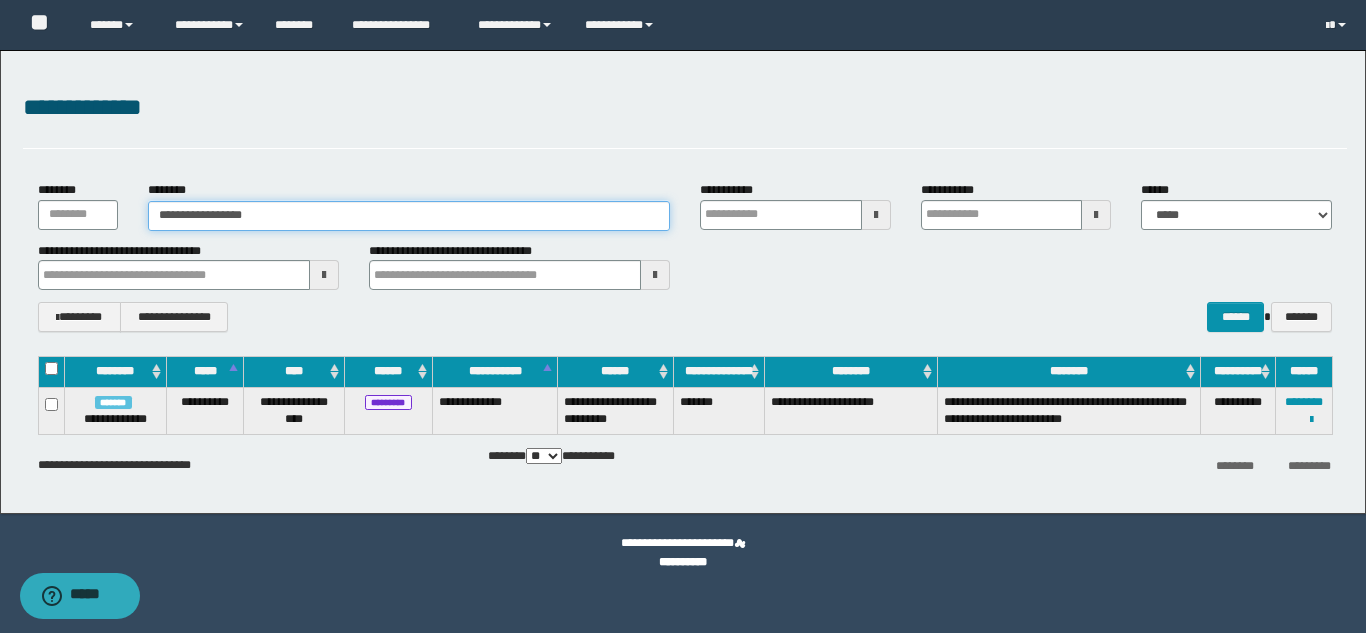 drag, startPoint x: 269, startPoint y: 221, endPoint x: 129, endPoint y: 180, distance: 145.88008 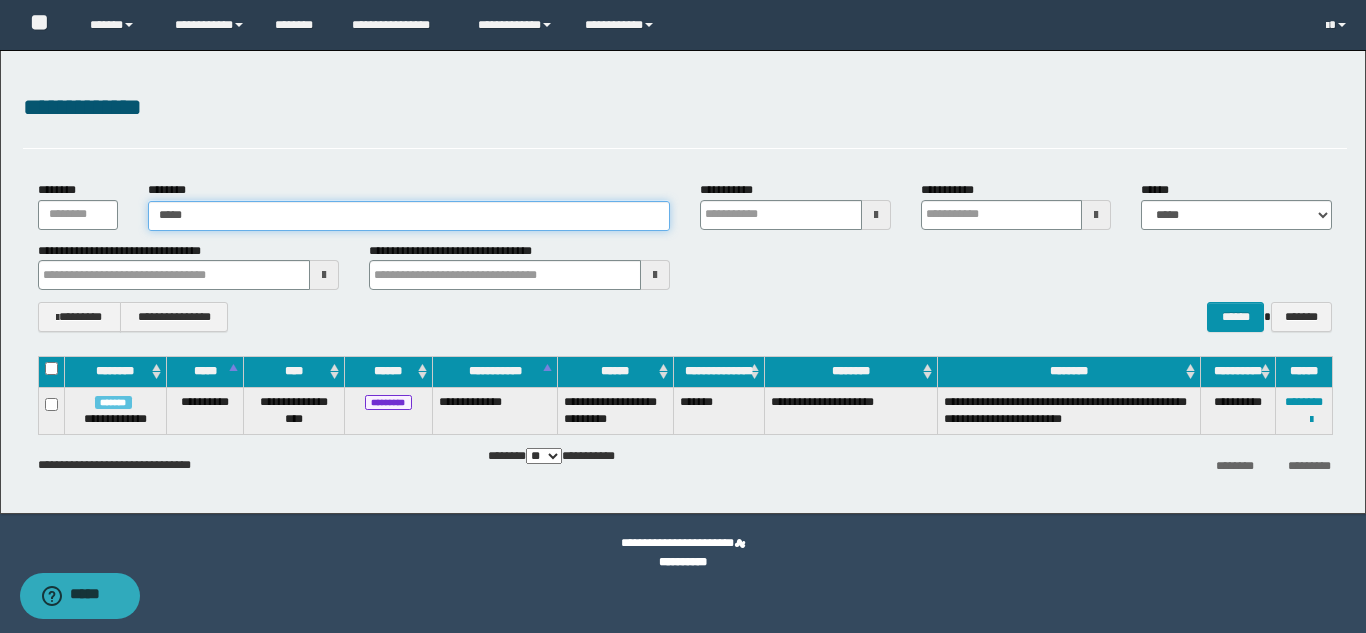 type on "******" 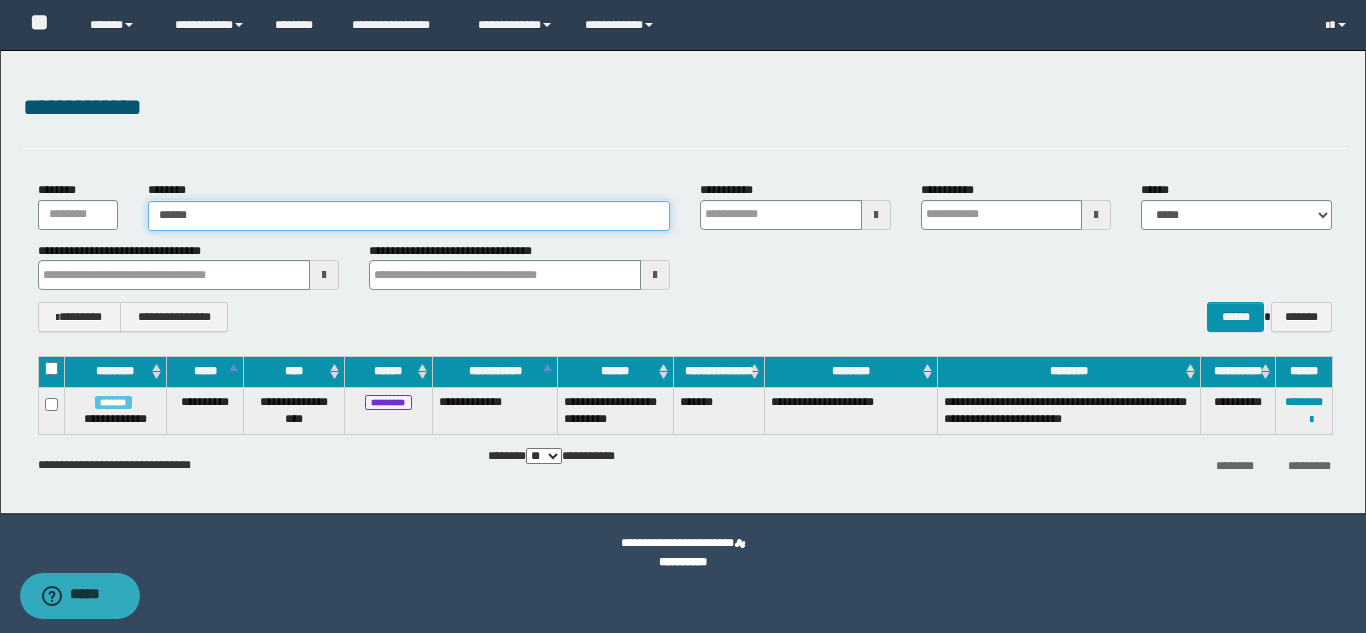 type on "******" 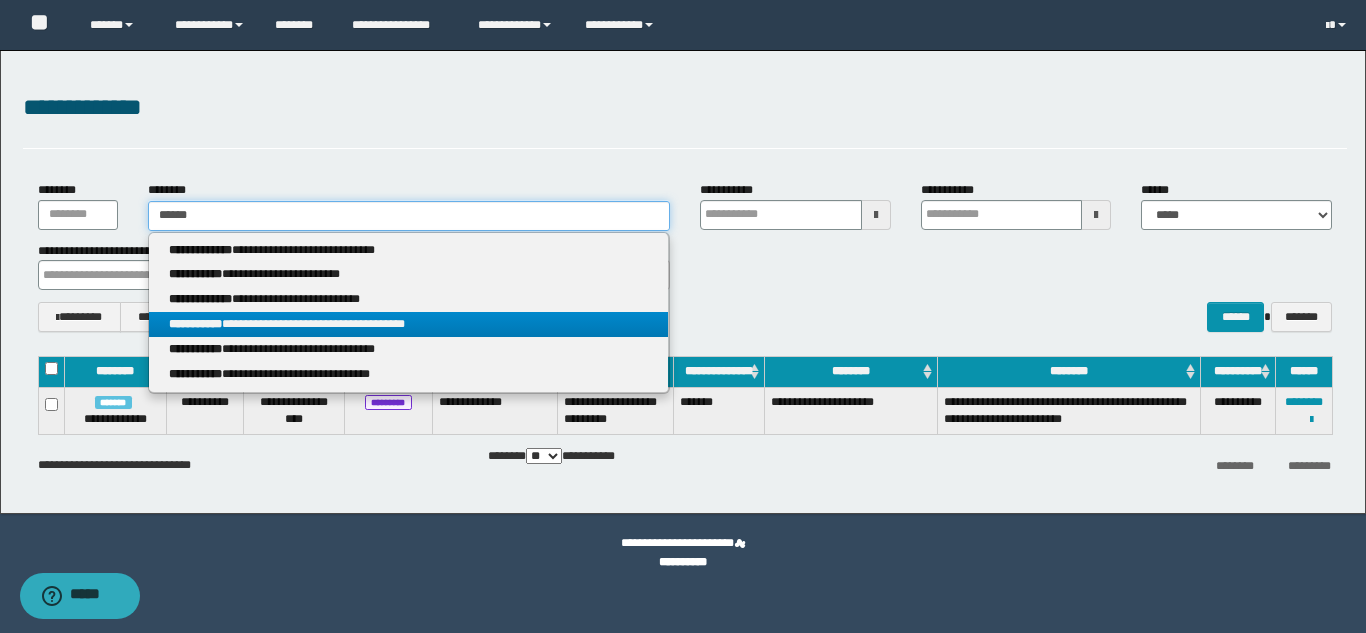 type on "******" 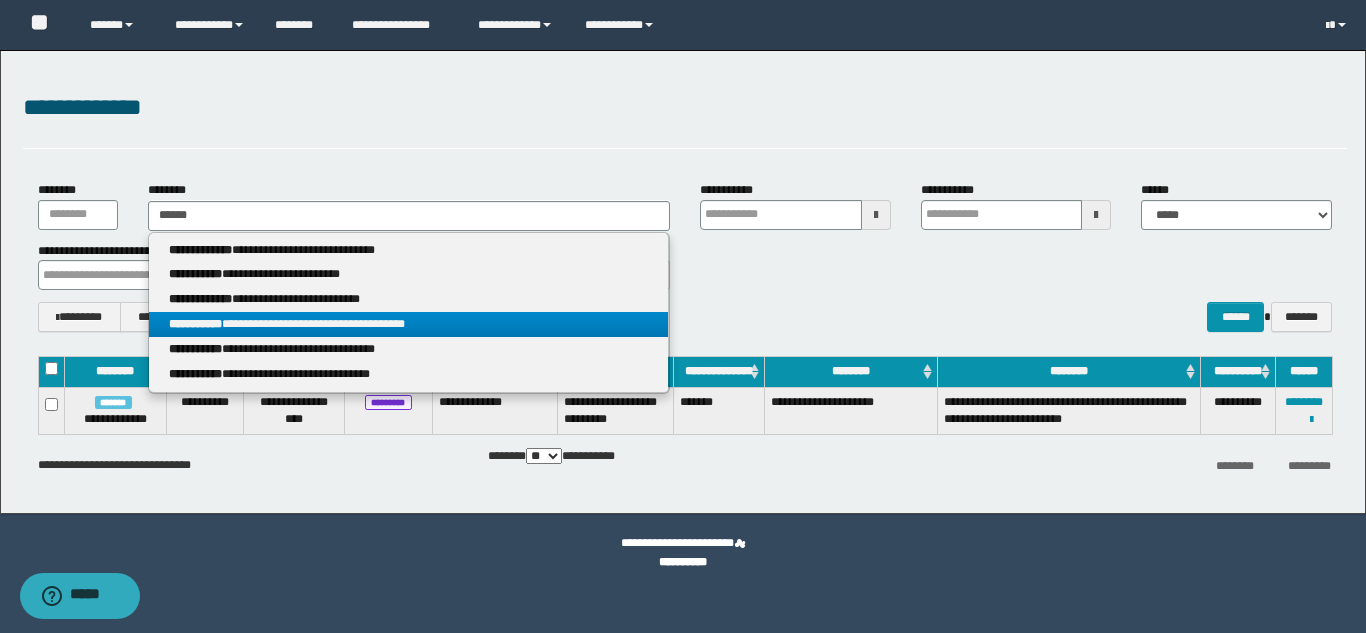 click on "**********" at bounding box center [408, 324] 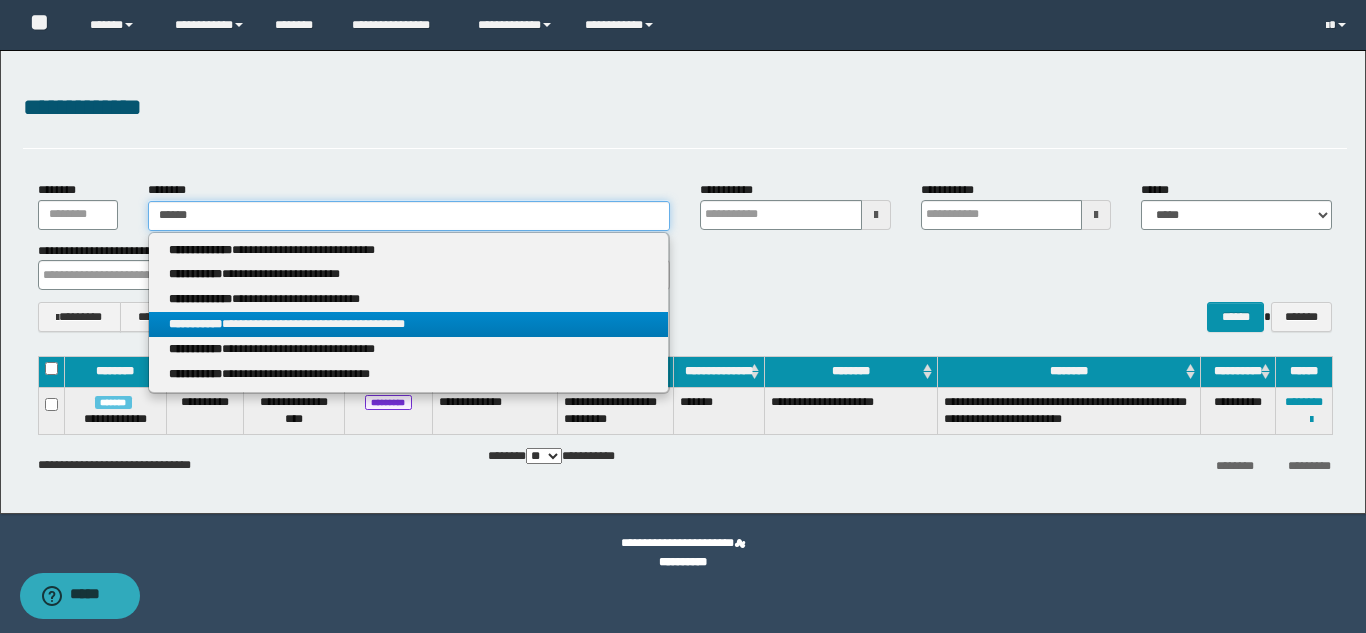 type 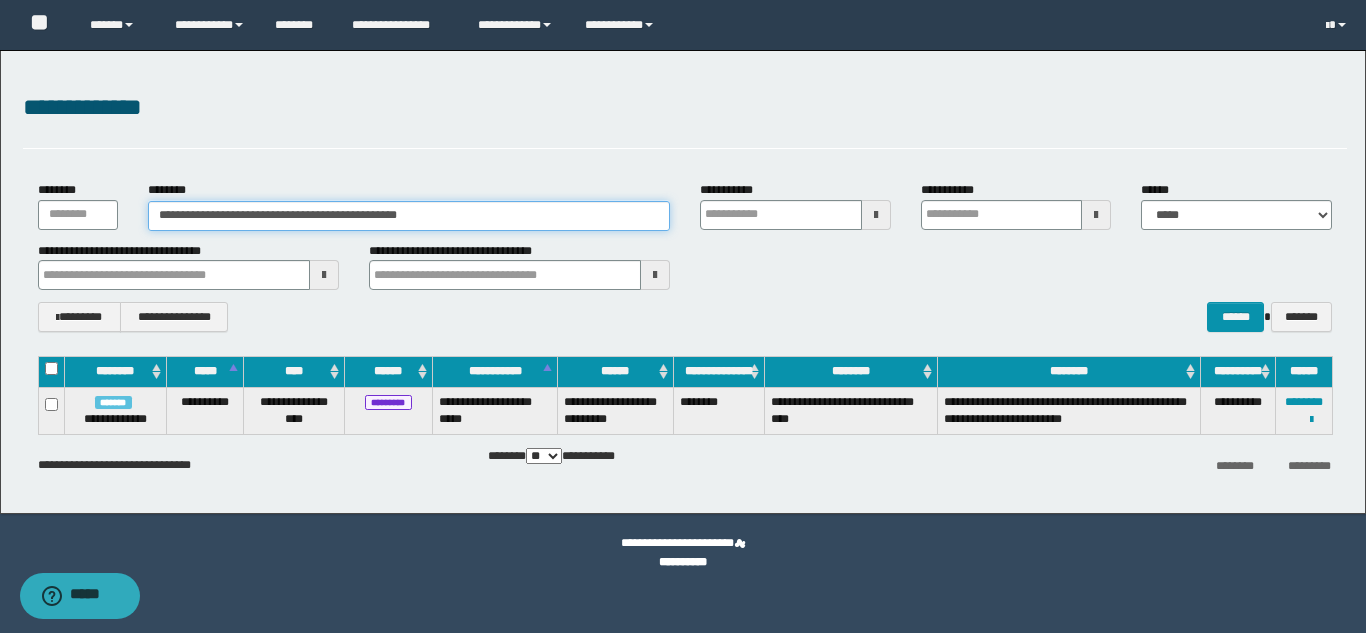 type 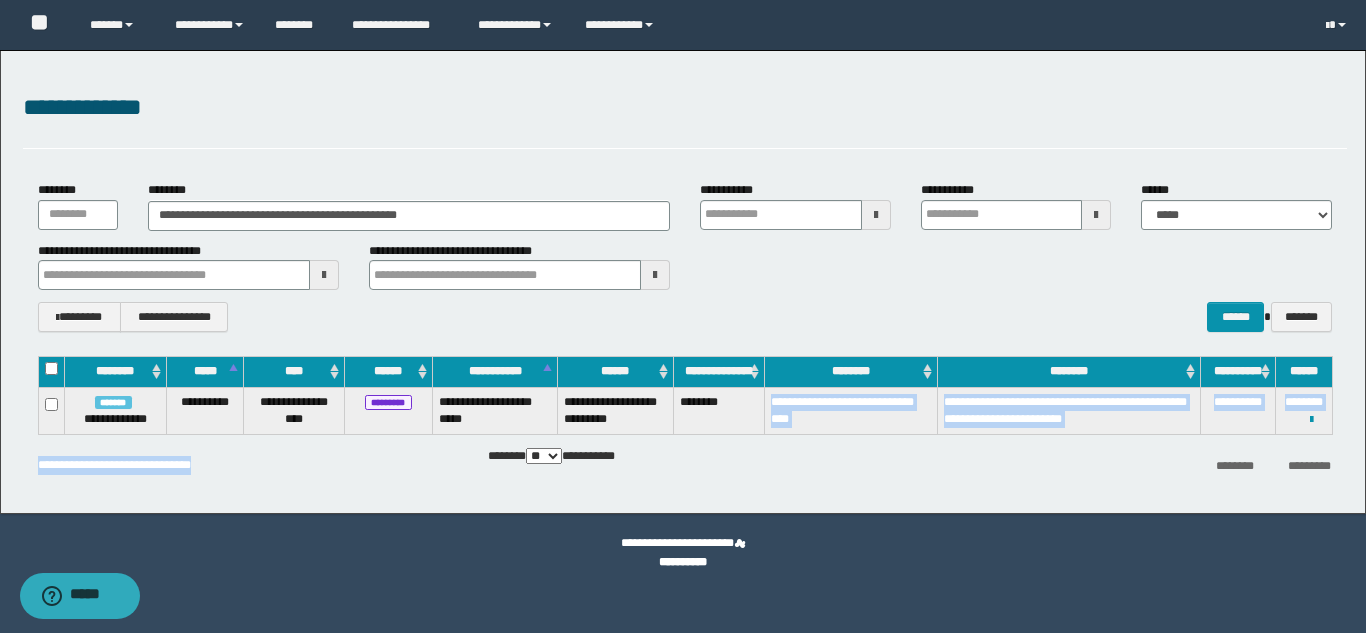 drag, startPoint x: 773, startPoint y: 399, endPoint x: 865, endPoint y: 437, distance: 99.53894 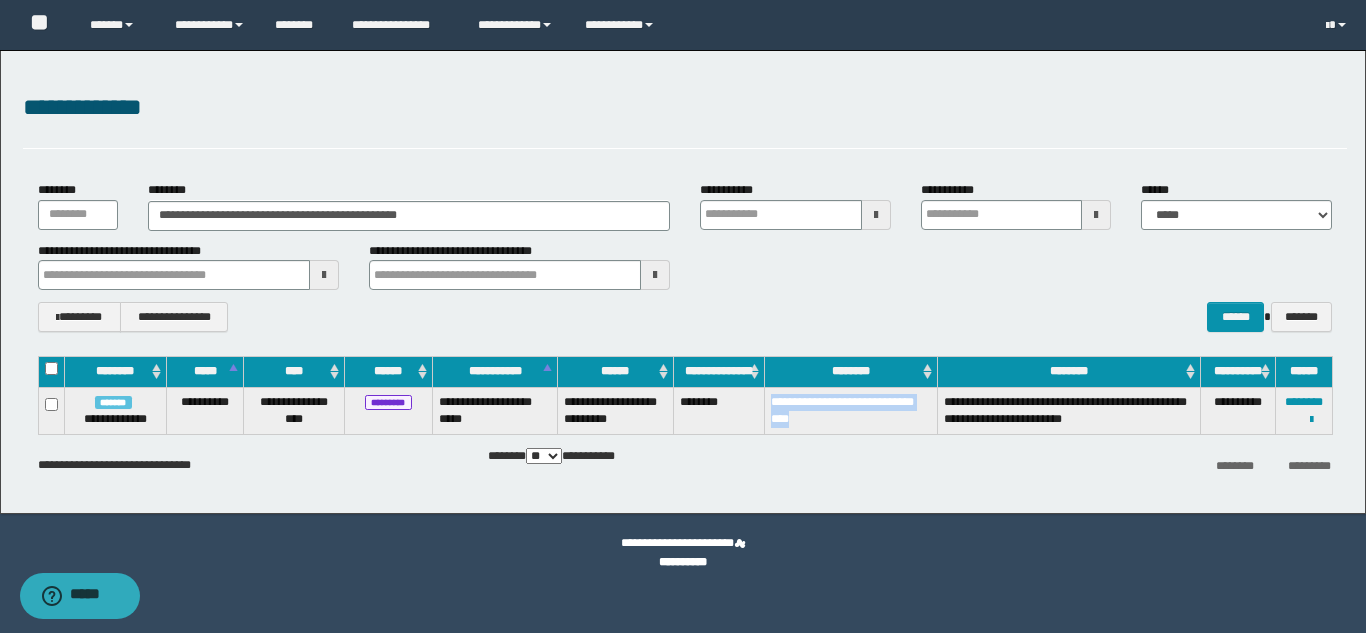 drag, startPoint x: 851, startPoint y: 422, endPoint x: 771, endPoint y: 397, distance: 83.81527 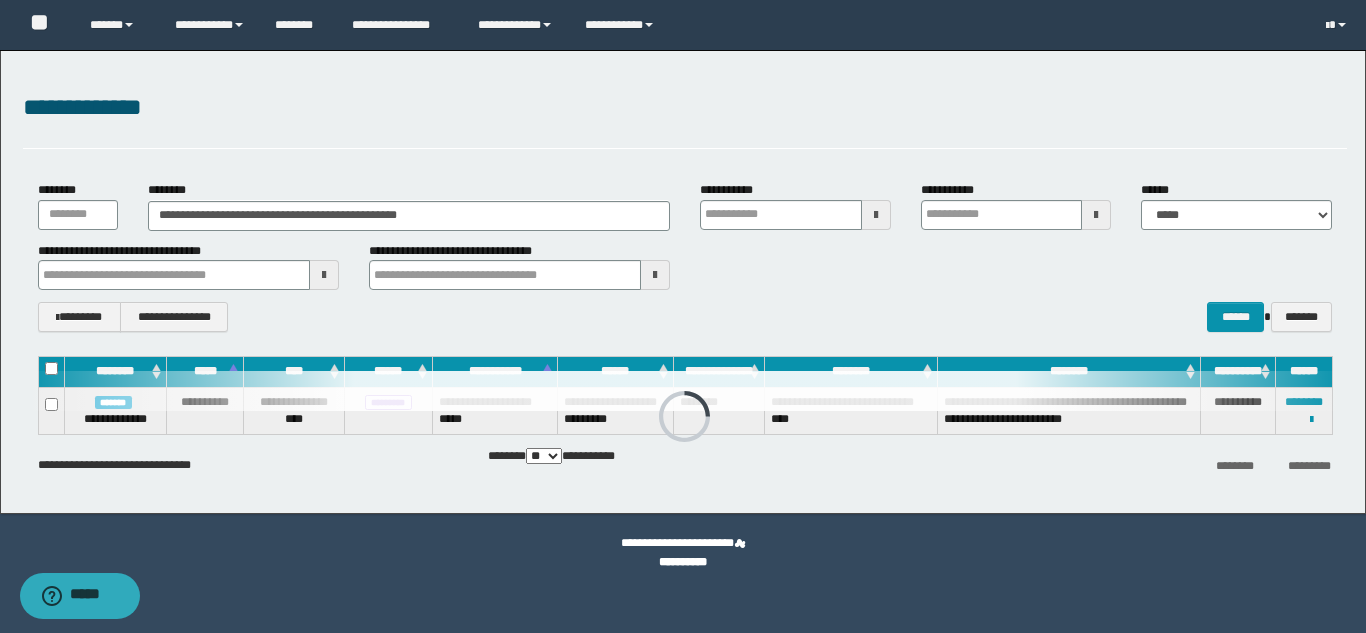 click on "**********" at bounding box center [683, 282] 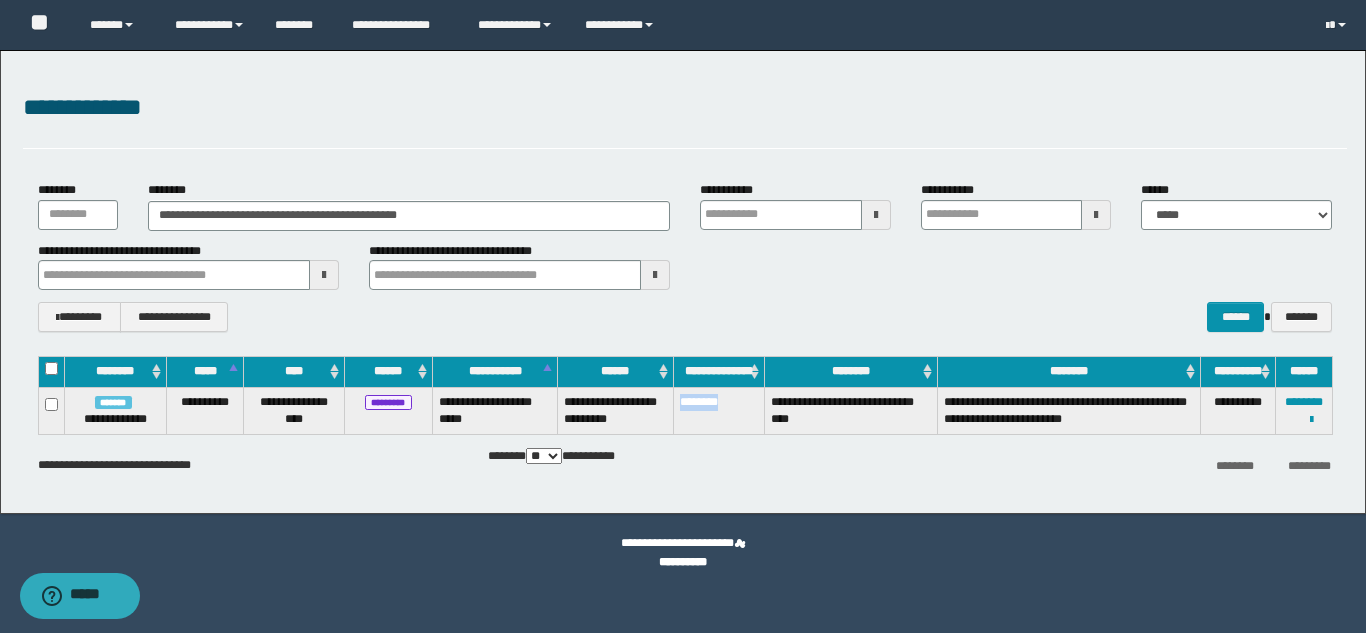 drag, startPoint x: 679, startPoint y: 399, endPoint x: 746, endPoint y: 419, distance: 69.92139 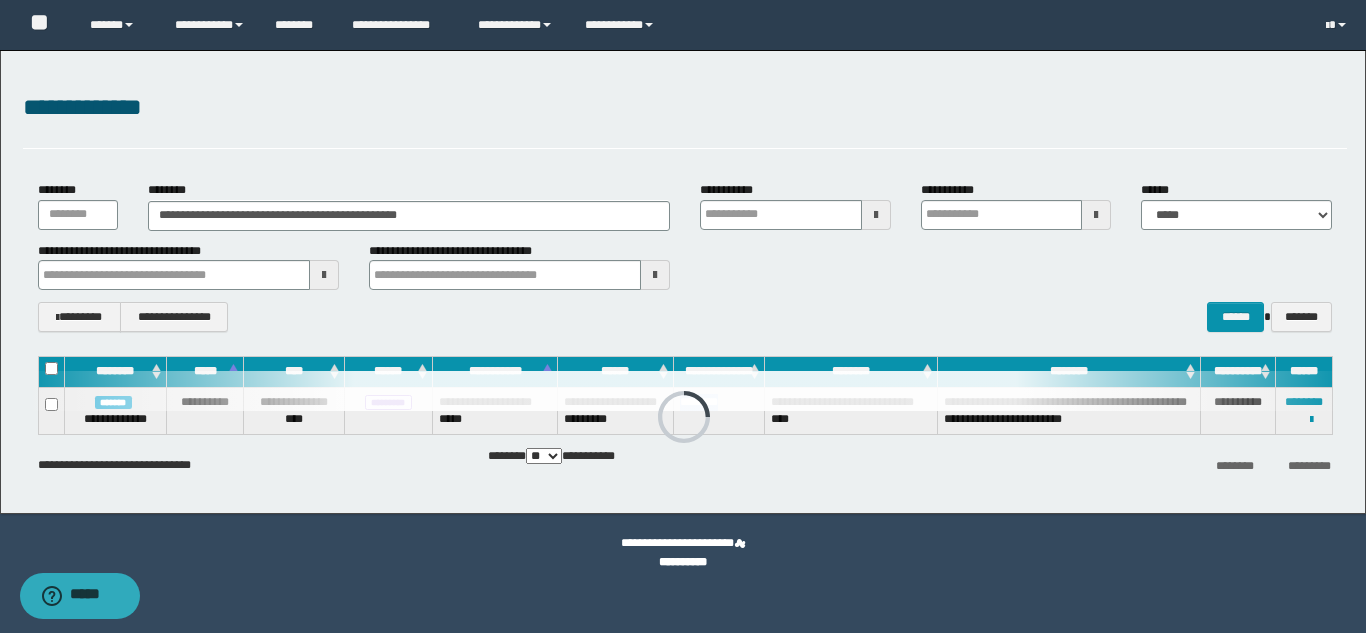 type 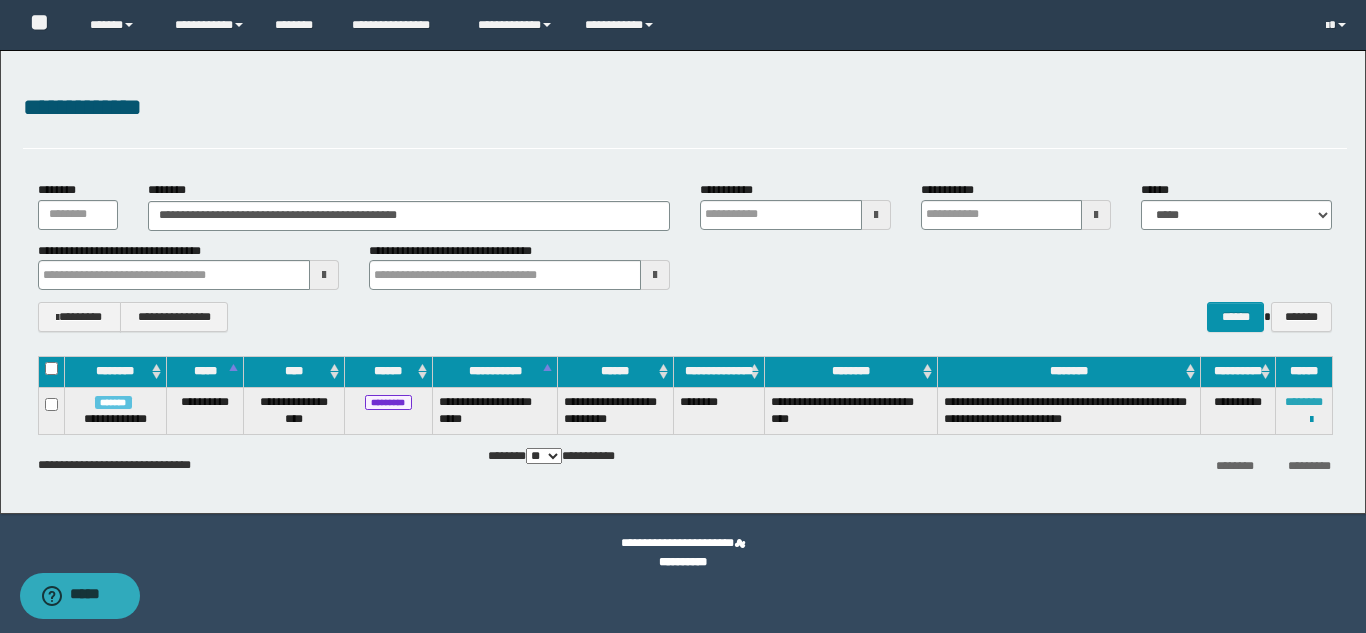 click on "********" at bounding box center (1304, 402) 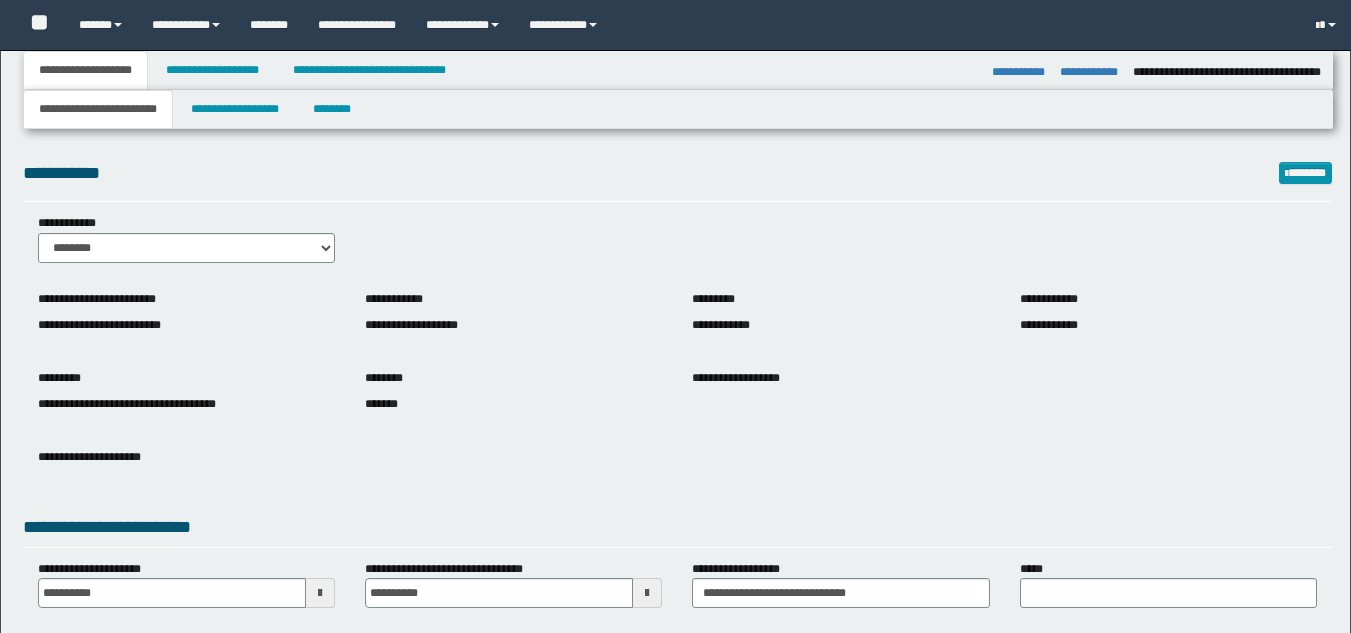 select on "**" 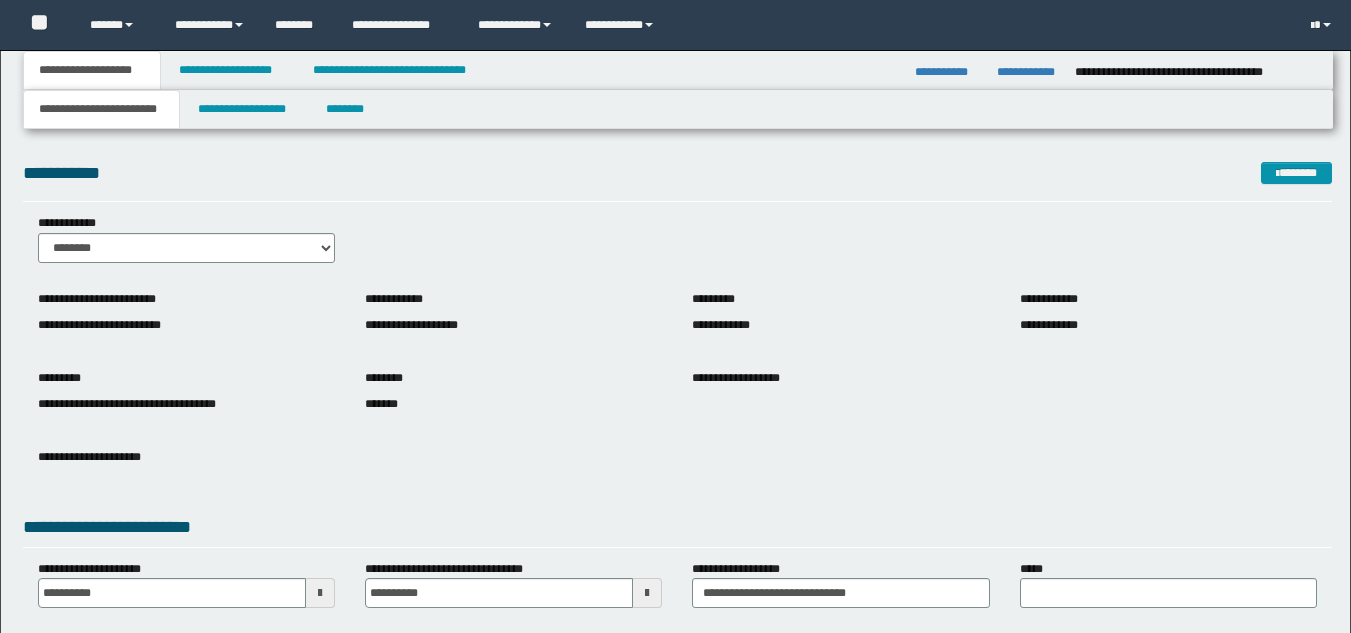 scroll, scrollTop: 0, scrollLeft: 0, axis: both 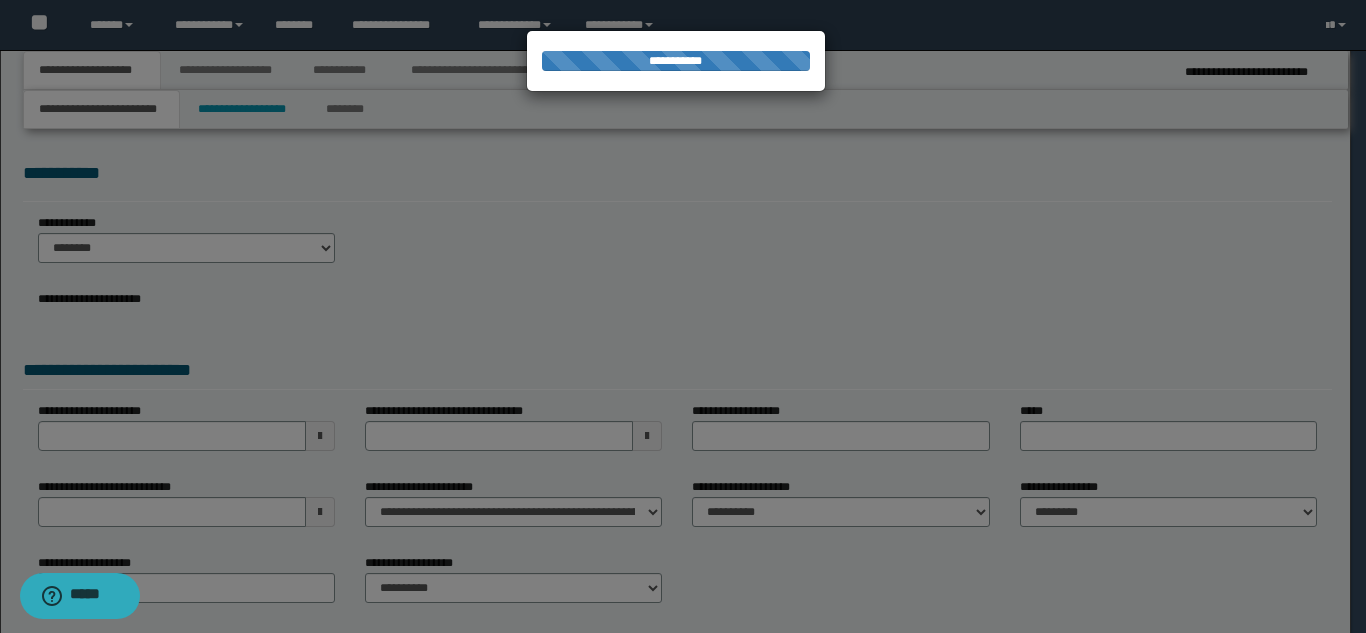 type on "**********" 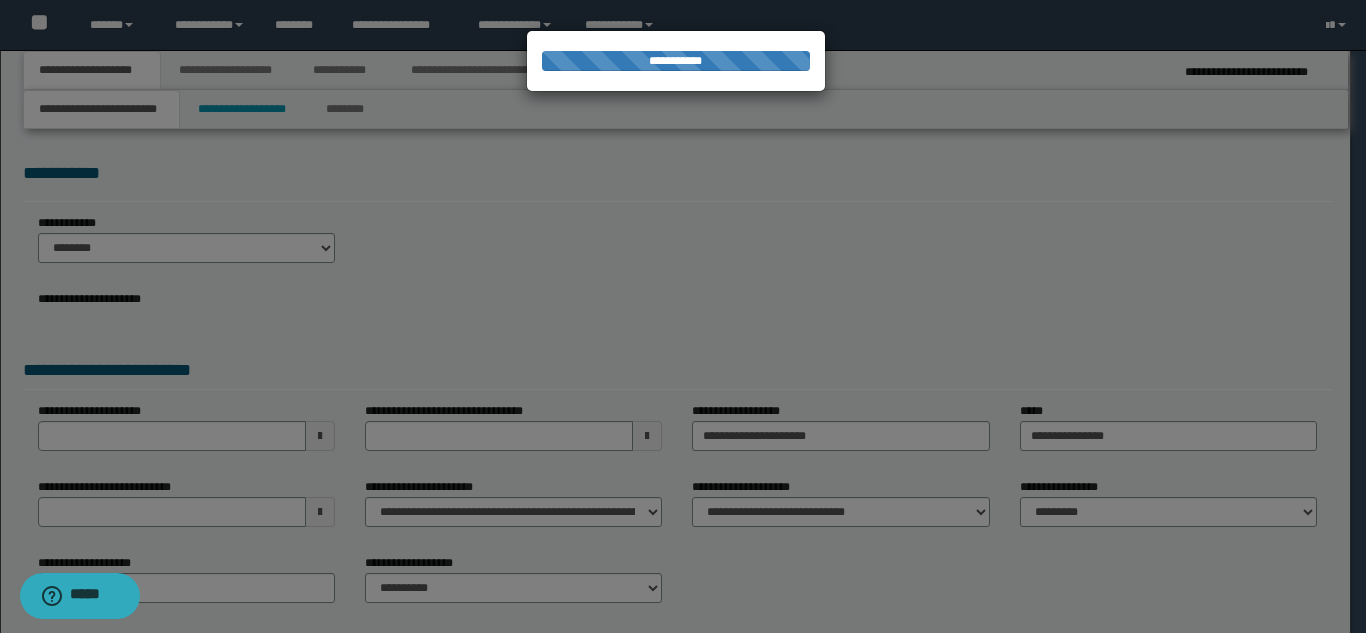 select on "*" 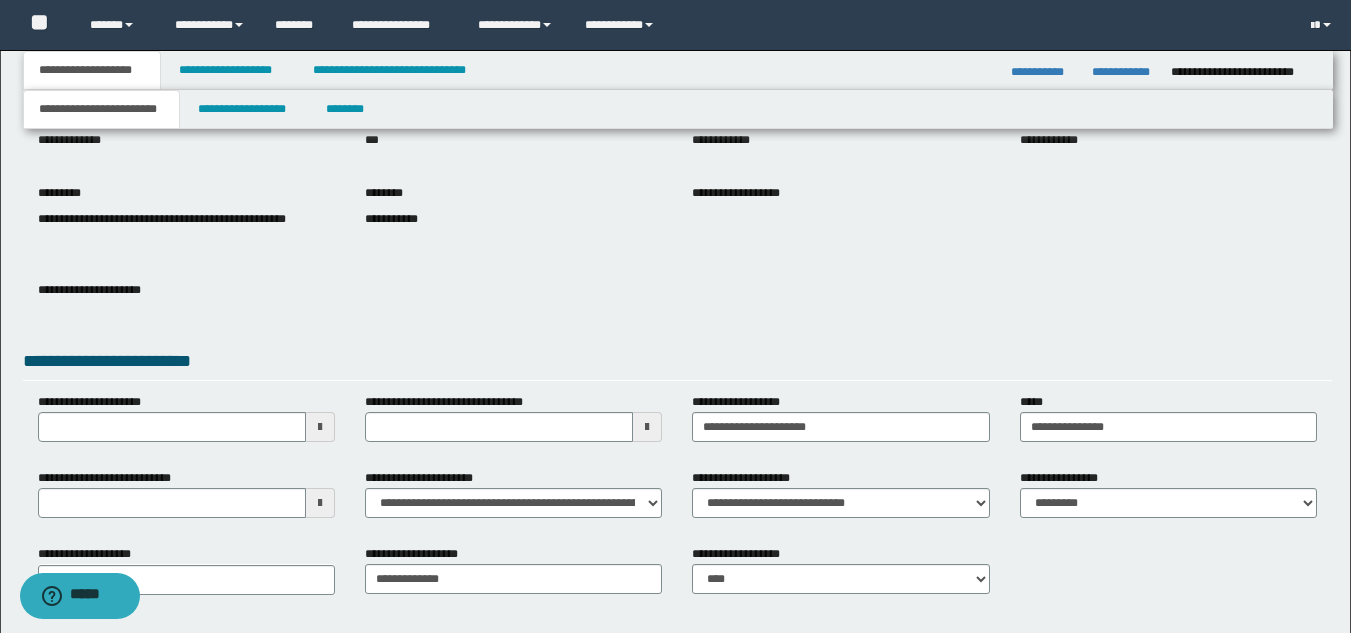 scroll, scrollTop: 270, scrollLeft: 0, axis: vertical 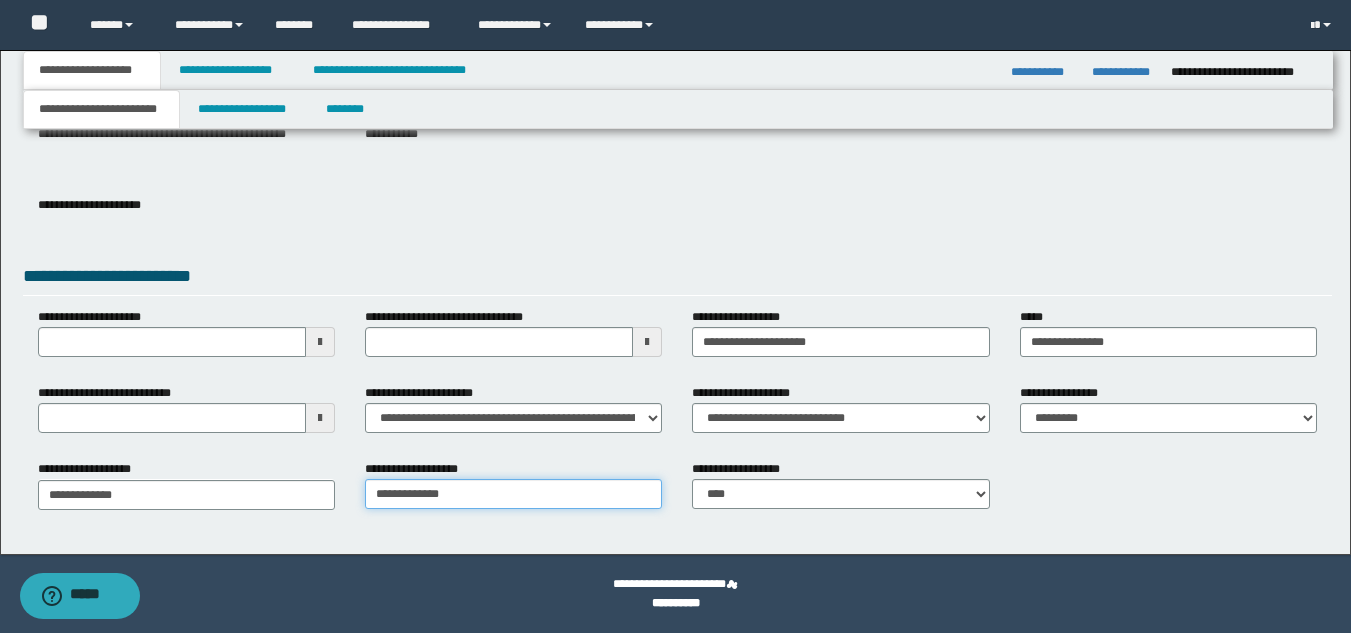 drag, startPoint x: 484, startPoint y: 491, endPoint x: 279, endPoint y: 473, distance: 205.78873 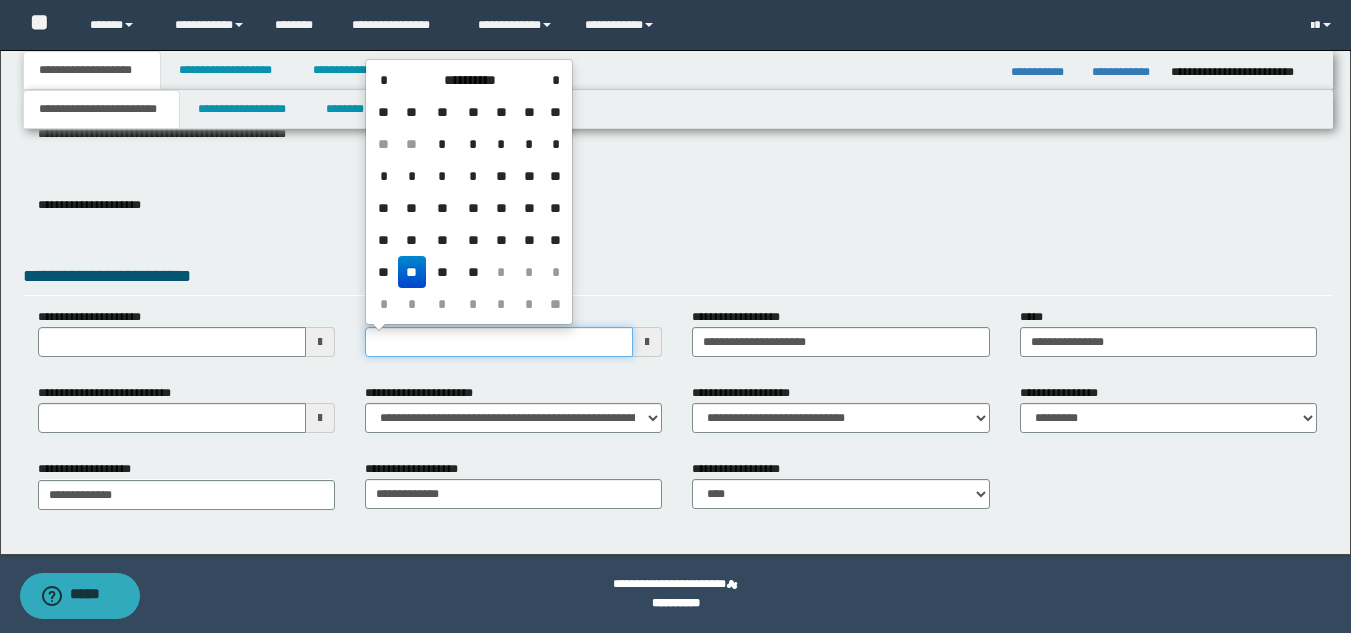 drag, startPoint x: 448, startPoint y: 341, endPoint x: 284, endPoint y: 323, distance: 164.98485 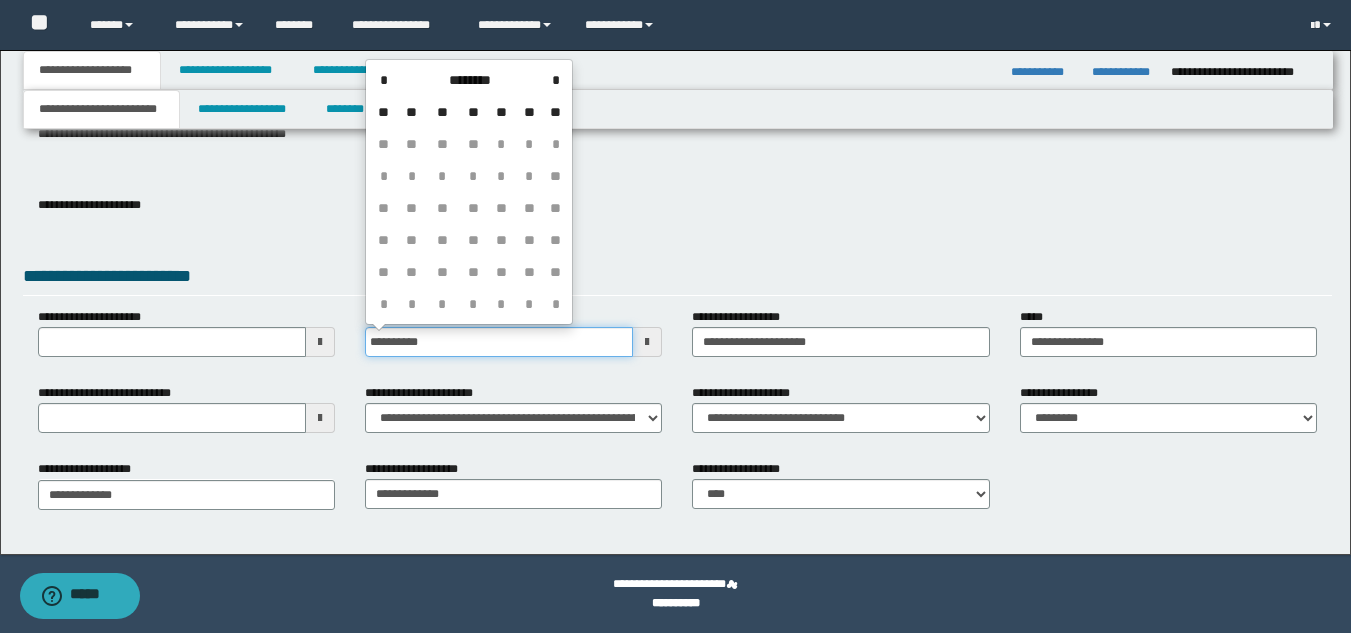 type on "**********" 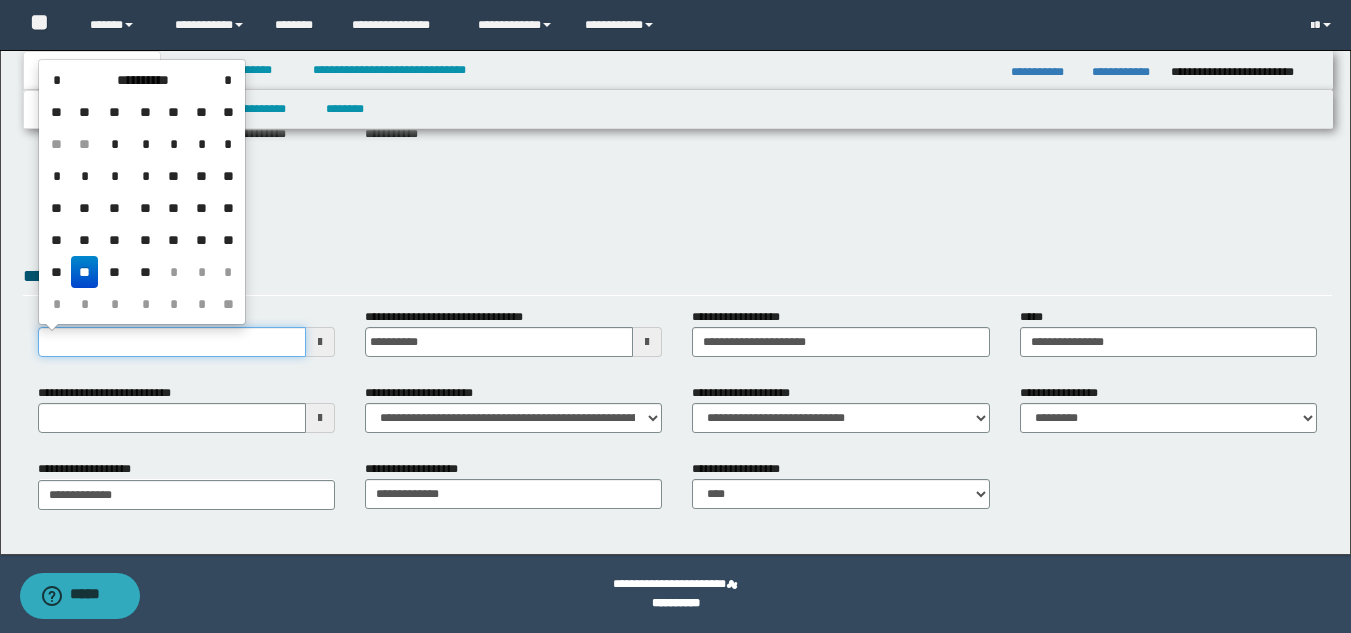 drag, startPoint x: 172, startPoint y: 338, endPoint x: 4, endPoint y: 343, distance: 168.07439 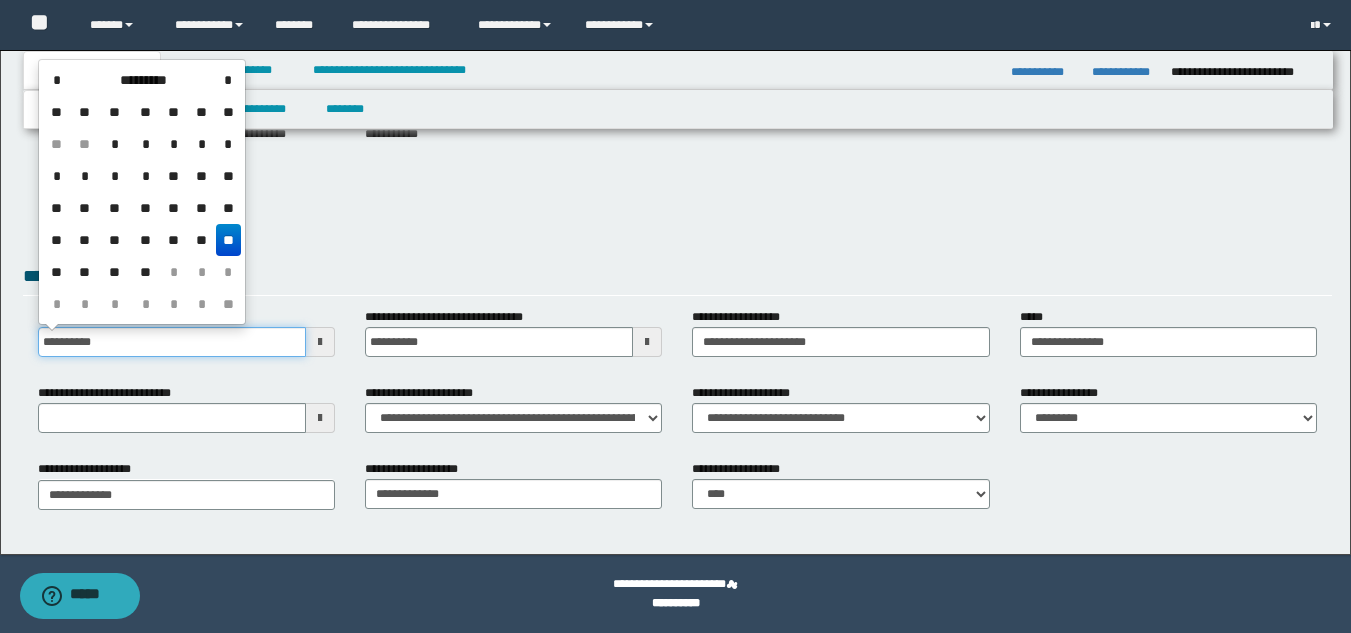 type on "**********" 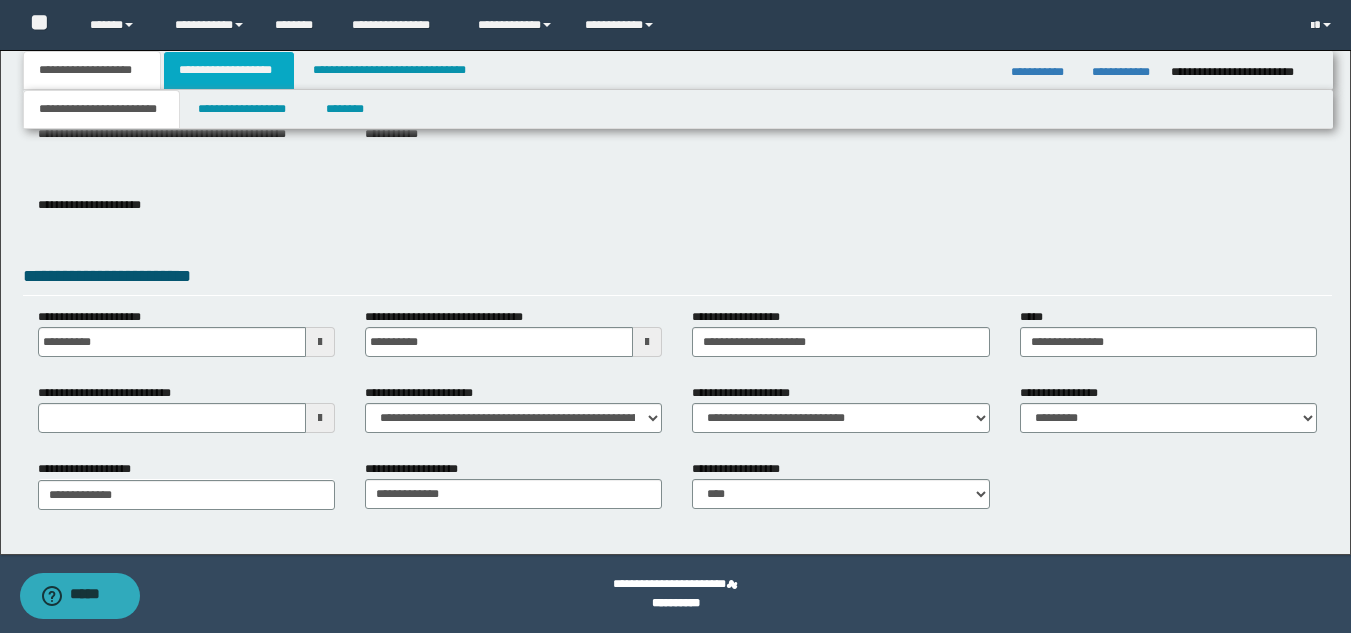 click on "**********" at bounding box center [229, 70] 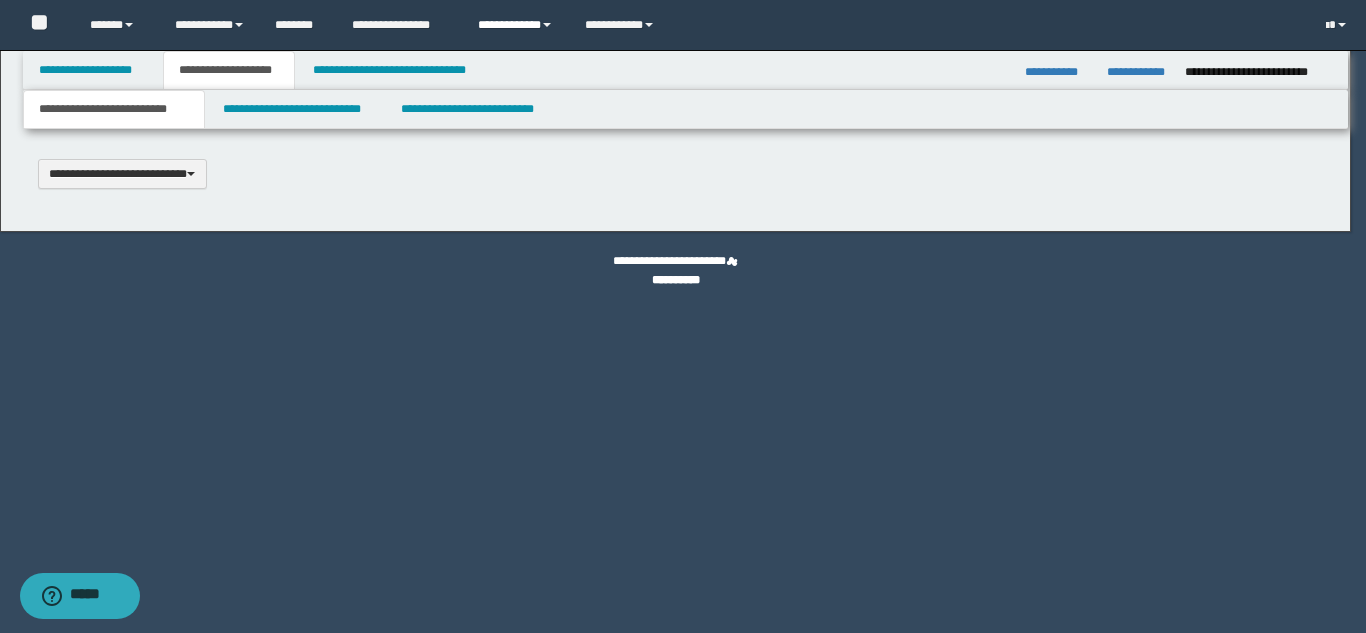 type 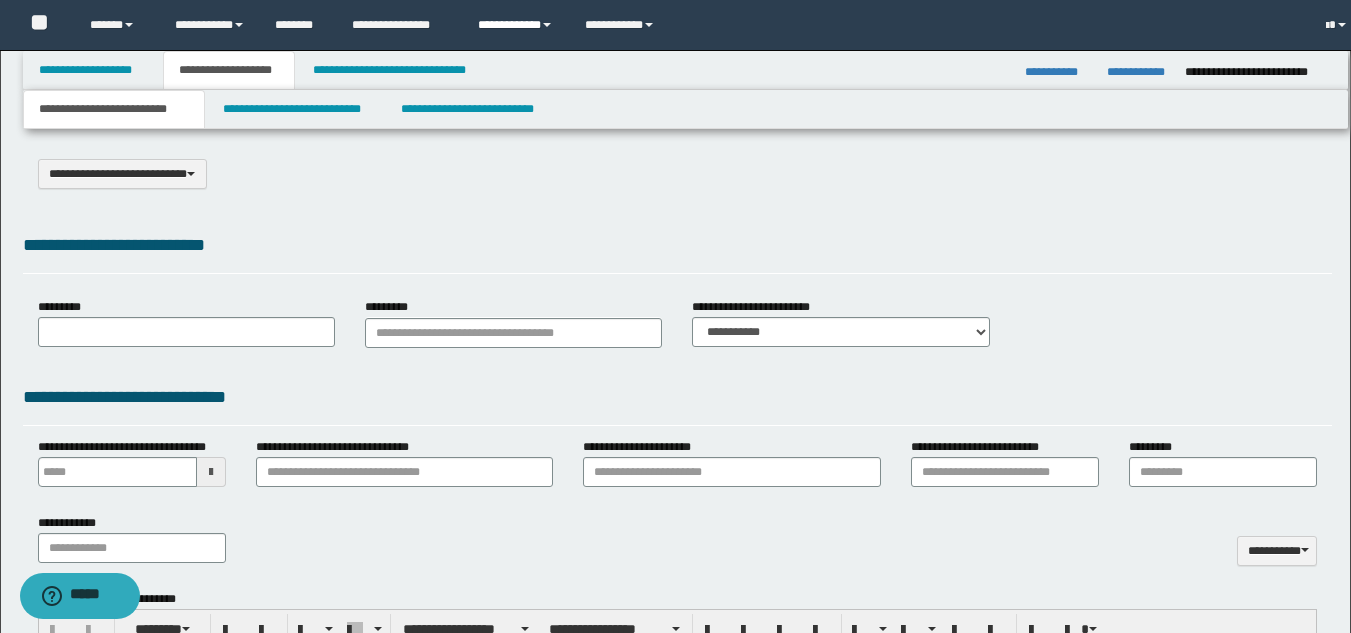 type on "******" 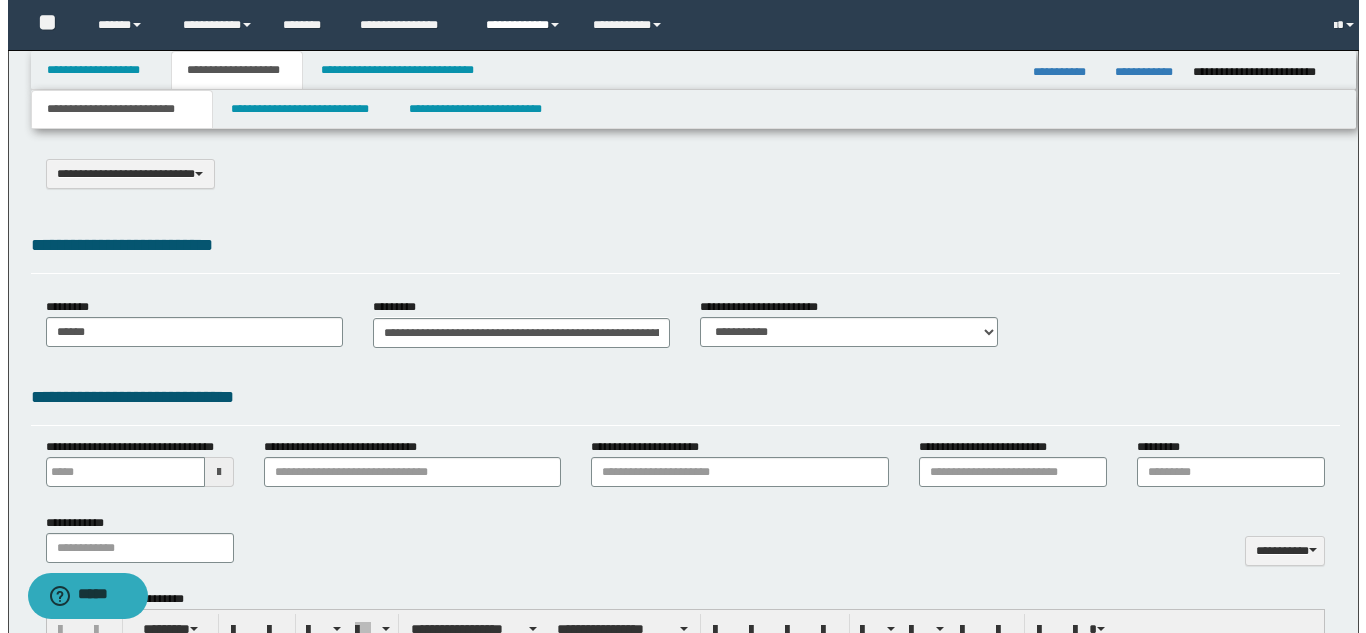 scroll, scrollTop: 0, scrollLeft: 0, axis: both 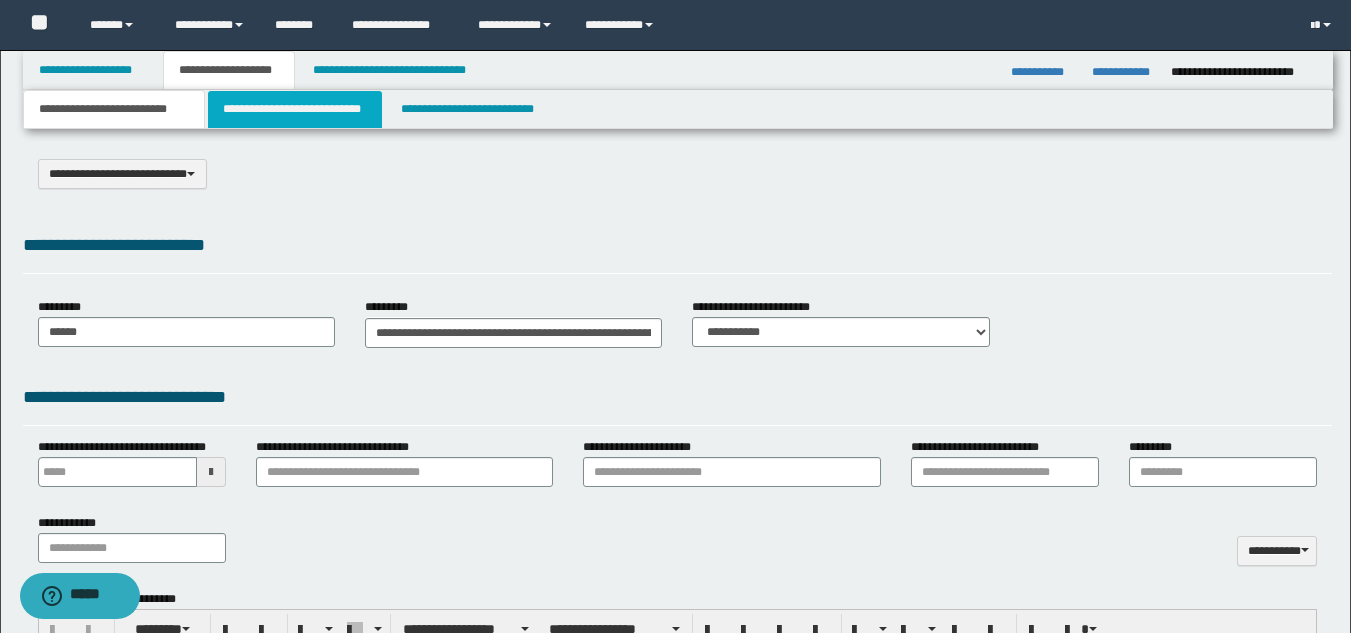 click on "**********" at bounding box center (295, 109) 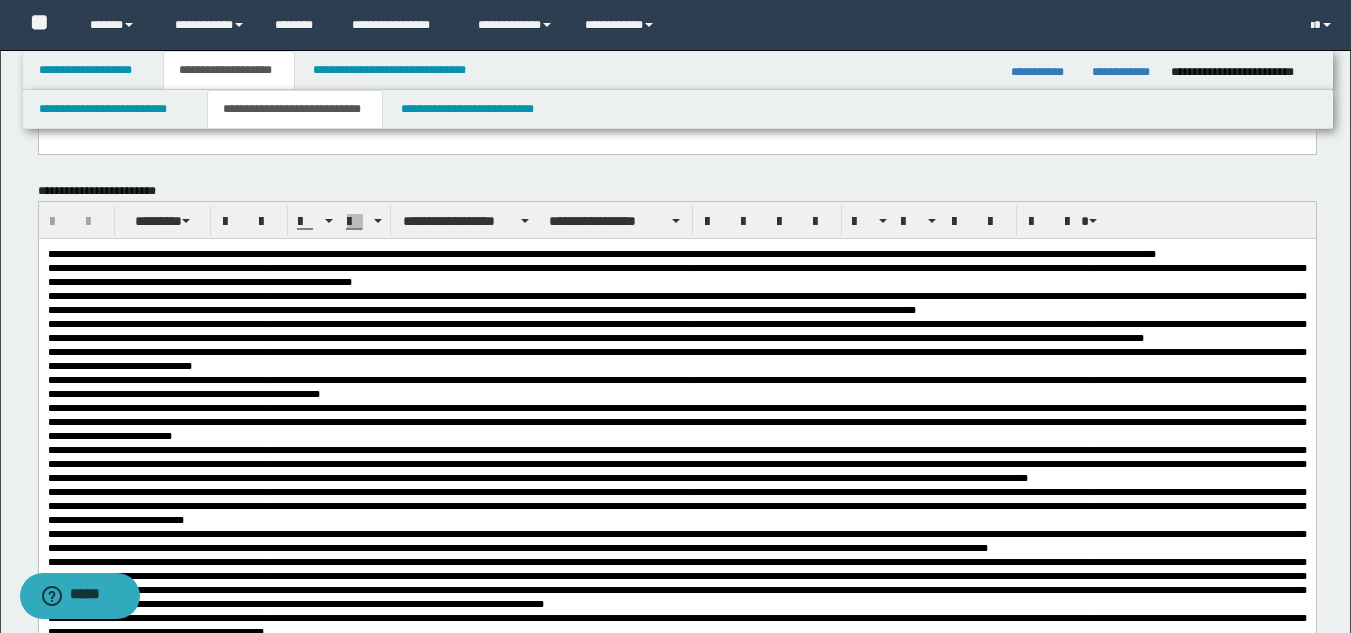scroll, scrollTop: 400, scrollLeft: 0, axis: vertical 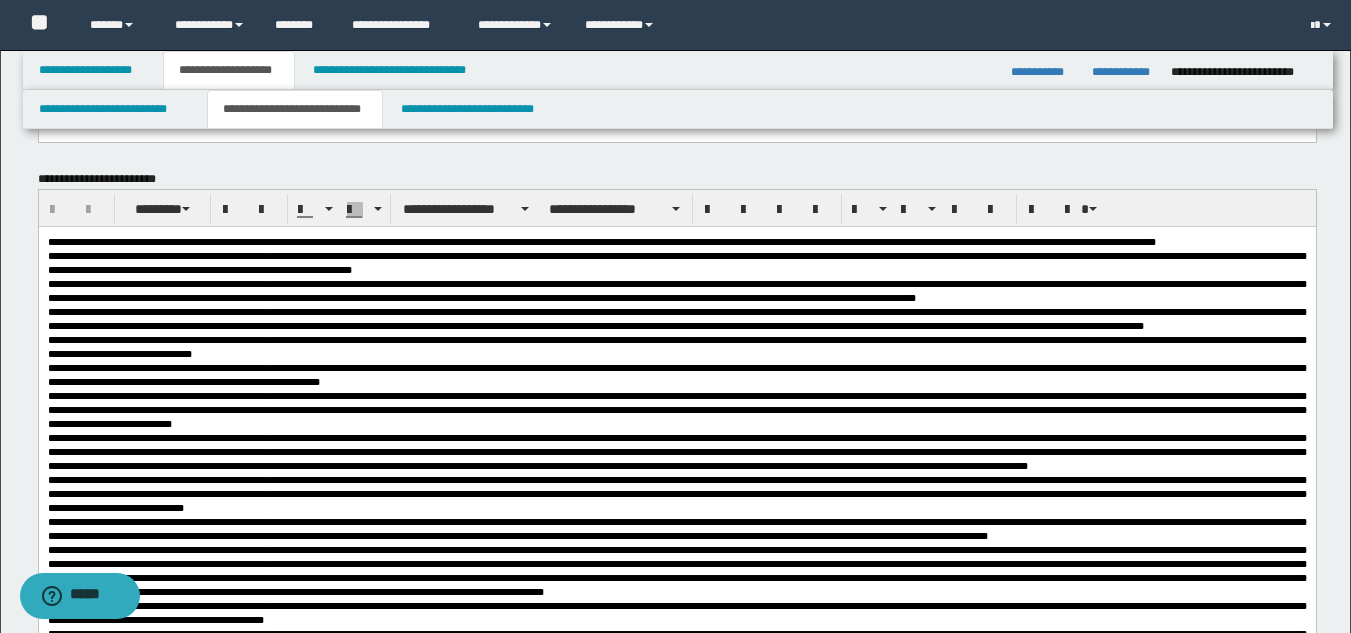 click on "**********" at bounding box center (601, 241) 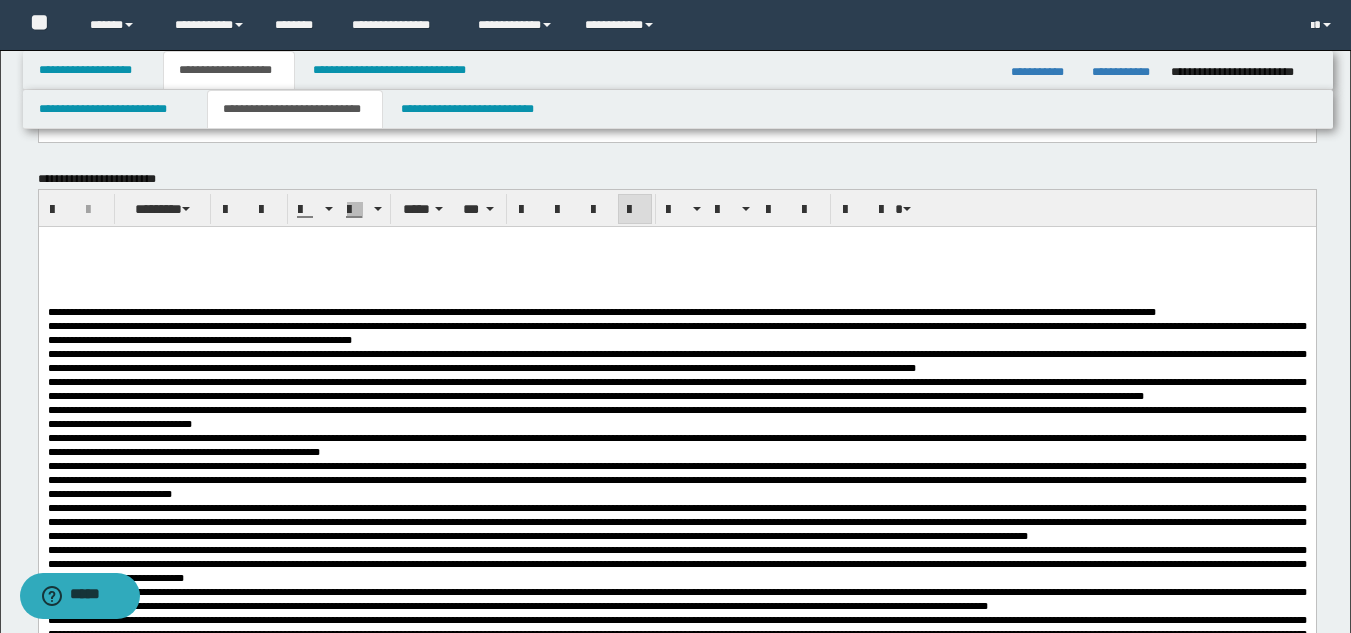 click at bounding box center (676, 297) 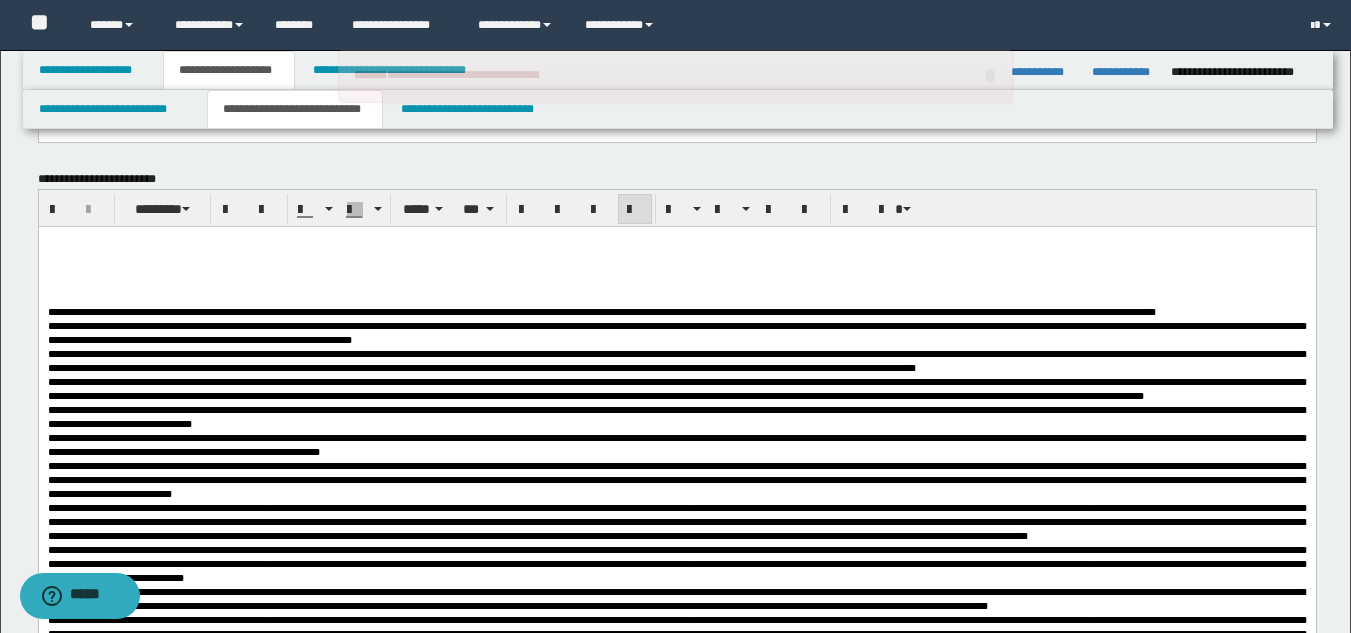 type 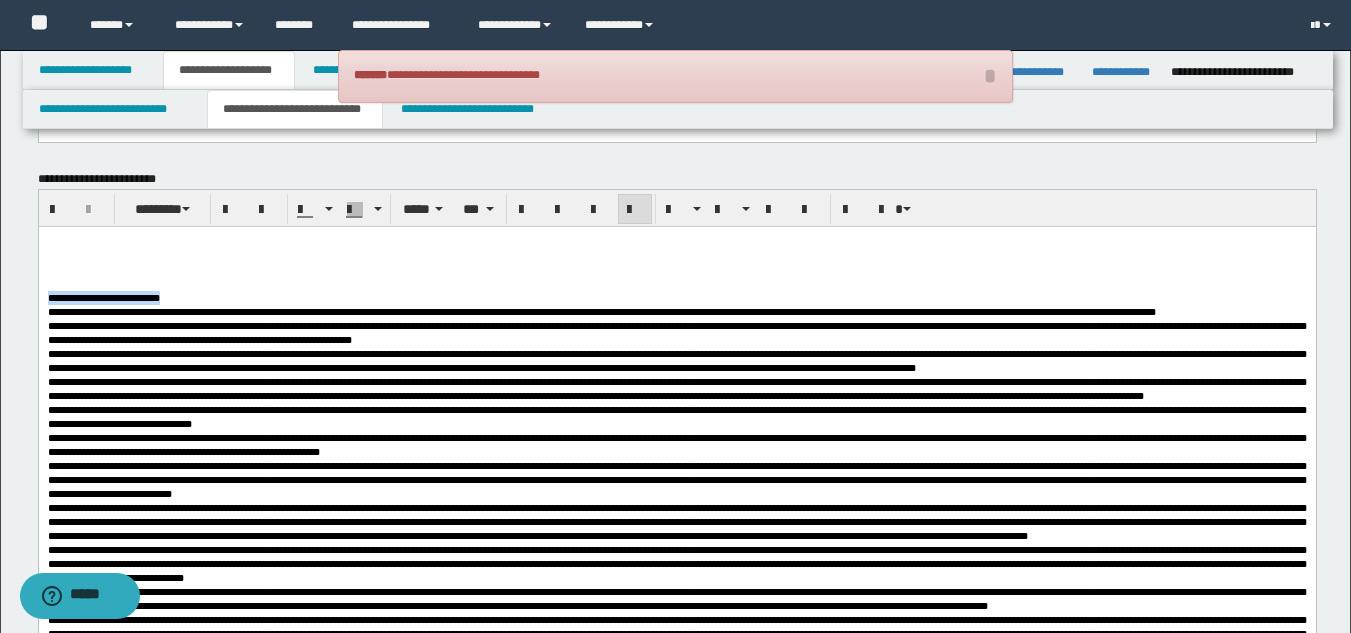 drag, startPoint x: 193, startPoint y: 307, endPoint x: 37, endPoint y: 300, distance: 156.15697 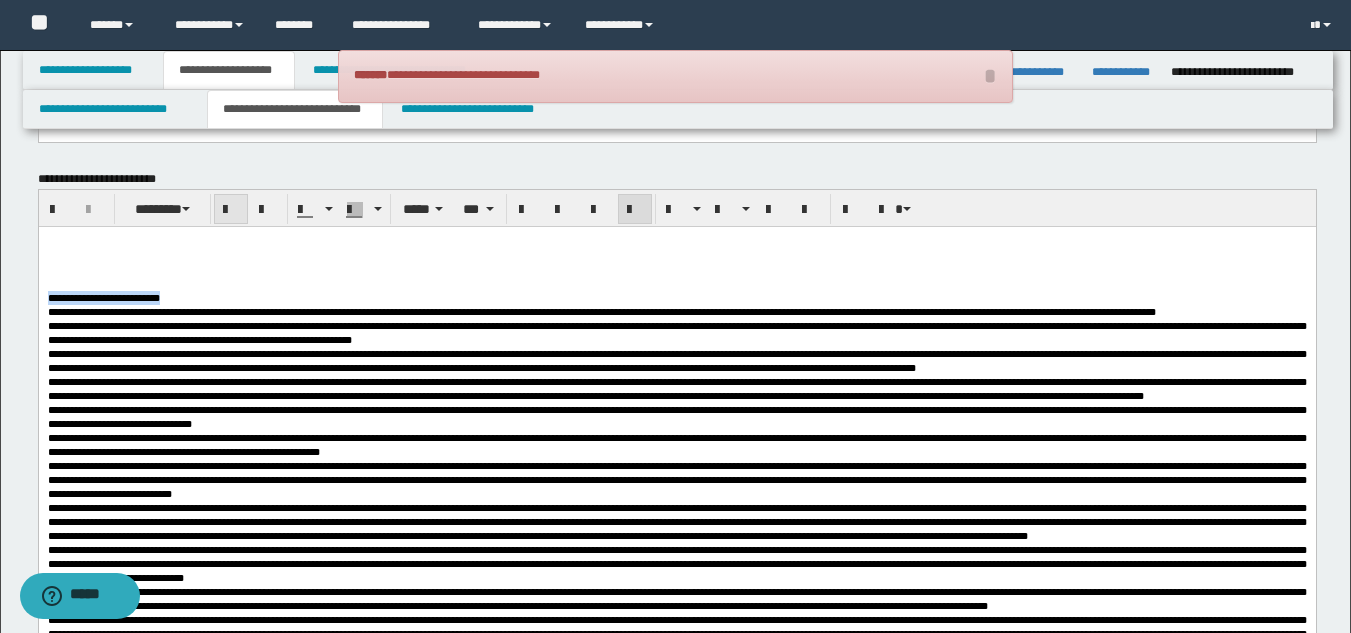 click at bounding box center (231, 210) 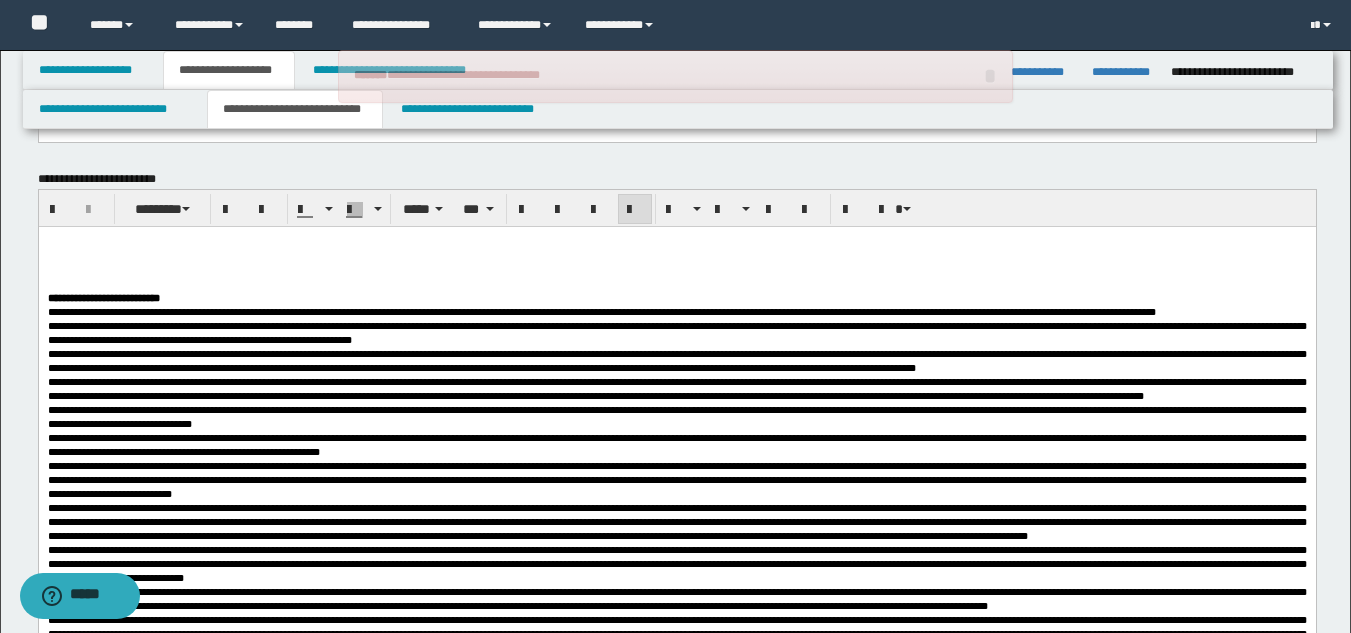 click on "**********" at bounding box center [676, 1113] 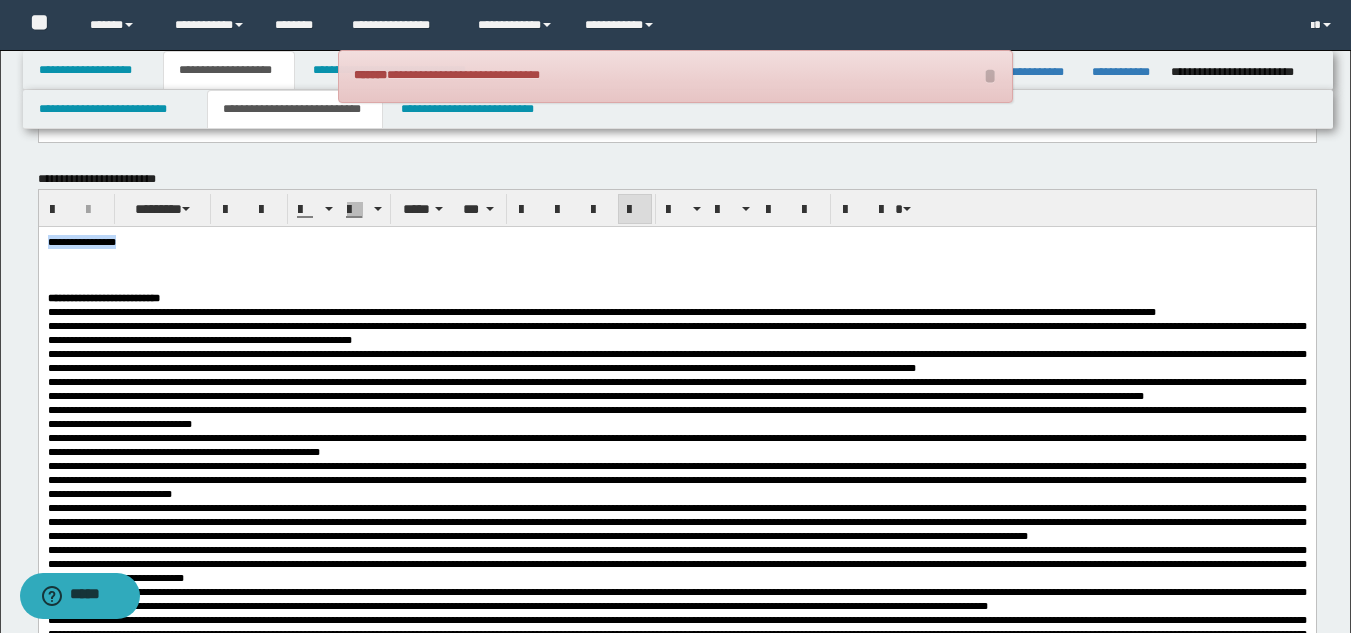 drag, startPoint x: 157, startPoint y: 241, endPoint x: 48, endPoint y: 237, distance: 109.07337 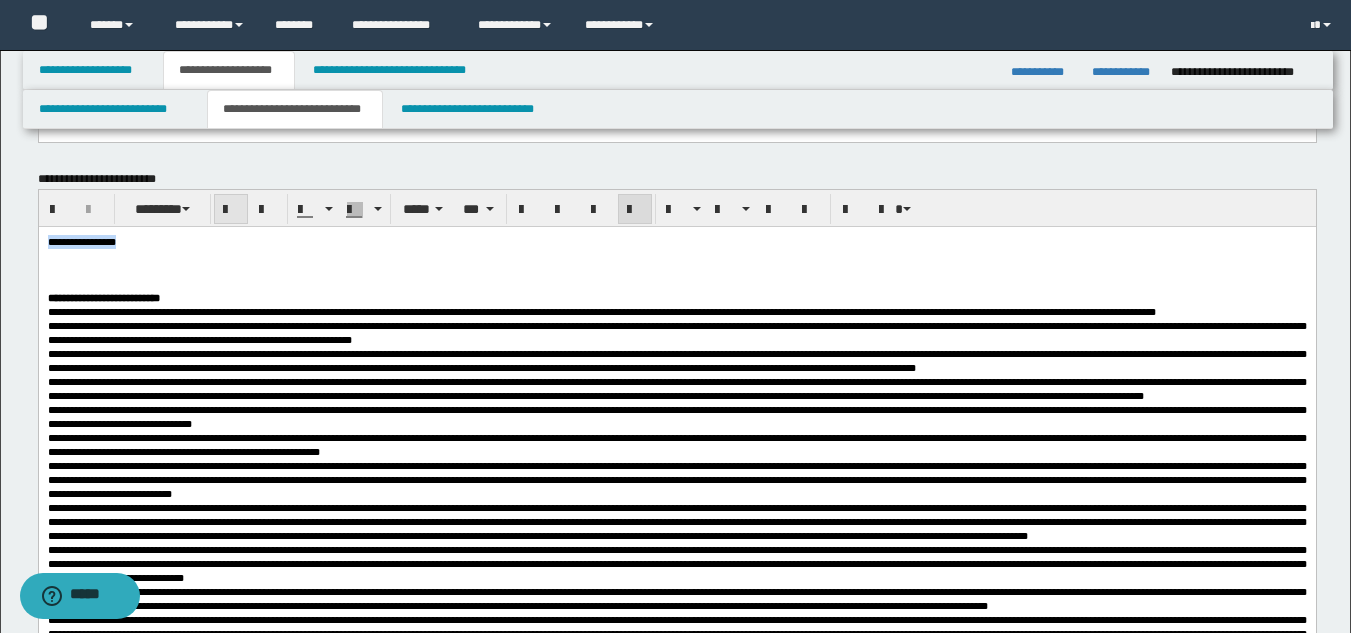 click at bounding box center [231, 210] 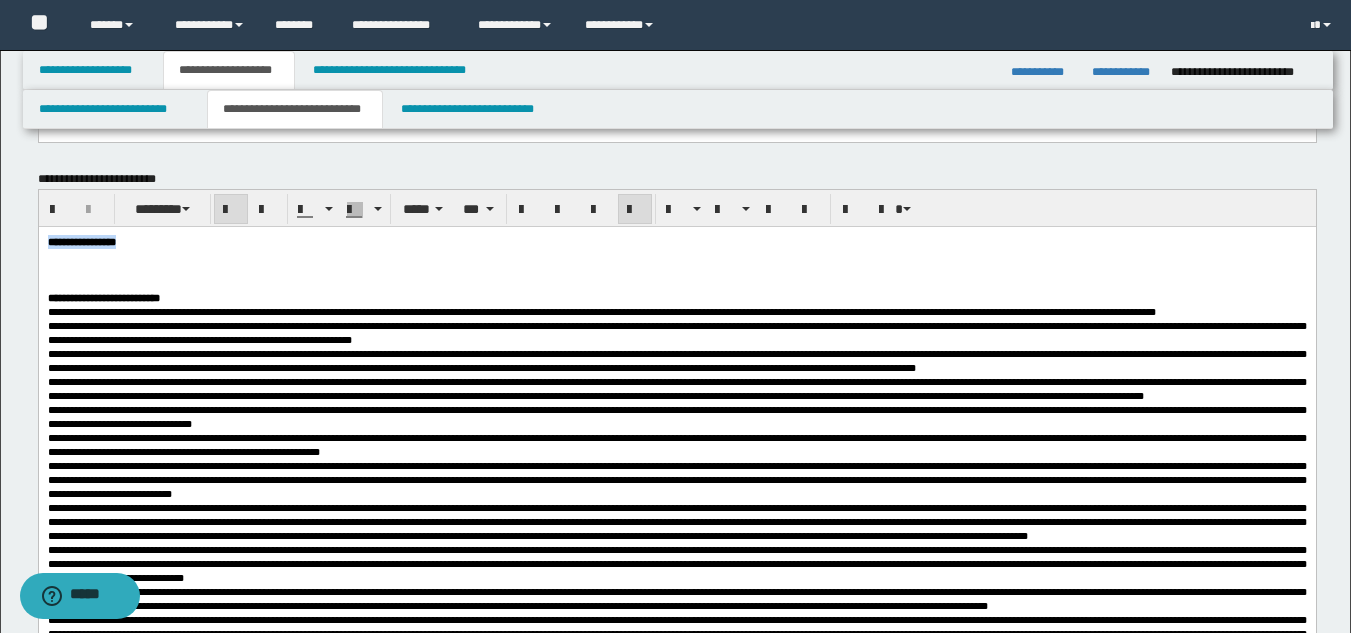 click on "**********" at bounding box center (676, 241) 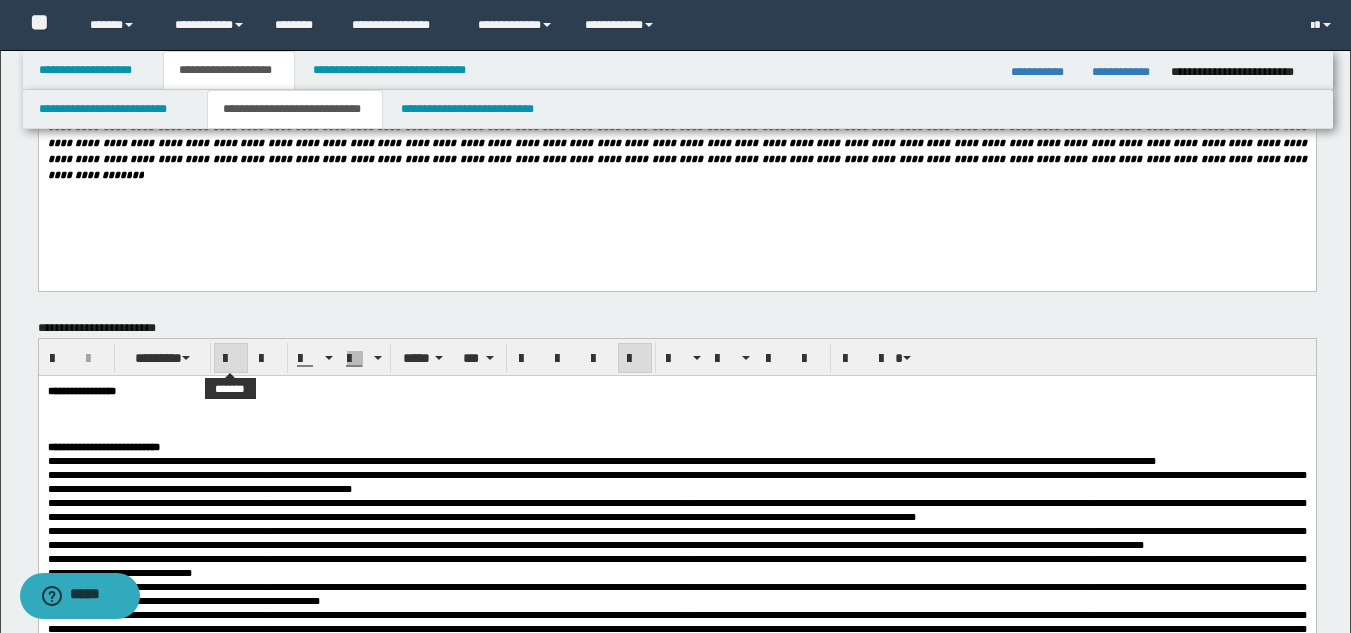 scroll, scrollTop: 0, scrollLeft: 0, axis: both 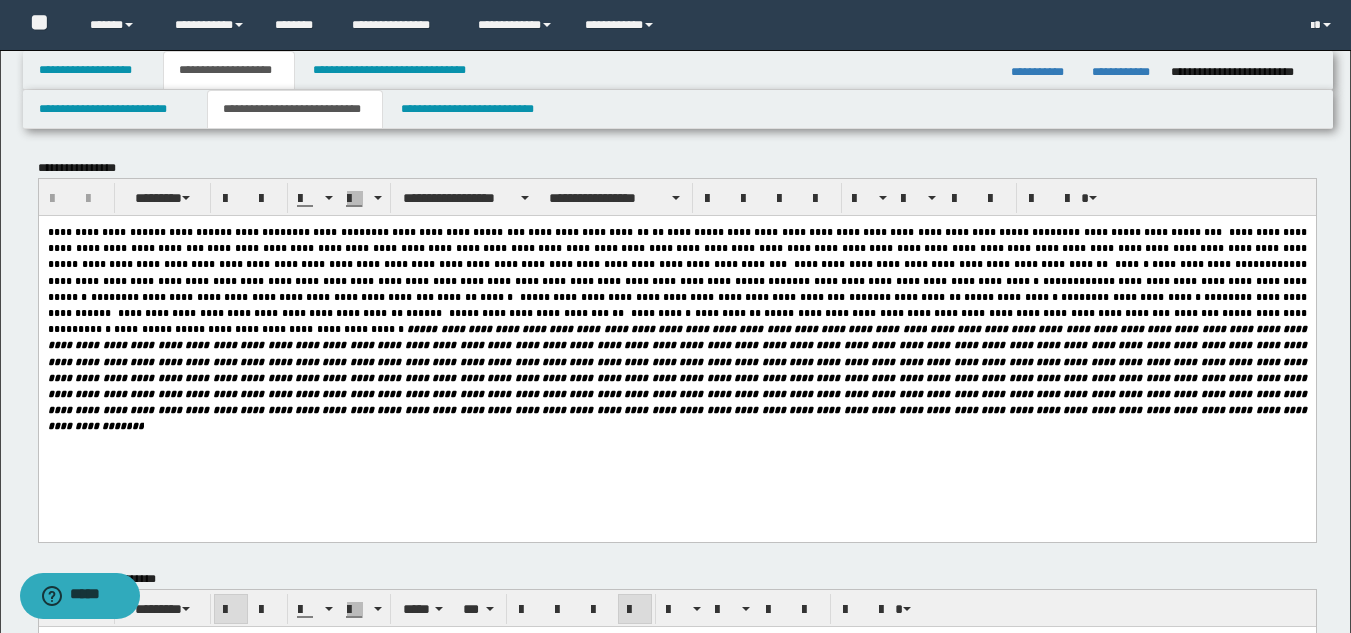 click on "**********" at bounding box center [676, 361] 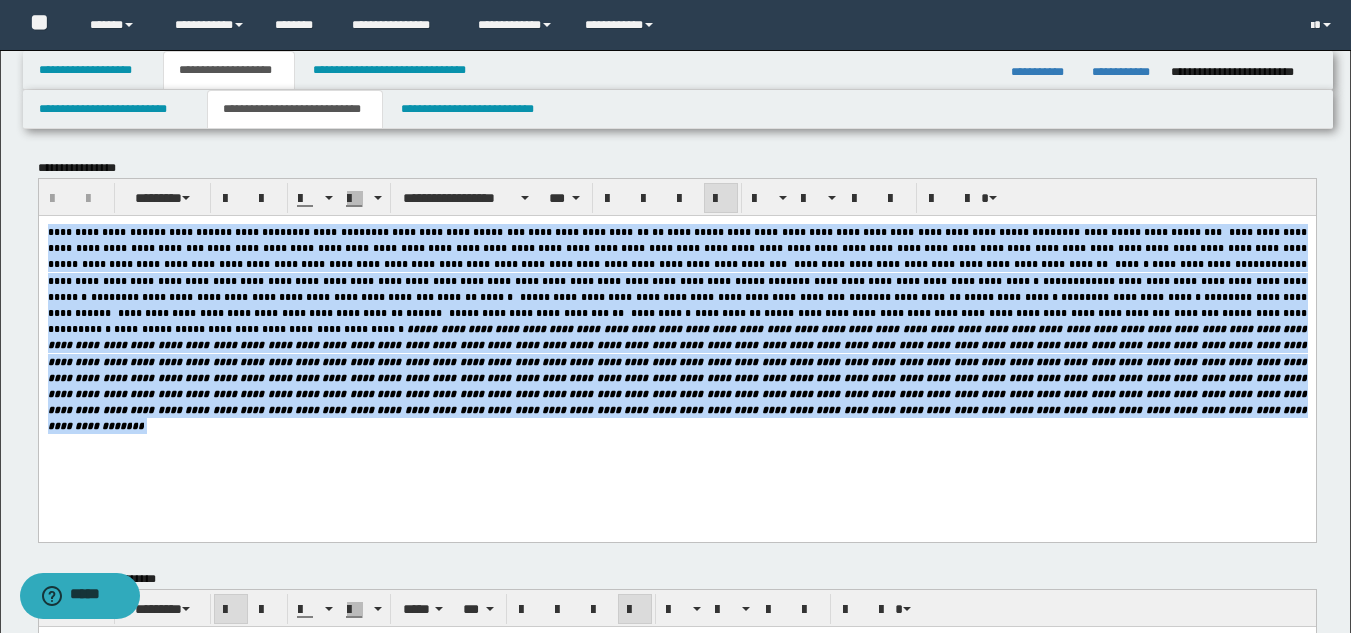 drag, startPoint x: 834, startPoint y: 416, endPoint x: 22, endPoint y: 233, distance: 832.3659 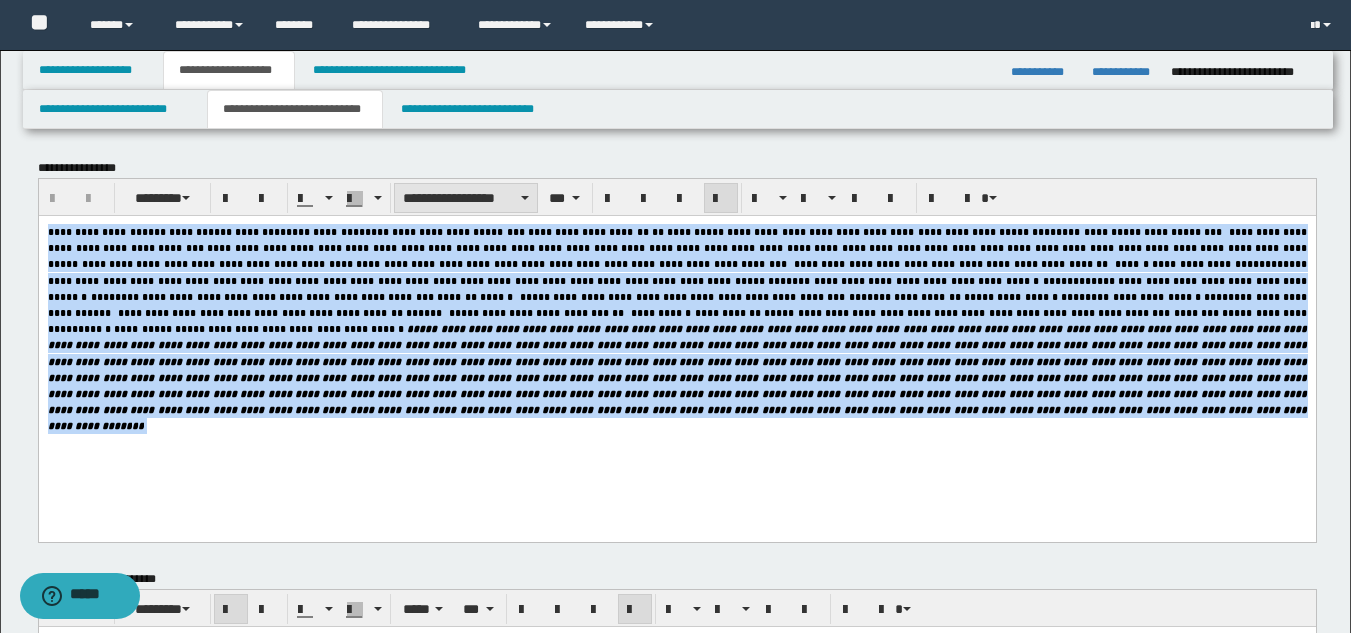 copy on "**********" 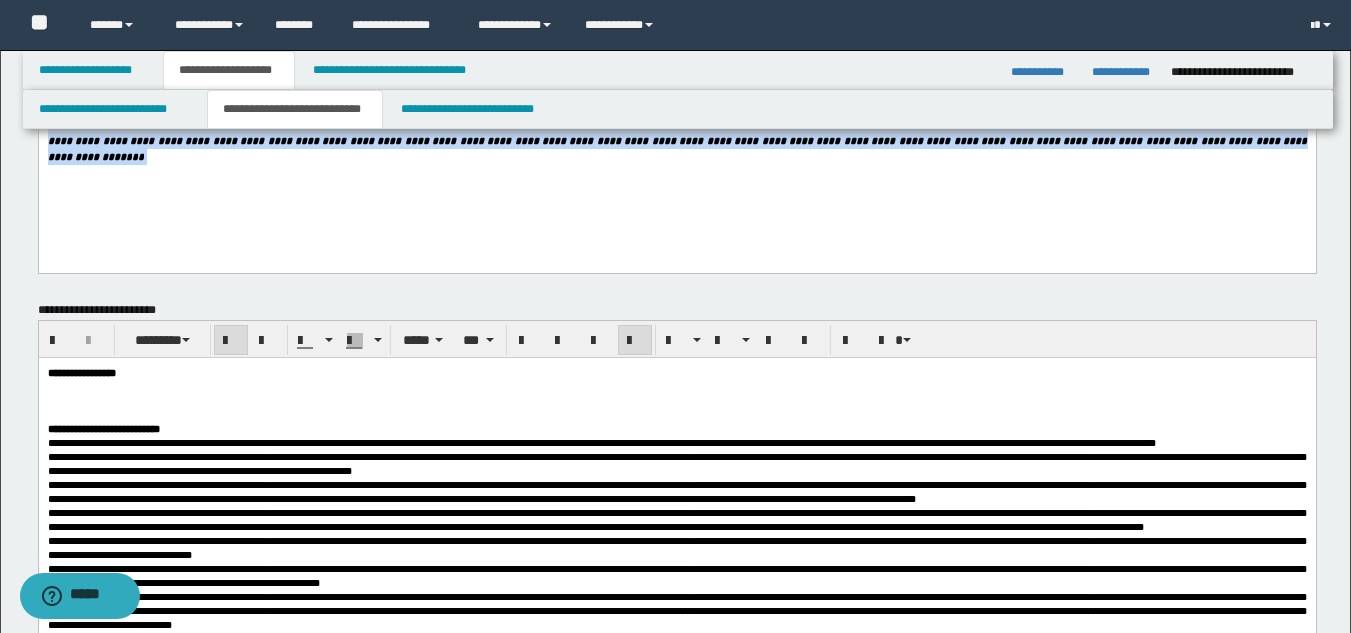 scroll, scrollTop: 300, scrollLeft: 0, axis: vertical 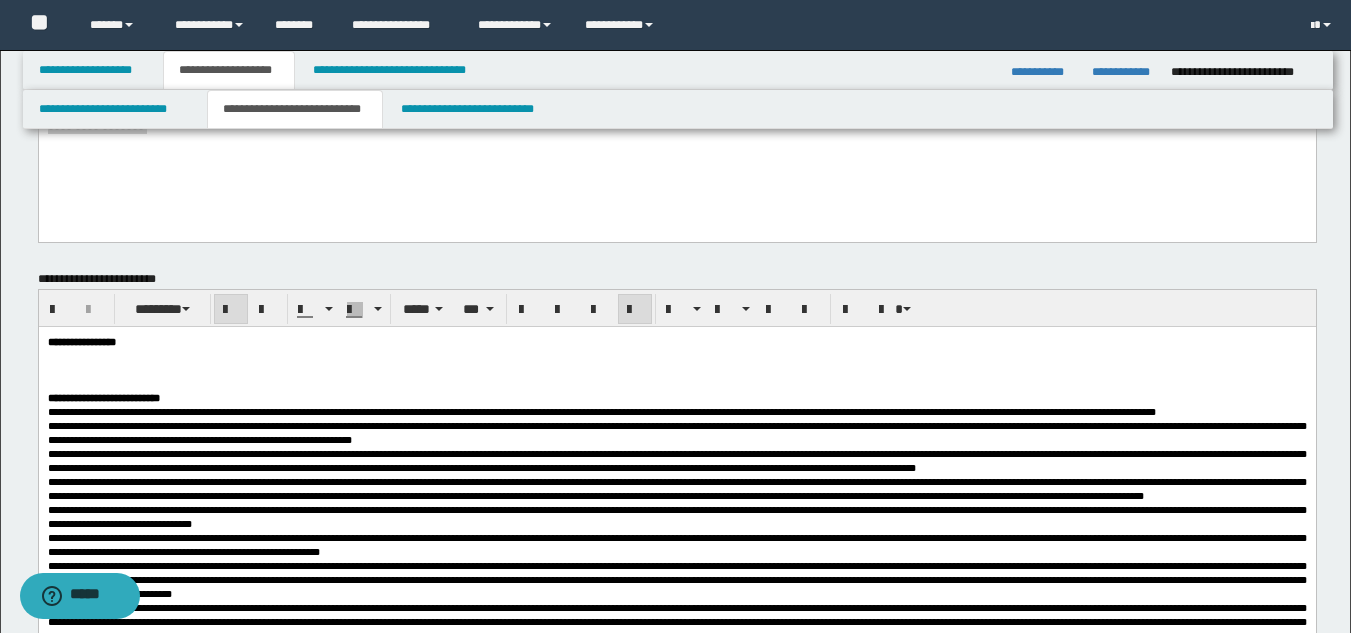click on "**********" at bounding box center (676, 341) 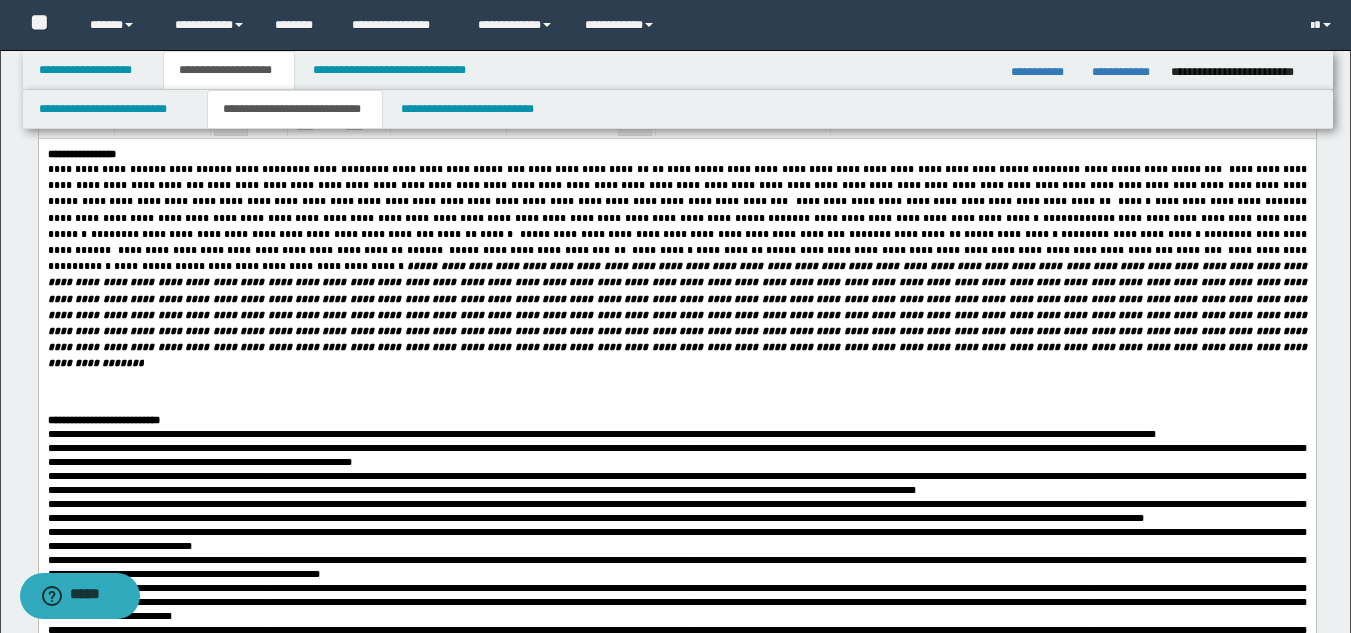 scroll, scrollTop: 500, scrollLeft: 0, axis: vertical 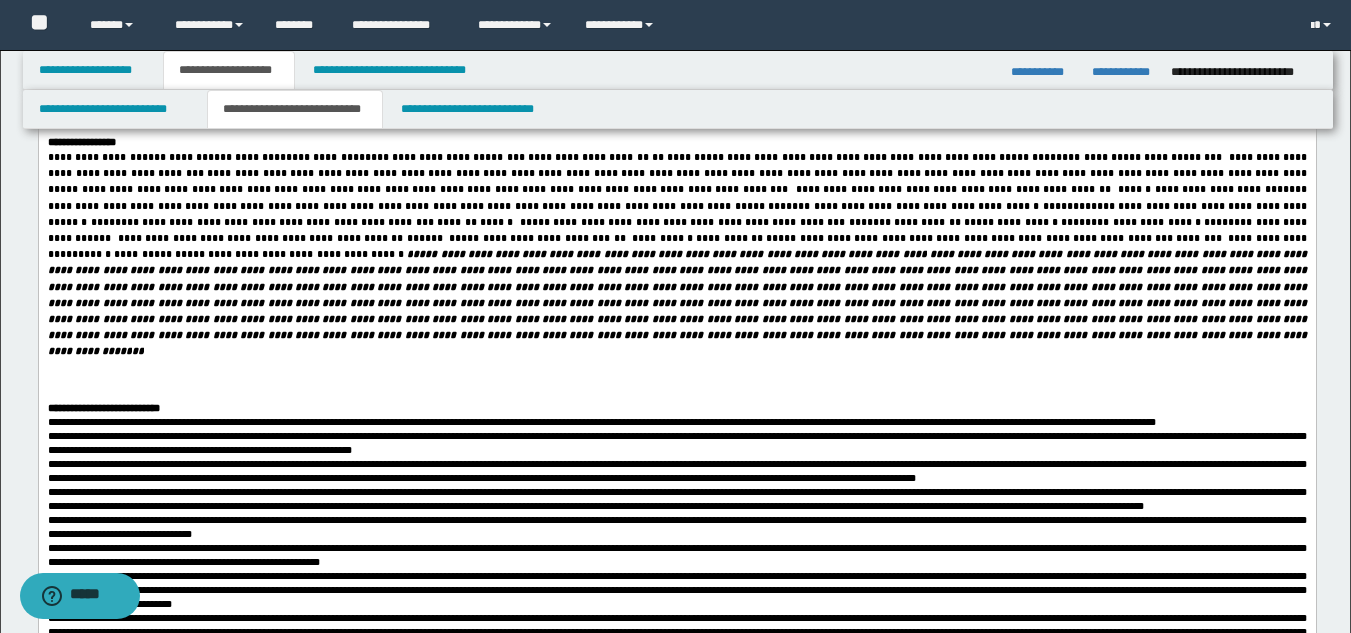 click on "**********" at bounding box center [676, 1118] 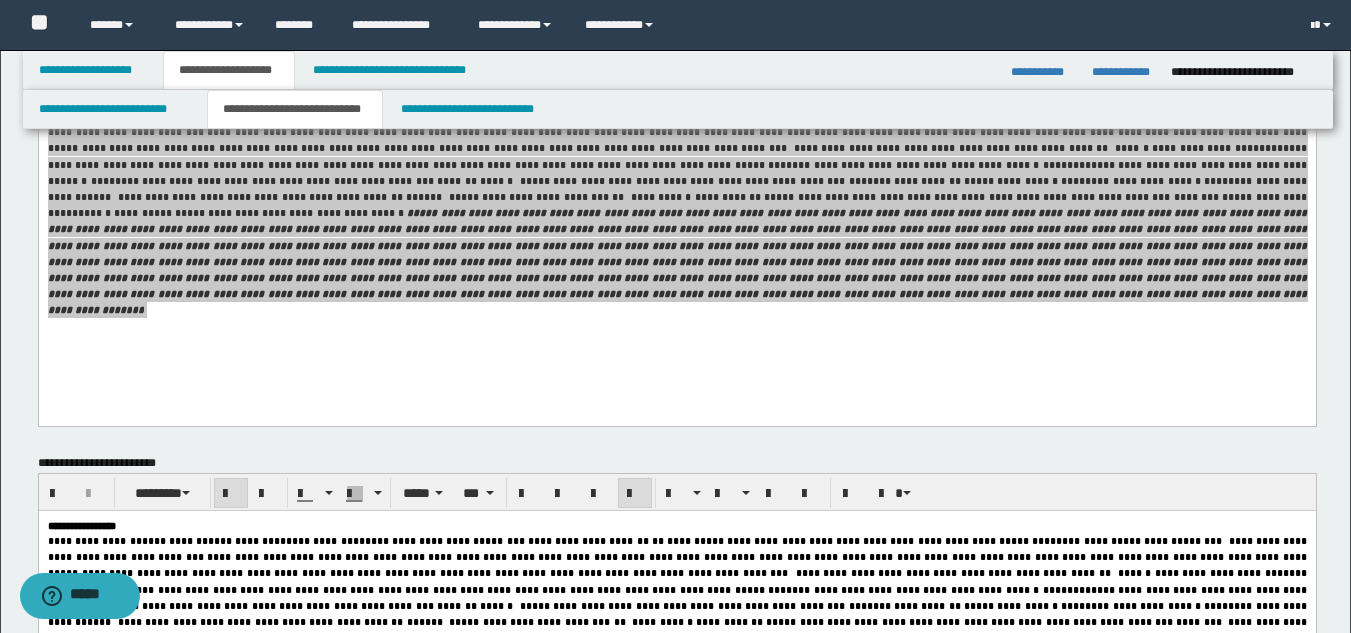 scroll, scrollTop: 0, scrollLeft: 0, axis: both 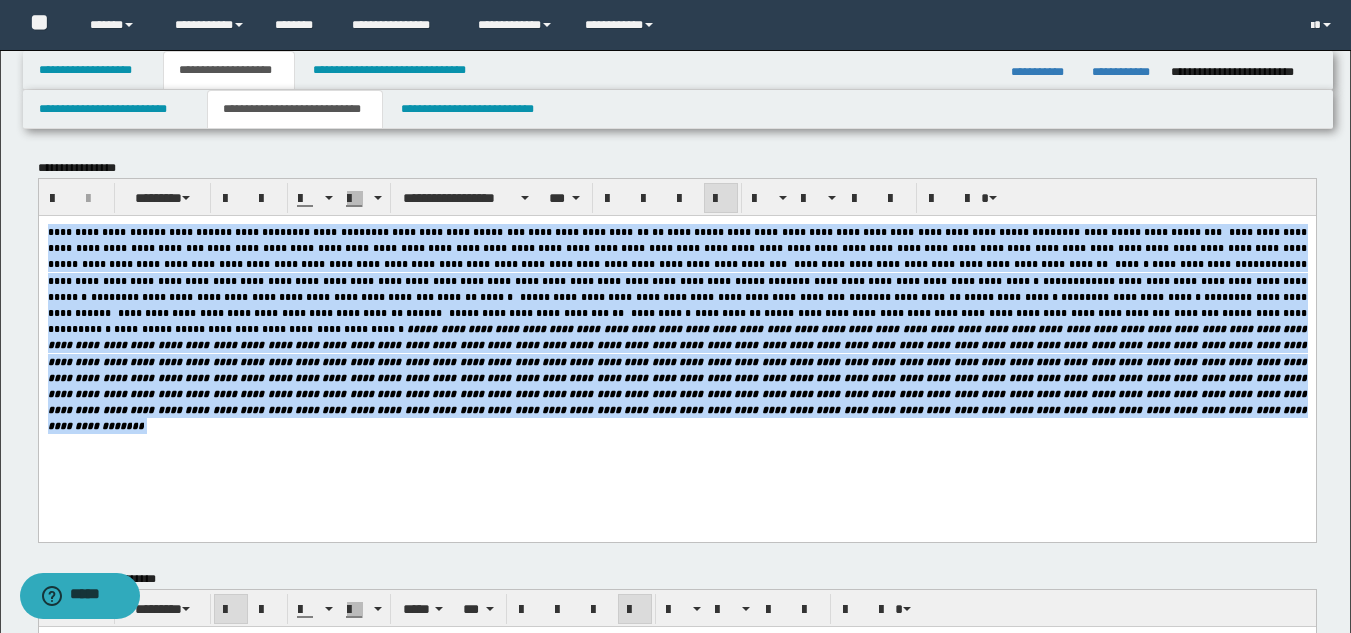 click on "**********" at bounding box center (676, 328) 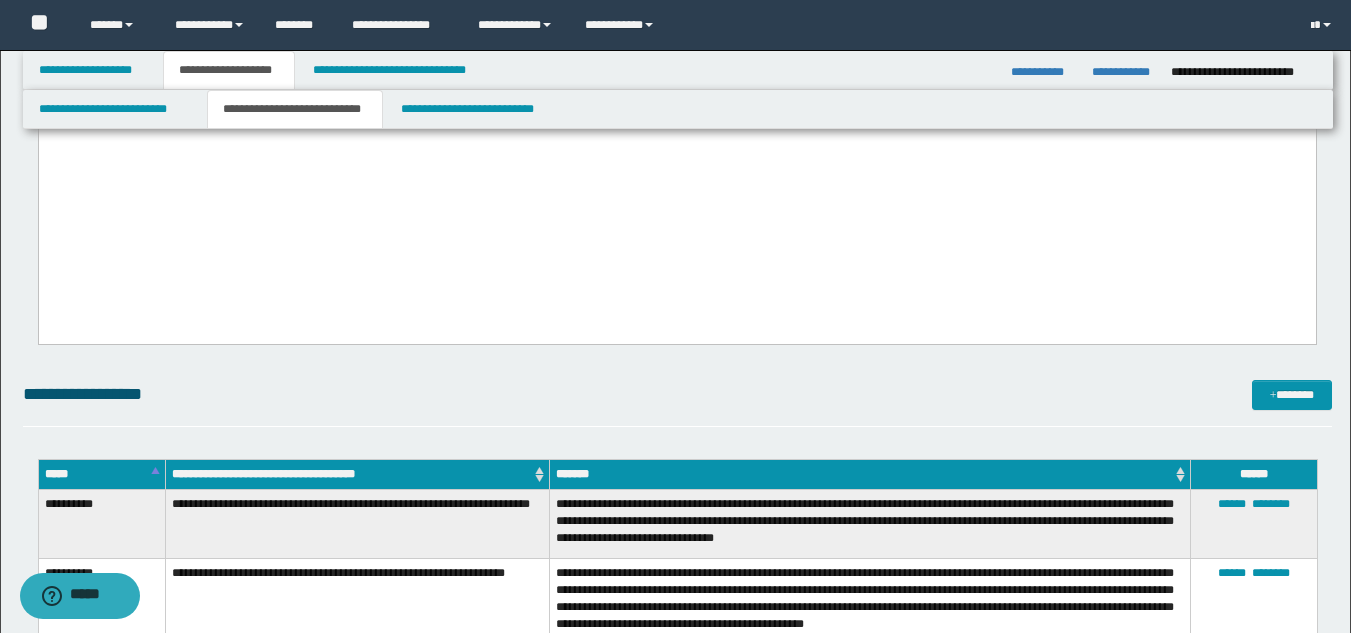 scroll, scrollTop: 2600, scrollLeft: 0, axis: vertical 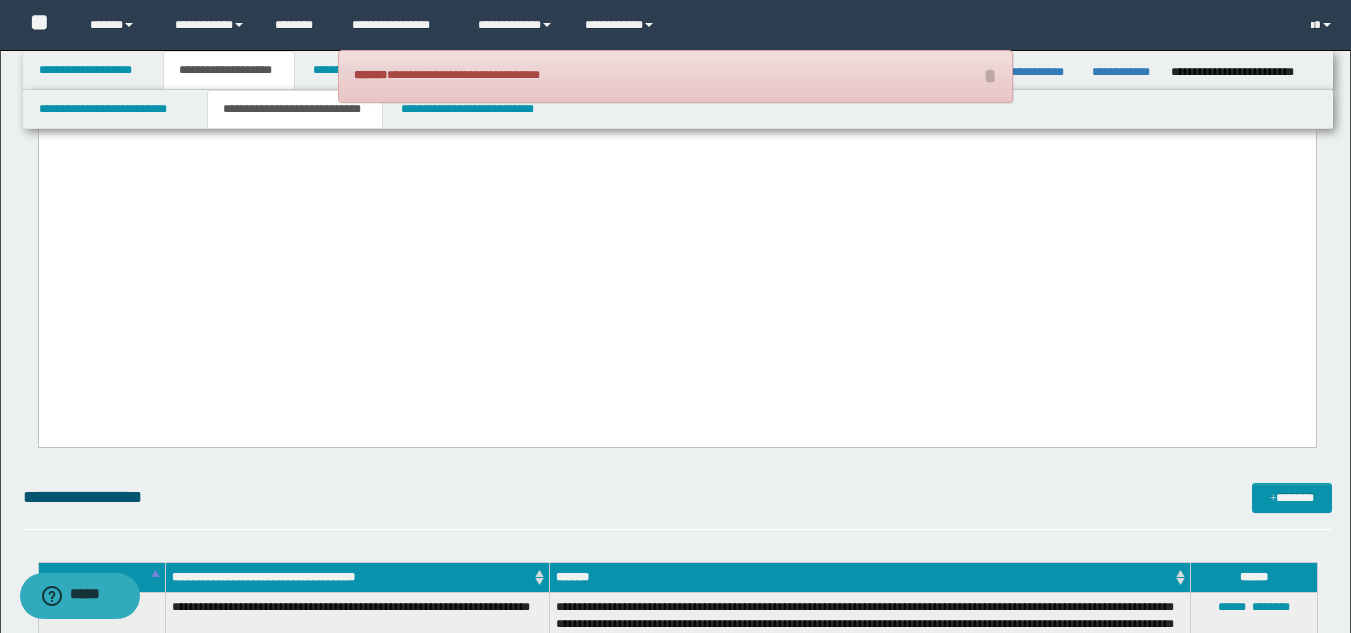 click on "**********" at bounding box center (676, -1180) 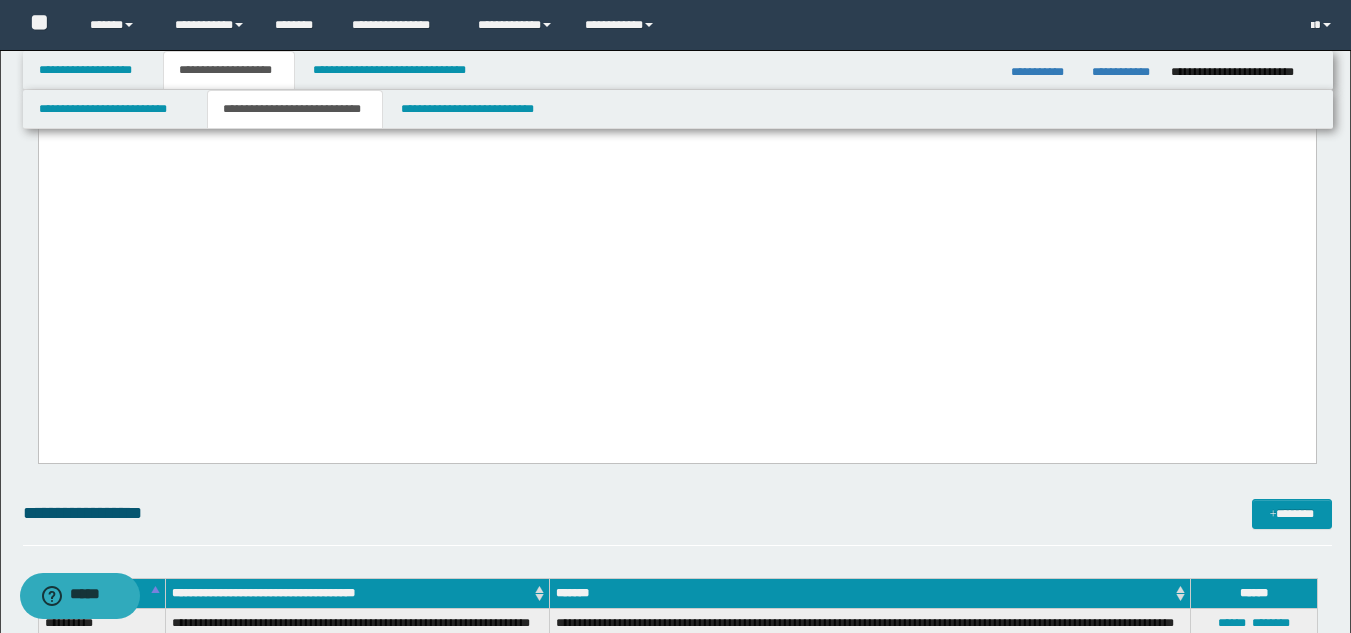 drag, startPoint x: 176, startPoint y: 362, endPoint x: -1, endPoint y: 350, distance: 177.40631 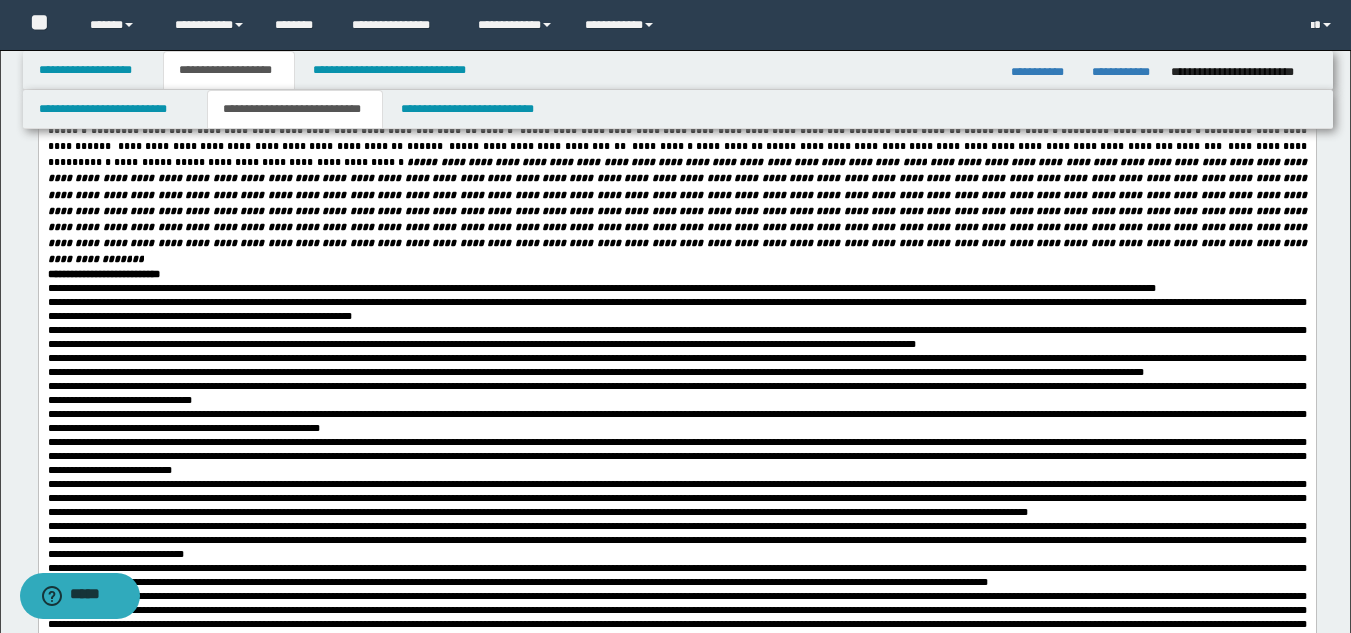 scroll, scrollTop: 100, scrollLeft: 0, axis: vertical 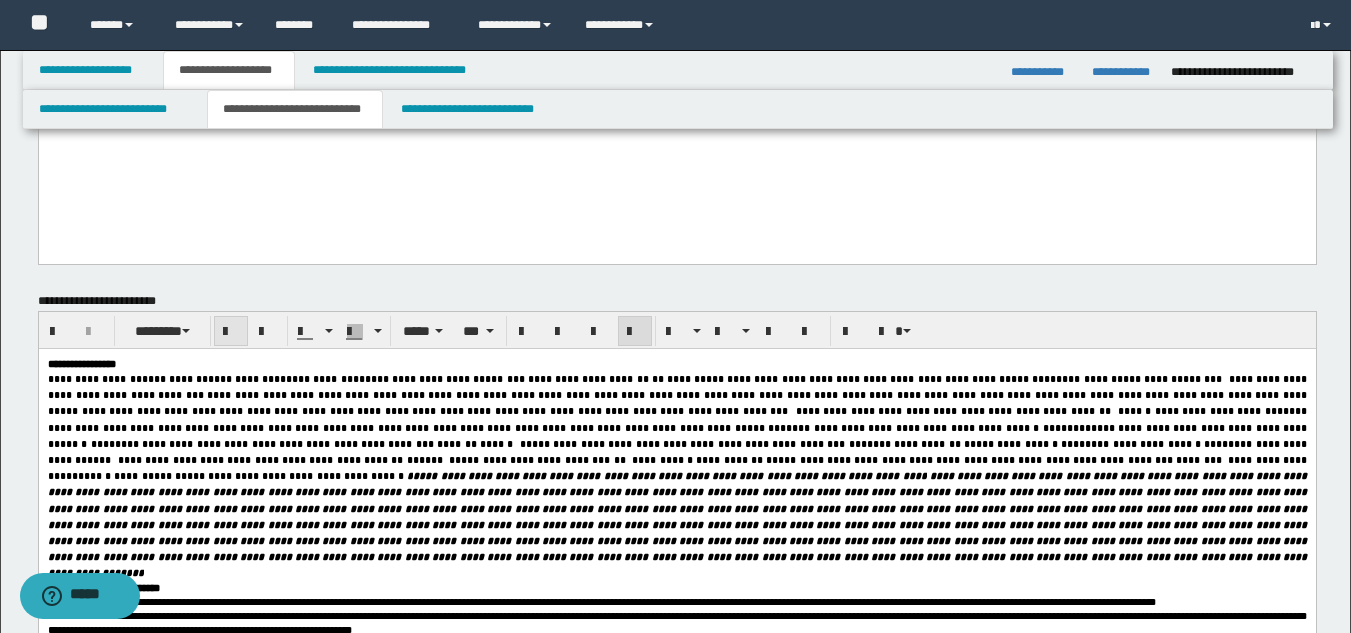 click at bounding box center [231, 331] 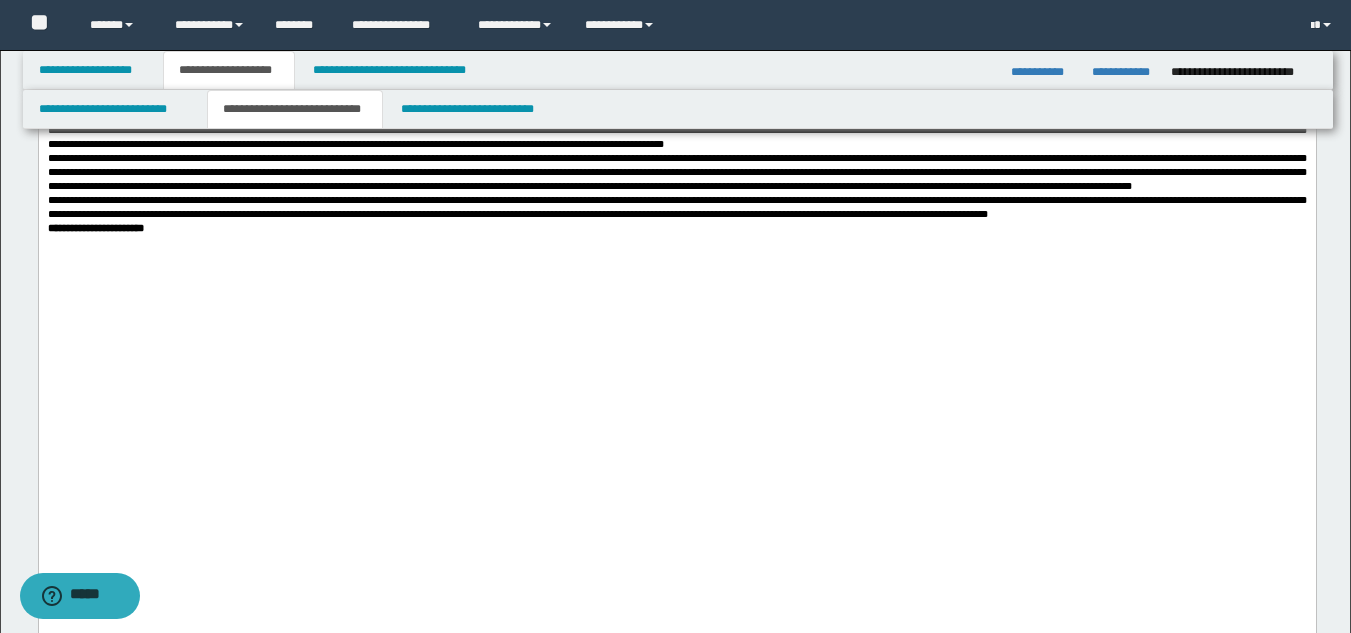 scroll, scrollTop: 2500, scrollLeft: 0, axis: vertical 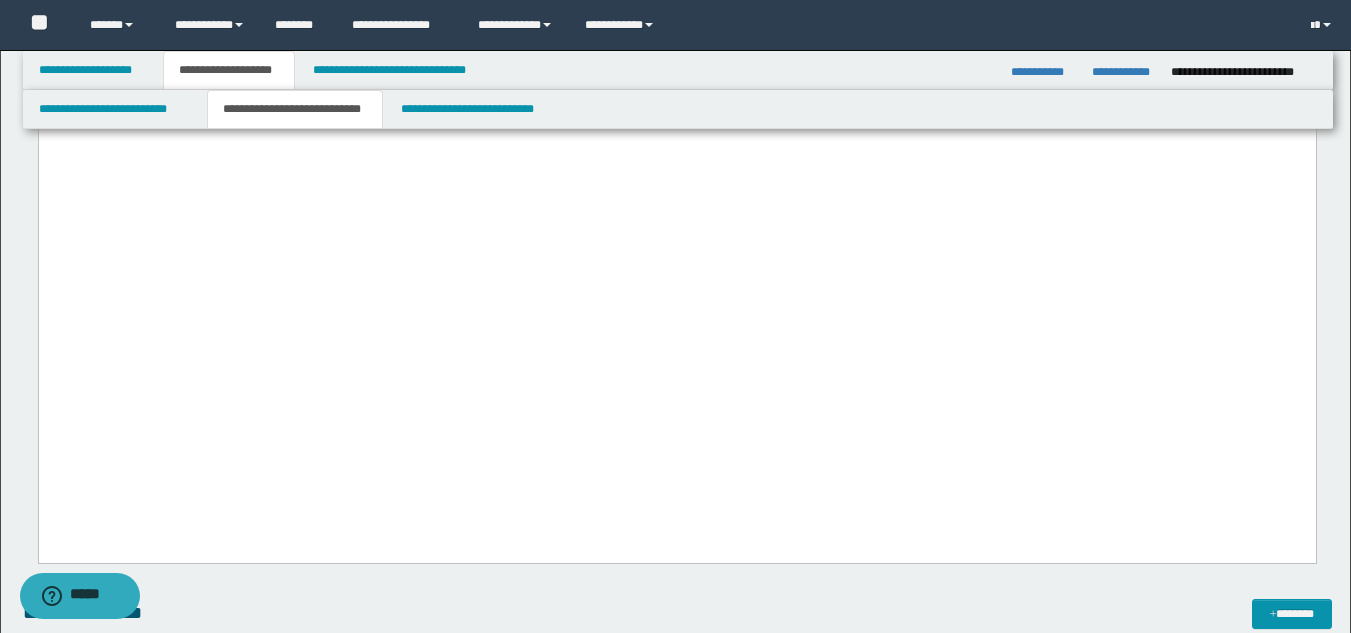 click on "**********" at bounding box center [676, -160] 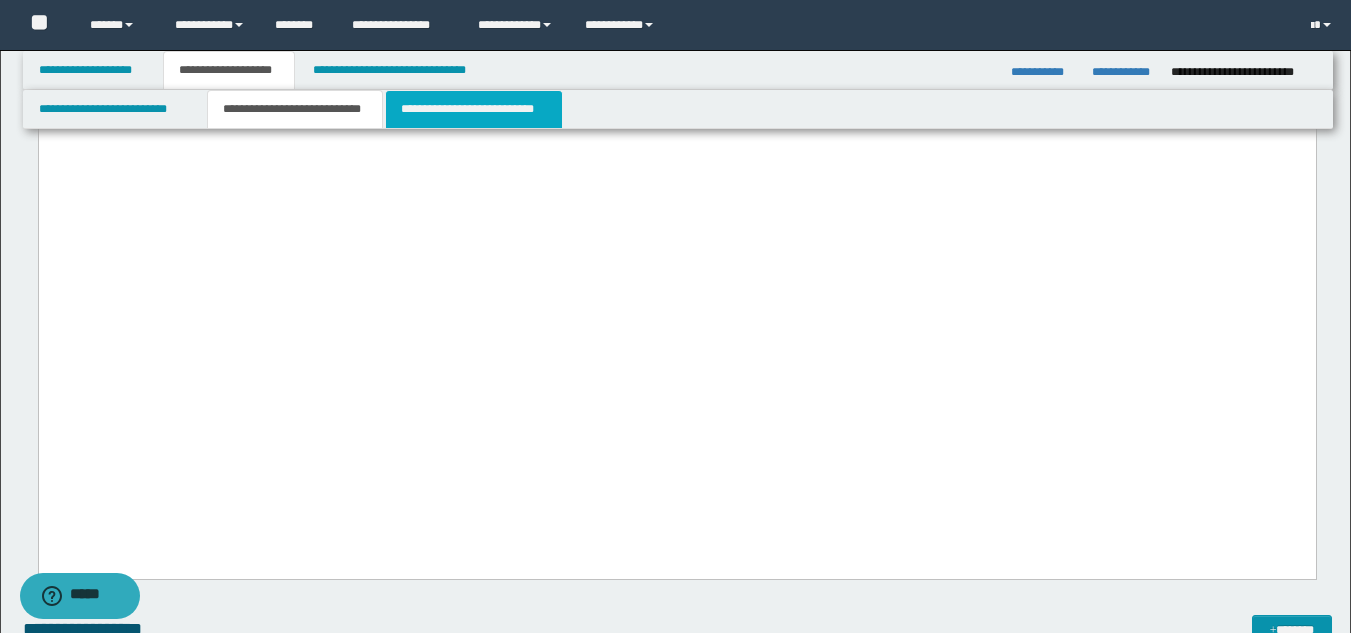 click on "**********" at bounding box center [474, 109] 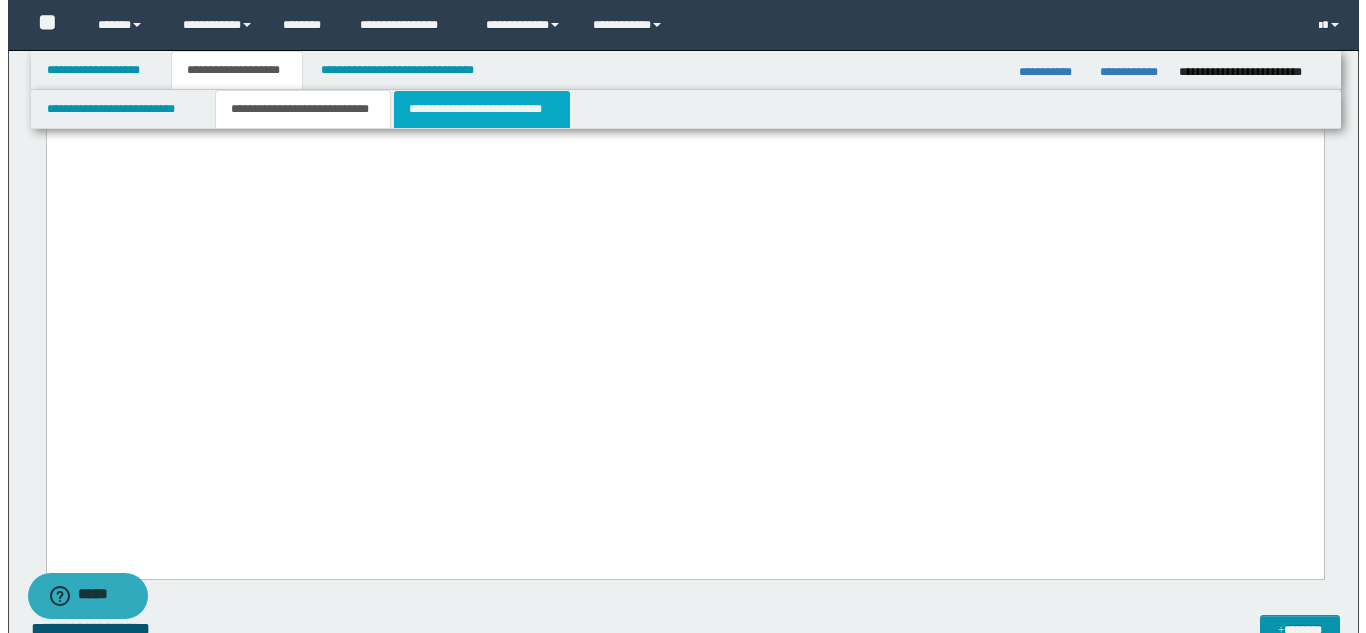 scroll, scrollTop: 0, scrollLeft: 0, axis: both 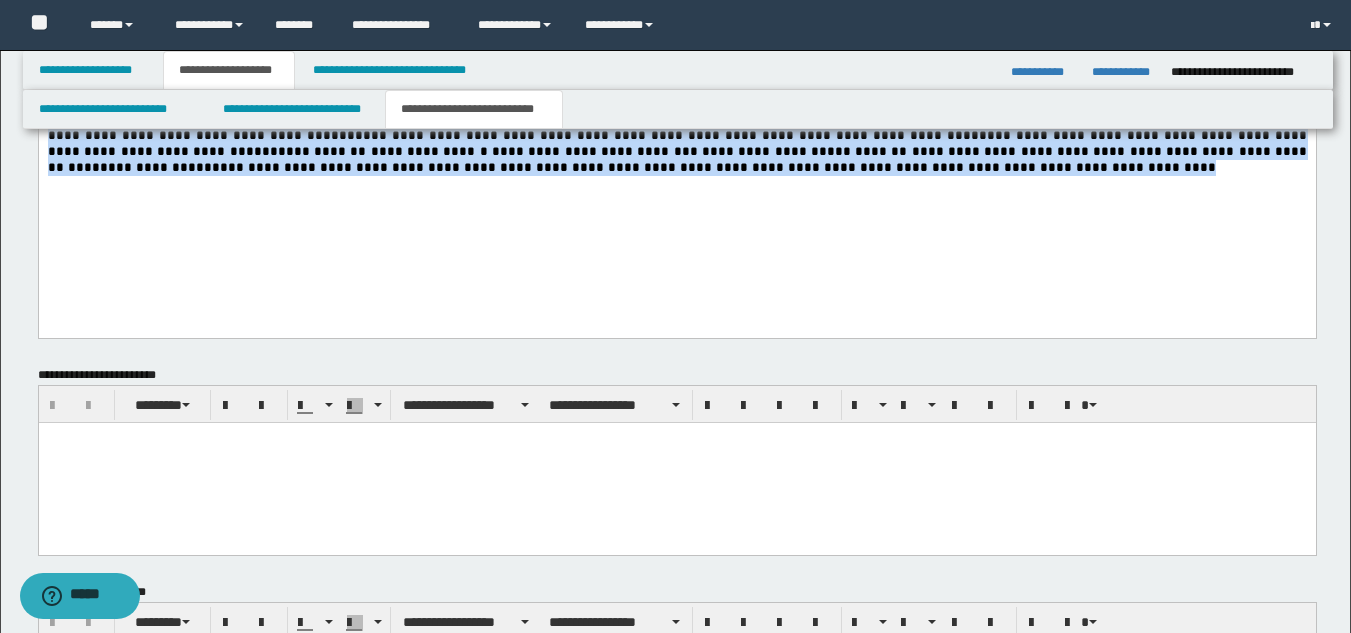 drag, startPoint x: 48, startPoint y: -169, endPoint x: 267, endPoint y: 510, distance: 713.4438 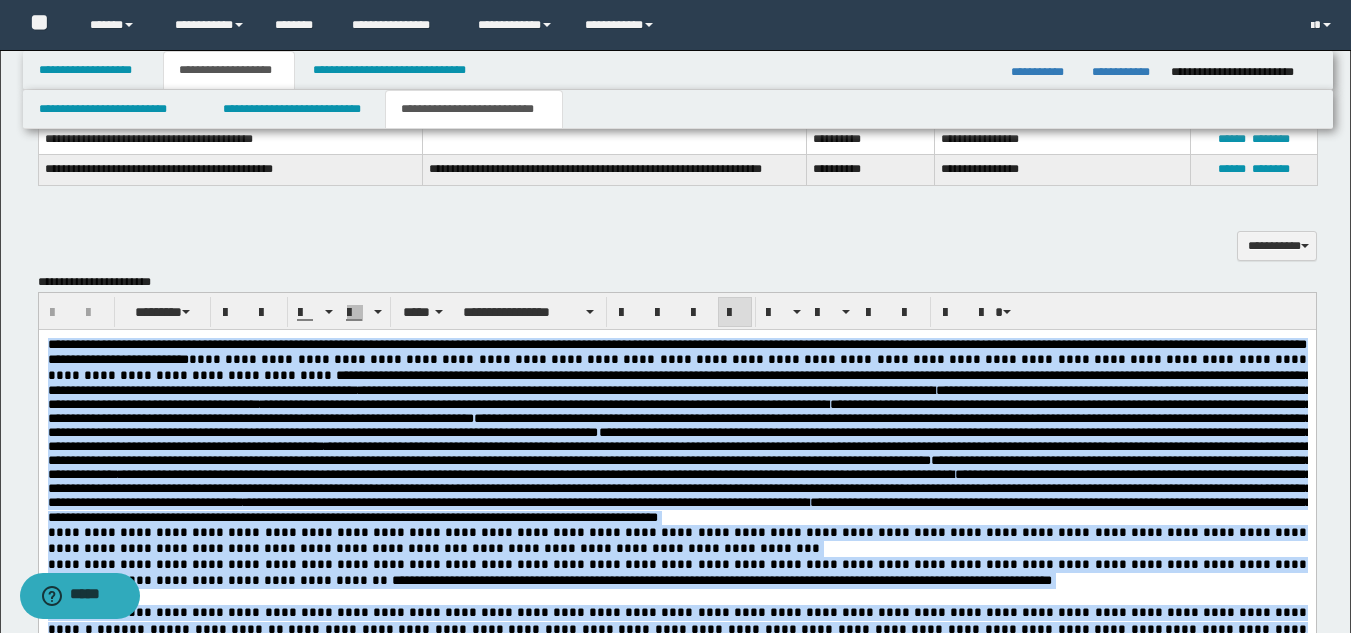 scroll, scrollTop: 2512, scrollLeft: 0, axis: vertical 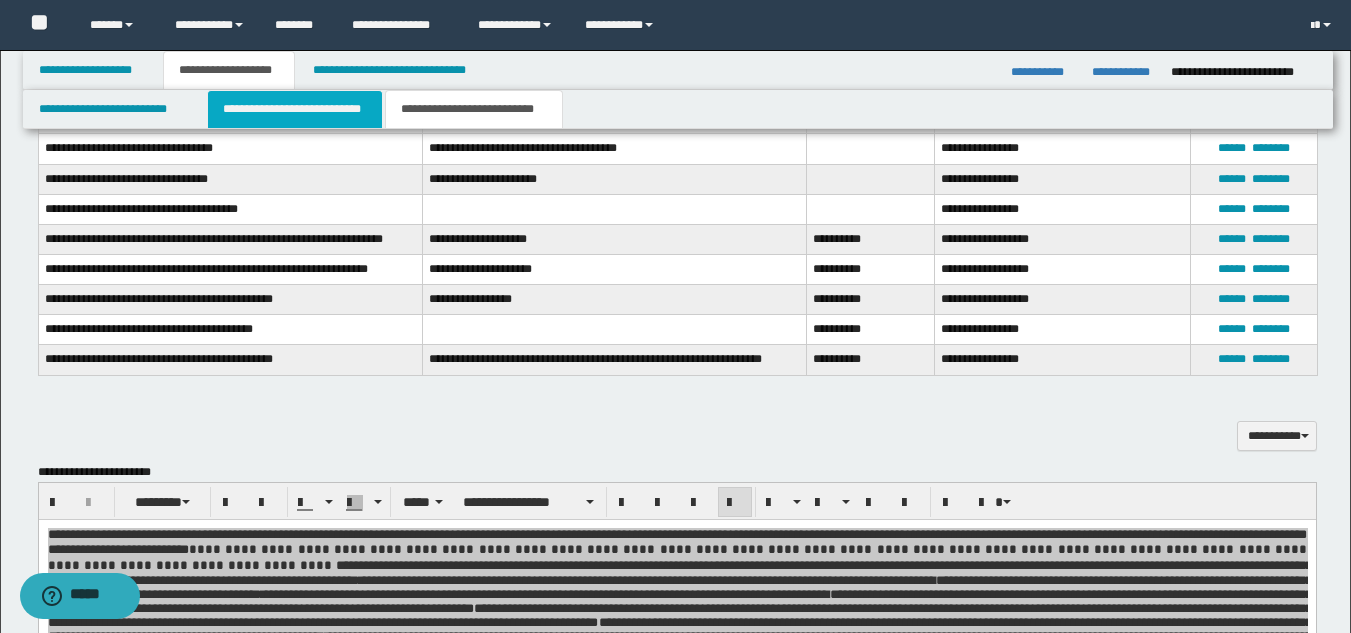click on "**********" at bounding box center (295, 109) 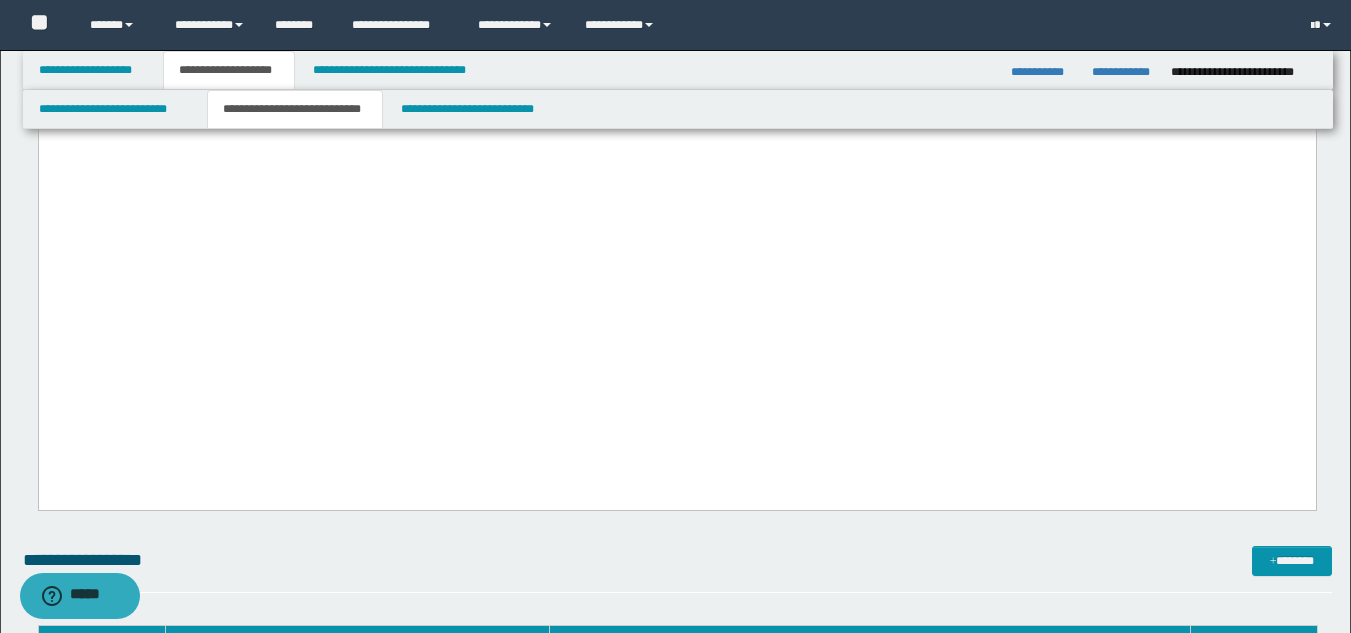 scroll, scrollTop: 2600, scrollLeft: 0, axis: vertical 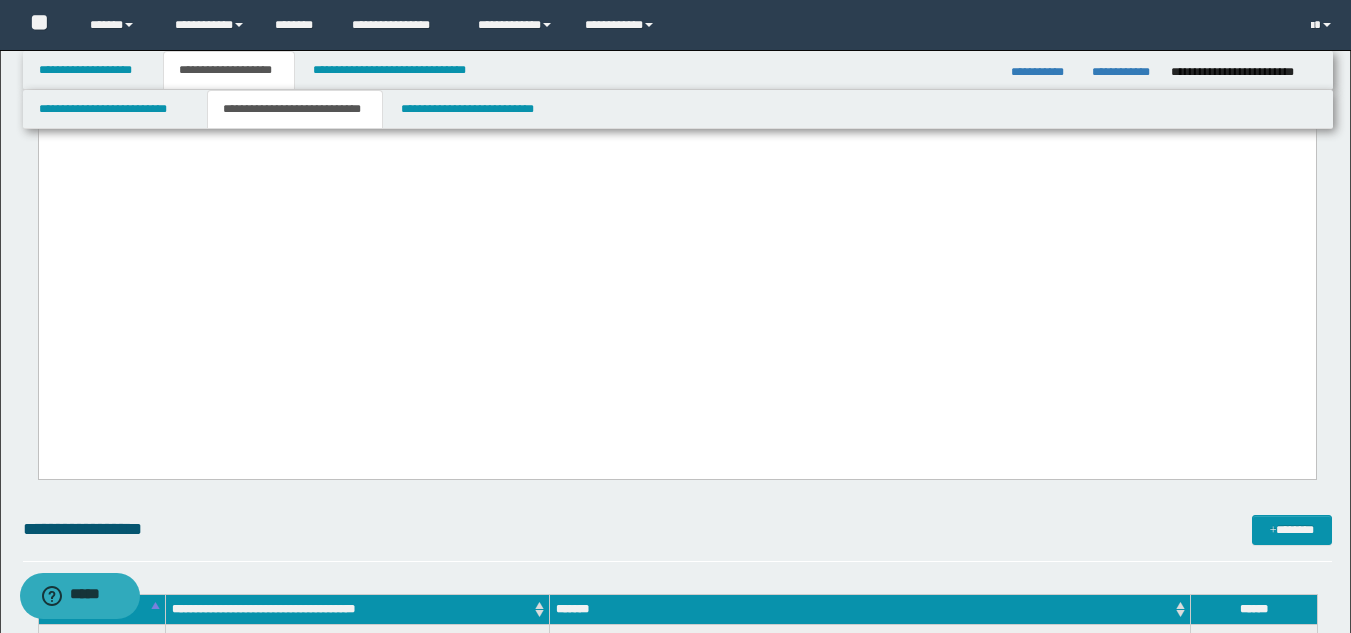 click on "**********" at bounding box center (676, -1166) 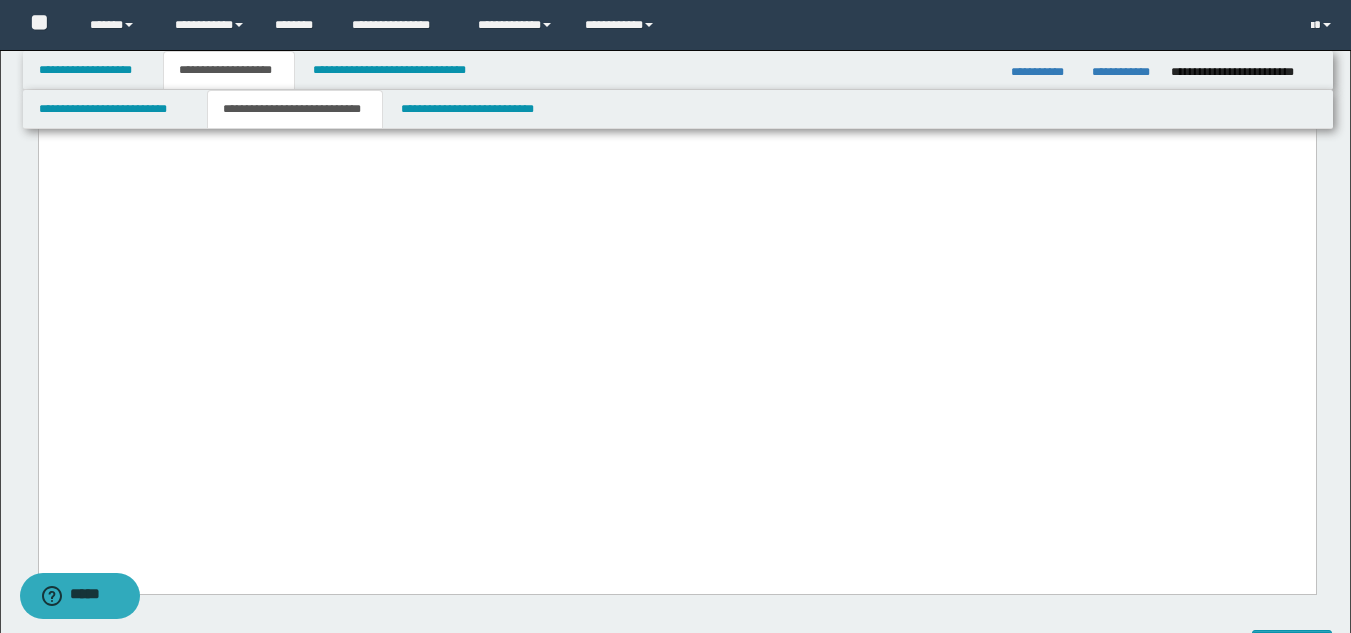 scroll, scrollTop: 2900, scrollLeft: 0, axis: vertical 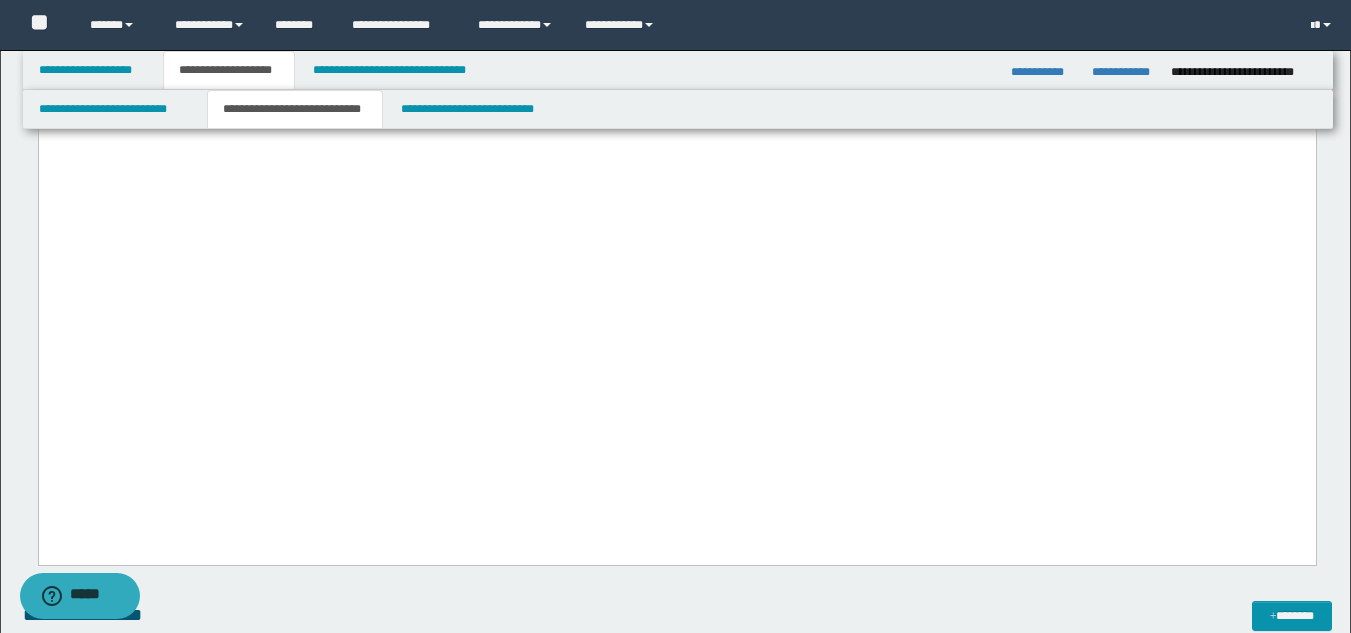 click on "**********" at bounding box center (676, -1299) 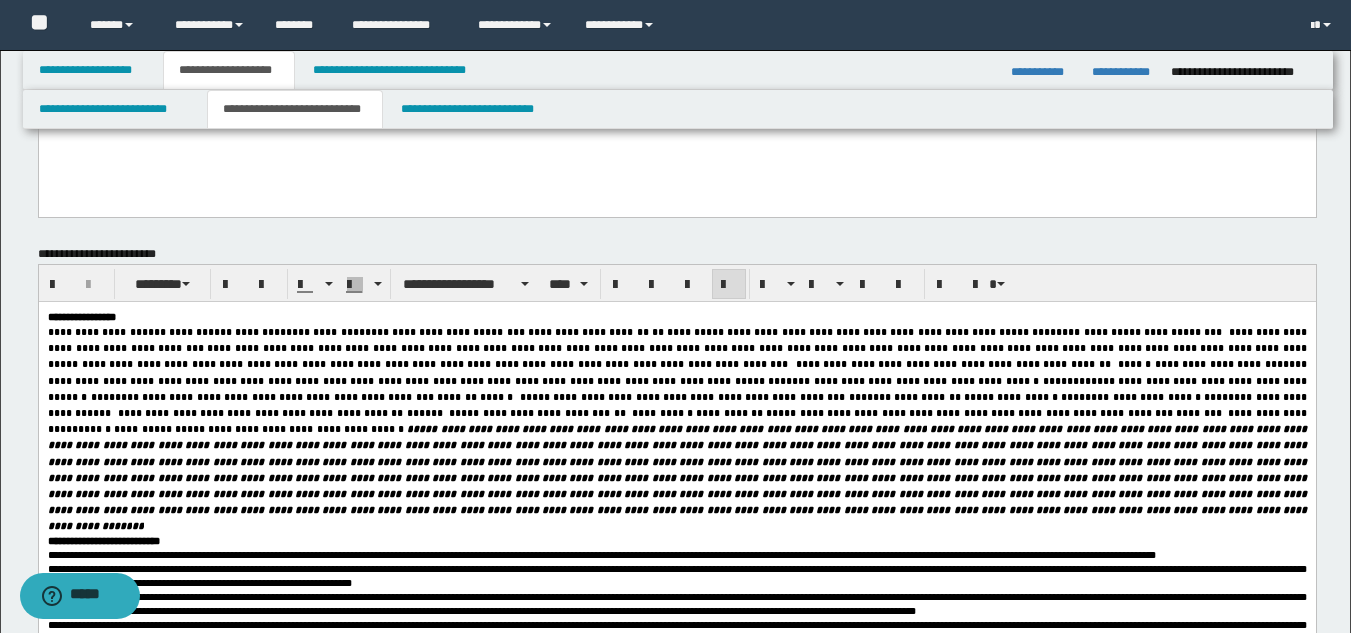 scroll, scrollTop: 0, scrollLeft: 0, axis: both 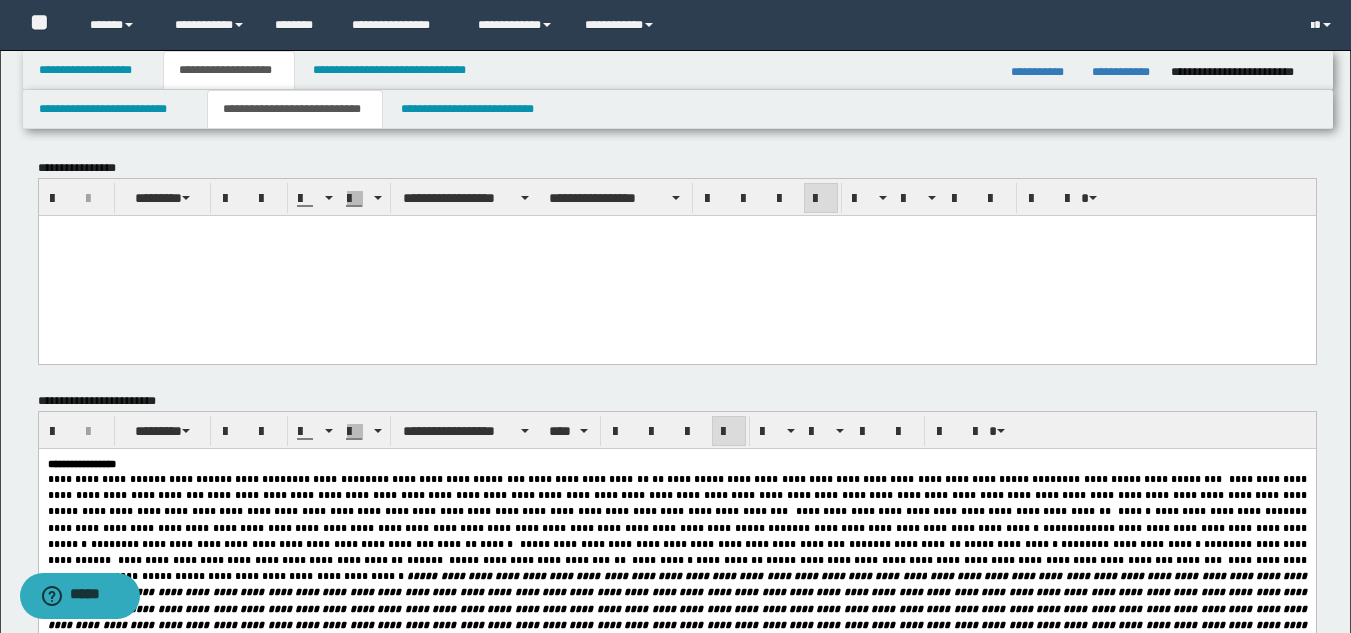 click at bounding box center (676, 263) 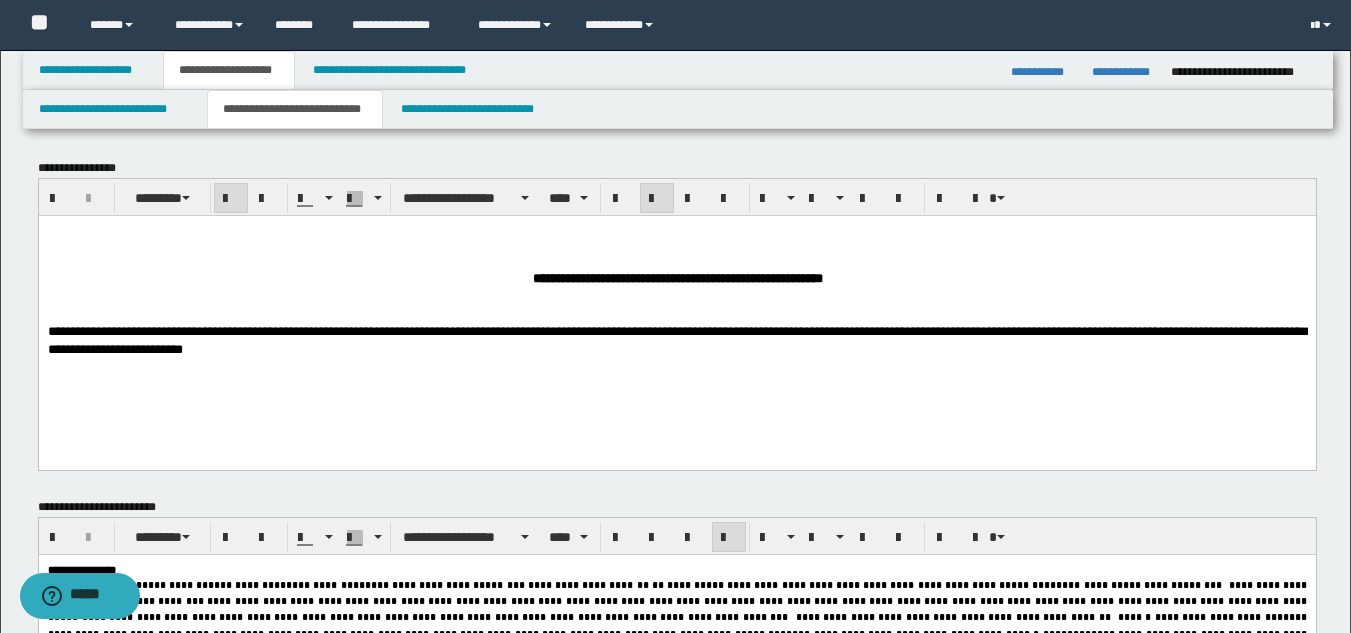 click on "**********" at bounding box center [676, 278] 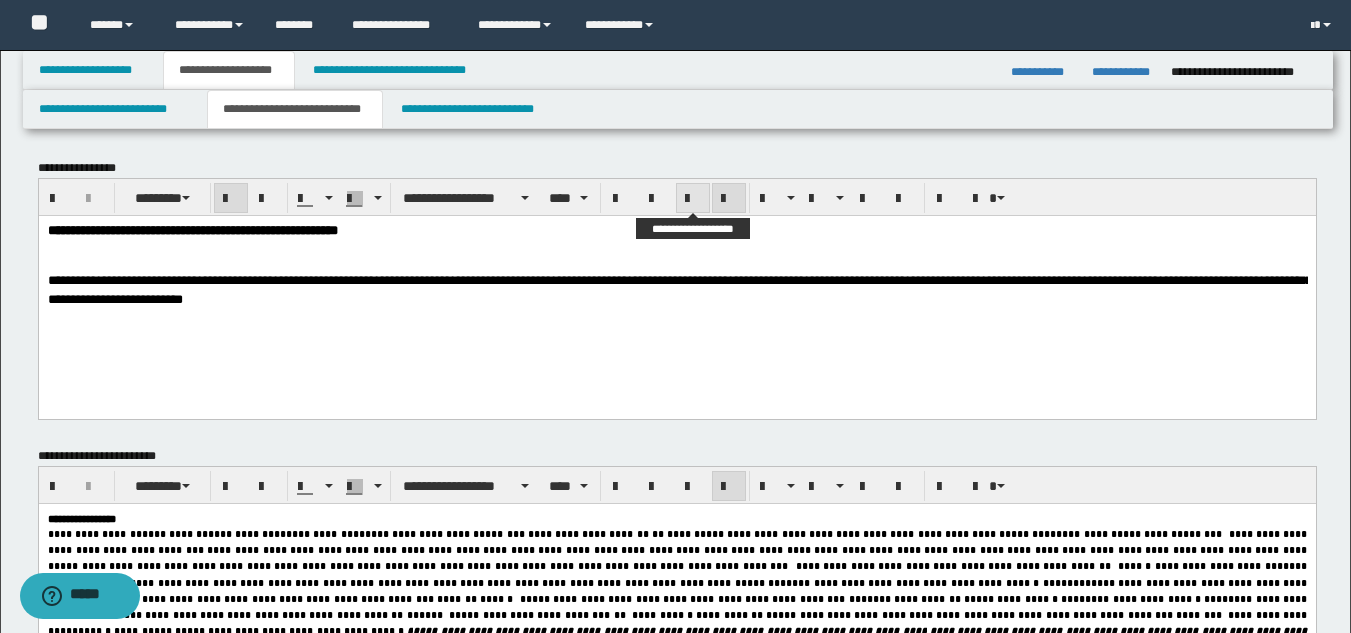 click at bounding box center [693, 198] 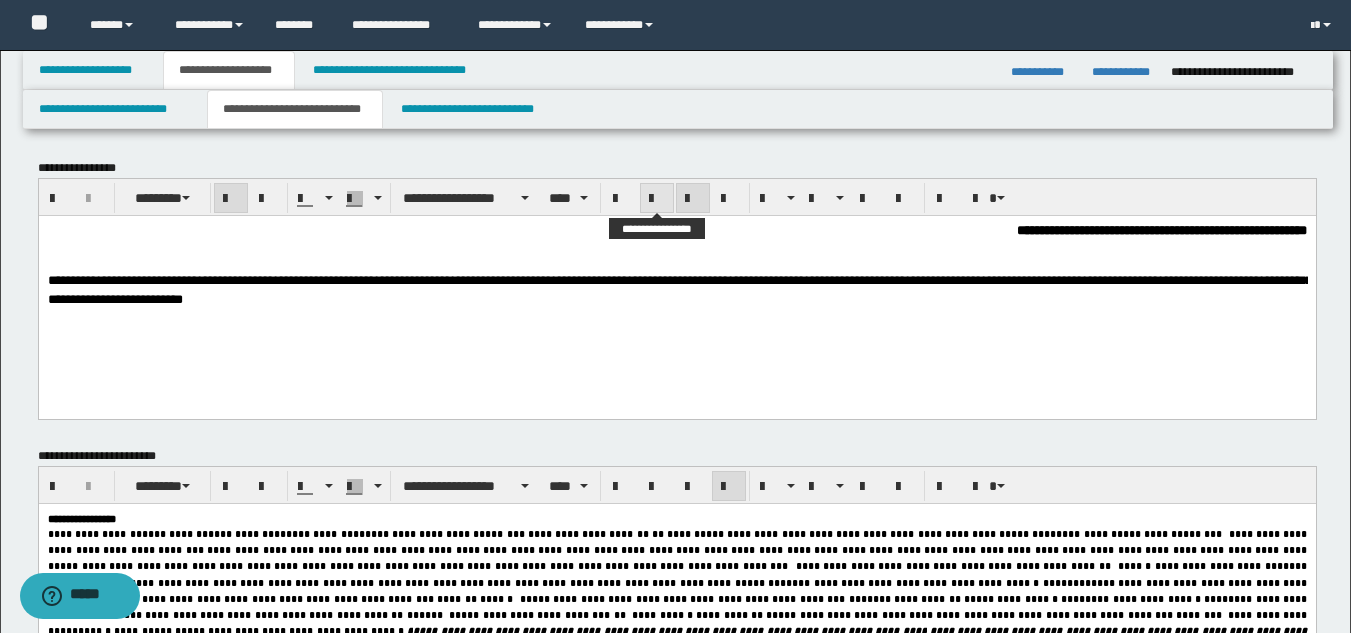 click at bounding box center [657, 199] 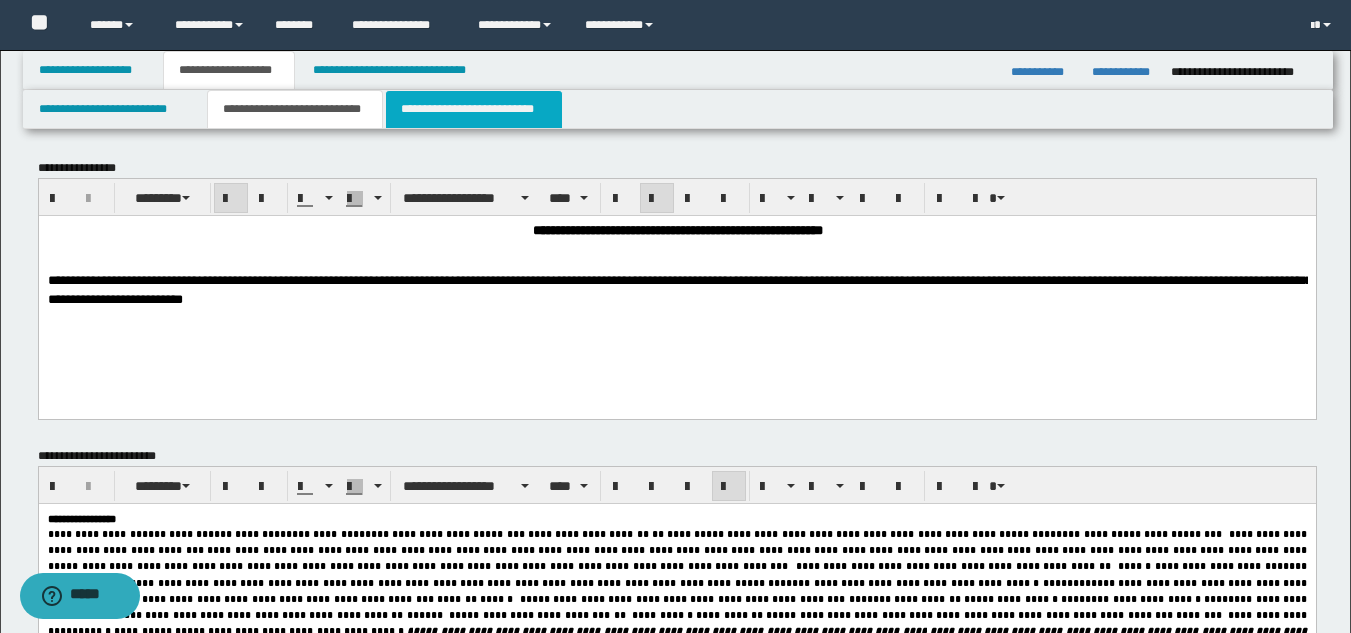 click on "**********" at bounding box center [474, 109] 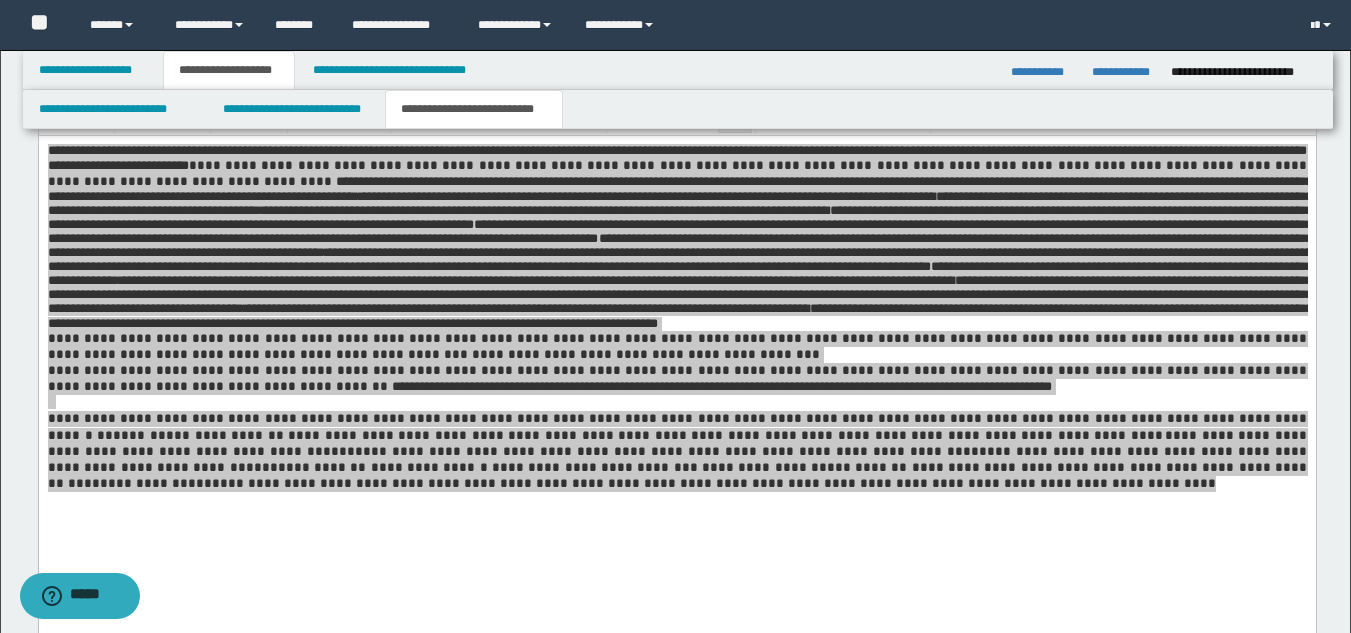 scroll, scrollTop: 2800, scrollLeft: 0, axis: vertical 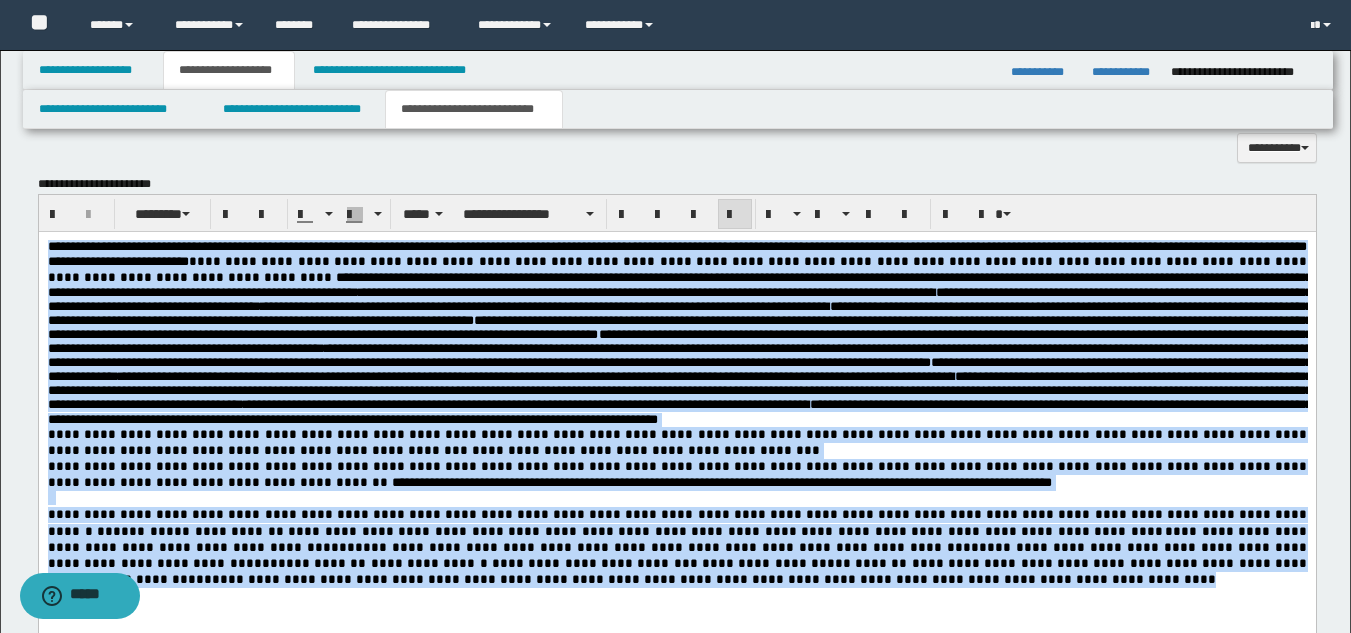 click on "**********" at bounding box center [679, 326] 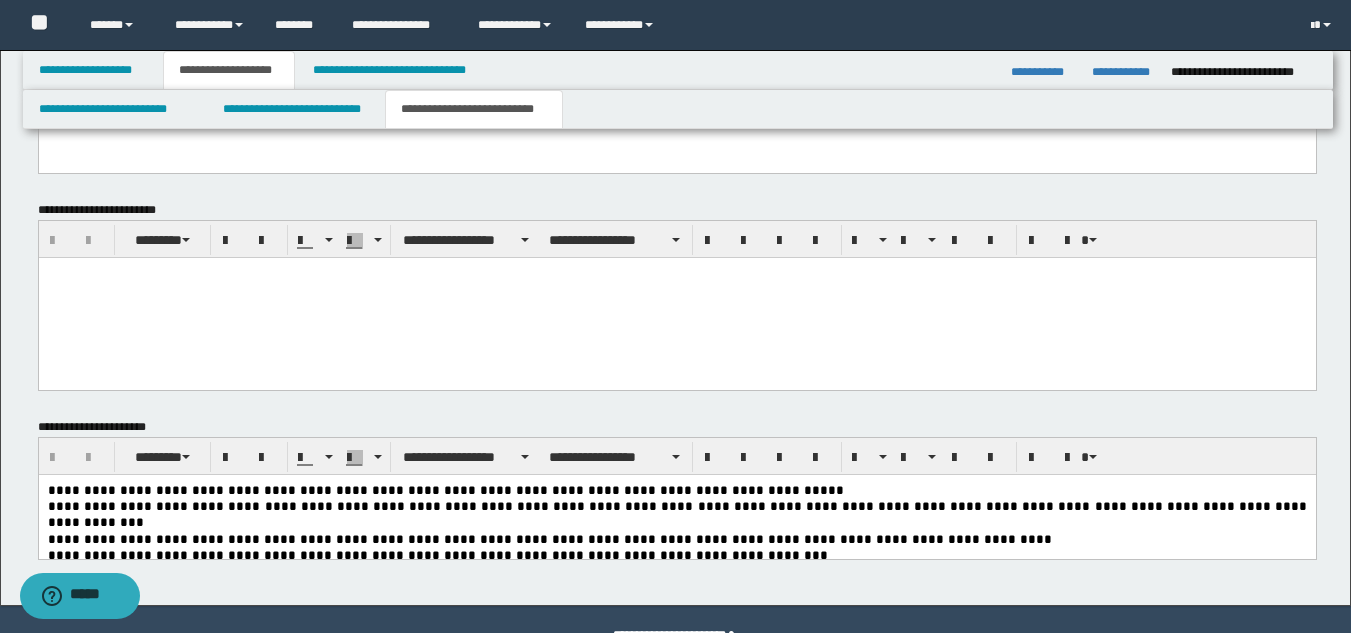scroll, scrollTop: 3000, scrollLeft: 0, axis: vertical 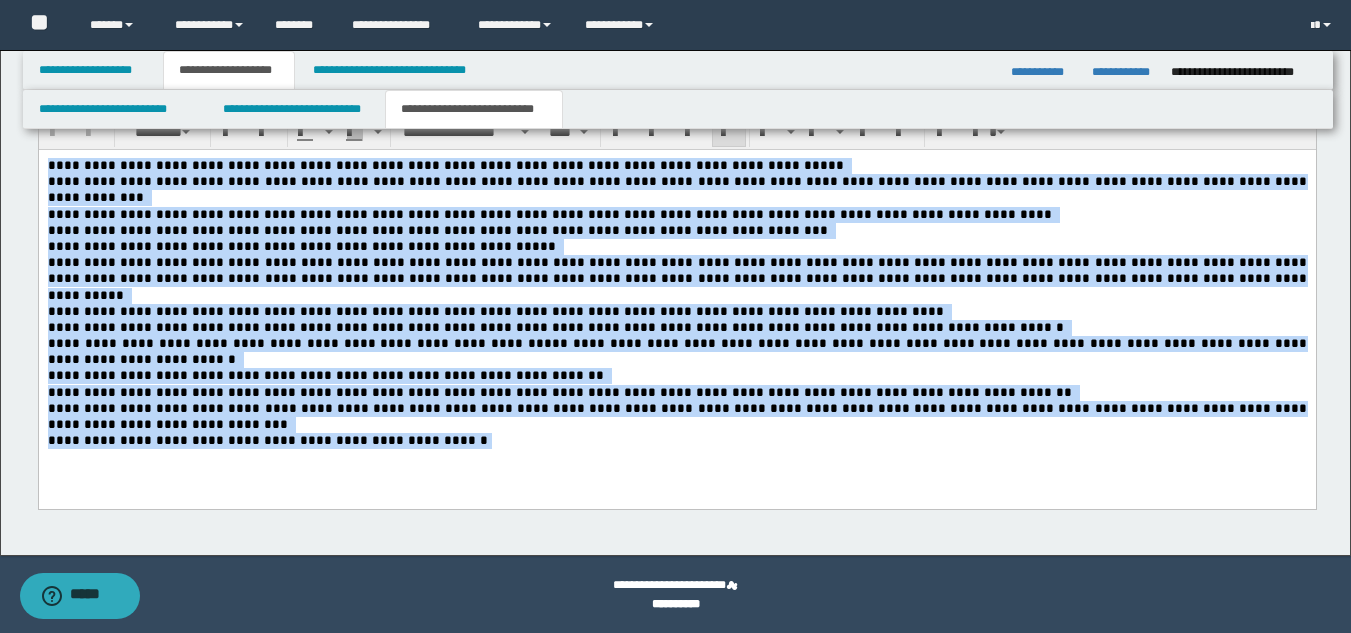 drag, startPoint x: 48, startPoint y: 165, endPoint x: 454, endPoint y: 495, distance: 523.1979 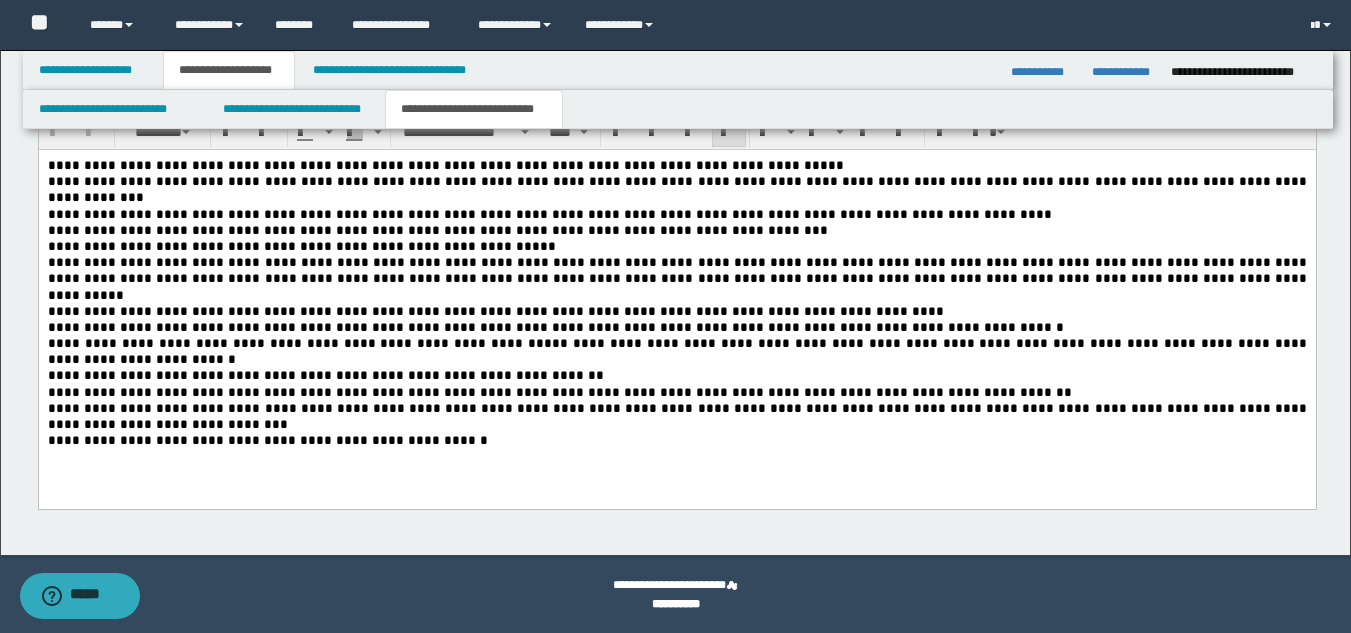 scroll, scrollTop: 3089, scrollLeft: 0, axis: vertical 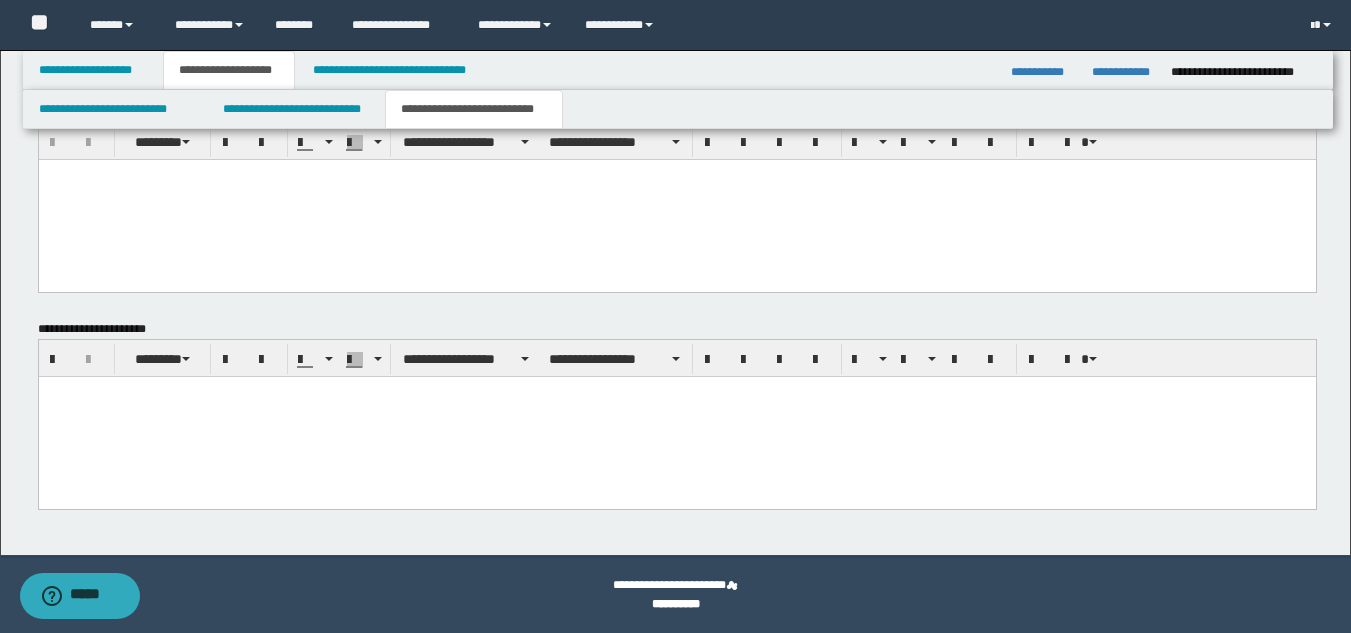 paste 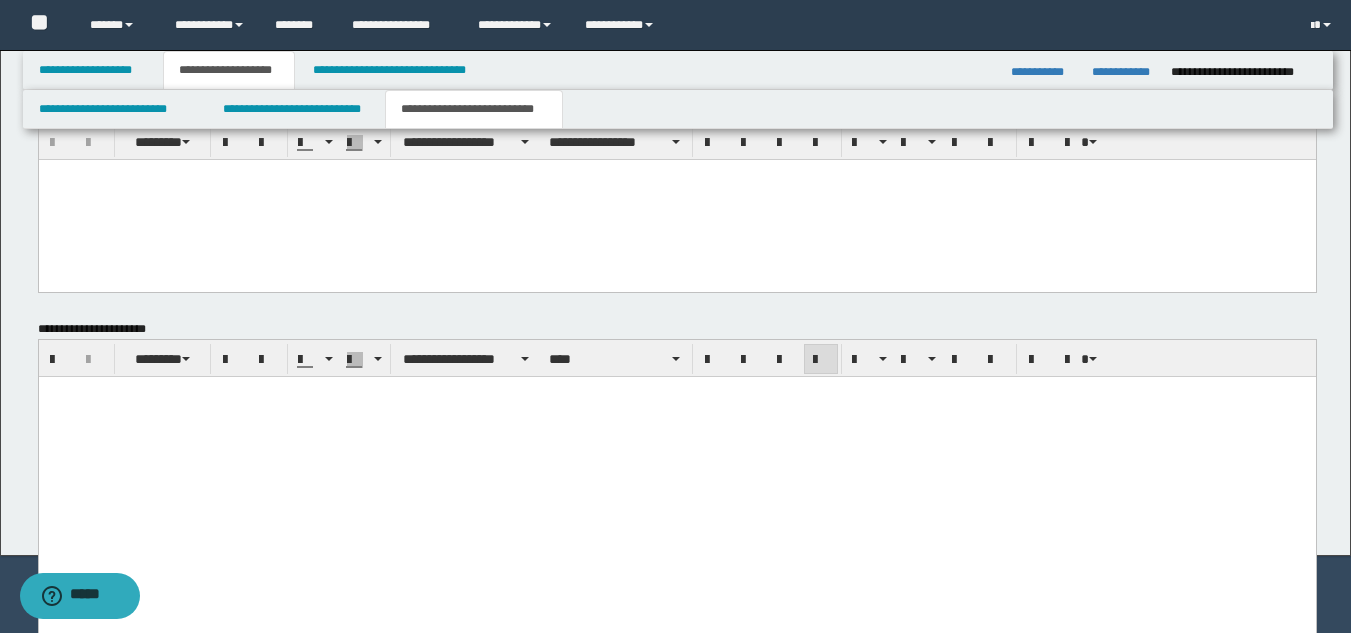 scroll, scrollTop: 3316, scrollLeft: 0, axis: vertical 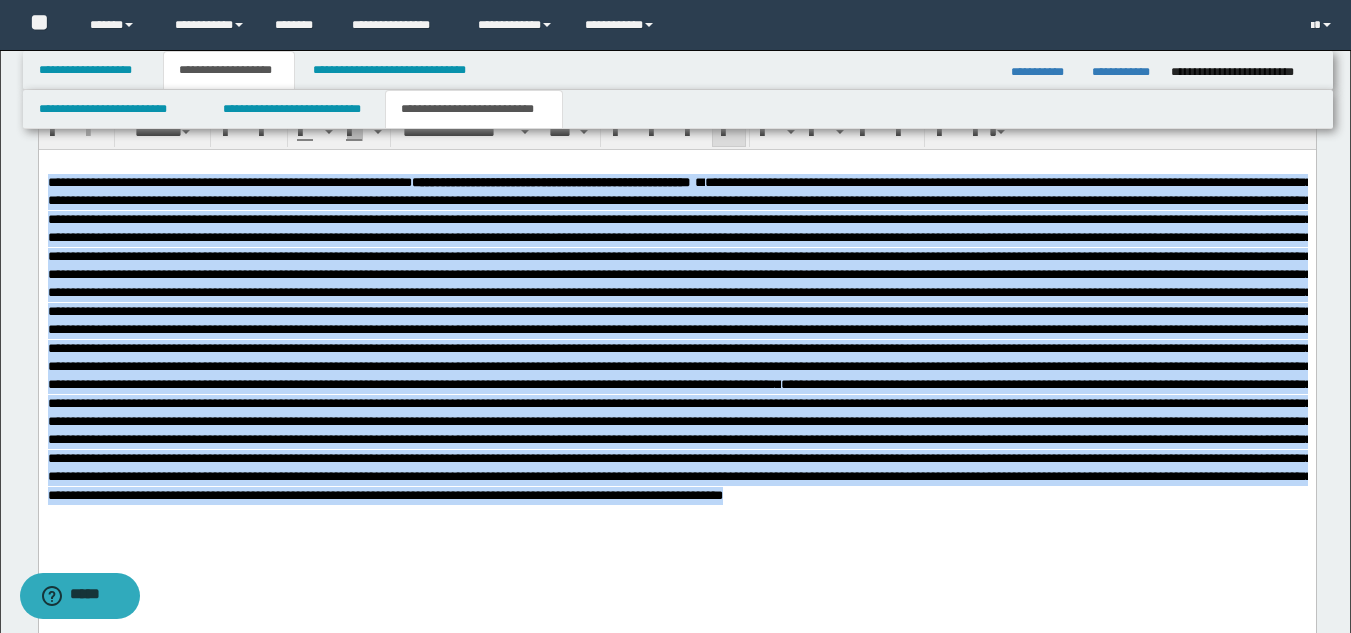 drag, startPoint x: 271, startPoint y: 569, endPoint x: 45, endPoint y: 169, distance: 459.43008 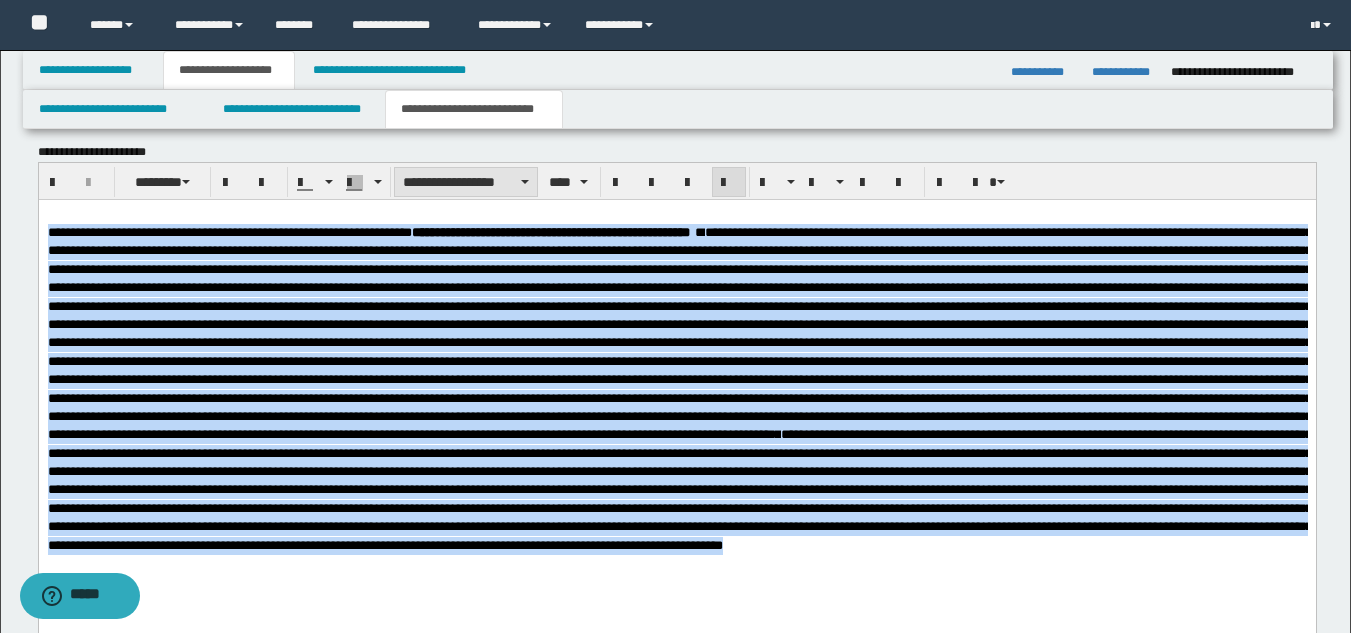 scroll, scrollTop: 3216, scrollLeft: 0, axis: vertical 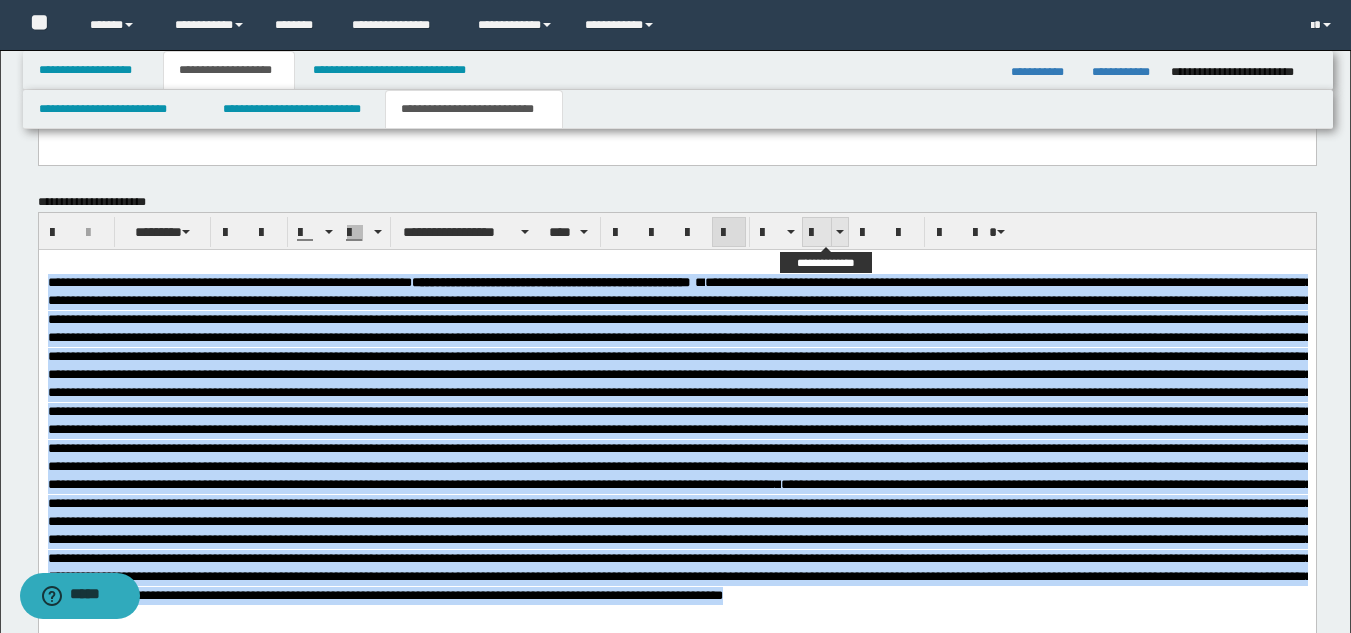 click at bounding box center (817, 233) 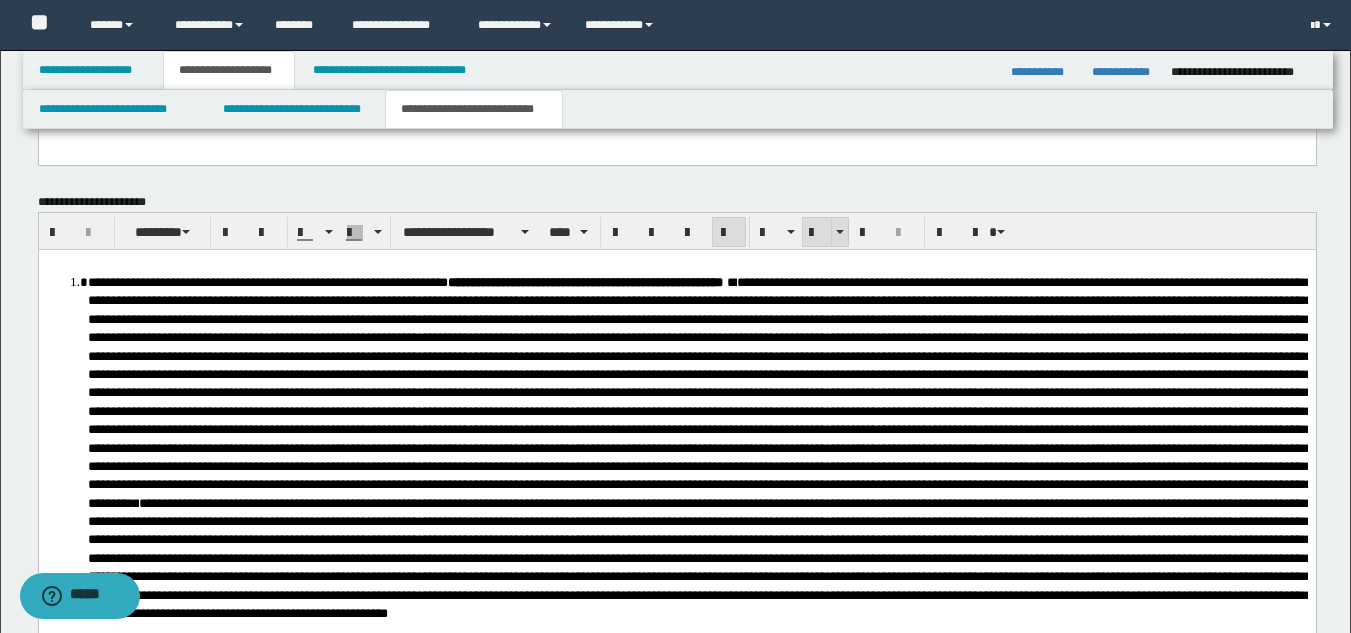 click at bounding box center (817, 233) 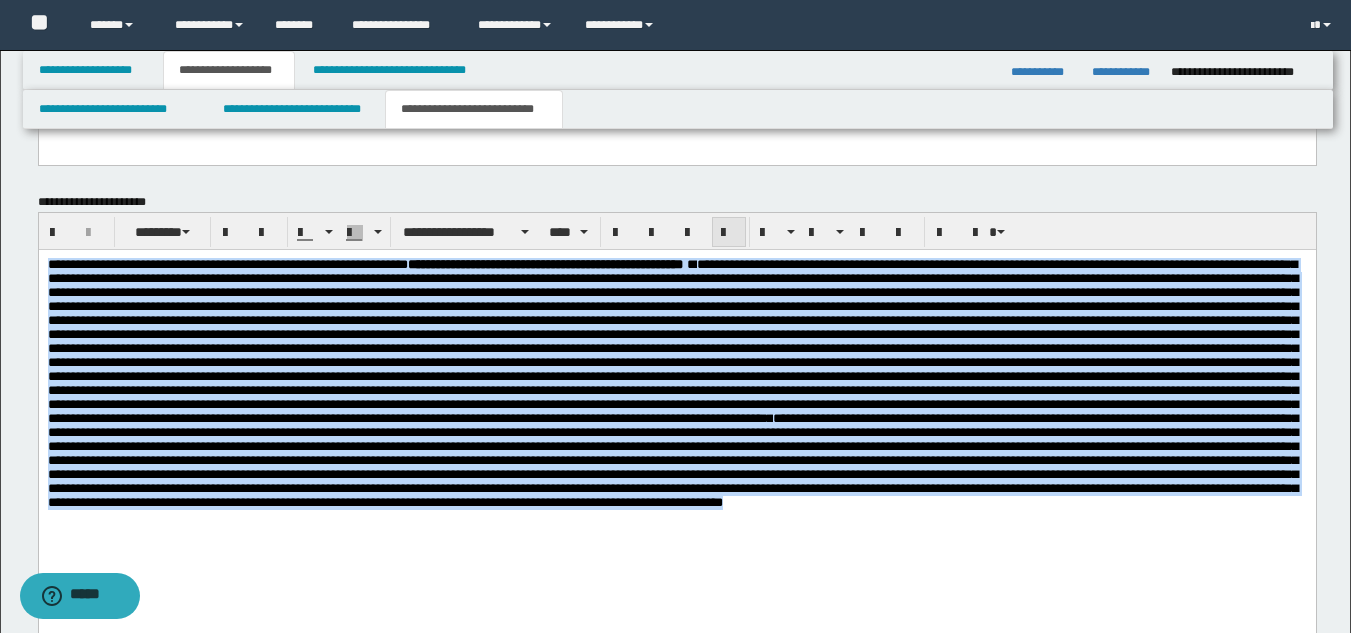 click at bounding box center (729, 233) 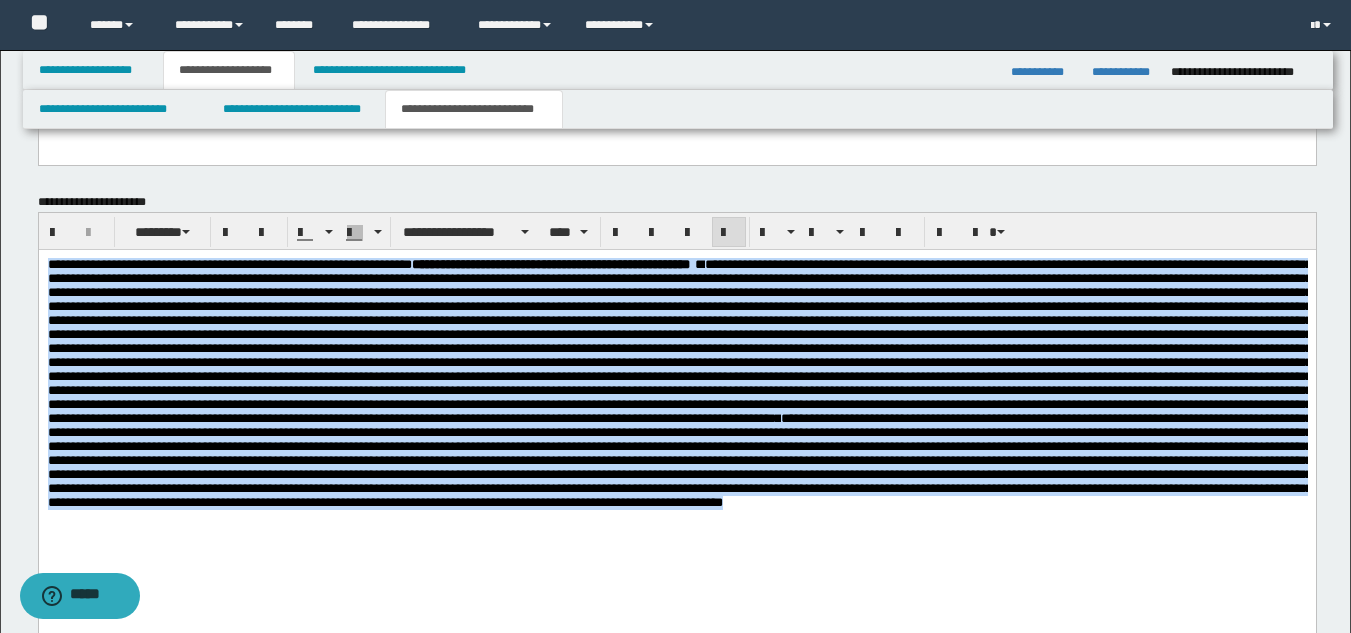 click at bounding box center (679, 340) 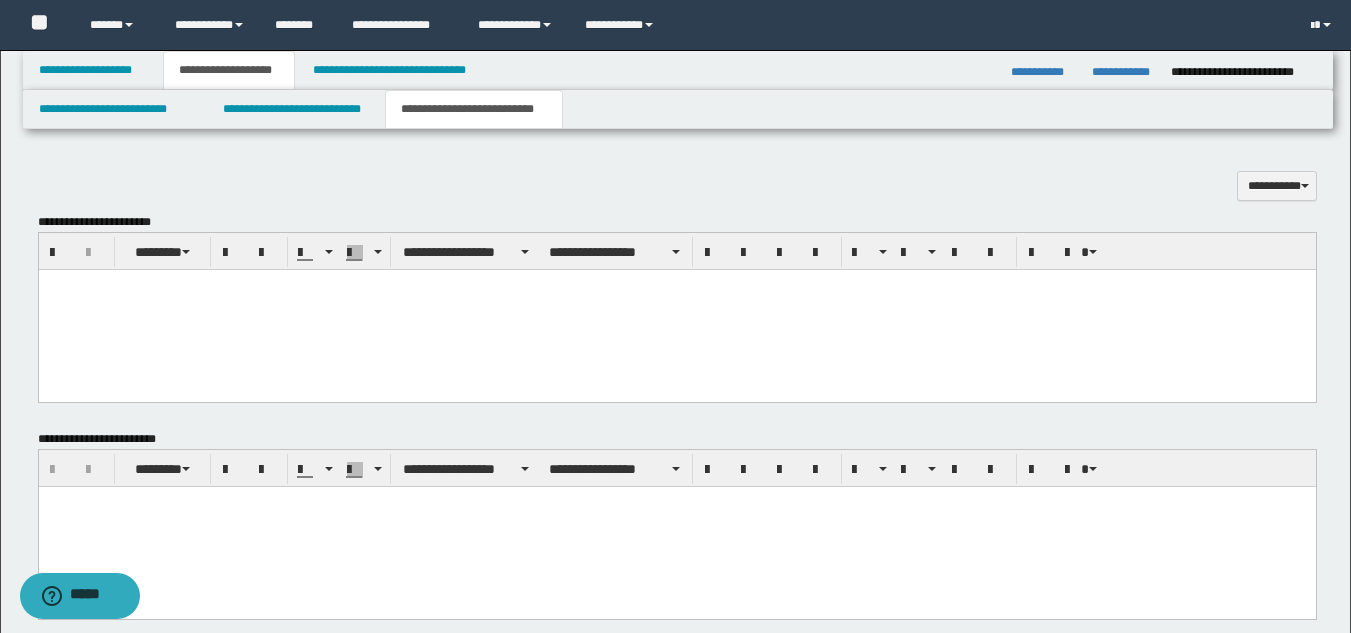 scroll, scrollTop: 2716, scrollLeft: 0, axis: vertical 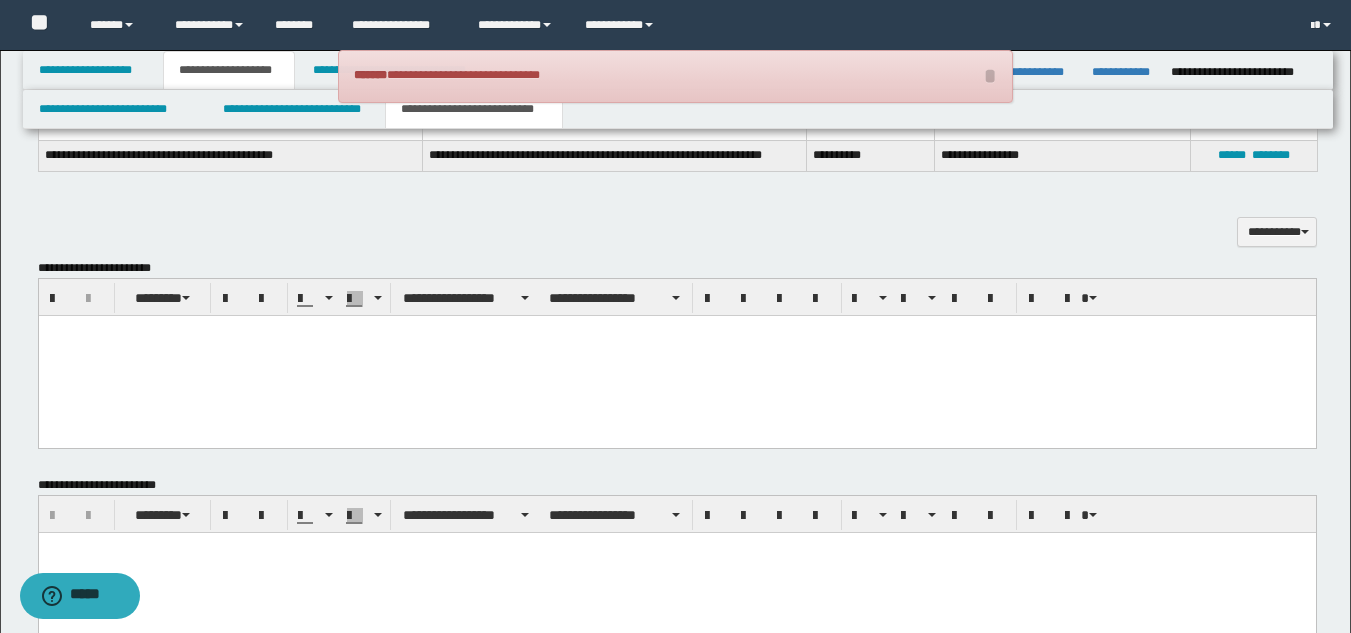 click at bounding box center (676, 355) 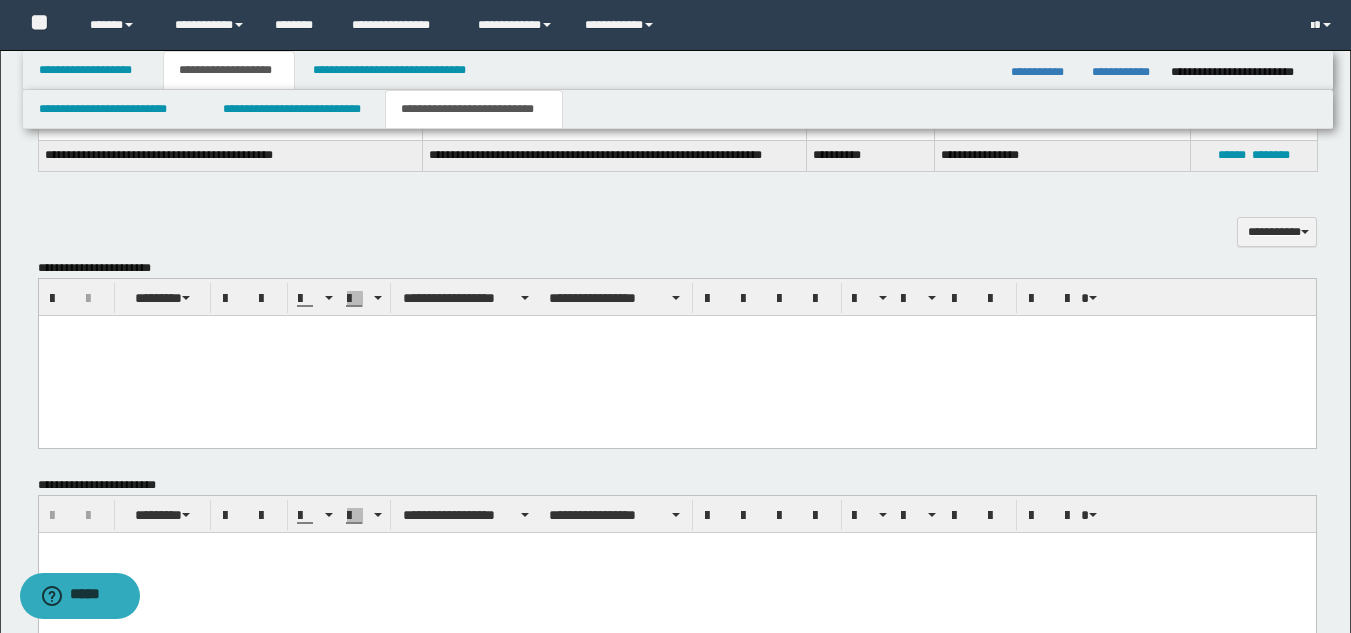 paste 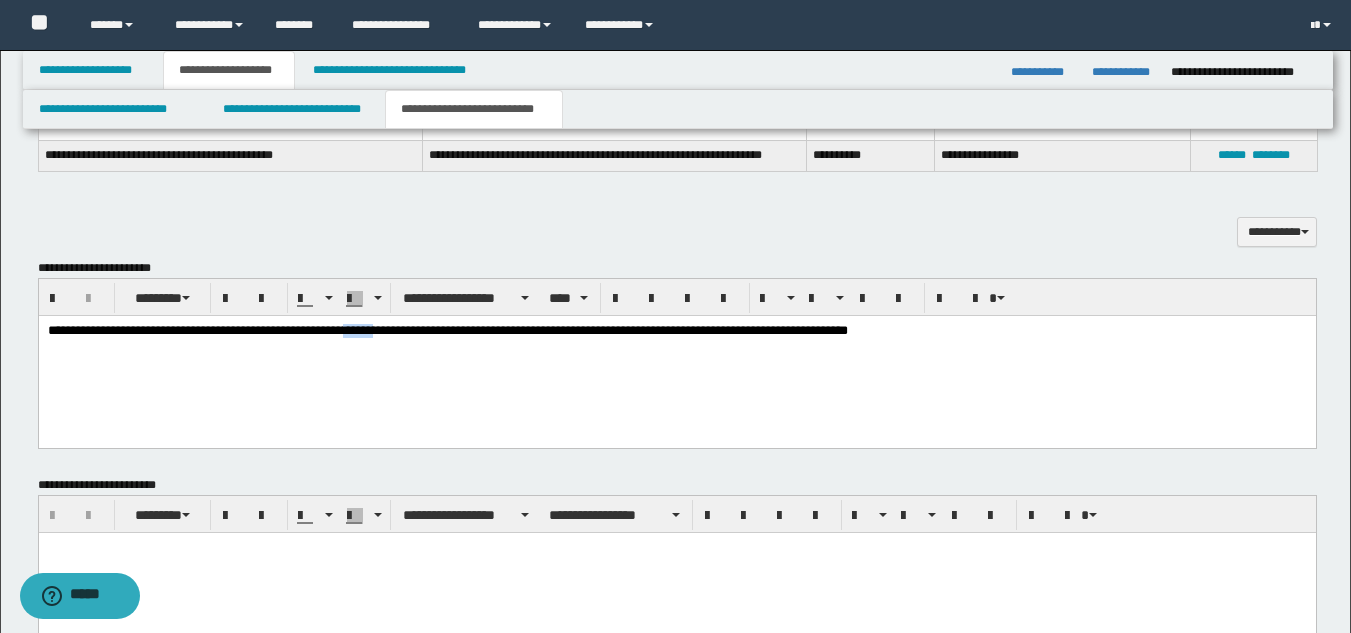 drag, startPoint x: 403, startPoint y: 330, endPoint x: 455, endPoint y: 328, distance: 52.03845 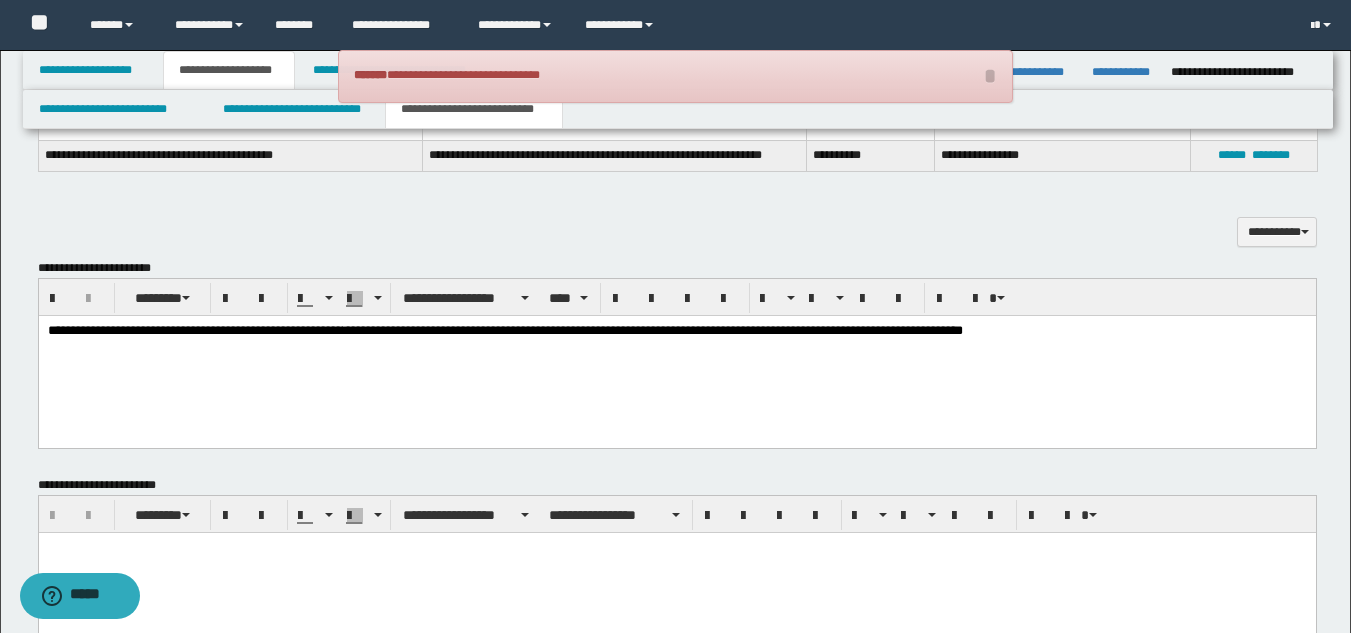 click on "**********" at bounding box center [676, 330] 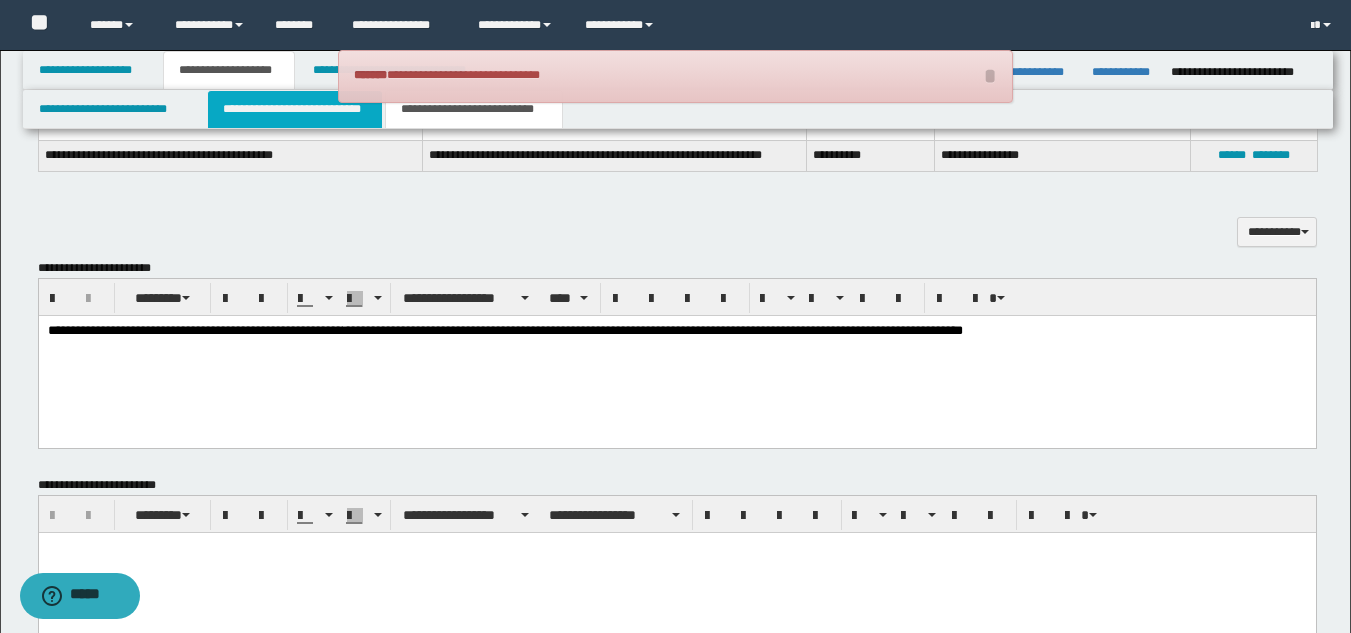 click on "**********" at bounding box center (295, 109) 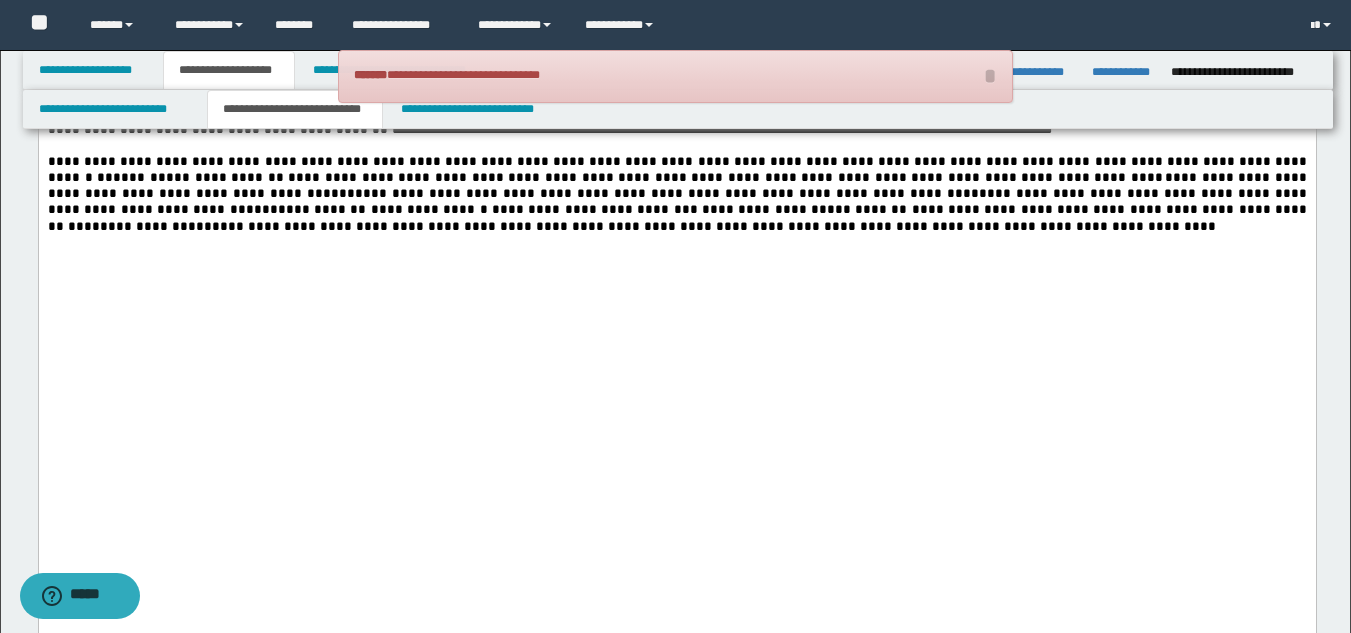 scroll, scrollTop: 2616, scrollLeft: 0, axis: vertical 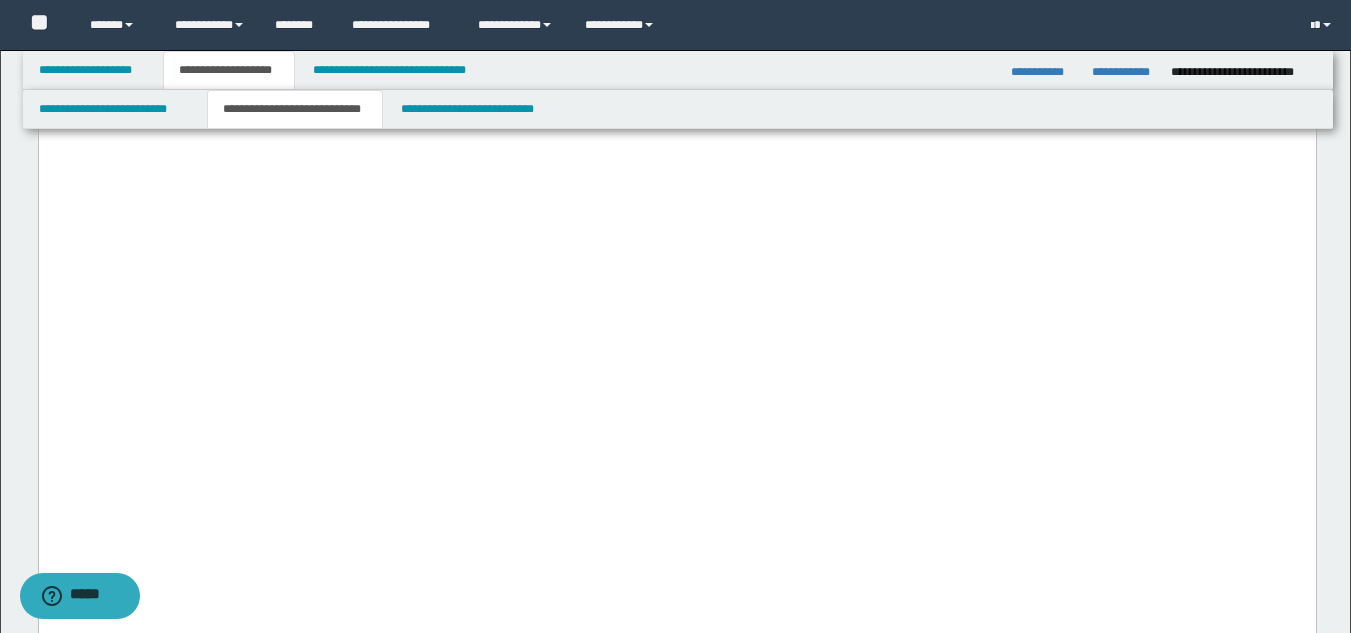 drag, startPoint x: 47, startPoint y: 196, endPoint x: 64, endPoint y: 356, distance: 160.90059 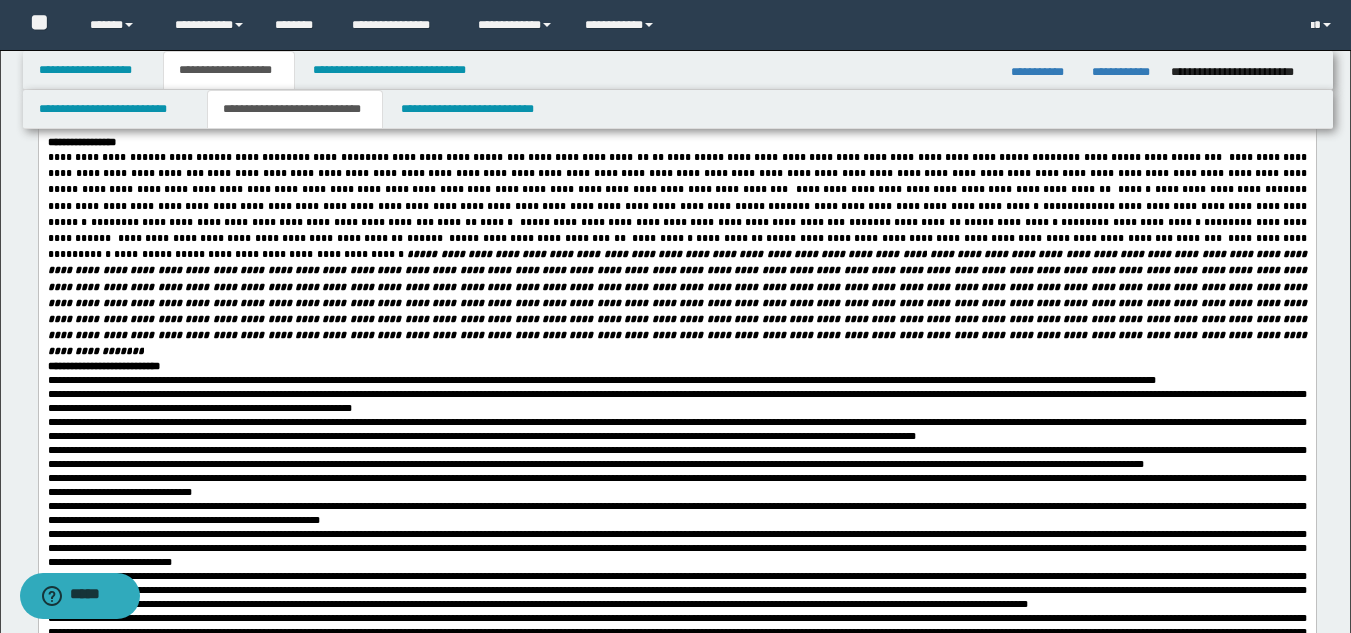 scroll, scrollTop: 416, scrollLeft: 0, axis: vertical 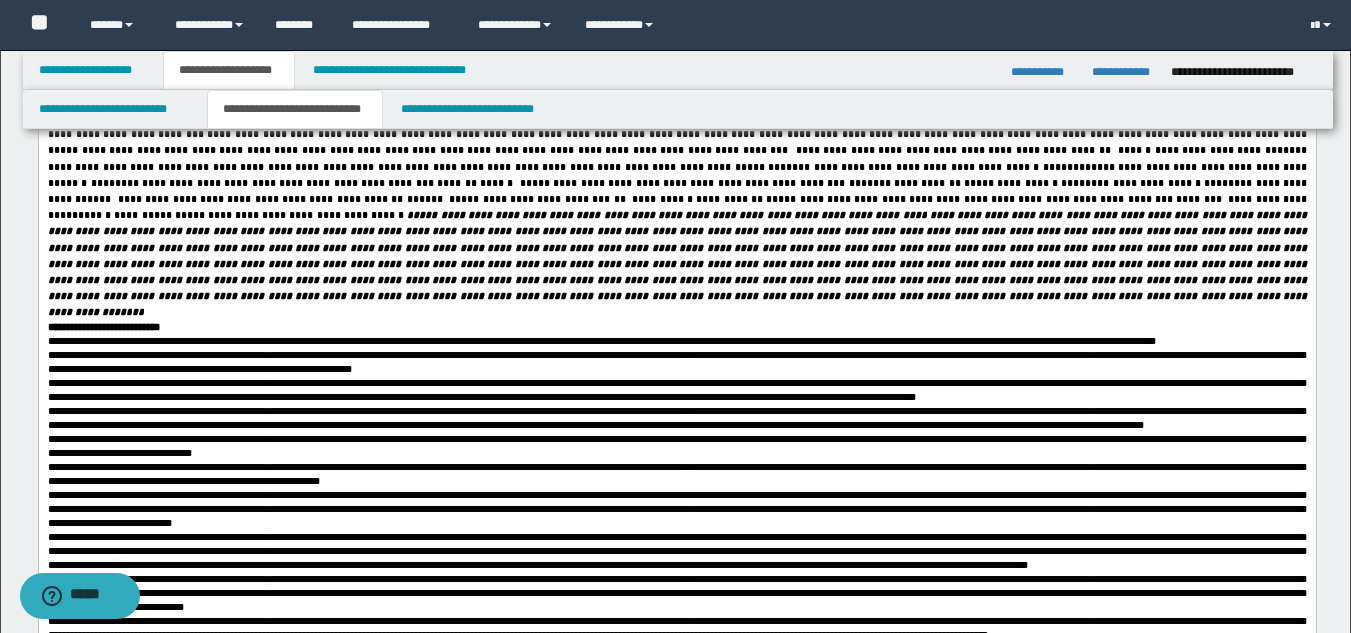 click on "**********" at bounding box center (677, 1575) 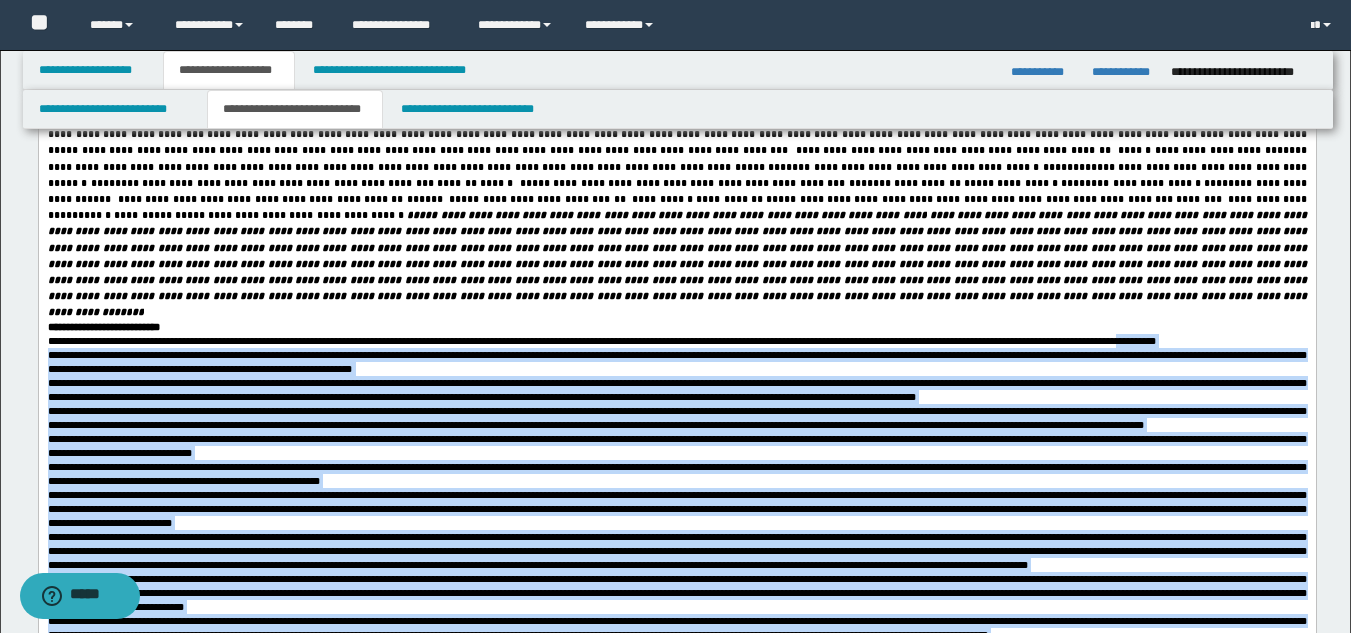 drag, startPoint x: 46, startPoint y: 328, endPoint x: 81, endPoint y: 337, distance: 36.138622 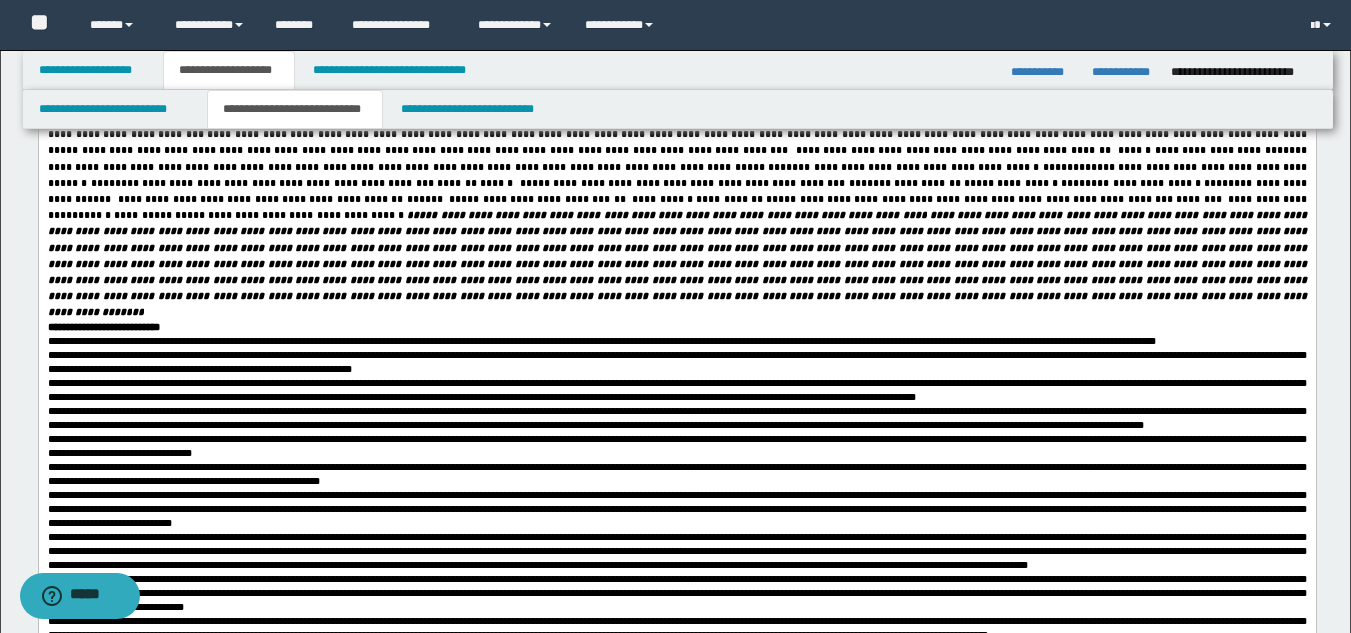 click on "**********" at bounding box center (676, 340) 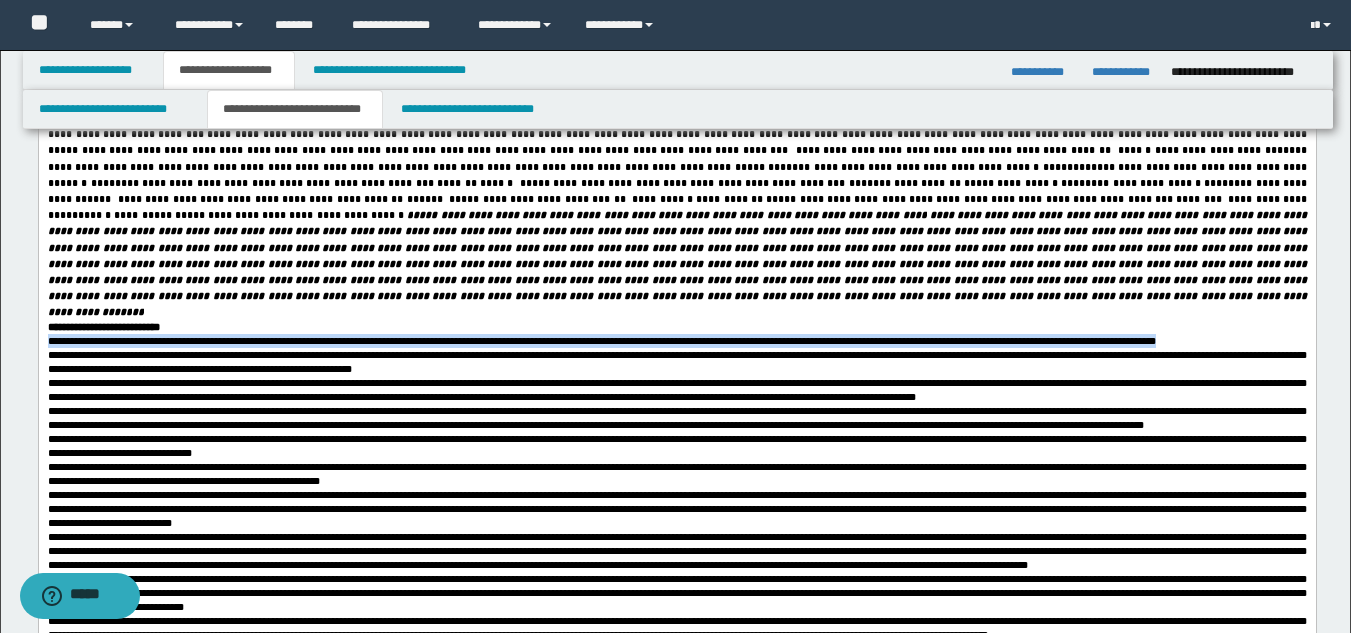 drag, startPoint x: 134, startPoint y: 342, endPoint x: 48, endPoint y: 326, distance: 87.47571 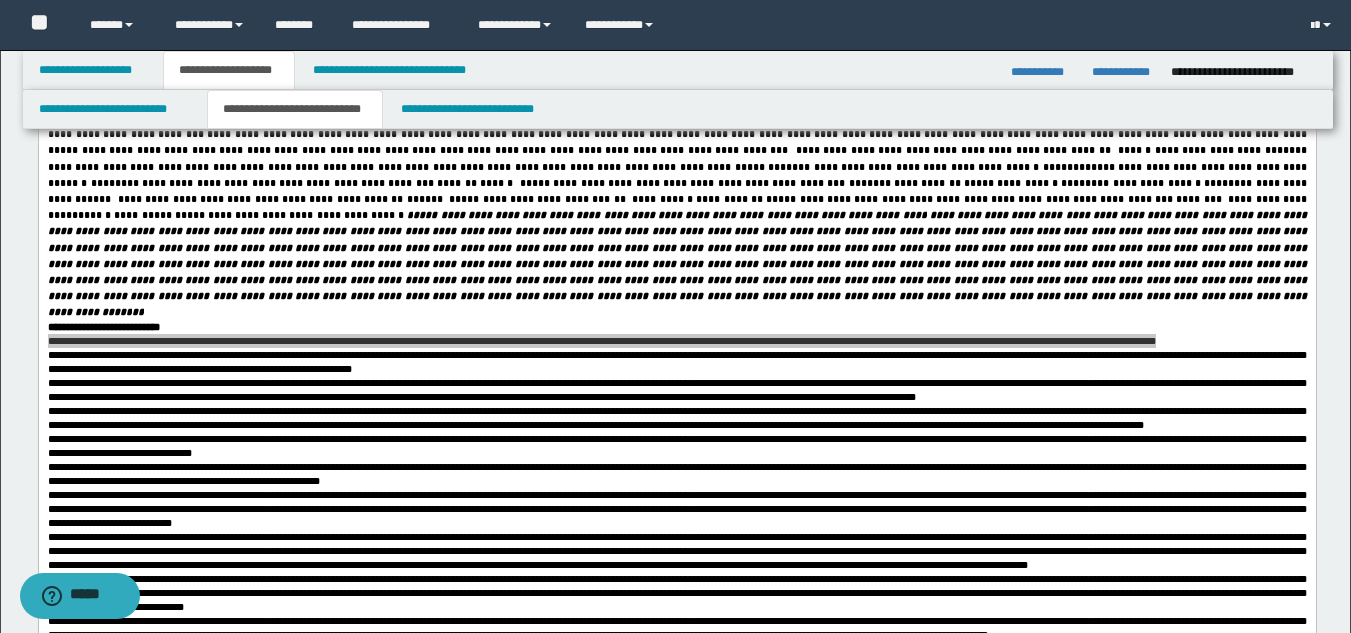 click on "**********" at bounding box center [296, 109] 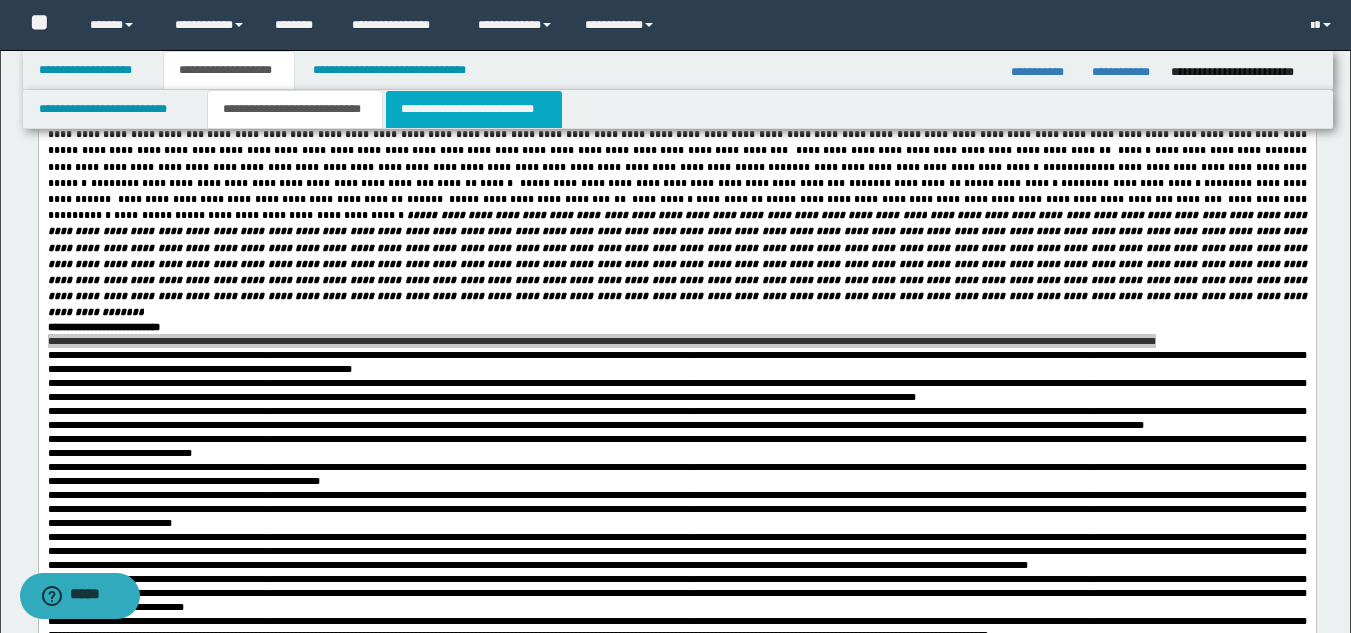 click on "**********" at bounding box center [474, 109] 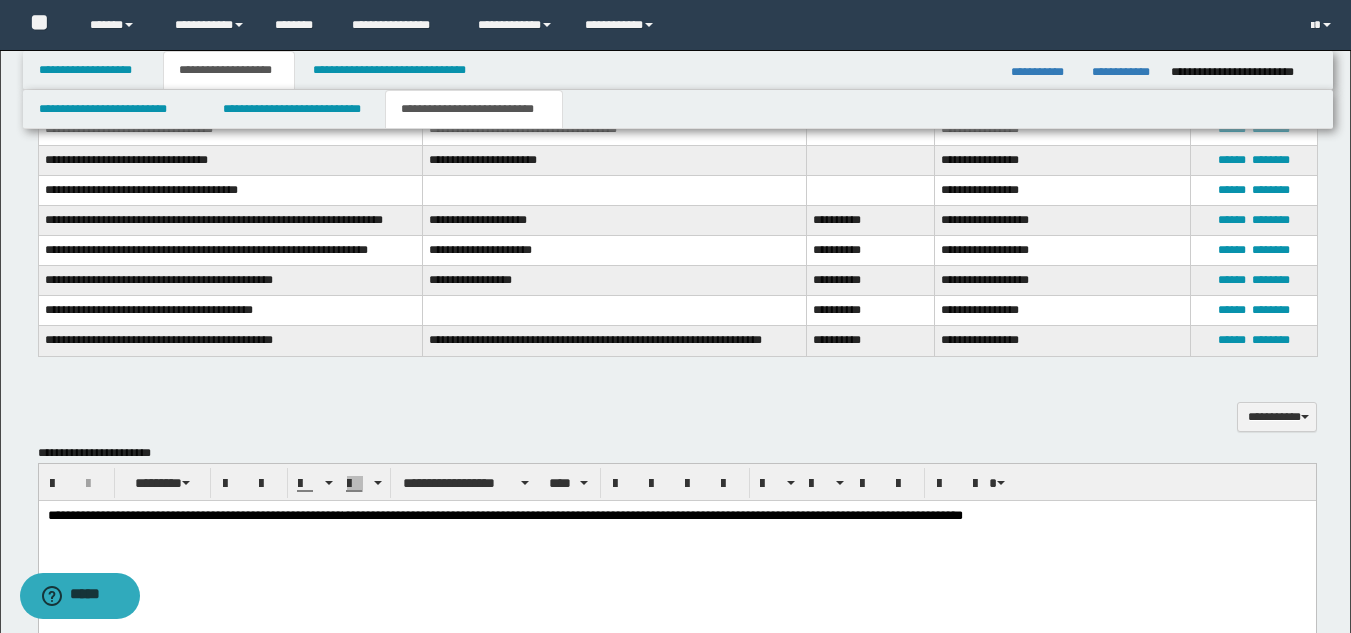 scroll, scrollTop: 2516, scrollLeft: 0, axis: vertical 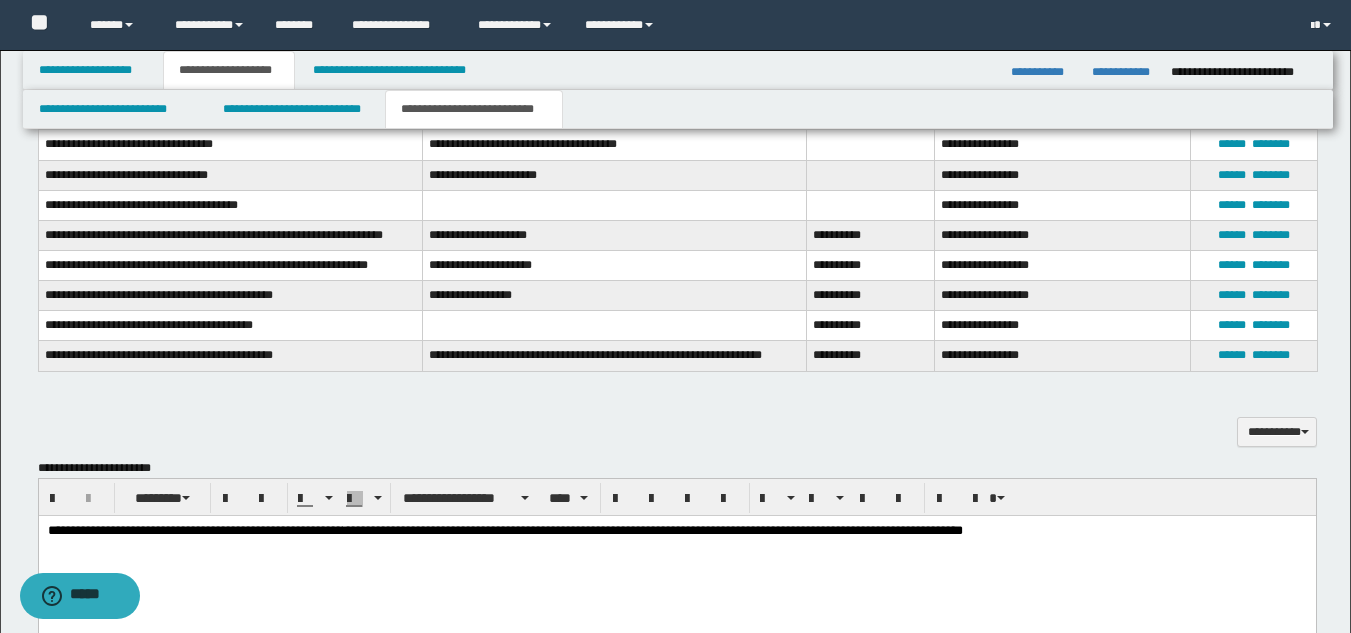 click on "**********" at bounding box center [676, 555] 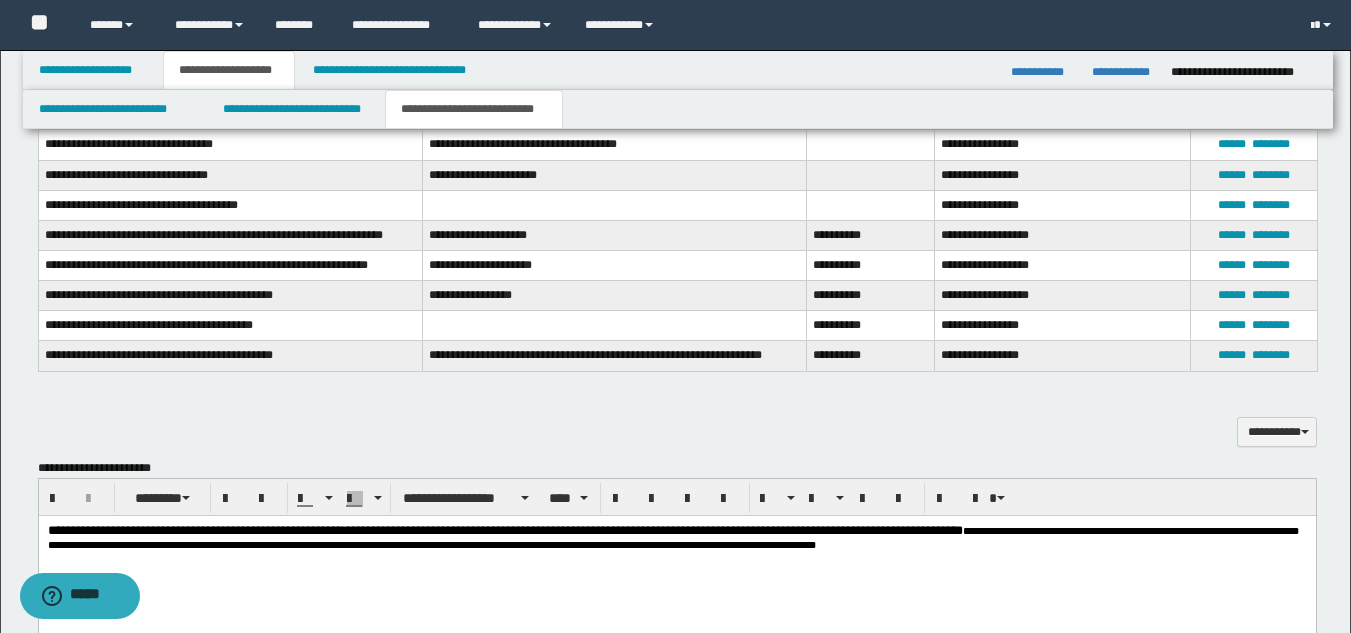 click on "**********" at bounding box center (672, 536) 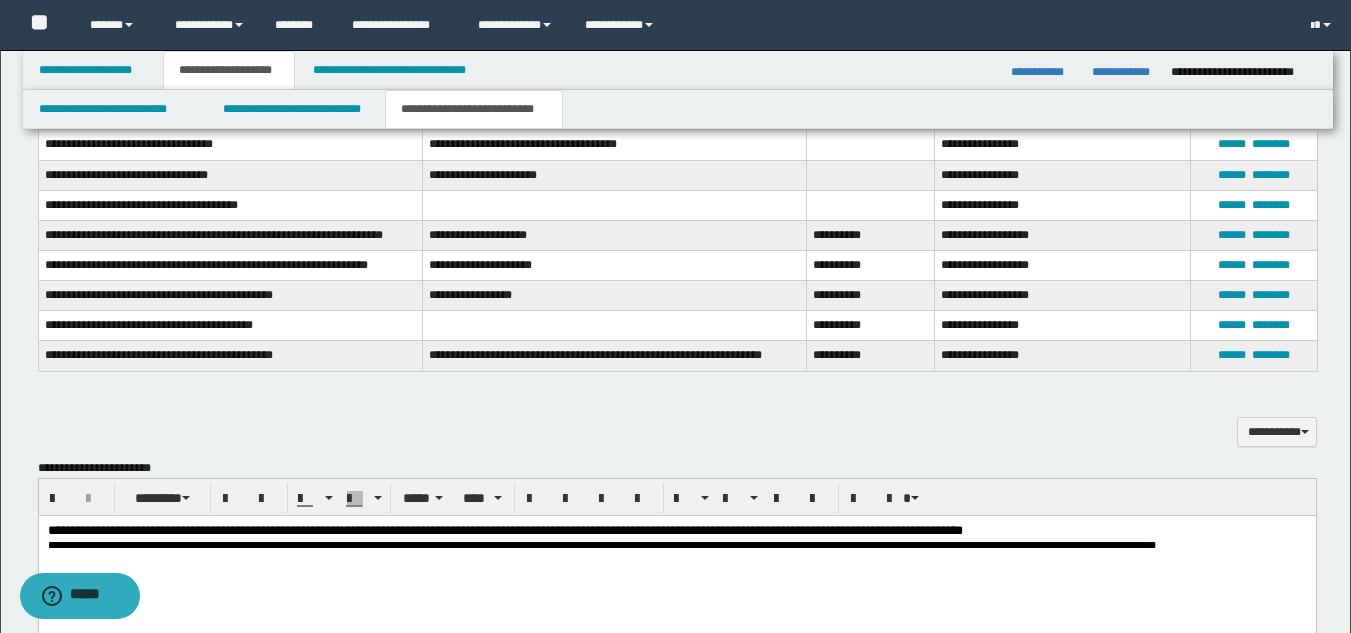 click on "**********" at bounding box center [676, 544] 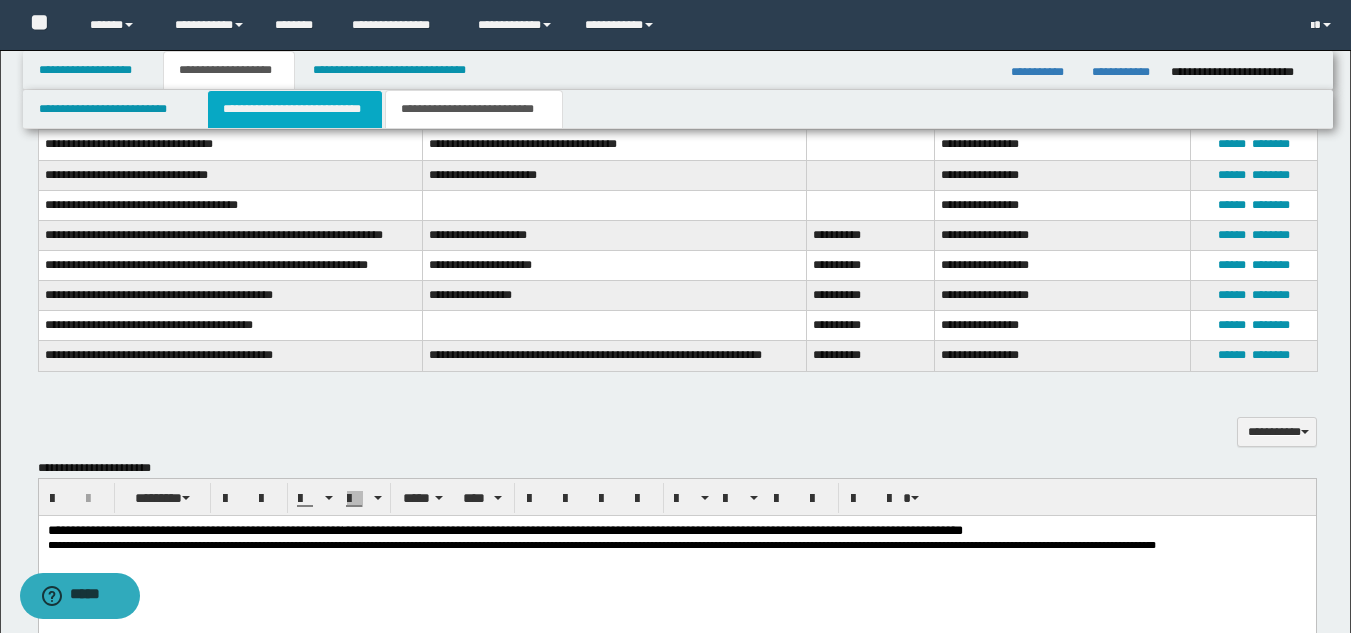 click on "**********" at bounding box center (295, 109) 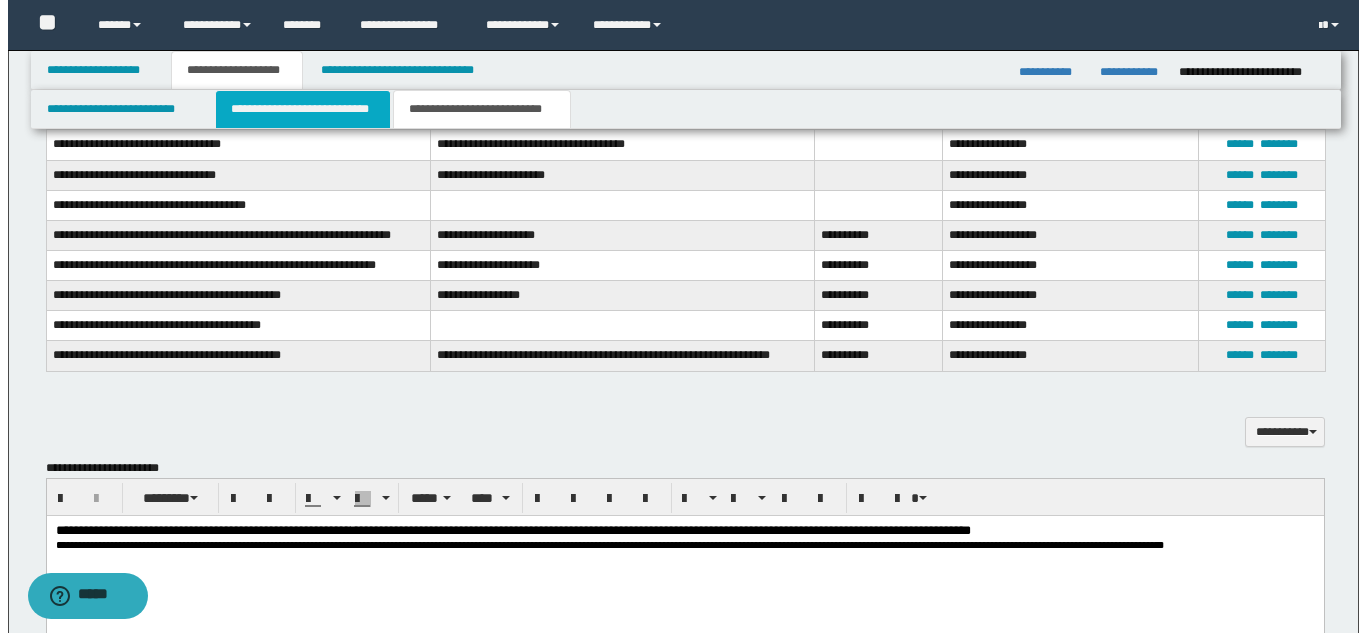 type 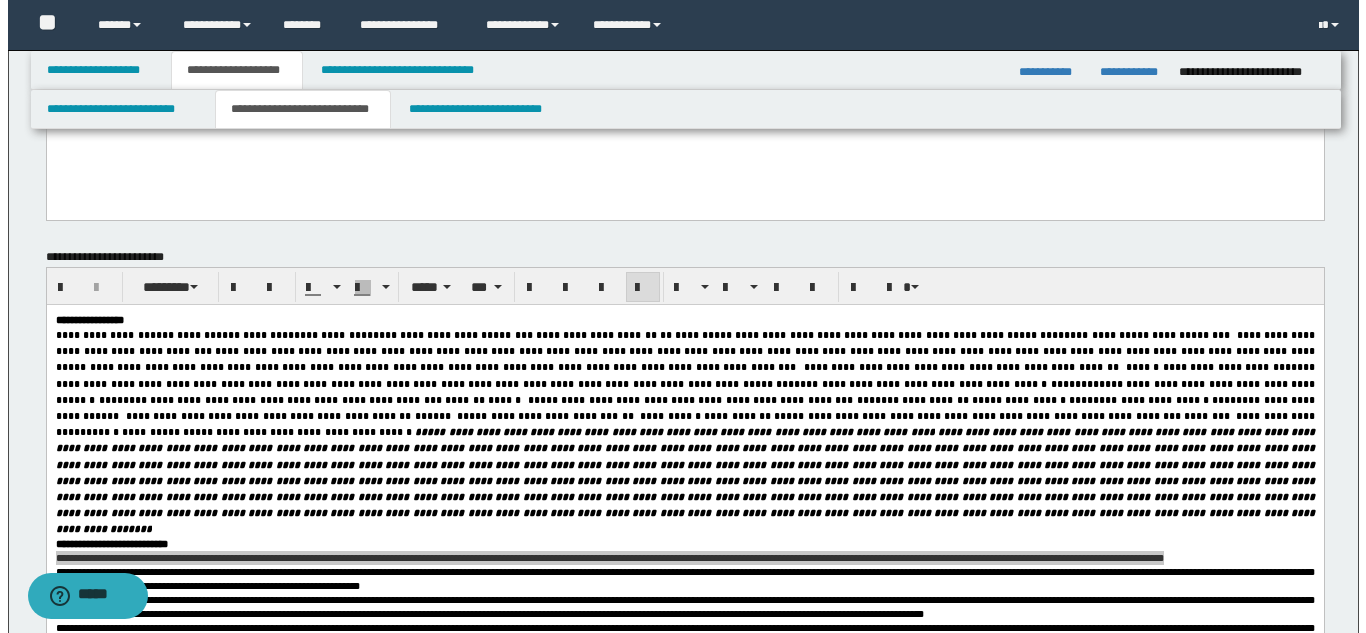 scroll, scrollTop: 200, scrollLeft: 0, axis: vertical 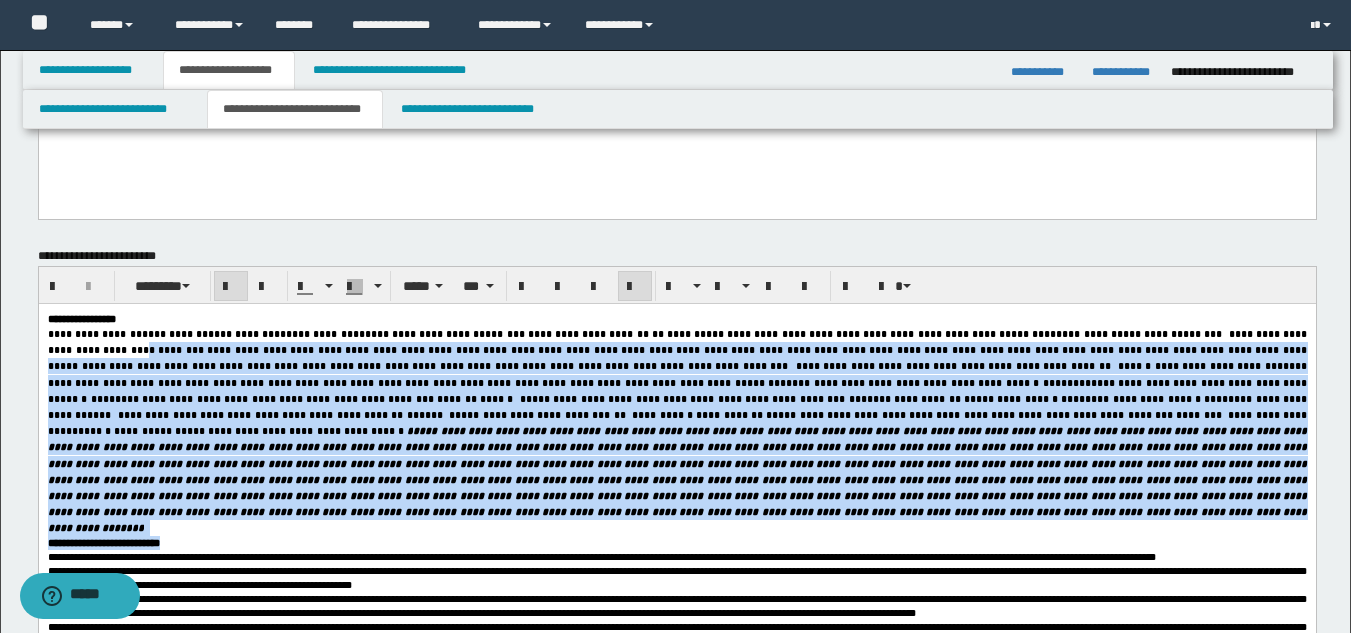 drag, startPoint x: 47, startPoint y: 335, endPoint x: 52, endPoint y: 356, distance: 21.587032 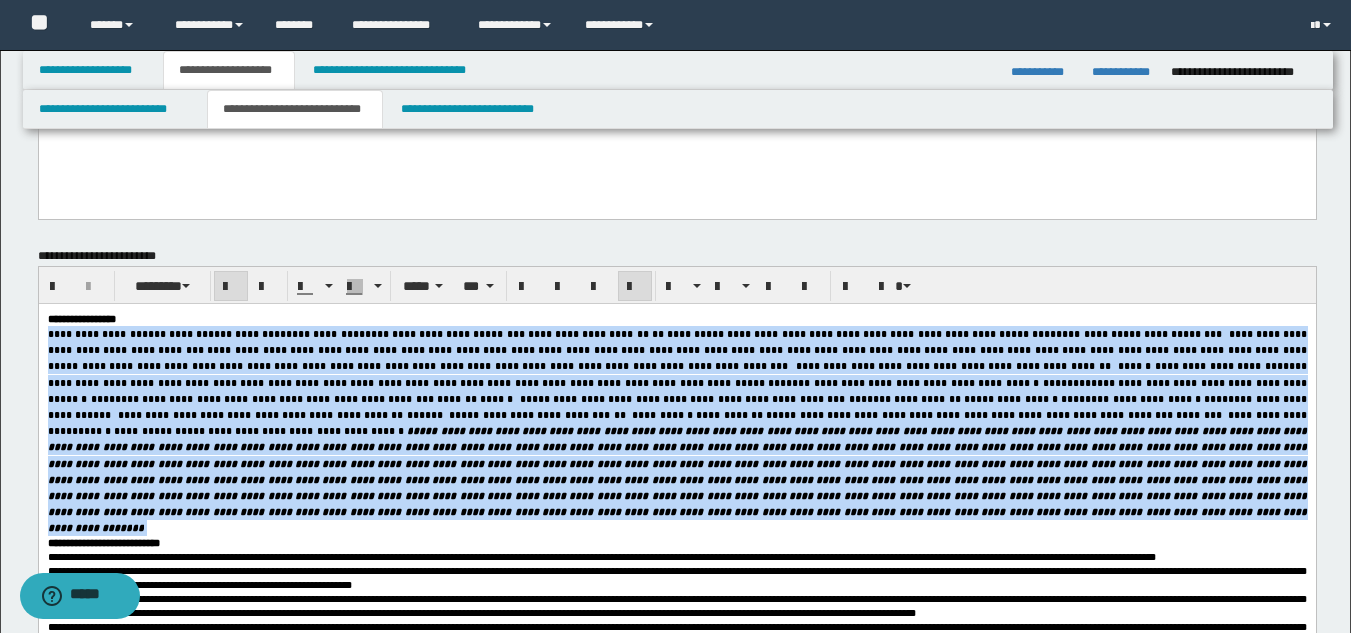 drag, startPoint x: 48, startPoint y: 338, endPoint x: 833, endPoint y: 511, distance: 803.83704 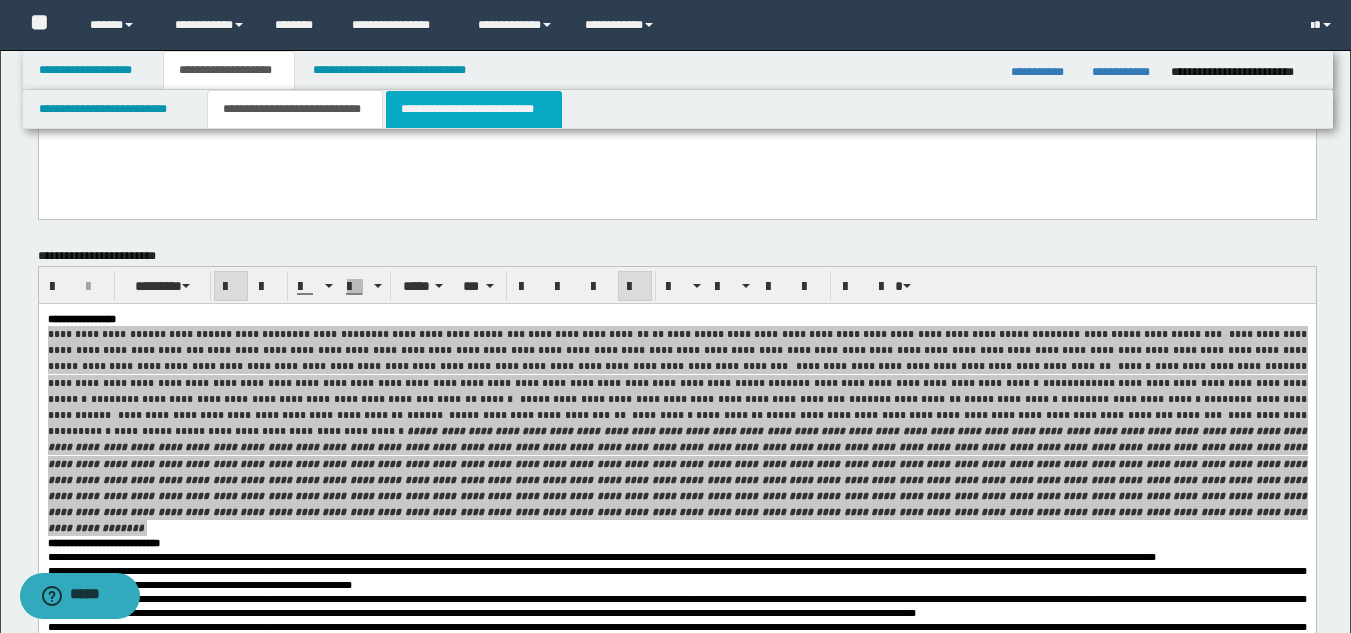 click on "**********" at bounding box center (474, 109) 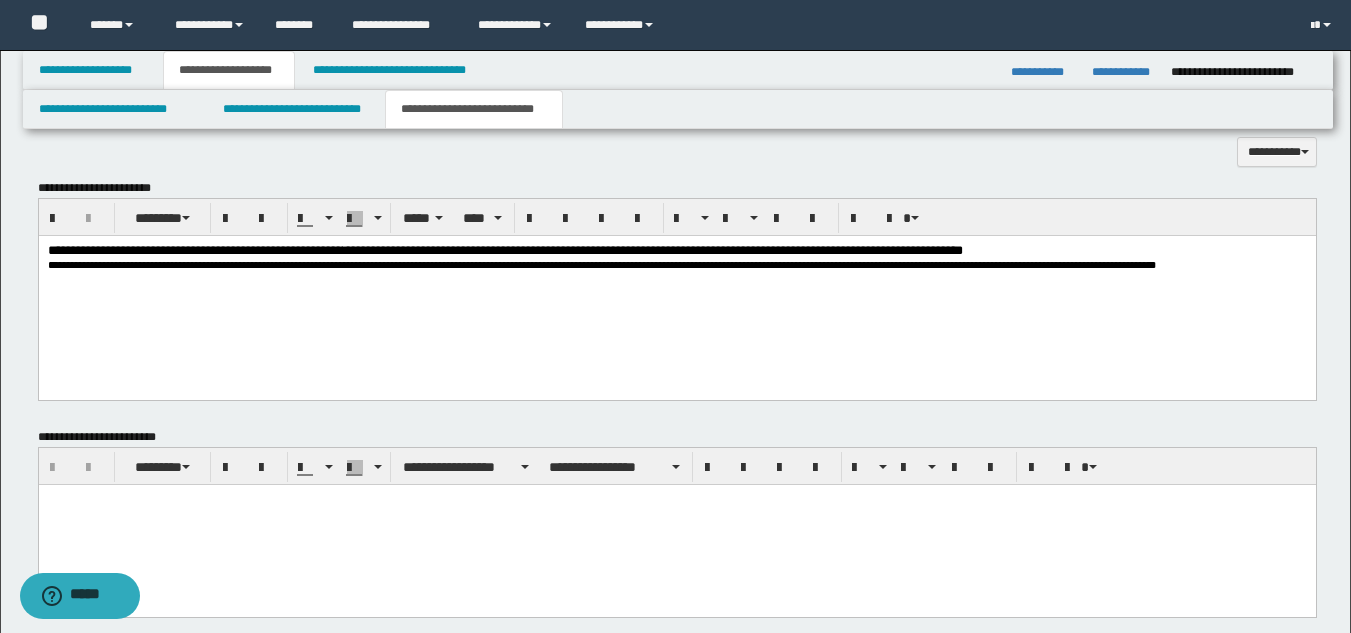 scroll, scrollTop: 2800, scrollLeft: 0, axis: vertical 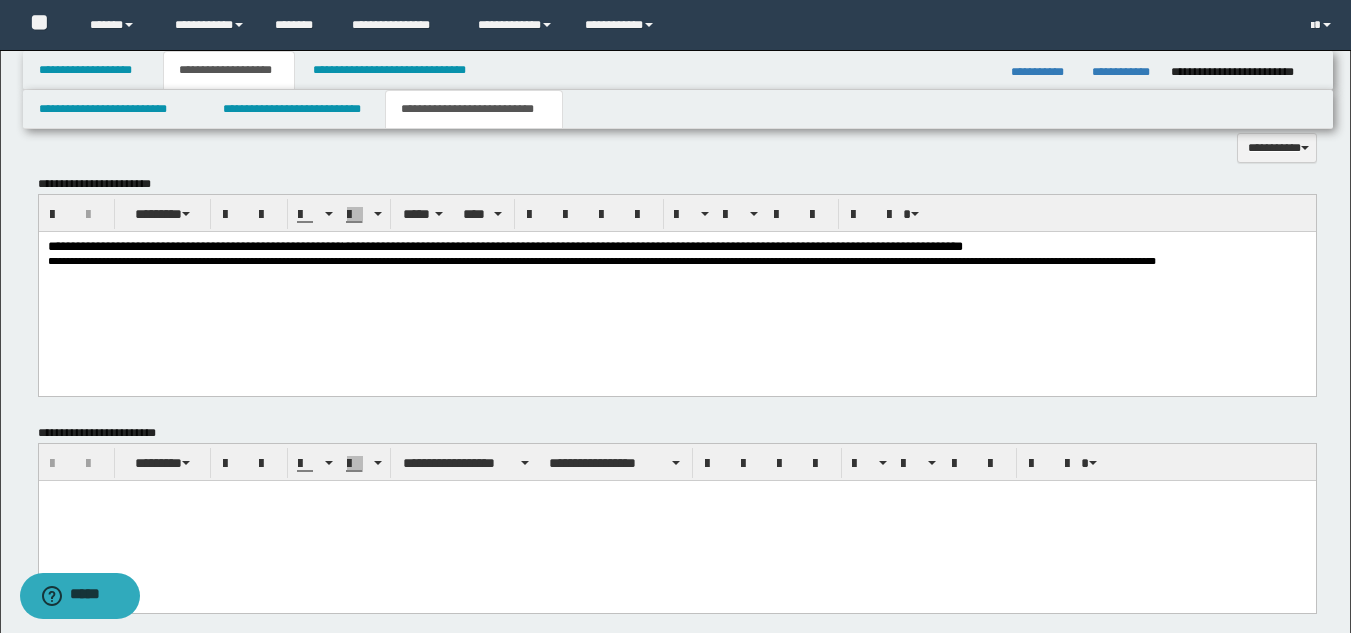click on "**********" at bounding box center (676, 278) 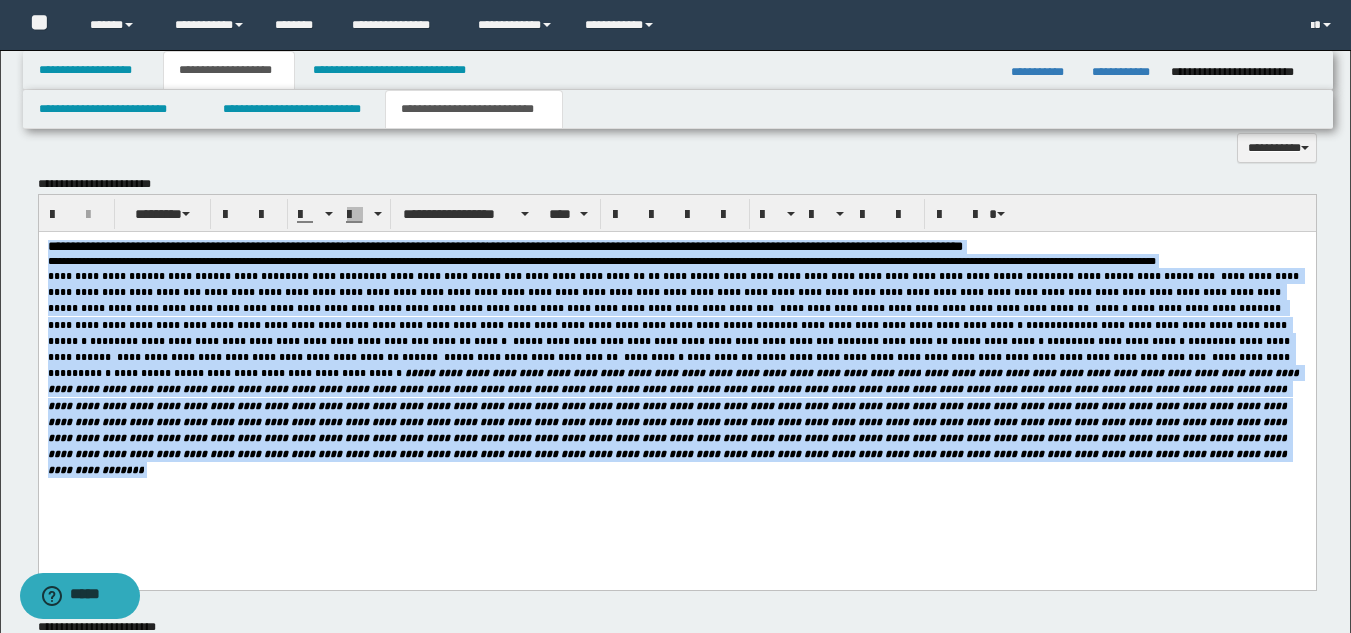 drag, startPoint x: 949, startPoint y: 477, endPoint x: 48, endPoint y: 224, distance: 935.8472 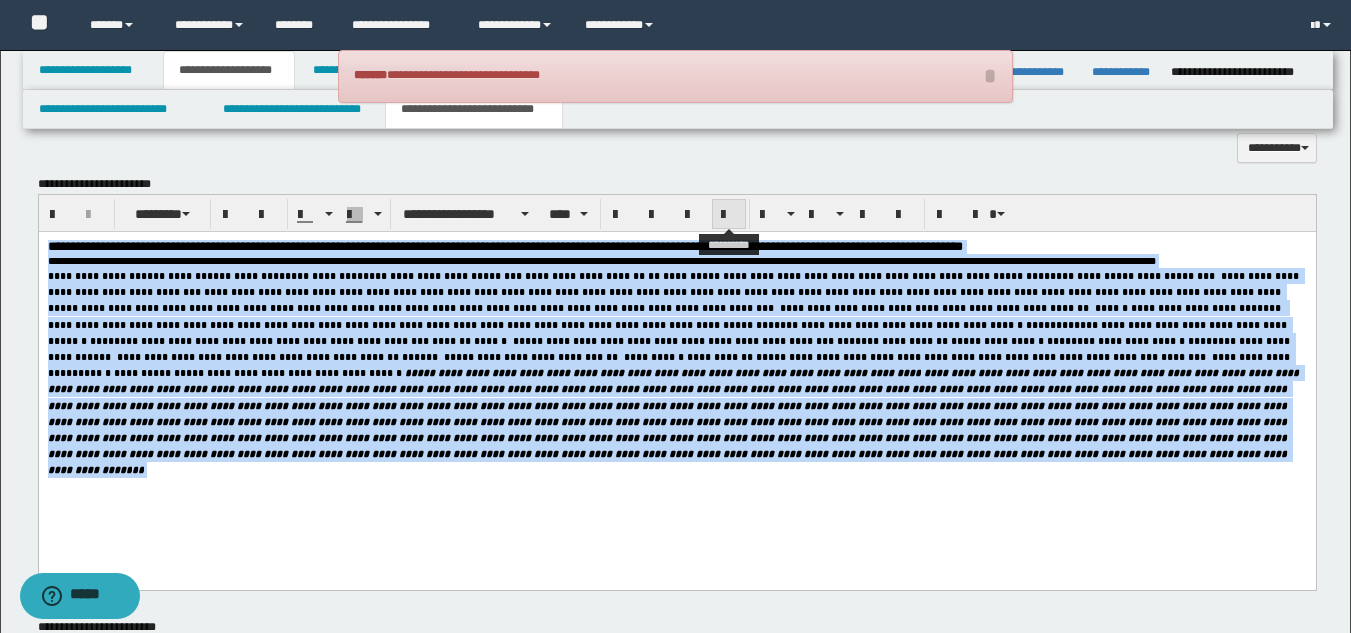 click at bounding box center (729, 215) 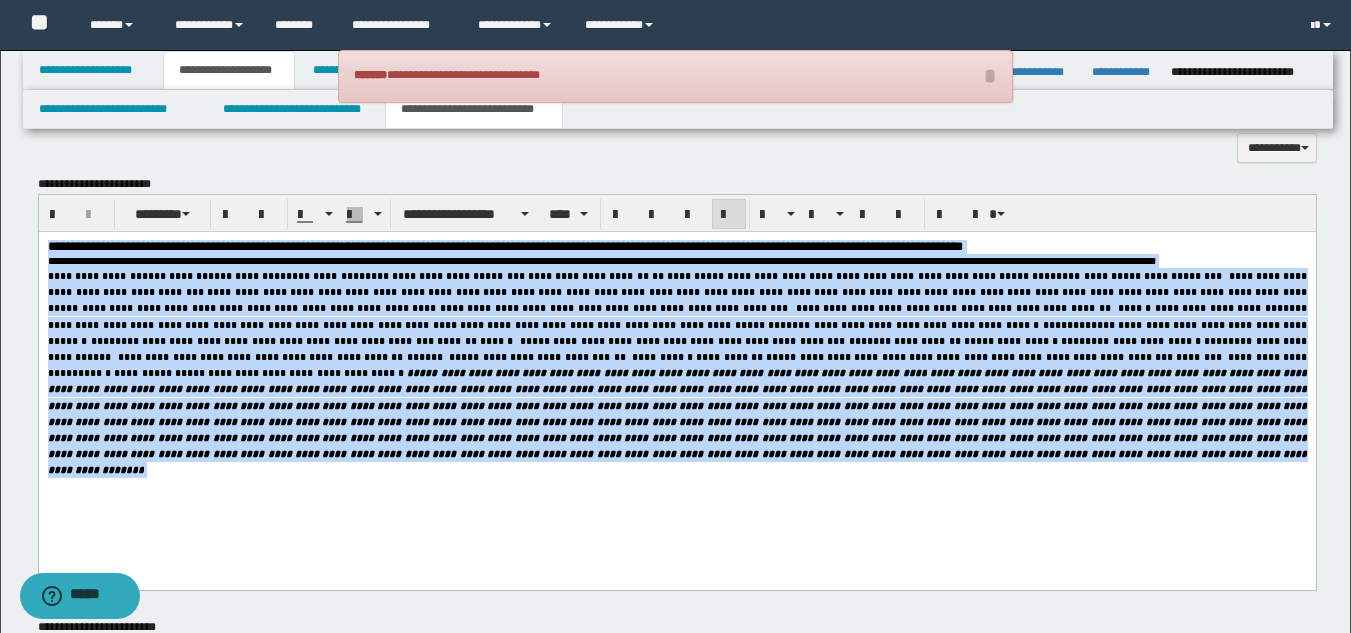 click on "**********" at bounding box center [676, 372] 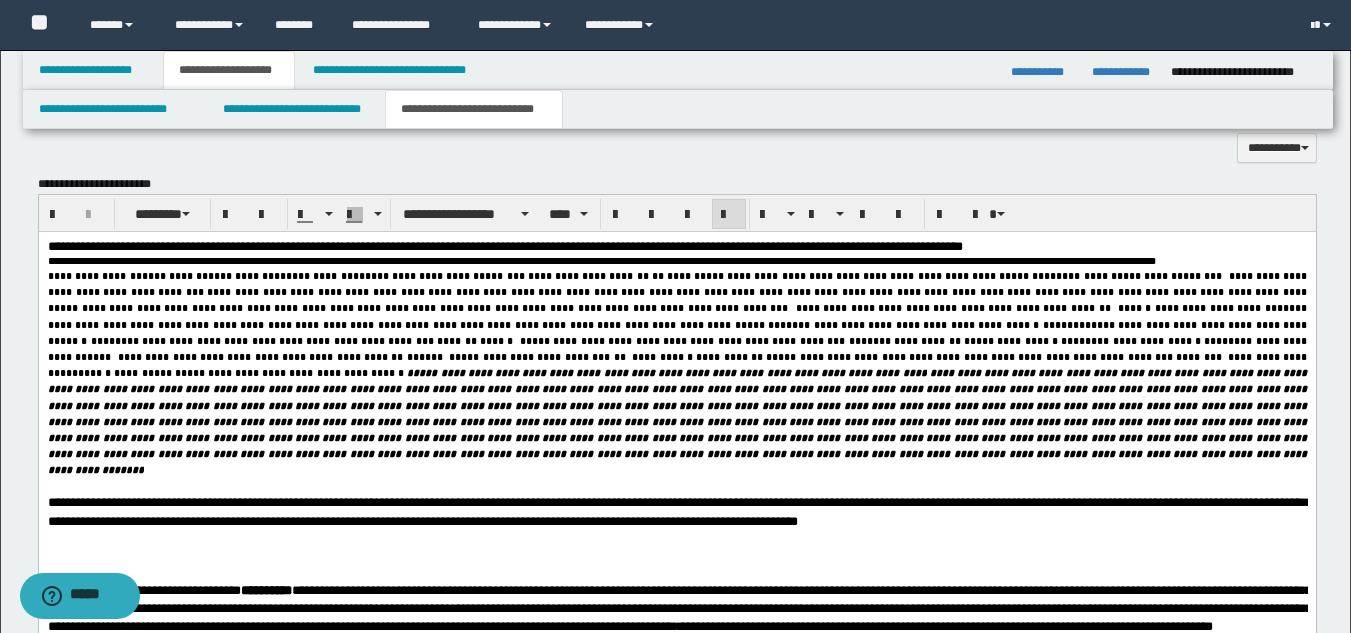 scroll, scrollTop: 2900, scrollLeft: 0, axis: vertical 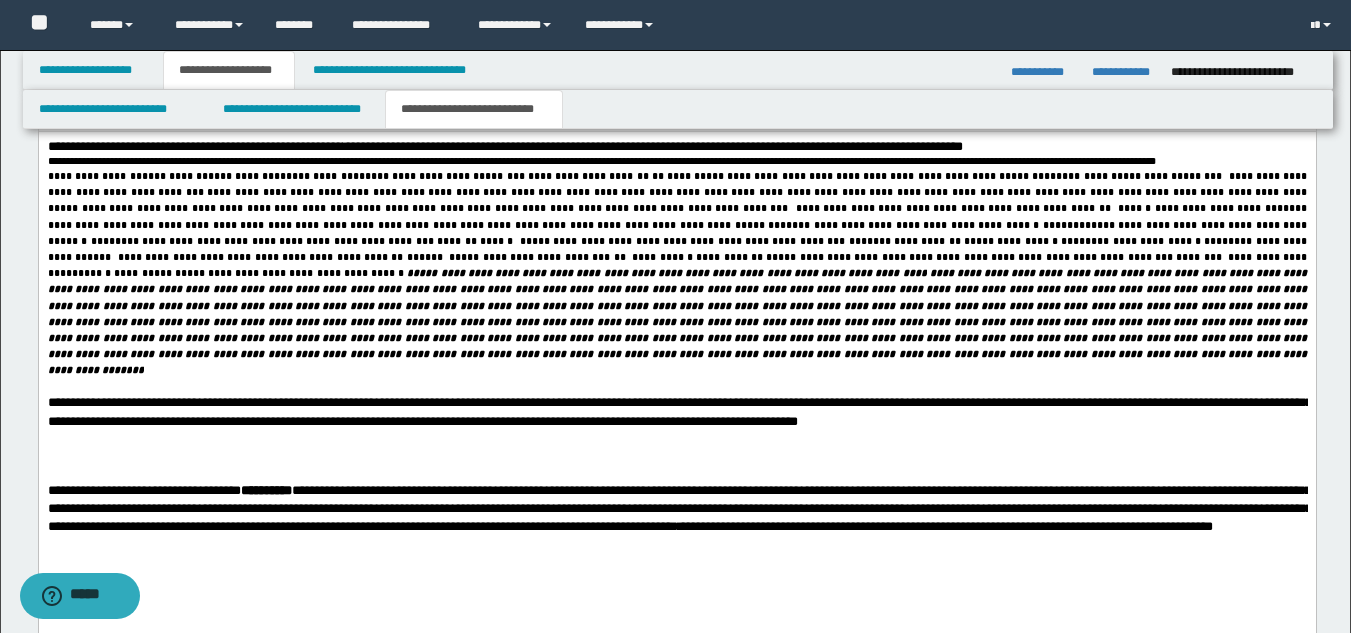 click at bounding box center [676, 455] 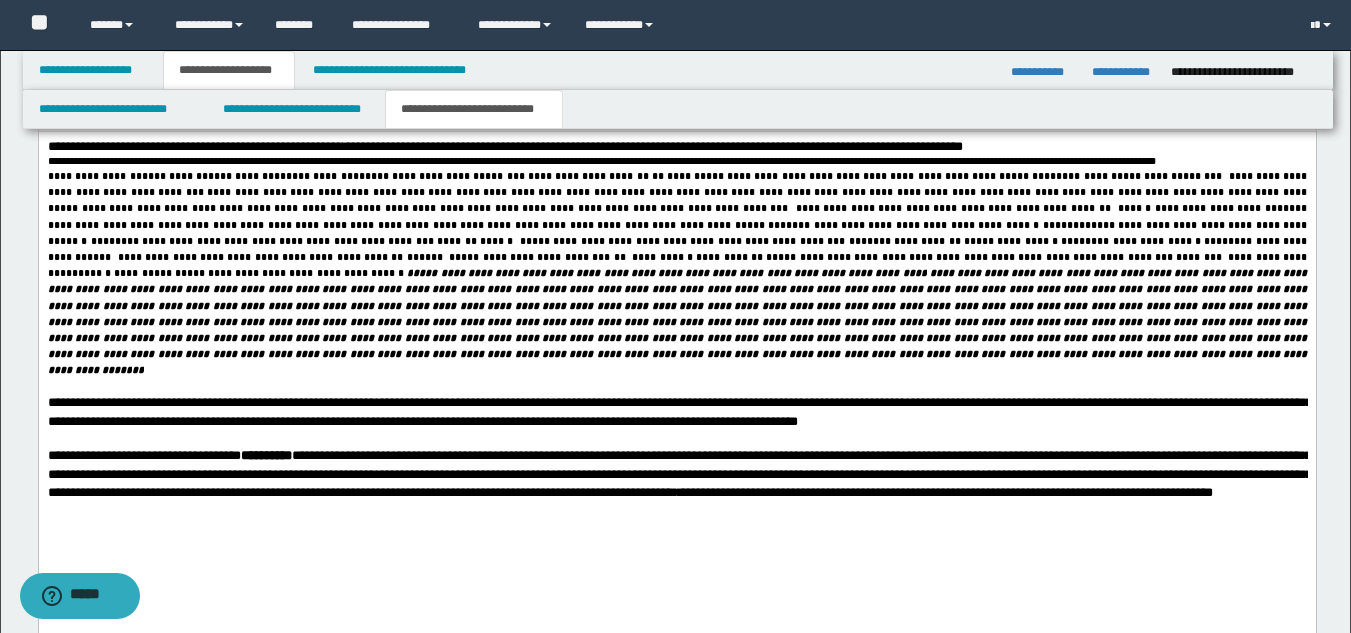 click on "**********" at bounding box center [944, 491] 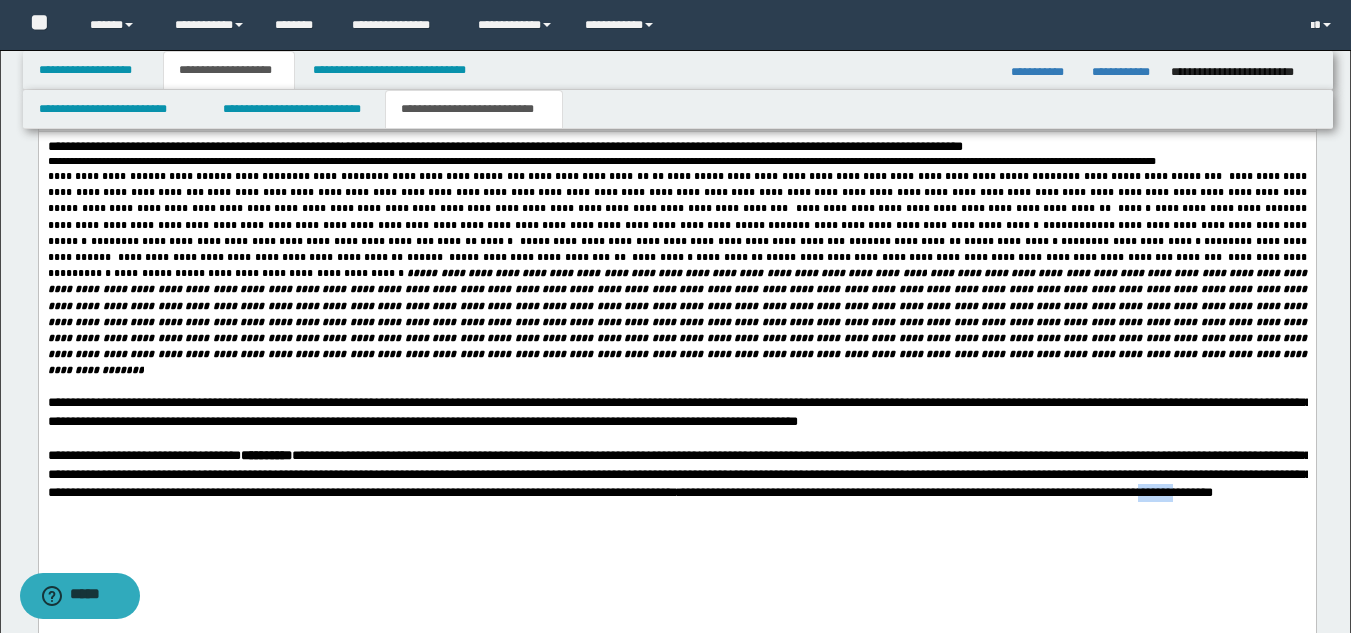 drag, startPoint x: 484, startPoint y: 510, endPoint x: 546, endPoint y: 509, distance: 62.008064 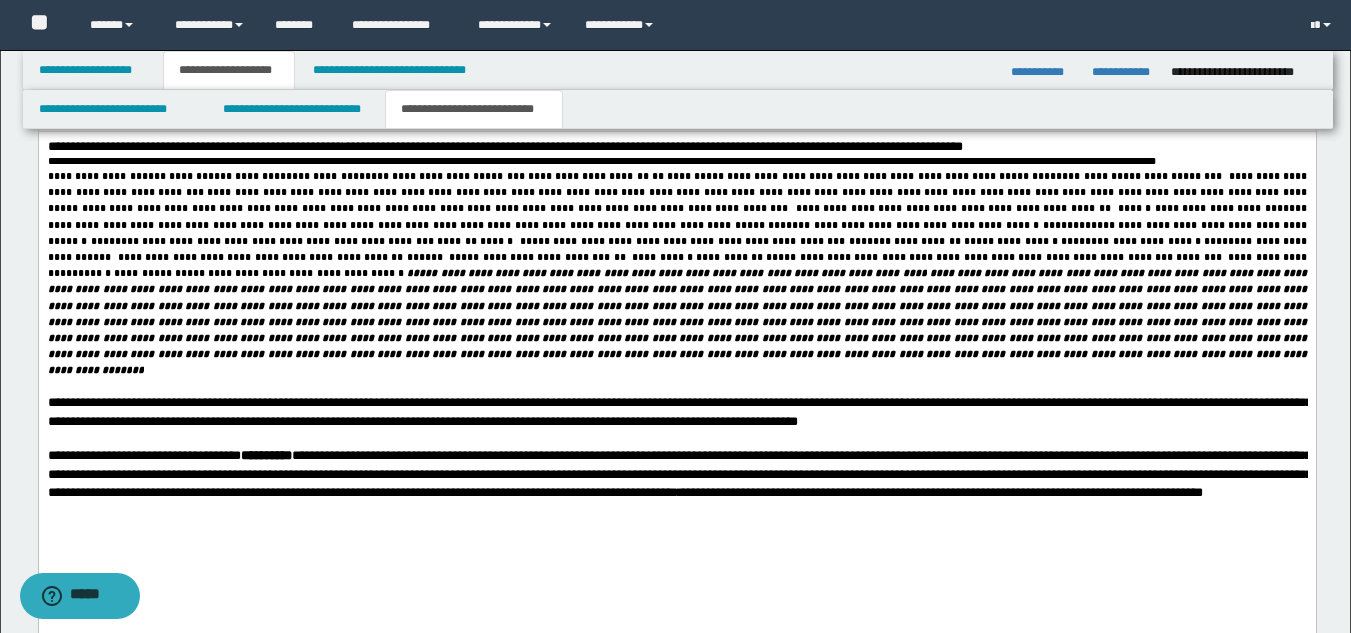 click on "**********" at bounding box center (679, 473) 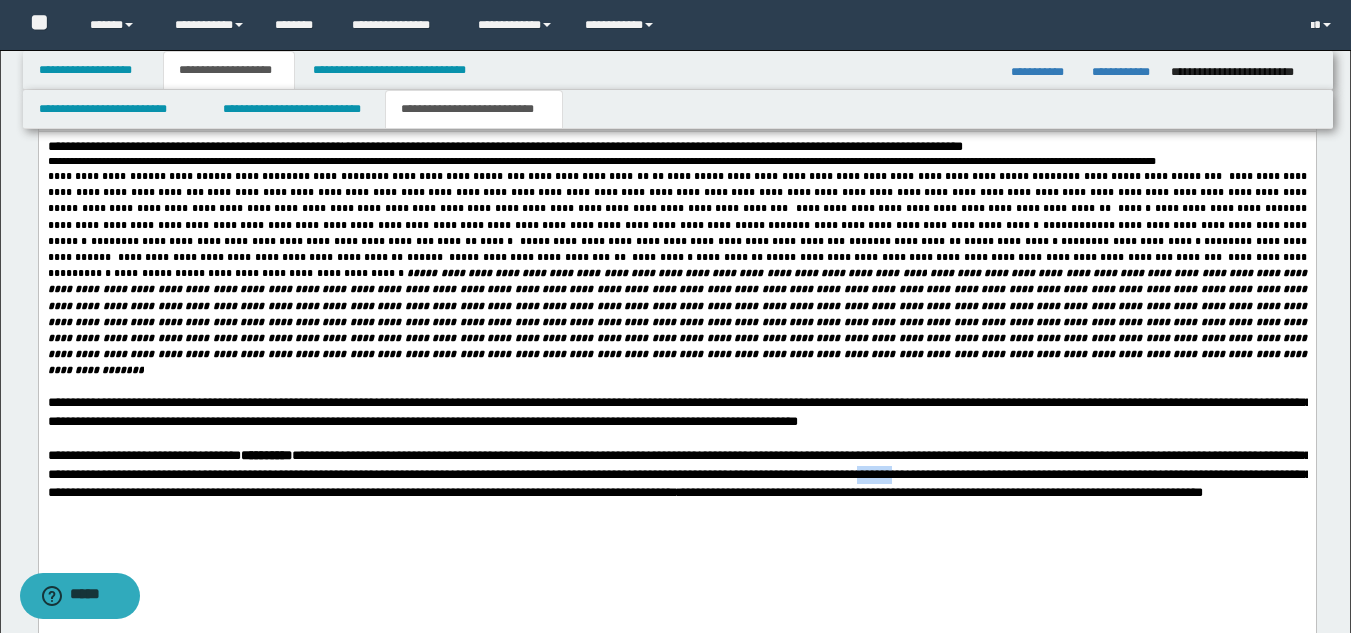 drag, startPoint x: 1165, startPoint y: 473, endPoint x: 1206, endPoint y: 484, distance: 42.44997 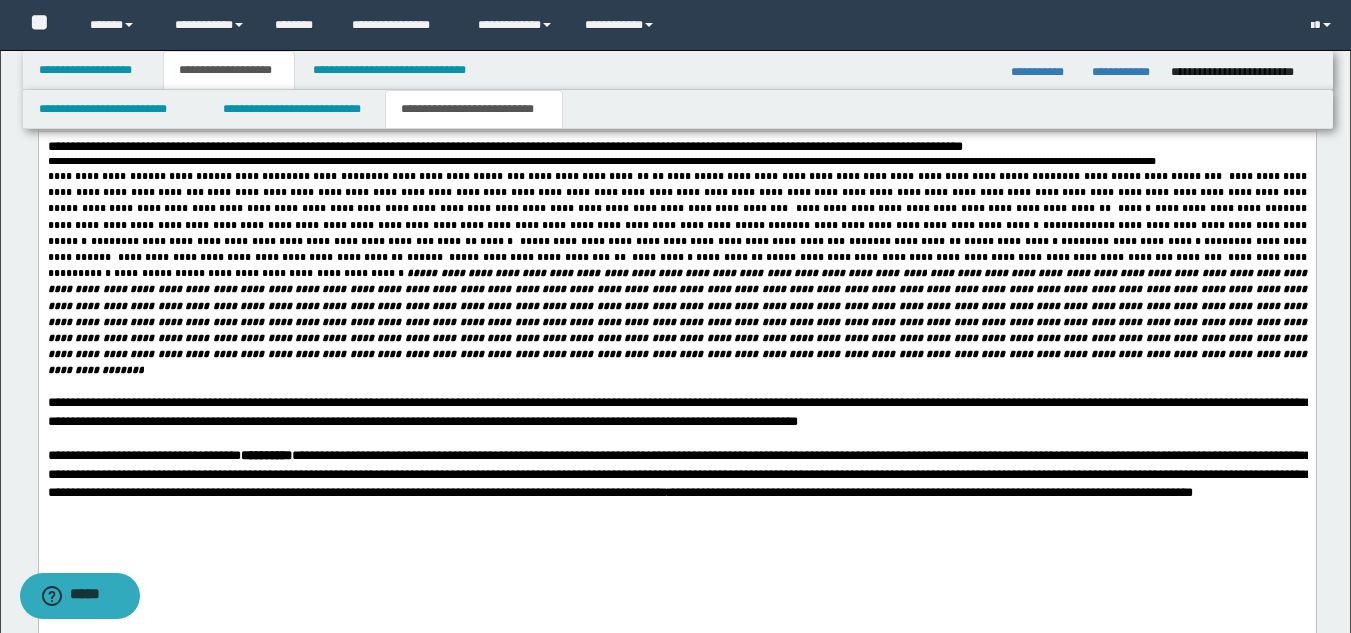 click on "**********" at bounding box center [679, 473] 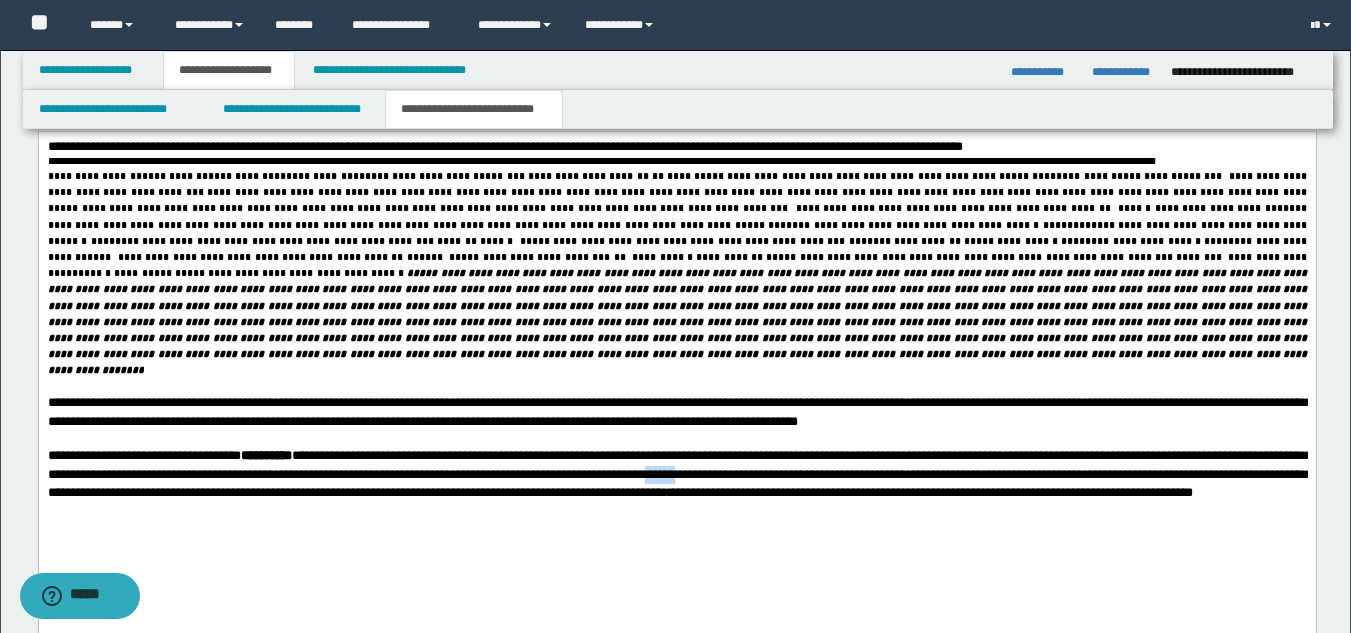 drag, startPoint x: 924, startPoint y: 473, endPoint x: 958, endPoint y: 478, distance: 34.36568 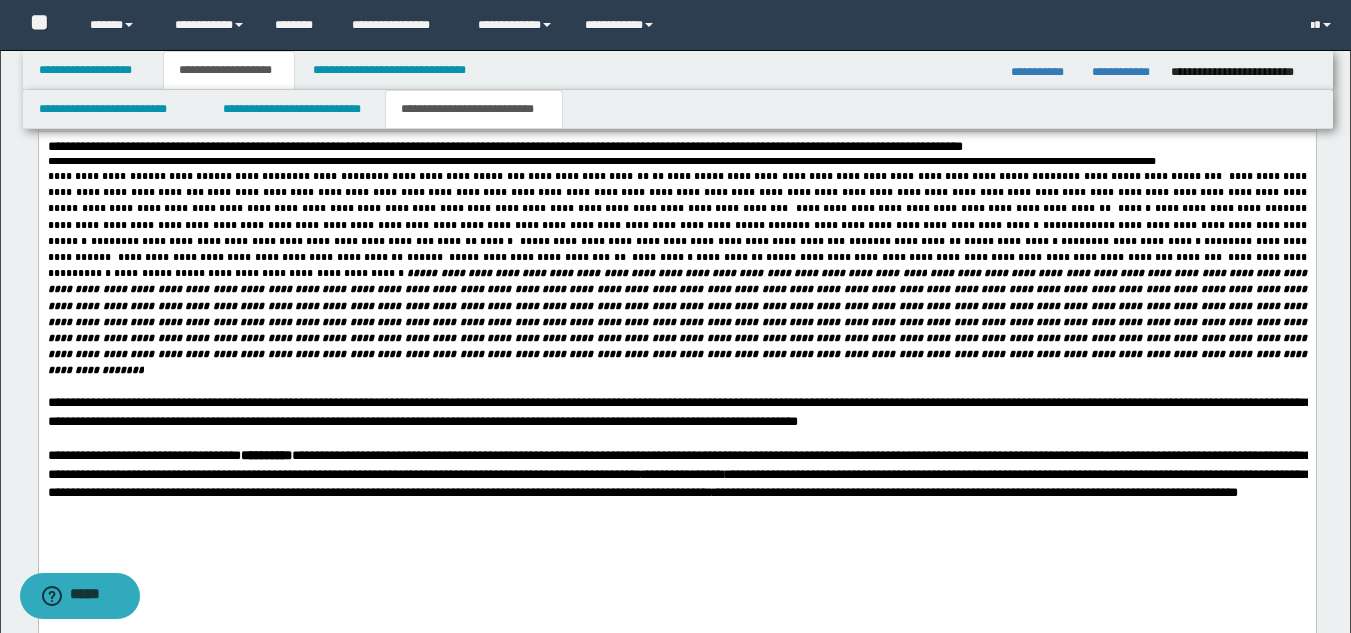 click on "**********" at bounding box center [679, 473] 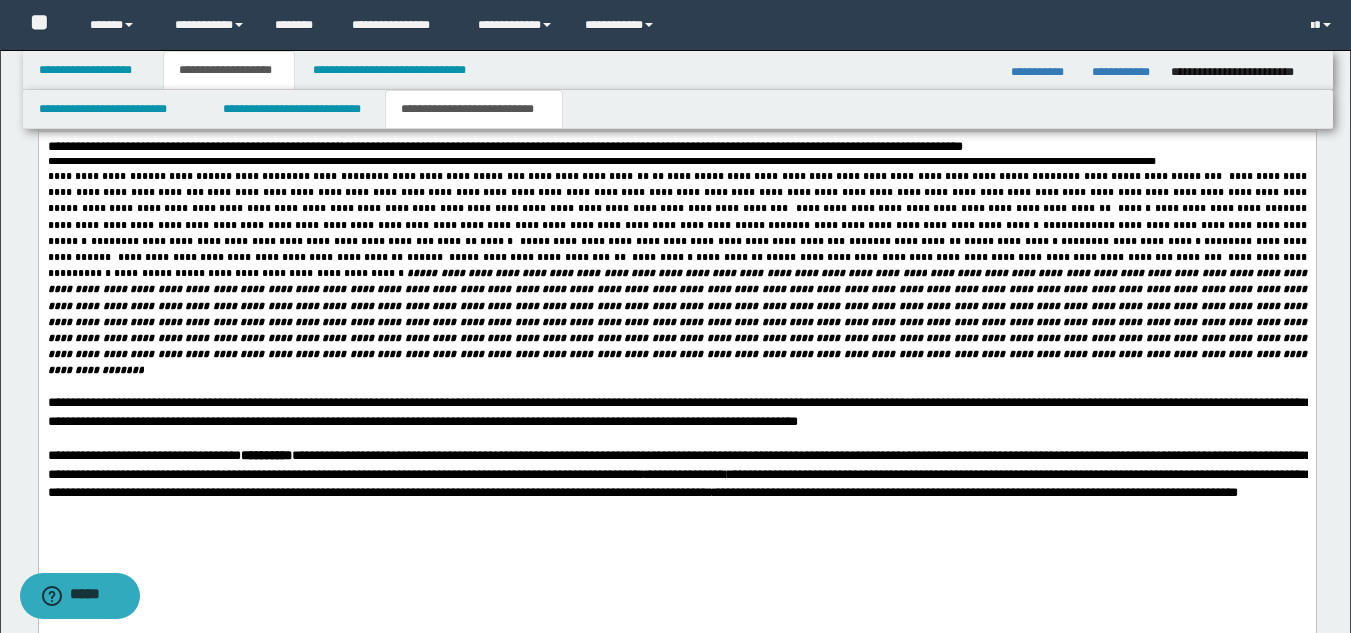 click on "**********" at bounding box center (679, 473) 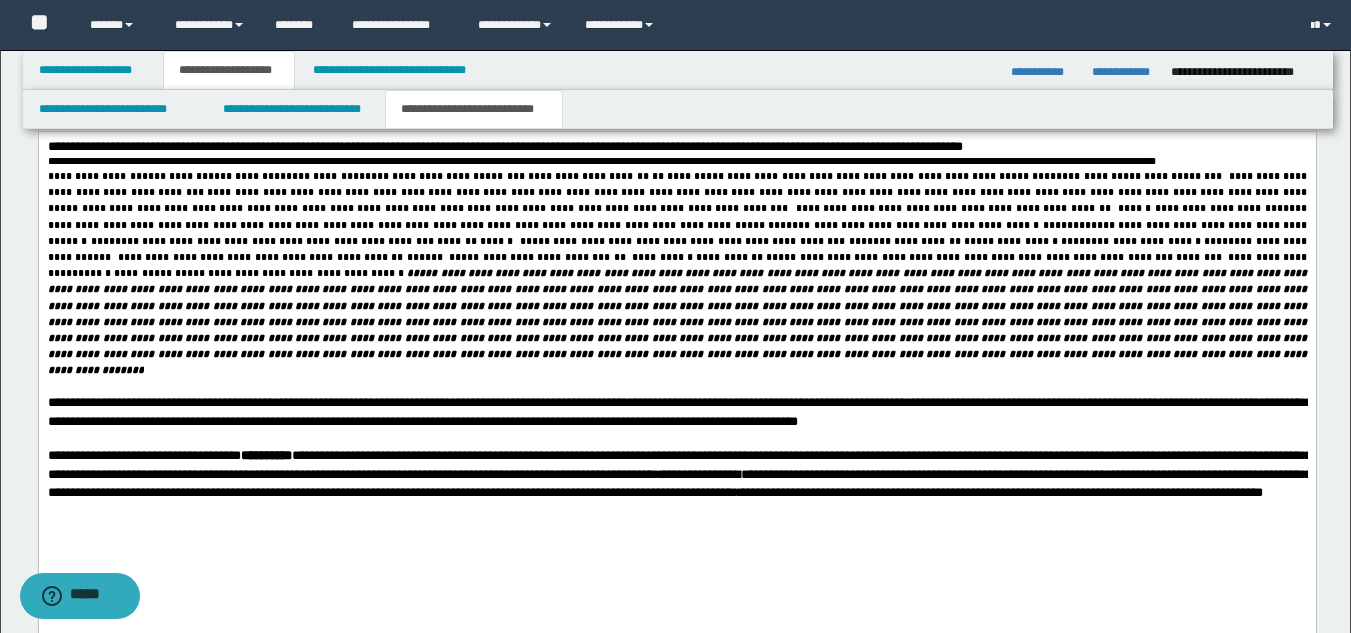 click on "**********" at bounding box center (678, 473) 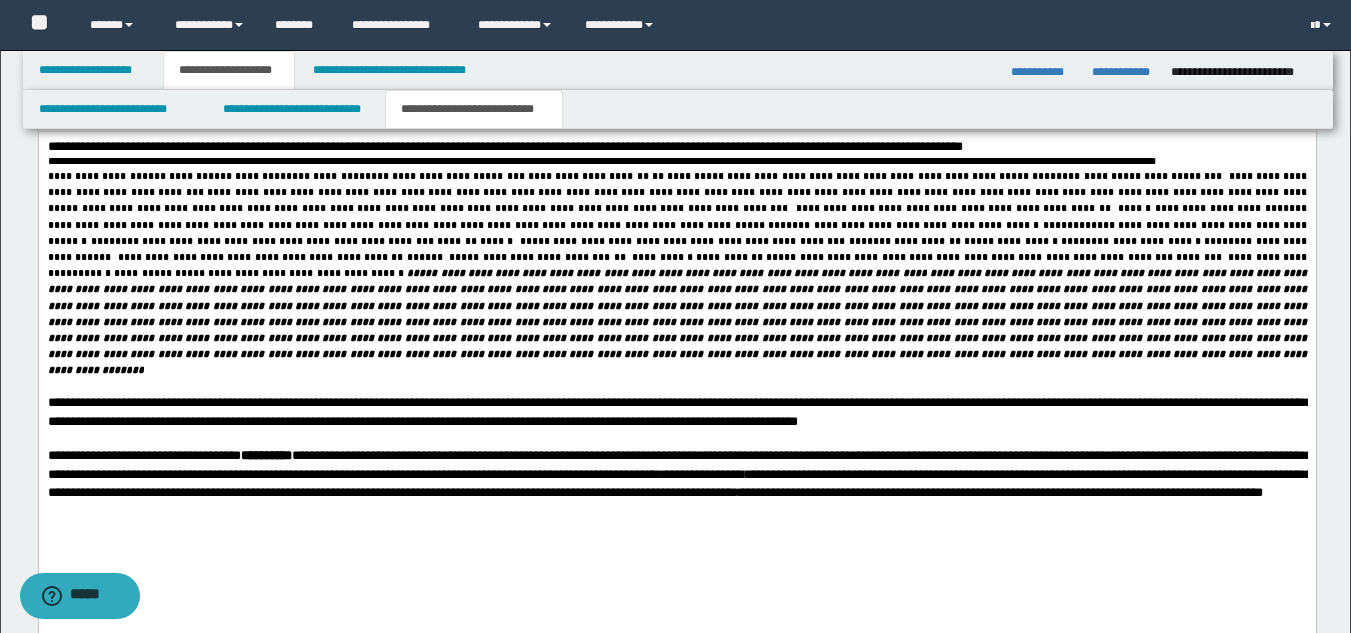 click on "**********" at bounding box center [678, 473] 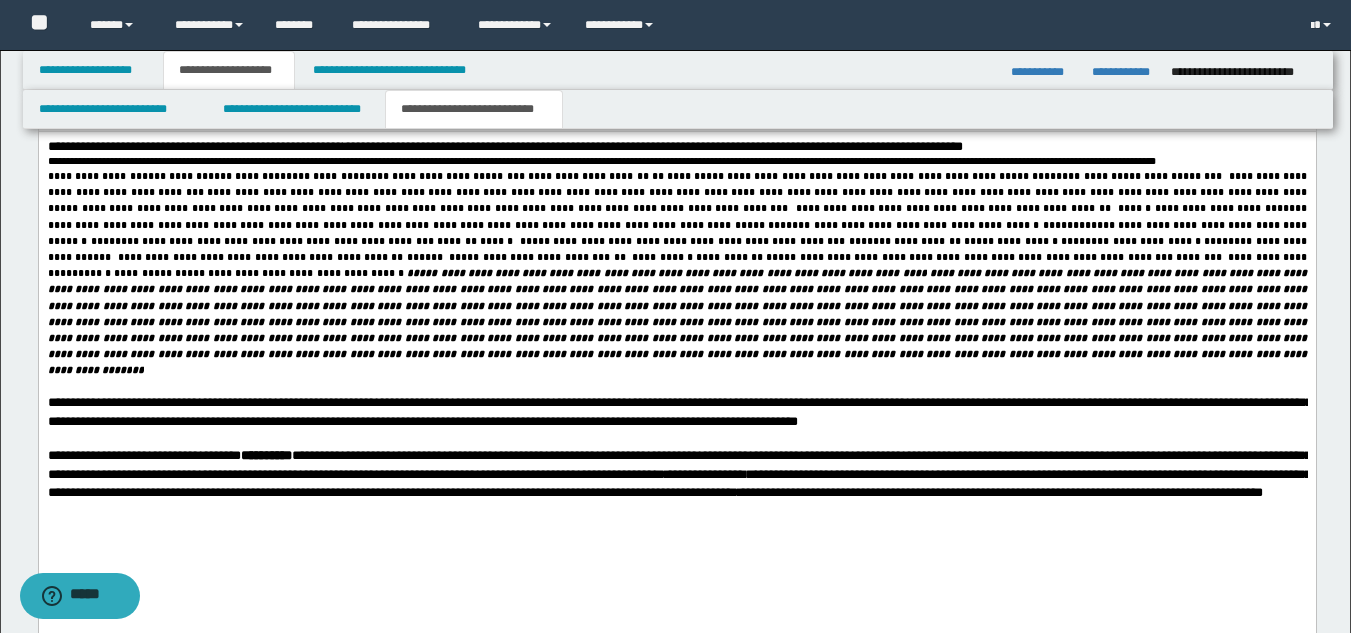 click on "**********" at bounding box center (676, 473) 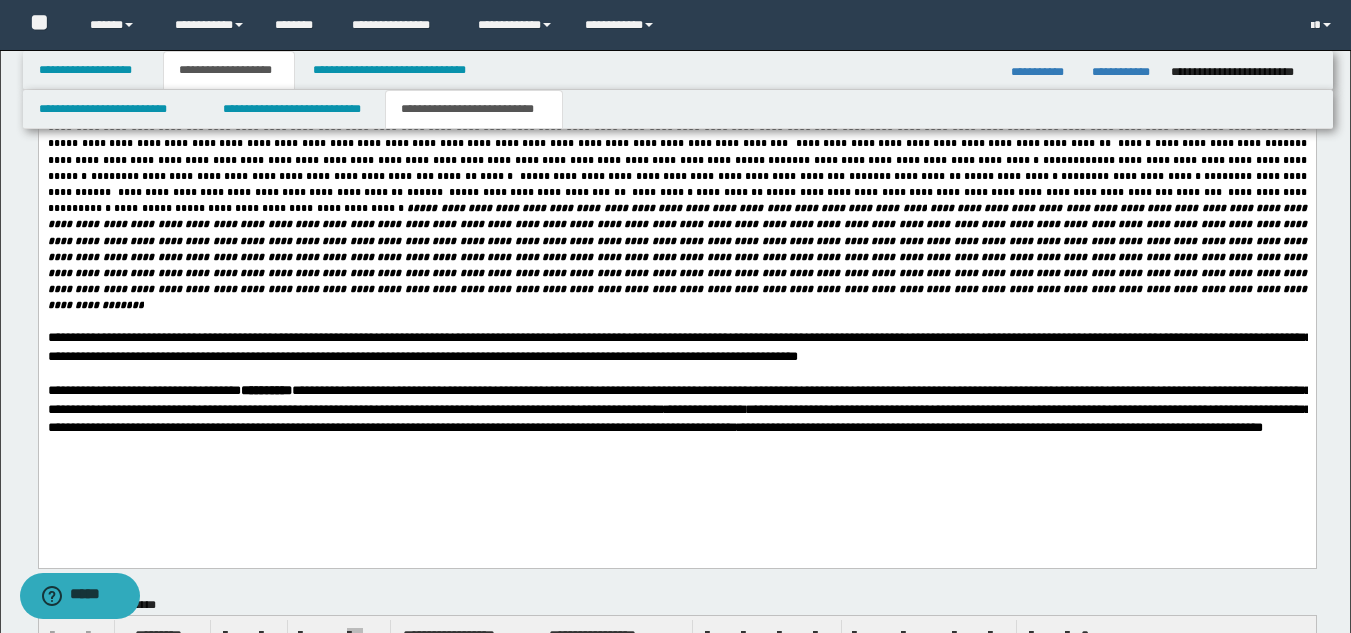 scroll, scrollTop: 3000, scrollLeft: 0, axis: vertical 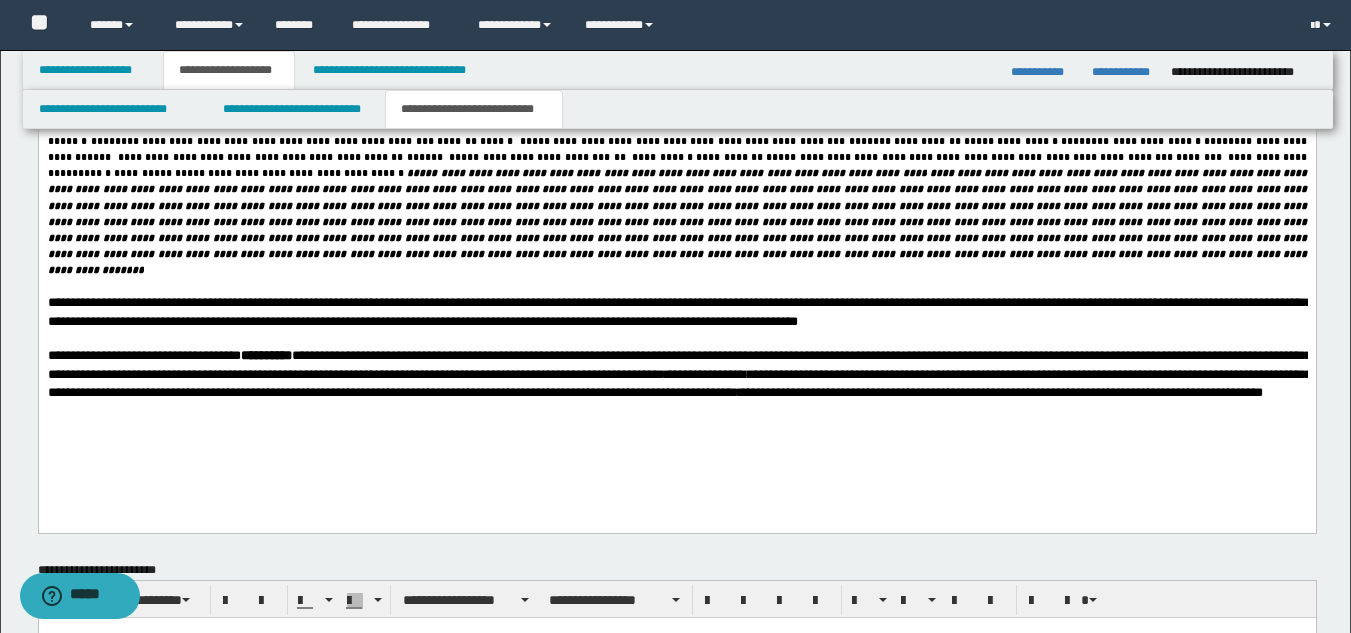 click on "**********" at bounding box center (676, 245) 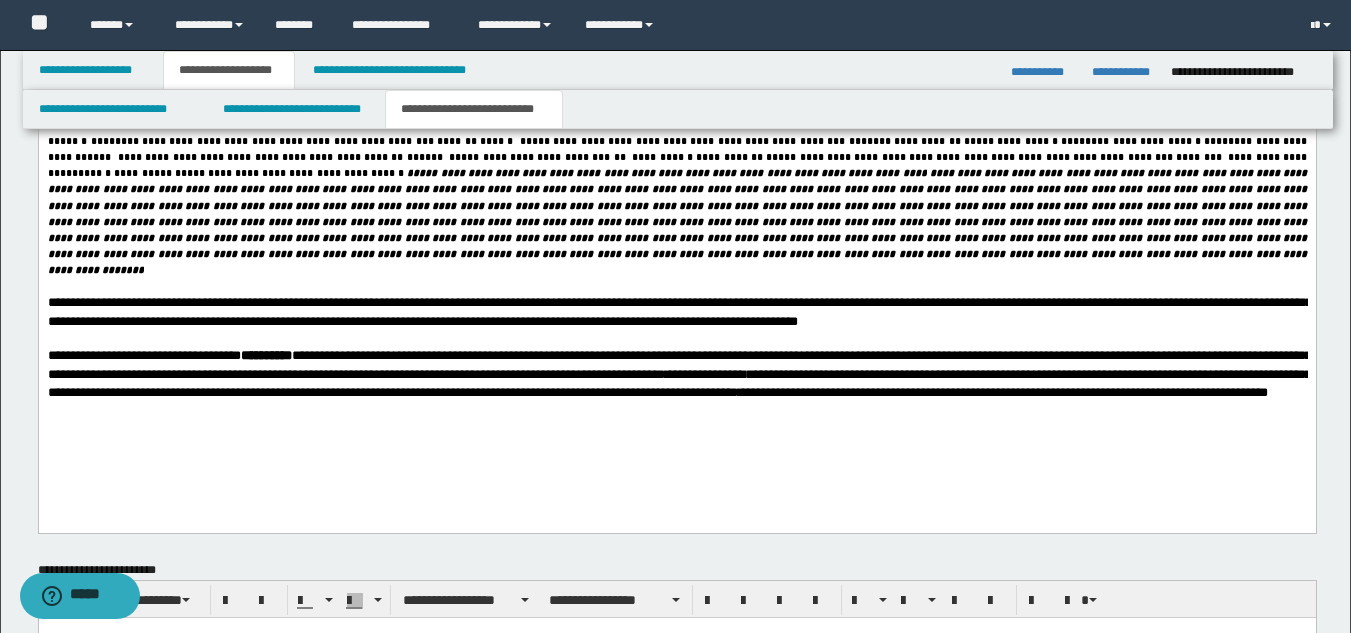scroll, scrollTop: 2800, scrollLeft: 0, axis: vertical 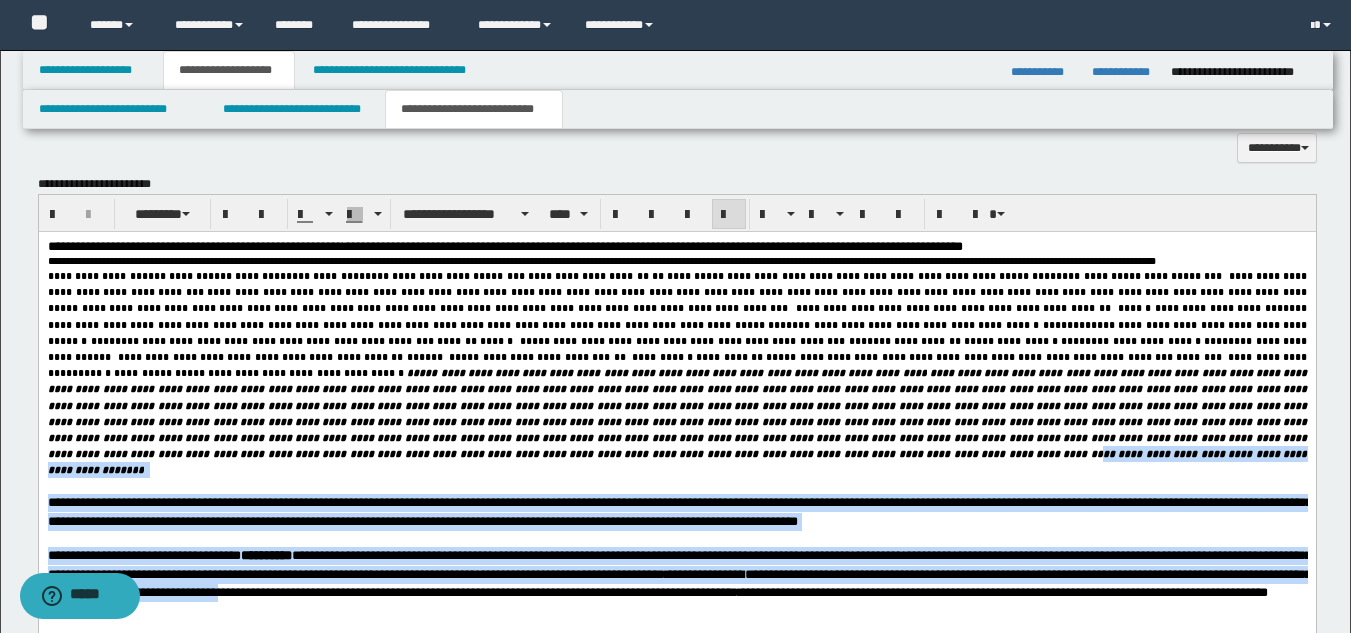 drag, startPoint x: 675, startPoint y: 604, endPoint x: 525, endPoint y: 479, distance: 195.25624 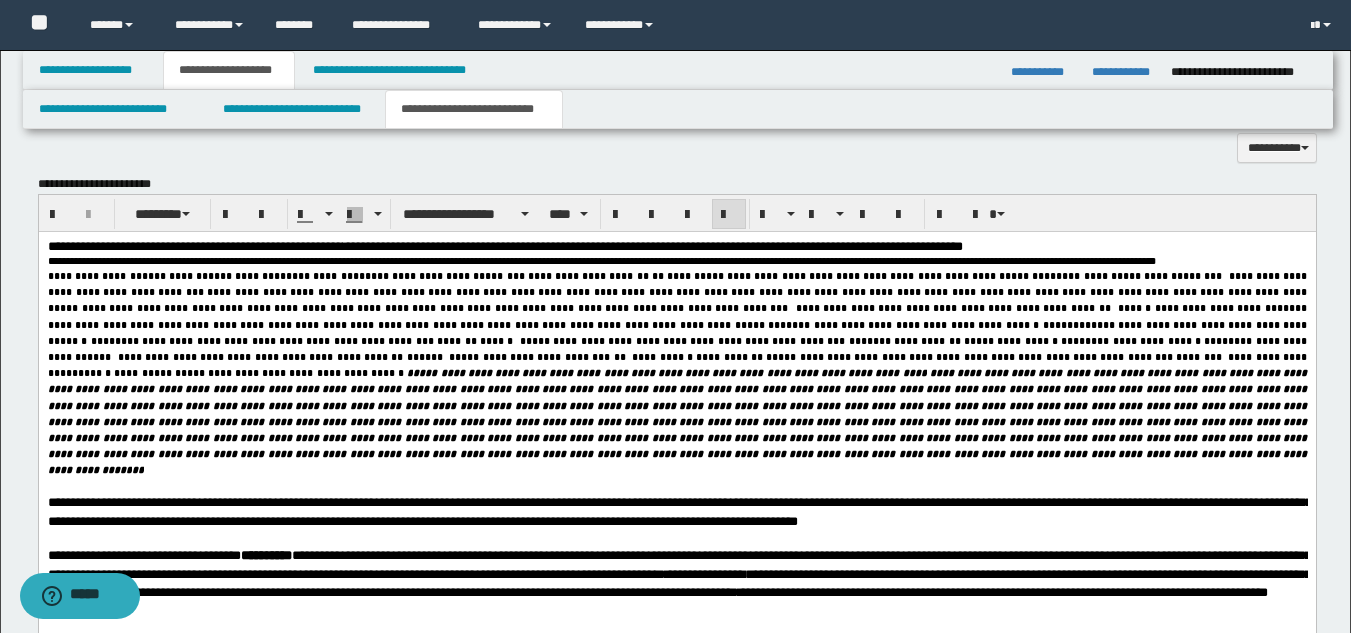 click on "**********" at bounding box center (676, 573) 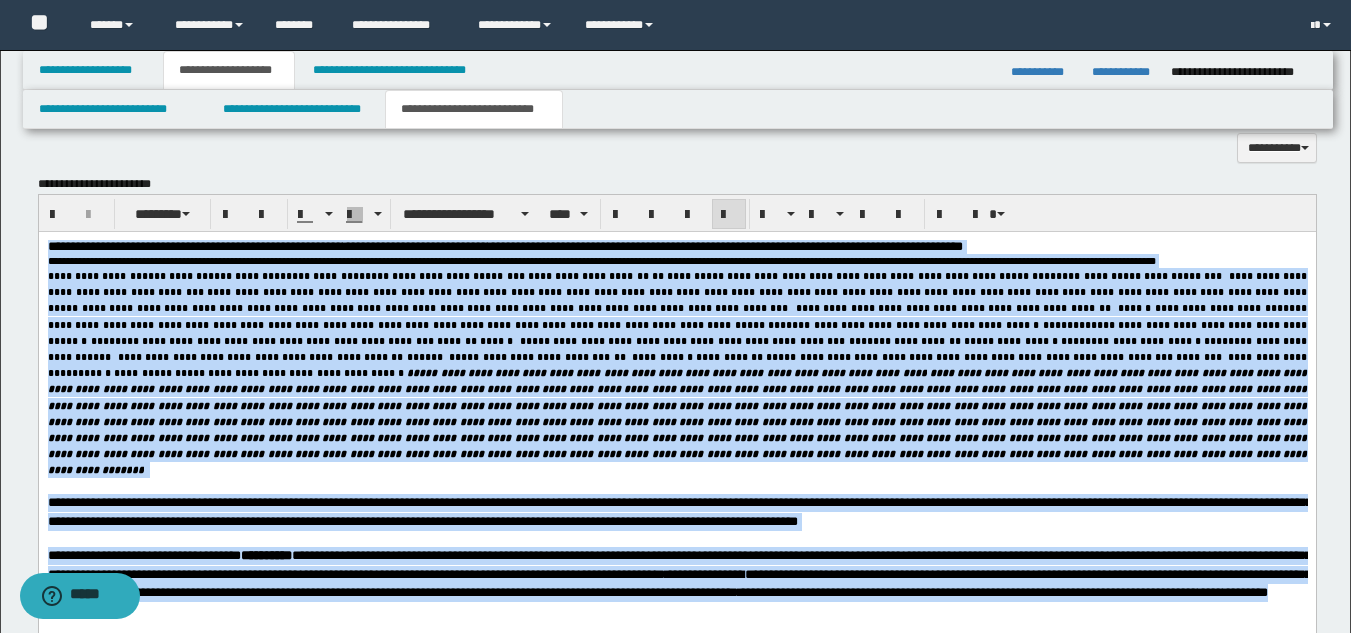 drag, startPoint x: 688, startPoint y: 624, endPoint x: 29, endPoint y: 243, distance: 761.2109 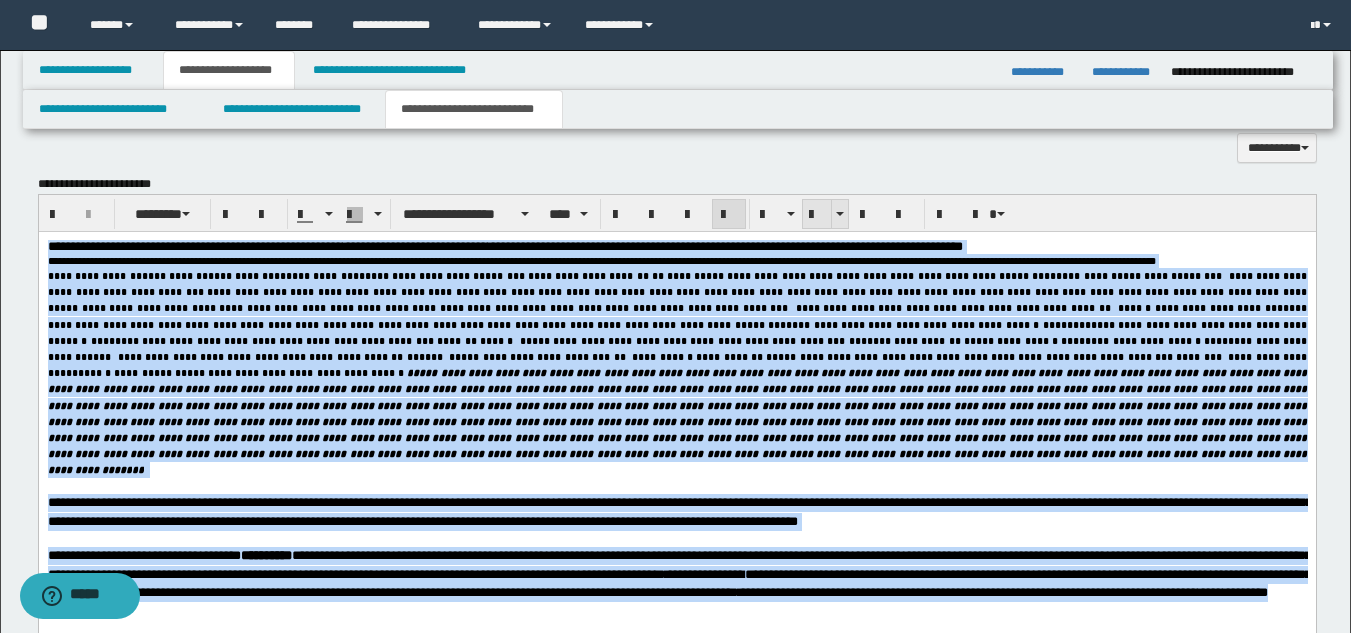 click at bounding box center [817, 215] 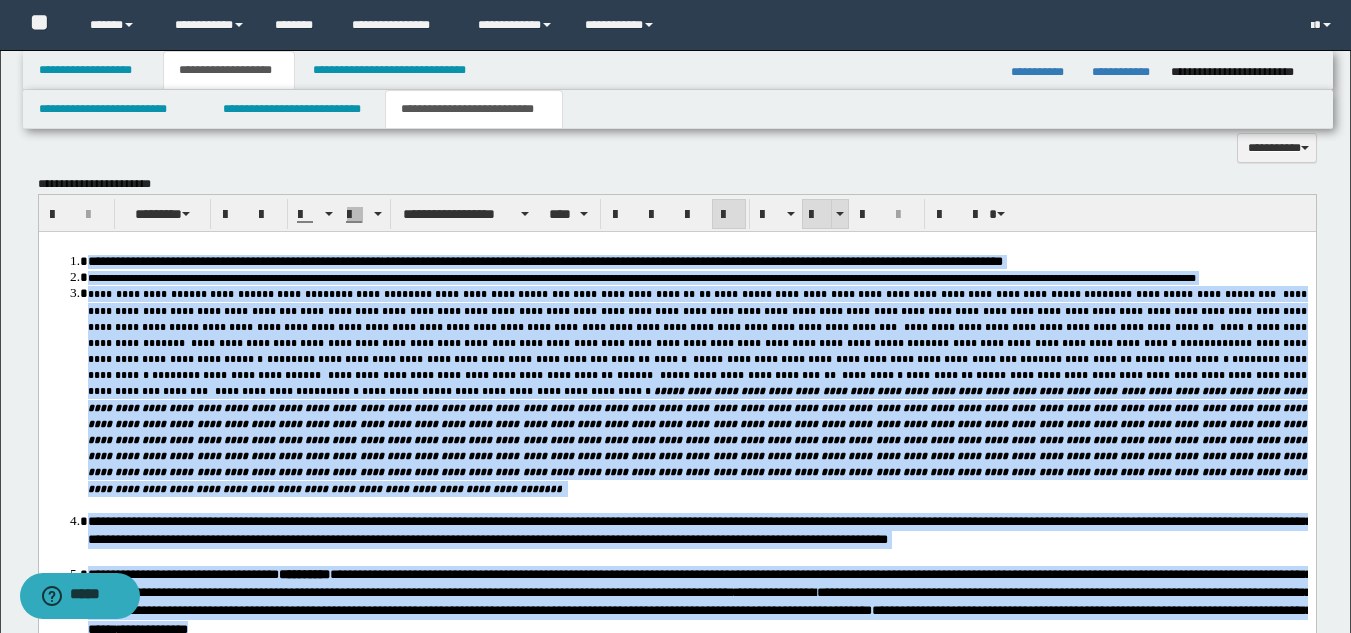 click at bounding box center (817, 215) 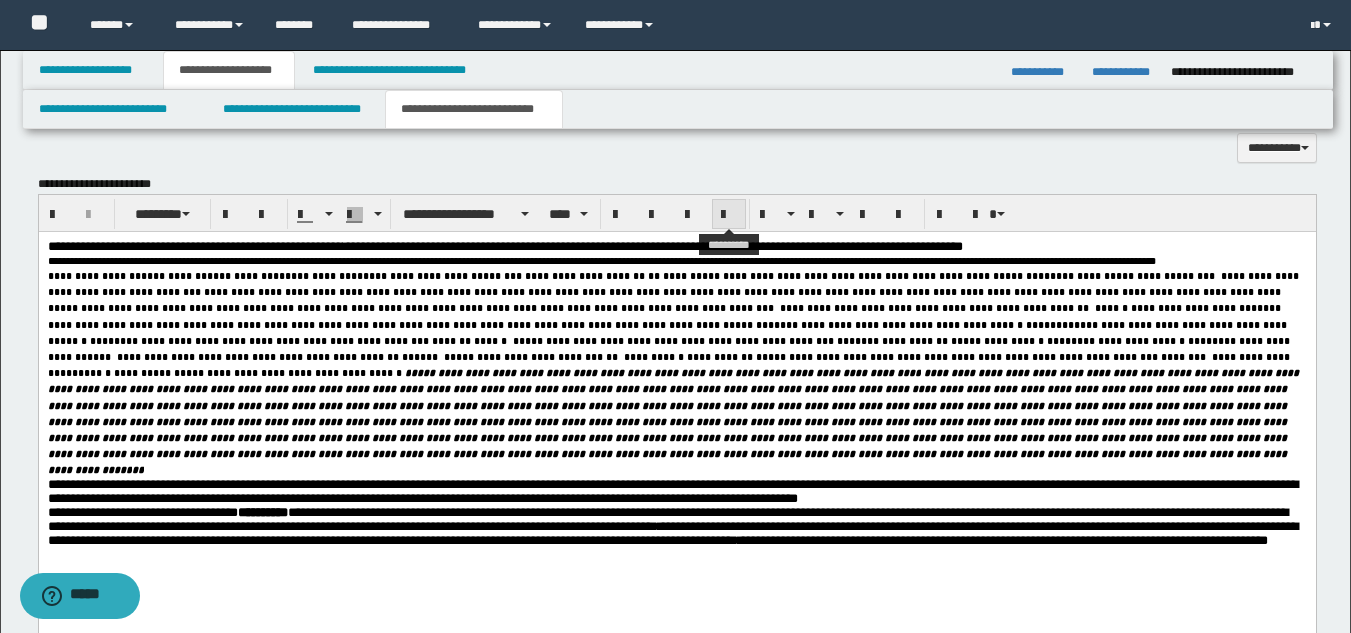 click at bounding box center [729, 215] 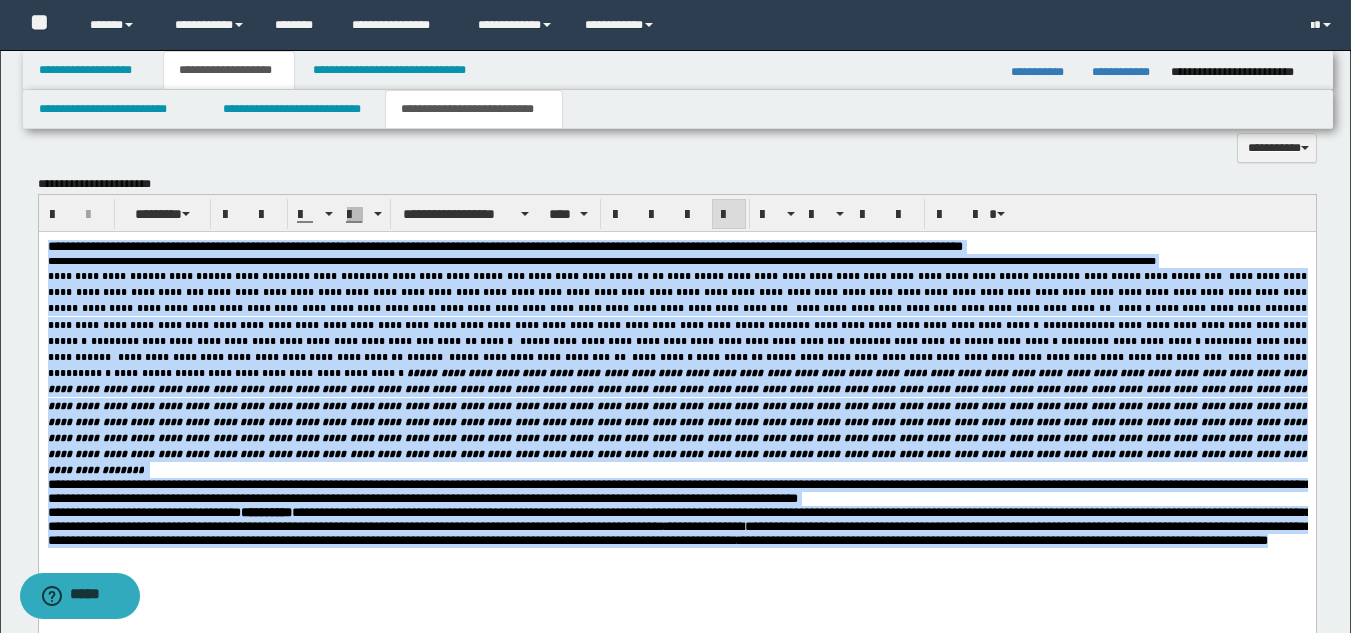 click at bounding box center (678, 420) 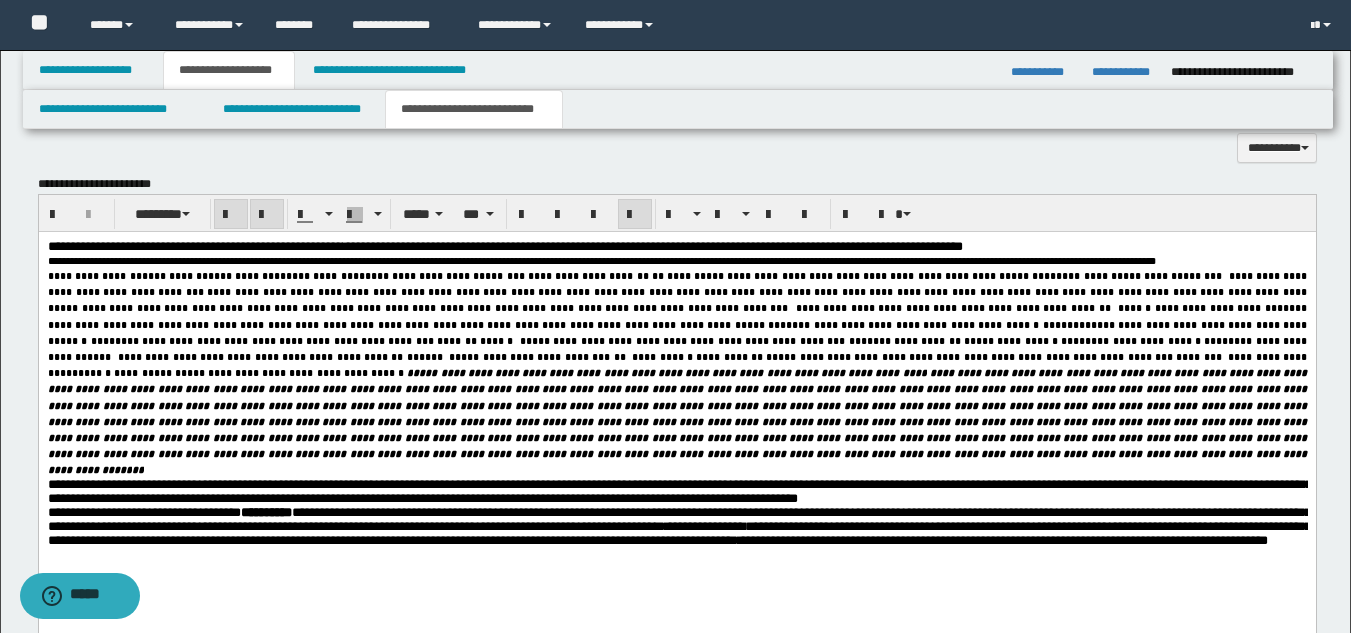 click on "**********" at bounding box center (676, 418) 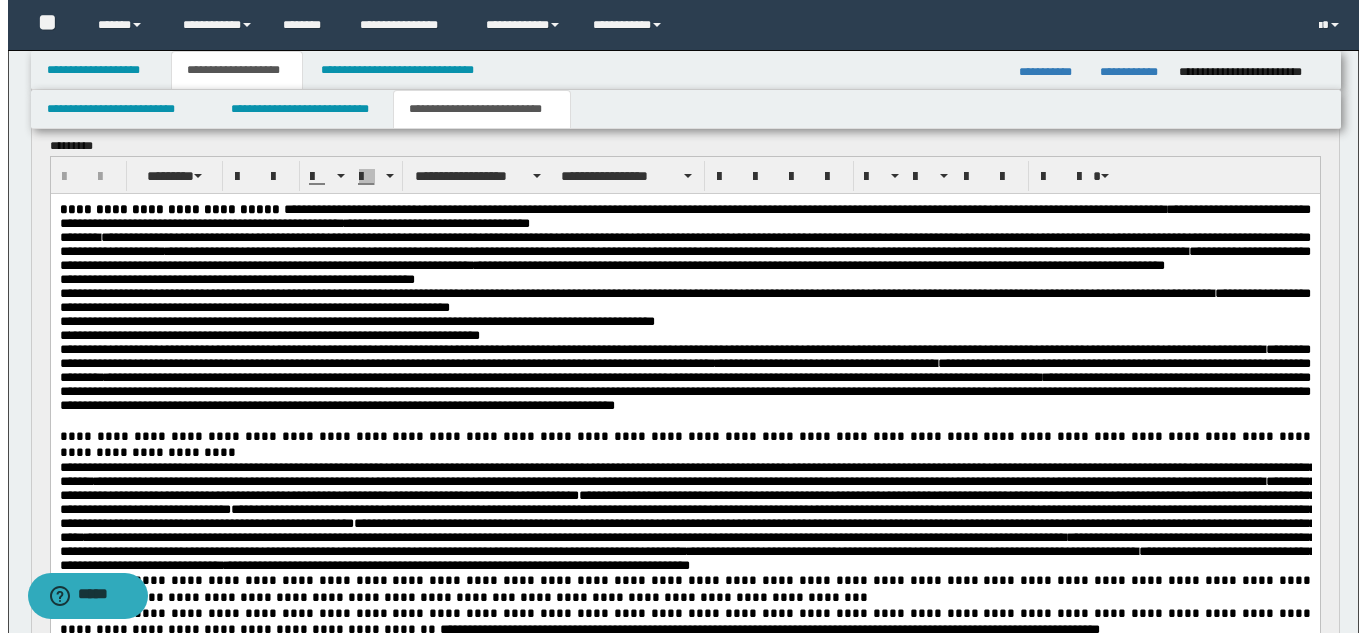 scroll, scrollTop: 1600, scrollLeft: 0, axis: vertical 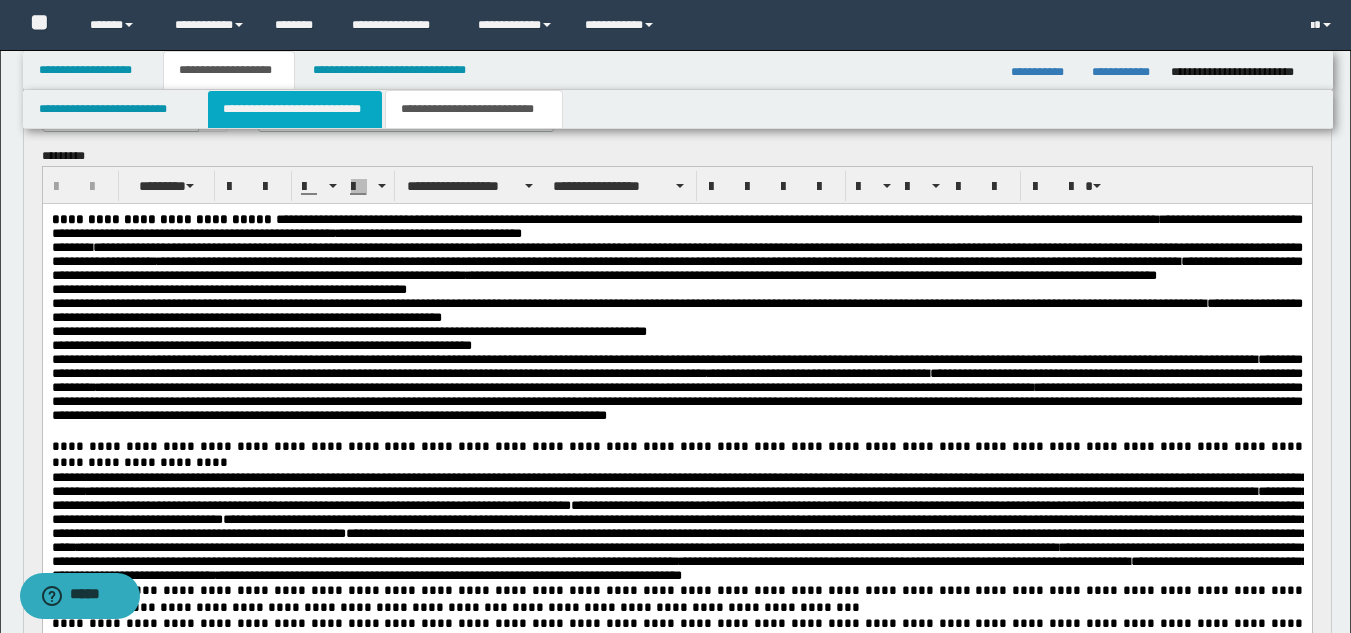 click on "**********" at bounding box center (295, 109) 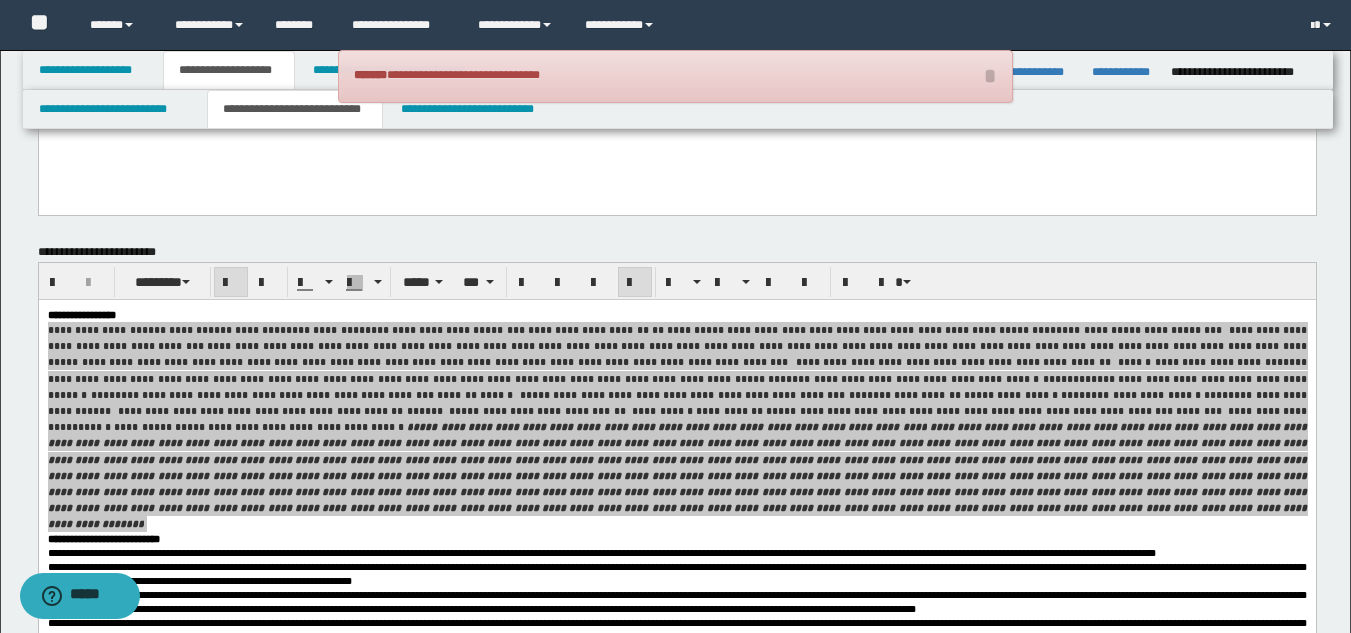 scroll, scrollTop: 0, scrollLeft: 0, axis: both 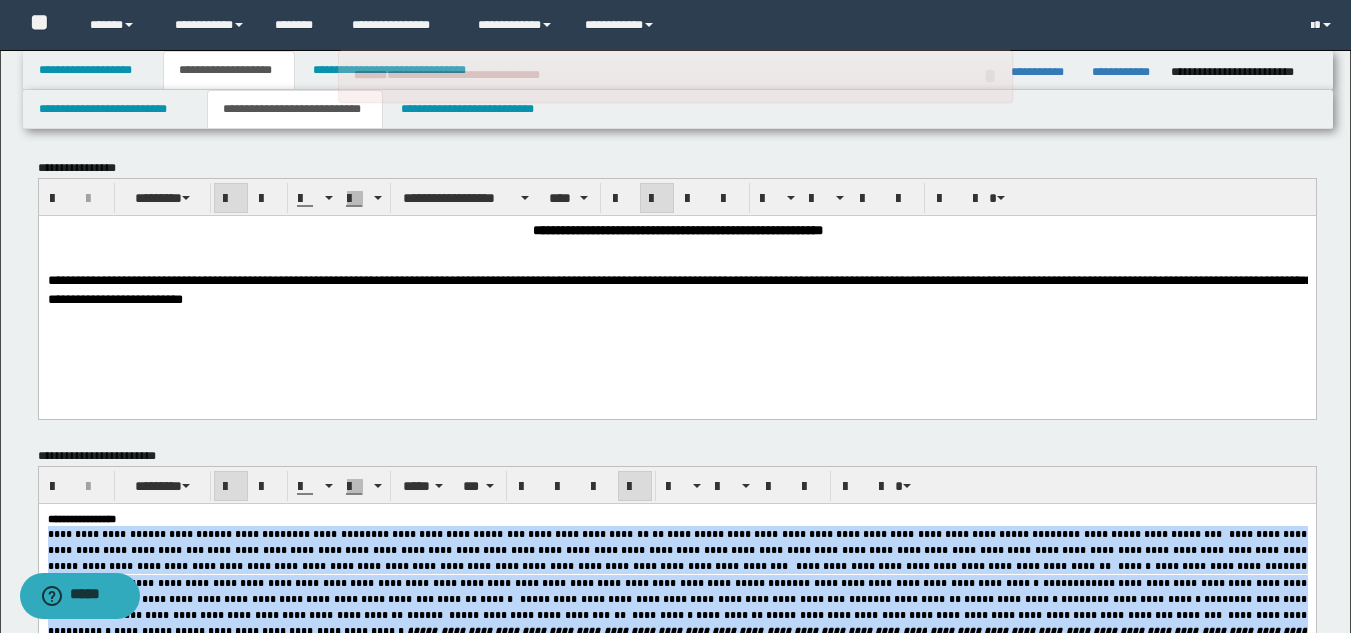 click on "**********" at bounding box center [700, 549] 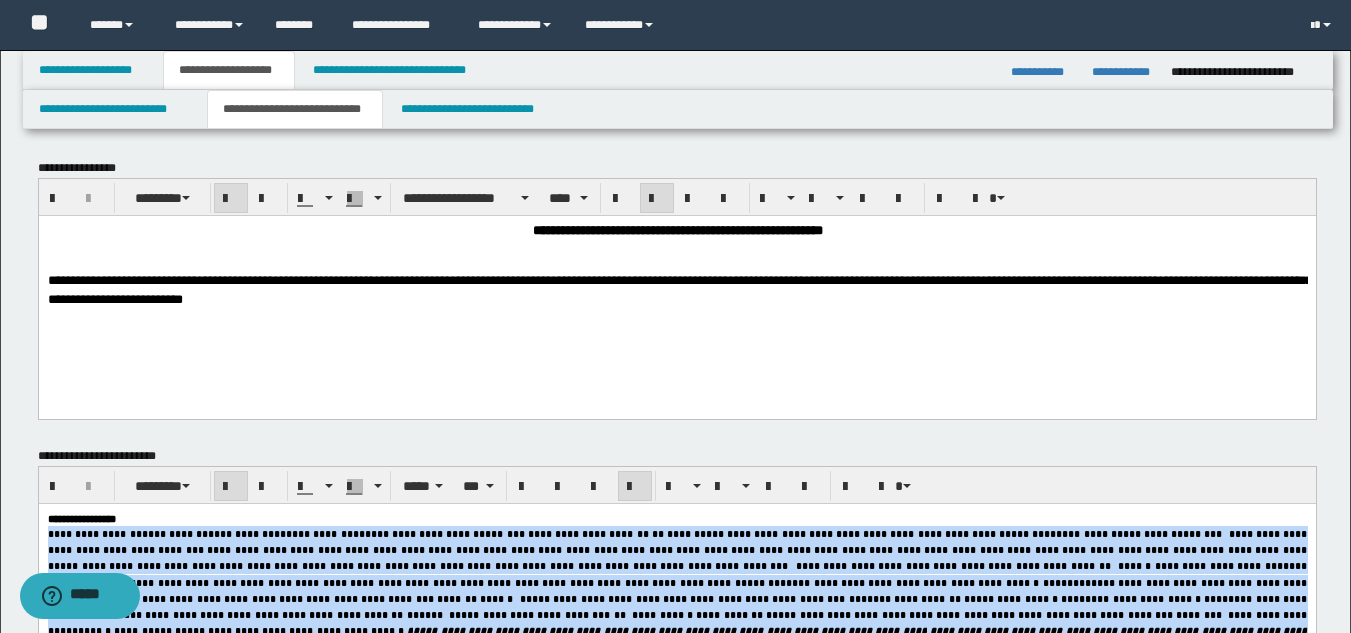 click on "**********" at bounding box center (700, 549) 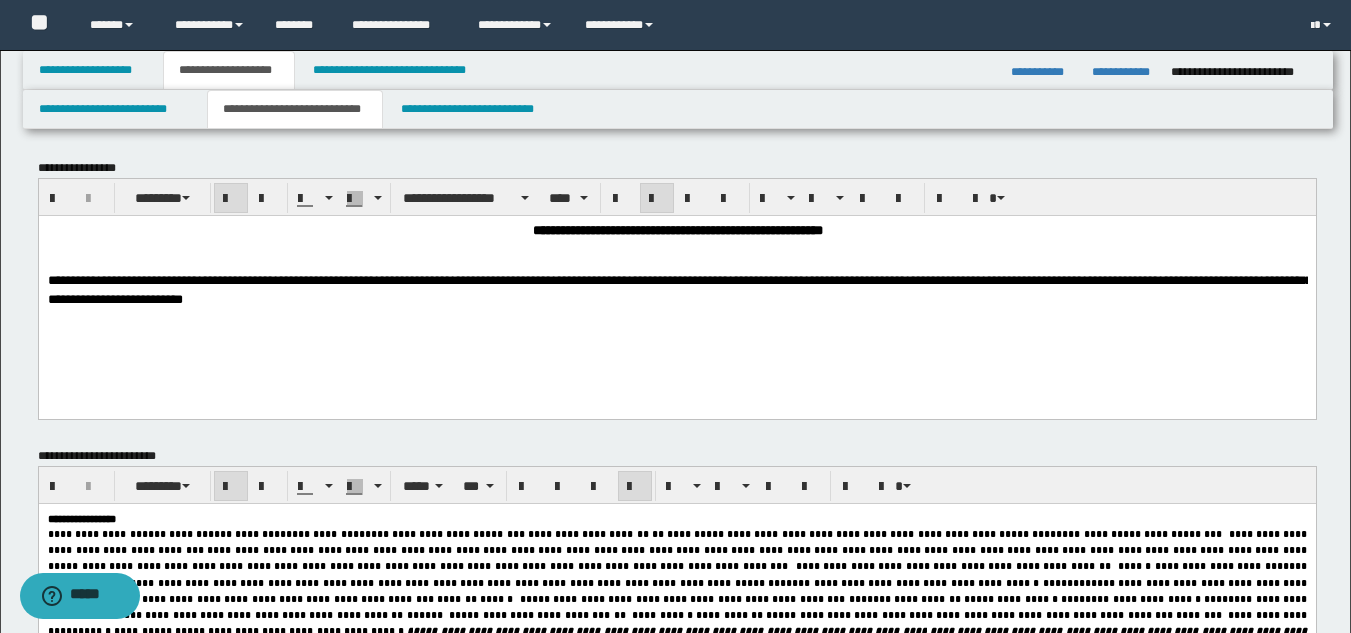 click on "**********" at bounding box center (676, 280) 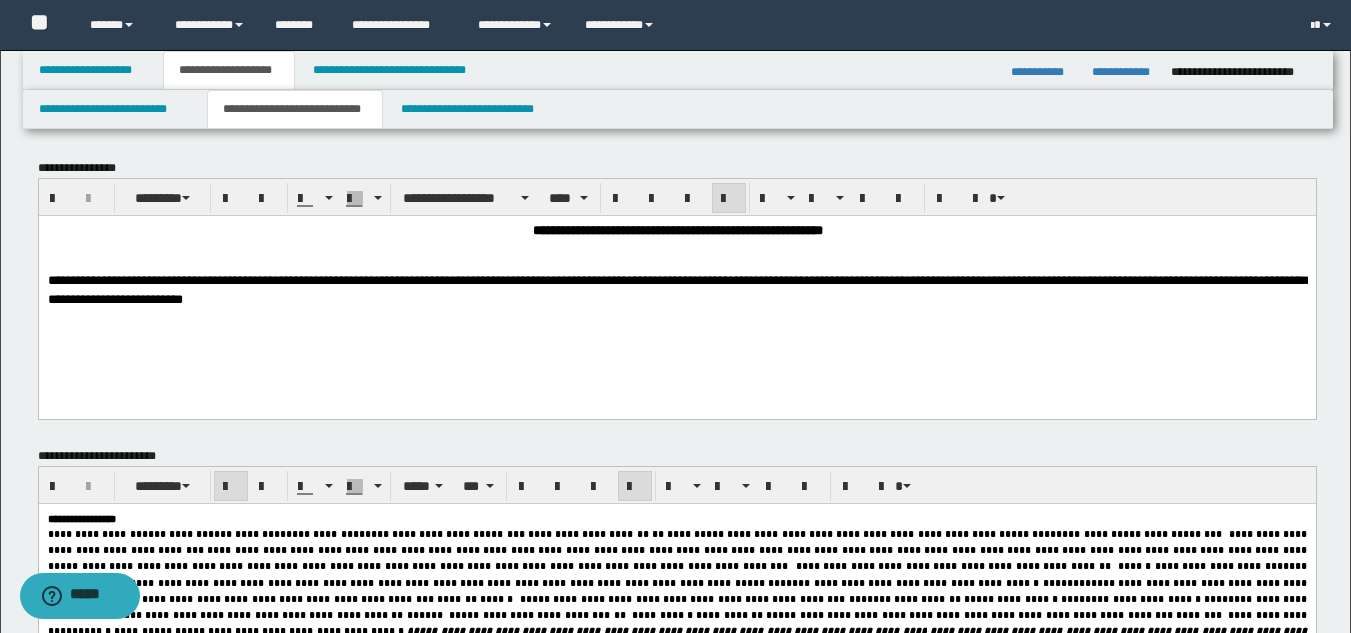 click on "**********" at bounding box center (679, 288) 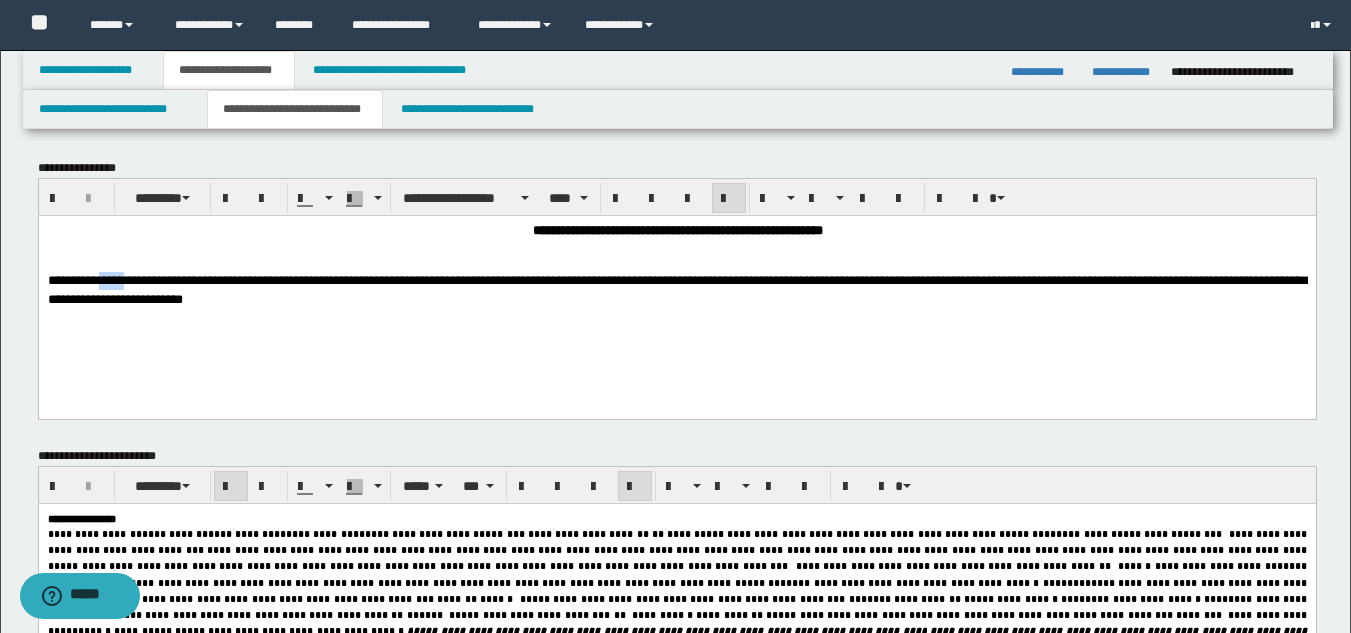 drag, startPoint x: 104, startPoint y: 285, endPoint x: 134, endPoint y: 285, distance: 30 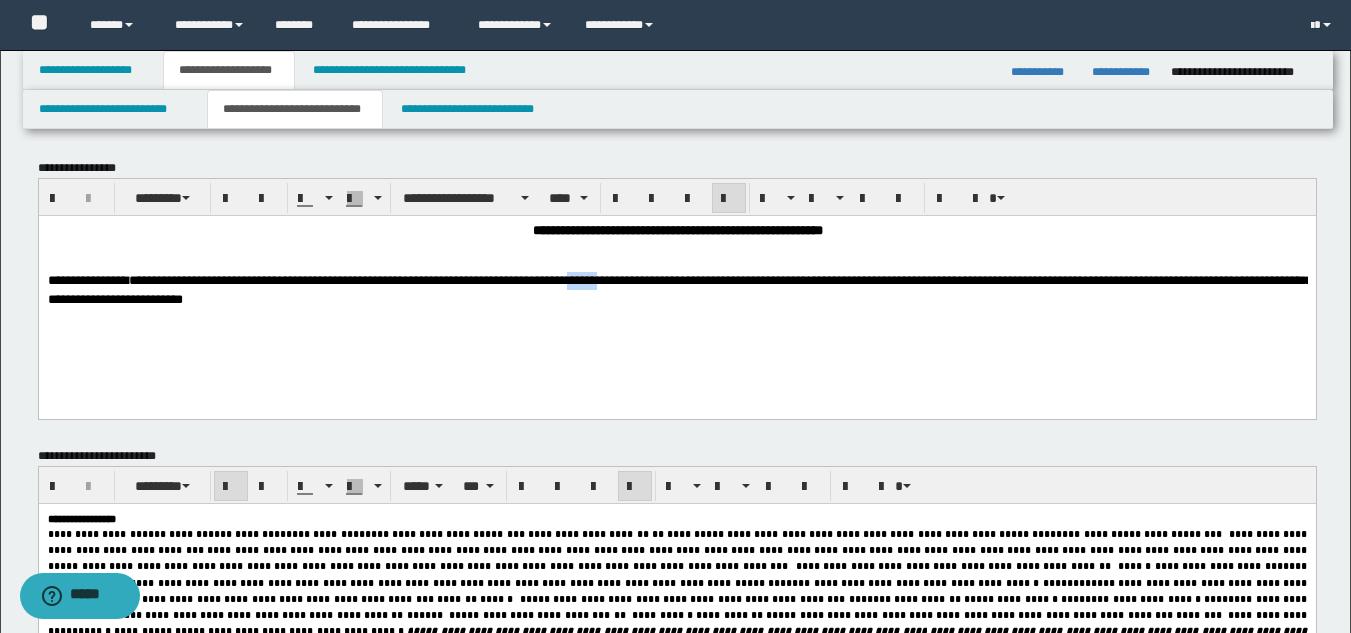 drag, startPoint x: 656, startPoint y: 281, endPoint x: 694, endPoint y: 283, distance: 38.052597 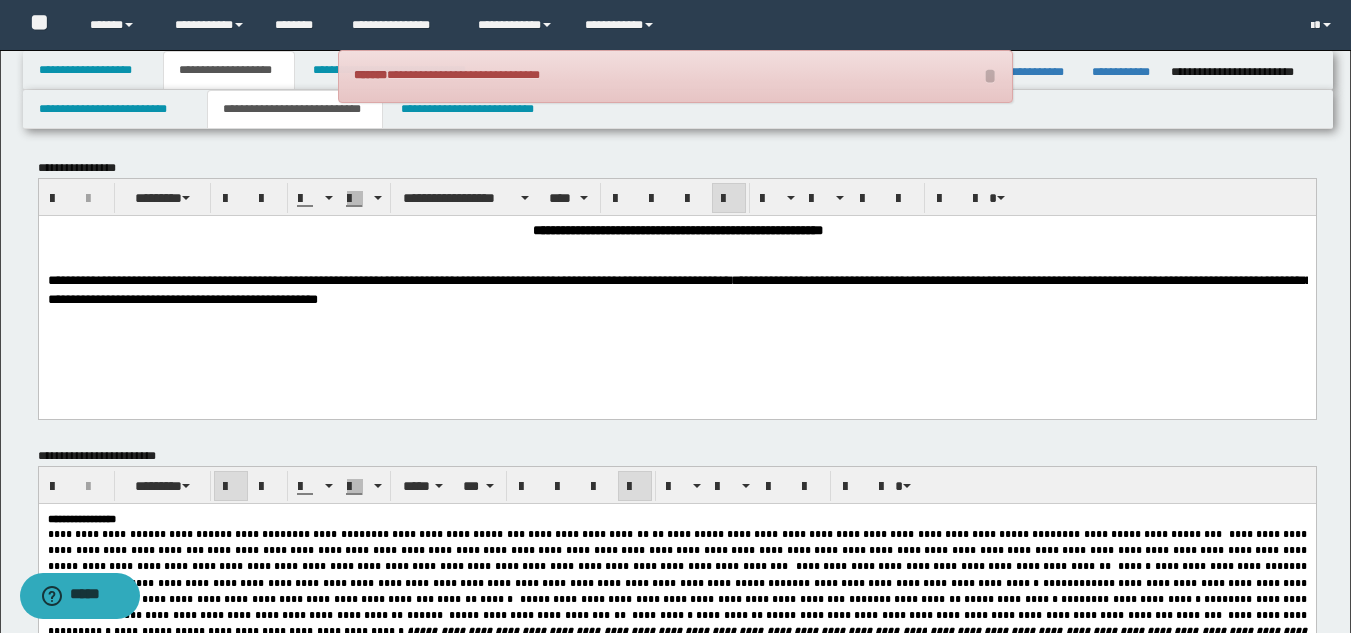 click on "**********" at bounding box center (679, 288) 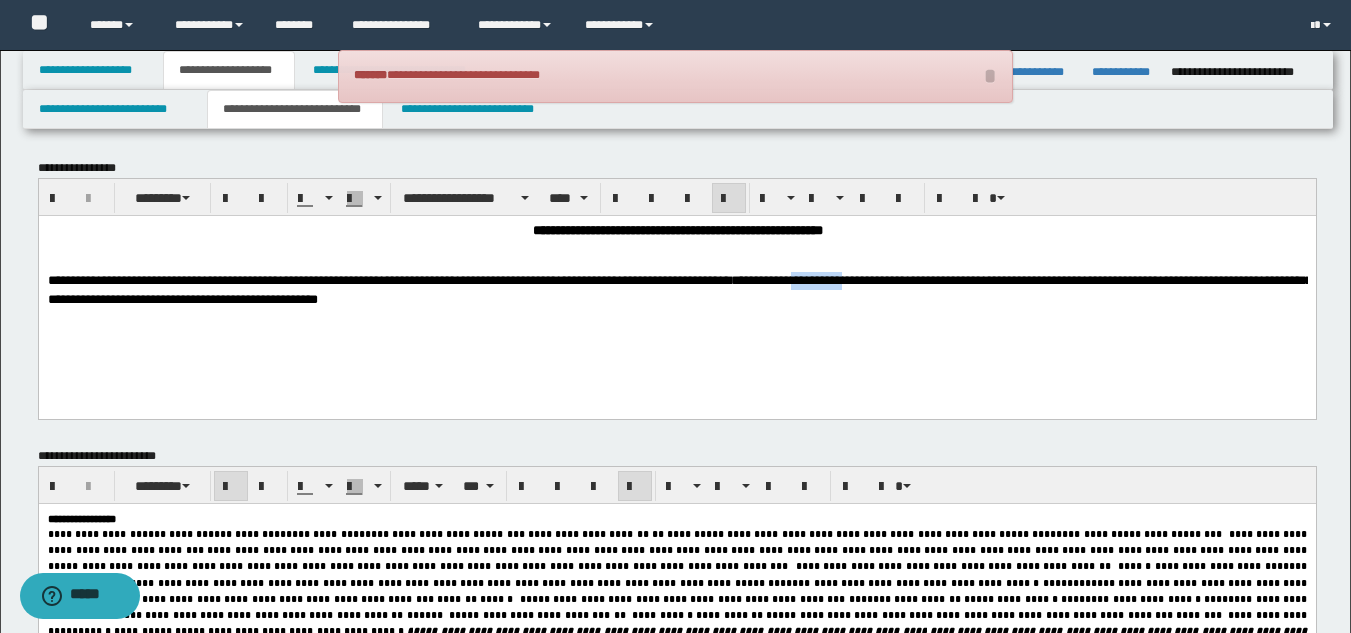 drag, startPoint x: 961, startPoint y: 279, endPoint x: 1025, endPoint y: 285, distance: 64.28063 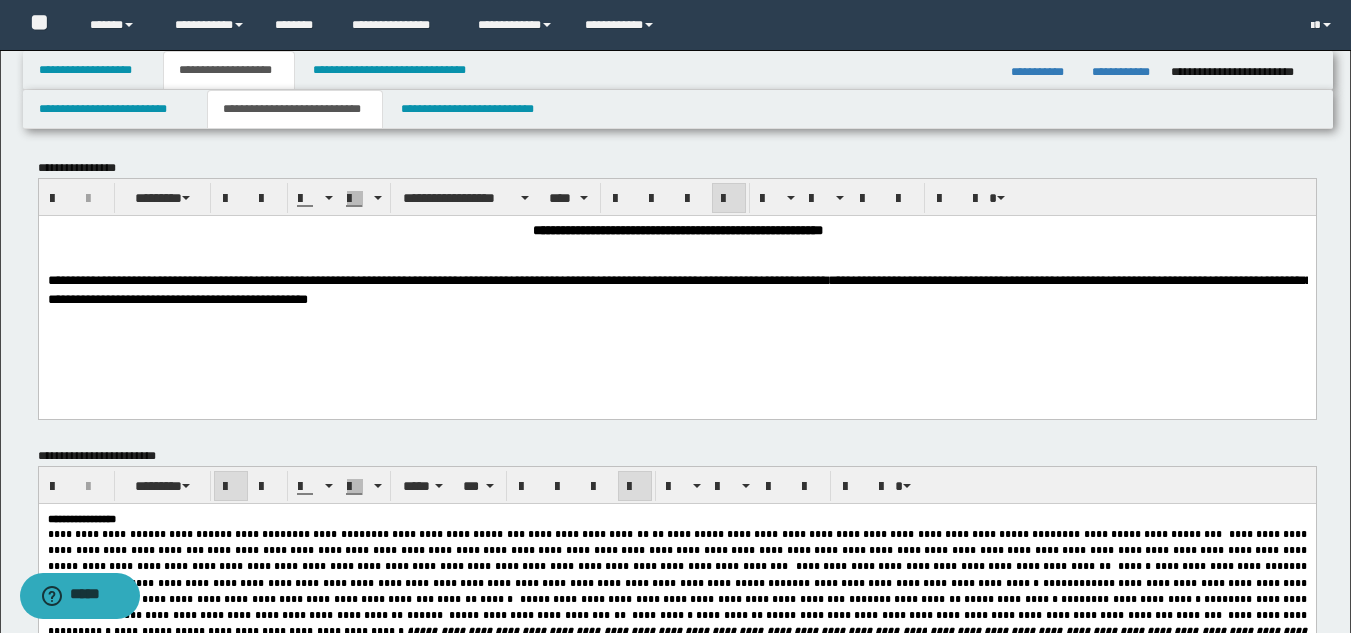 click on "**********" at bounding box center [679, 288] 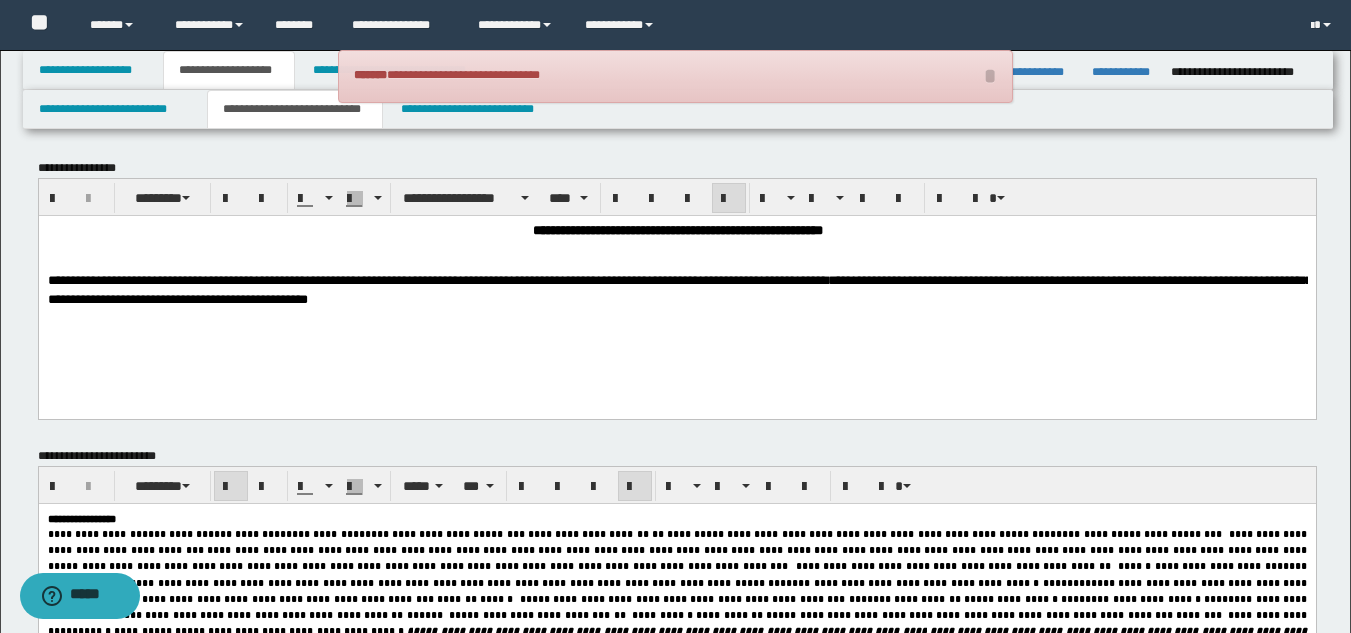 click on "**********" at bounding box center (679, 288) 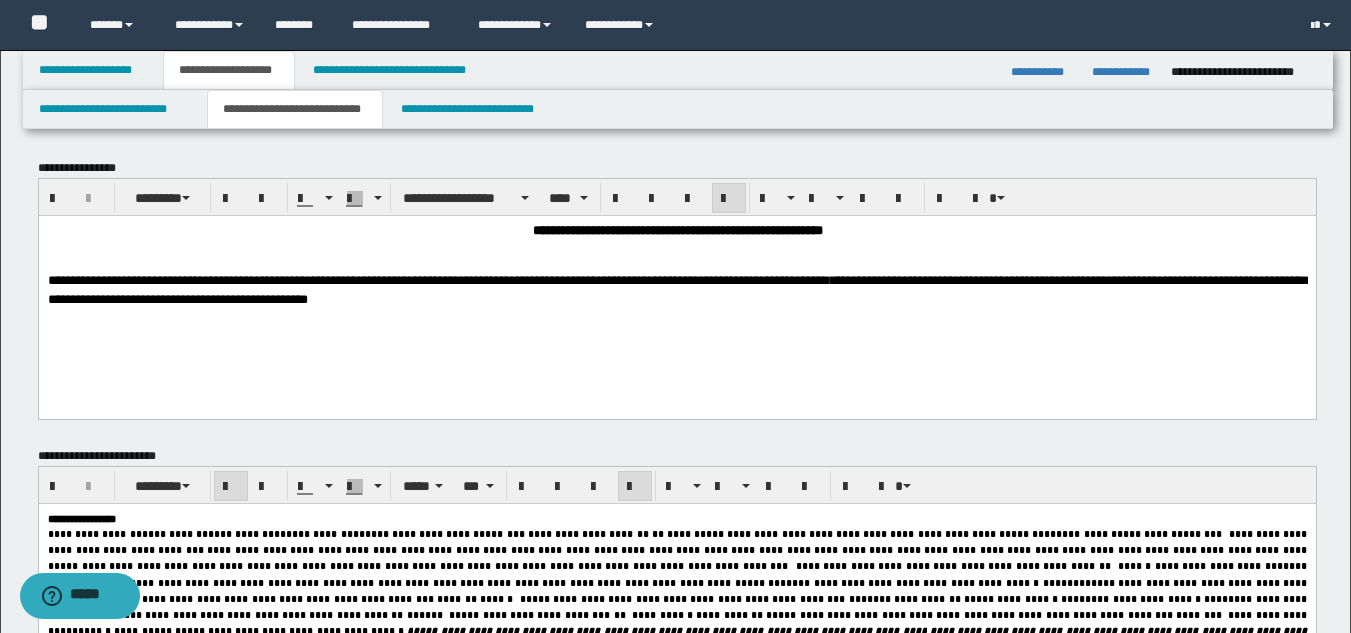 click on "**********" at bounding box center (679, 288) 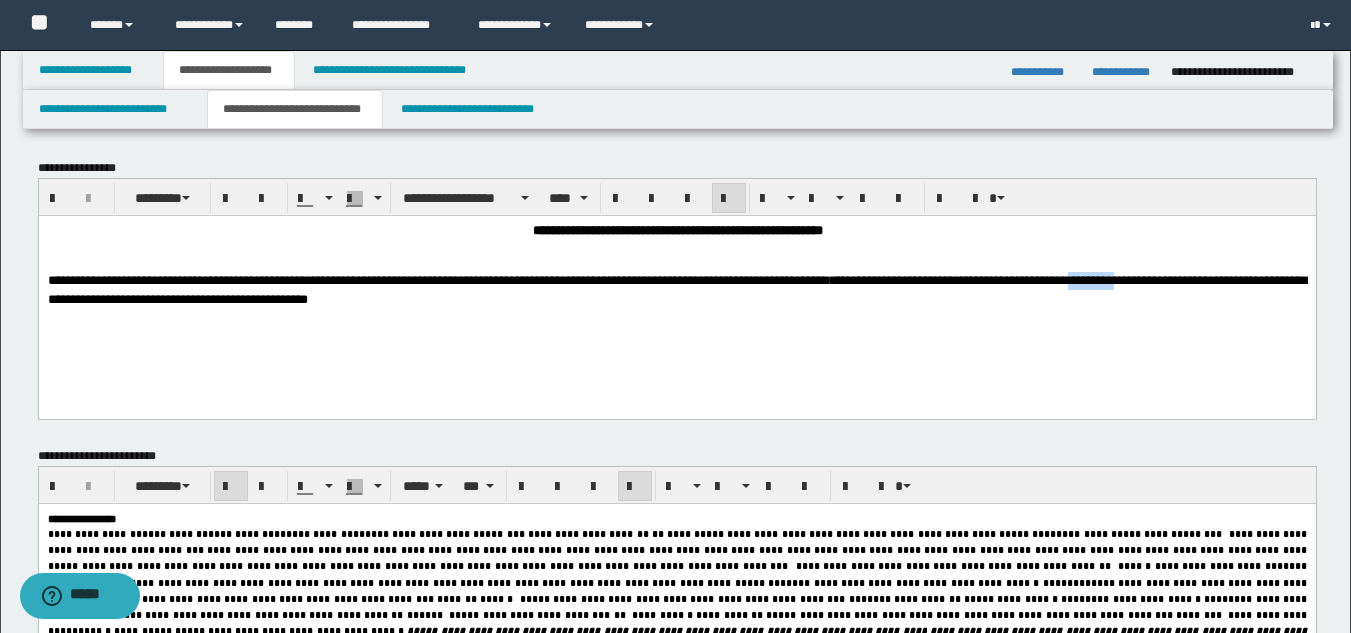 drag, startPoint x: 109, startPoint y: 299, endPoint x: 48, endPoint y: 292, distance: 61.400326 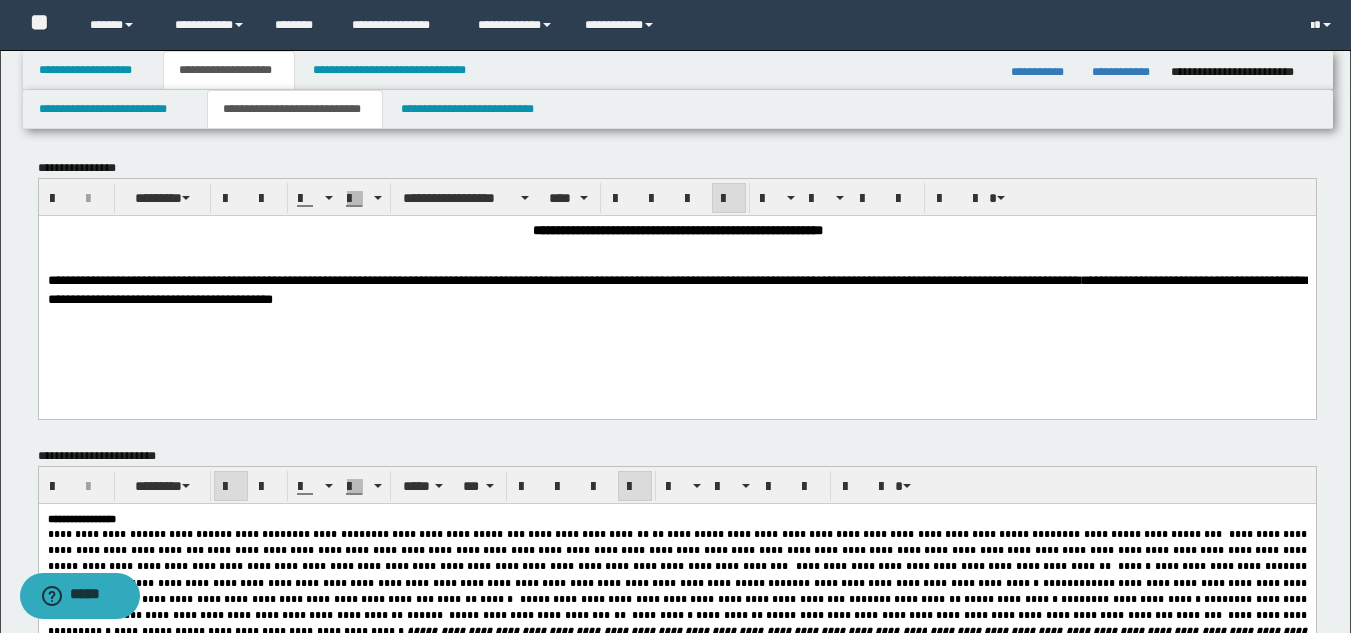 click on "**********" at bounding box center [679, 288] 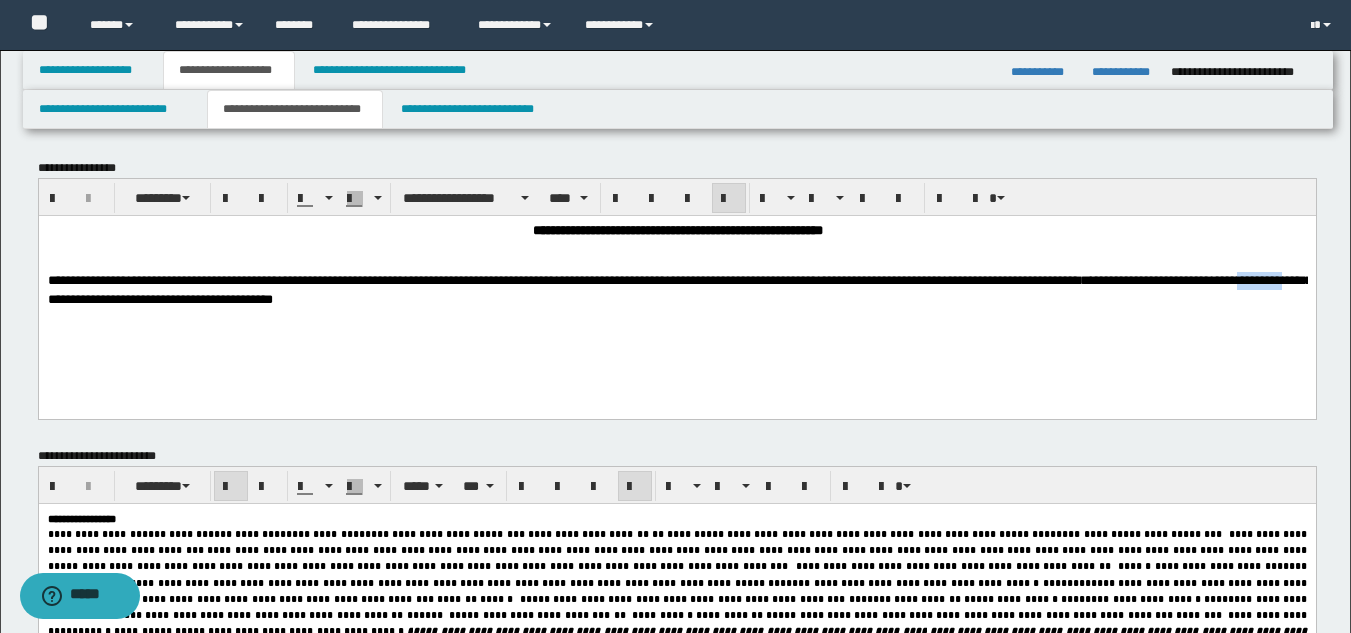 drag, startPoint x: 202, startPoint y: 307, endPoint x: 263, endPoint y: 311, distance: 61.13101 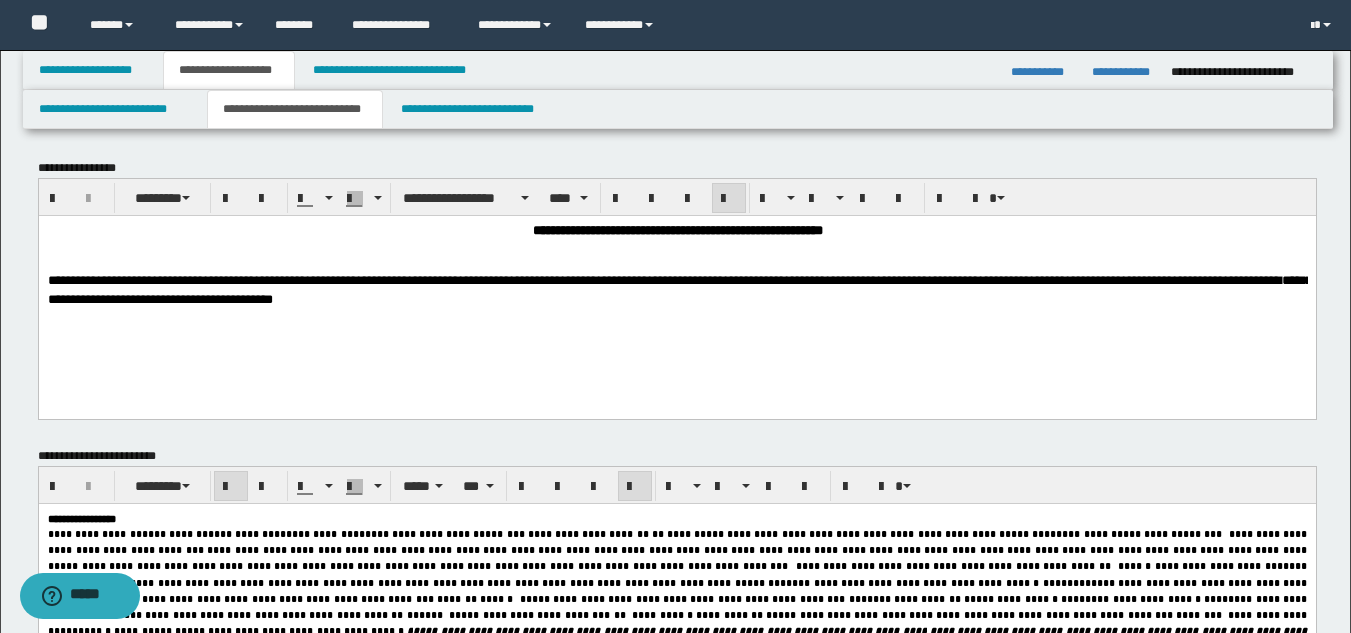 click on "**********" at bounding box center [679, 288] 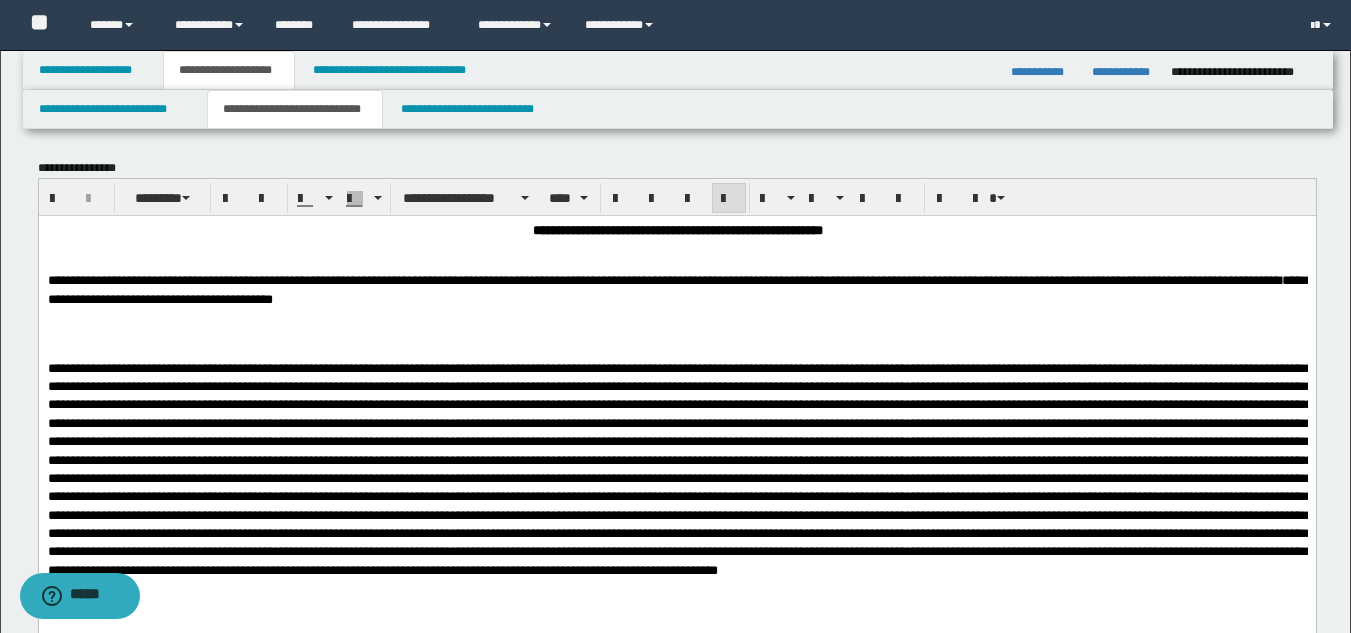 click on "**********" at bounding box center (676, 280) 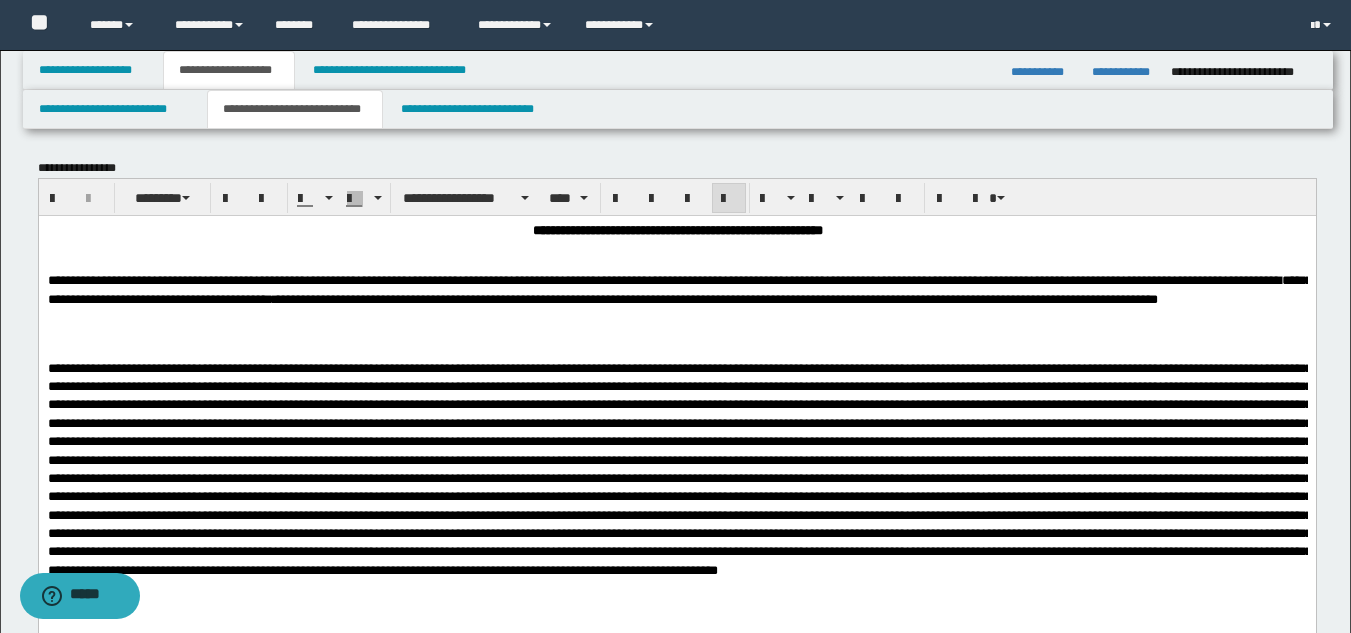 click on "**********" at bounding box center (676, 426) 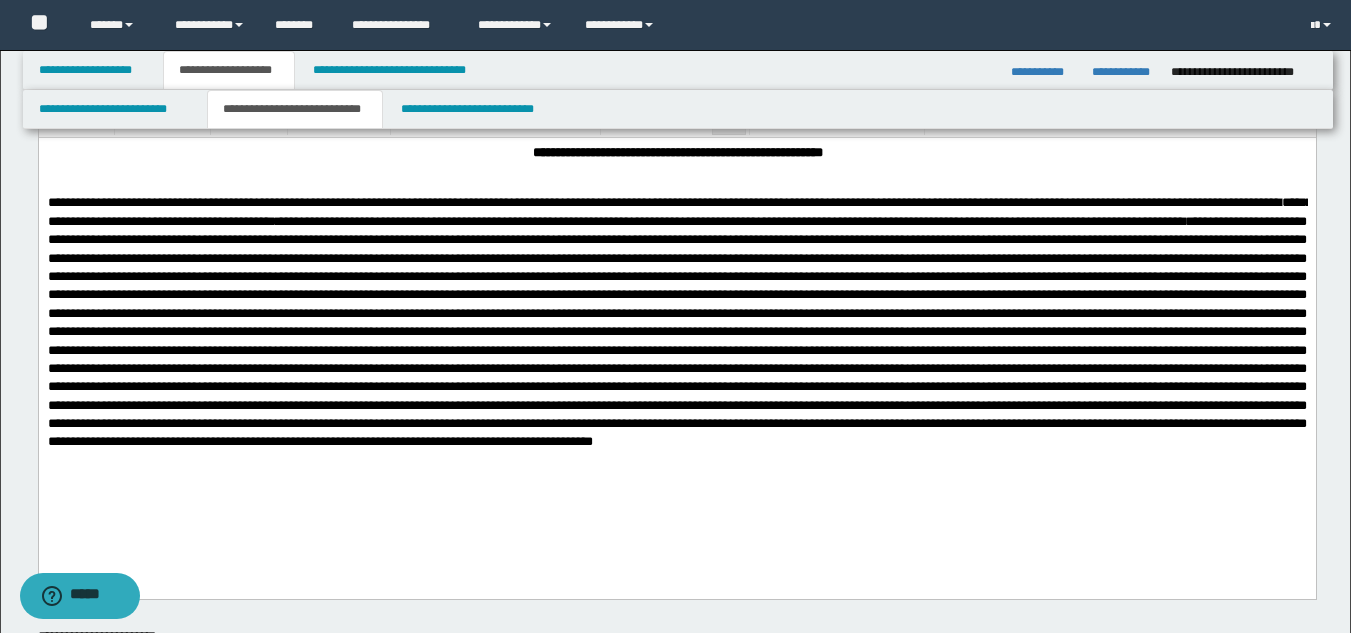 scroll, scrollTop: 200, scrollLeft: 0, axis: vertical 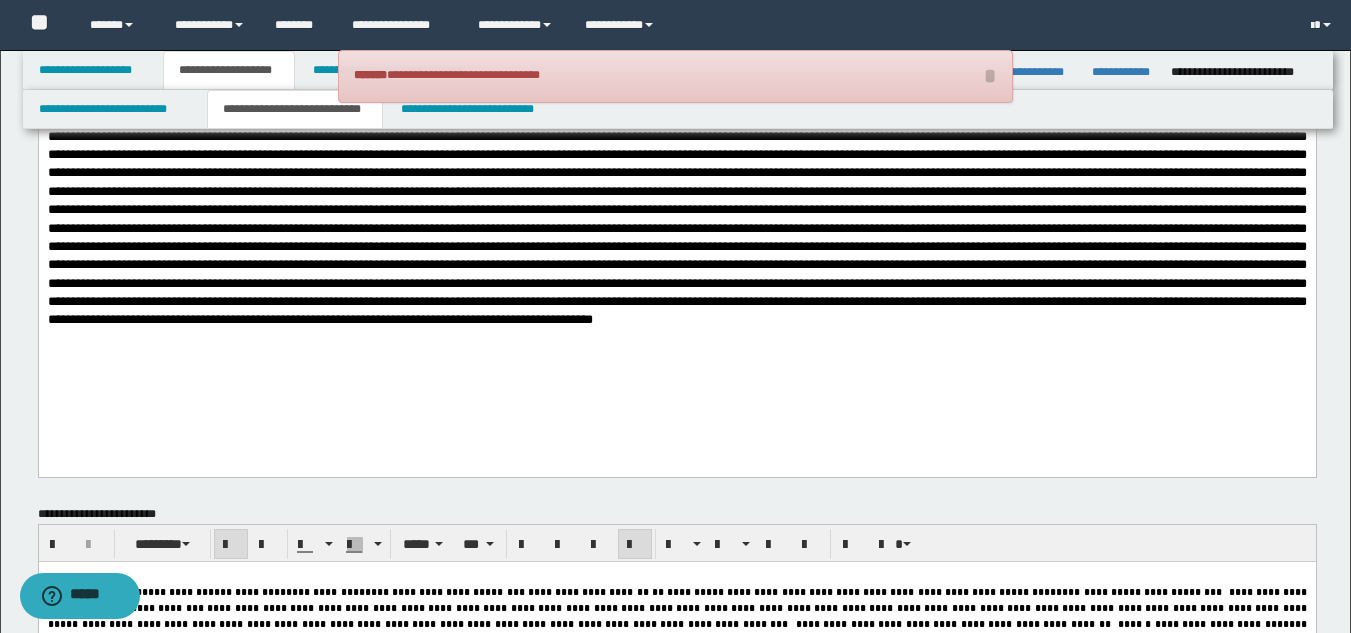 click on "**********" at bounding box center (676, 209) 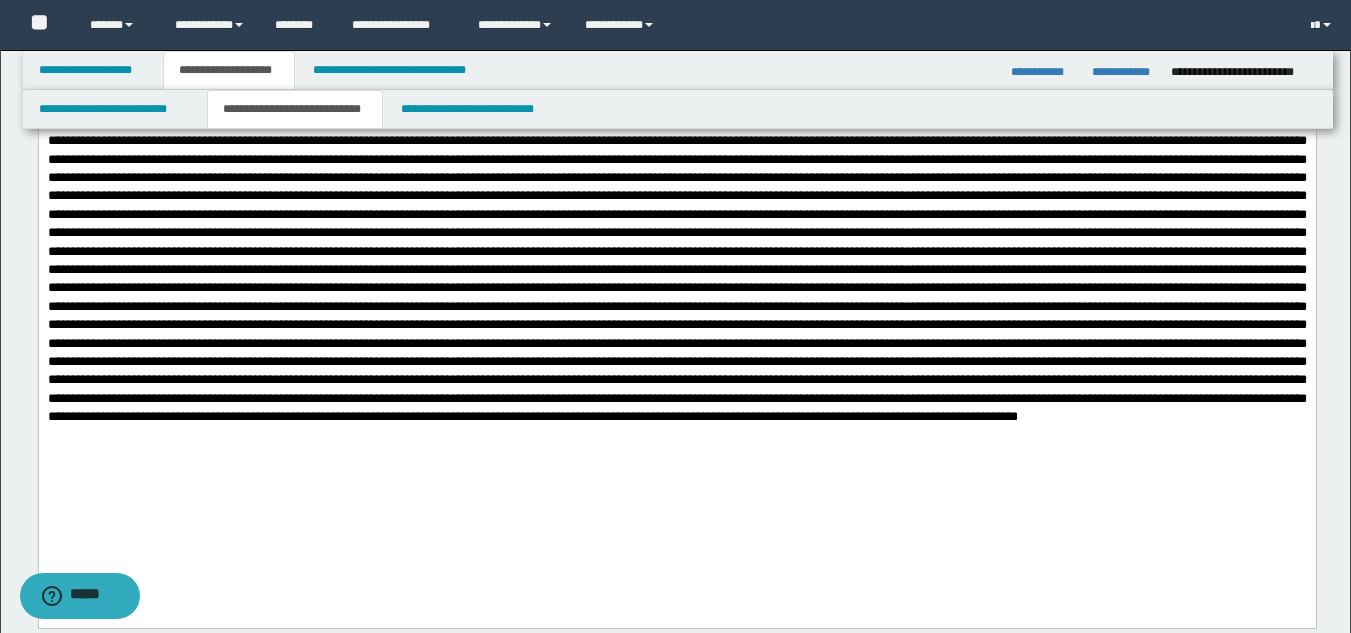 scroll, scrollTop: 600, scrollLeft: 0, axis: vertical 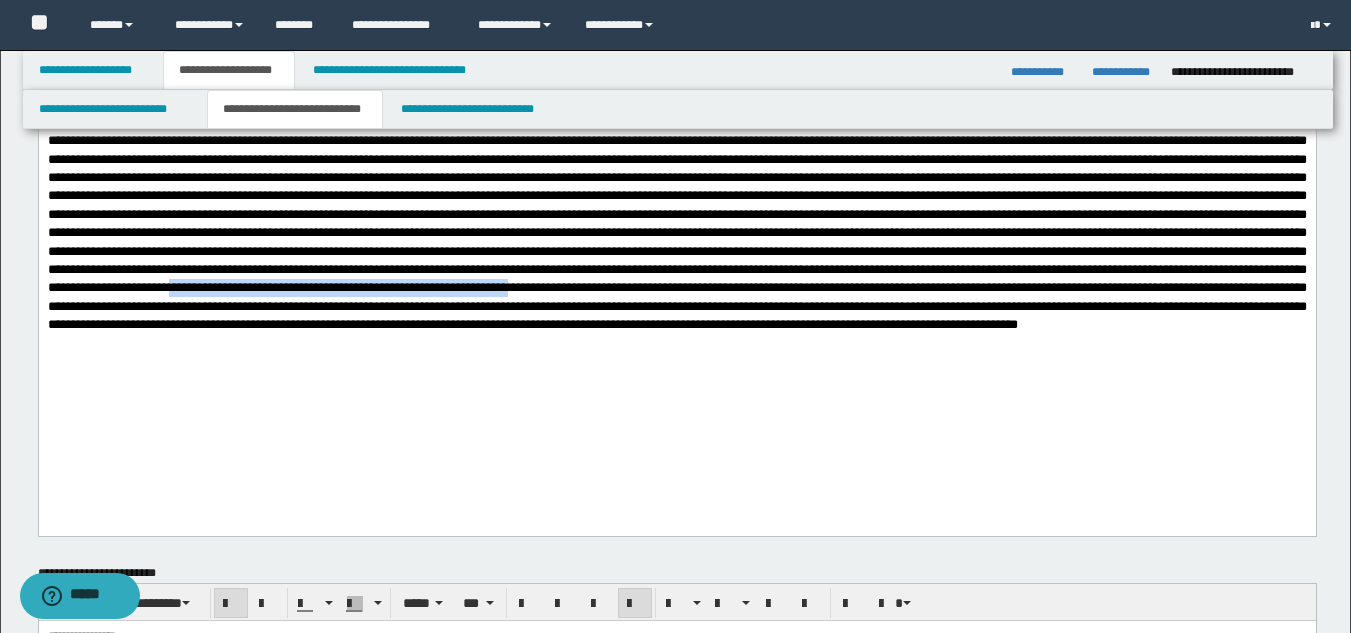 drag, startPoint x: 175, startPoint y: 363, endPoint x: 611, endPoint y: 356, distance: 436.05618 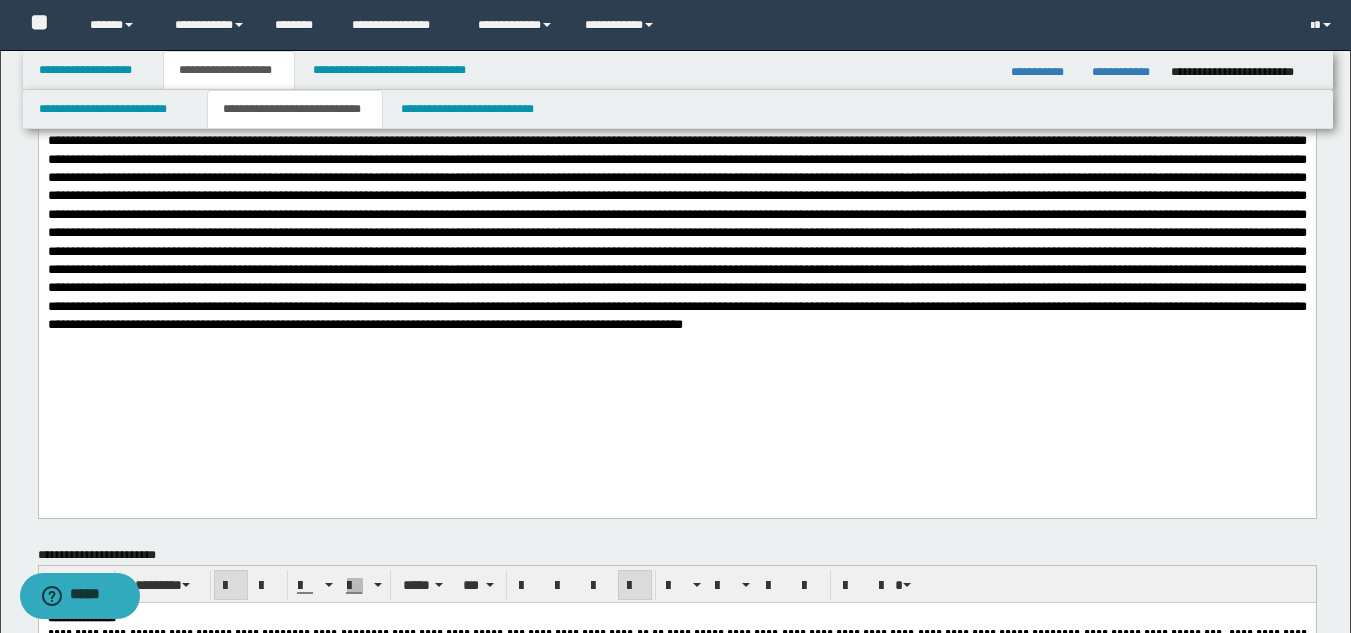 click on "**********" at bounding box center [676, 41] 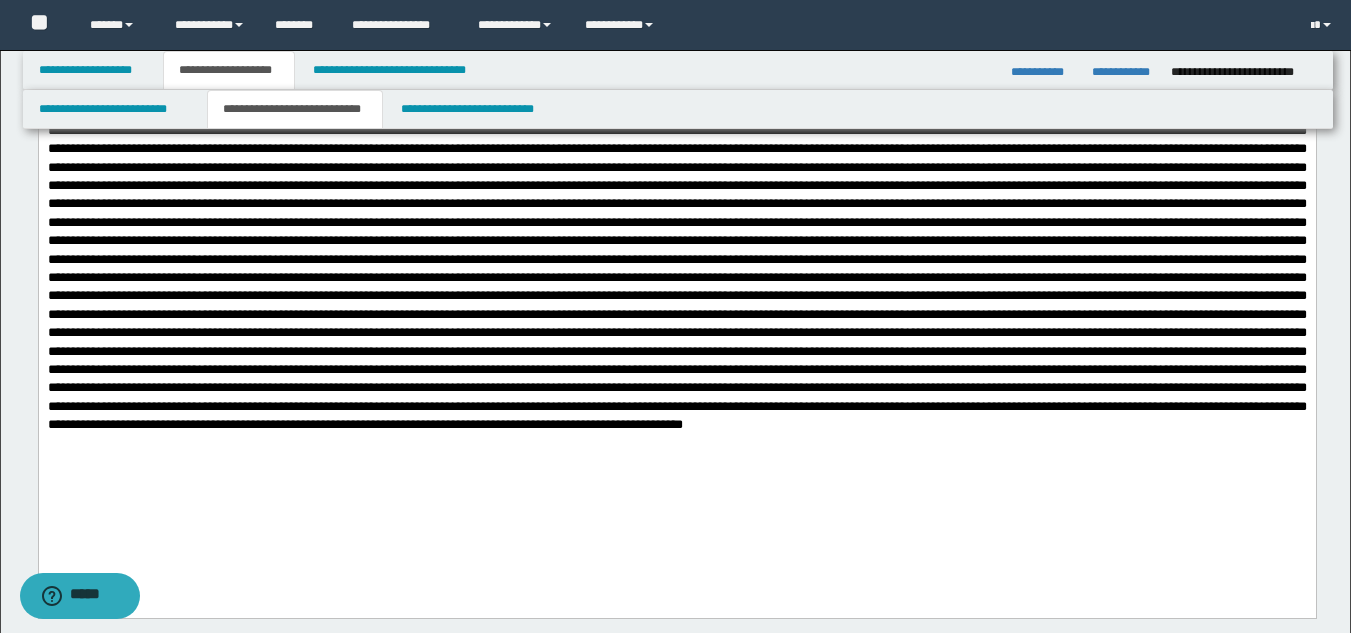 scroll, scrollTop: 0, scrollLeft: 0, axis: both 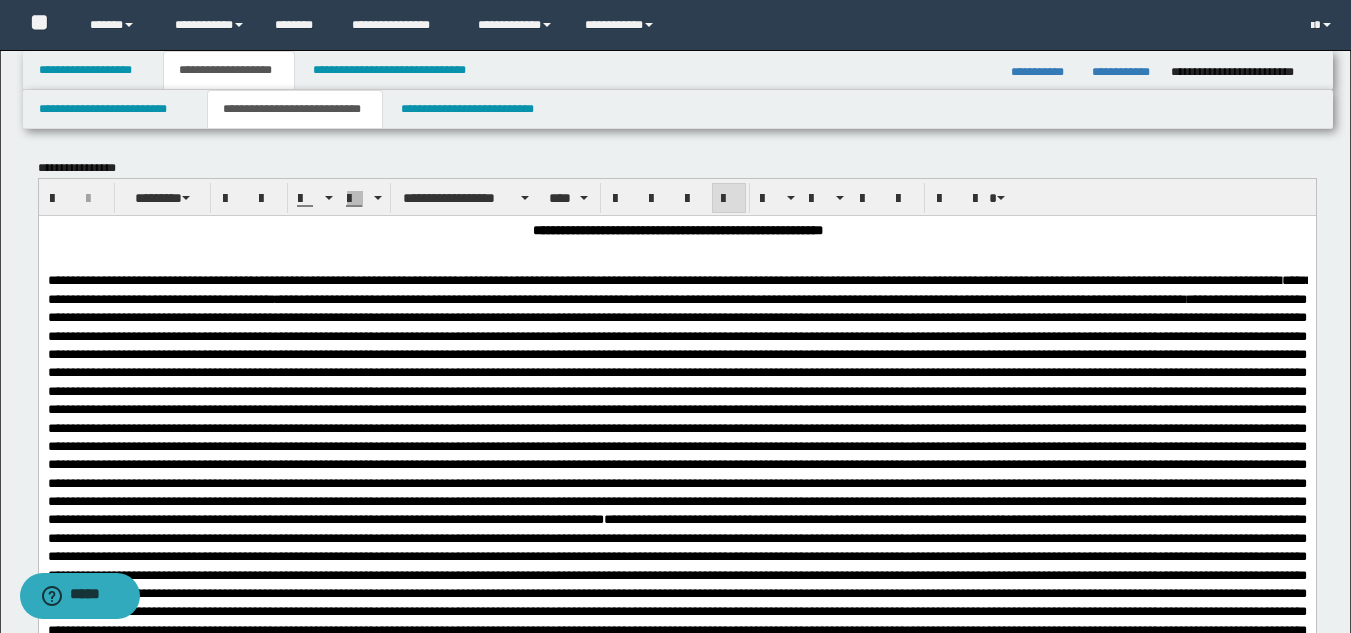 click on "**********" at bounding box center [679, 288] 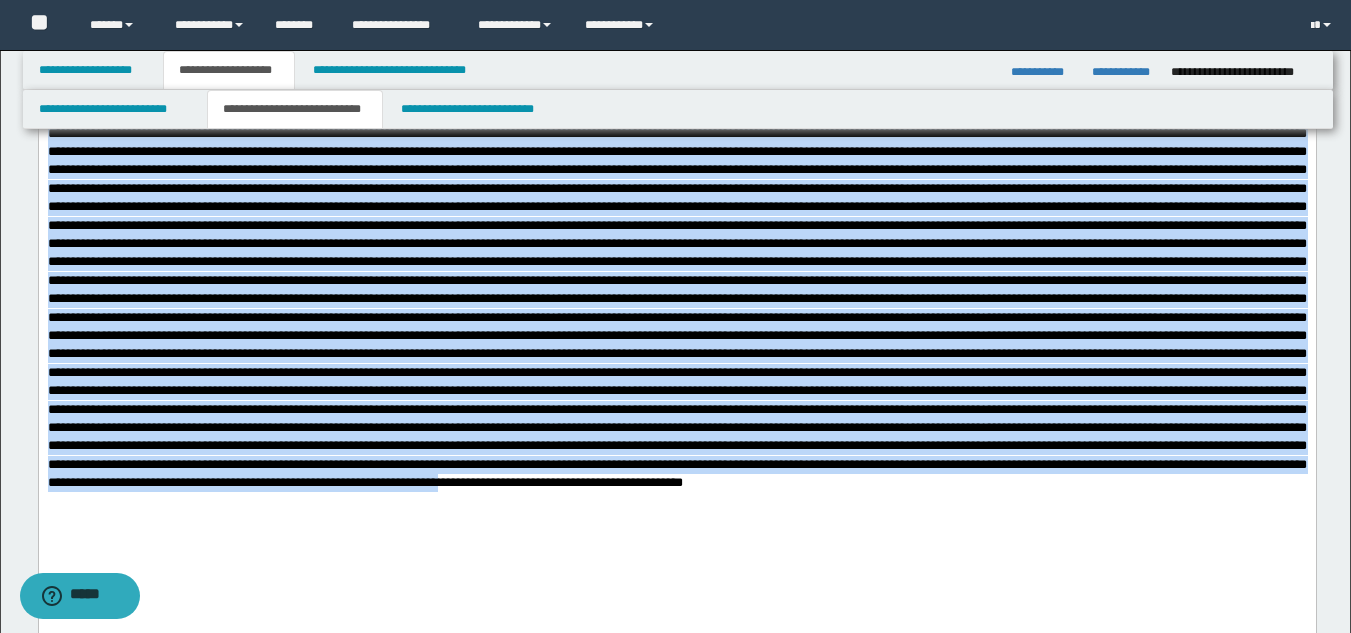 scroll, scrollTop: 445, scrollLeft: 0, axis: vertical 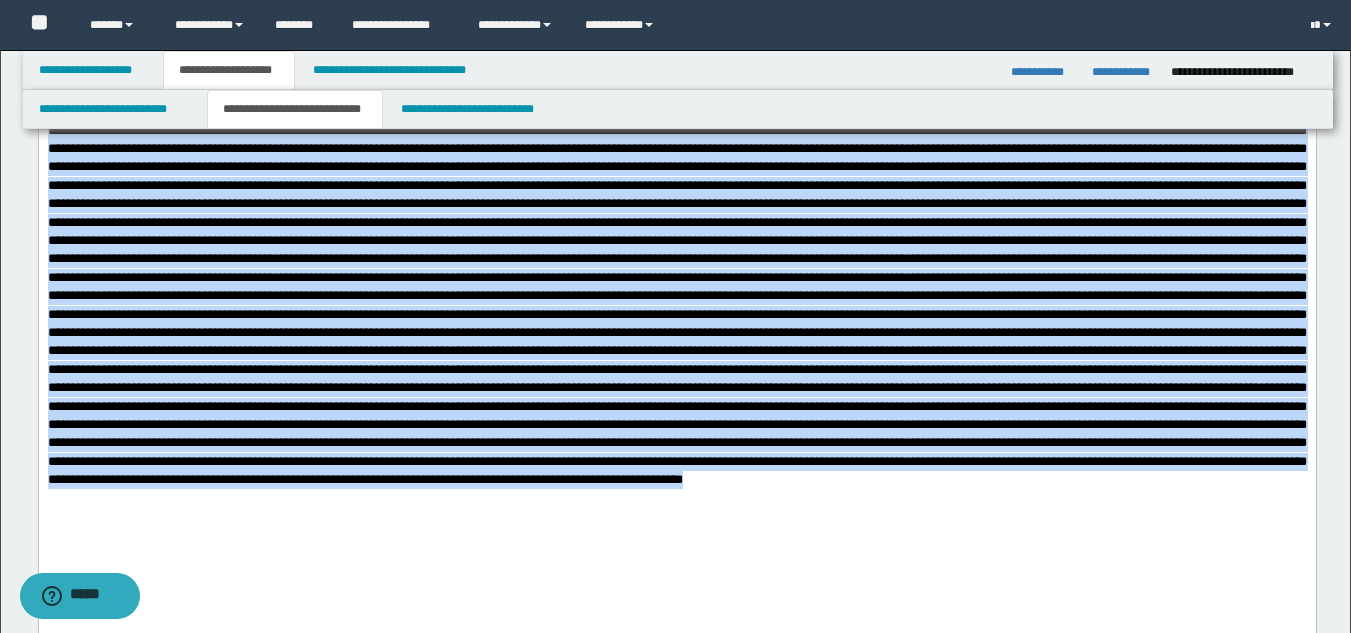 drag, startPoint x: 538, startPoint y: -145, endPoint x: 1080, endPoint y: 556, distance: 886.09534 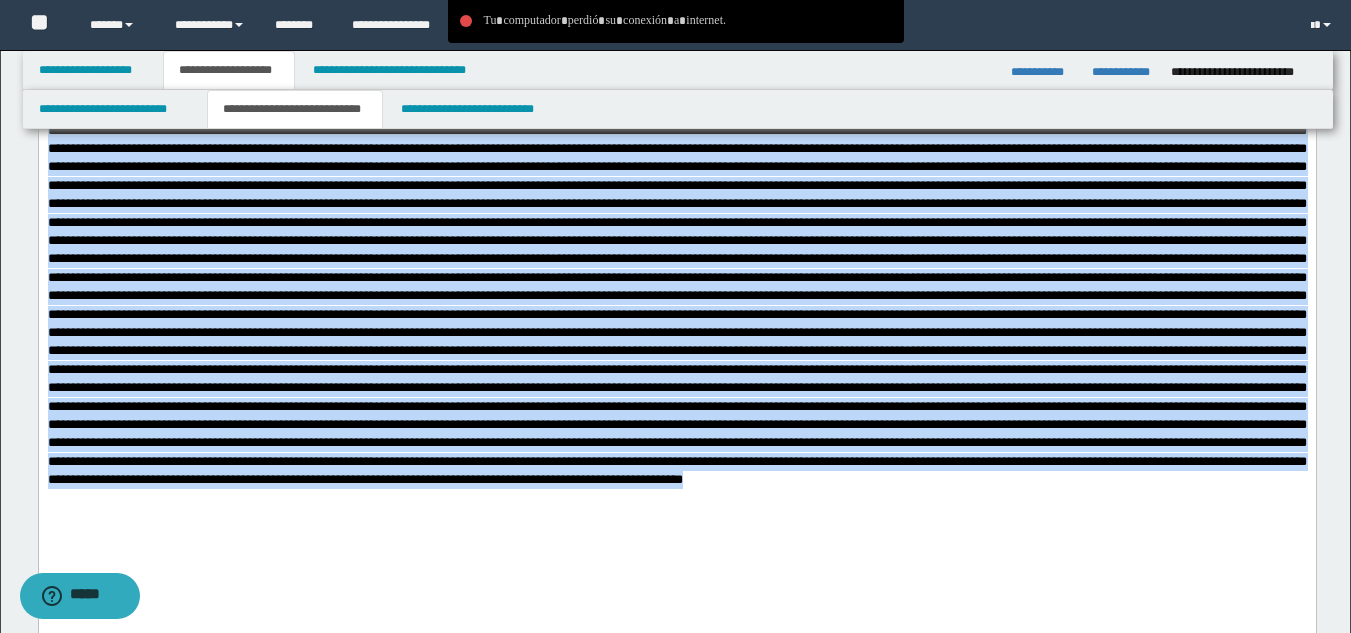 scroll, scrollTop: 45, scrollLeft: 0, axis: vertical 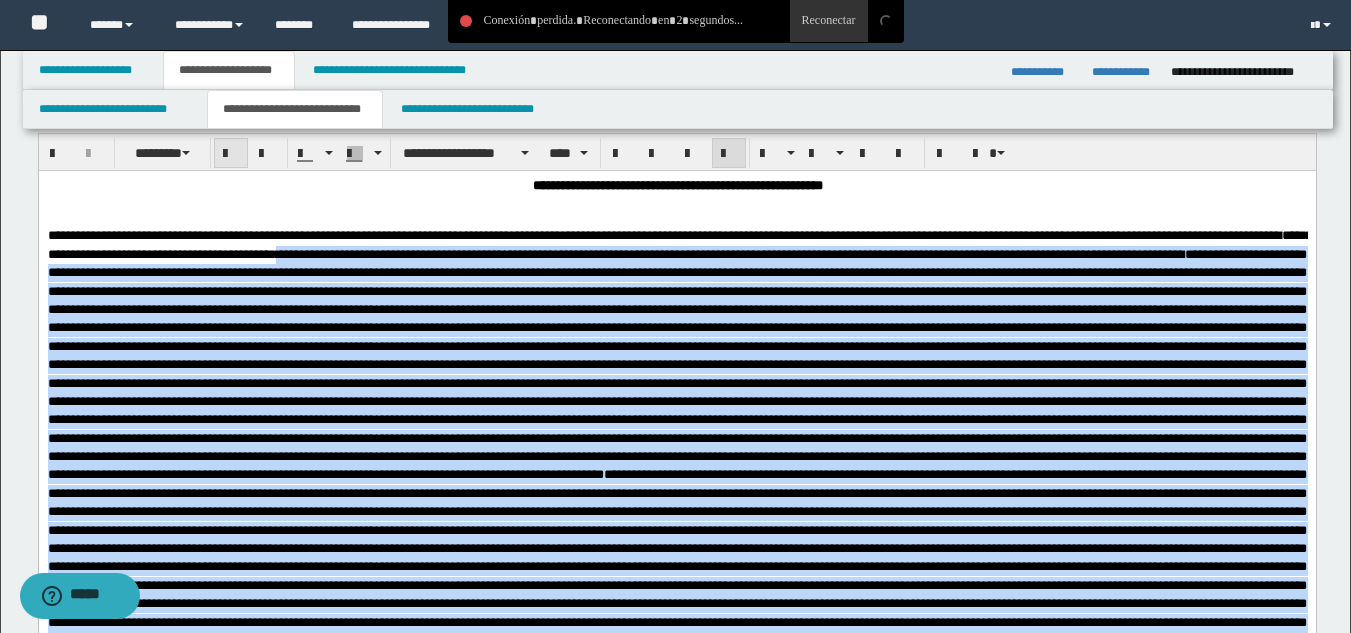 click at bounding box center [231, 154] 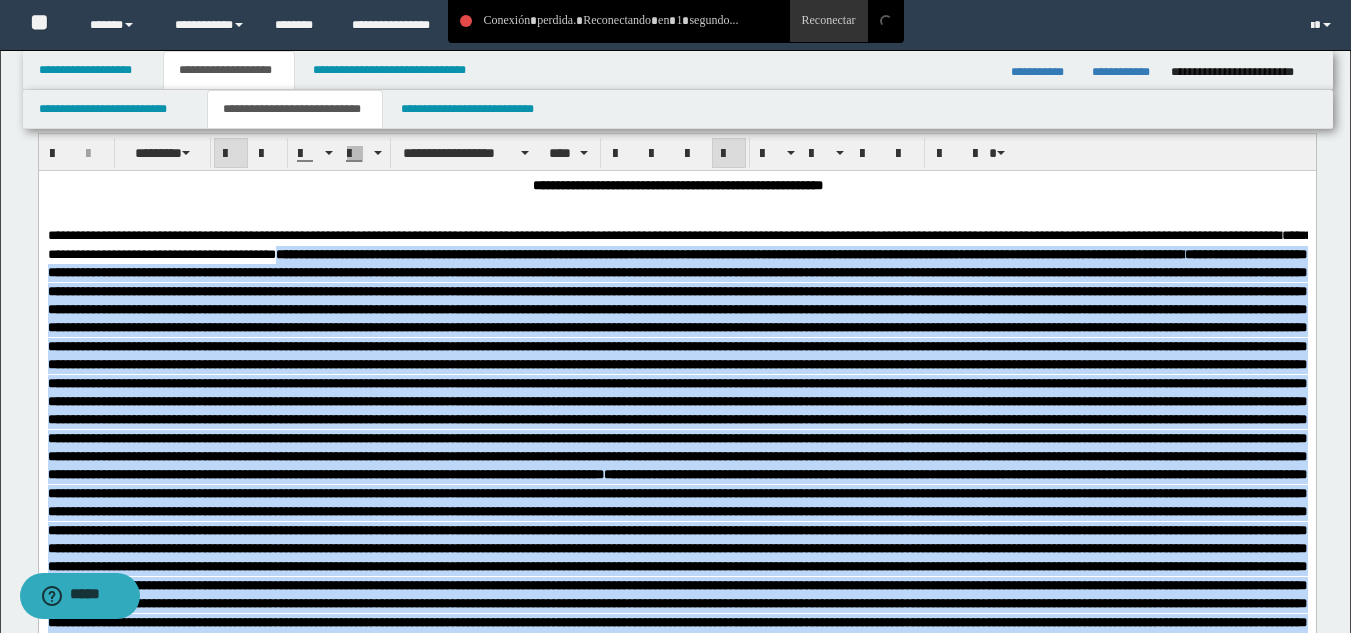 click at bounding box center [676, 566] 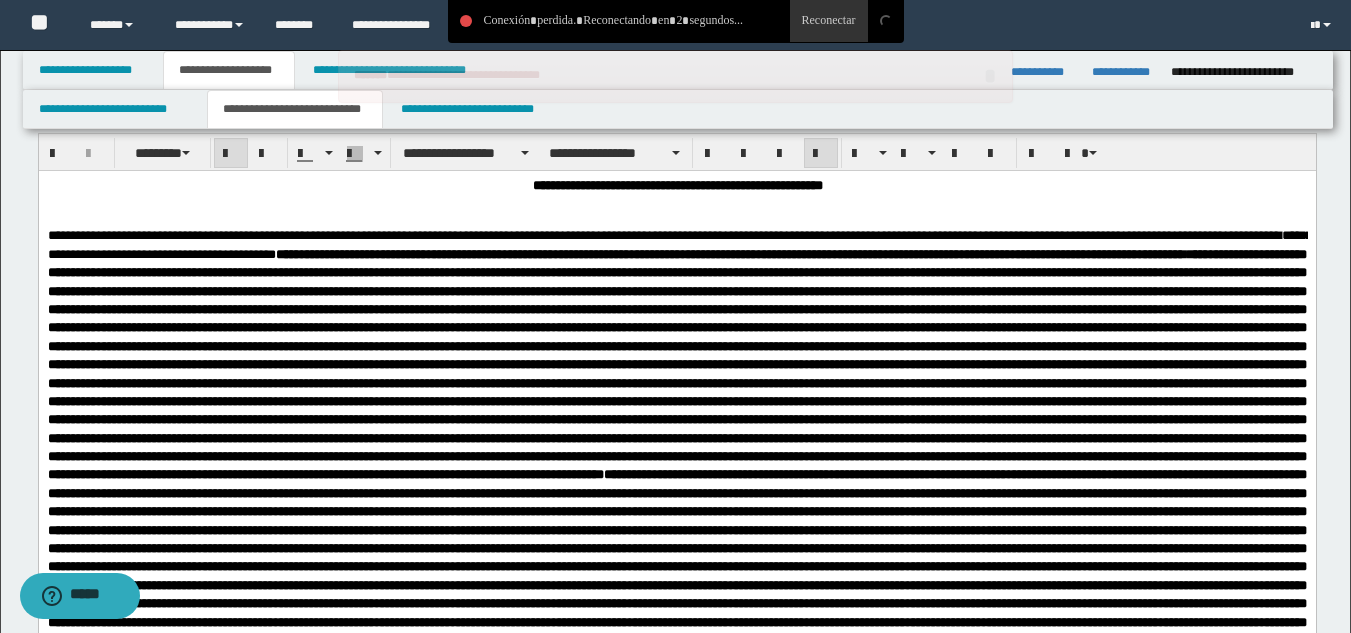 click on "**********" at bounding box center [676, 612] 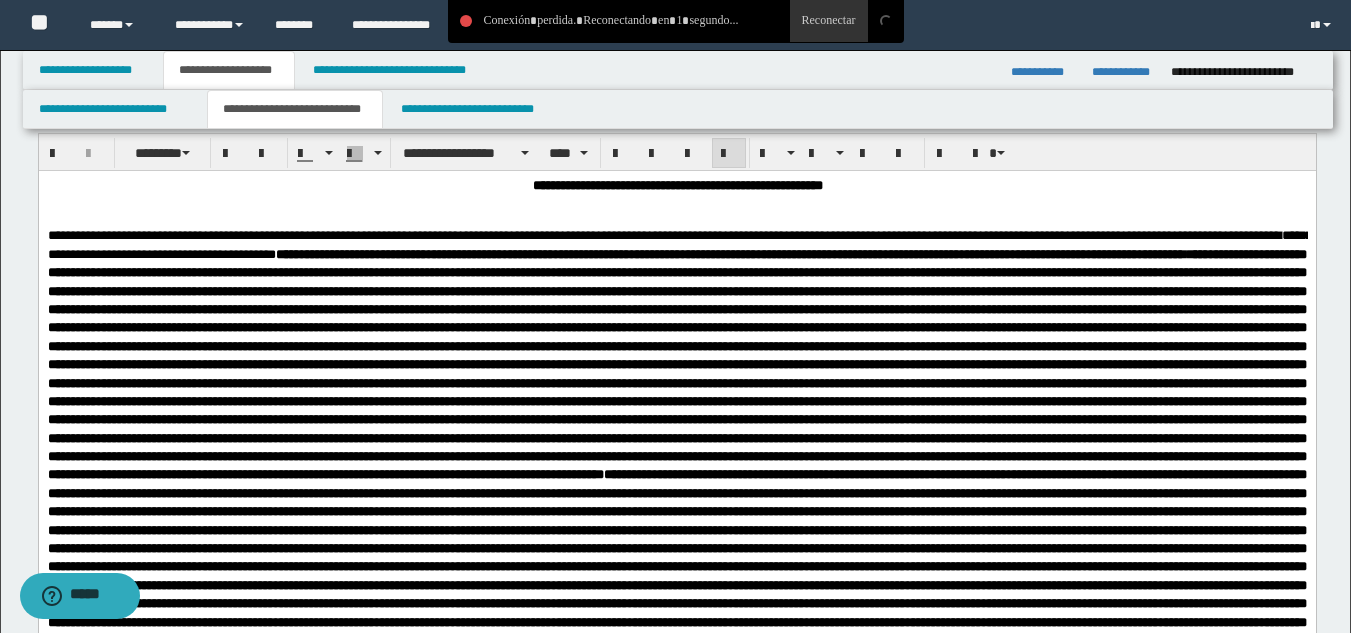 click on "**********" at bounding box center [676, 622] 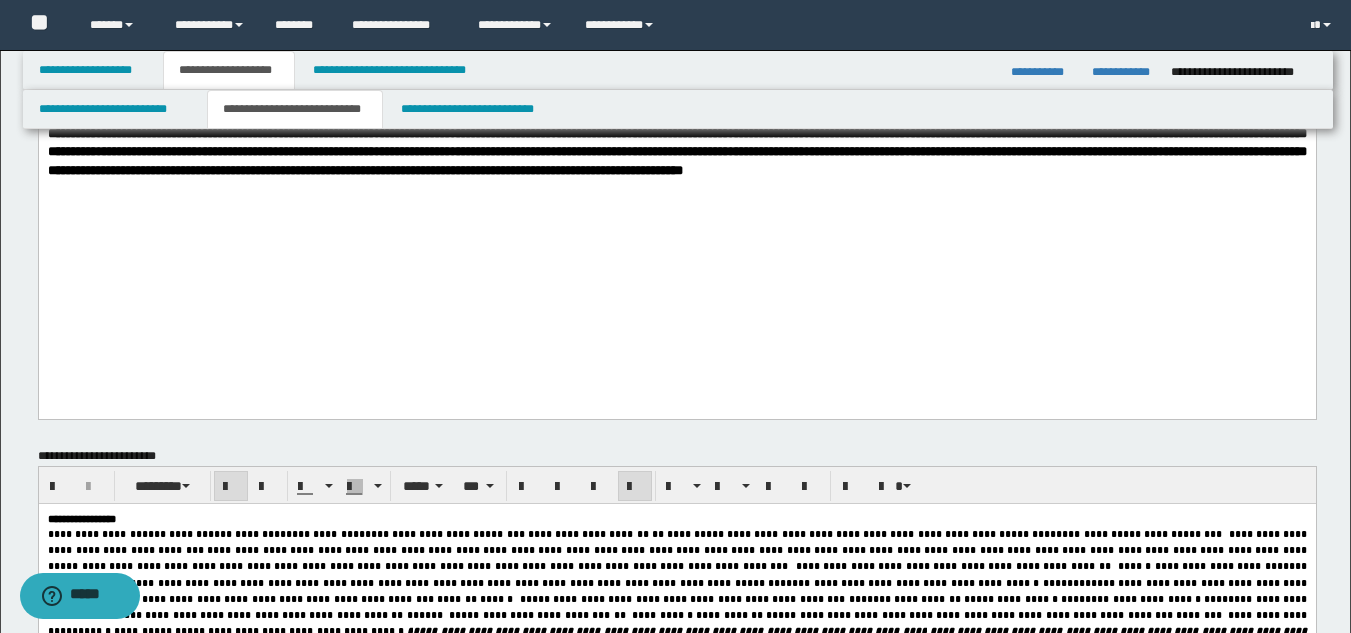 scroll, scrollTop: 745, scrollLeft: 0, axis: vertical 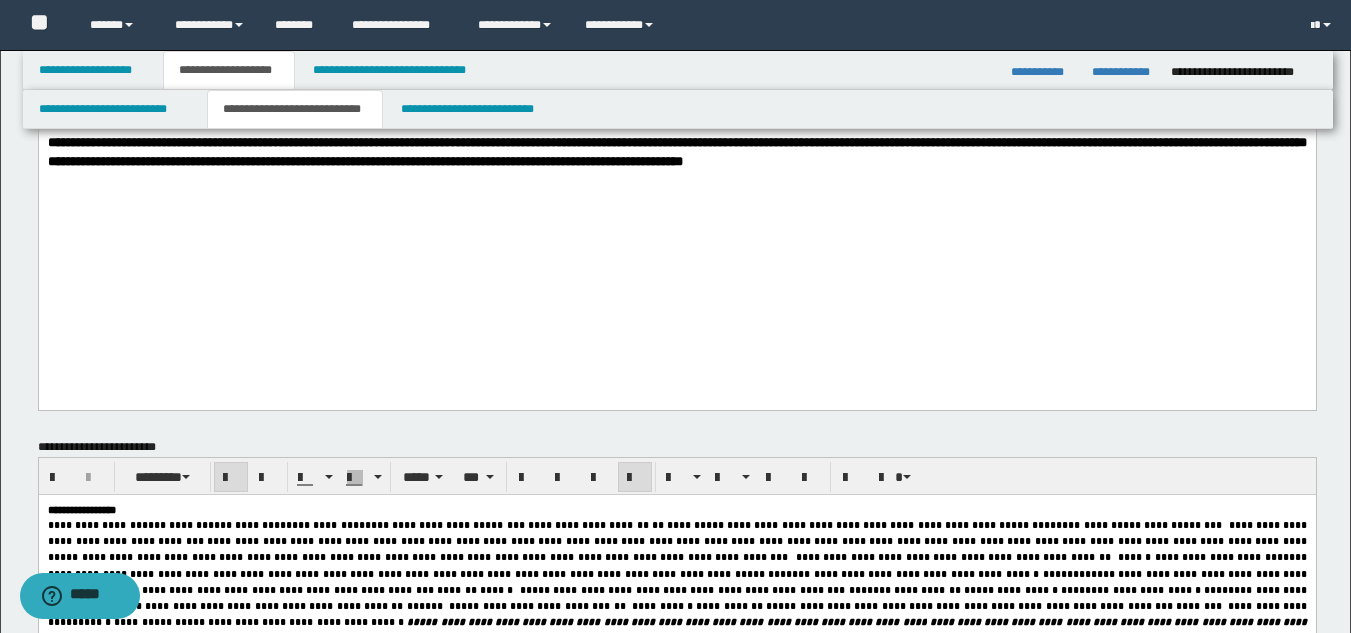 click on "**********" at bounding box center (676, -86) 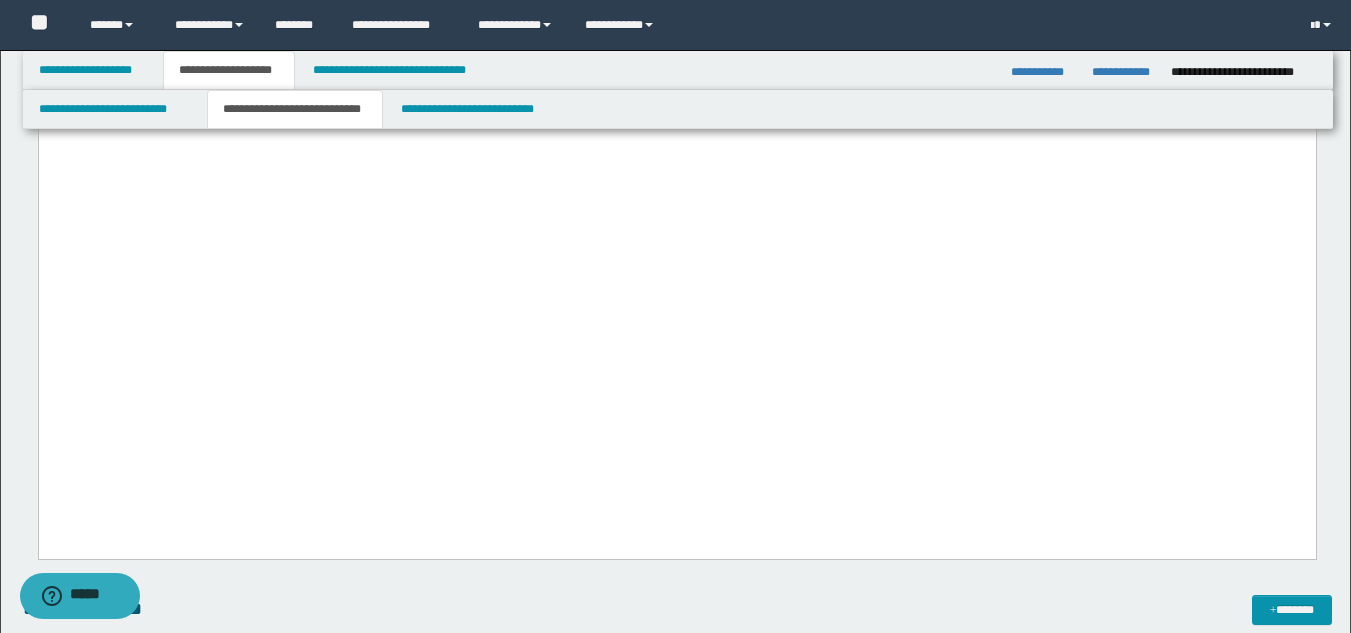 scroll, scrollTop: 3745, scrollLeft: 0, axis: vertical 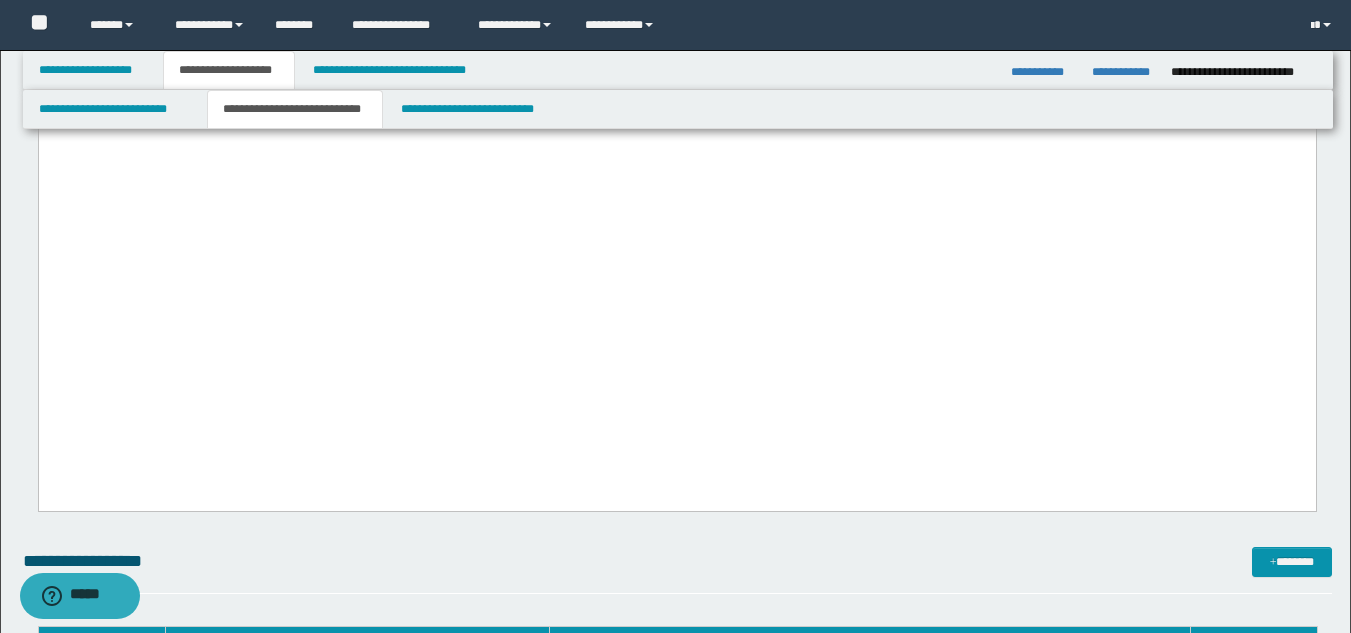 click on "**********" at bounding box center (676, -1353) 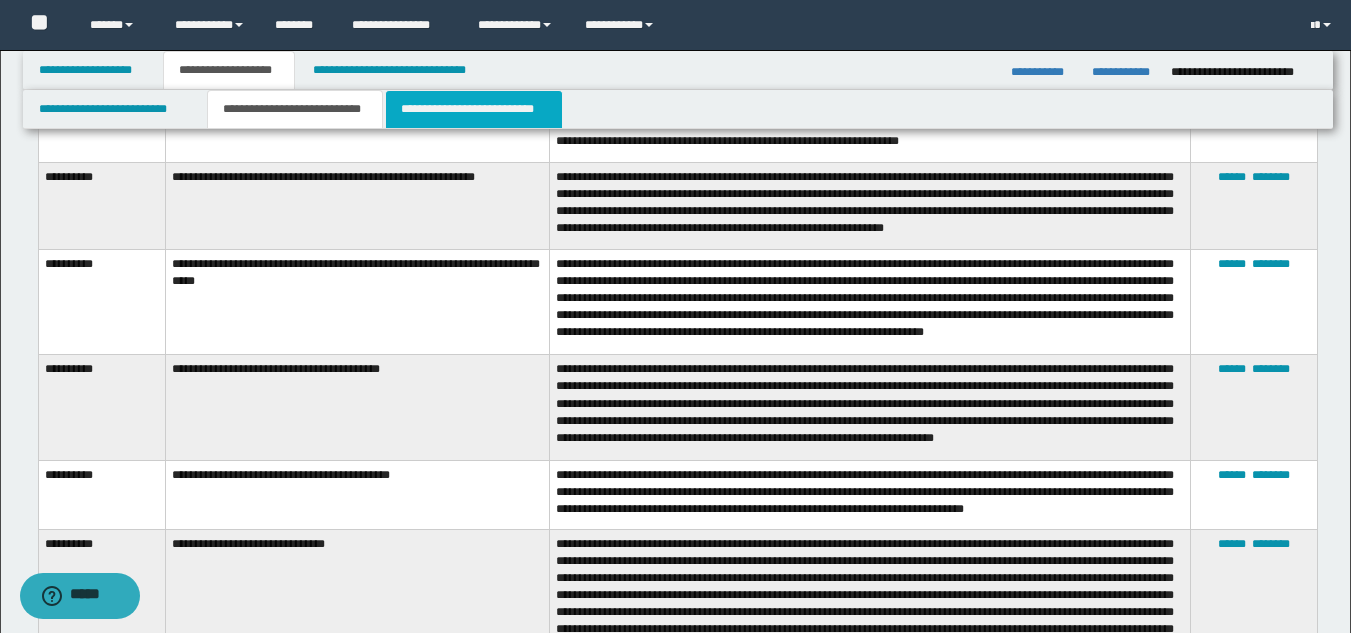 click on "**********" at bounding box center (474, 109) 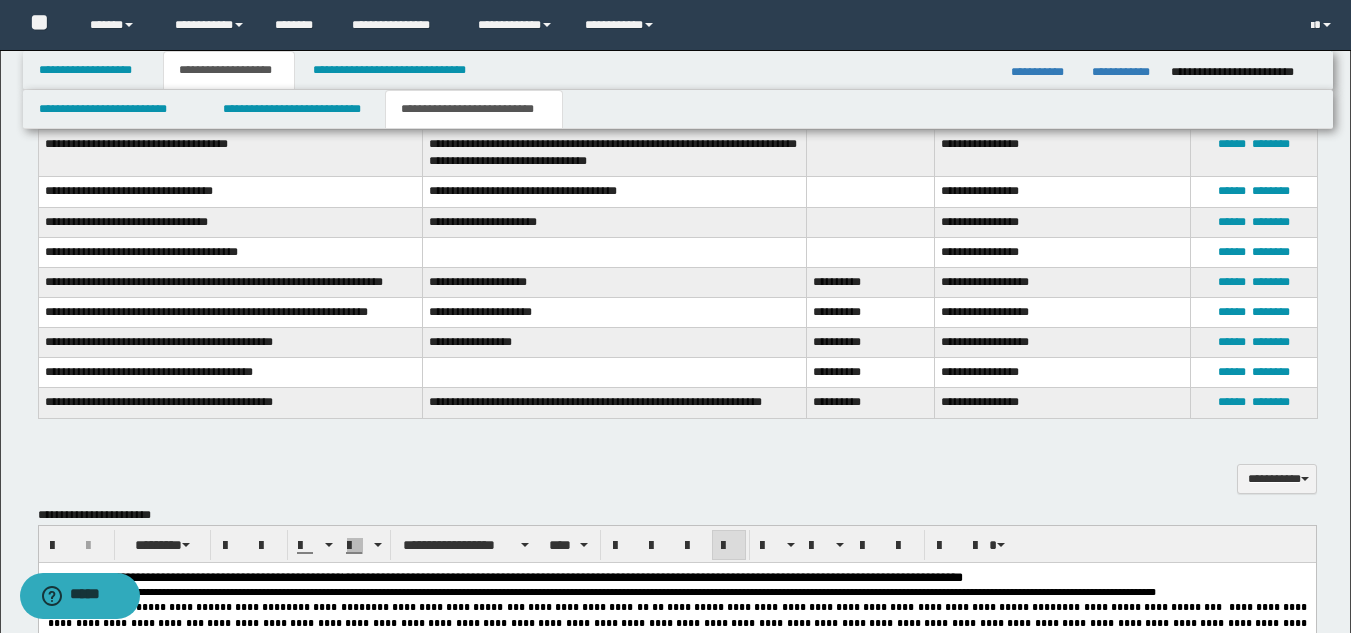 scroll, scrollTop: 2463, scrollLeft: 0, axis: vertical 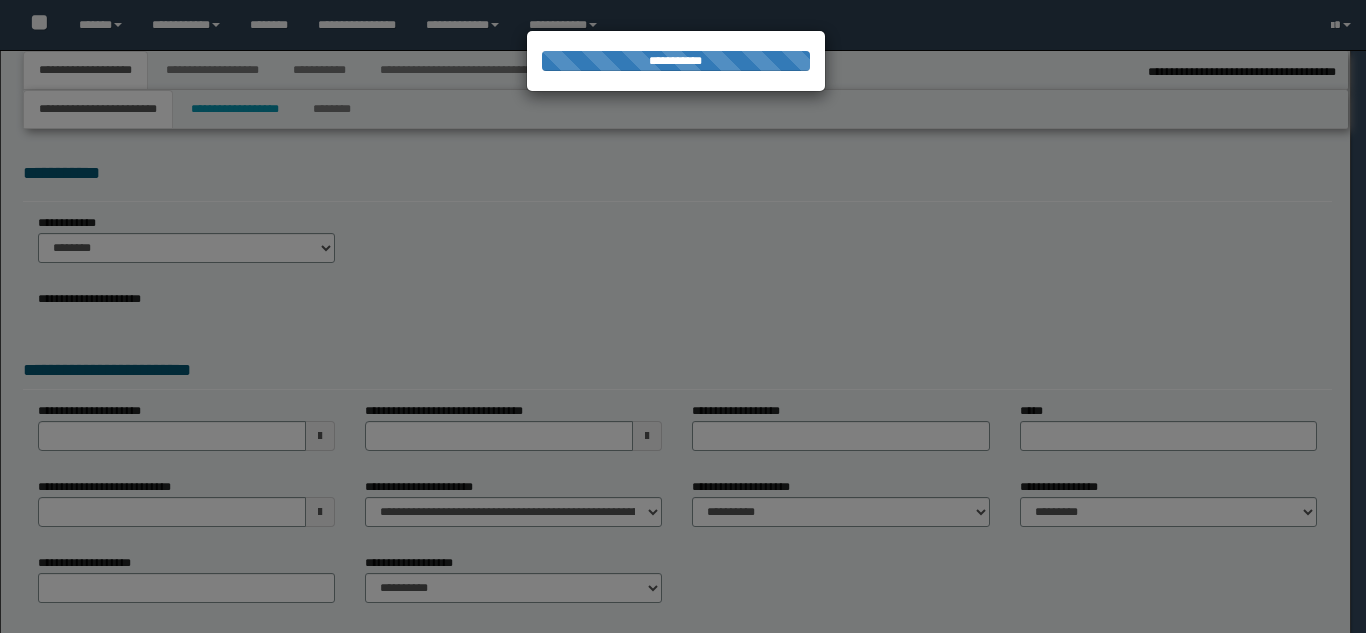type on "**********" 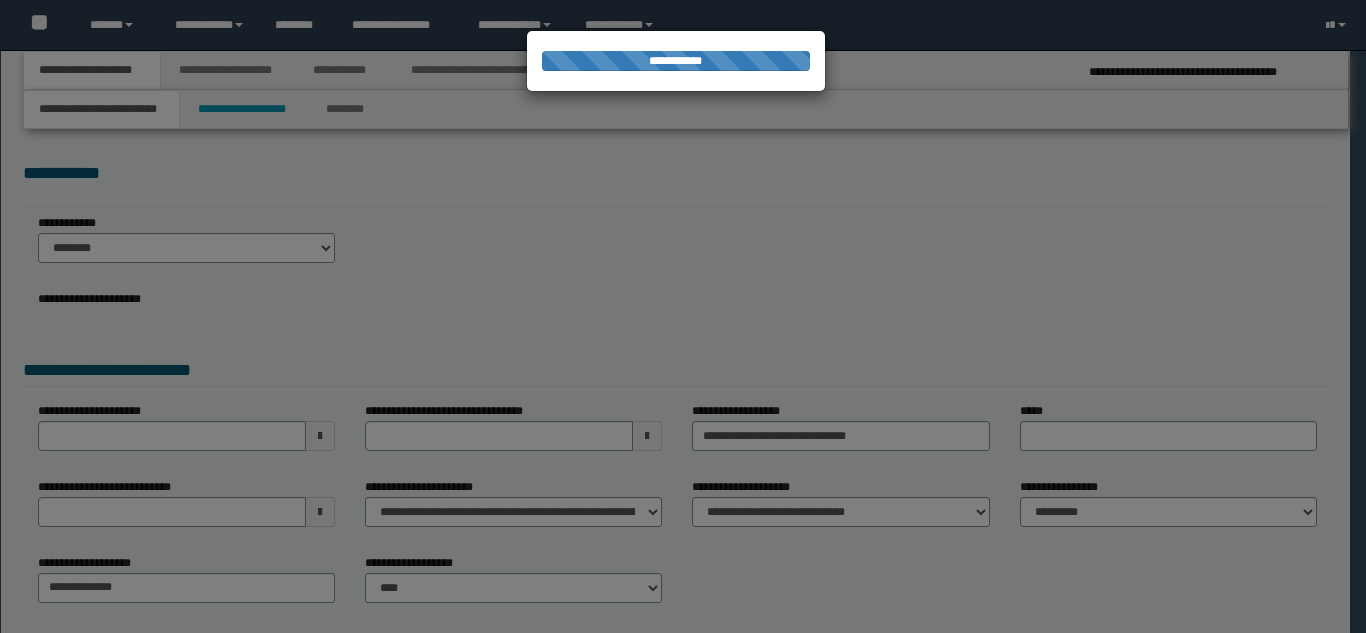 scroll, scrollTop: 0, scrollLeft: 0, axis: both 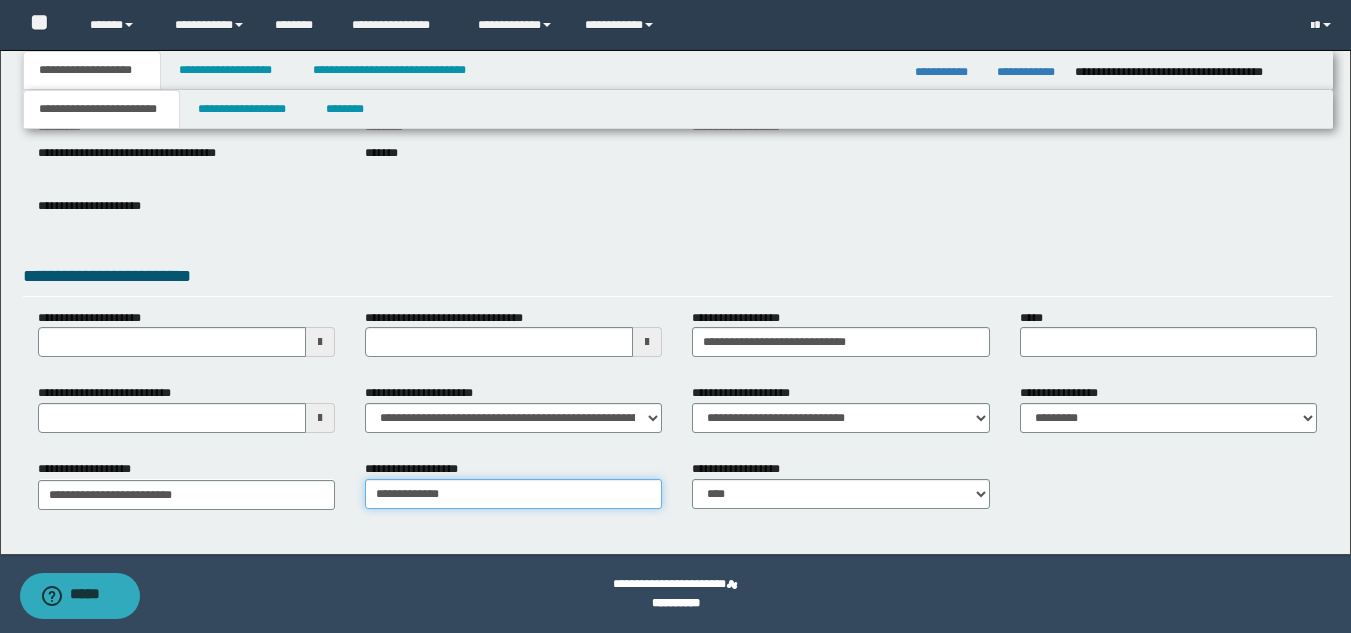 drag, startPoint x: 519, startPoint y: 501, endPoint x: 293, endPoint y: 435, distance: 235.44002 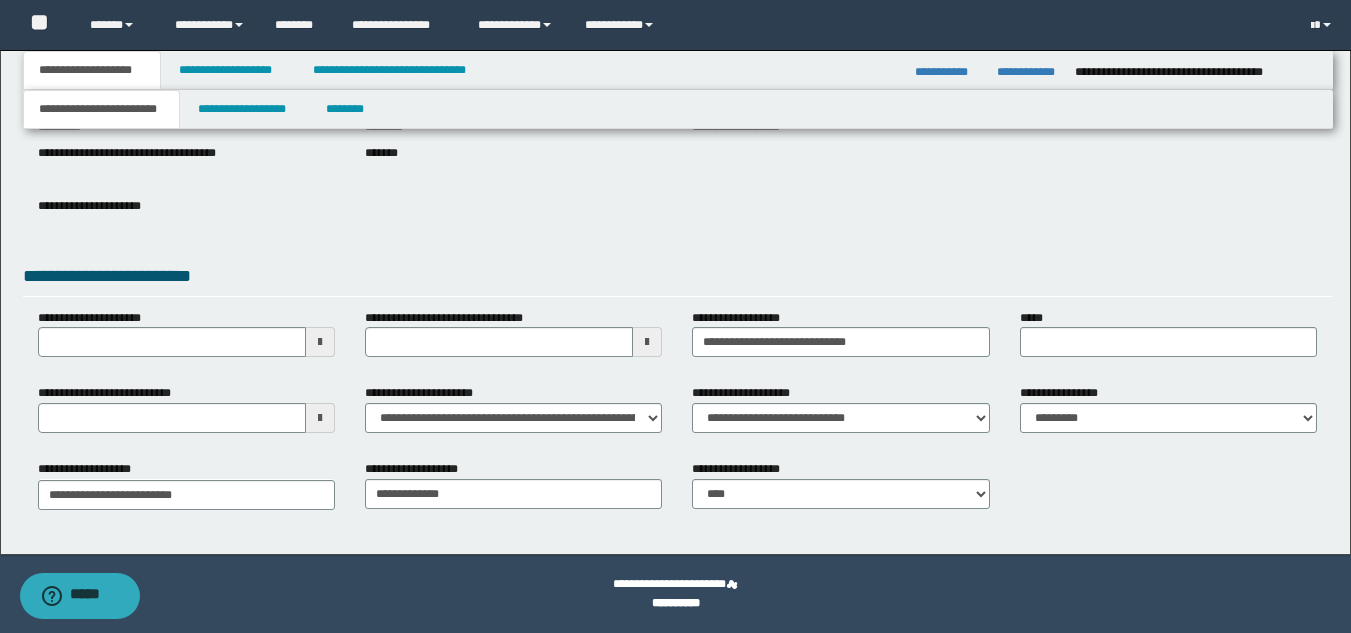 click on "**********" at bounding box center (513, 492) 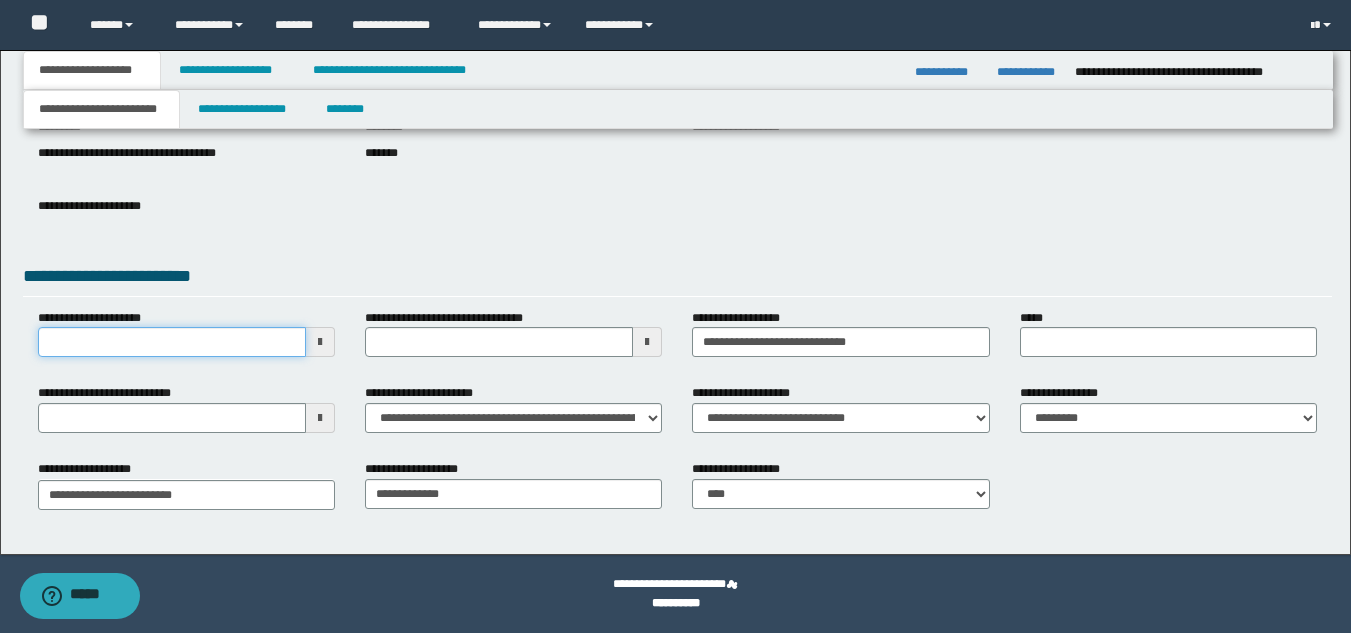 drag, startPoint x: 182, startPoint y: 343, endPoint x: 0, endPoint y: 235, distance: 211.63176 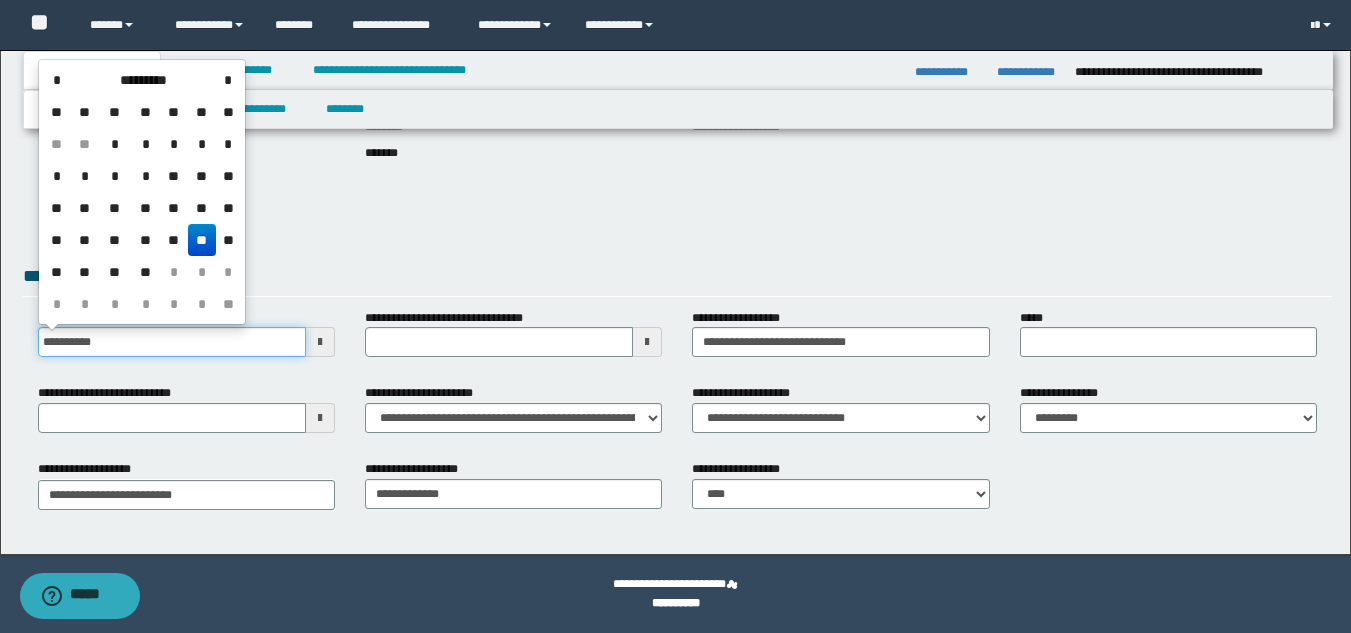 type on "**********" 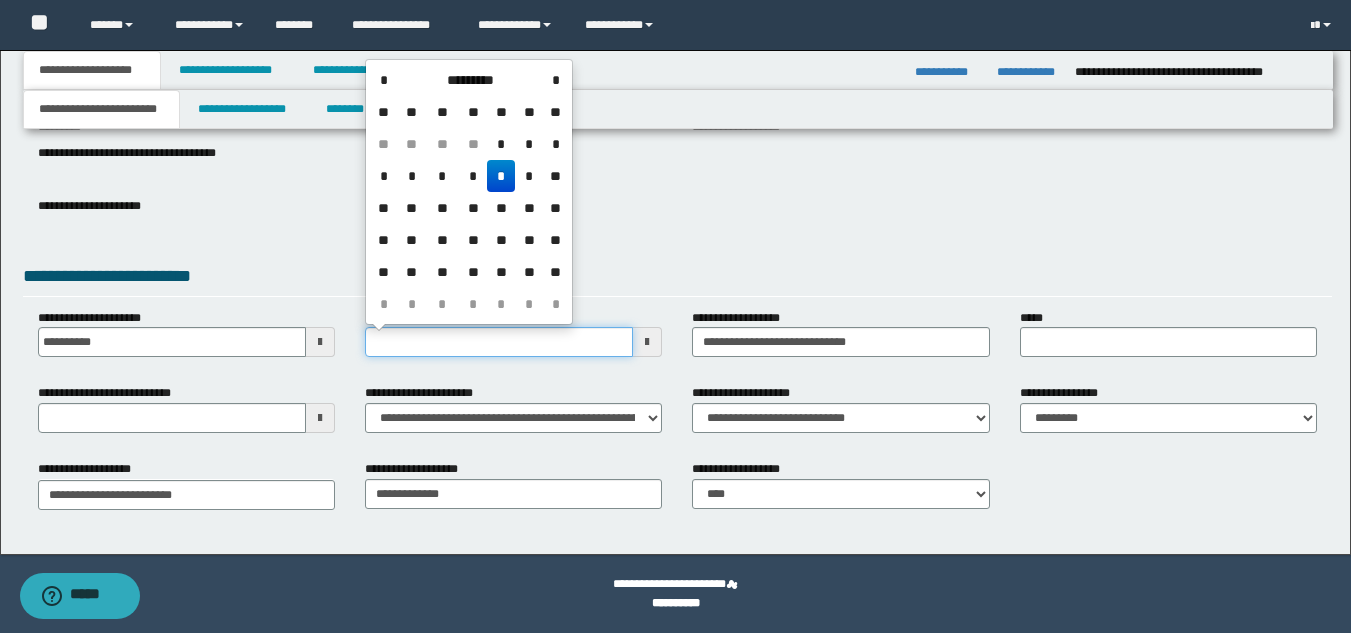 drag, startPoint x: 457, startPoint y: 343, endPoint x: 286, endPoint y: 284, distance: 180.89223 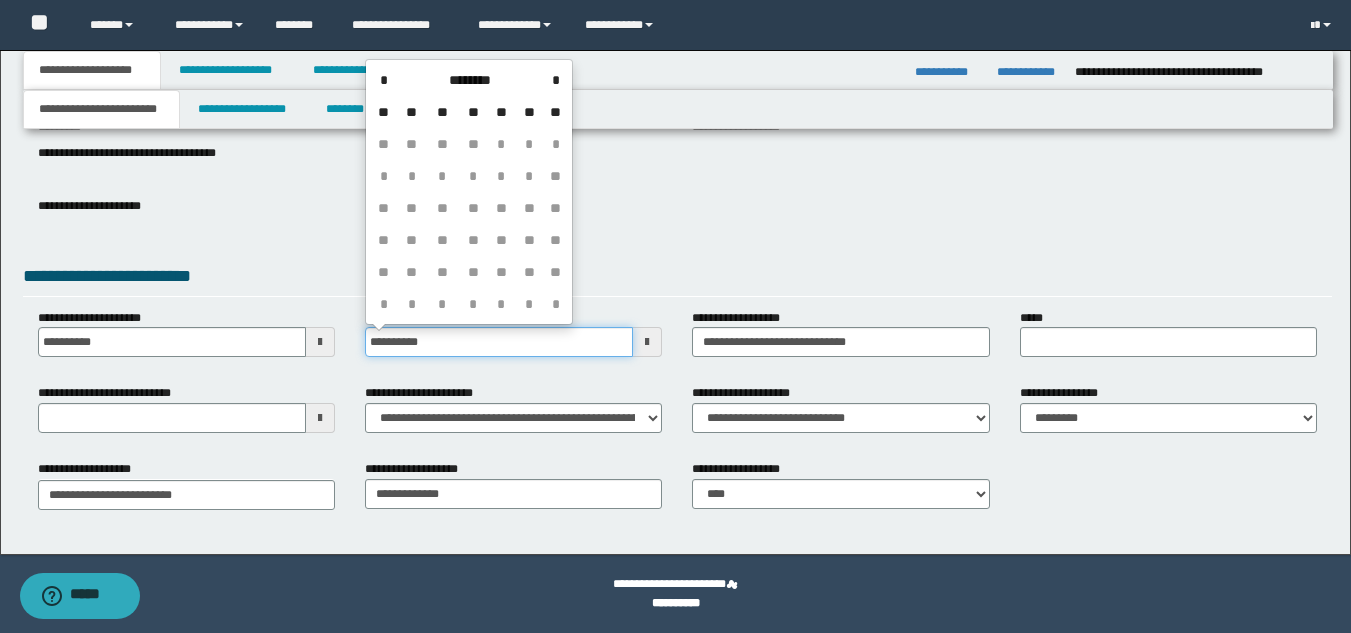 type on "**********" 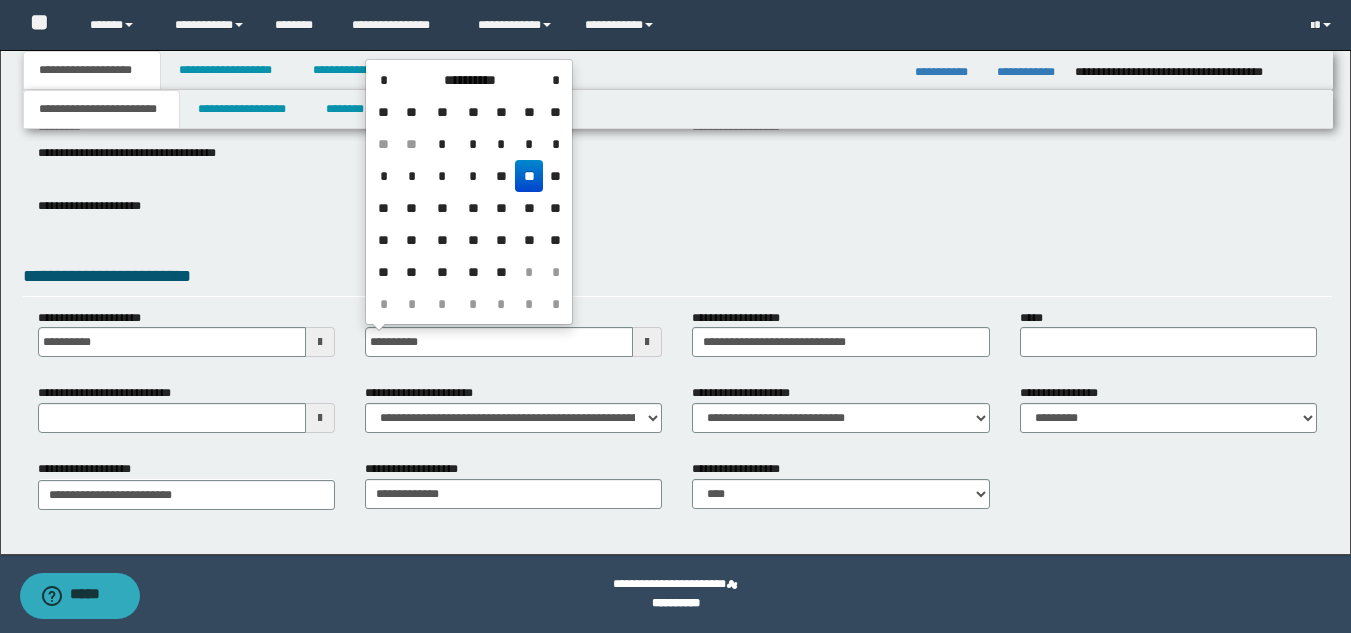 click on "**" at bounding box center (529, 176) 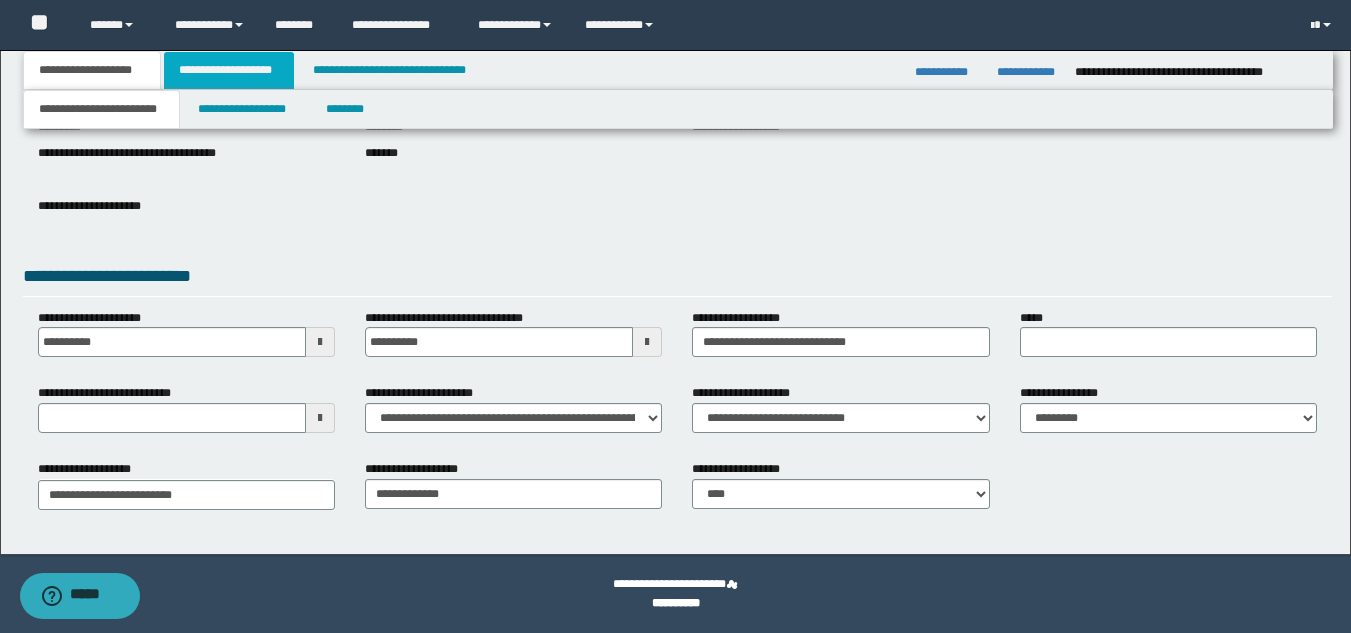 click on "**********" at bounding box center [229, 70] 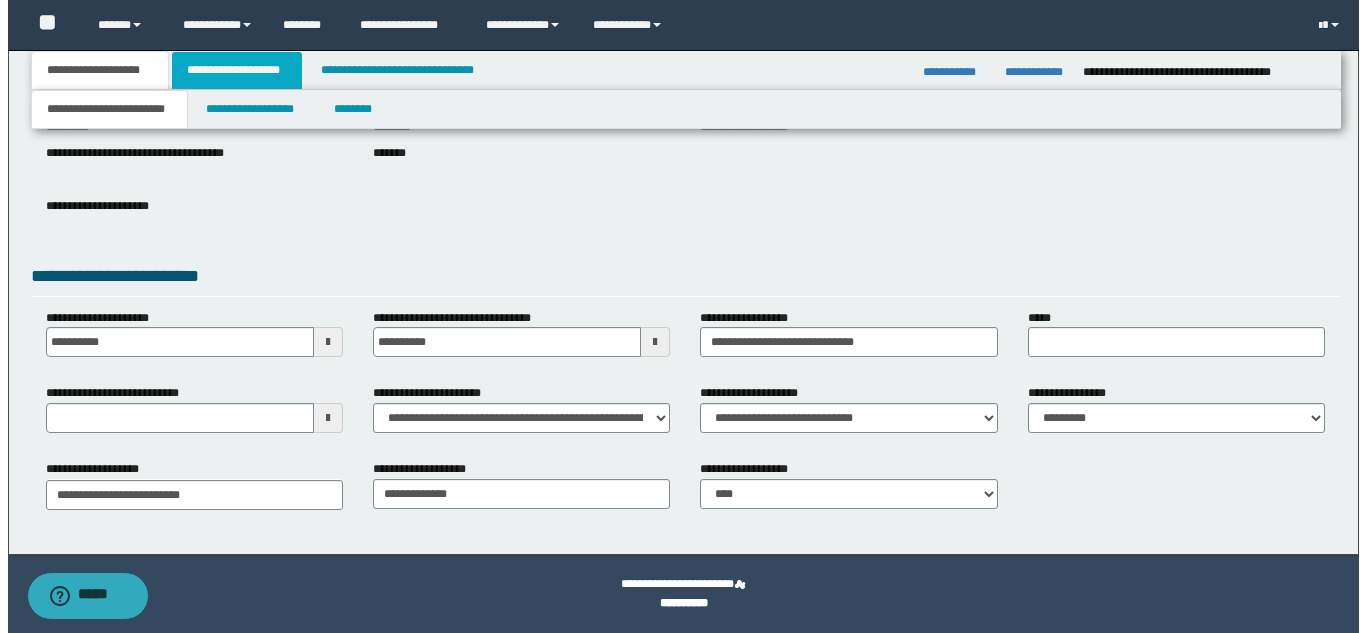 scroll, scrollTop: 0, scrollLeft: 0, axis: both 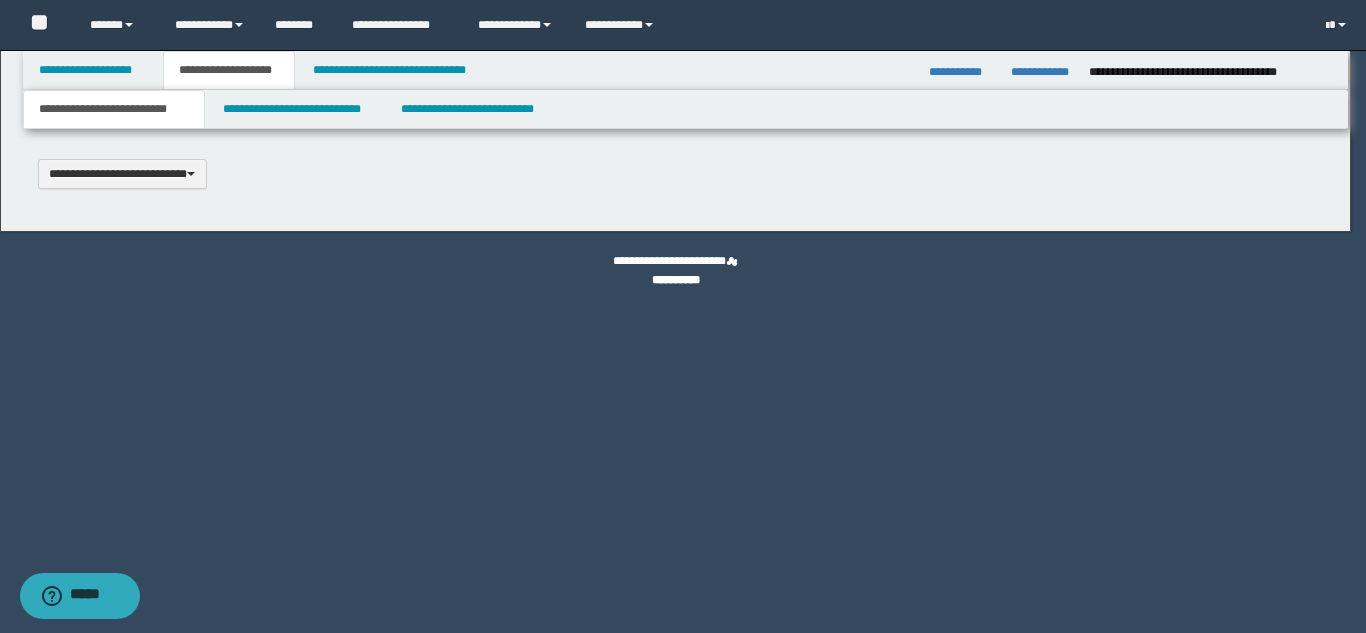 type 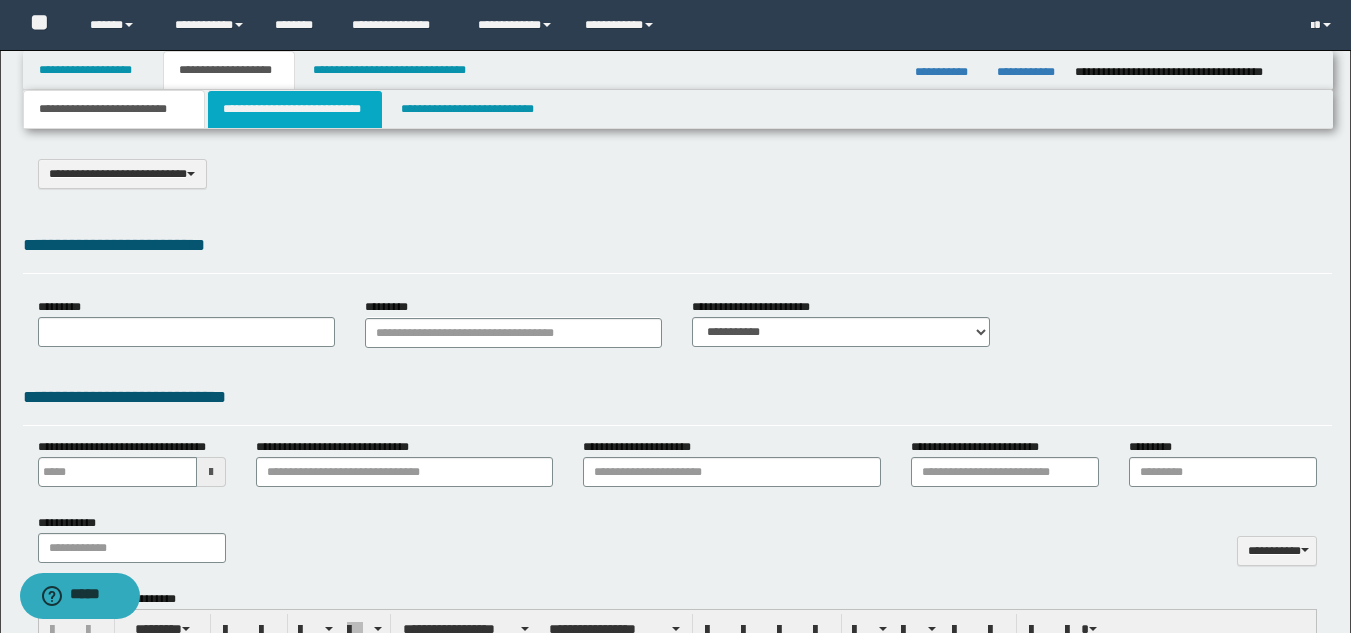 type on "**********" 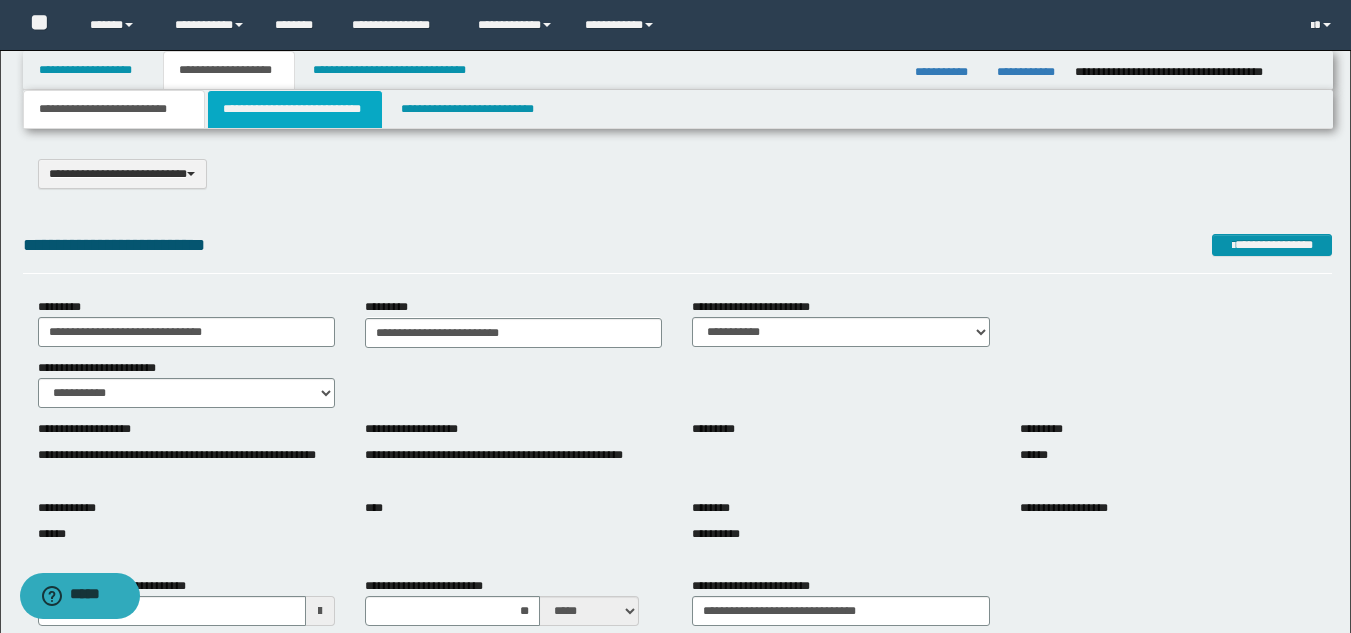 click on "**********" at bounding box center [295, 109] 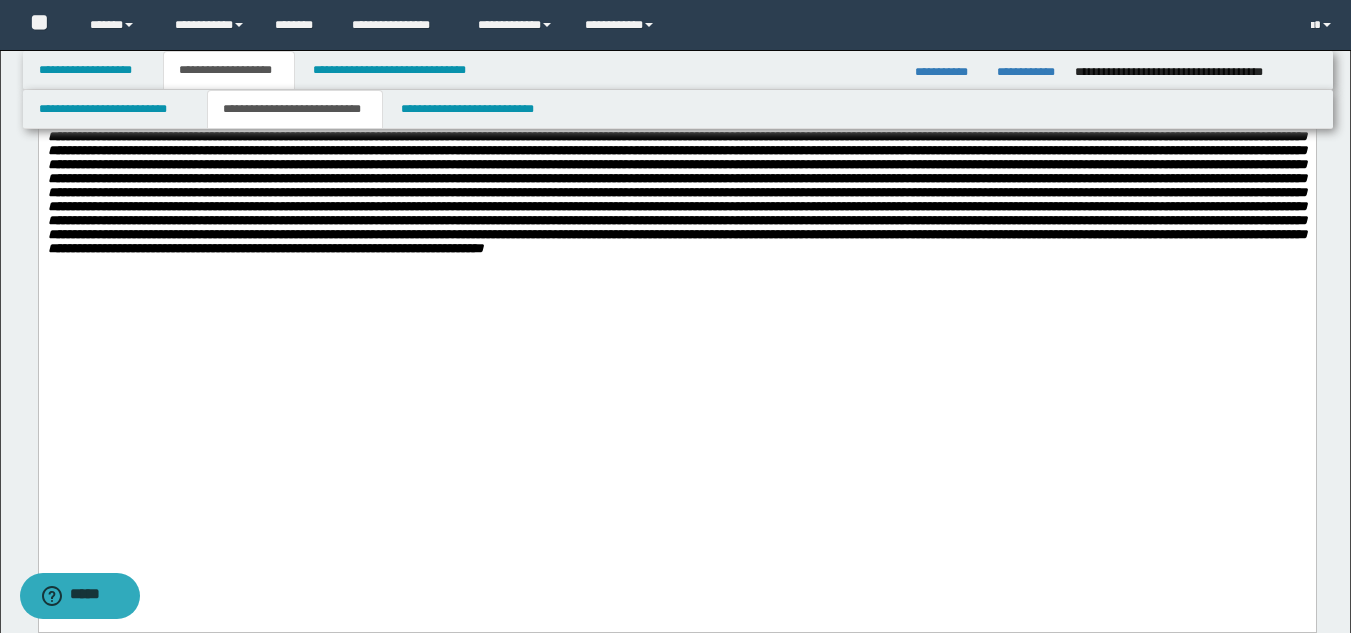 scroll, scrollTop: 1000, scrollLeft: 0, axis: vertical 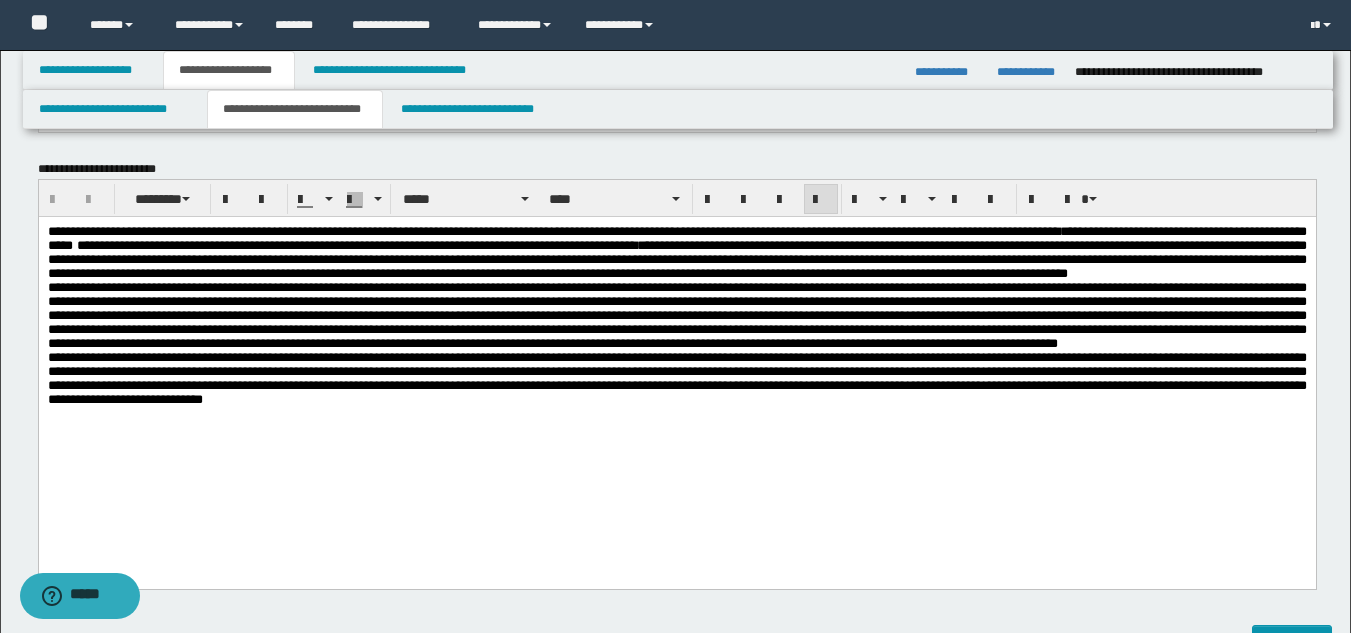 click on "**********" at bounding box center (676, 237) 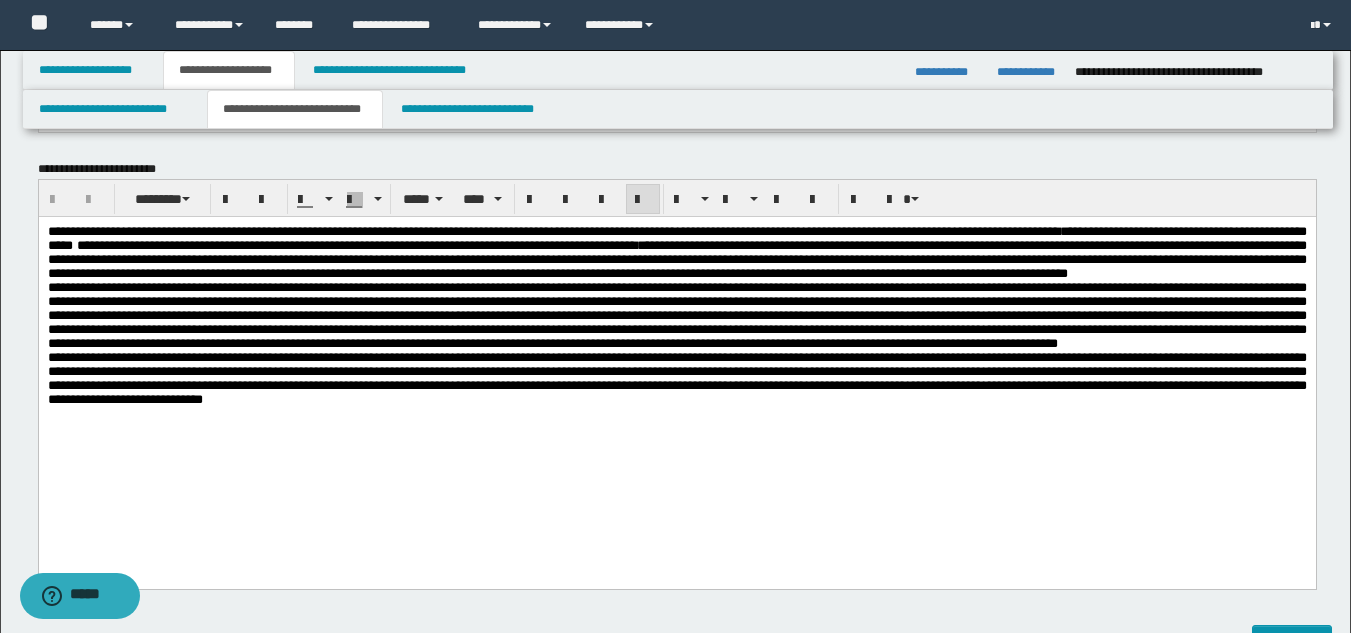 click on "**********" at bounding box center [553, 230] 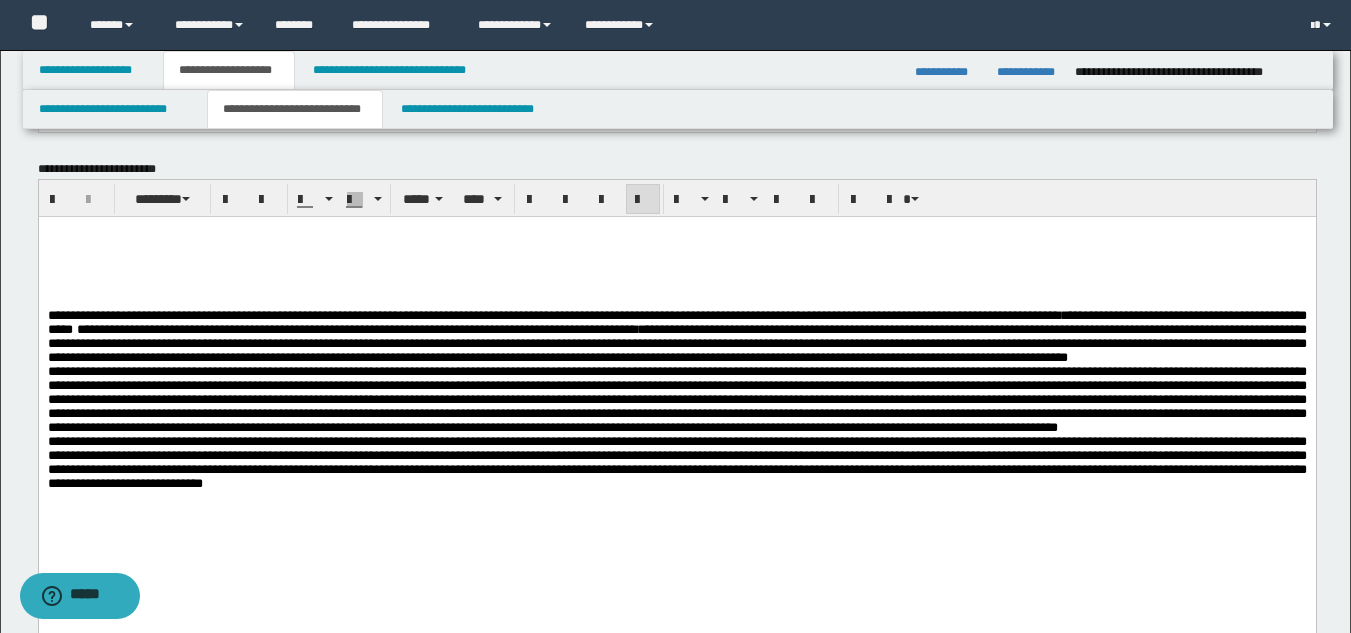 click at bounding box center (676, 301) 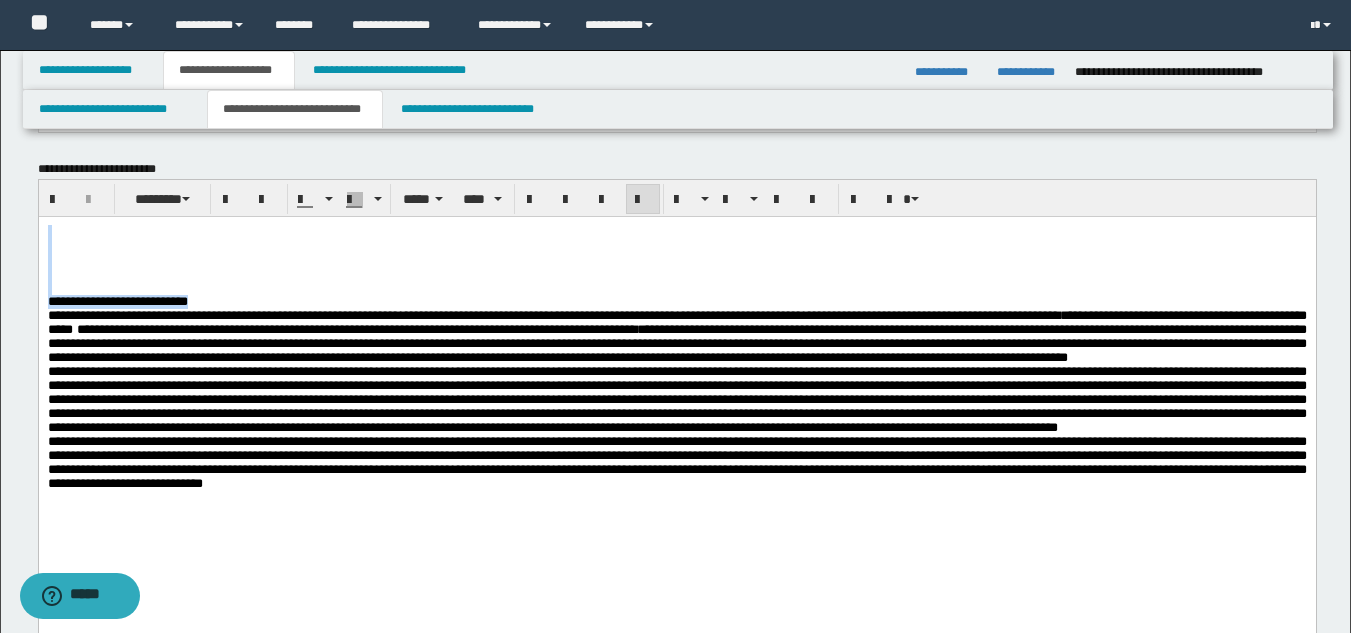 drag, startPoint x: 251, startPoint y: 309, endPoint x: -1, endPoint y: 227, distance: 265.00565 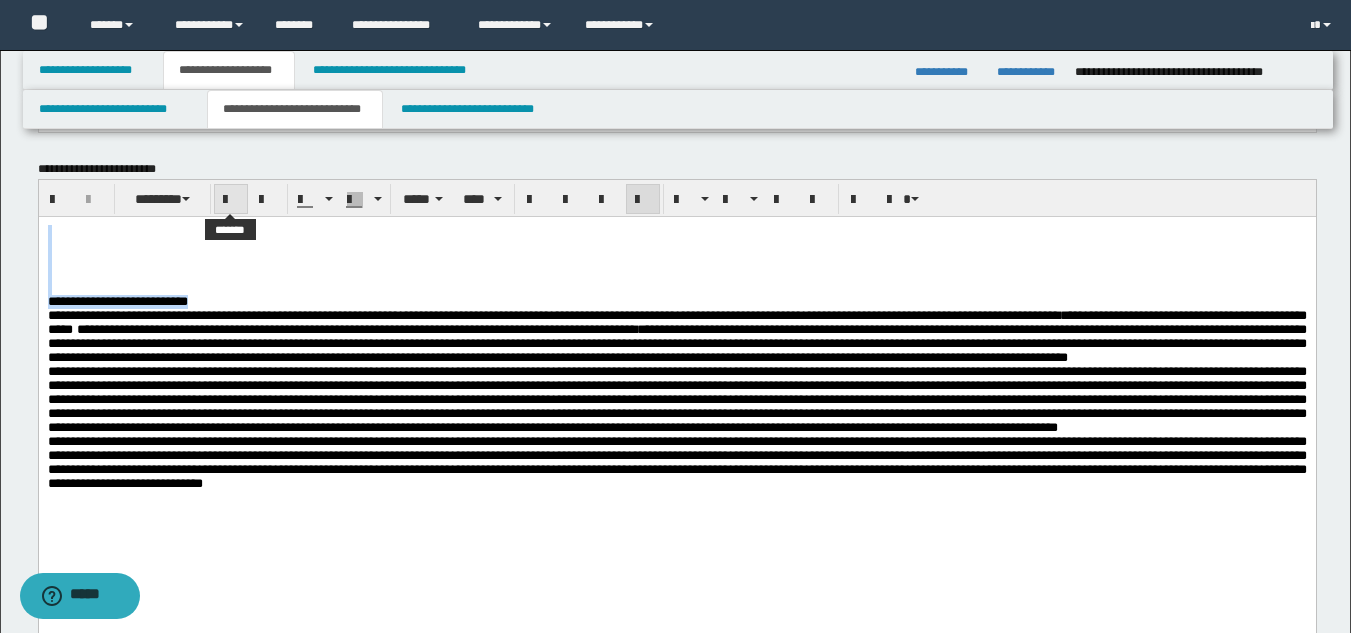 click at bounding box center (231, 199) 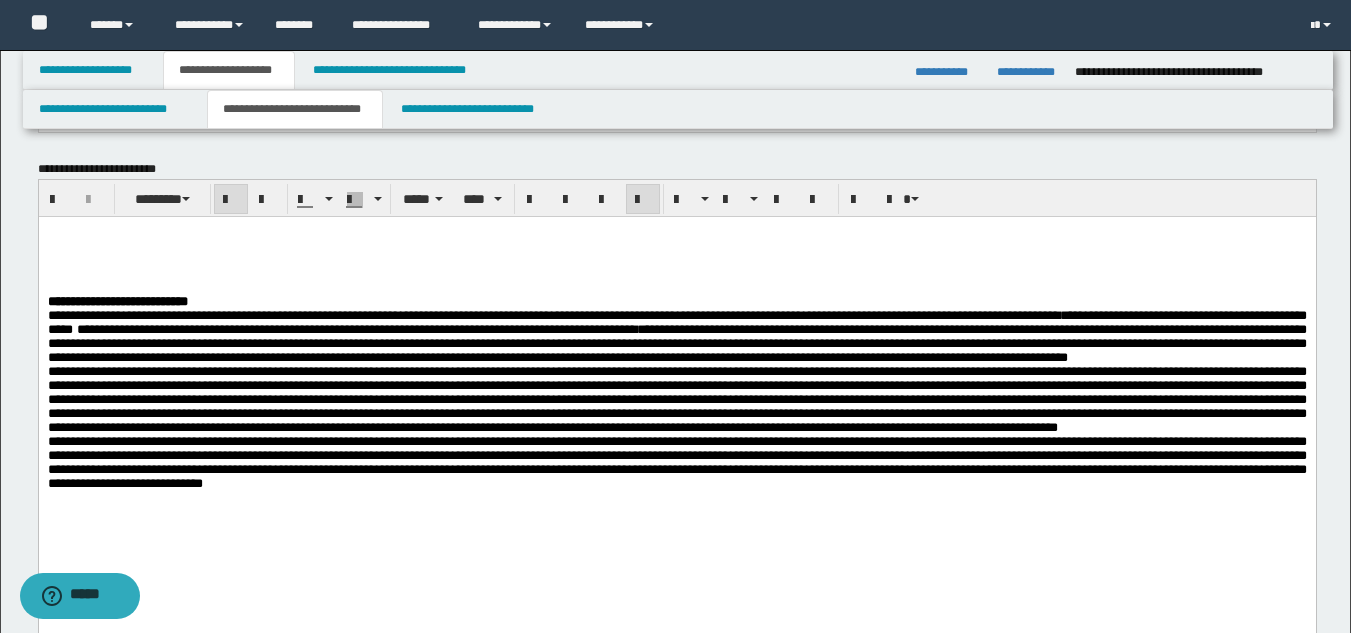 click on "**********" at bounding box center (676, 390) 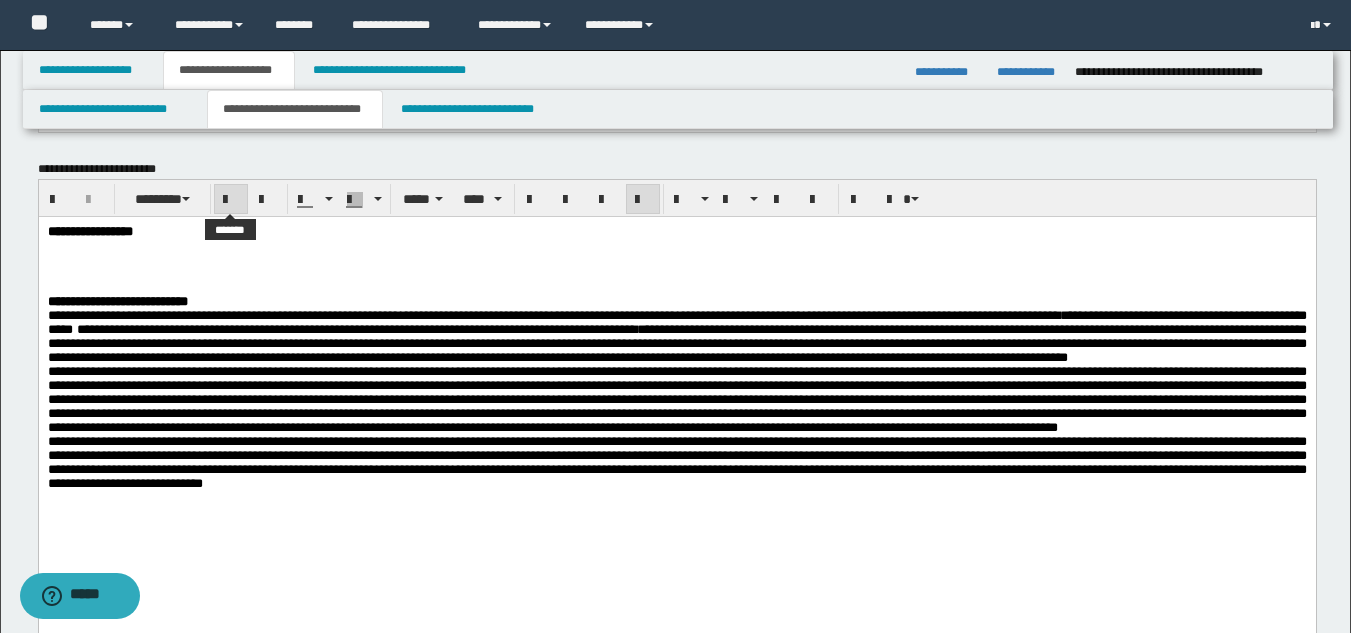 click at bounding box center (231, 199) 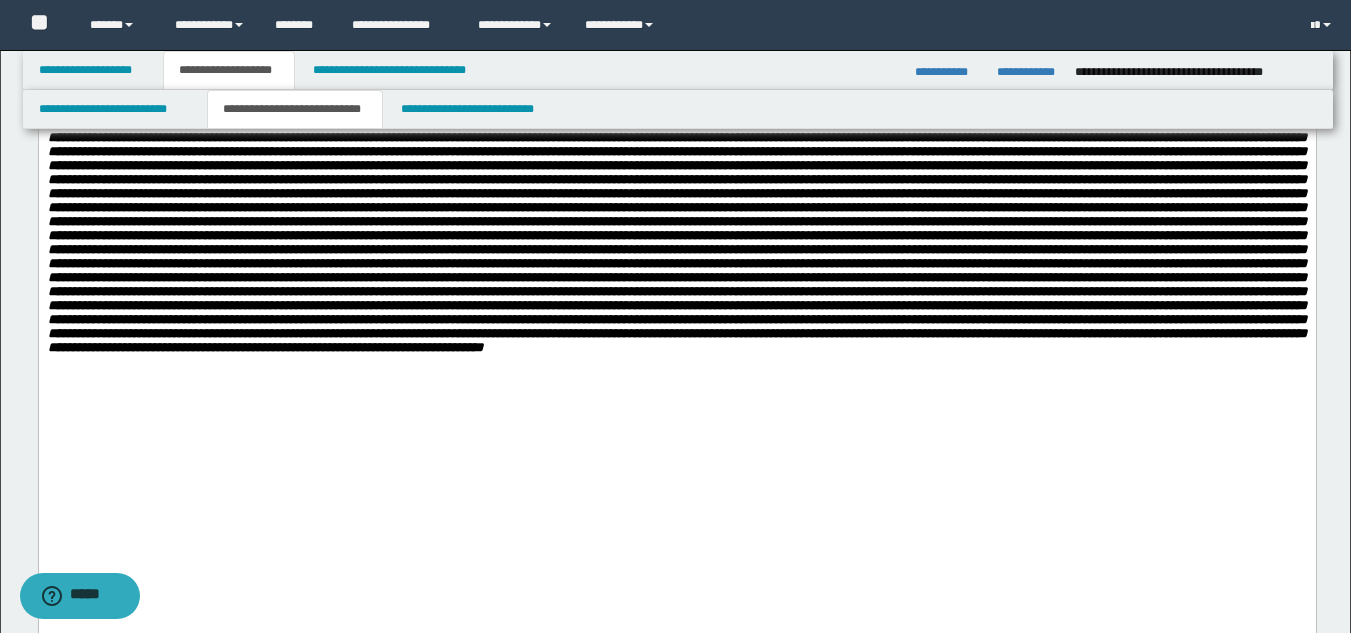 scroll, scrollTop: 400, scrollLeft: 0, axis: vertical 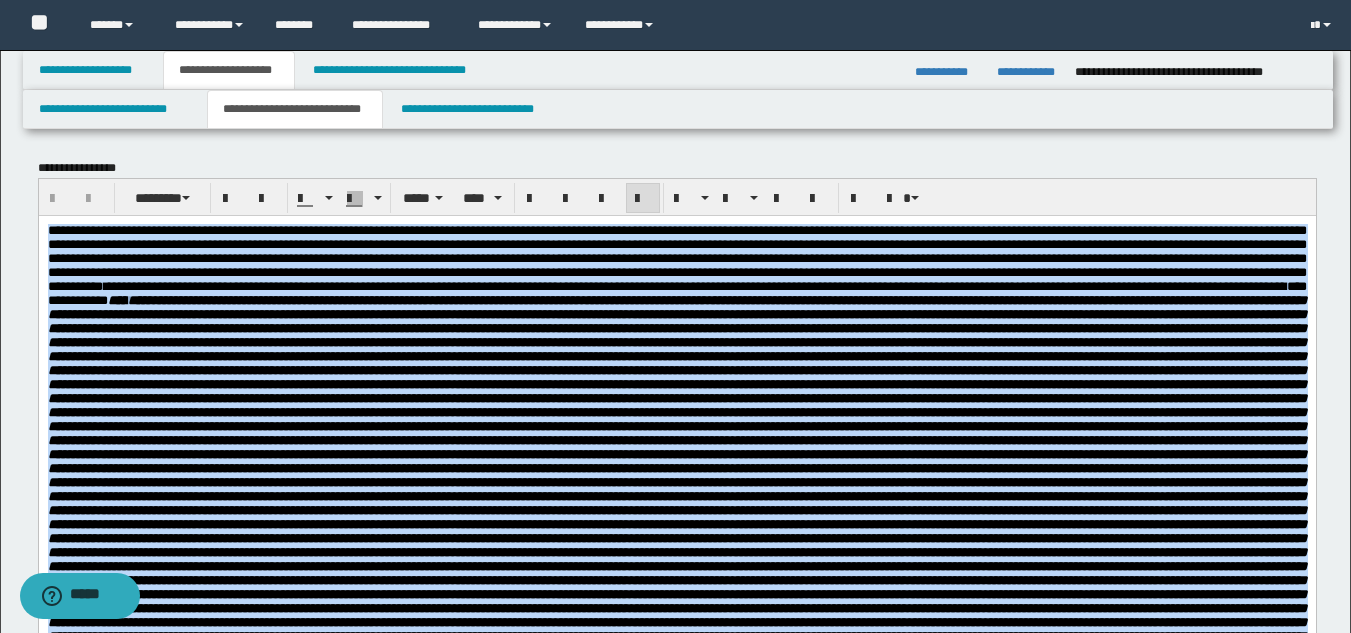 drag, startPoint x: 900, startPoint y: 1021, endPoint x: 22, endPoint y: 218, distance: 1189.829 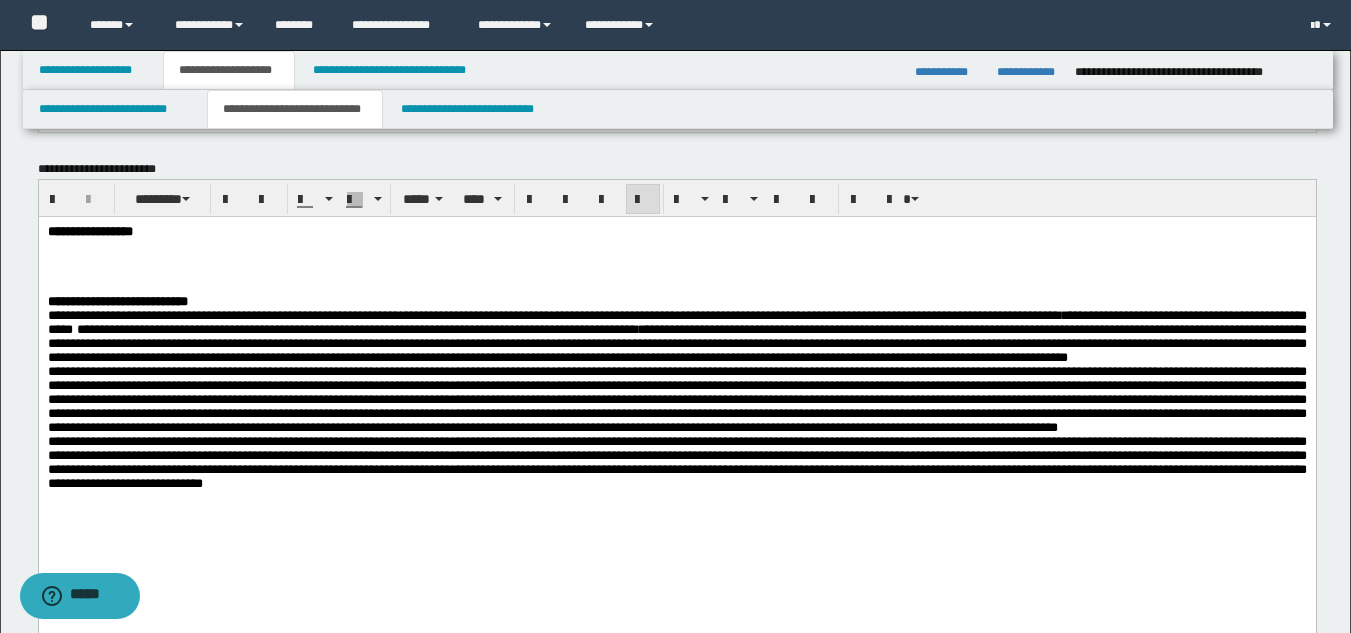 scroll, scrollTop: 900, scrollLeft: 0, axis: vertical 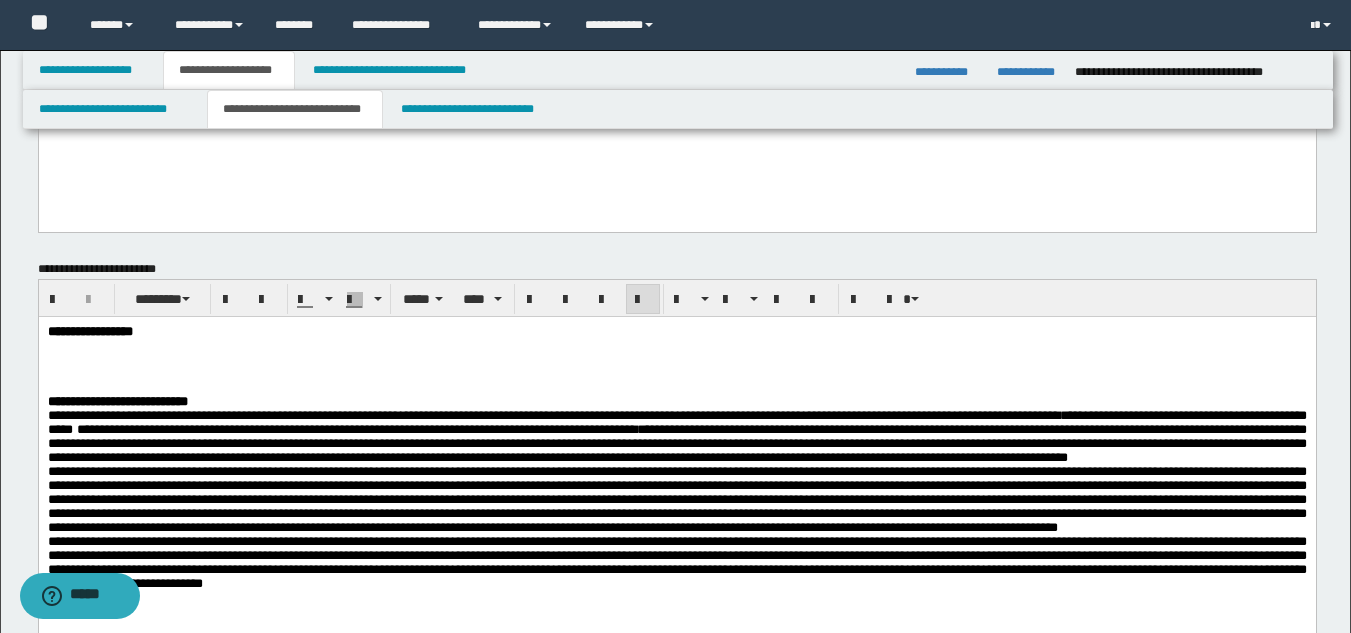 click on "**********" at bounding box center [89, 330] 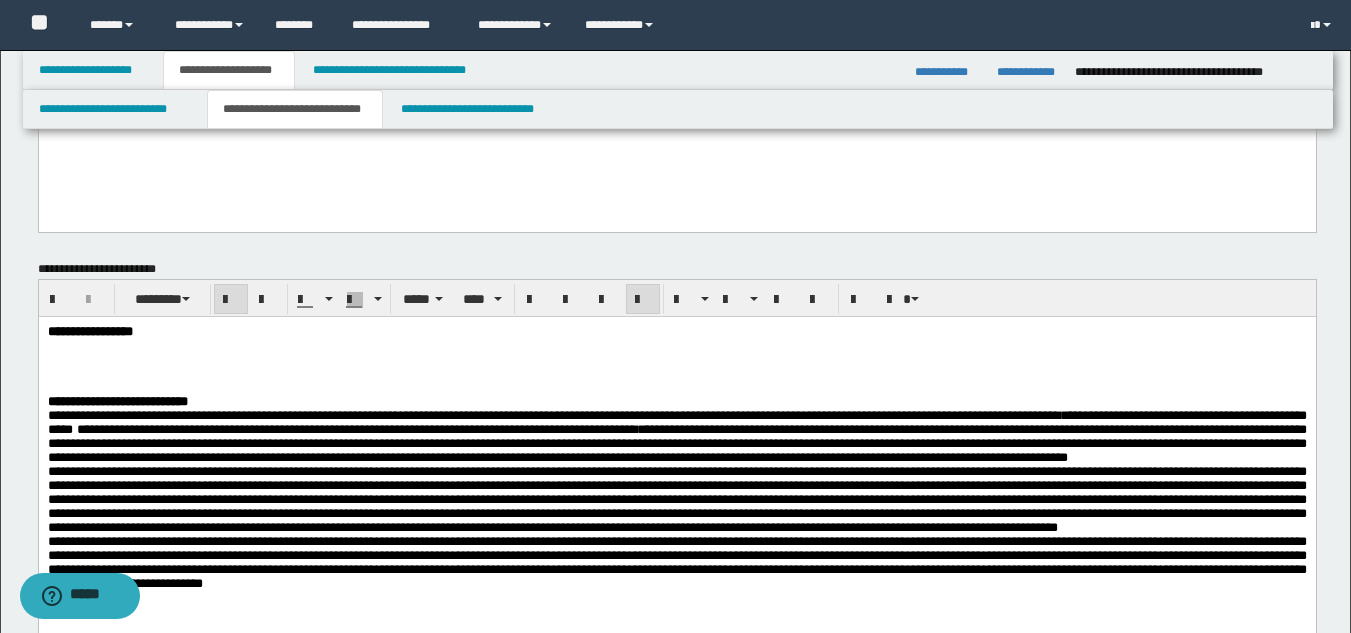 click on "**********" at bounding box center (676, 331) 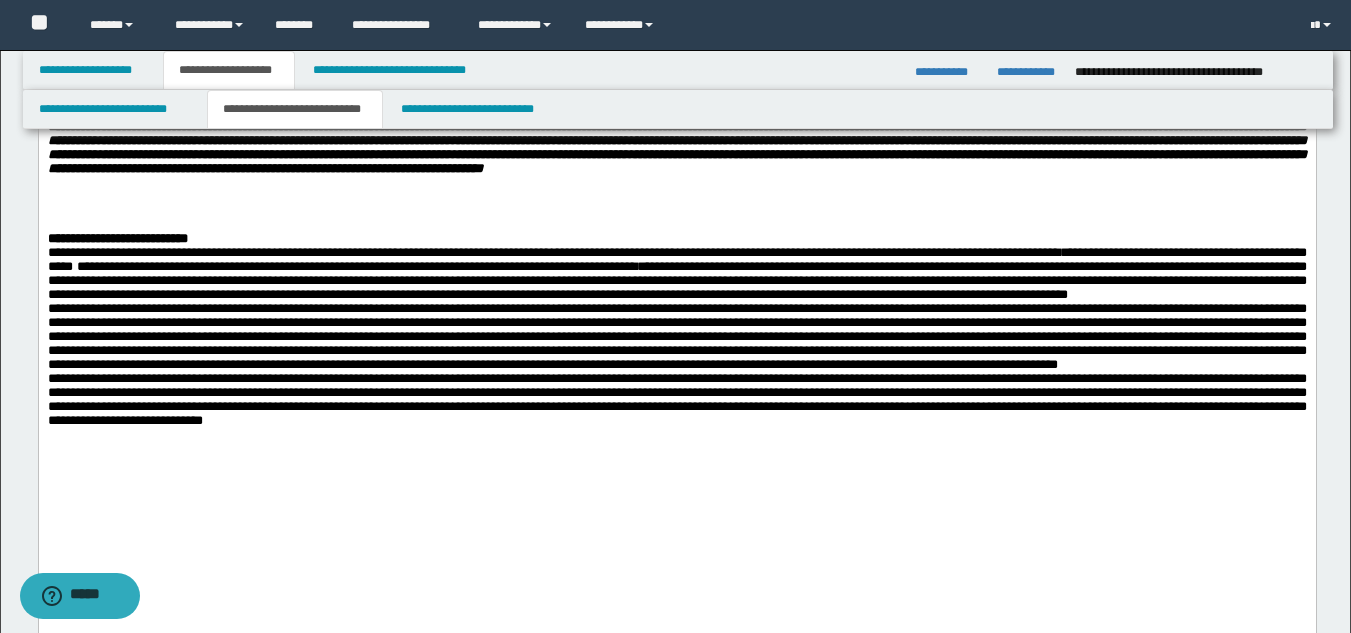 scroll, scrollTop: 1700, scrollLeft: 0, axis: vertical 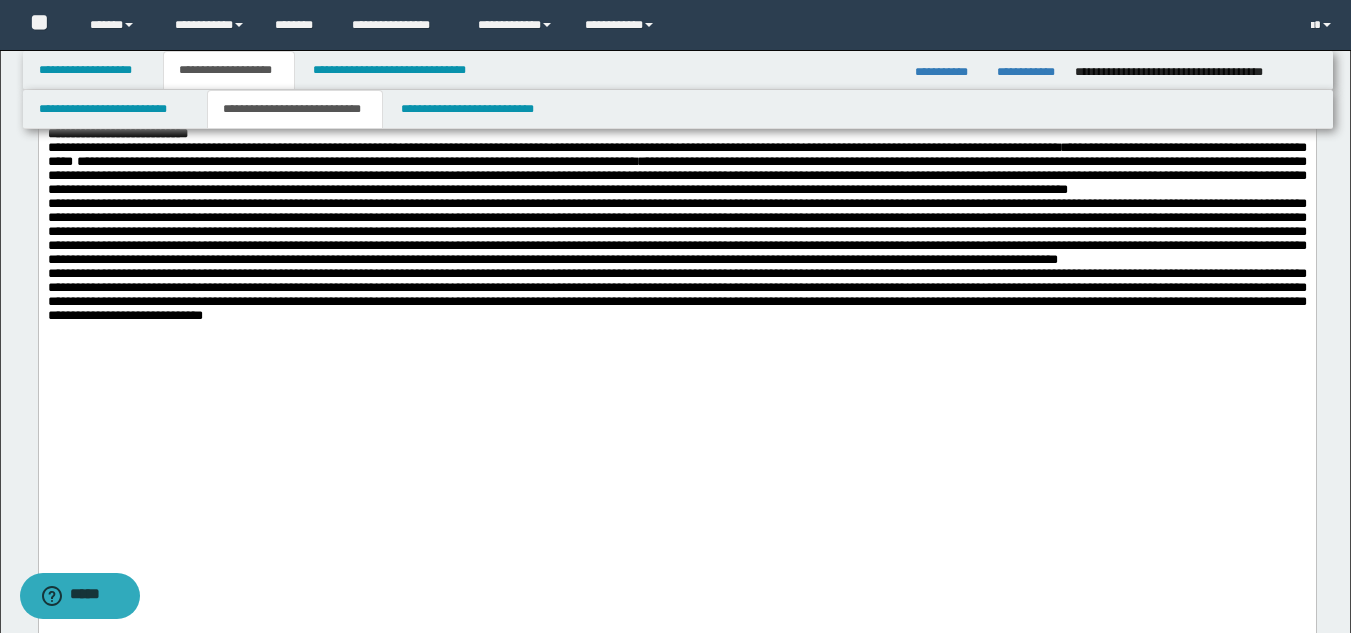 click on "**********" at bounding box center [117, 133] 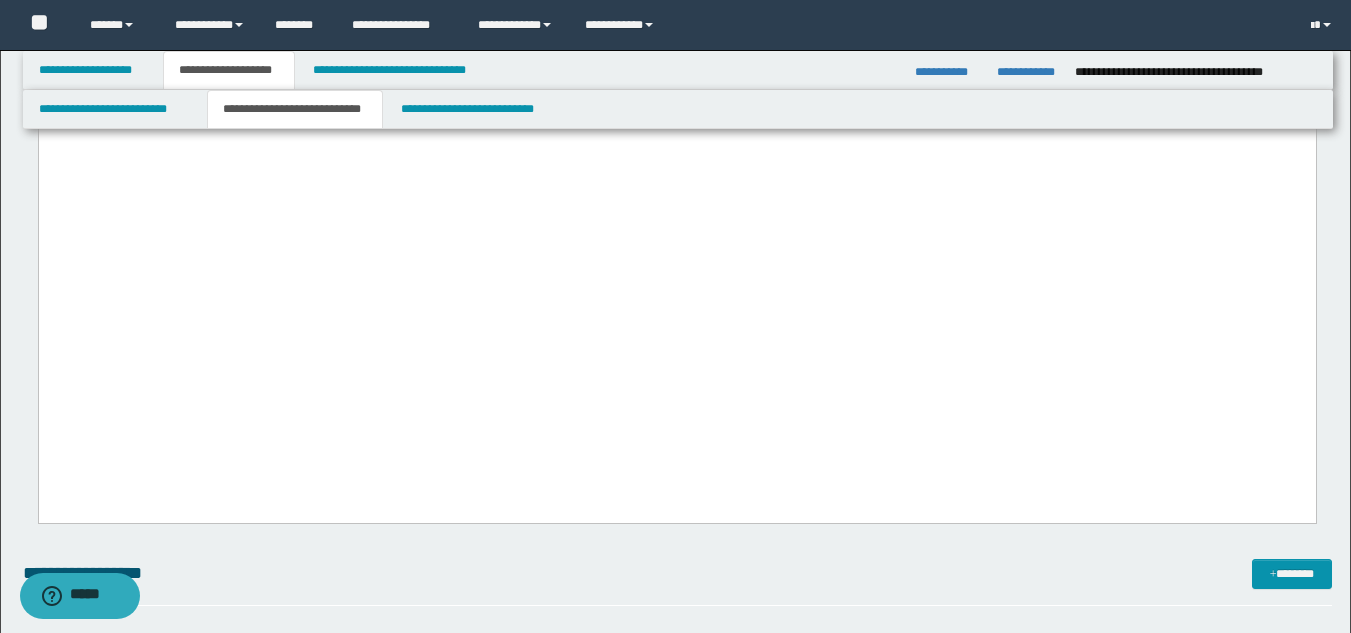 scroll, scrollTop: 1900, scrollLeft: 0, axis: vertical 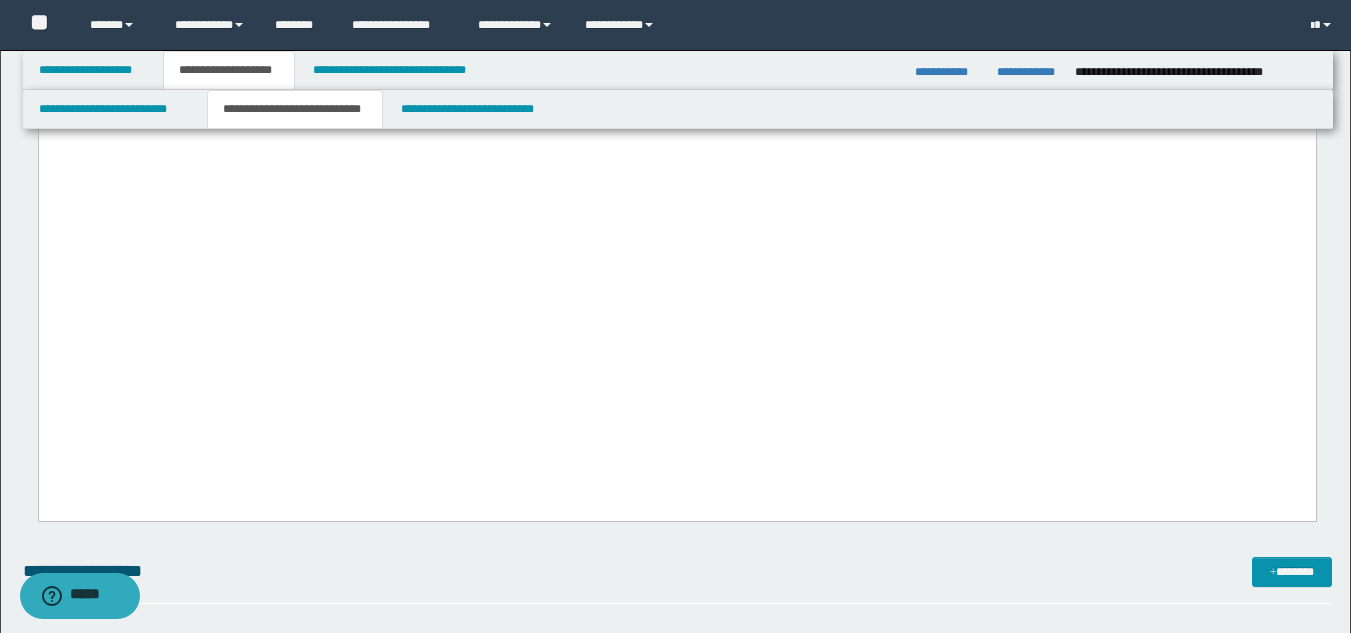 click at bounding box center [676, 75] 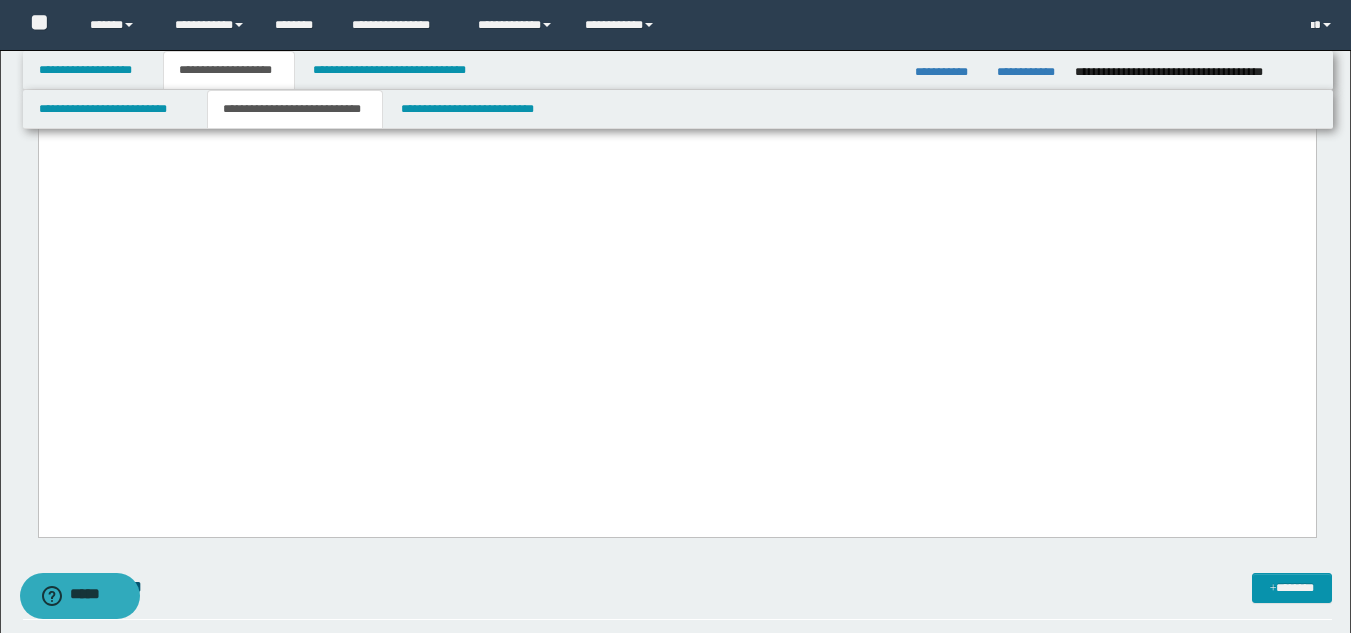 drag, startPoint x: 209, startPoint y: 408, endPoint x: 28, endPoint y: 398, distance: 181.27603 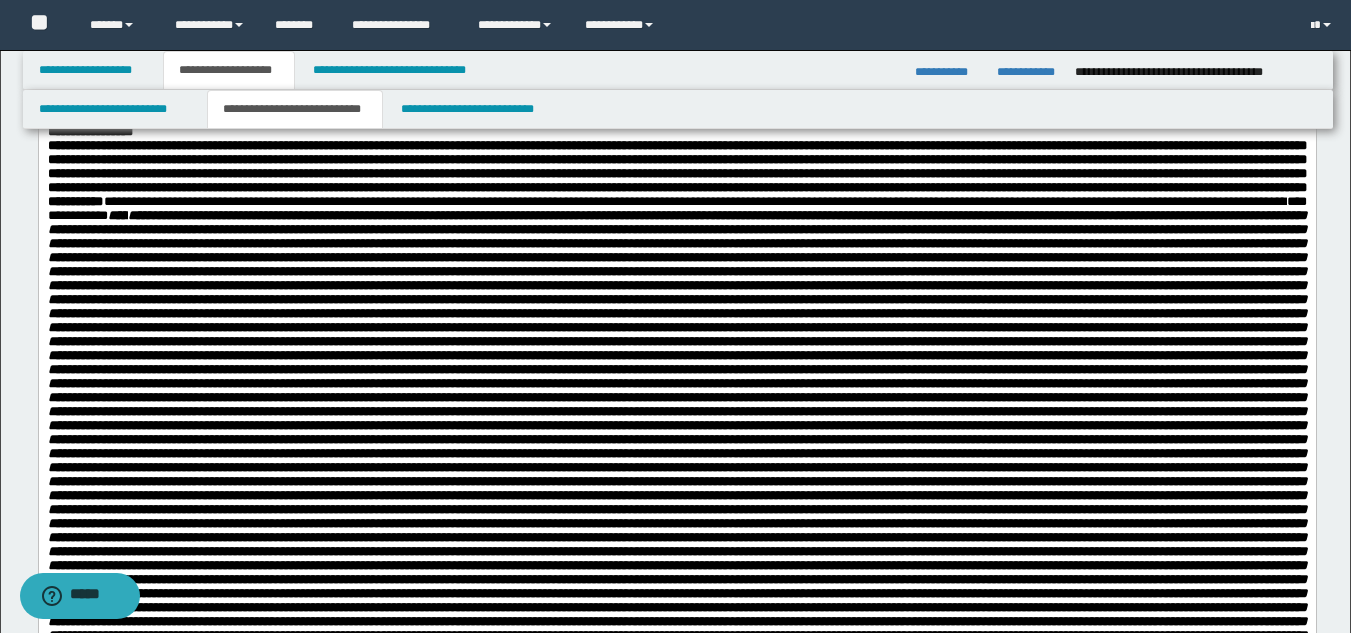 scroll, scrollTop: 800, scrollLeft: 0, axis: vertical 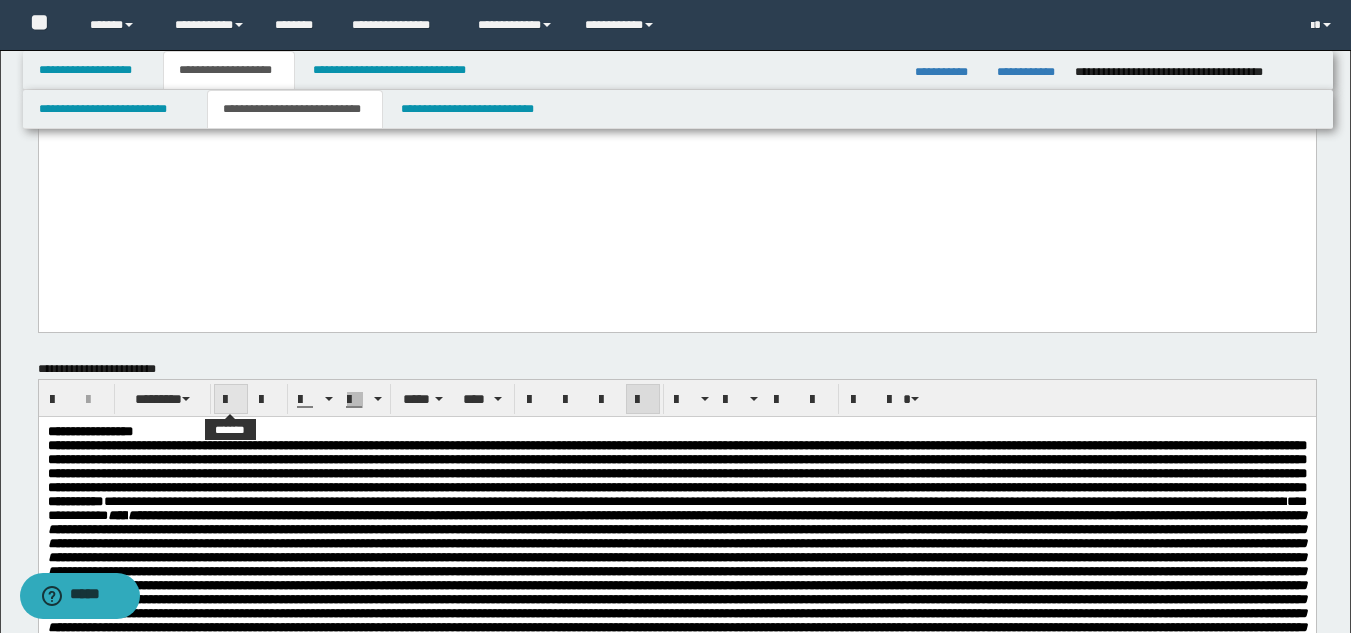 click at bounding box center (231, 400) 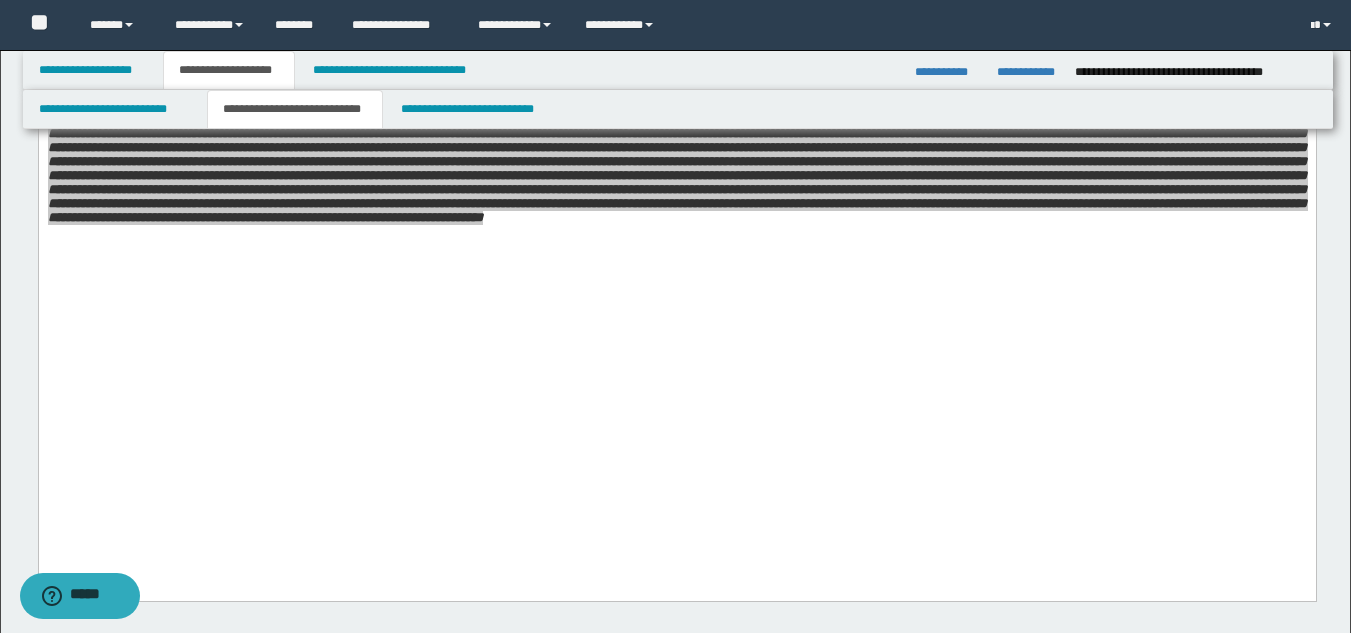 scroll, scrollTop: 500, scrollLeft: 0, axis: vertical 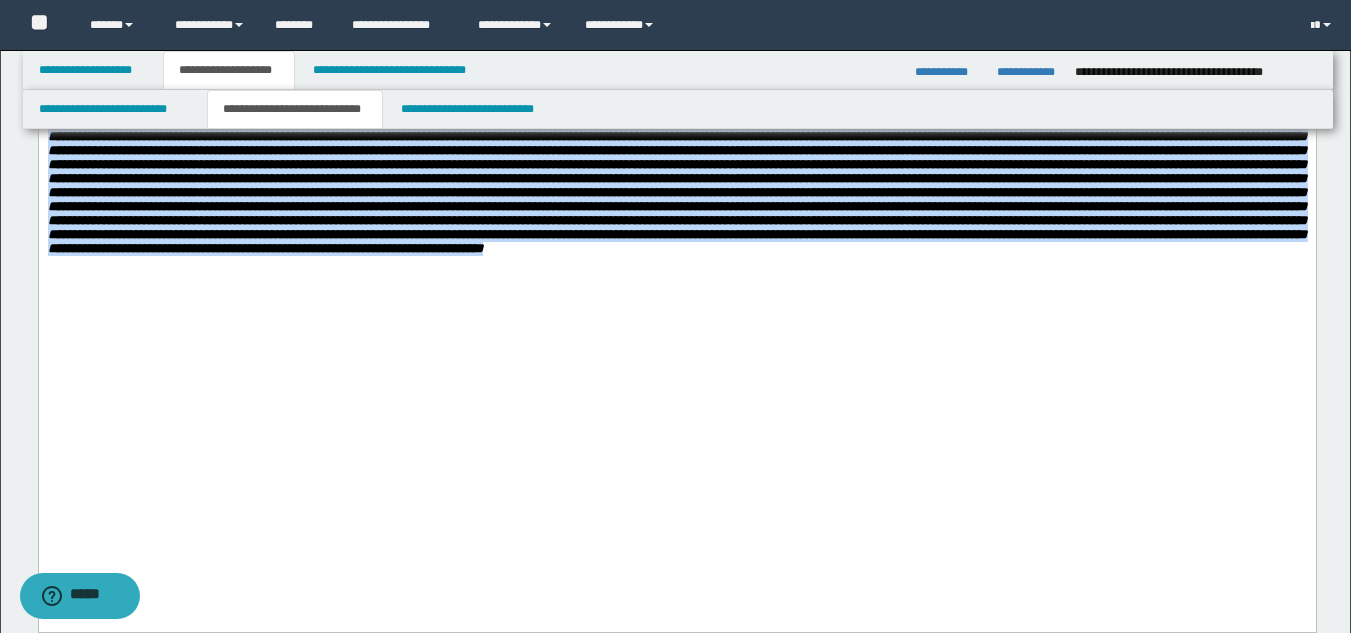 click at bounding box center (676, 24) 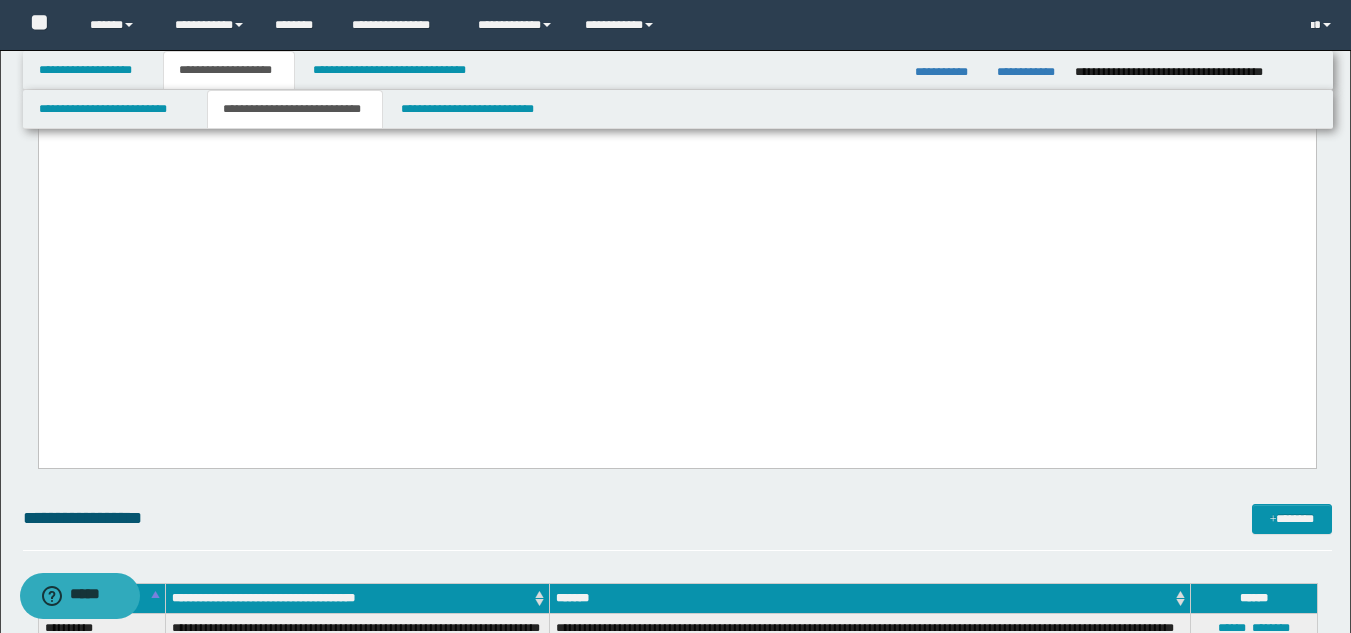 scroll, scrollTop: 1300, scrollLeft: 0, axis: vertical 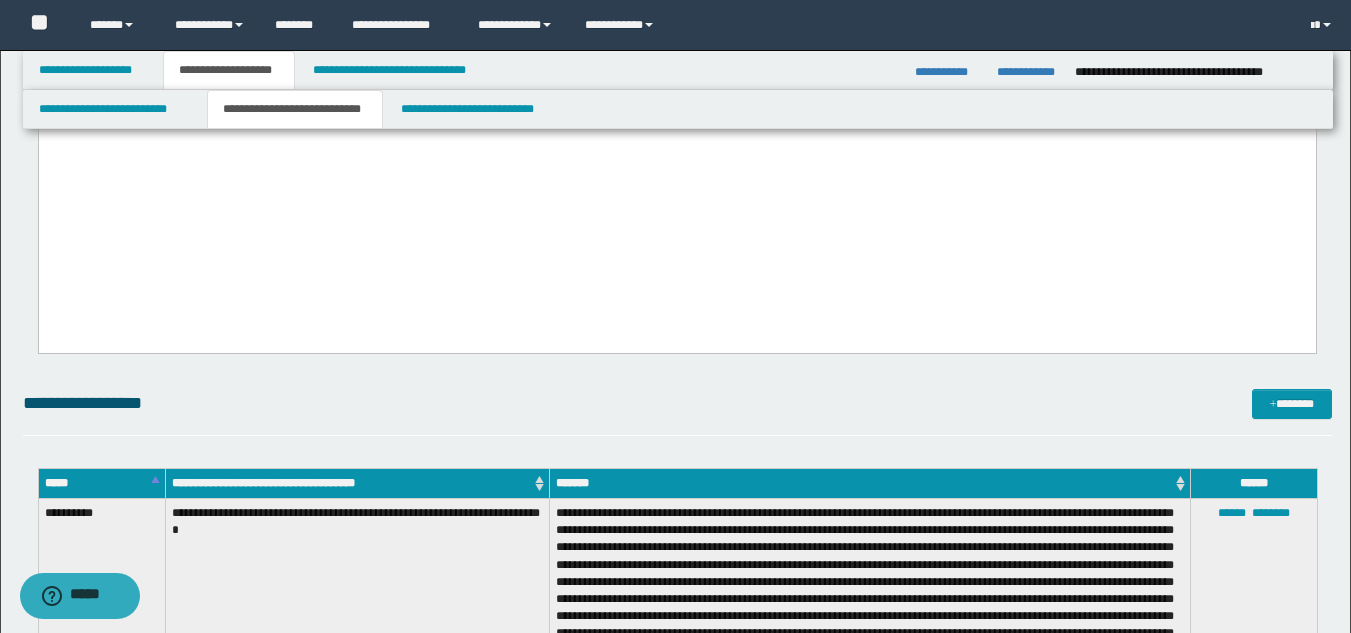 click on "**********" at bounding box center (676, -448) 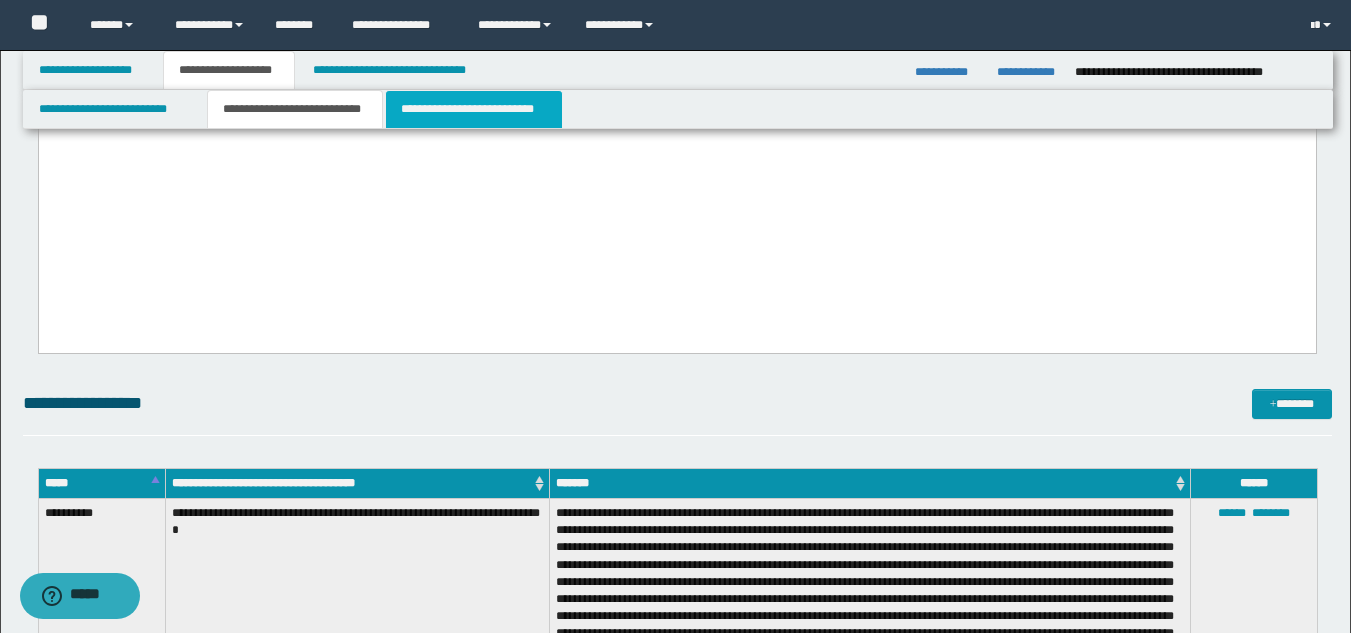 click on "**********" at bounding box center (474, 109) 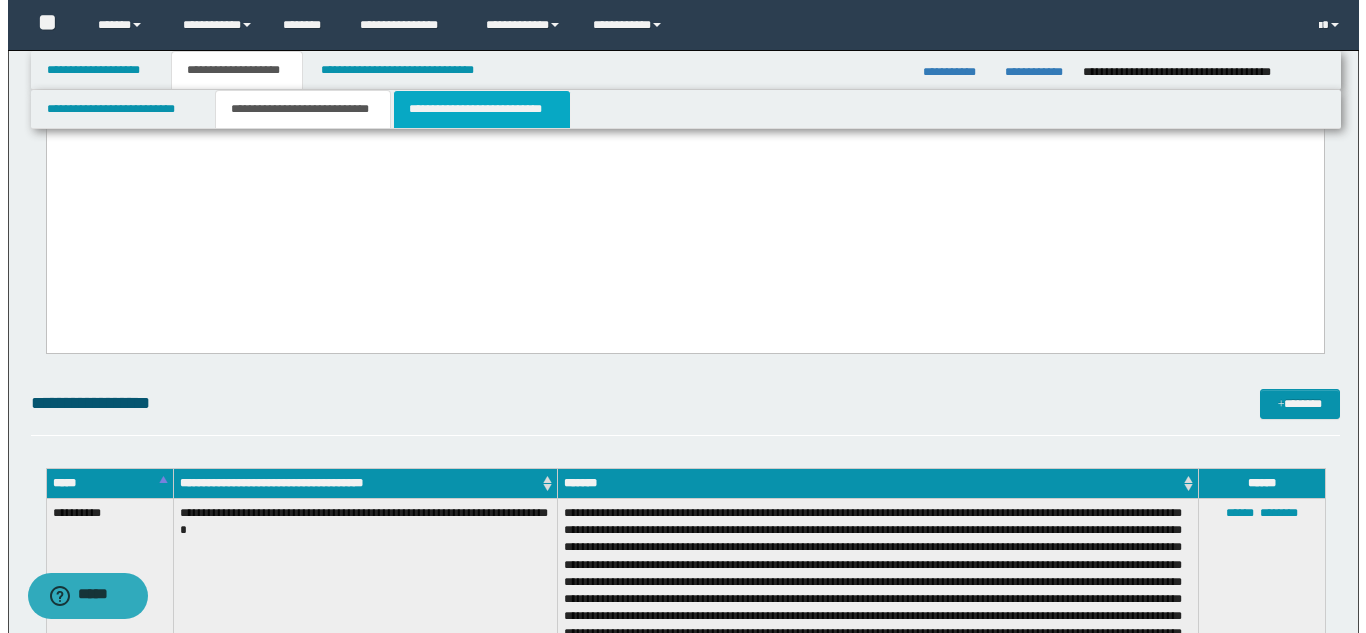 scroll, scrollTop: 0, scrollLeft: 0, axis: both 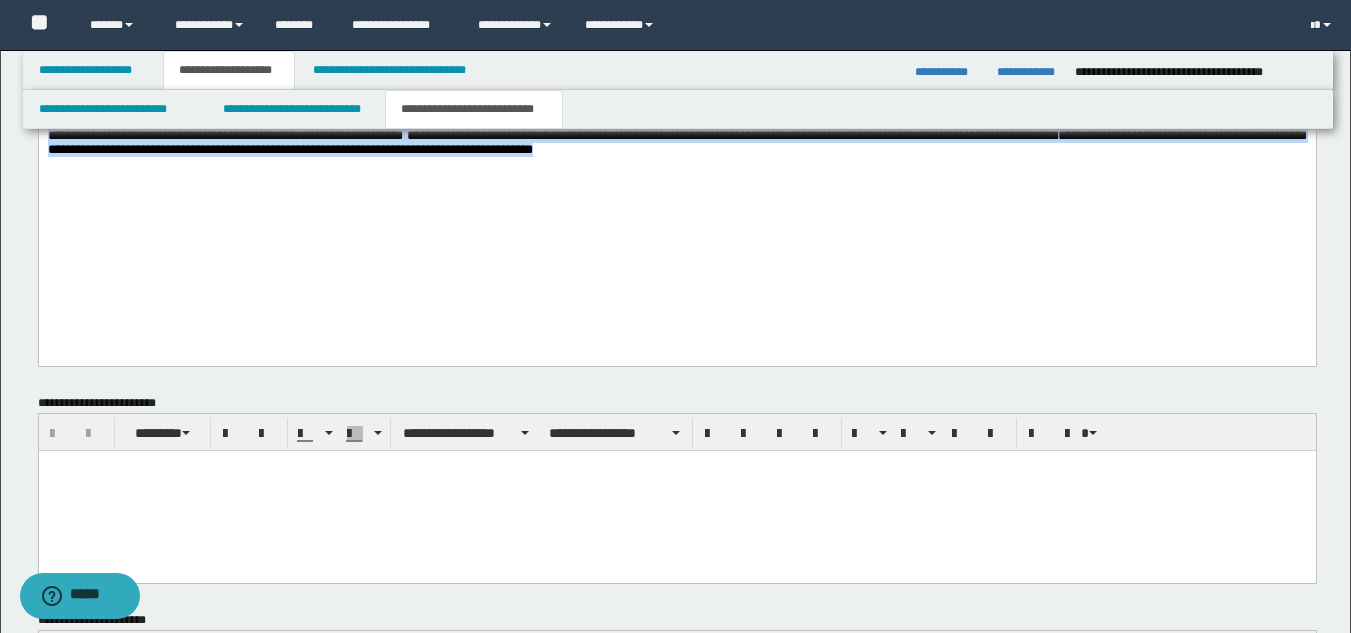 drag, startPoint x: 48, startPoint y: -149, endPoint x: 466, endPoint y: 445, distance: 726.33325 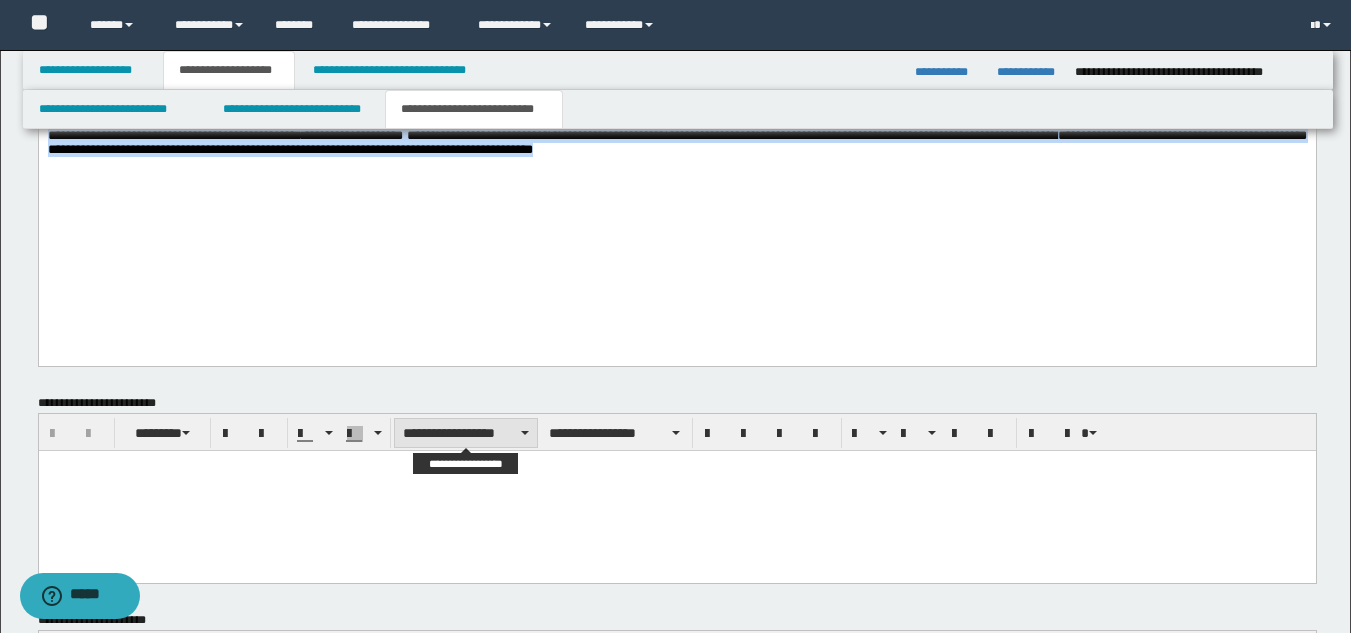 copy on "**********" 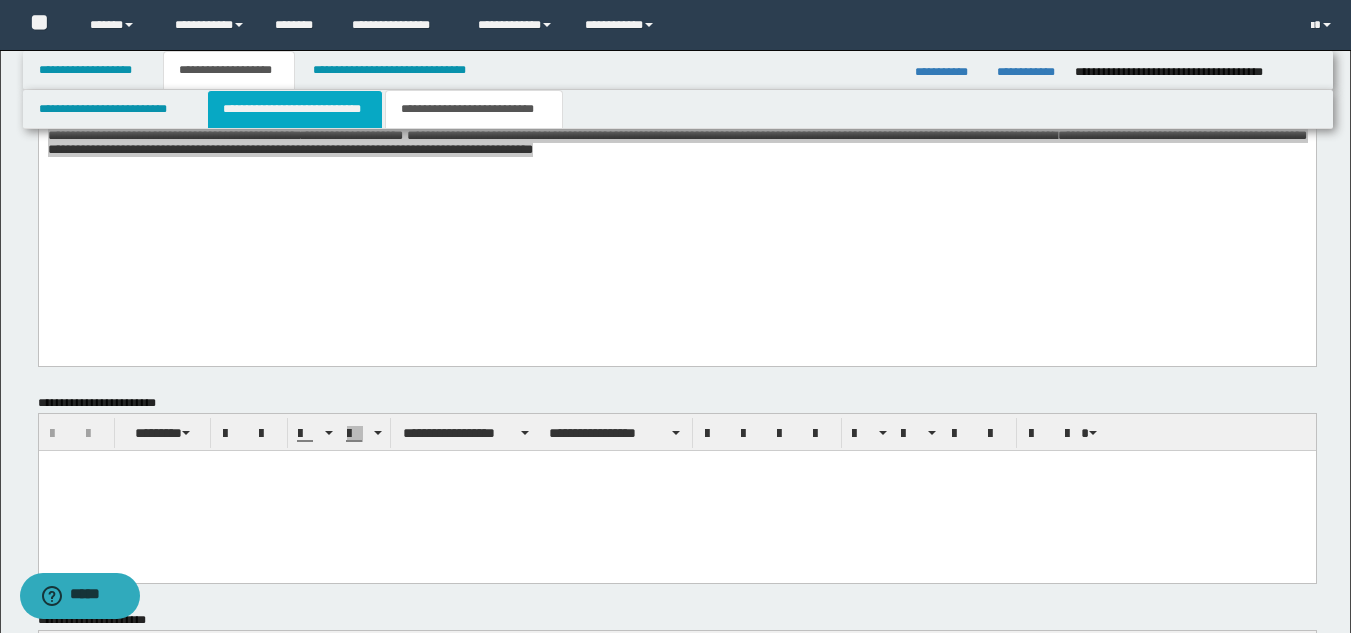 click on "**********" at bounding box center [295, 109] 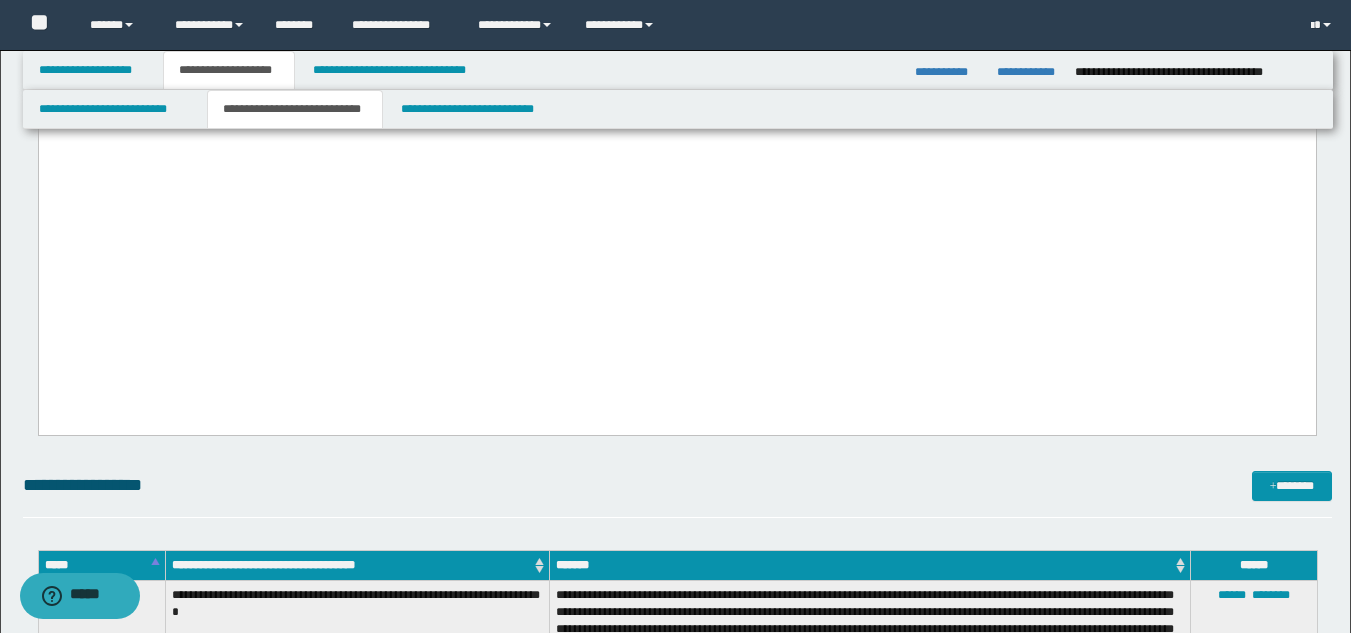 scroll, scrollTop: 1121, scrollLeft: 0, axis: vertical 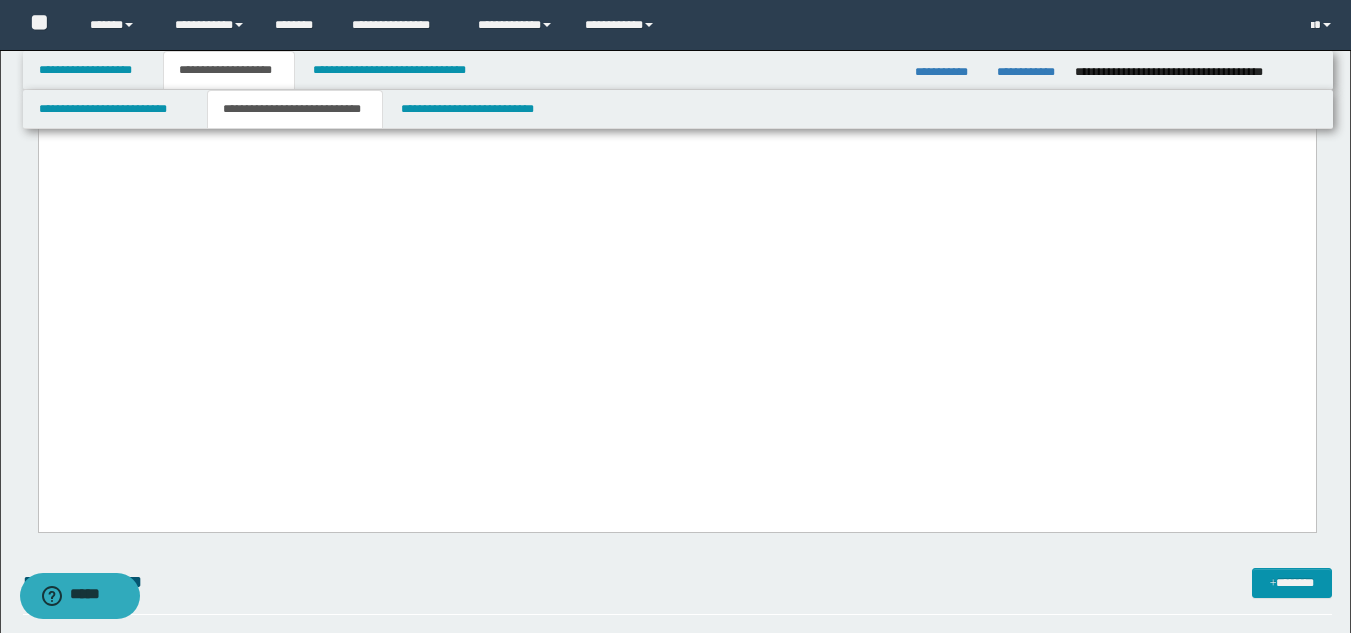 click on "**********" at bounding box center [676, -269] 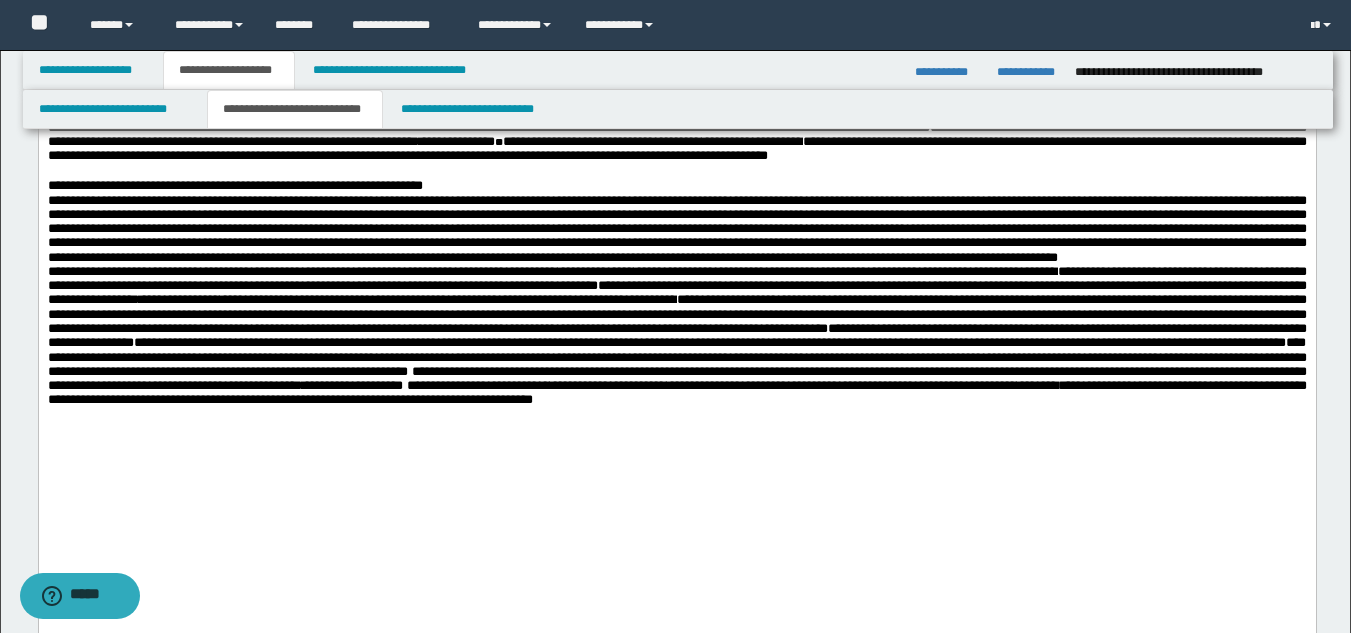 click on "**********" at bounding box center (676, -111) 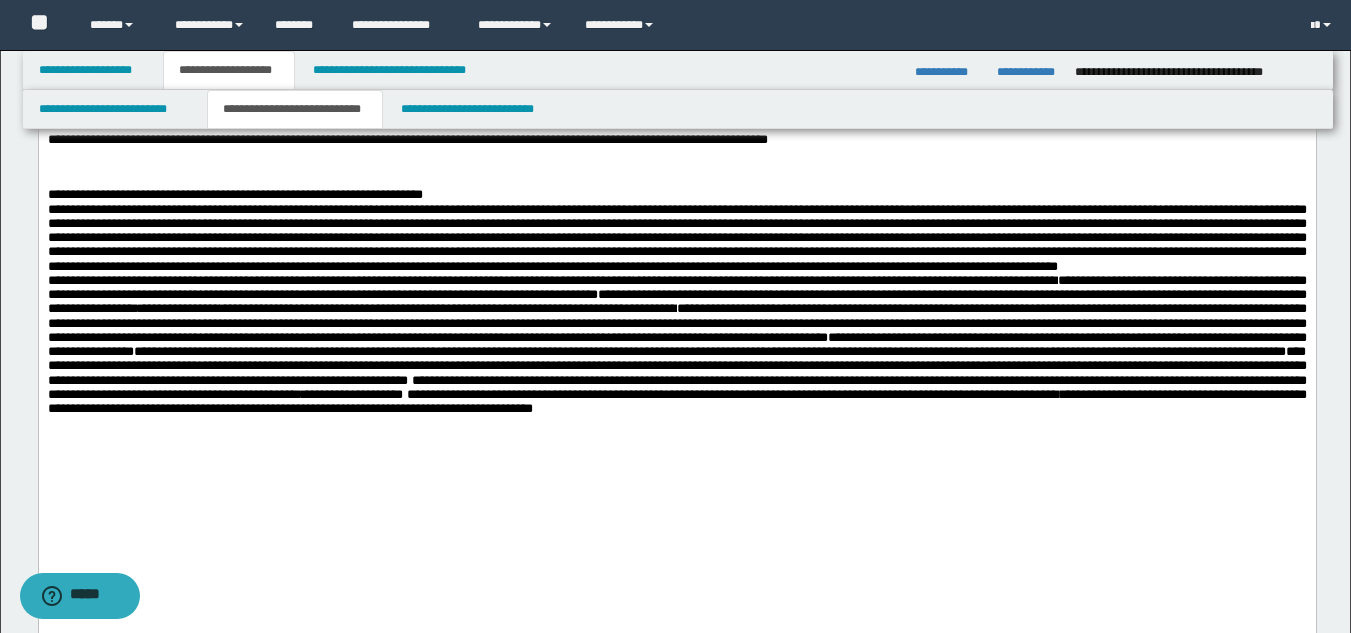 click on "**********" at bounding box center [234, 194] 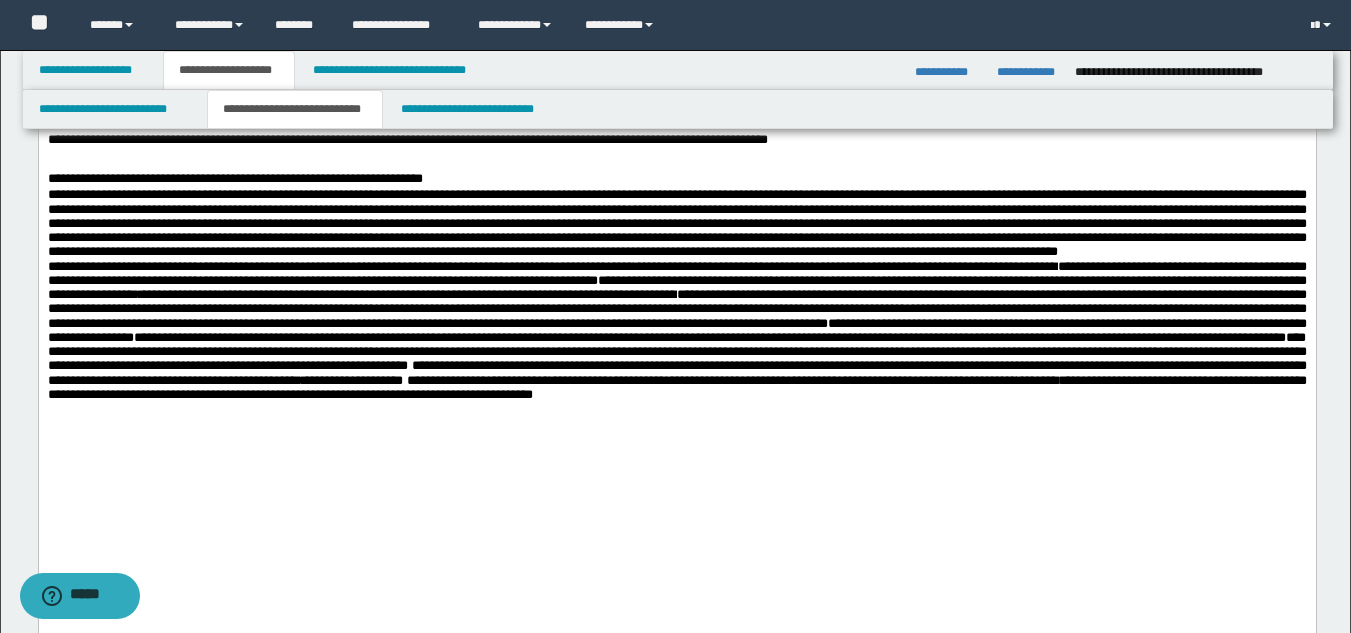 click at bounding box center [676, 223] 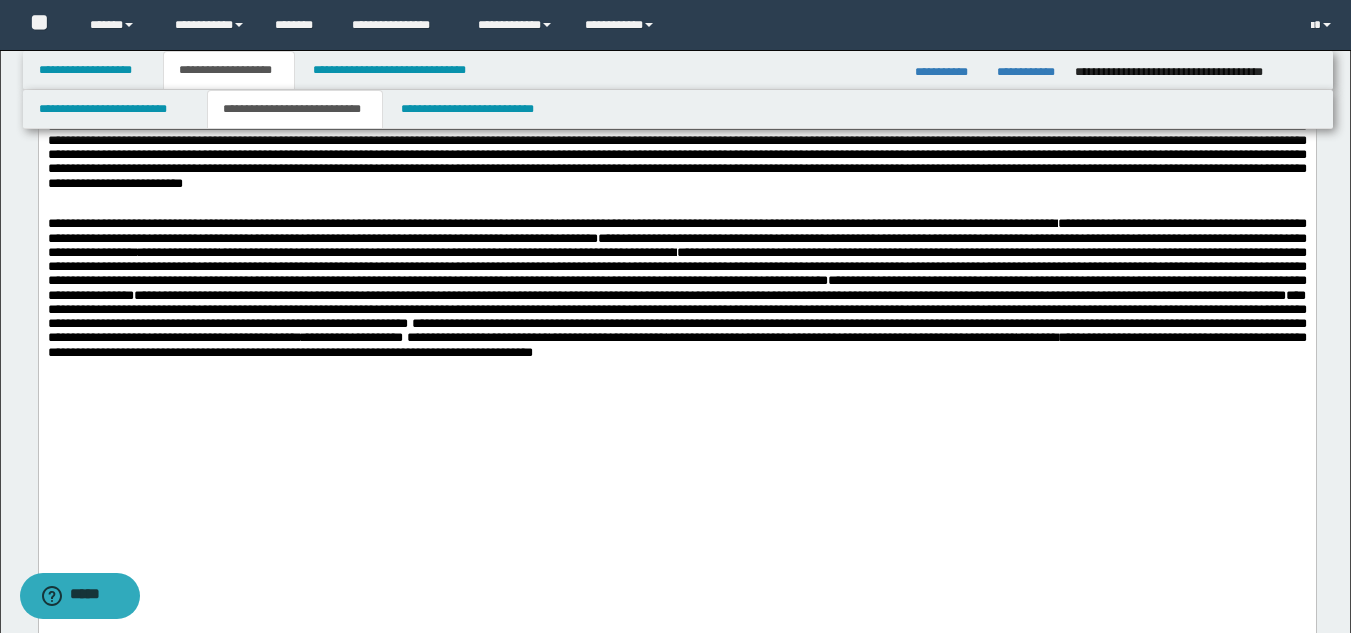 scroll, scrollTop: 1221, scrollLeft: 0, axis: vertical 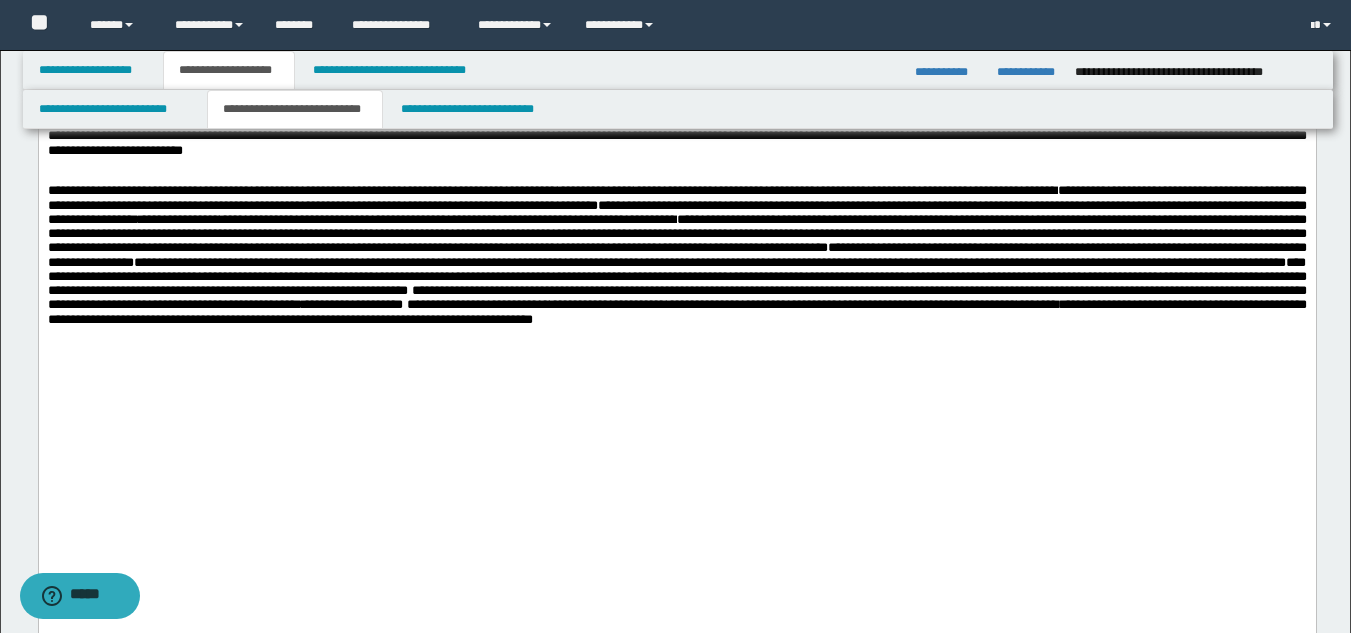 click on "**********" at bounding box center [302, 190] 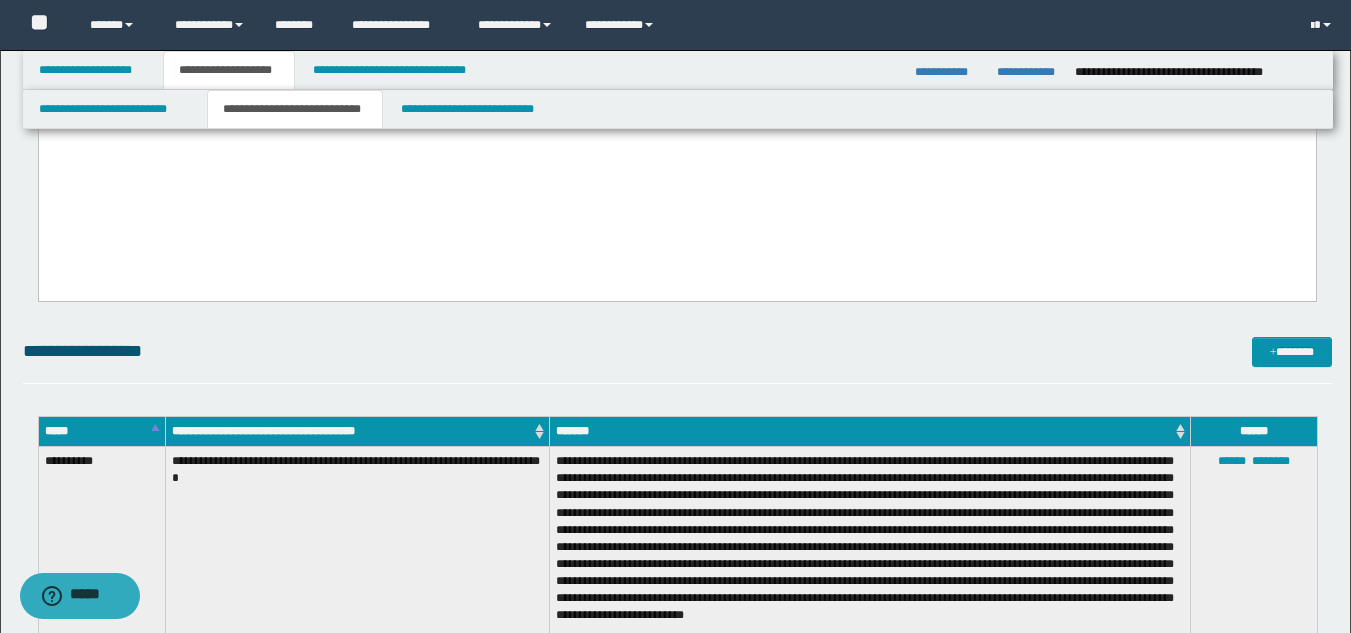 scroll, scrollTop: 1721, scrollLeft: 0, axis: vertical 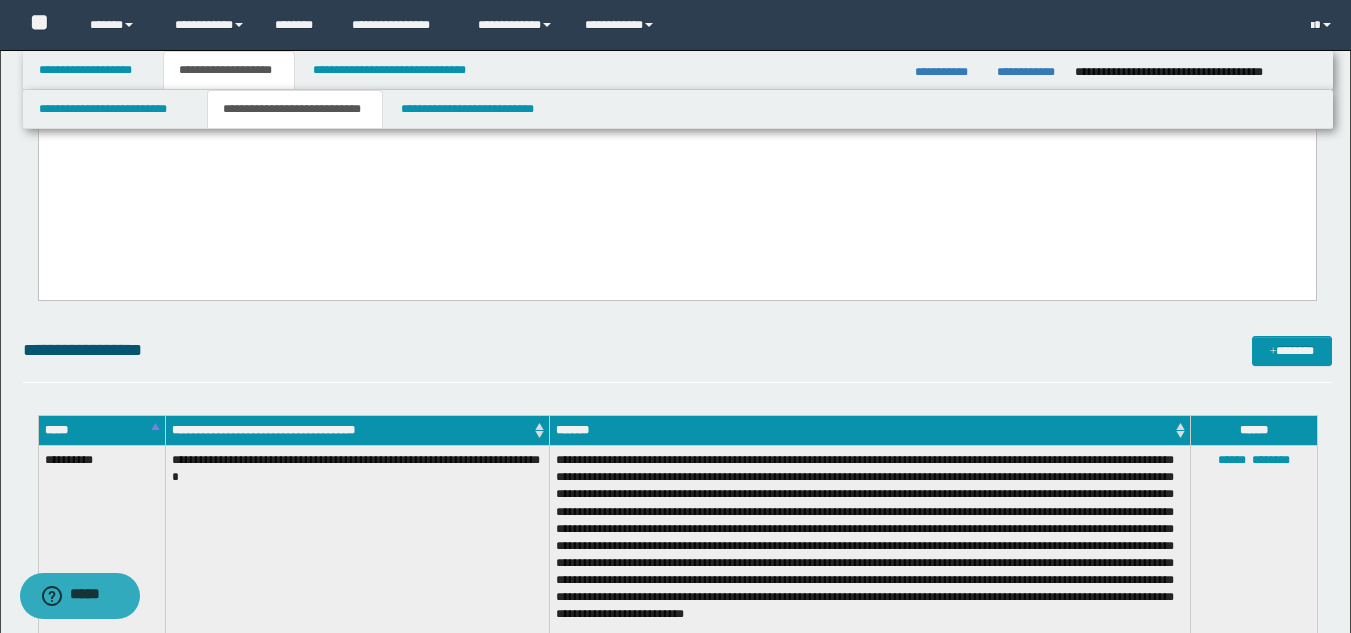 click on "**********" at bounding box center (676, -685) 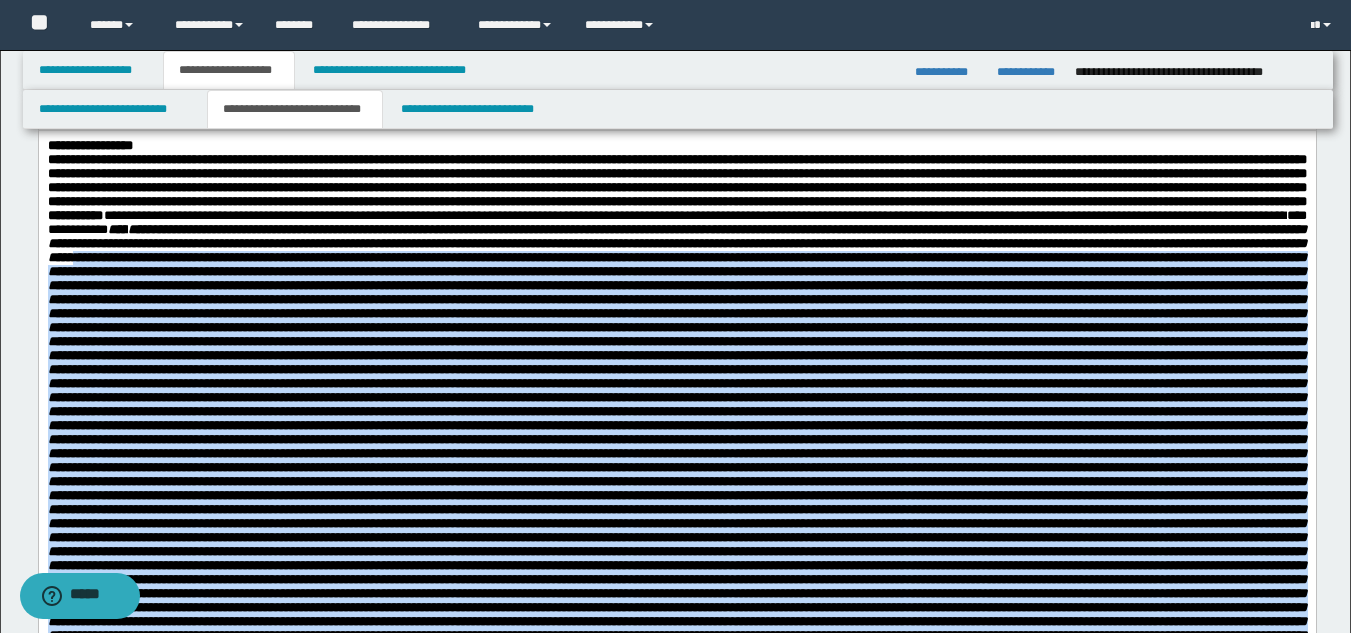 scroll, scrollTop: 121, scrollLeft: 0, axis: vertical 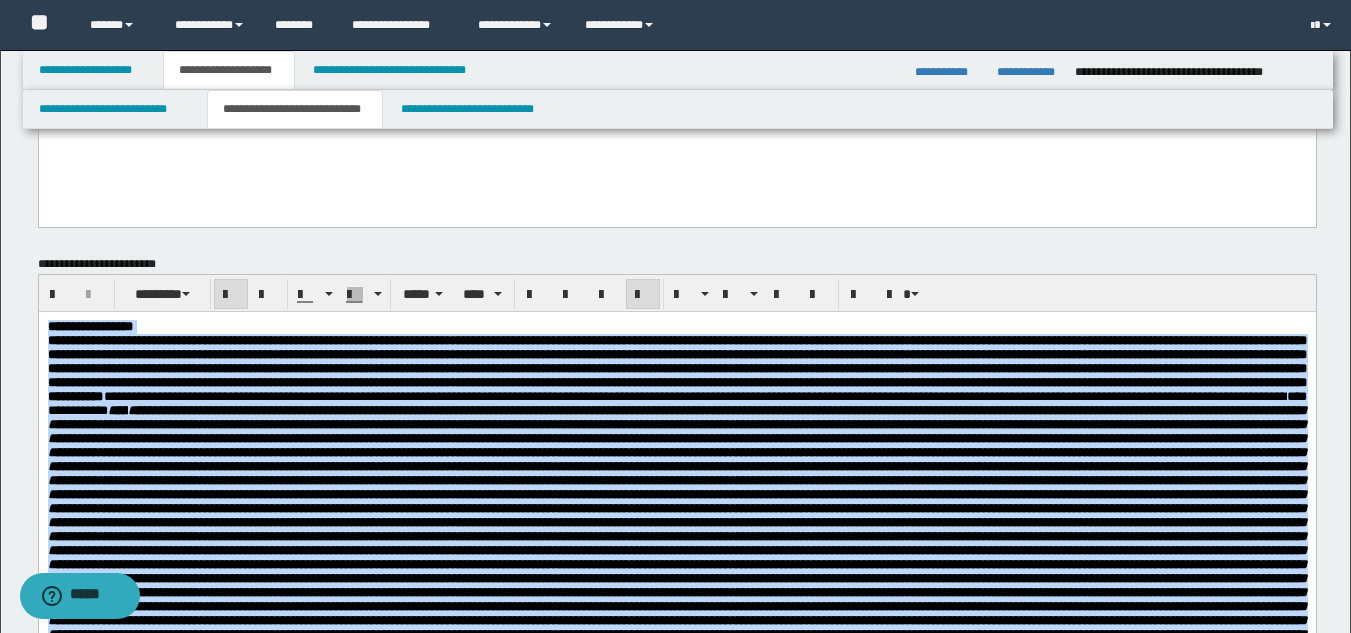 drag, startPoint x: 628, startPoint y: 1798, endPoint x: 31, endPoint y: 256, distance: 1653.5334 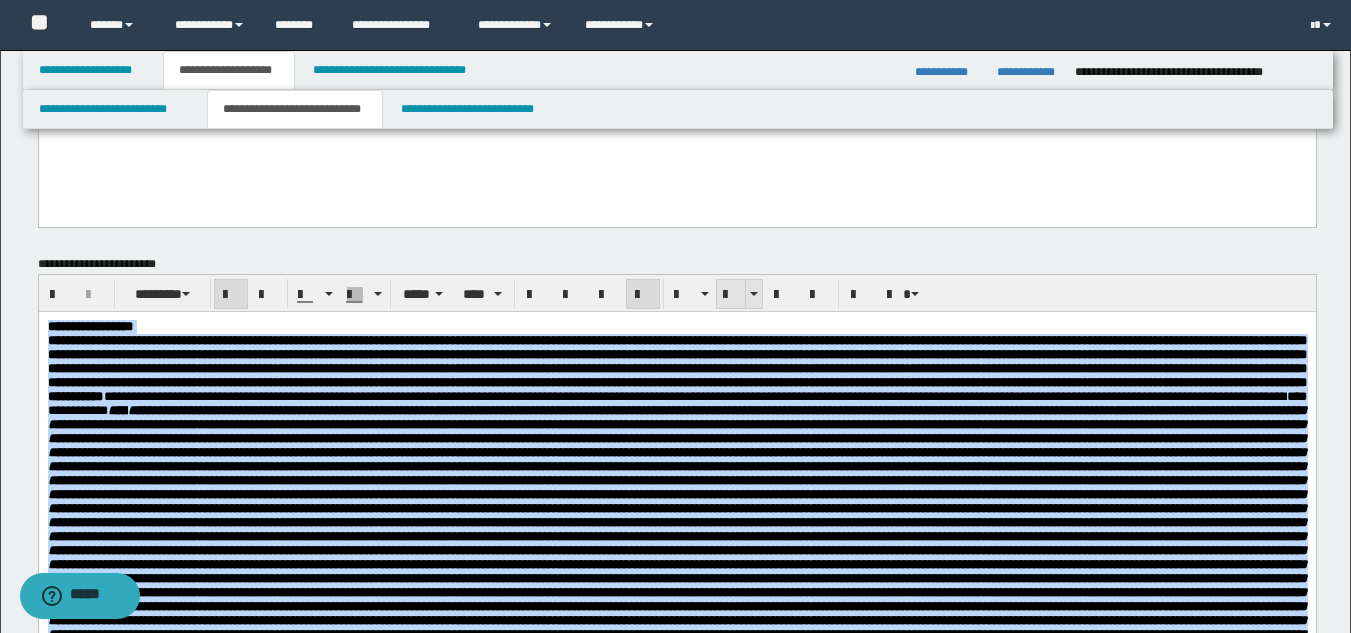 click at bounding box center [731, 295] 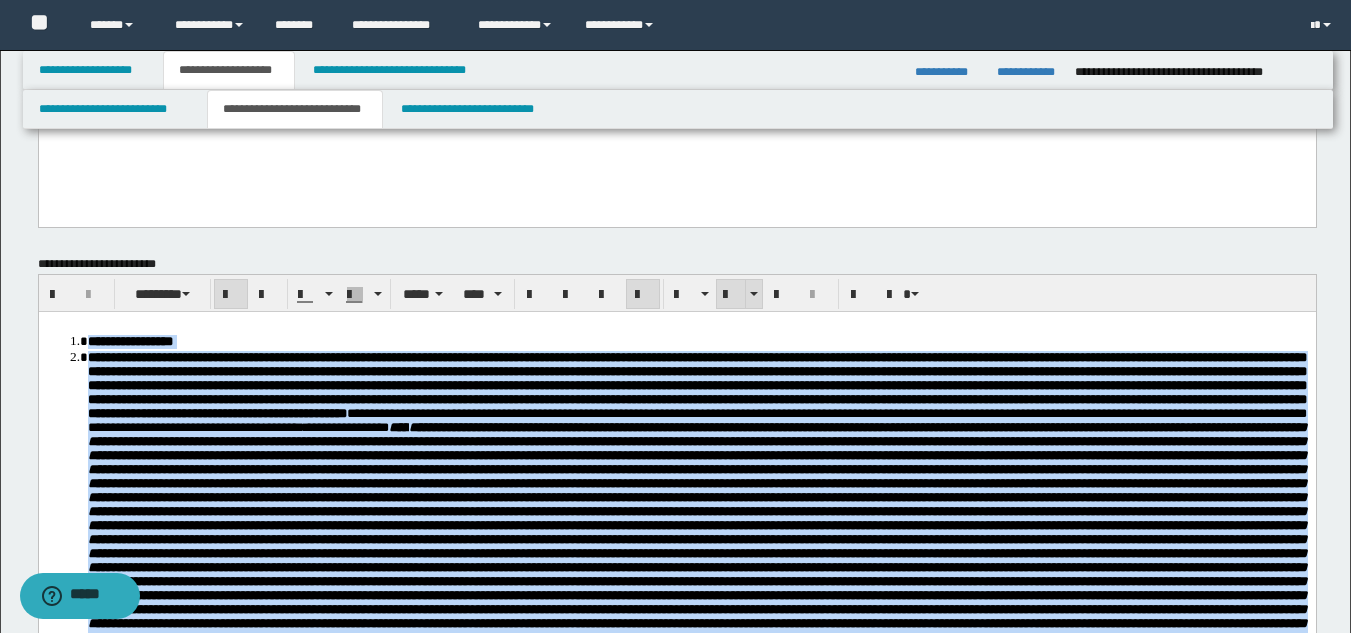 click at bounding box center [731, 295] 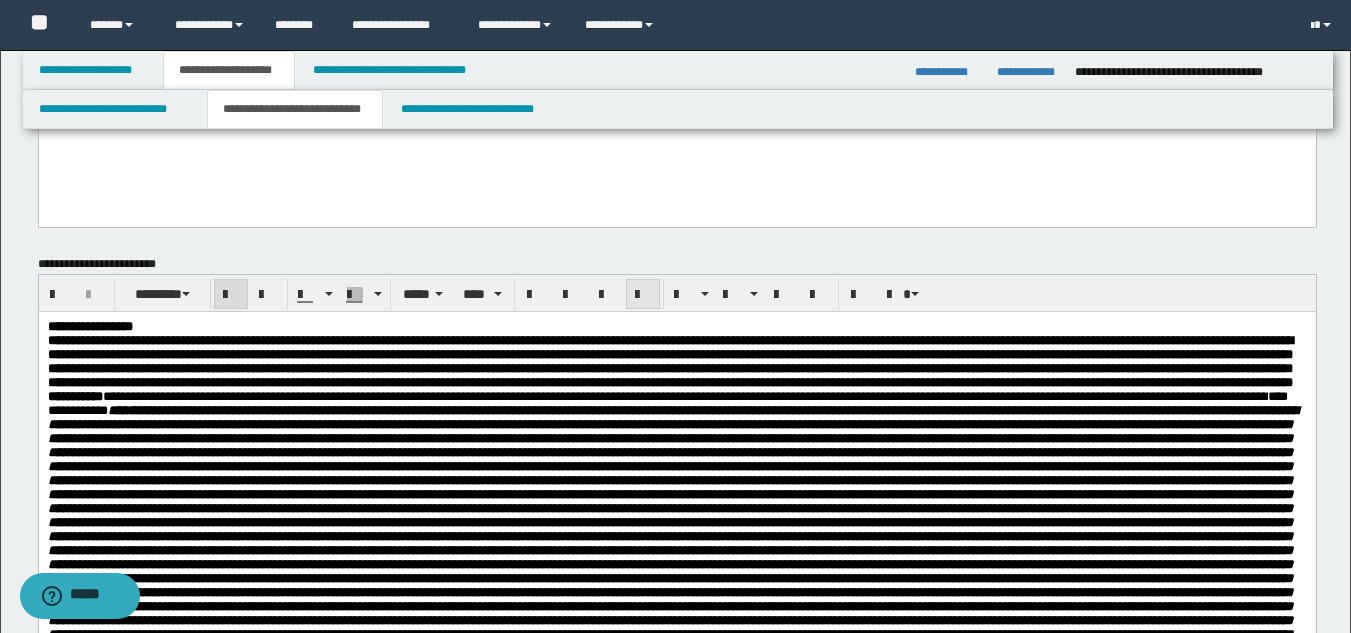 click at bounding box center [643, 294] 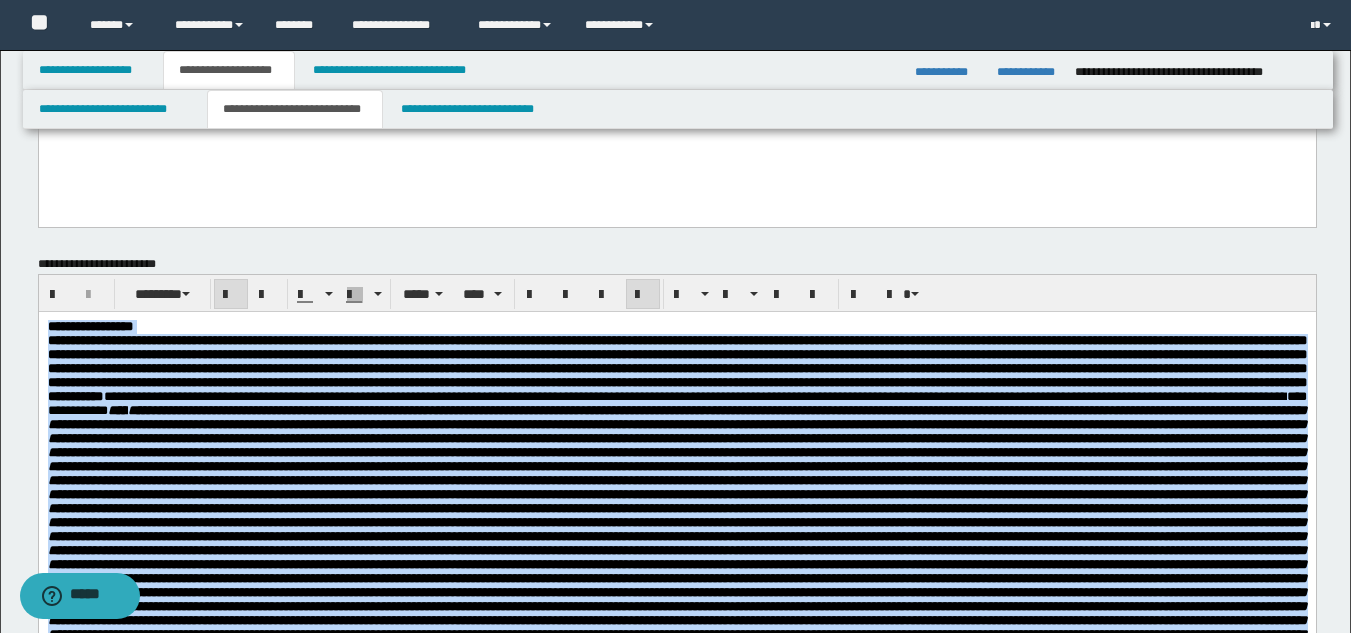 click on "**********" at bounding box center (694, 395) 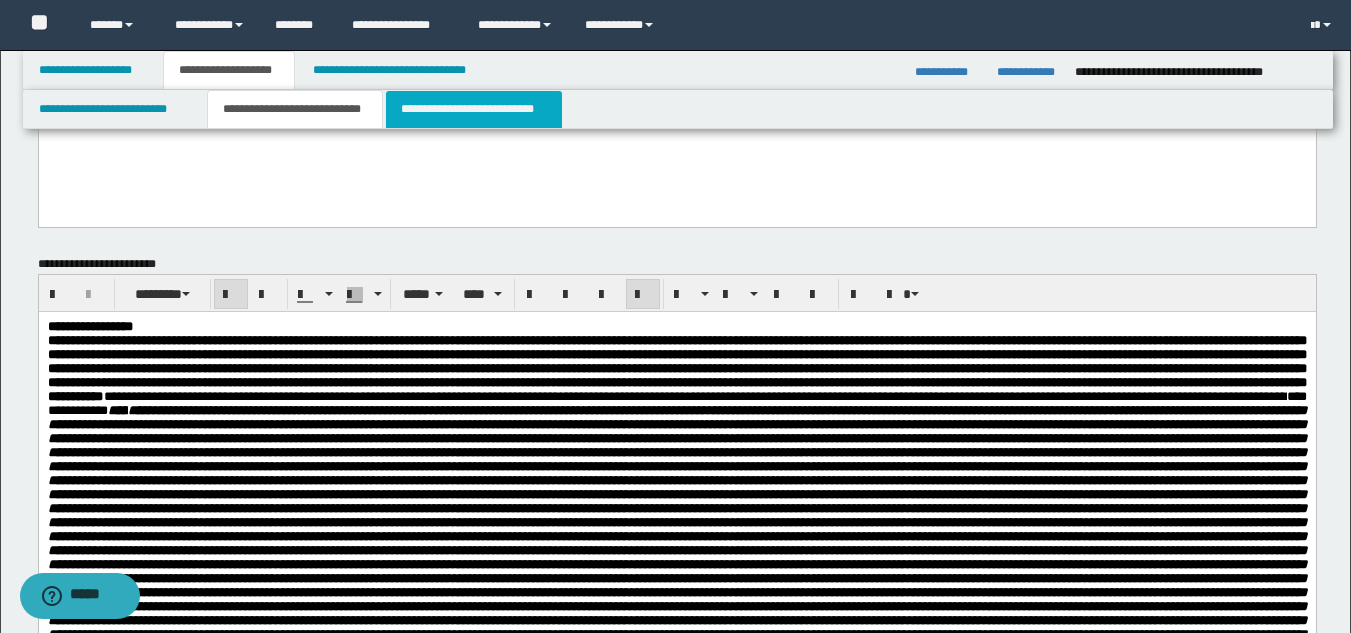 click on "**********" at bounding box center [474, 109] 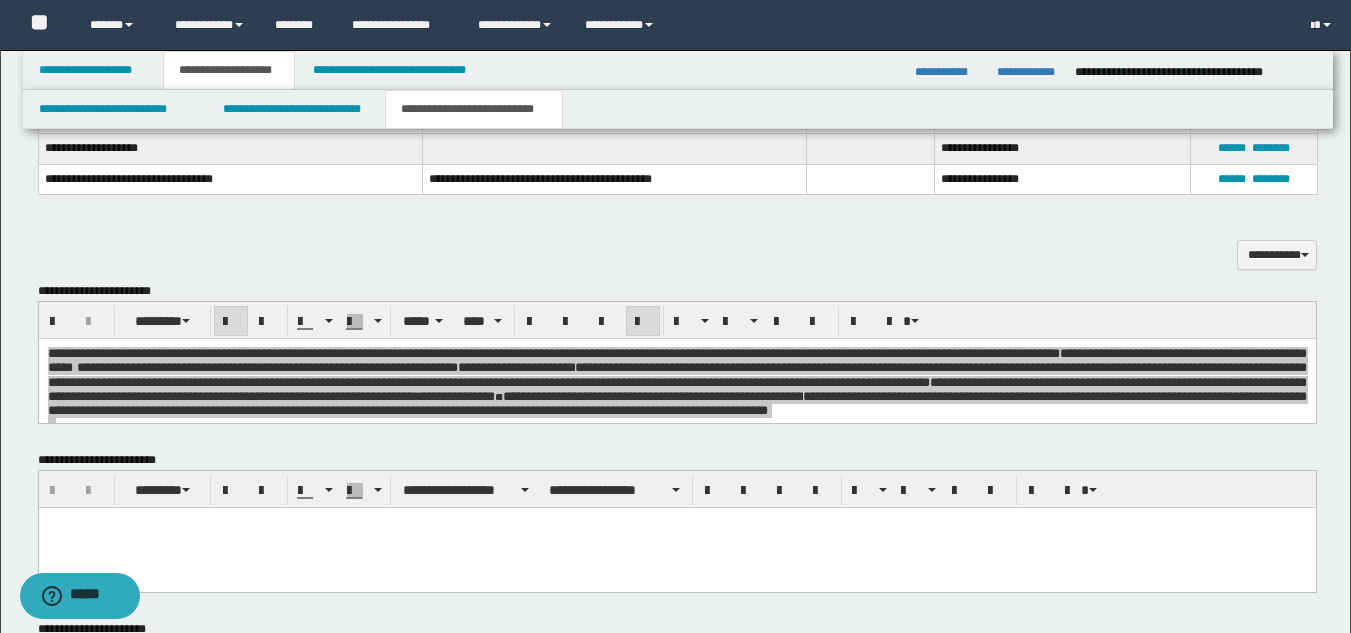 scroll, scrollTop: 821, scrollLeft: 0, axis: vertical 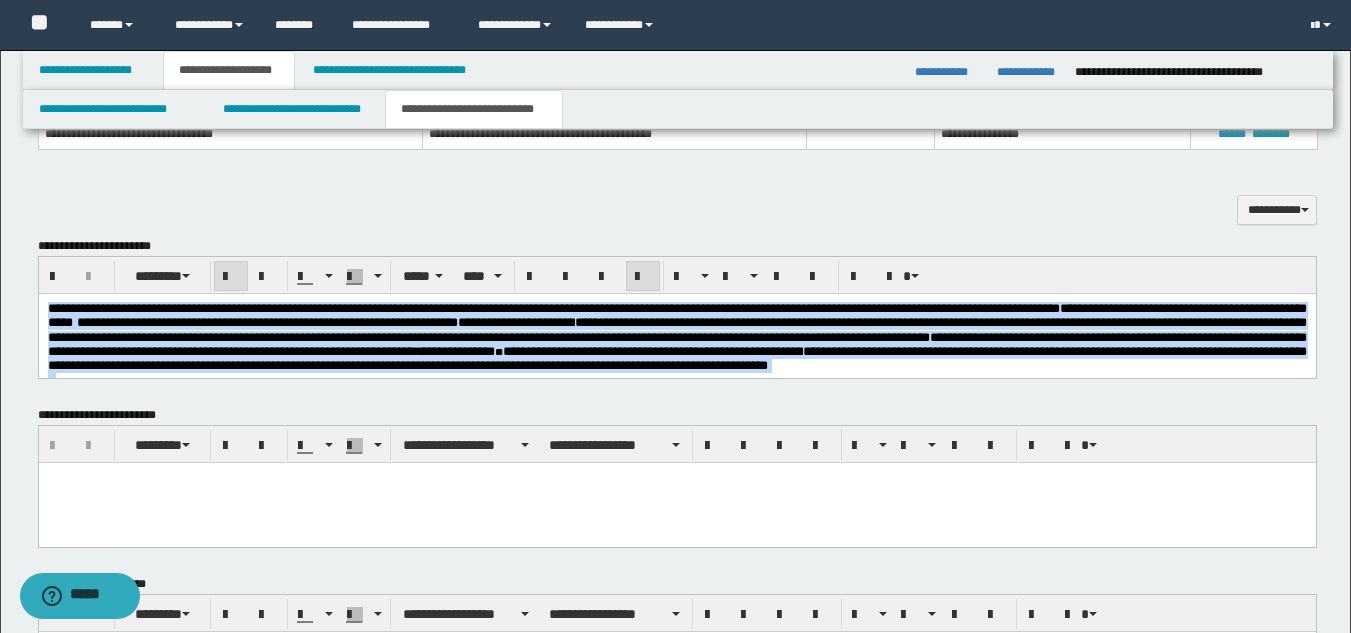 click on "**********" at bounding box center (676, 329) 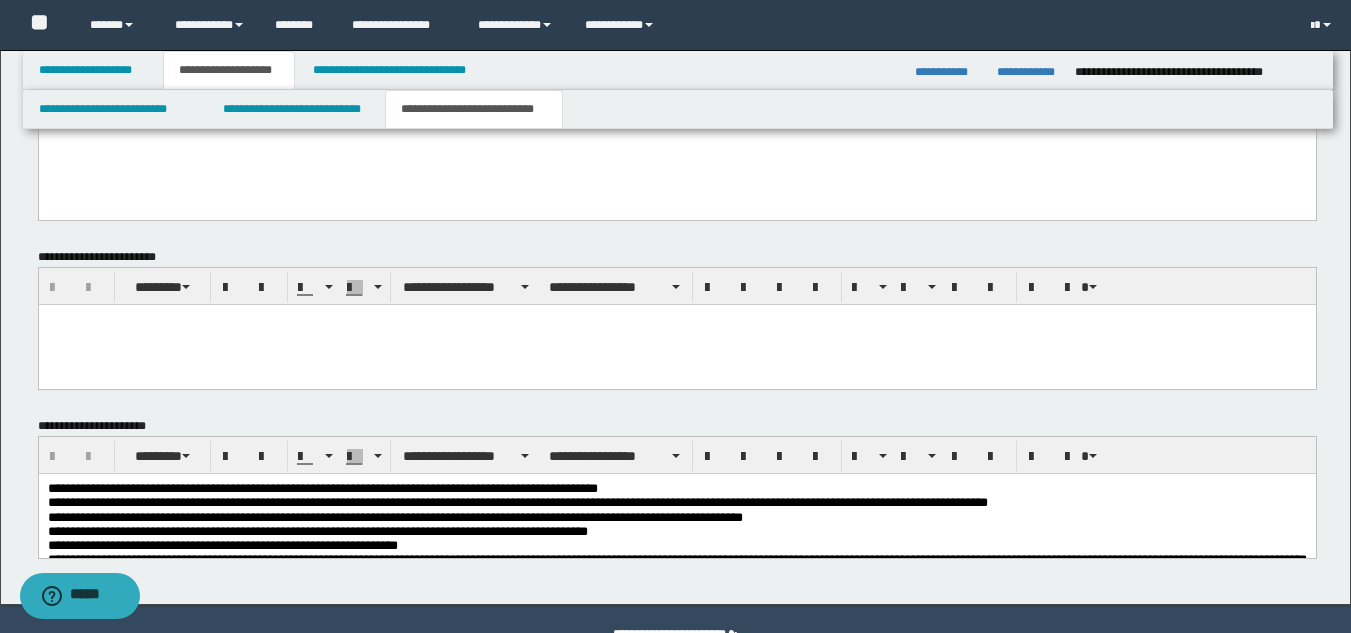 scroll, scrollTop: 1077, scrollLeft: 0, axis: vertical 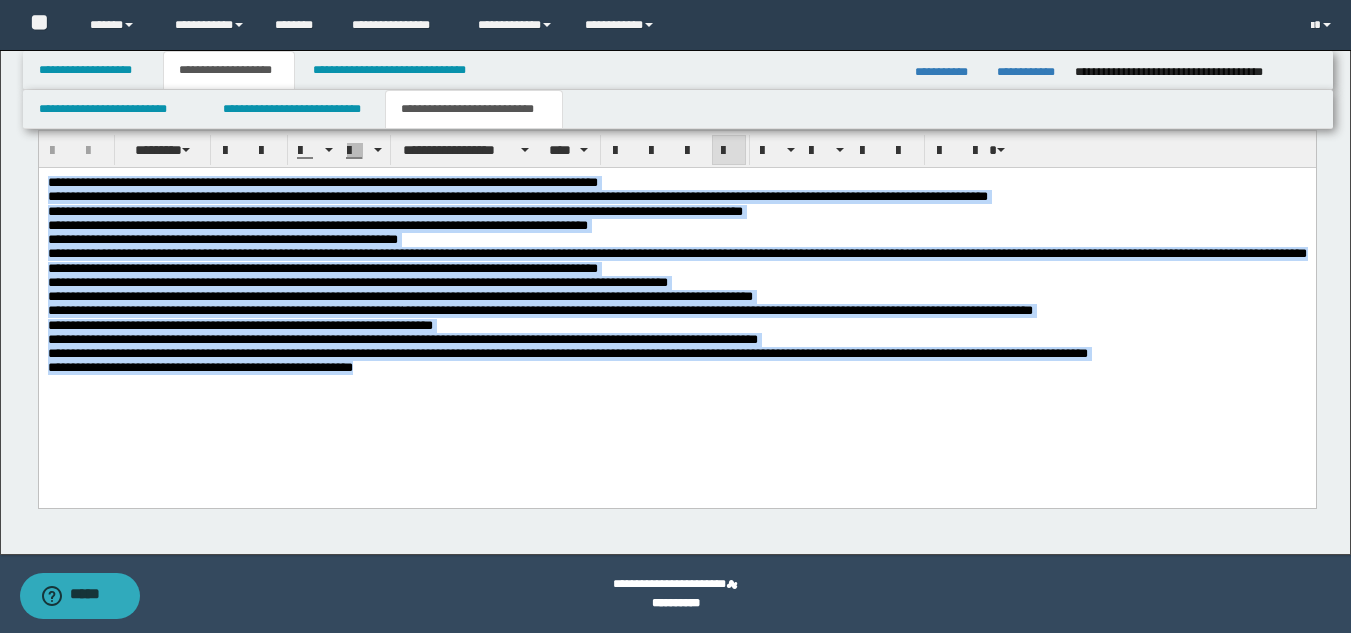 drag, startPoint x: 46, startPoint y: 180, endPoint x: 691, endPoint y: 520, distance: 729.12616 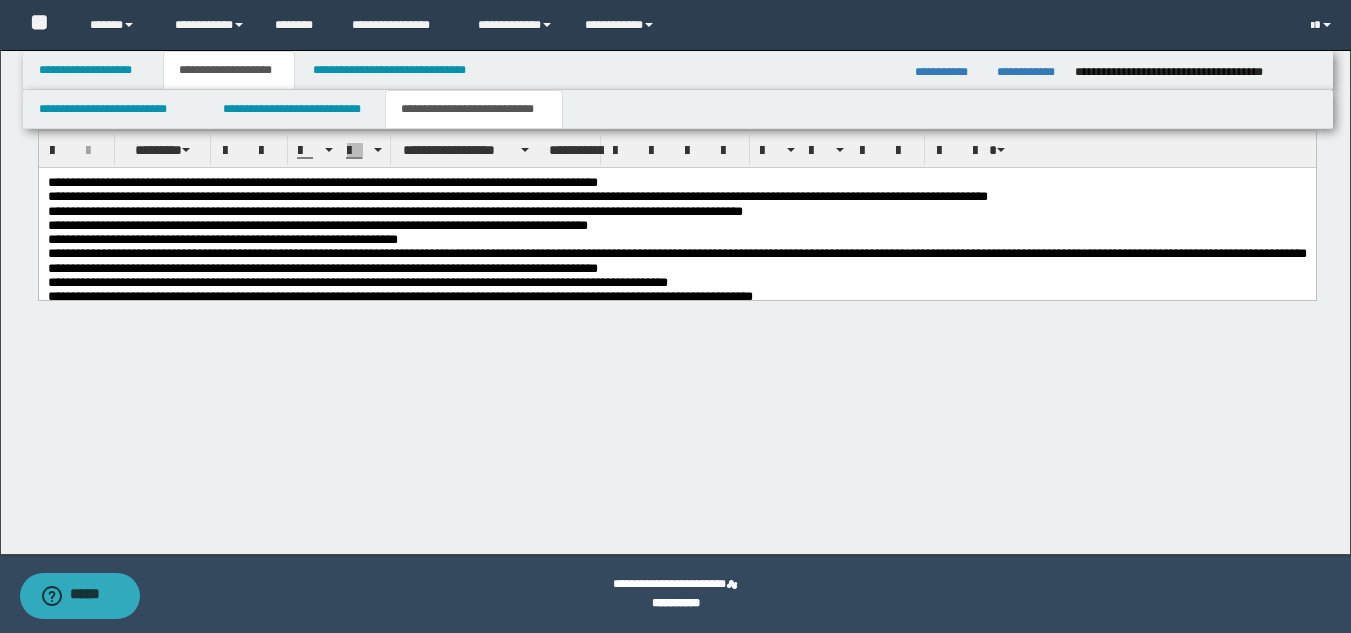 scroll, scrollTop: 1125, scrollLeft: 0, axis: vertical 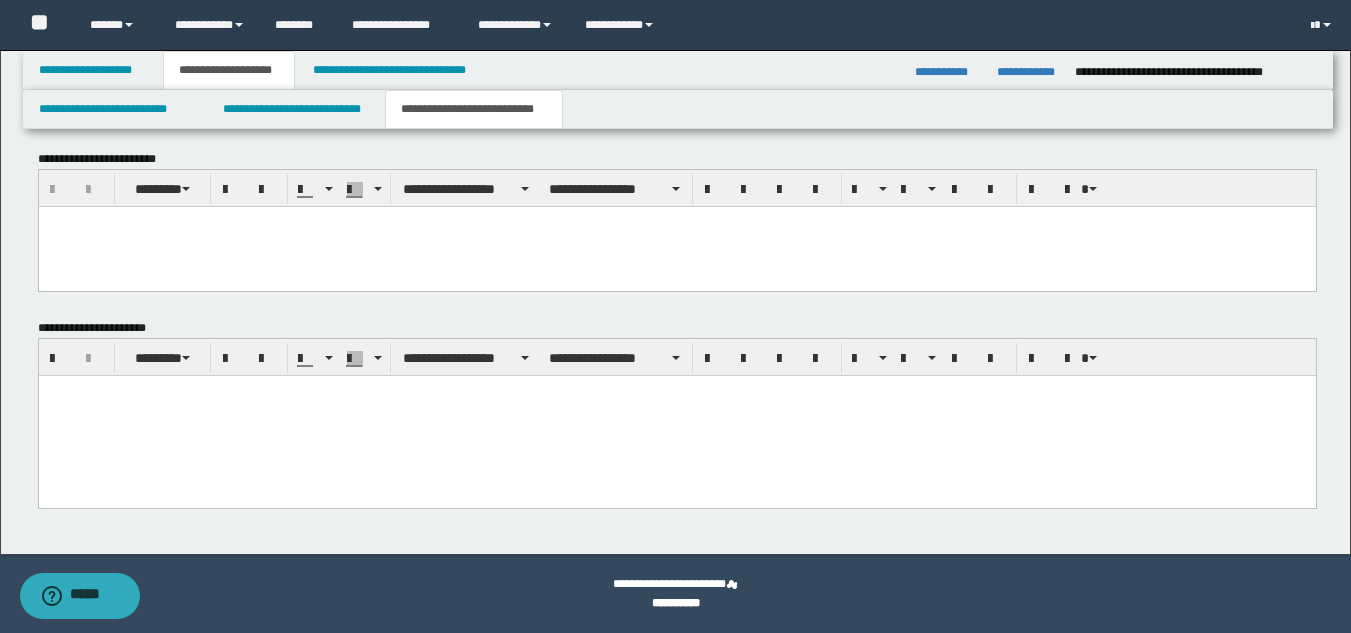 paste 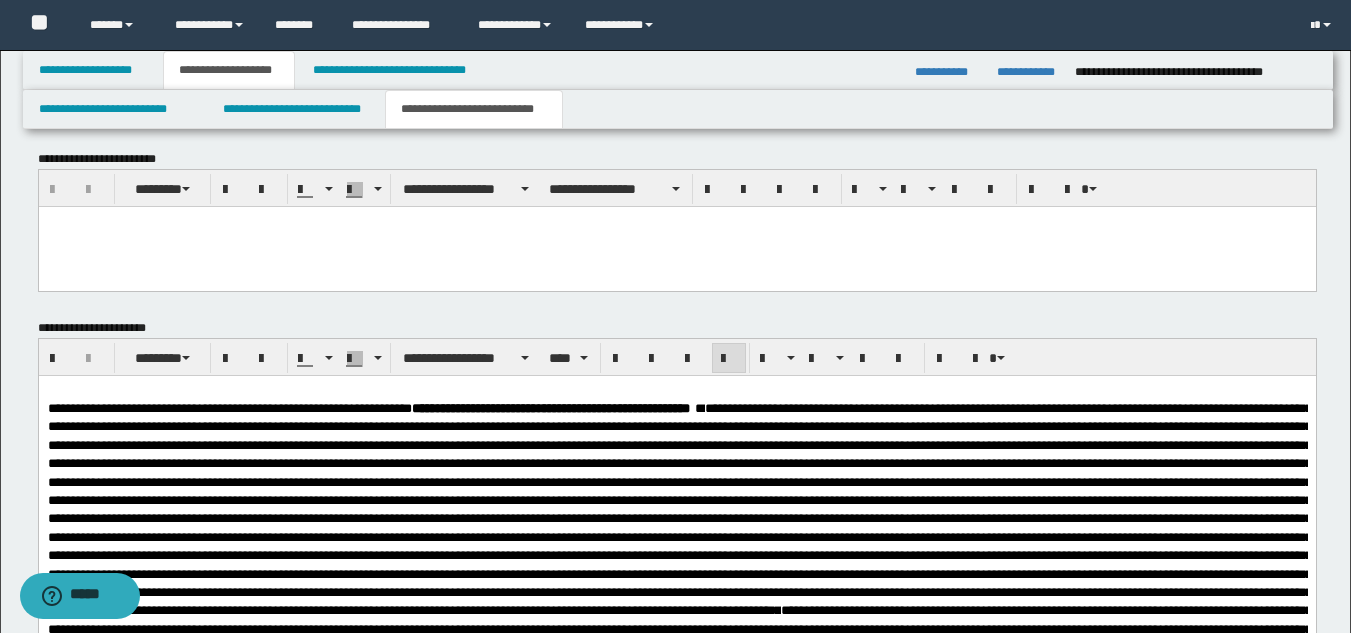 scroll, scrollTop: 1333, scrollLeft: 0, axis: vertical 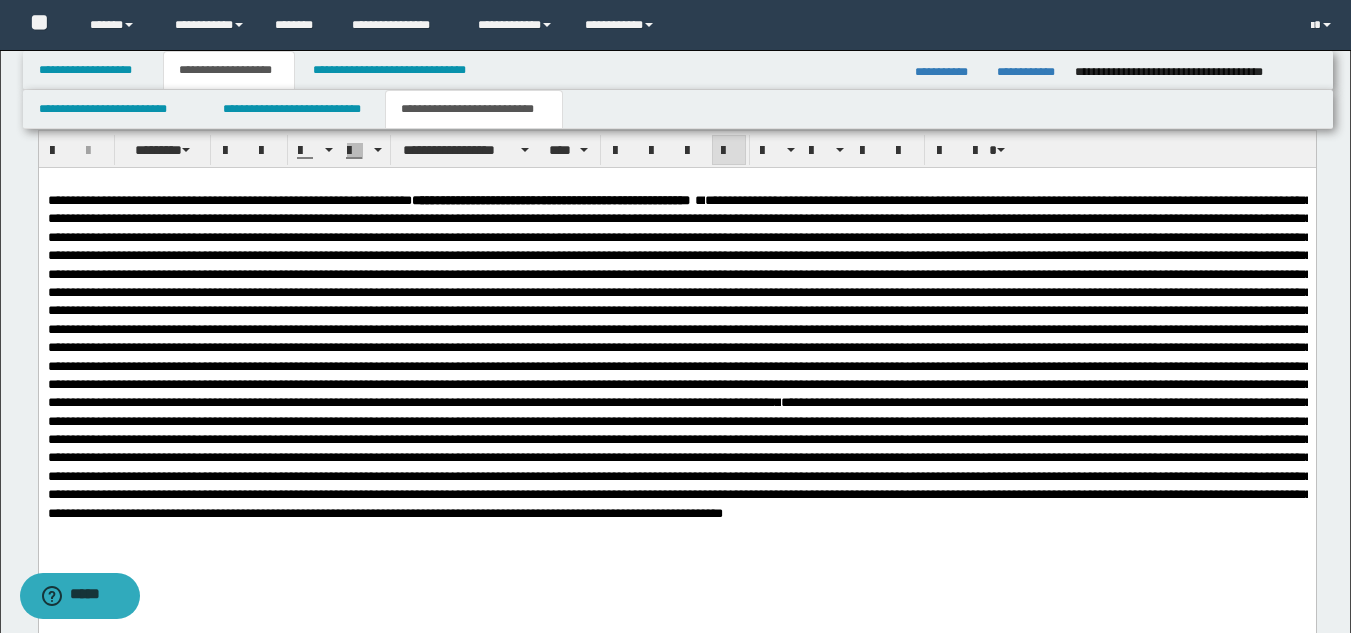 click at bounding box center (676, 621) 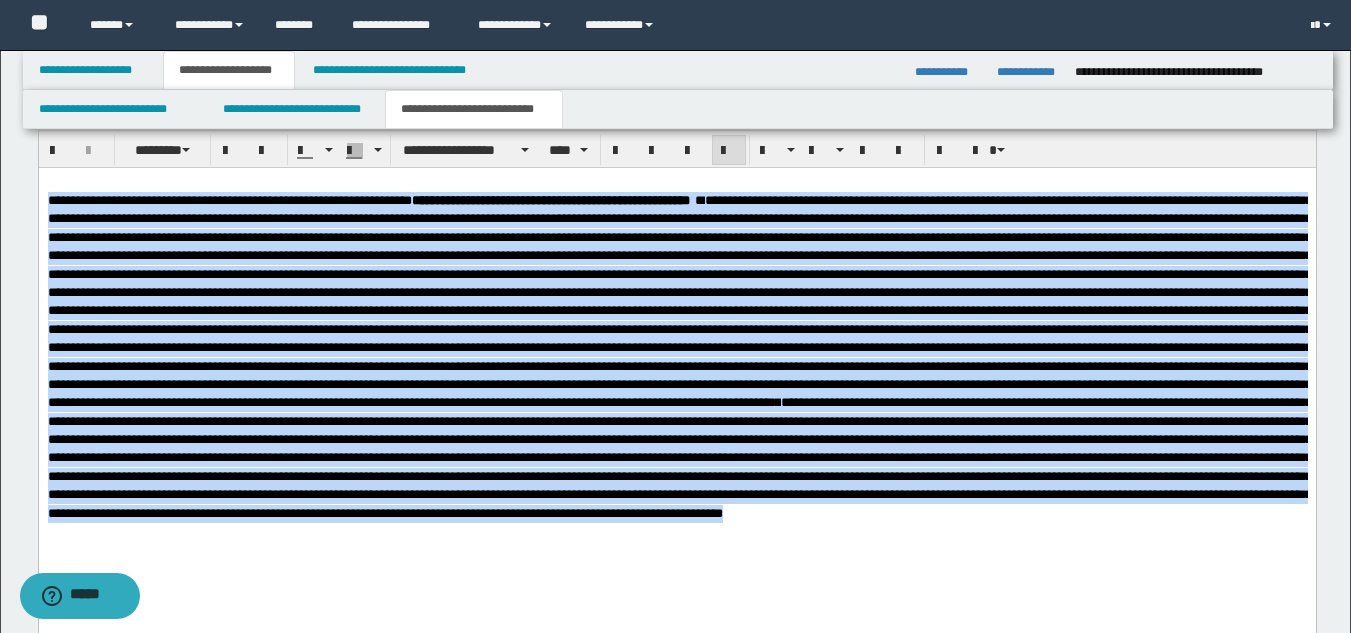 drag, startPoint x: 249, startPoint y: 589, endPoint x: -1, endPoint y: 178, distance: 481.06238 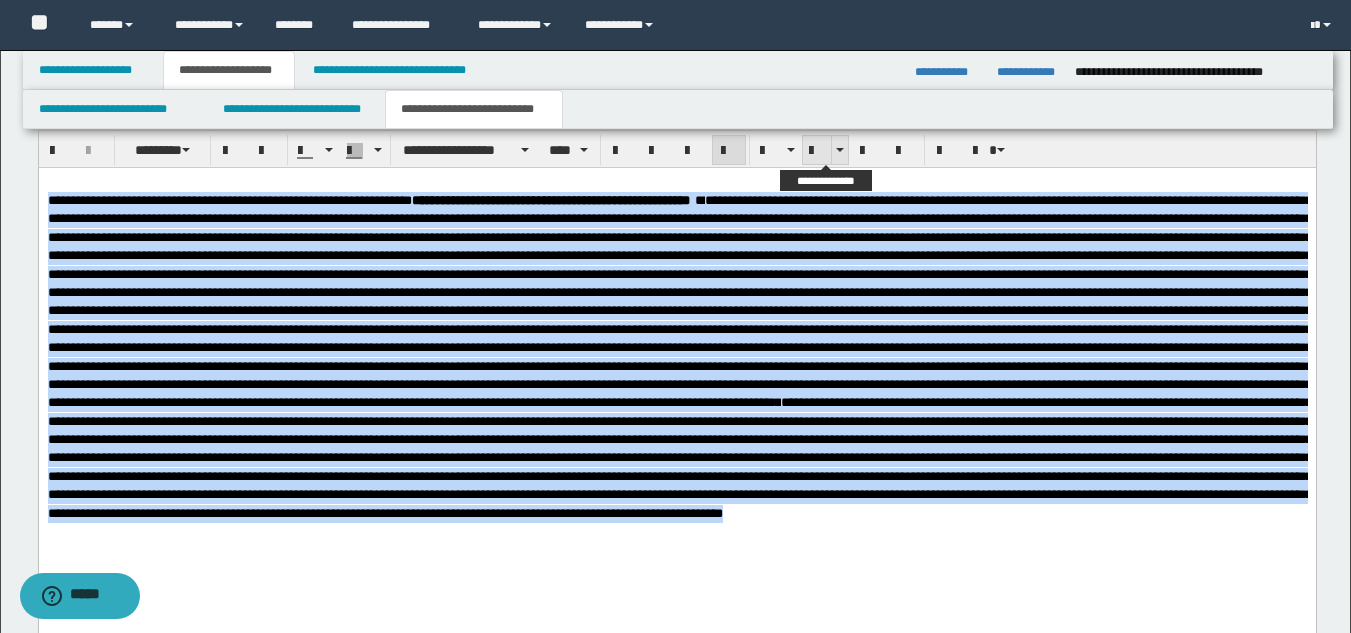 click at bounding box center (817, 150) 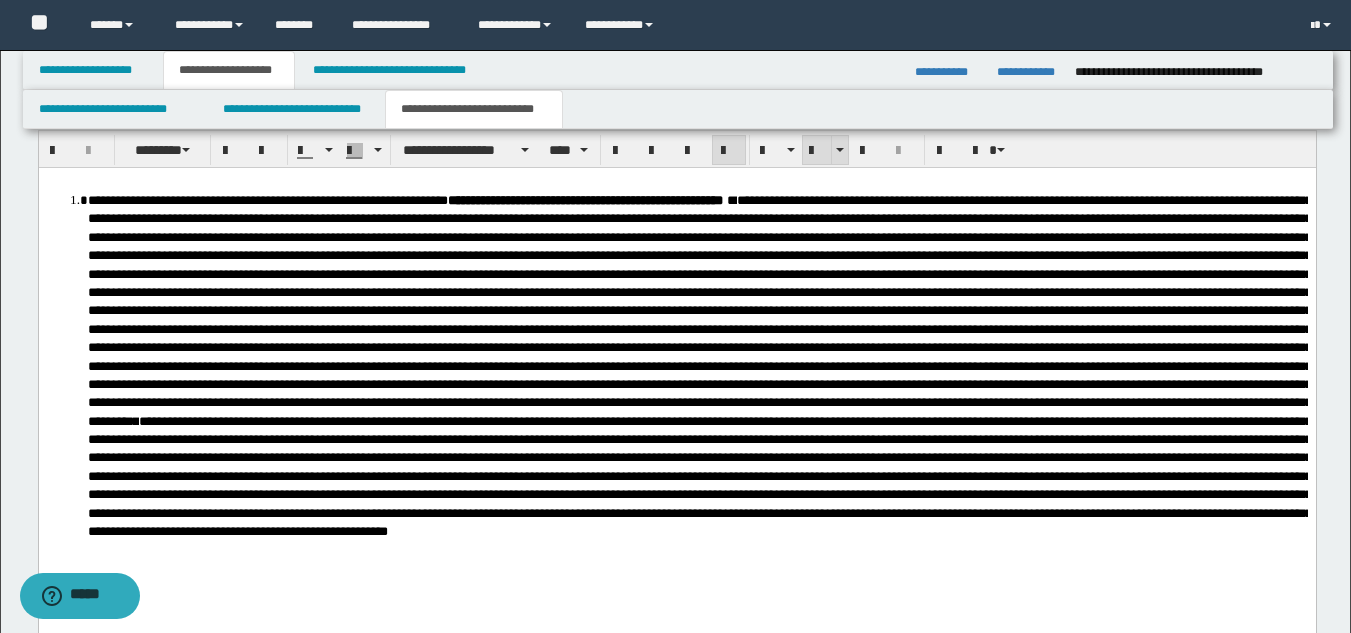 click at bounding box center [817, 150] 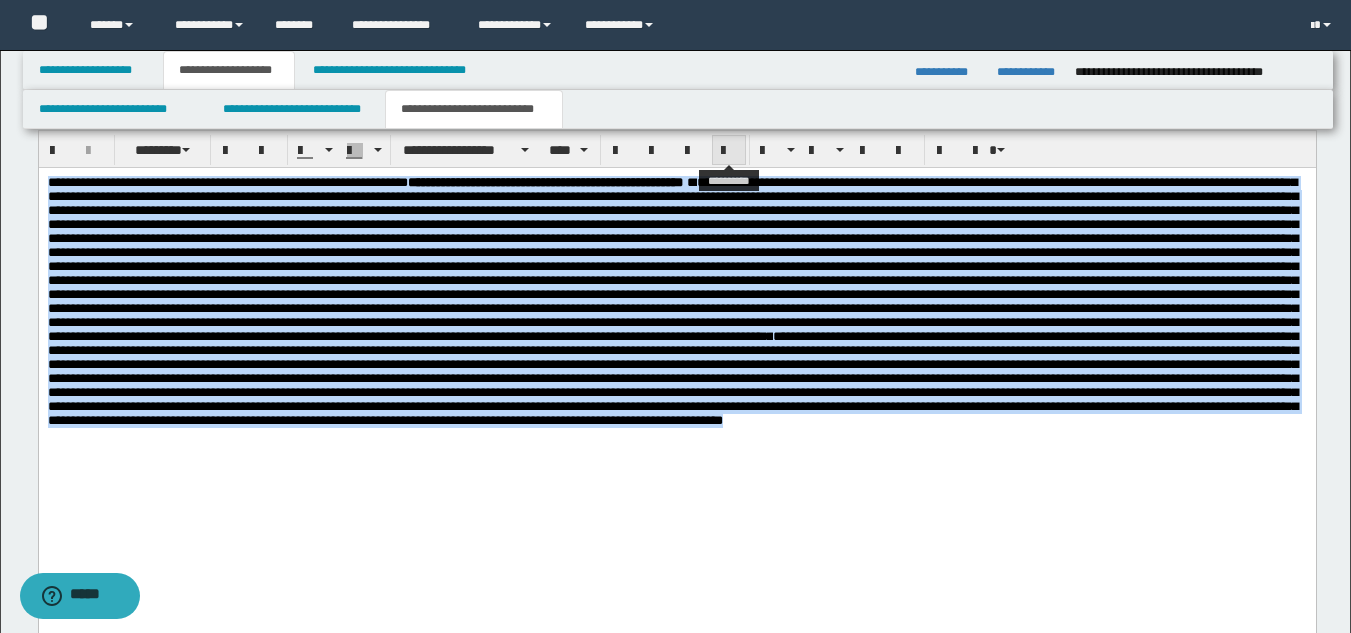 click at bounding box center [729, 151] 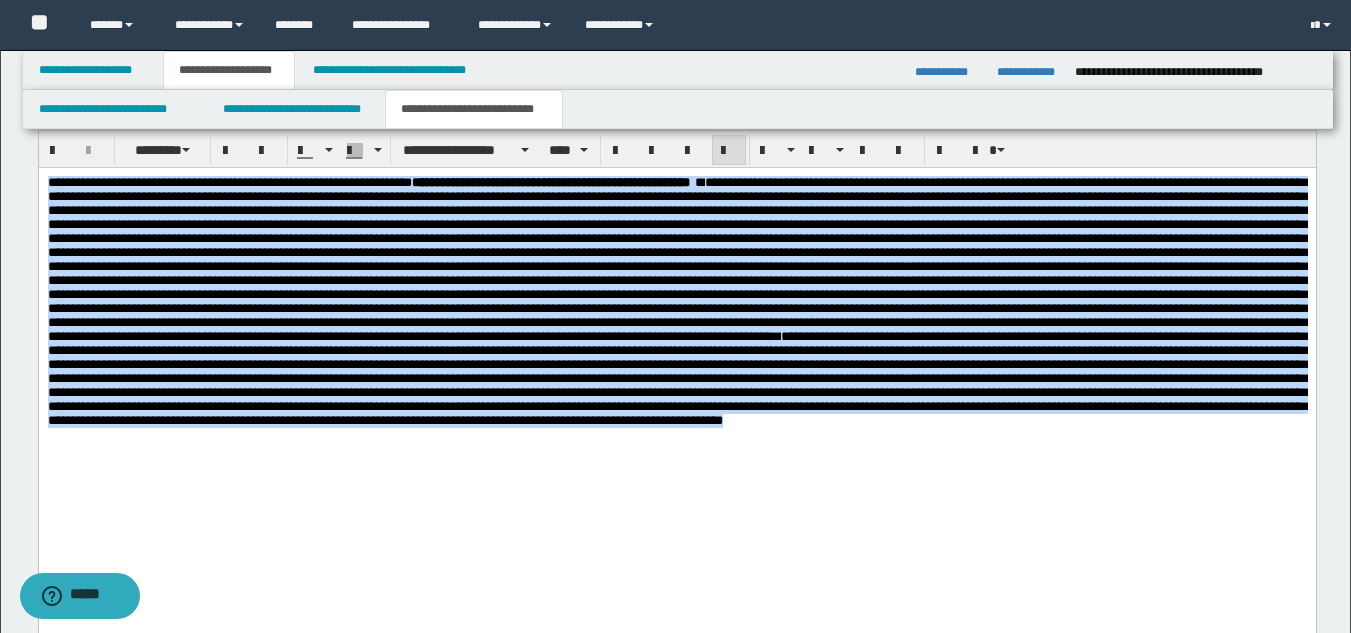 click at bounding box center (679, 258) 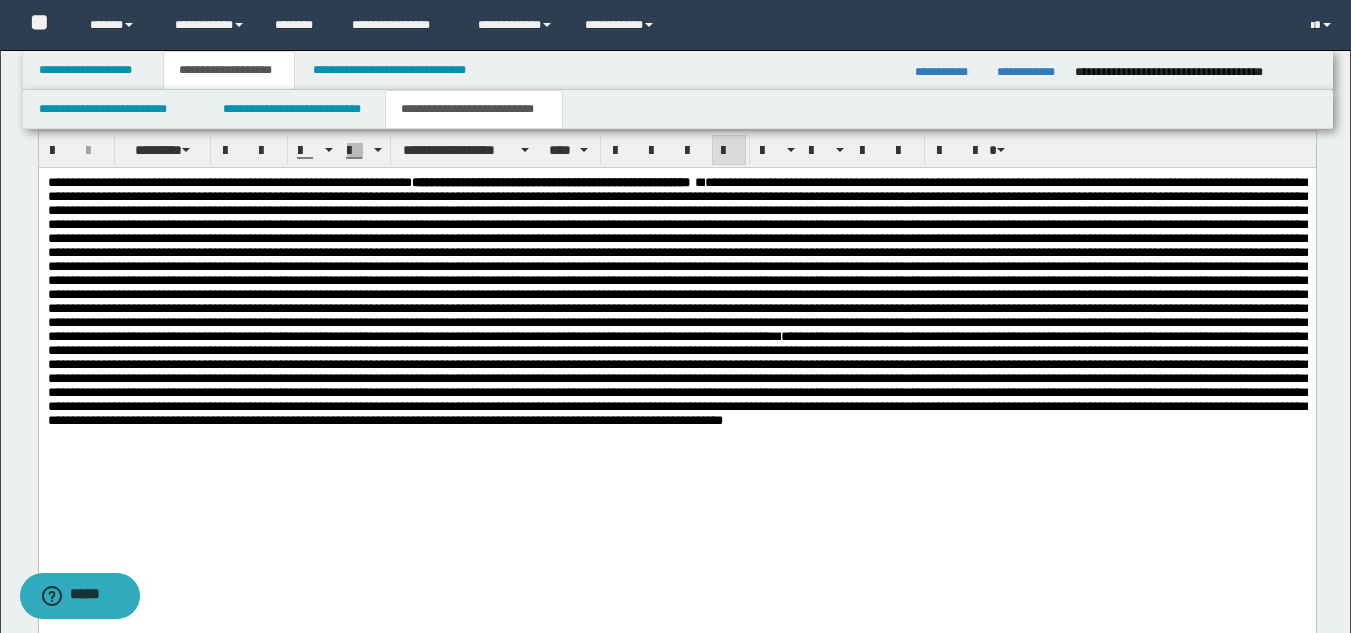 click on "**********" at bounding box center [676, 393] 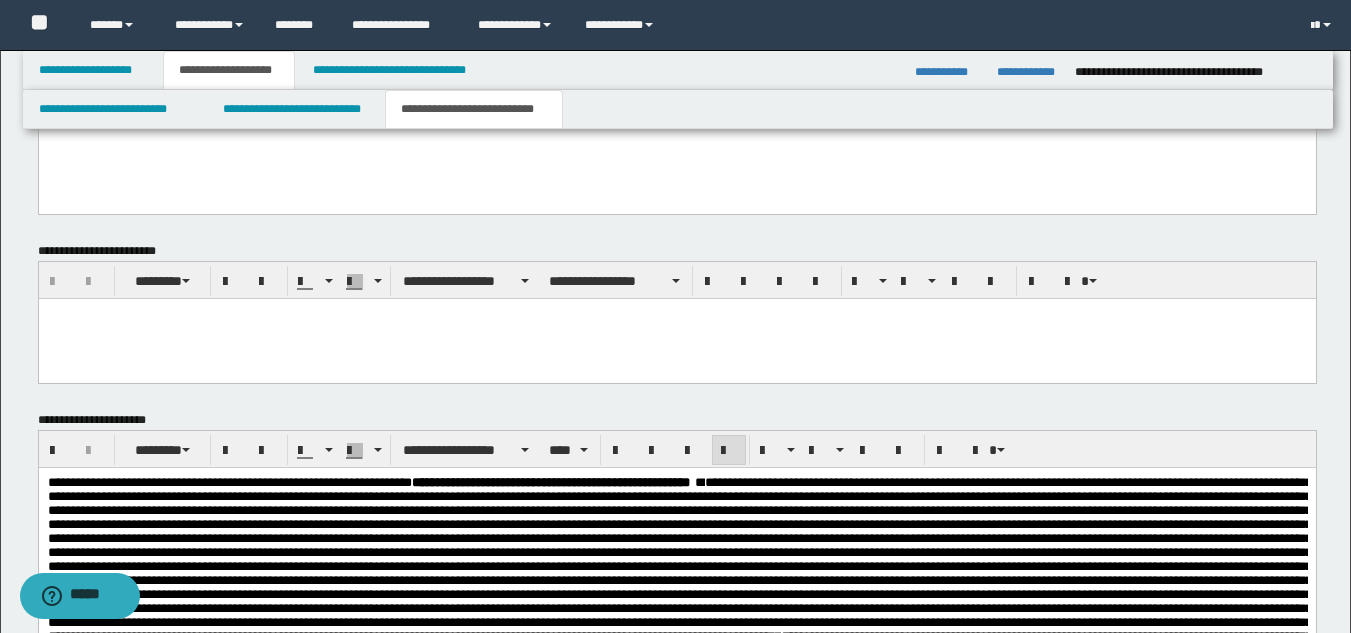 scroll, scrollTop: 833, scrollLeft: 0, axis: vertical 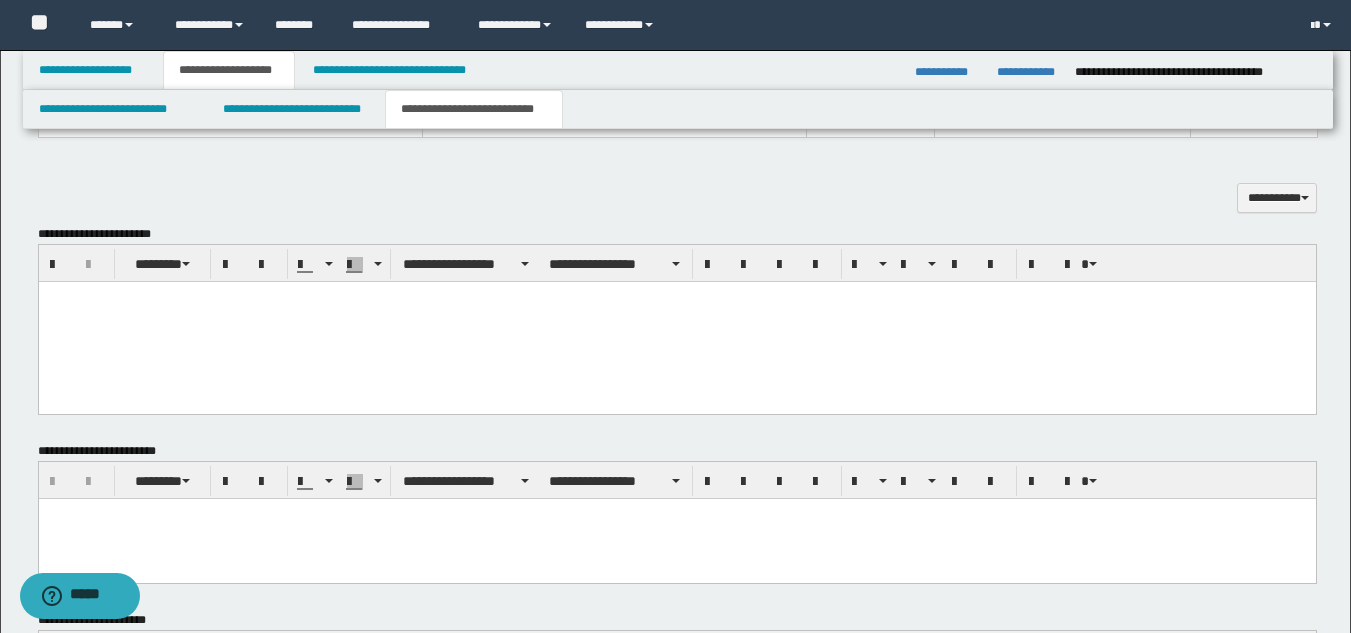 click at bounding box center (676, 322) 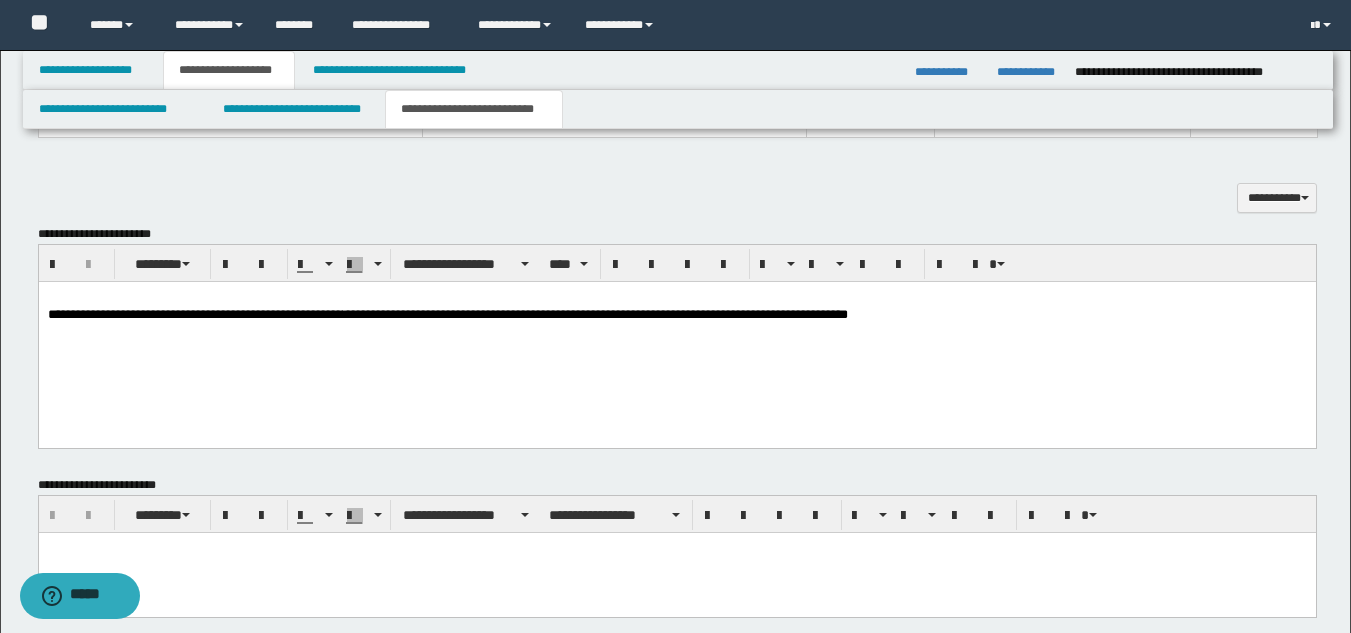 click on "**********" at bounding box center [676, 340] 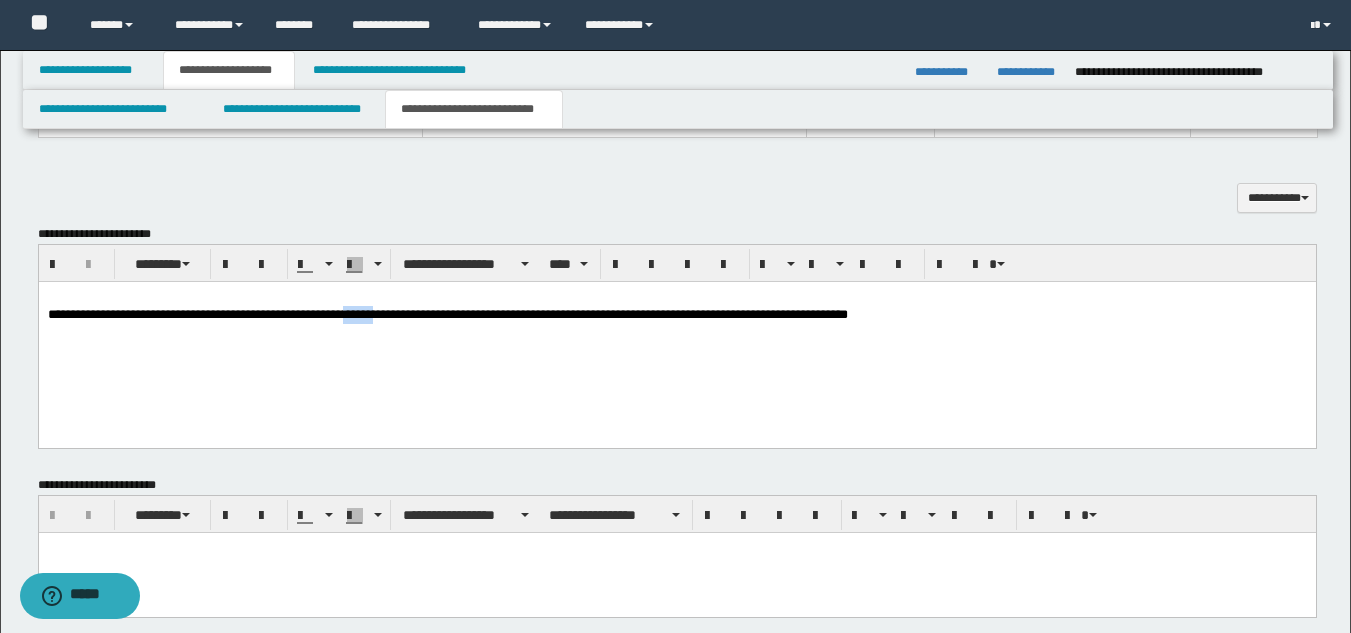 drag, startPoint x: 406, startPoint y: 309, endPoint x: 452, endPoint y: 314, distance: 46.270943 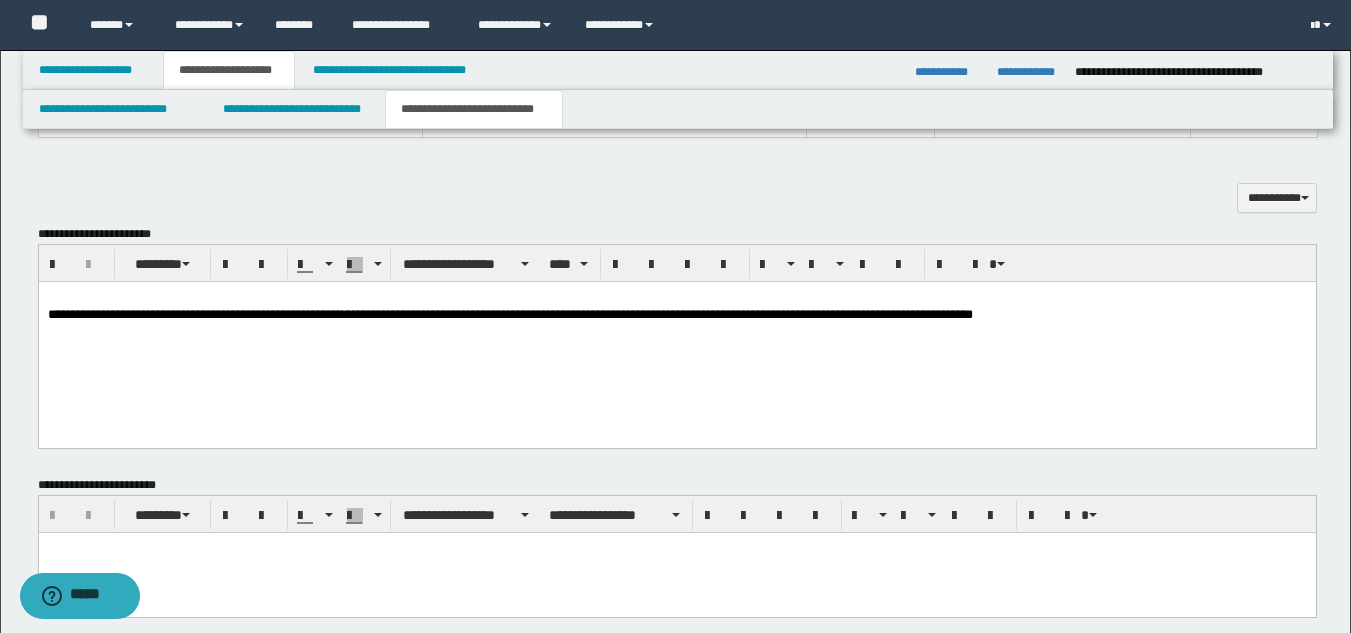 click on "**********" at bounding box center (419, 314) 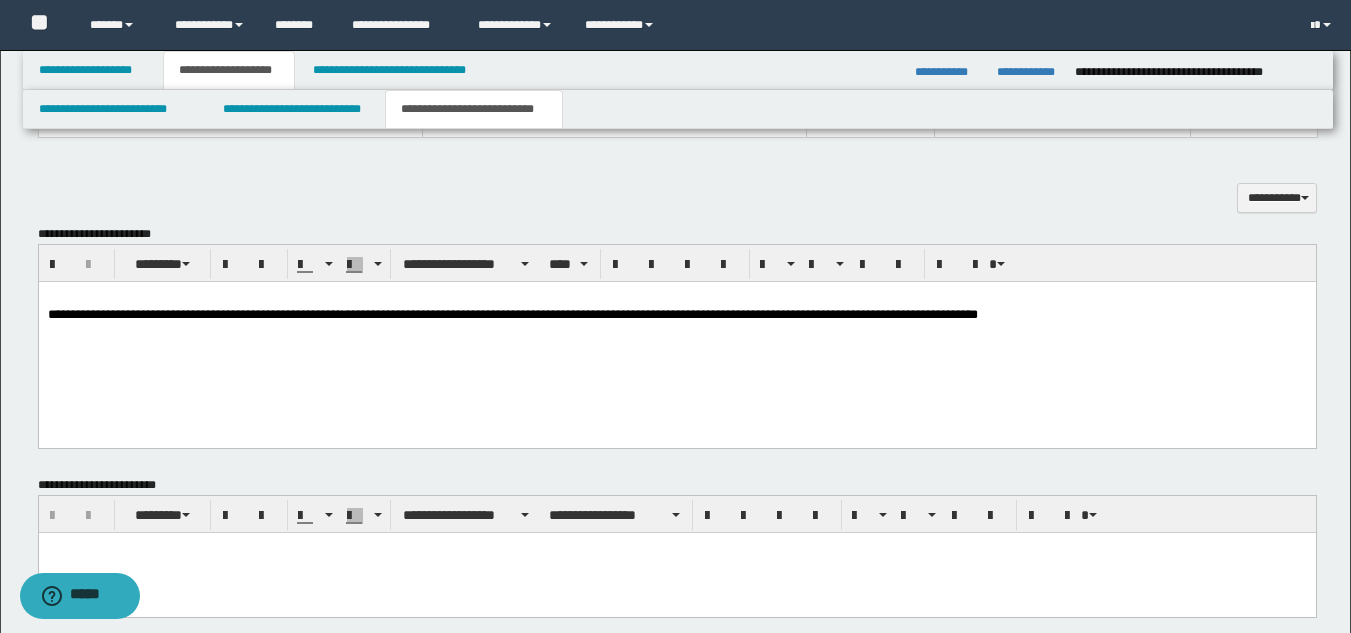 click on "**********" at bounding box center [676, 315] 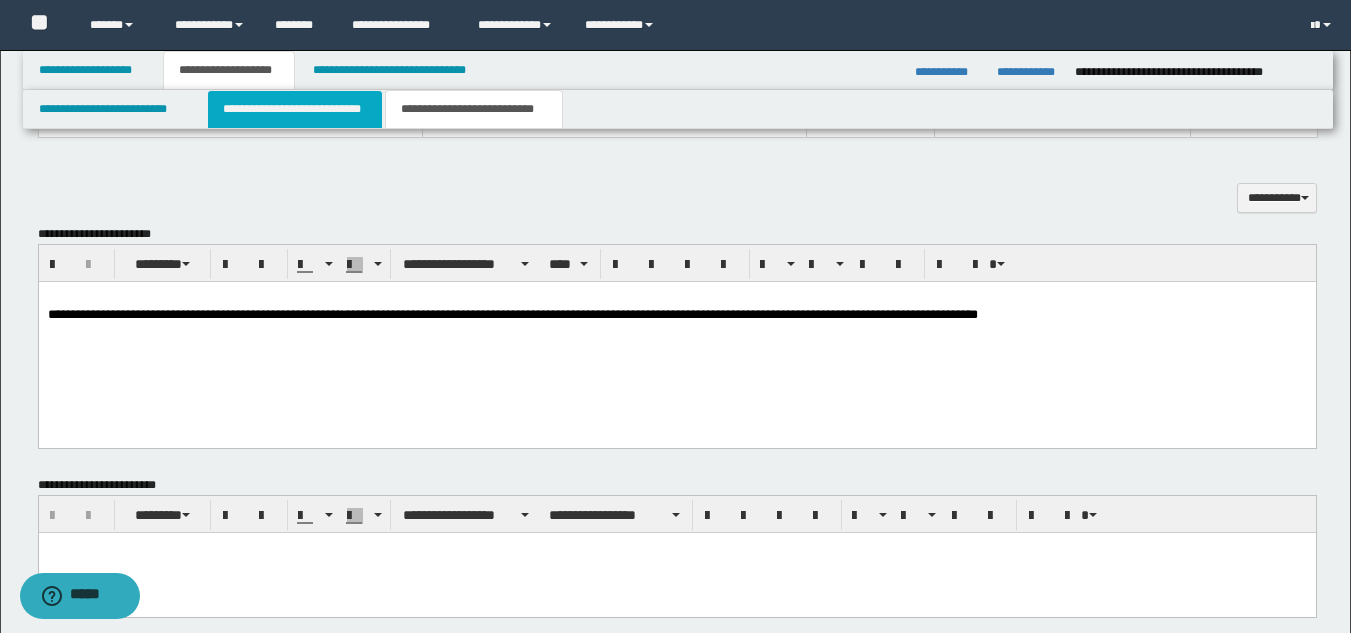 click on "**********" at bounding box center [295, 109] 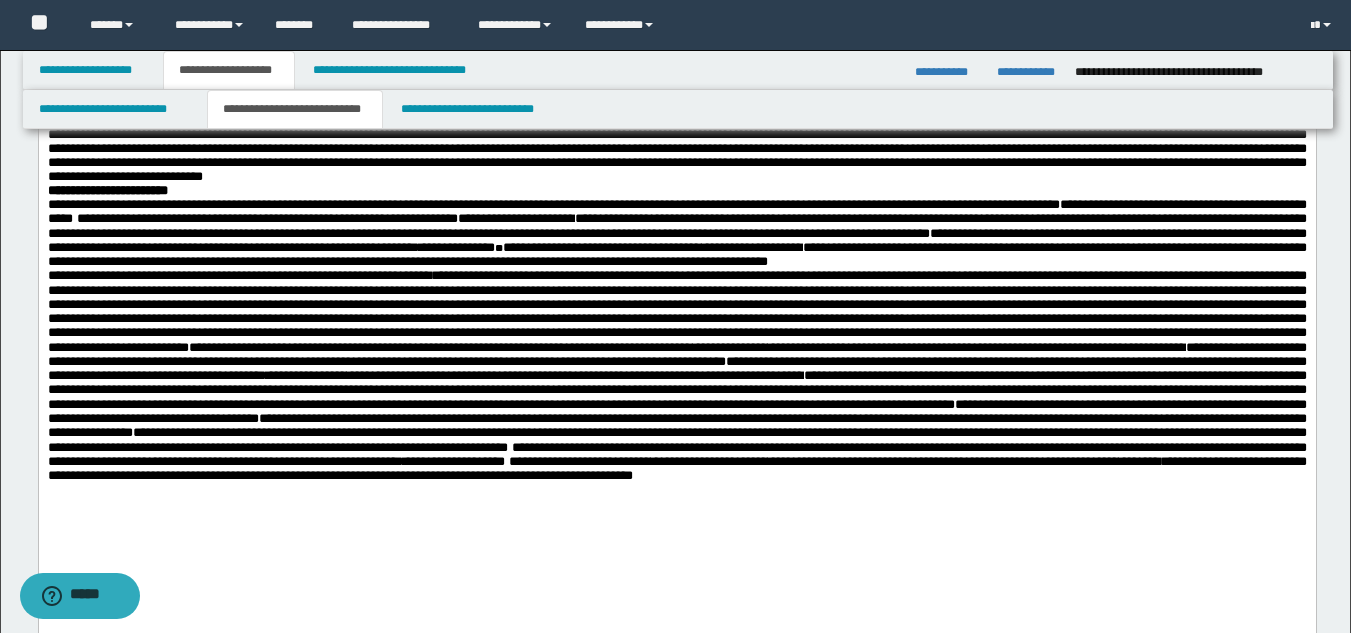 scroll, scrollTop: 1000, scrollLeft: 0, axis: vertical 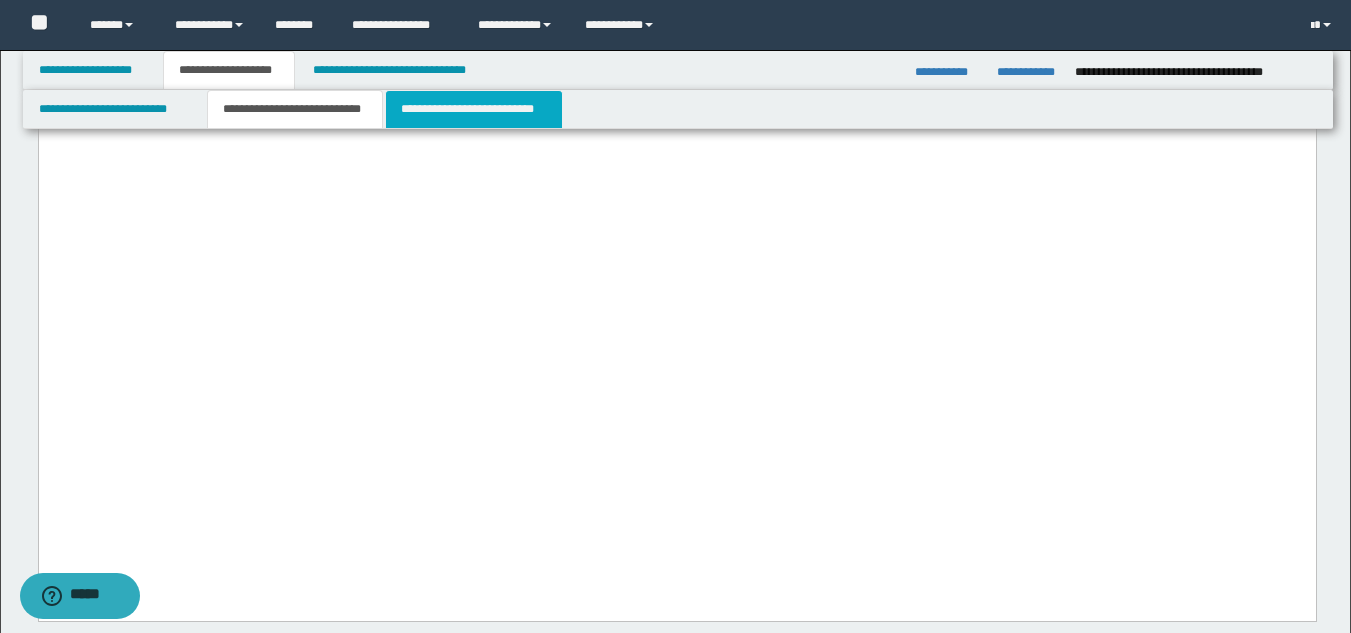 click on "**********" at bounding box center (474, 109) 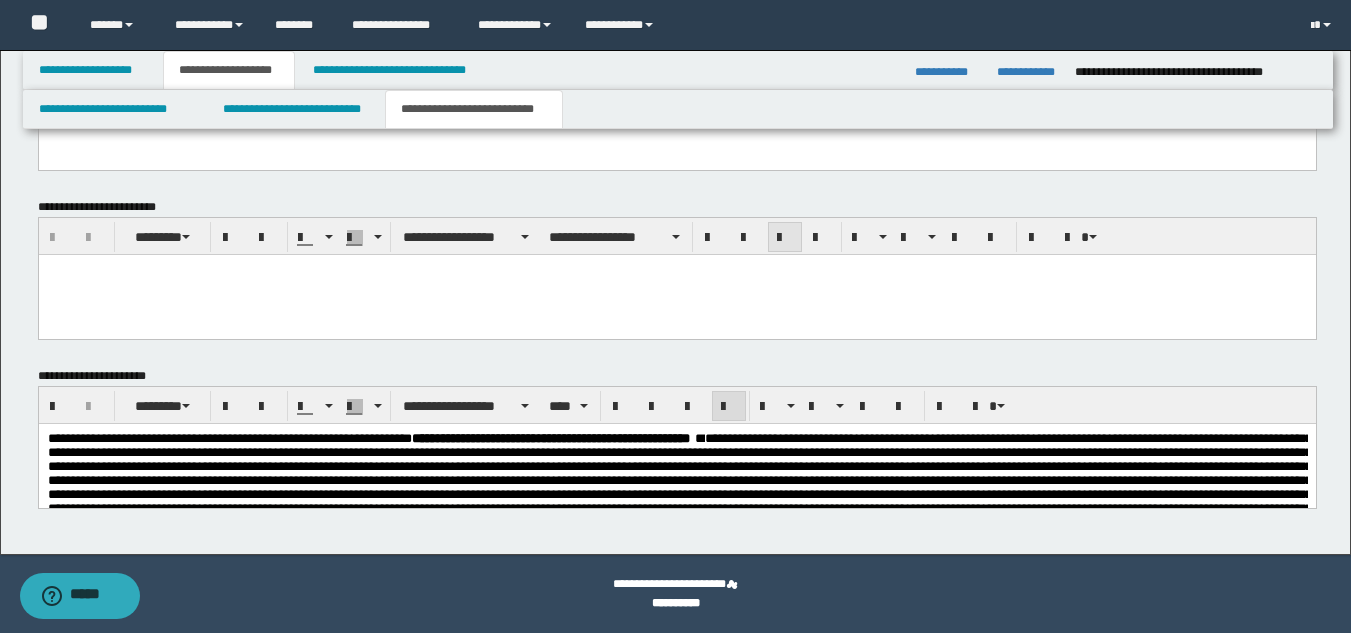 scroll, scrollTop: 811, scrollLeft: 0, axis: vertical 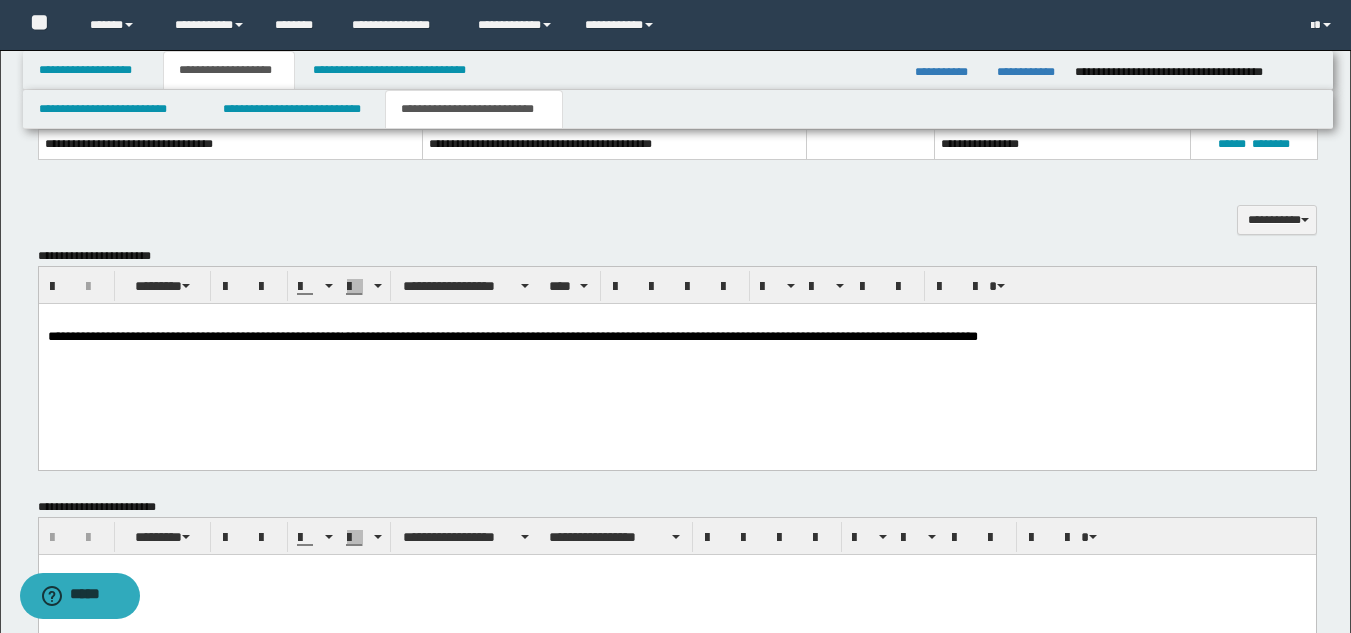 click on "**********" at bounding box center (676, 337) 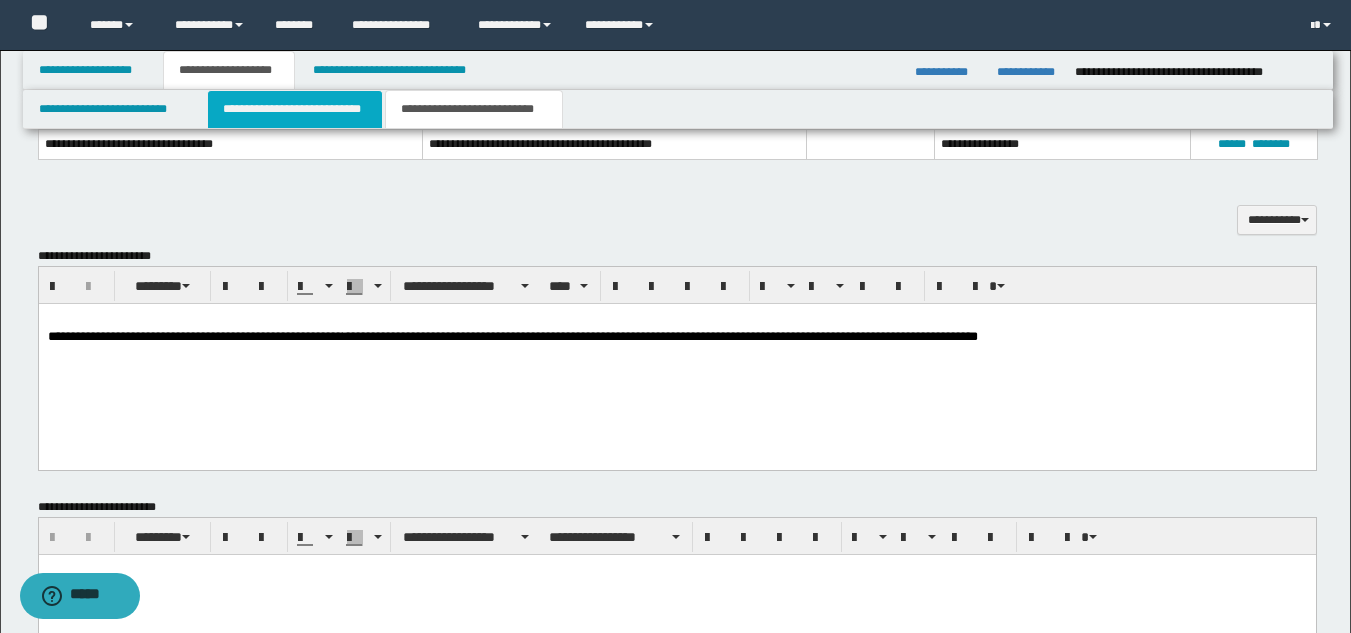 click on "**********" at bounding box center (295, 109) 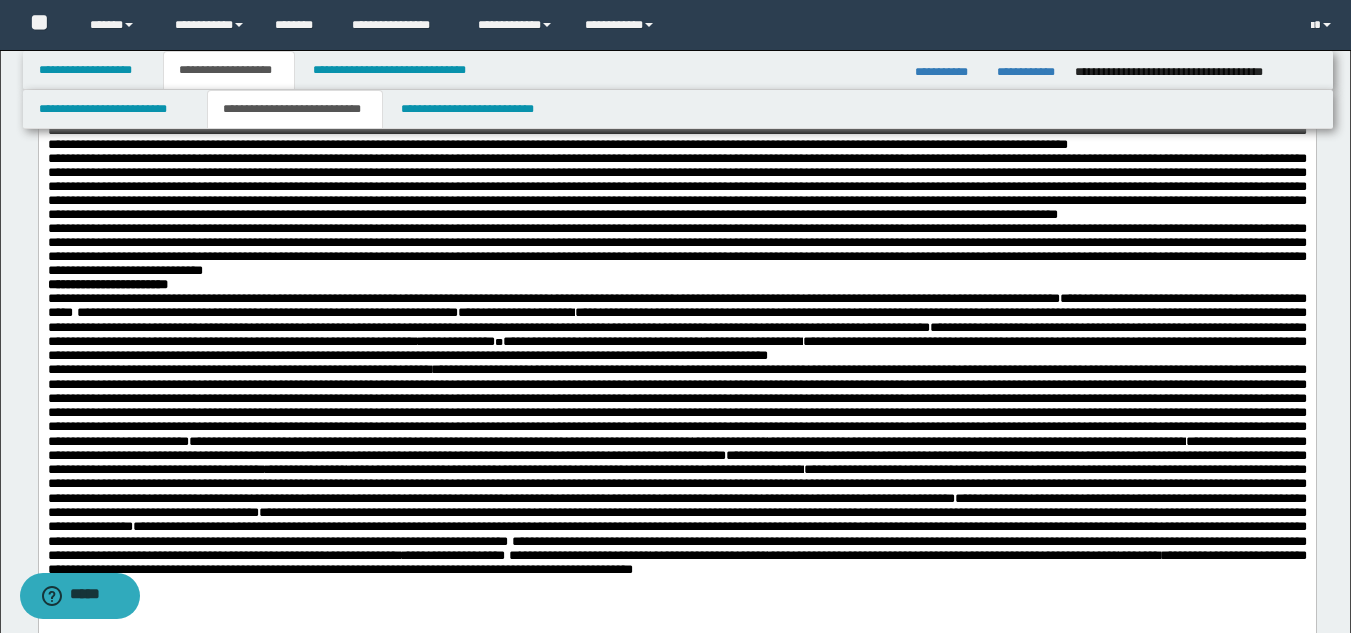 scroll, scrollTop: 911, scrollLeft: 0, axis: vertical 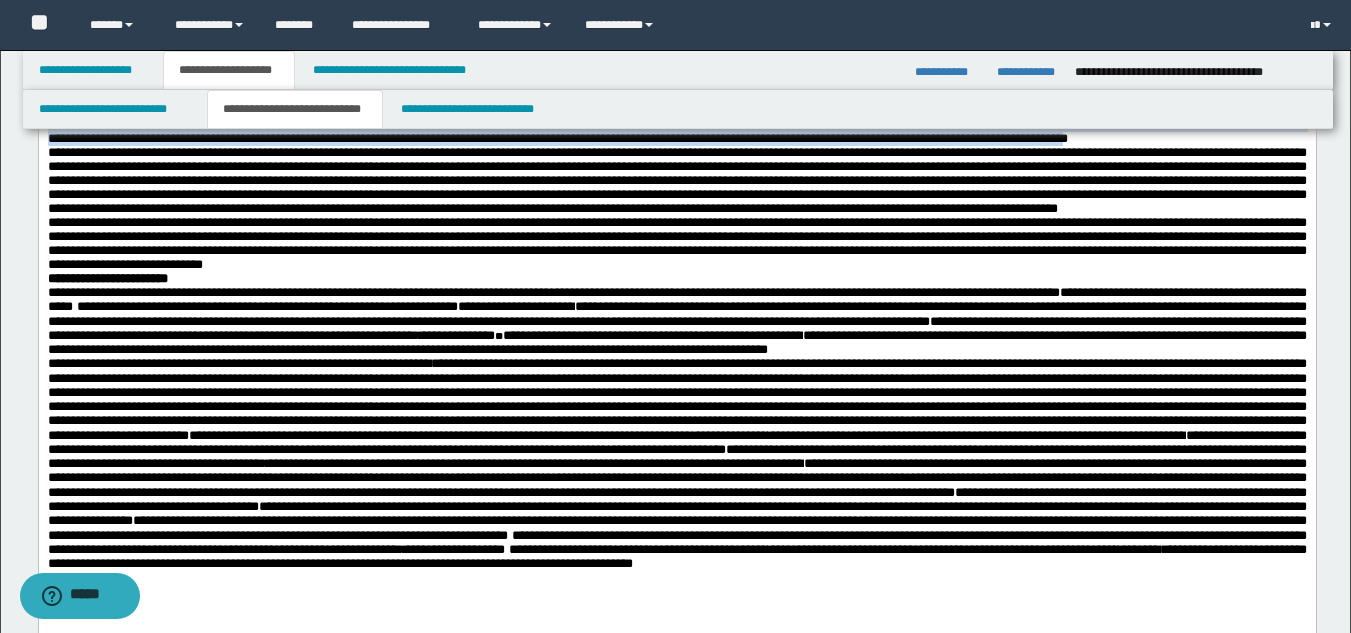 drag, startPoint x: 47, startPoint y: 366, endPoint x: 752, endPoint y: 430, distance: 707.899 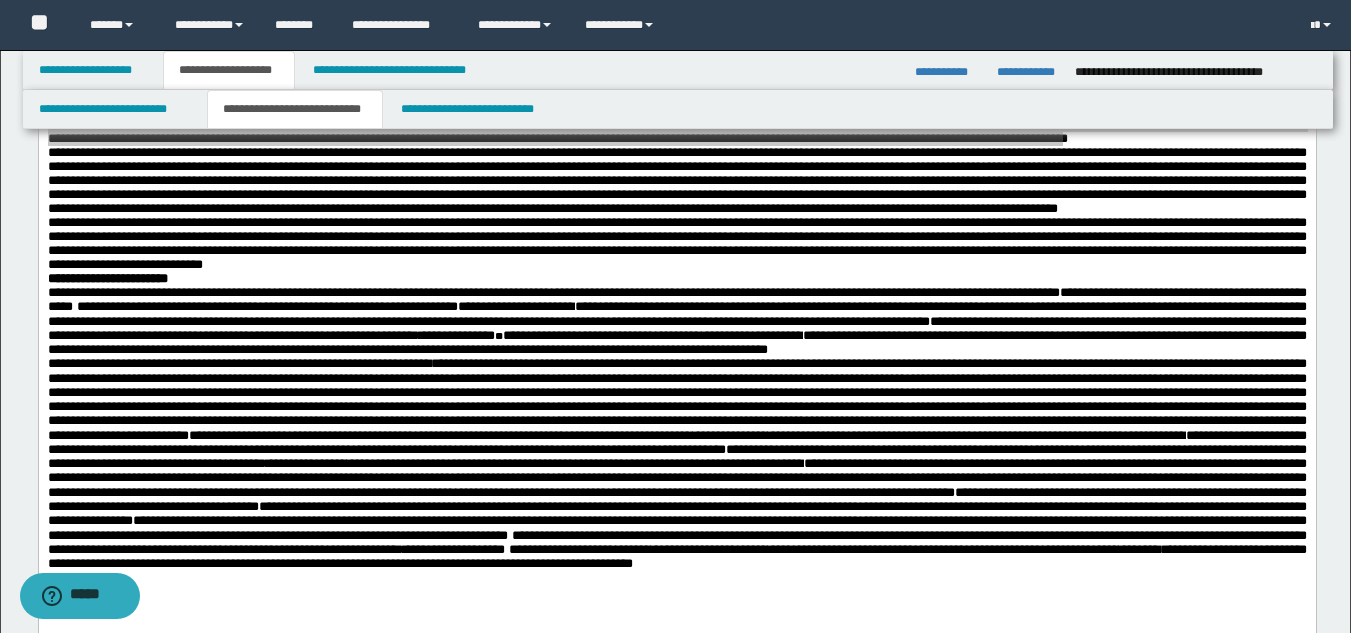 click on "**********" at bounding box center (678, 109) 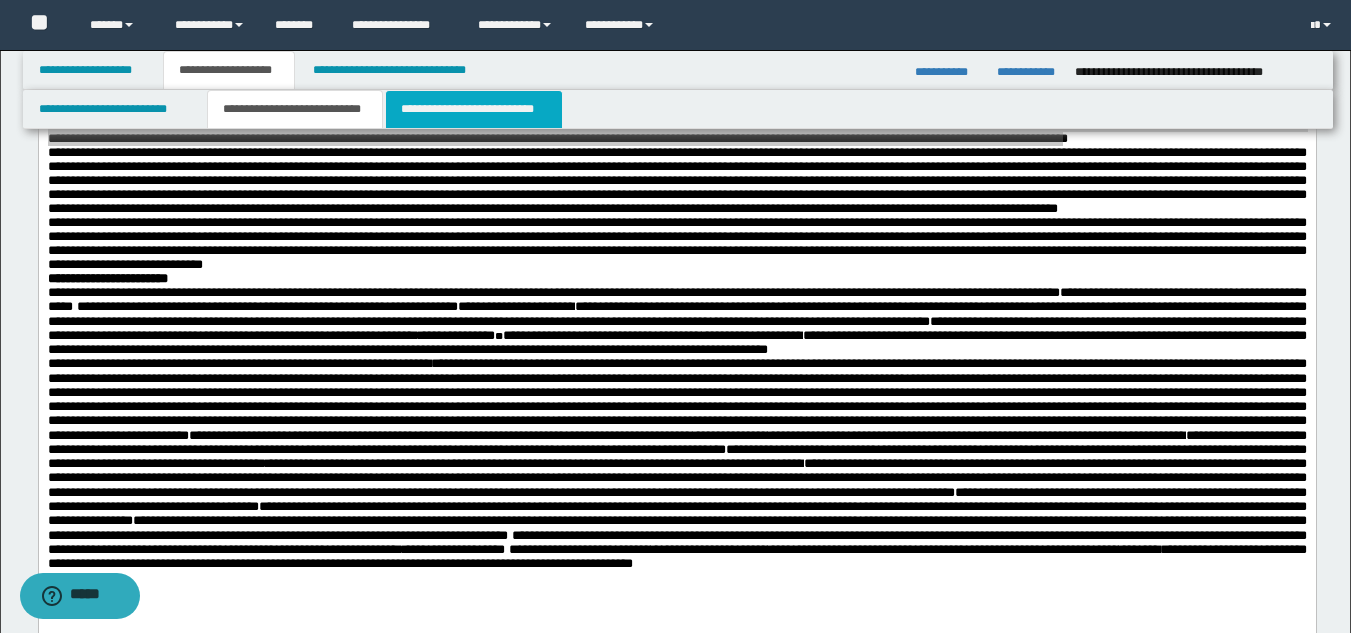 drag, startPoint x: 436, startPoint y: 114, endPoint x: 480, endPoint y: 114, distance: 44 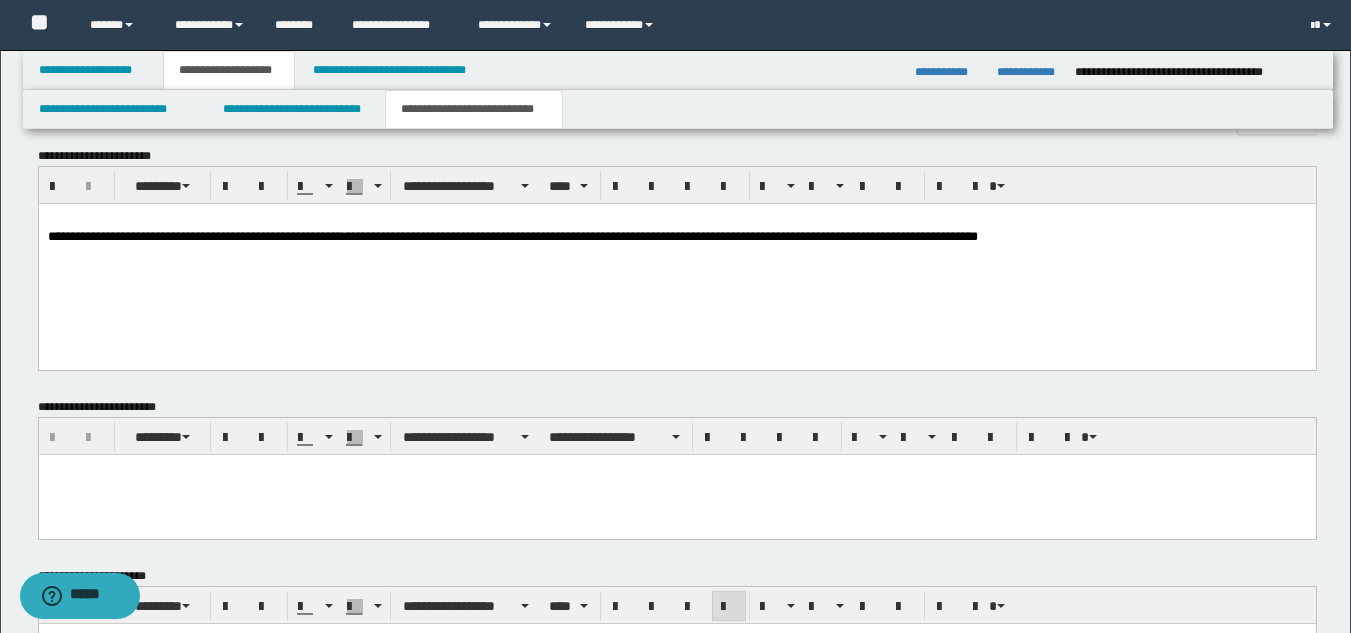 click on "**********" at bounding box center (676, 237) 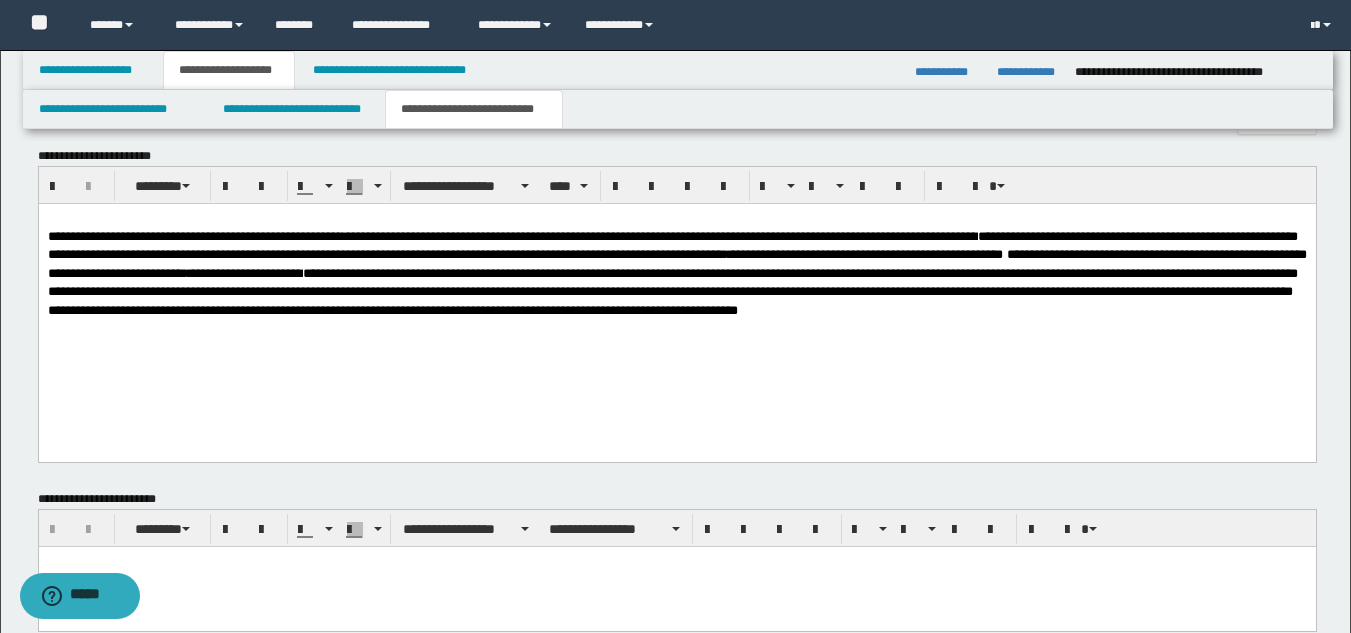 click on "**********" at bounding box center (676, 273) 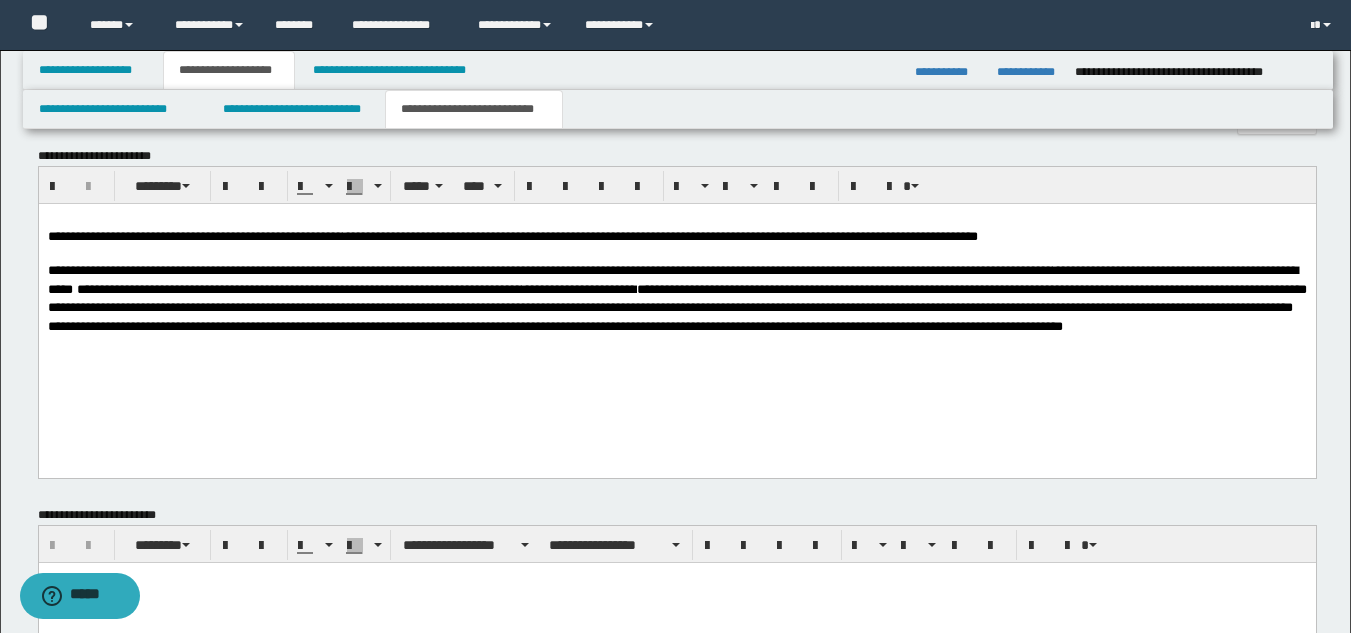 click on "**********" at bounding box center (676, 299) 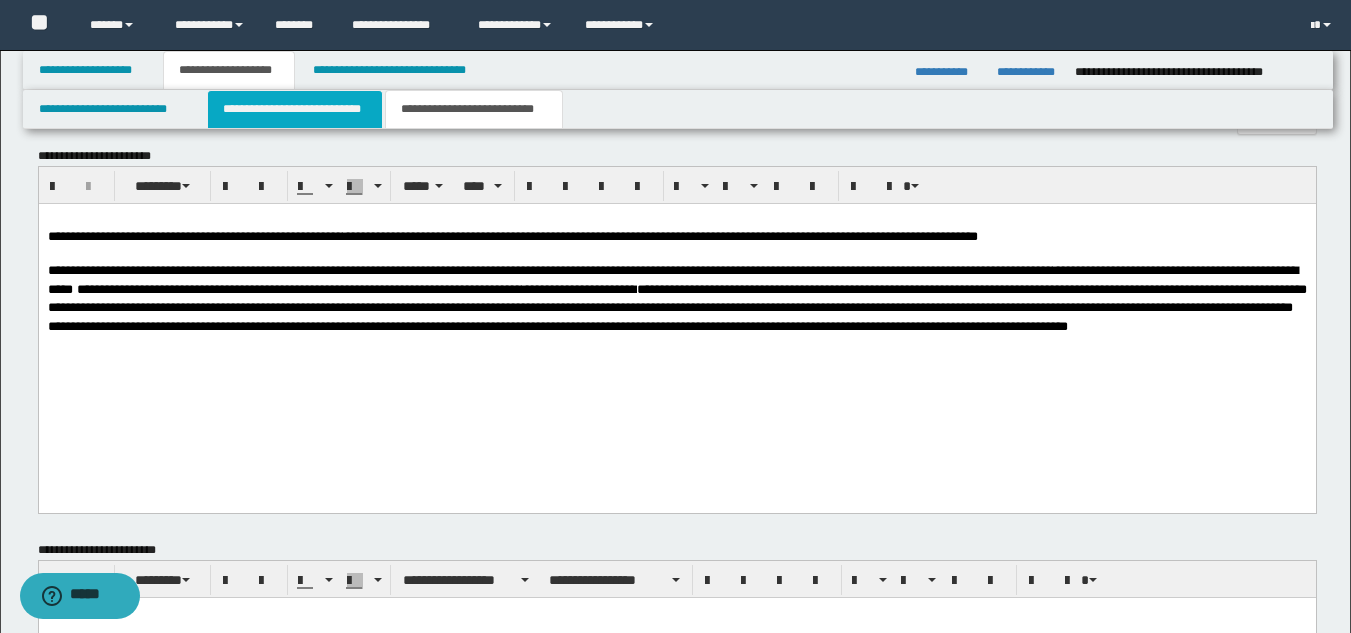 click on "**********" at bounding box center [295, 109] 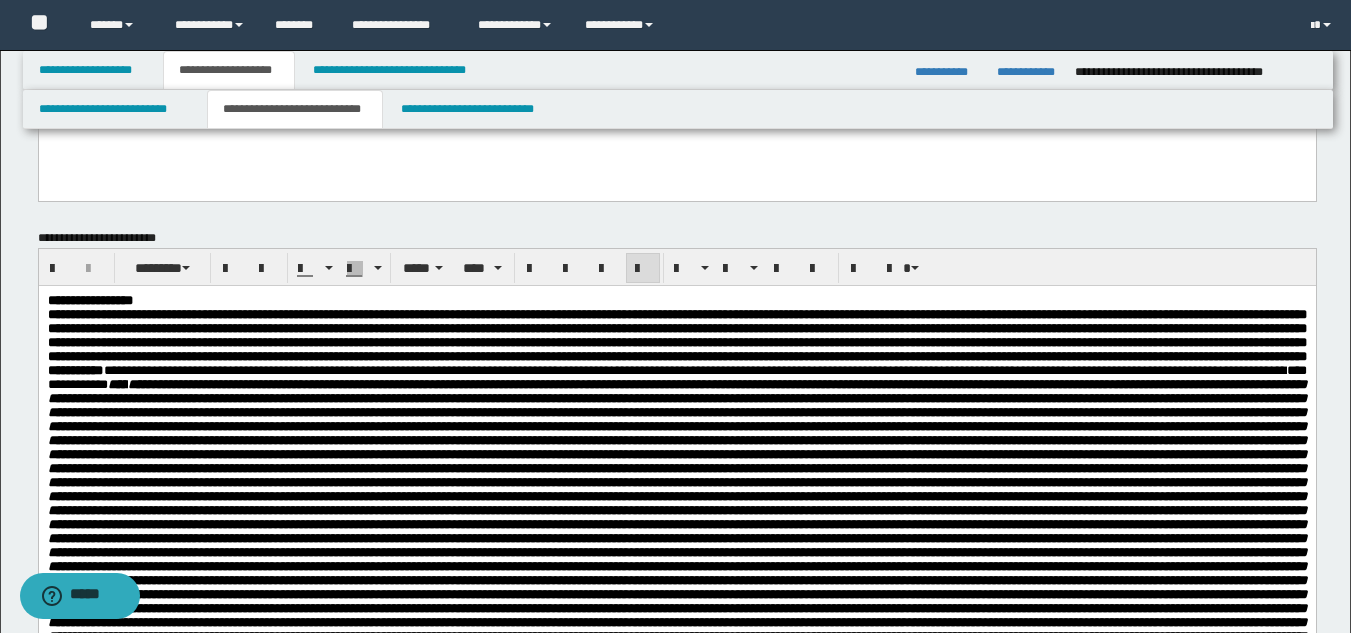 scroll, scrollTop: 111, scrollLeft: 0, axis: vertical 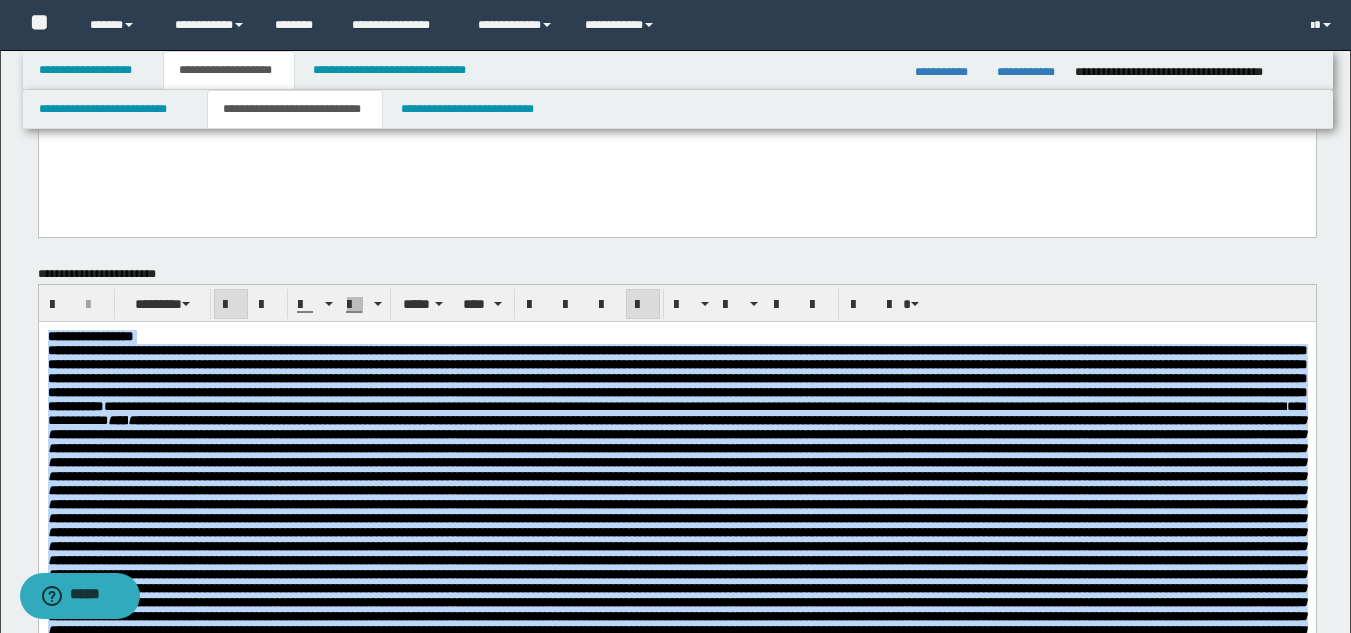 click on "**********" at bounding box center [676, 874] 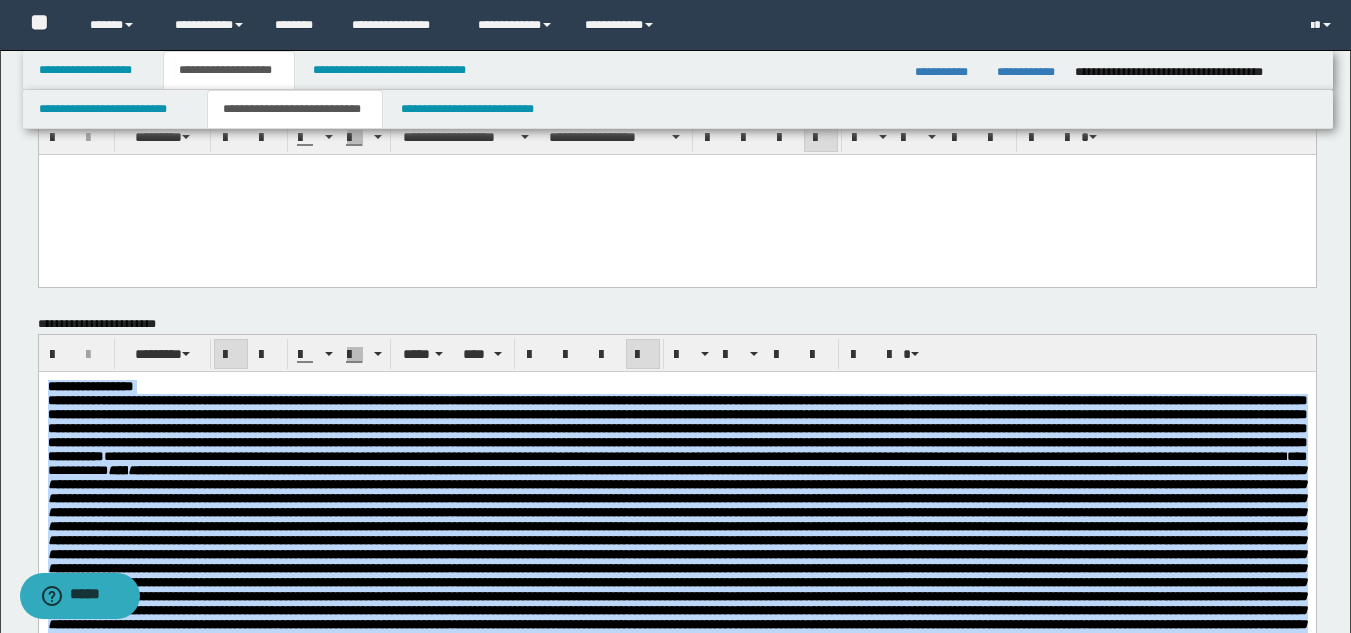scroll, scrollTop: 11, scrollLeft: 0, axis: vertical 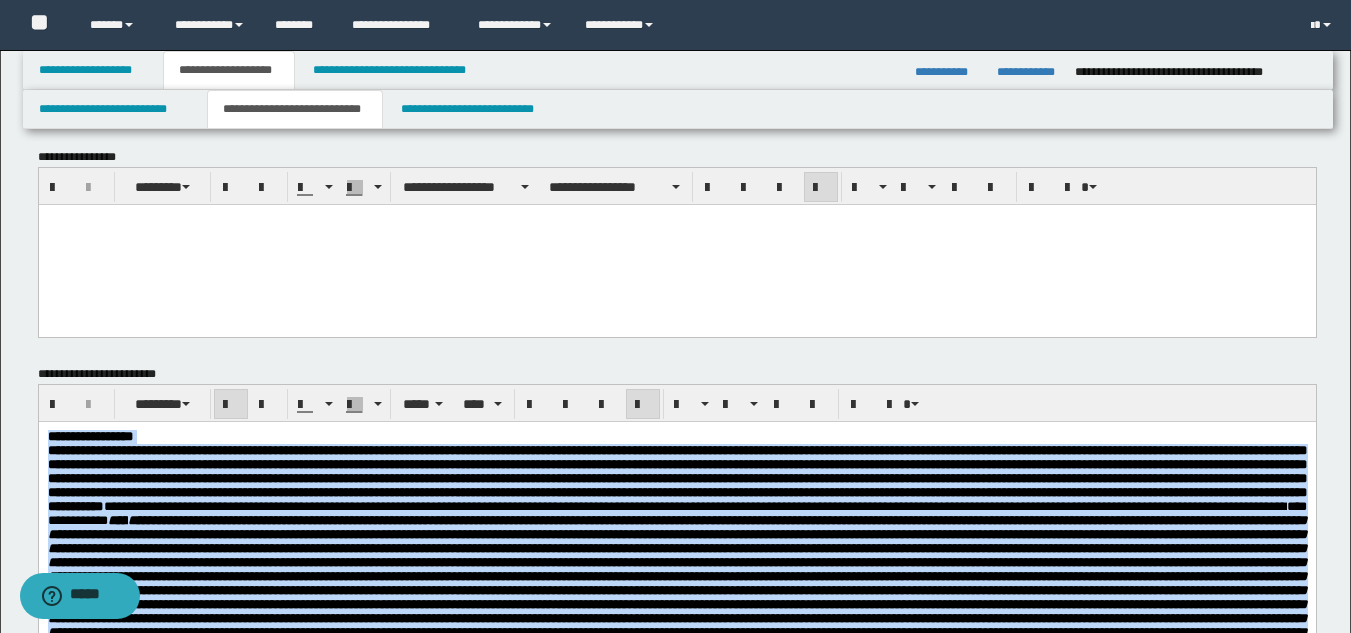 click on "**********" at bounding box center (676, 708) 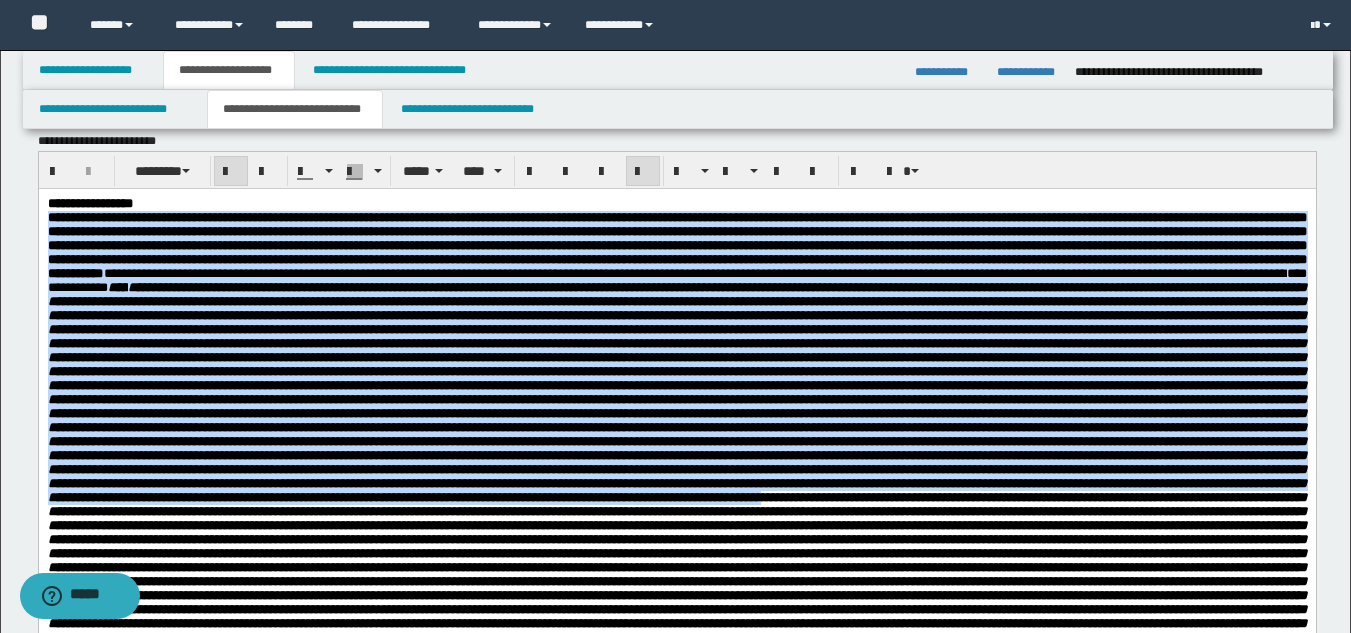 scroll, scrollTop: 581, scrollLeft: 0, axis: vertical 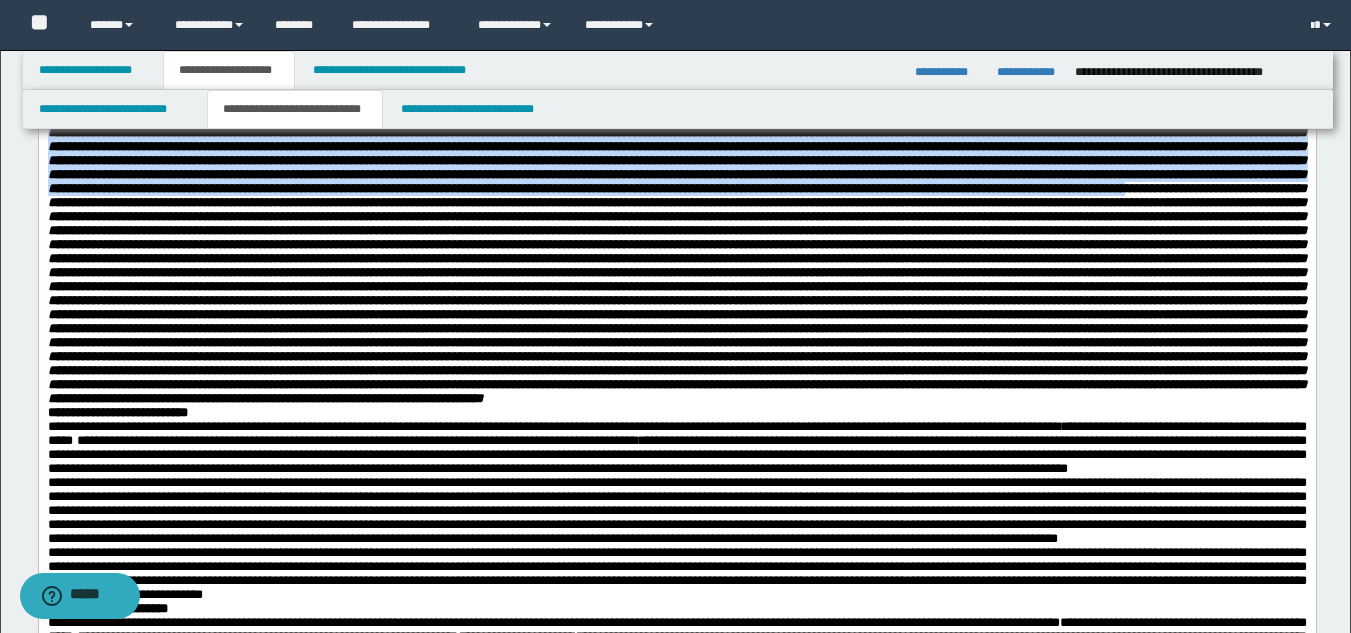 drag, startPoint x: 48, startPoint y: -115, endPoint x: 304, endPoint y: 368, distance: 546.64886 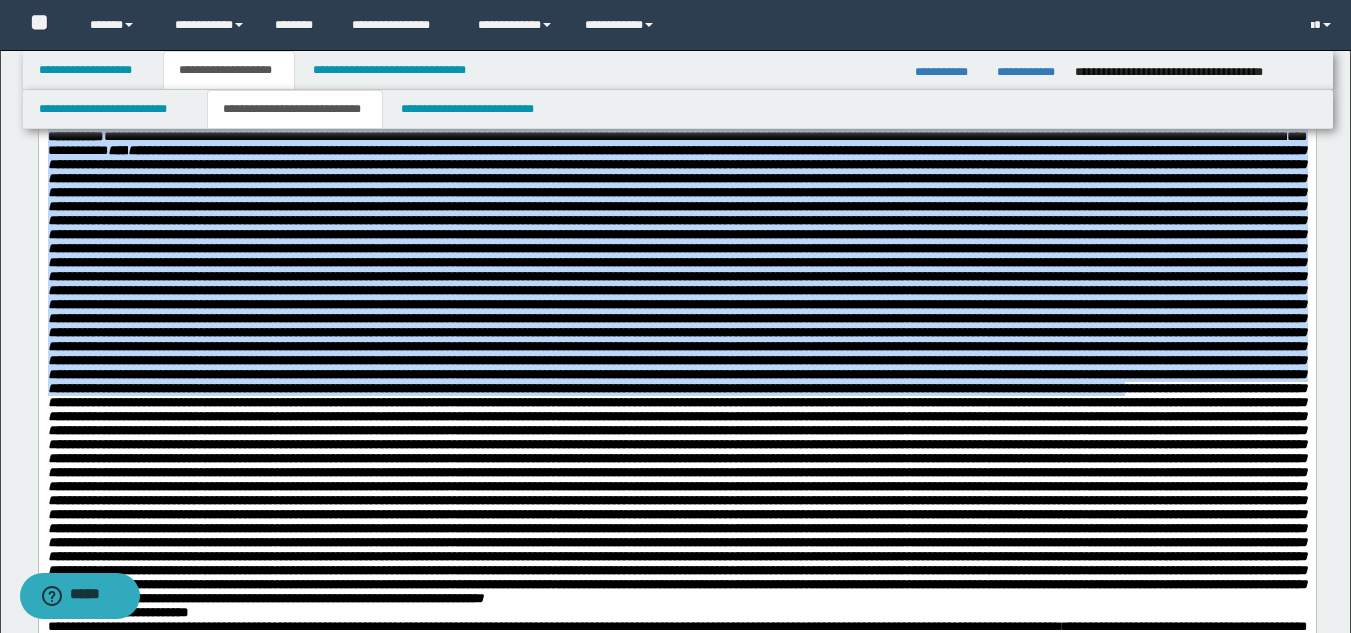 scroll, scrollTop: 81, scrollLeft: 0, axis: vertical 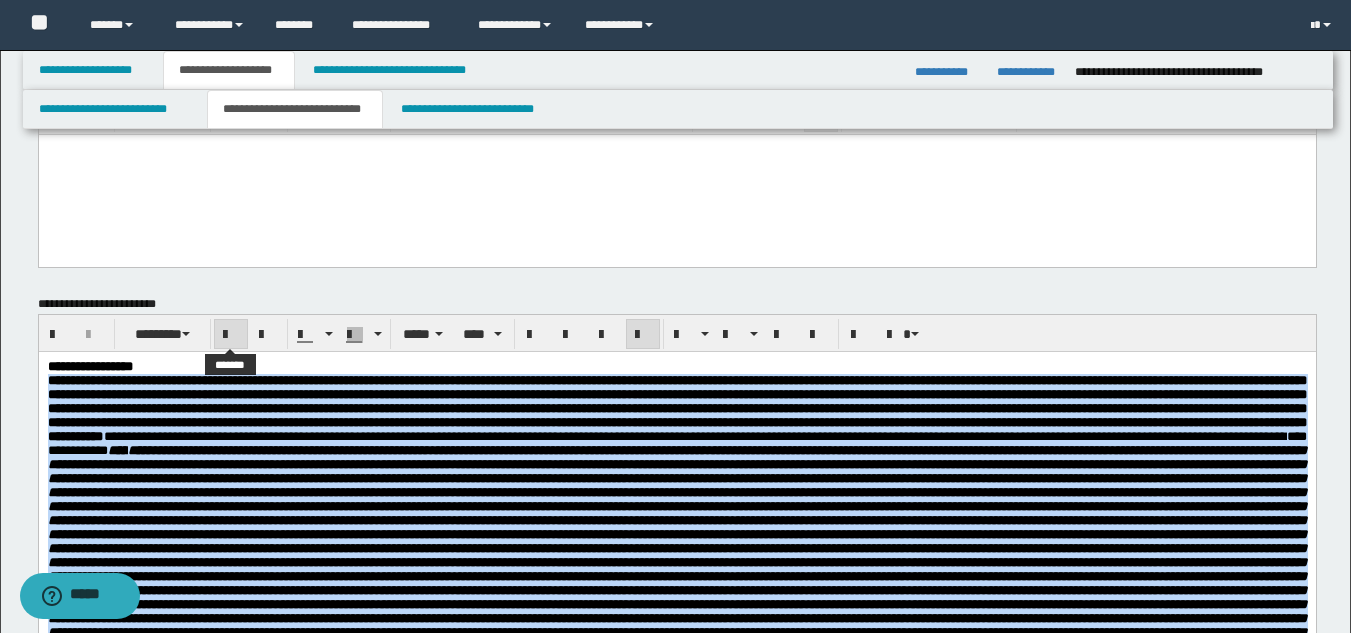 click at bounding box center (231, 335) 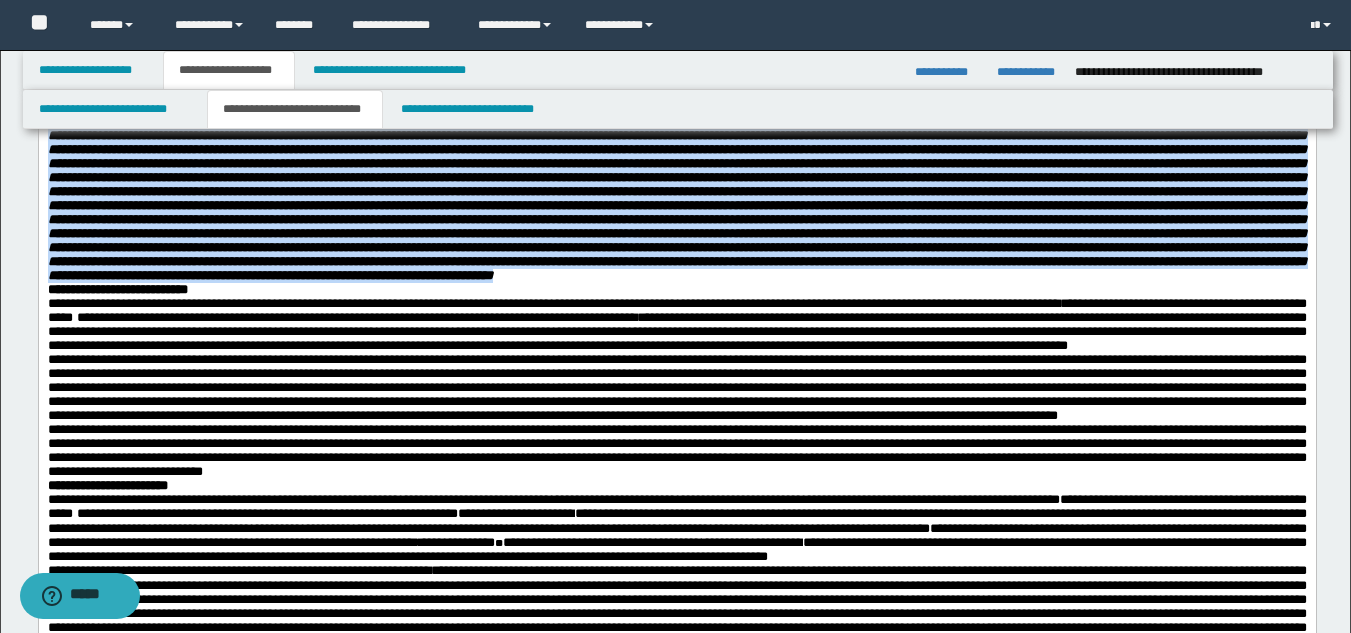 scroll, scrollTop: 739, scrollLeft: 0, axis: vertical 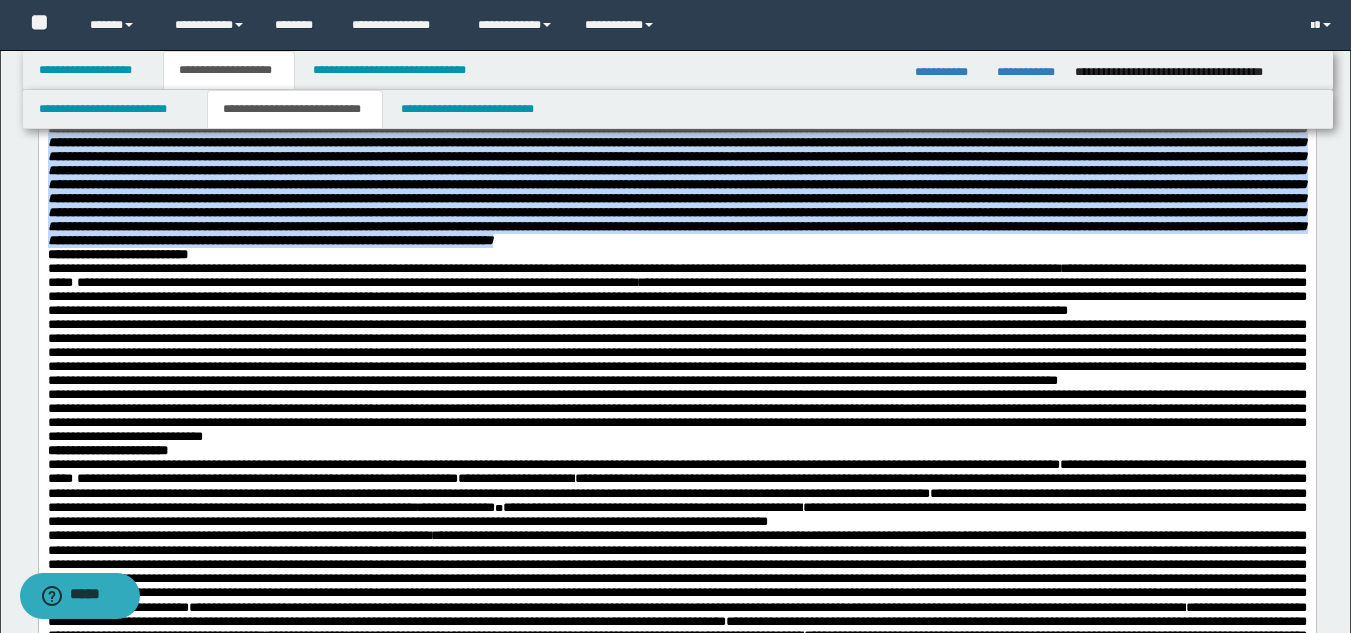 copy on "**********" 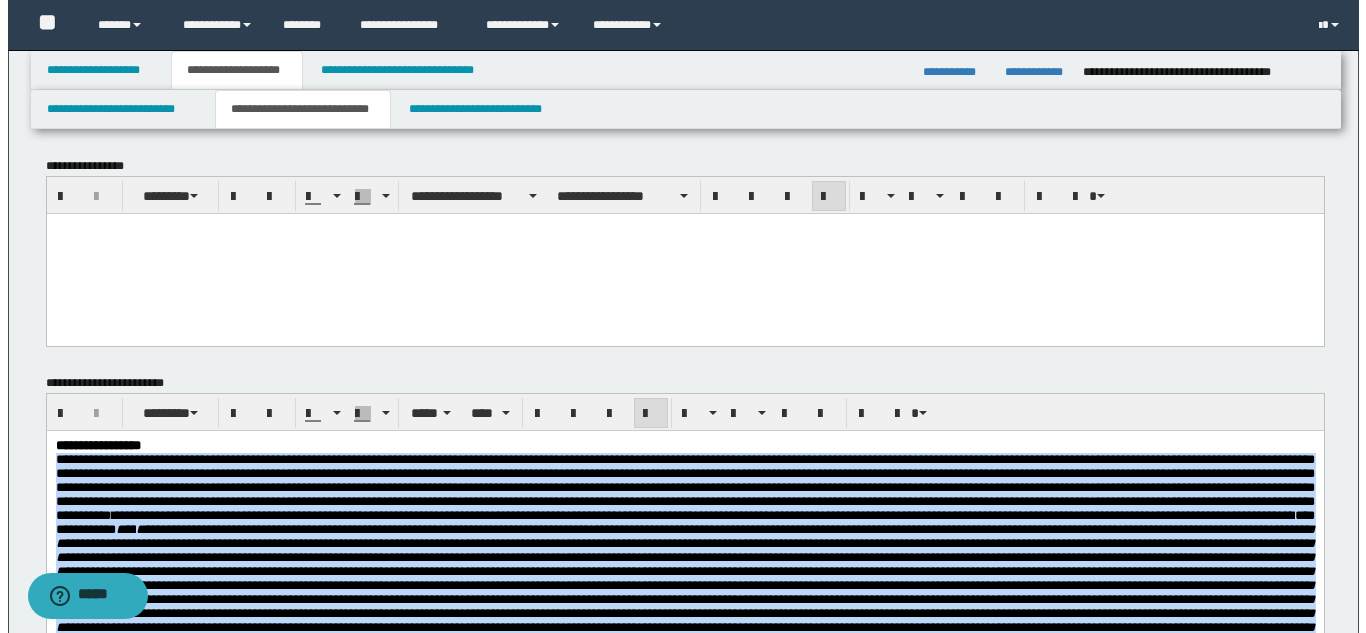 scroll, scrollTop: 0, scrollLeft: 0, axis: both 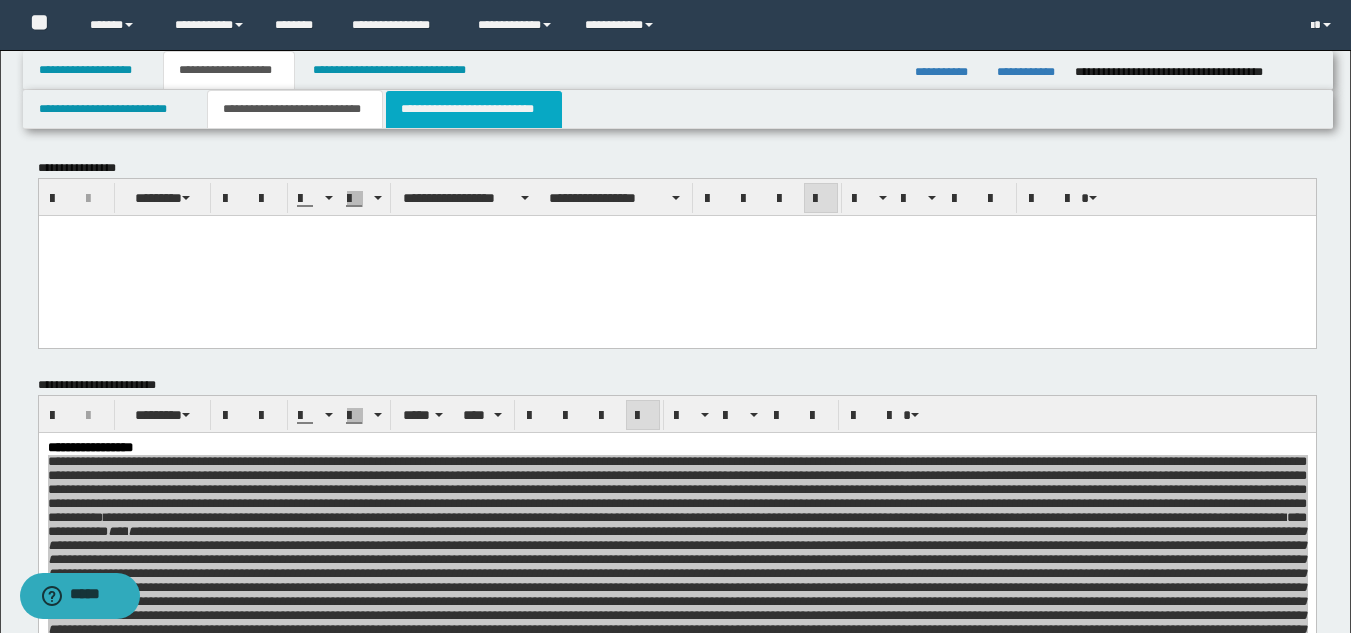 click on "**********" at bounding box center (474, 109) 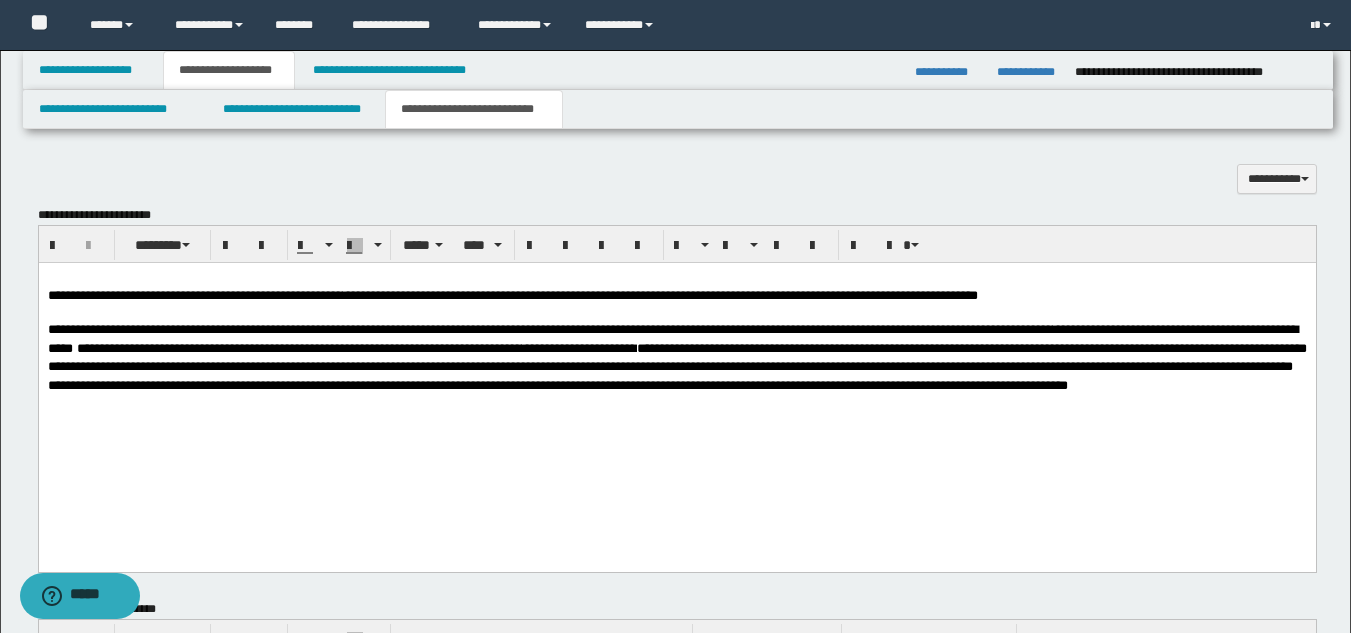 scroll, scrollTop: 900, scrollLeft: 0, axis: vertical 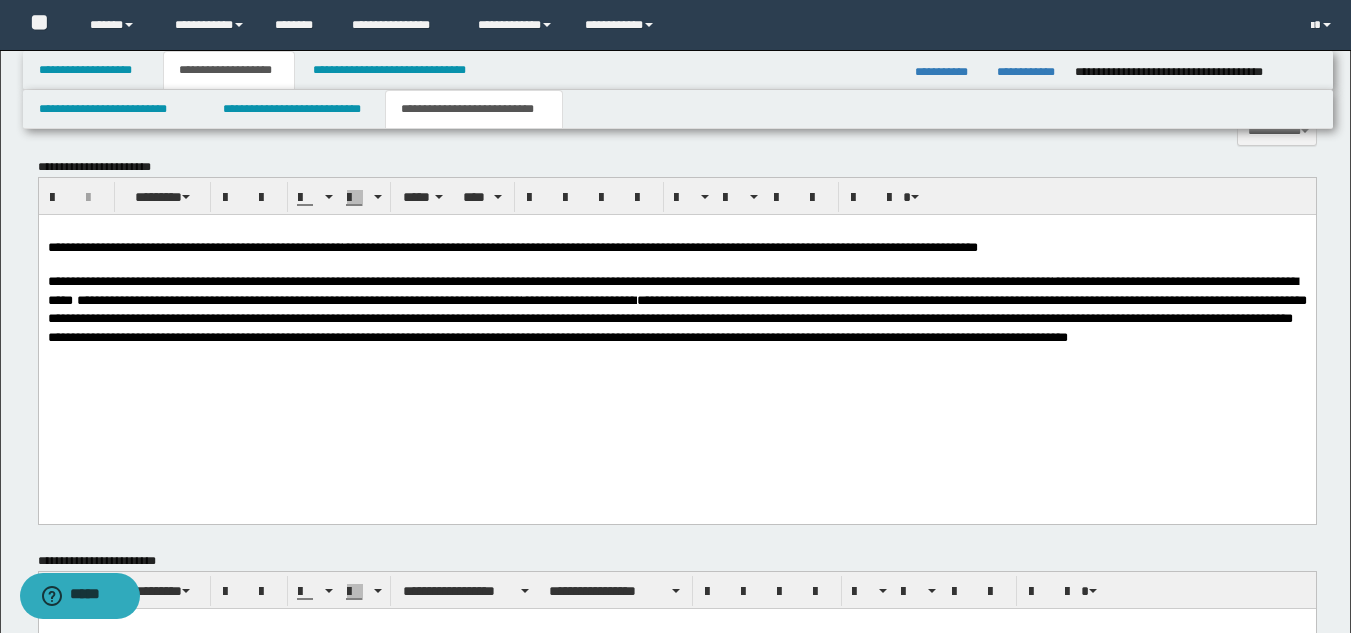 click on "**********" at bounding box center (676, 310) 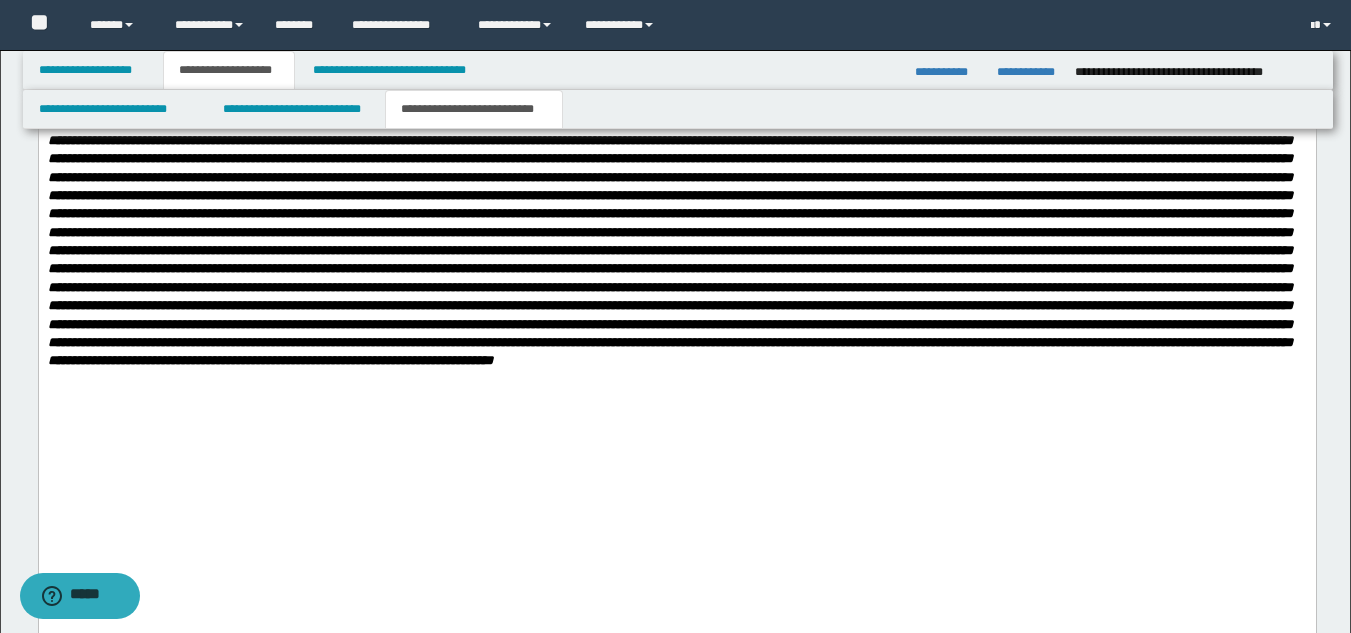 scroll, scrollTop: 1600, scrollLeft: 0, axis: vertical 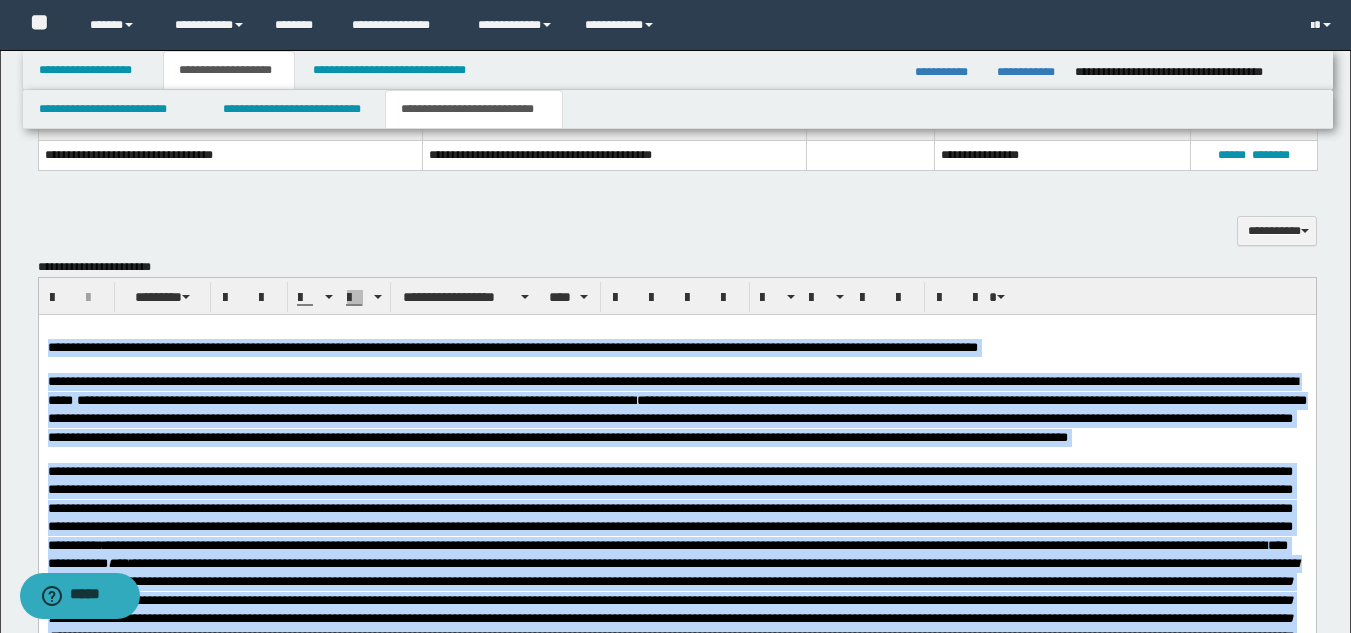 drag, startPoint x: 312, startPoint y: 1376, endPoint x: 36, endPoint y: 334, distance: 1077.9332 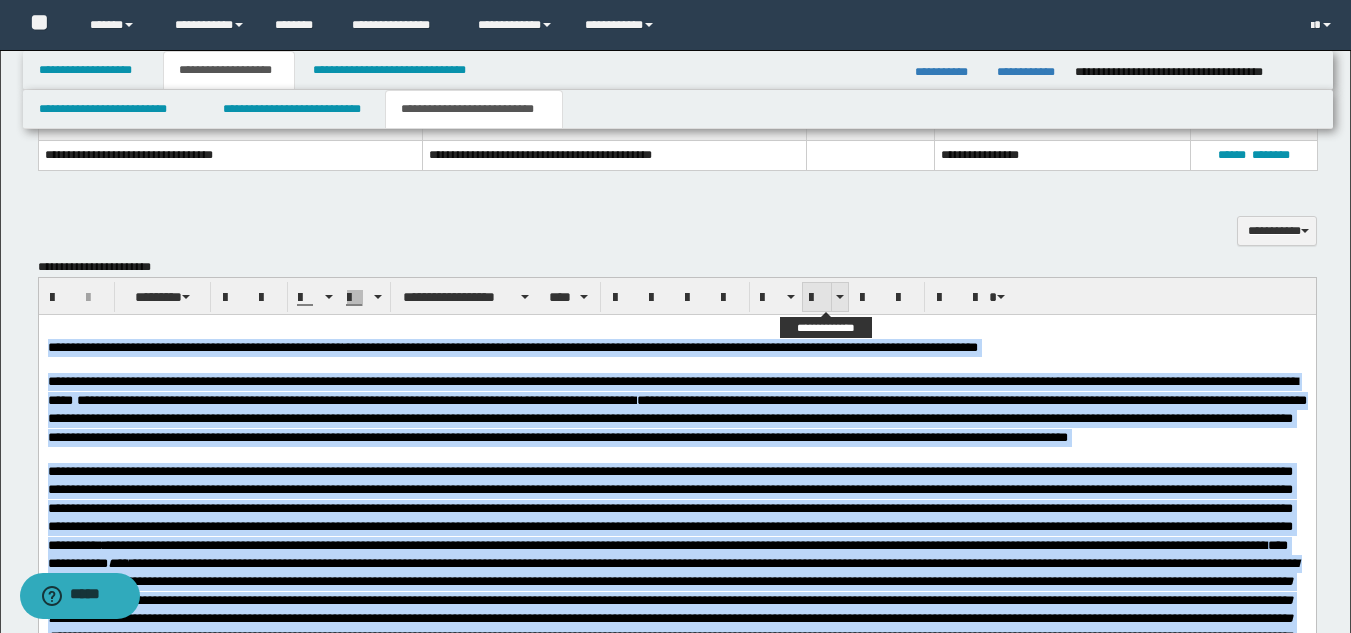 click at bounding box center (817, 298) 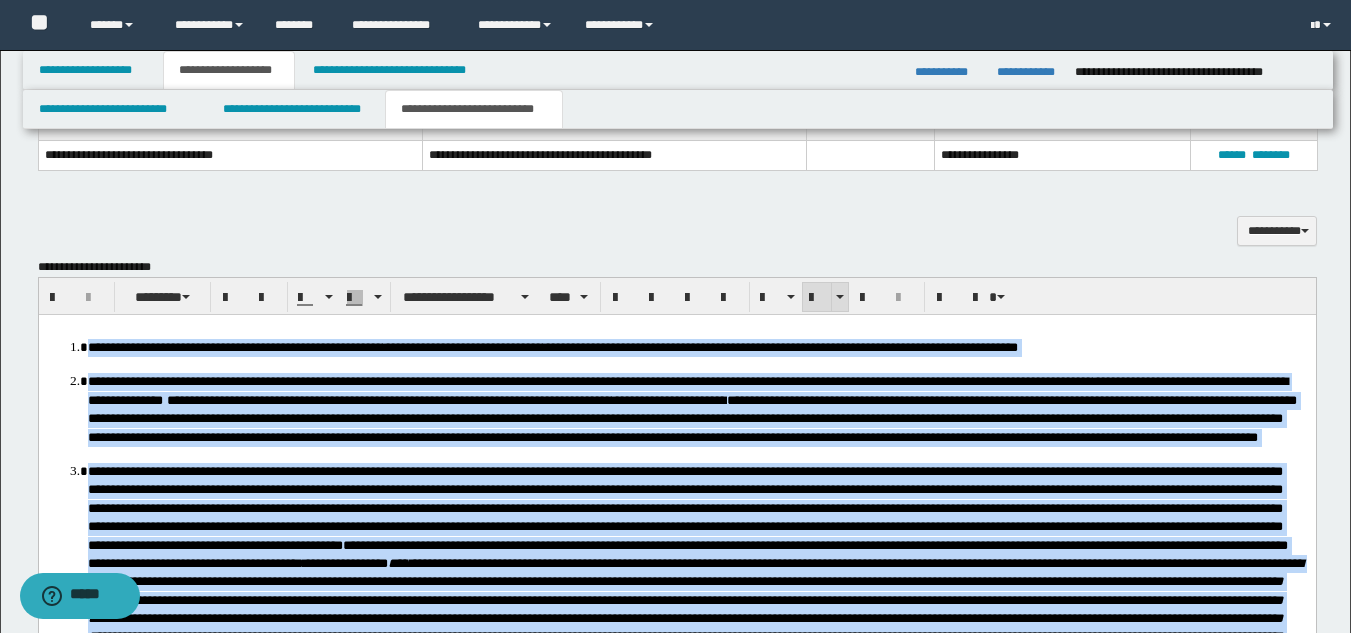 click at bounding box center (817, 298) 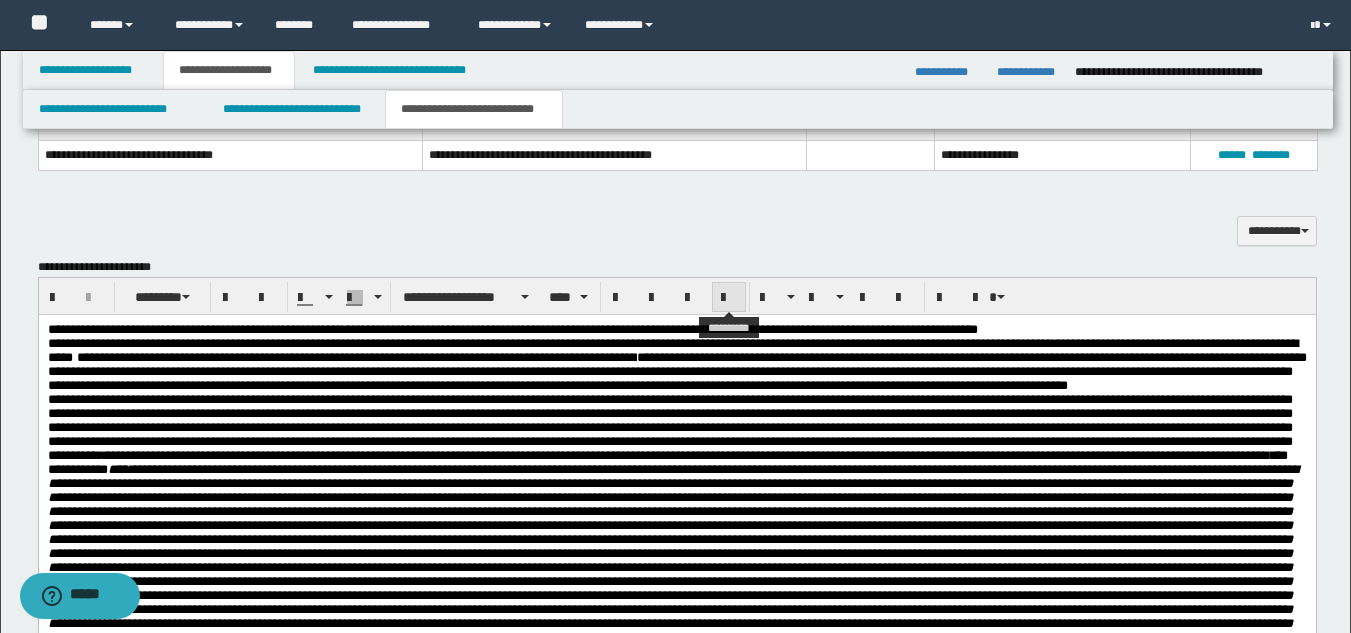 click at bounding box center (729, 298) 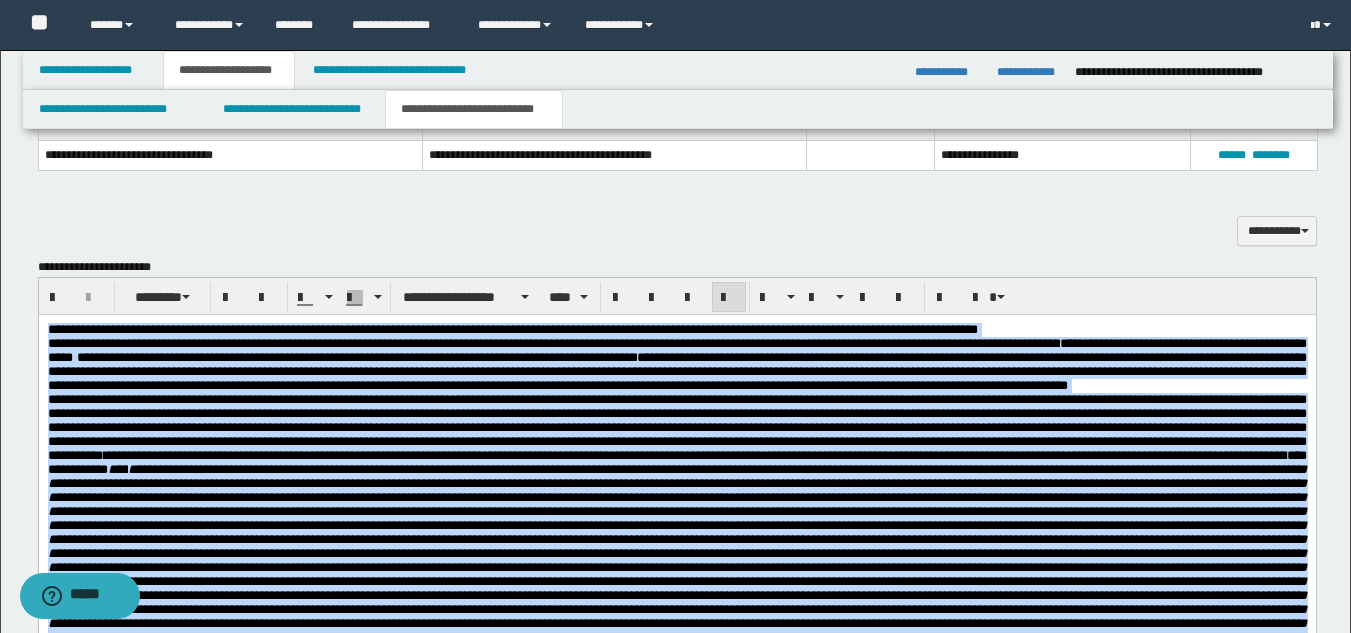 click on "**********" at bounding box center [298, 357] 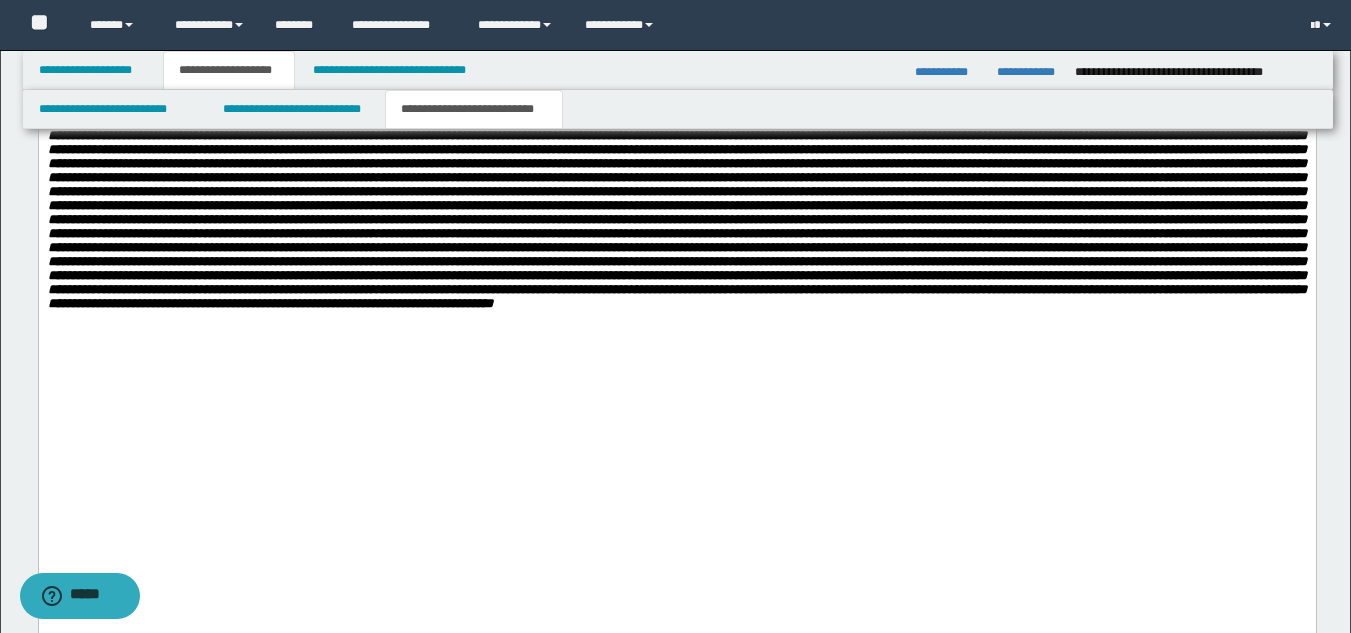 scroll, scrollTop: 1600, scrollLeft: 0, axis: vertical 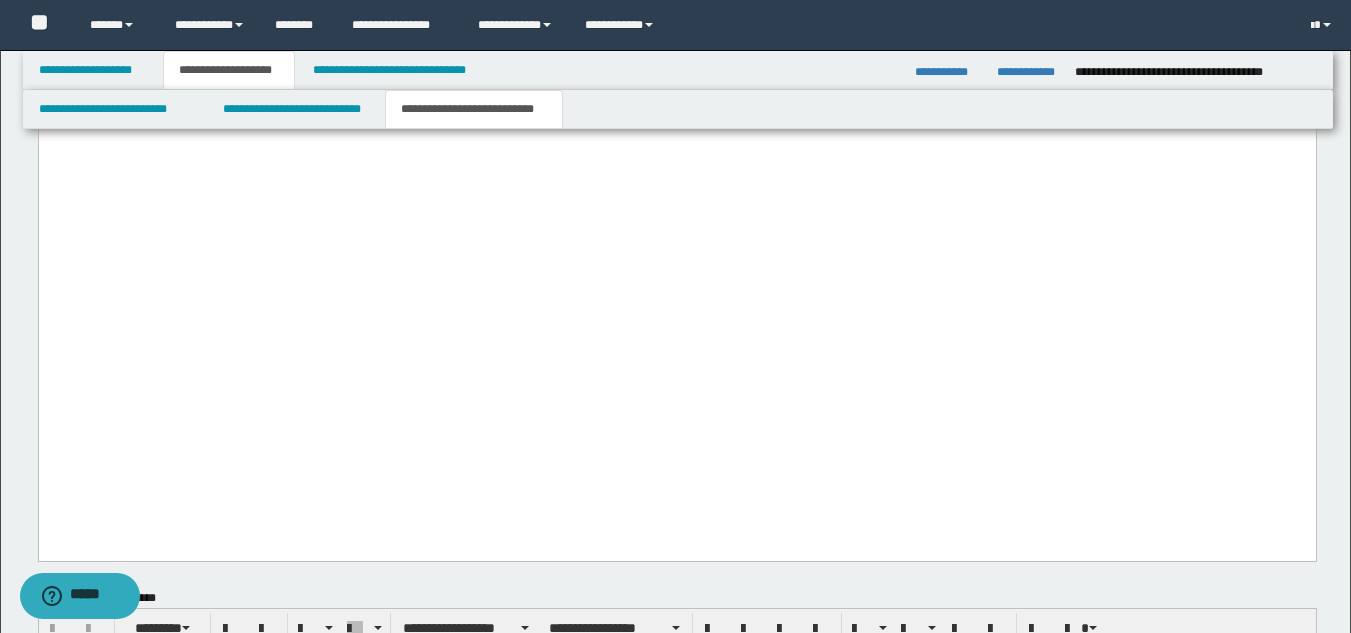 click on "**********" at bounding box center [676, -125] 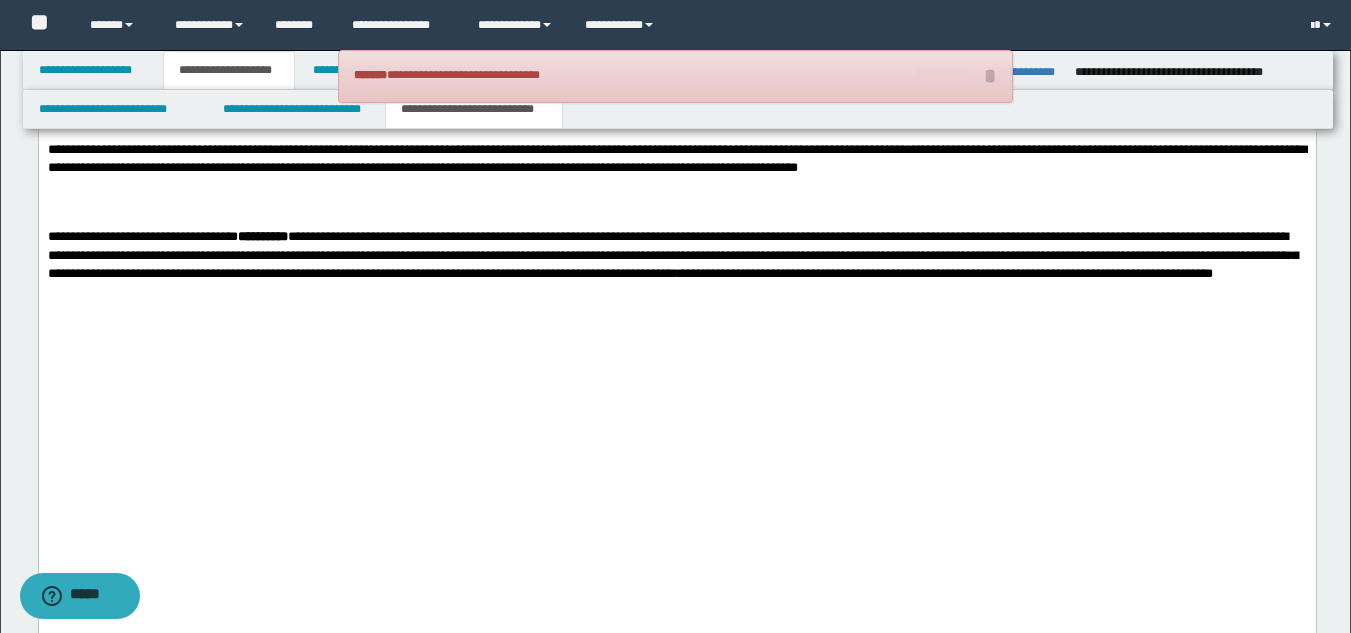click on "**********" at bounding box center [676, -63] 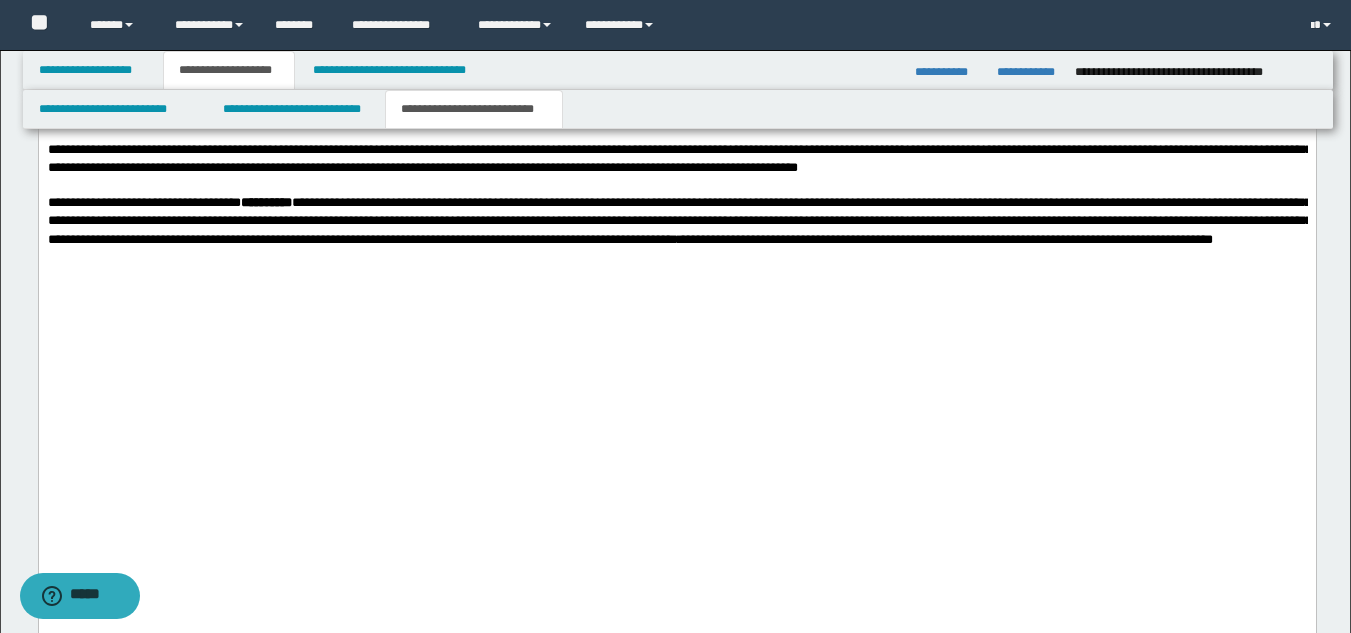 click on "**********" at bounding box center (944, 240) 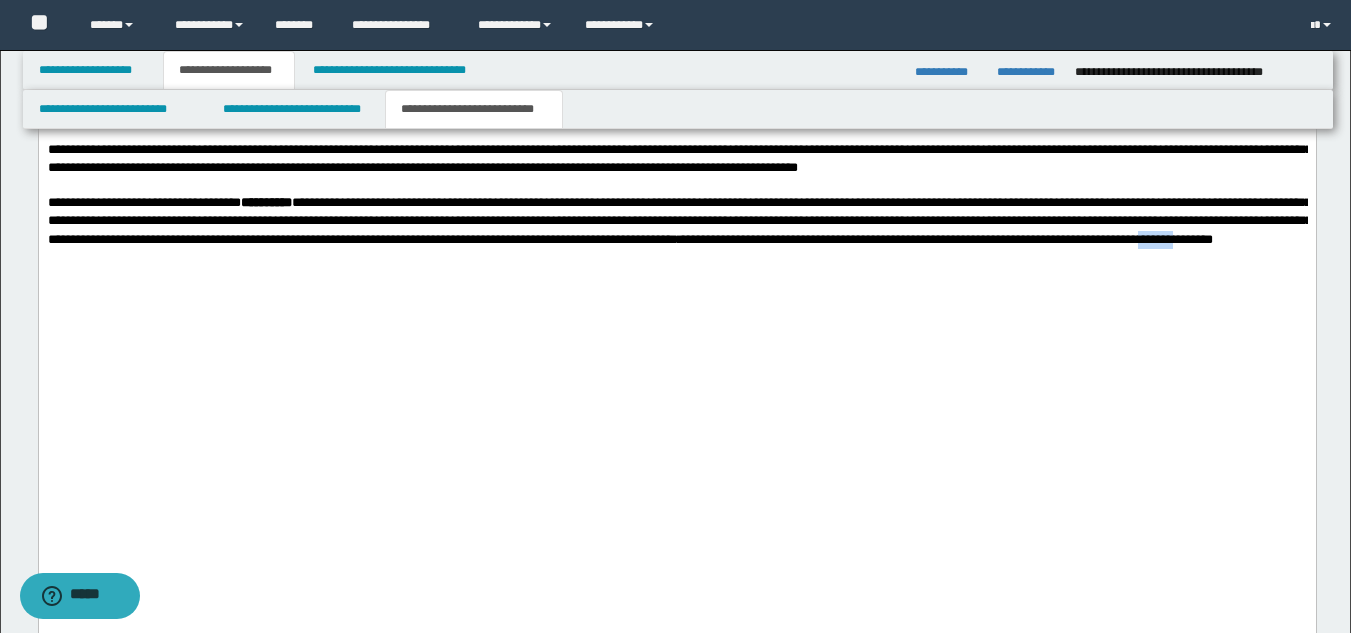 drag, startPoint x: 488, startPoint y: 540, endPoint x: 546, endPoint y: 532, distance: 58.549126 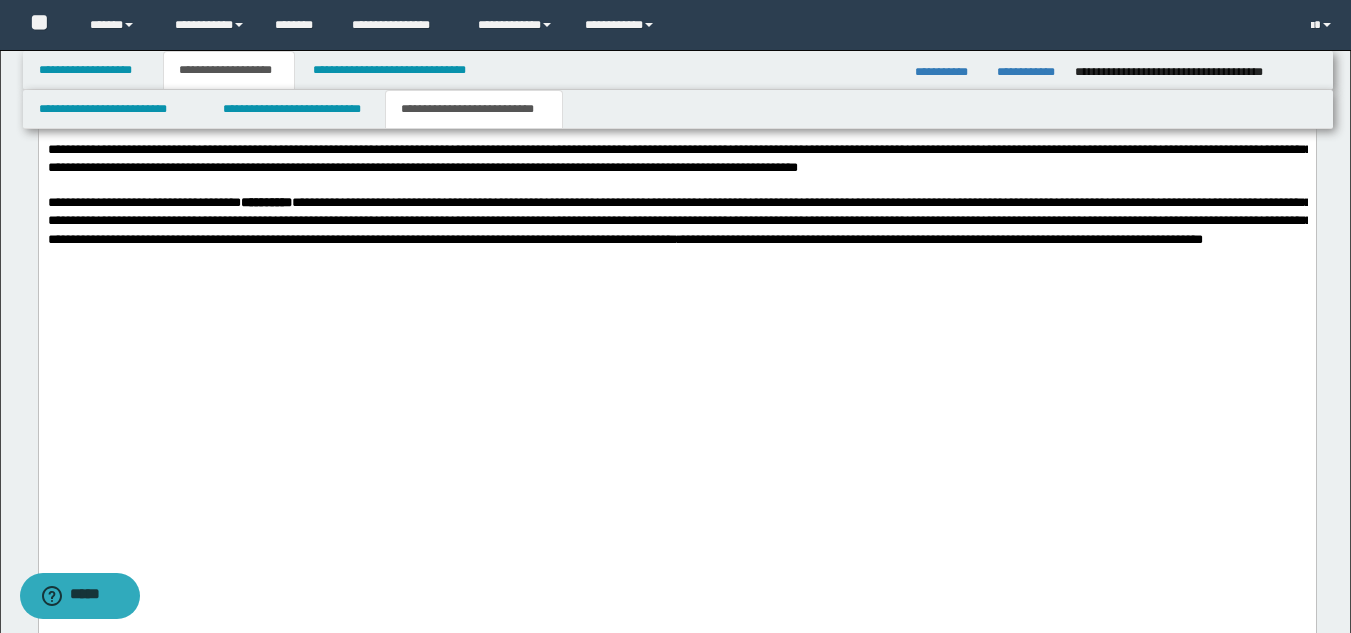 click on "**********" at bounding box center [676, -88] 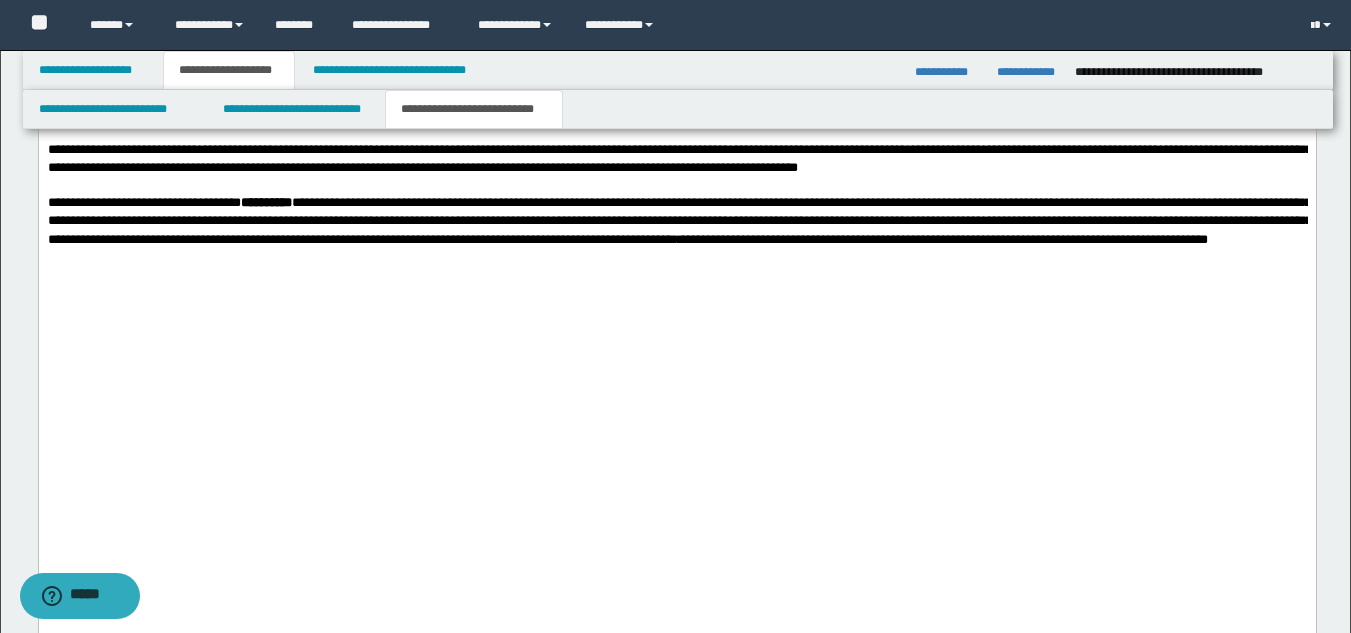 click on "**********" at bounding box center [679, 222] 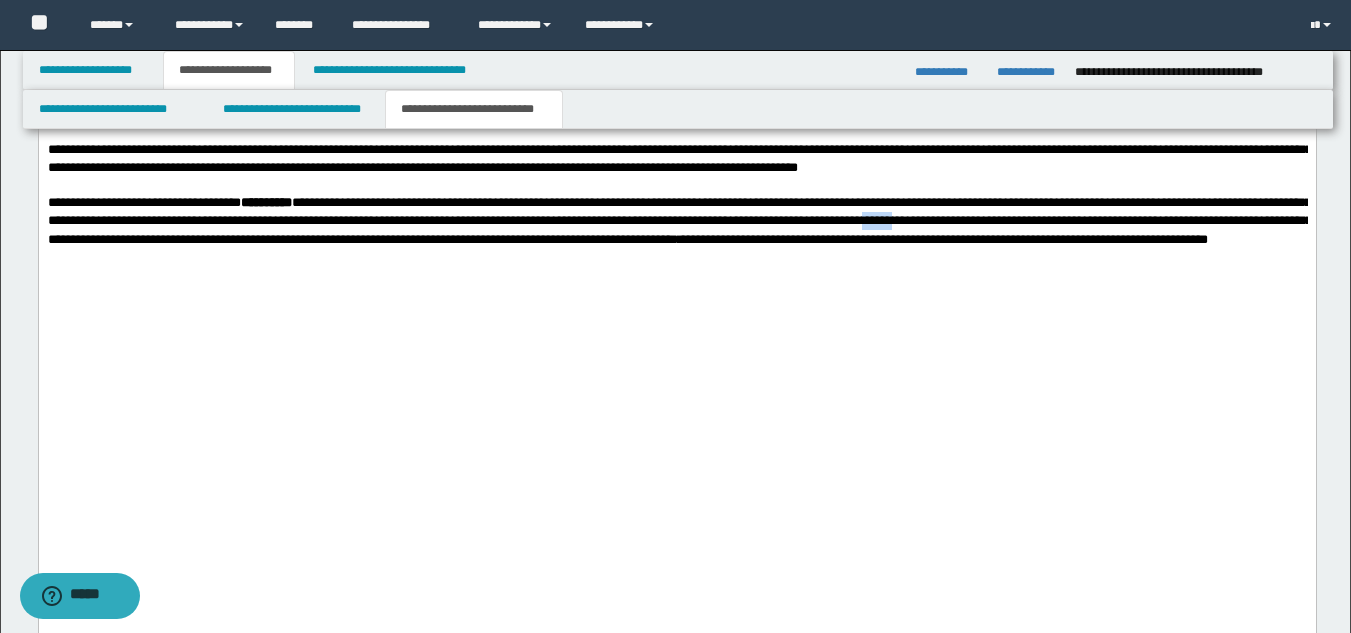 drag, startPoint x: 1170, startPoint y: 498, endPoint x: 1205, endPoint y: 504, distance: 35.510563 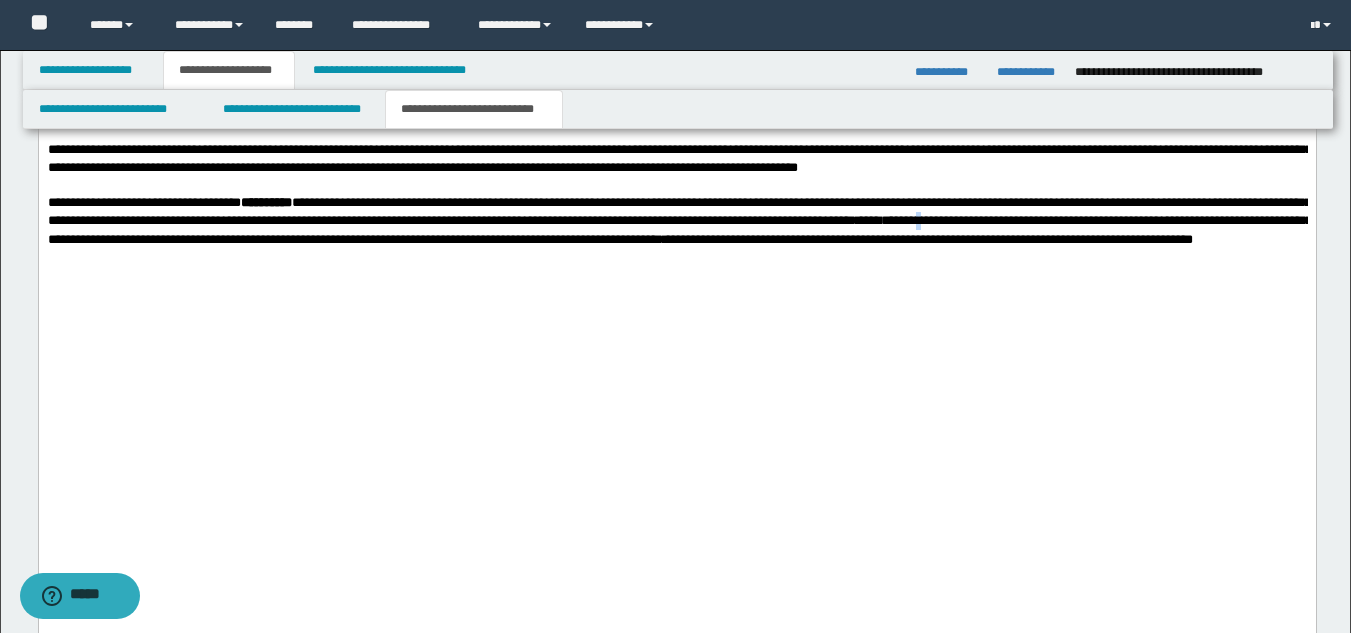 click on "**********" at bounding box center (679, 222) 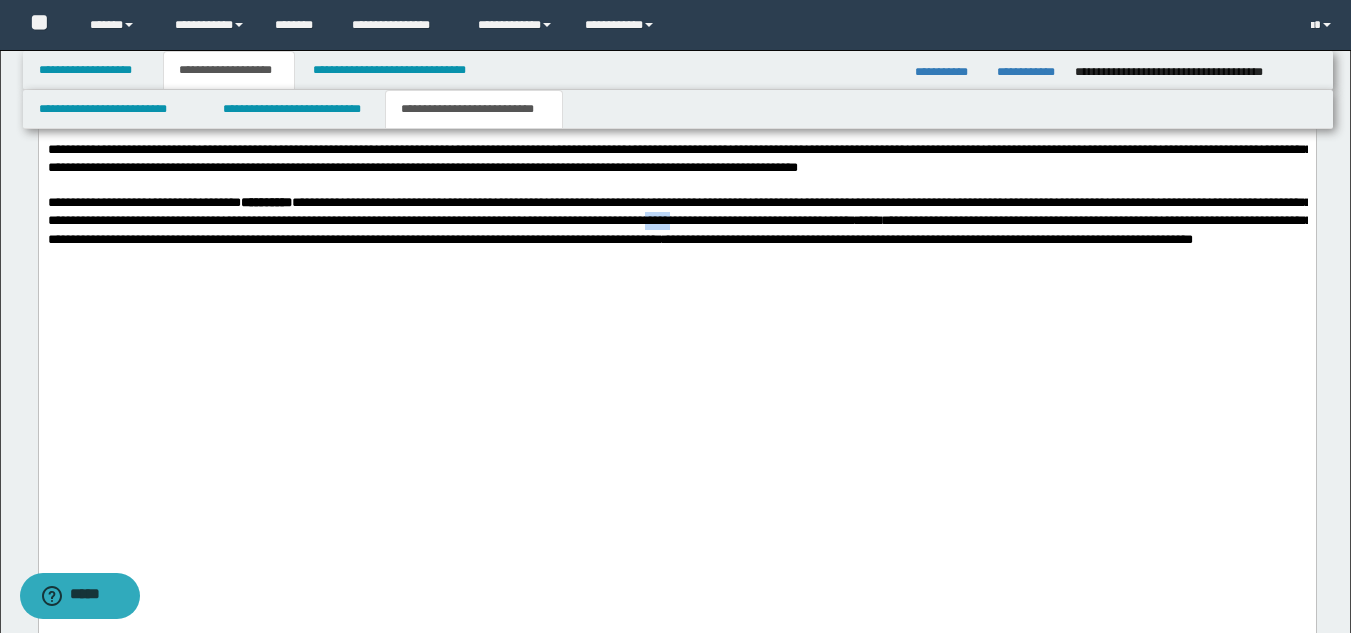 drag, startPoint x: 924, startPoint y: 497, endPoint x: 955, endPoint y: 499, distance: 31.06445 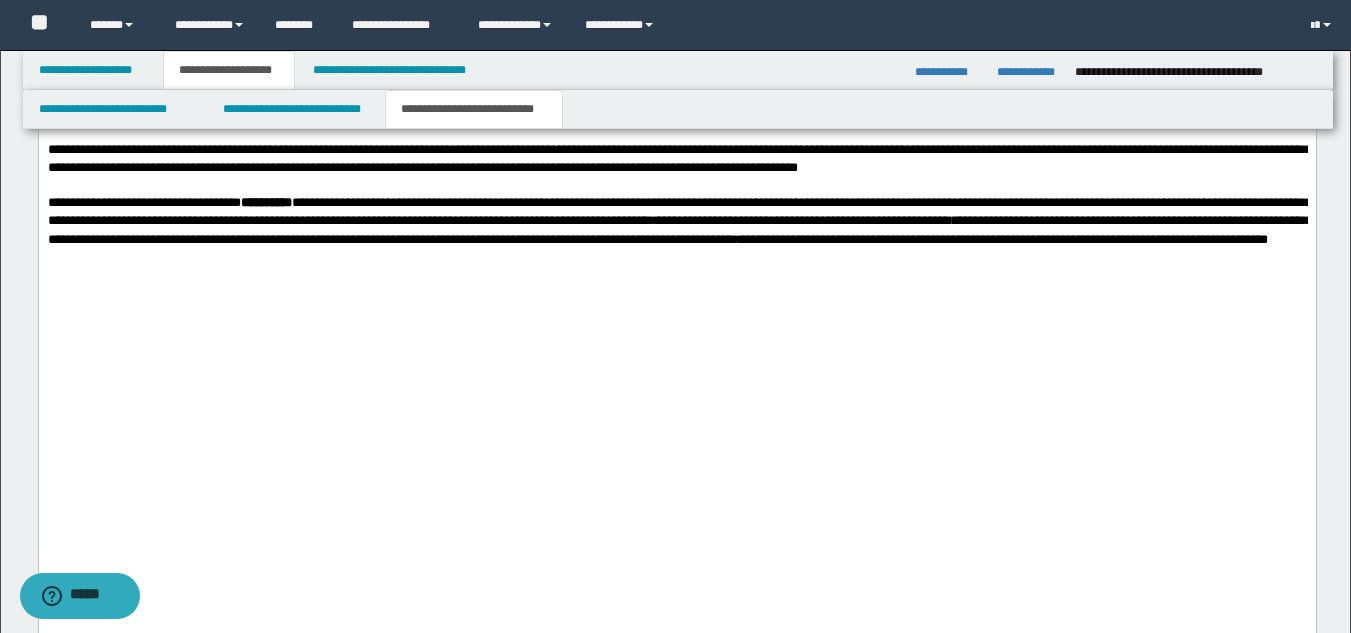 click on "**********" at bounding box center (679, 222) 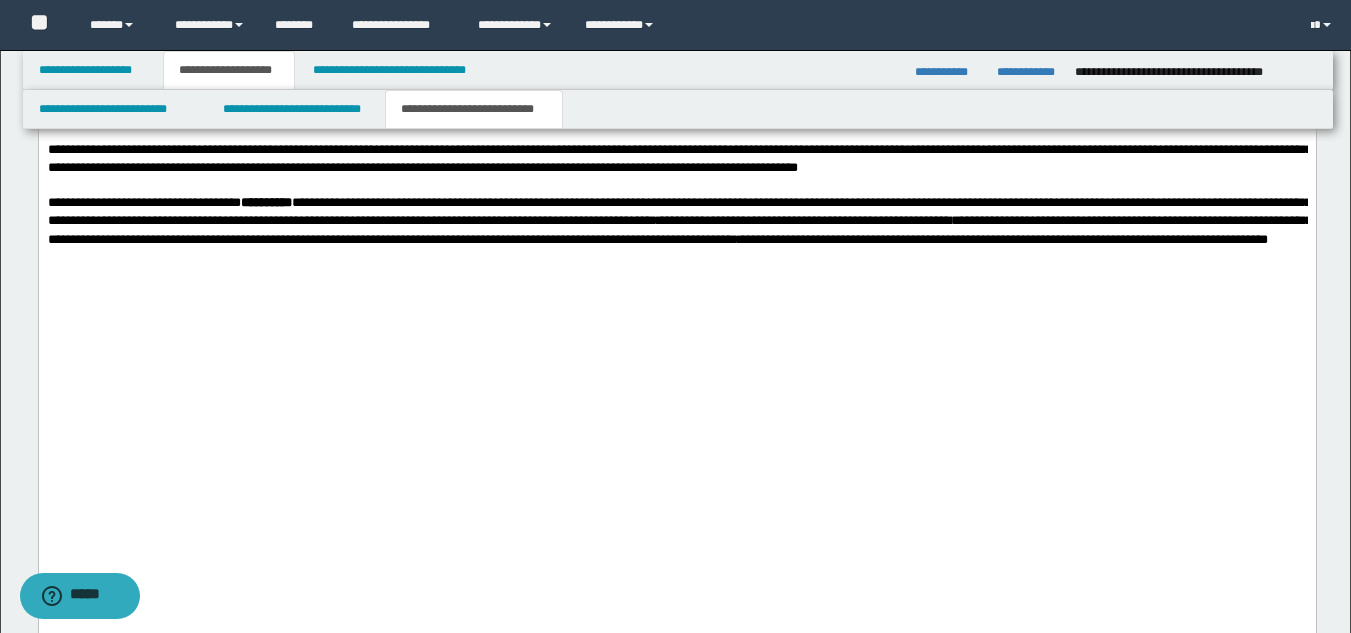 click on "**********" at bounding box center [679, 222] 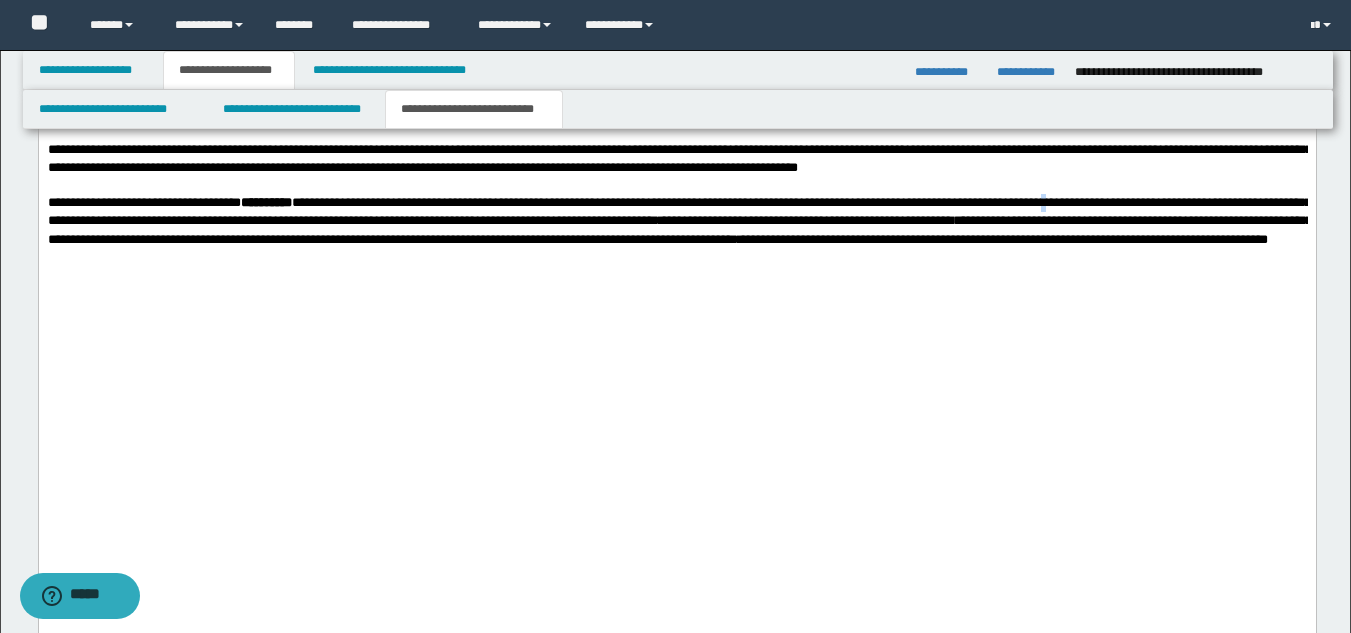 click on "**********" at bounding box center [679, 222] 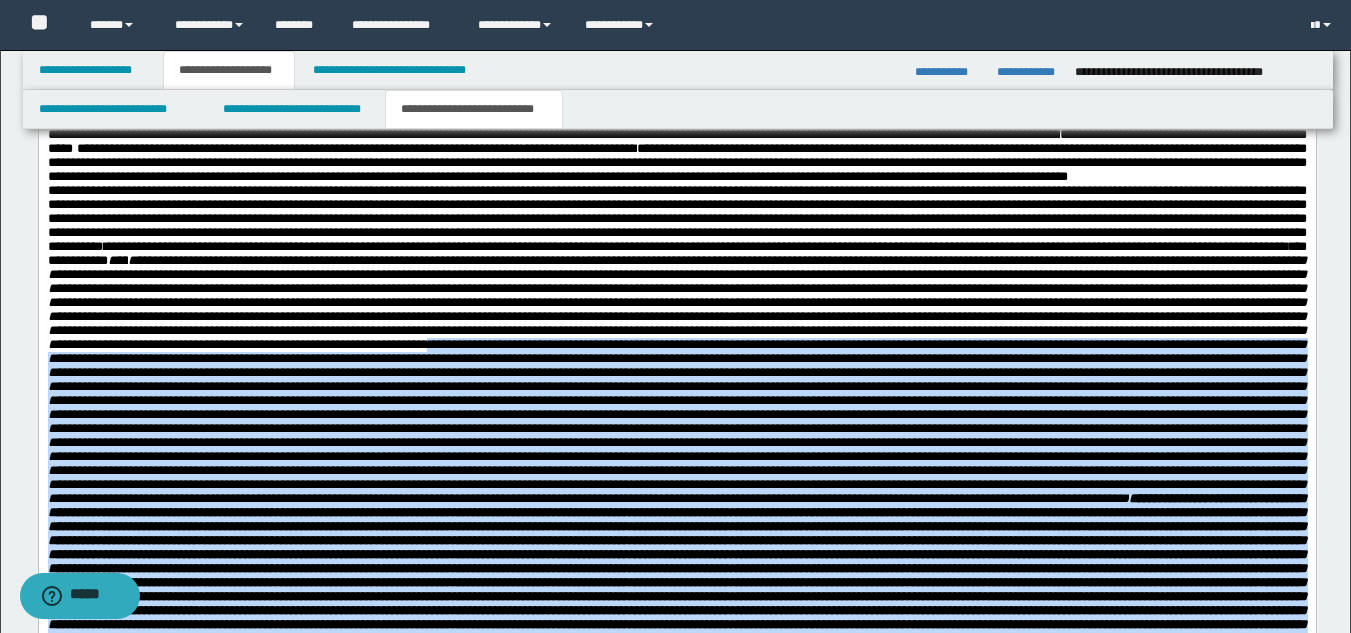 scroll, scrollTop: 900, scrollLeft: 0, axis: vertical 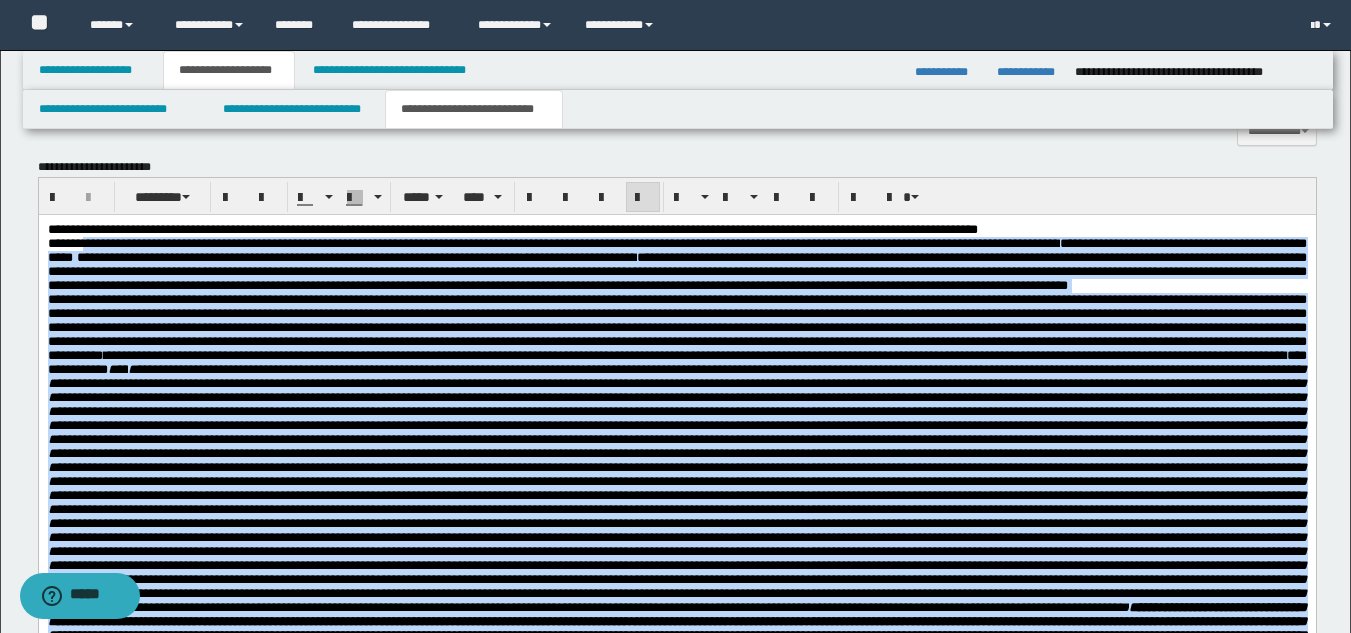 drag, startPoint x: 784, startPoint y: 1254, endPoint x: 83, endPoint y: 234, distance: 1237.6594 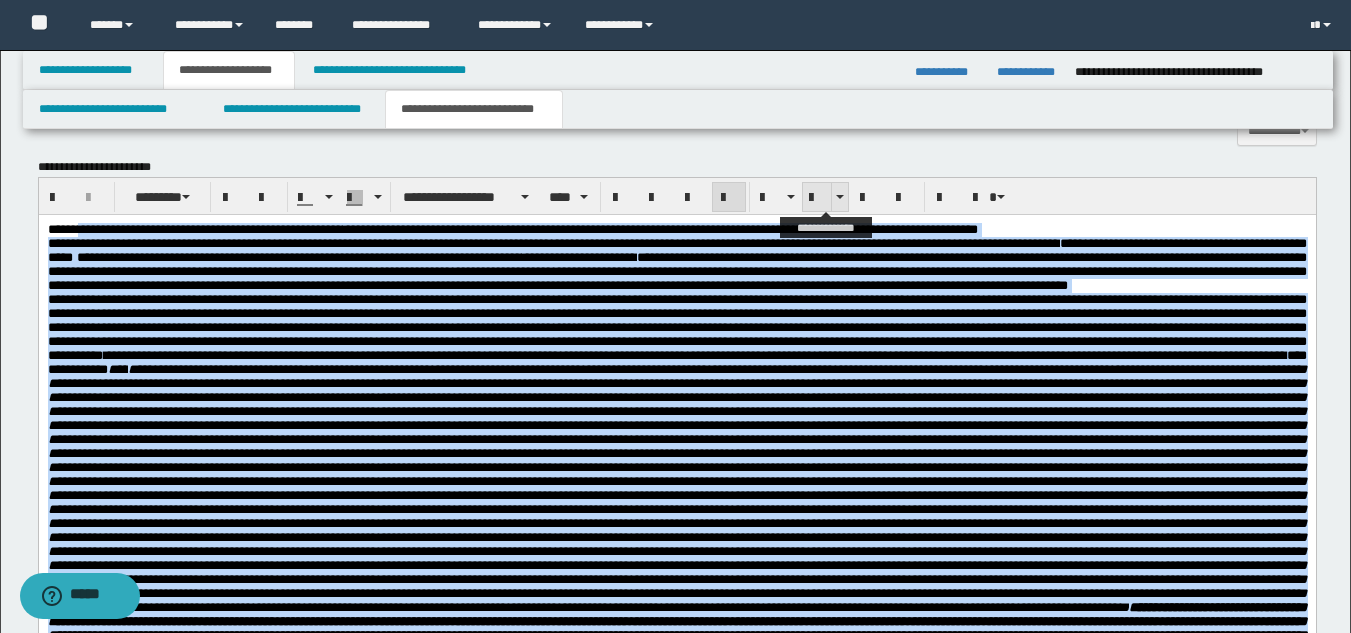click at bounding box center (817, 198) 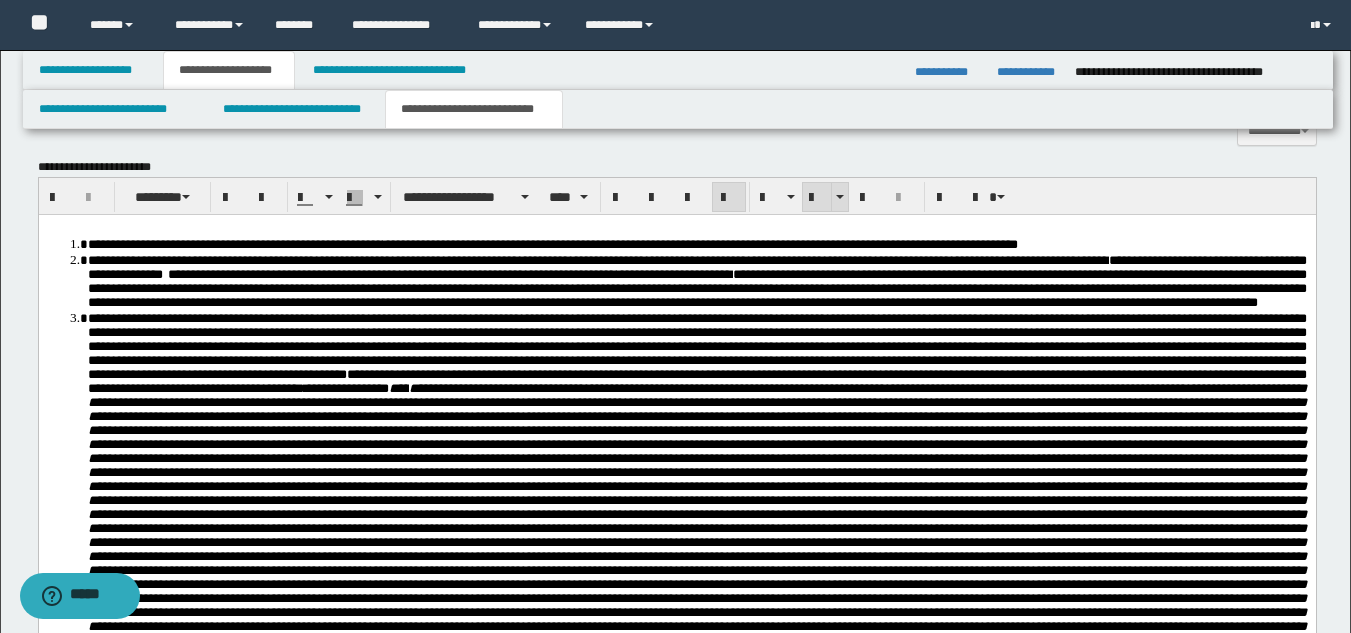click at bounding box center [817, 198] 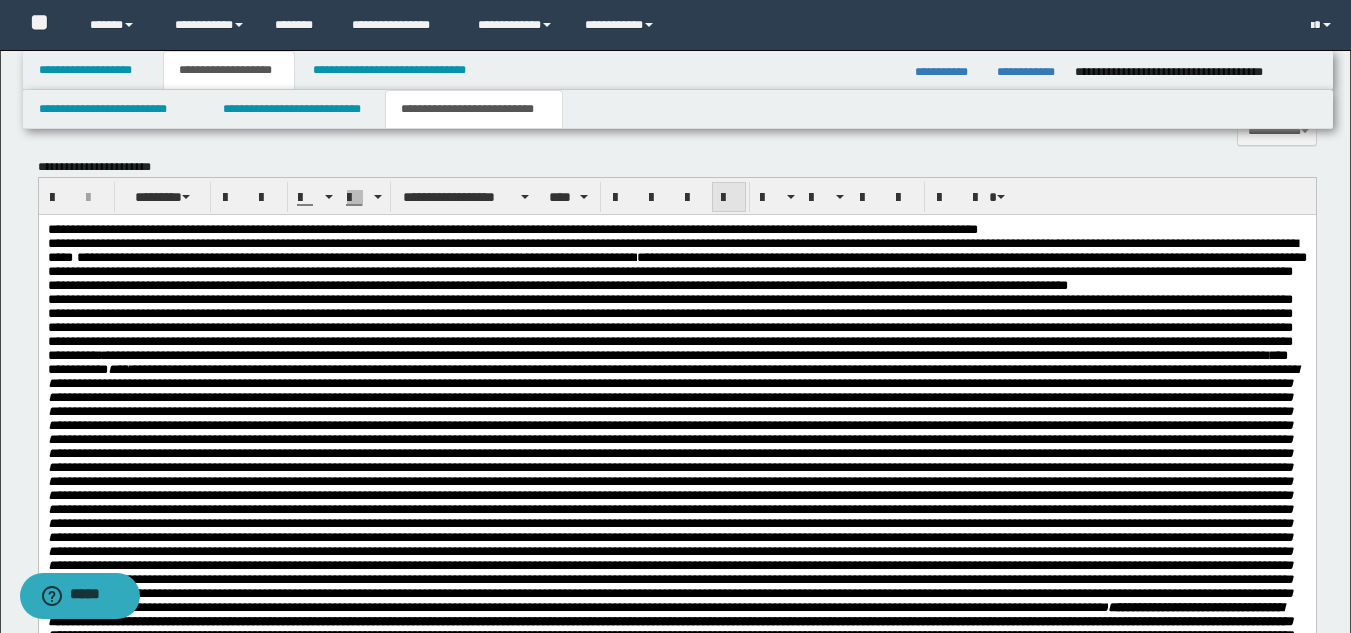 drag, startPoint x: 717, startPoint y: 200, endPoint x: 714, endPoint y: 57, distance: 143.03146 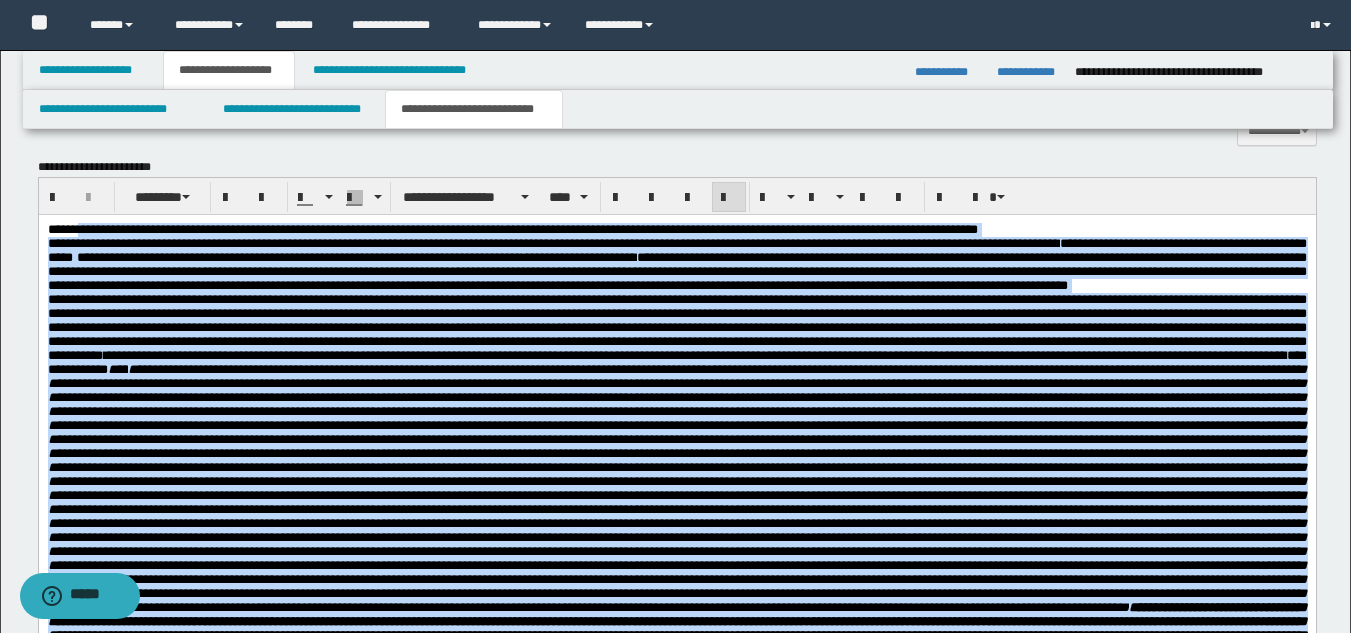 click on "**********" at bounding box center [676, 558] 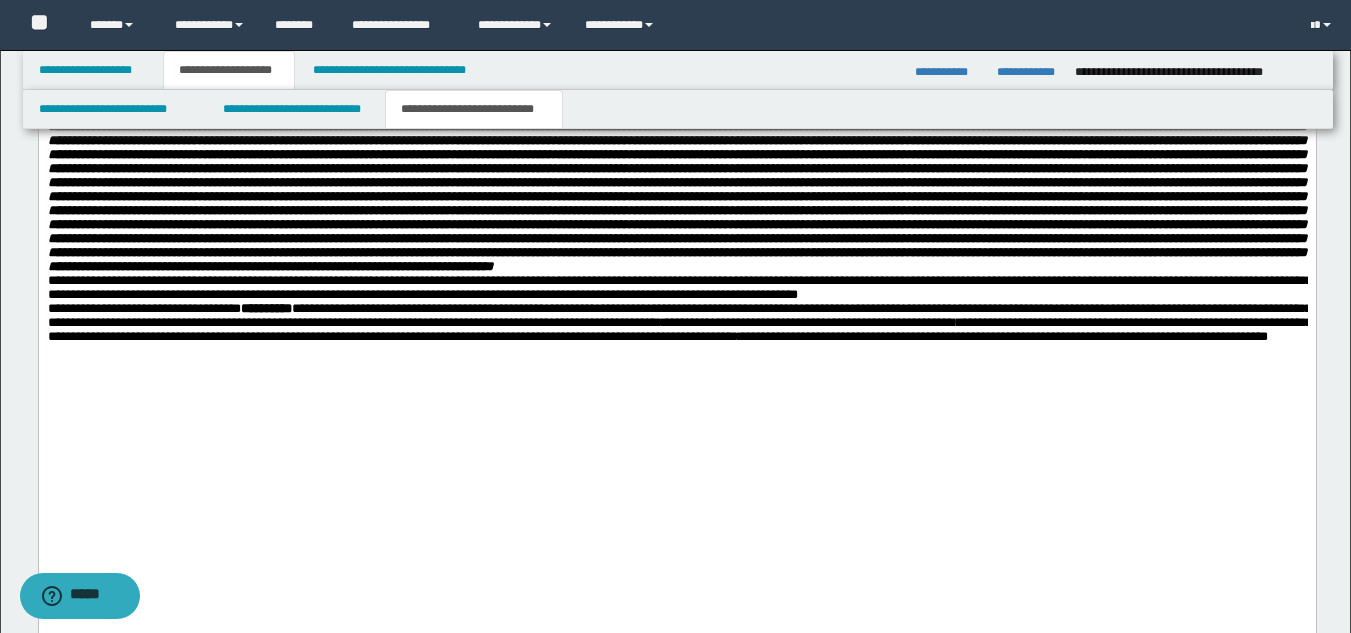 scroll, scrollTop: 1600, scrollLeft: 0, axis: vertical 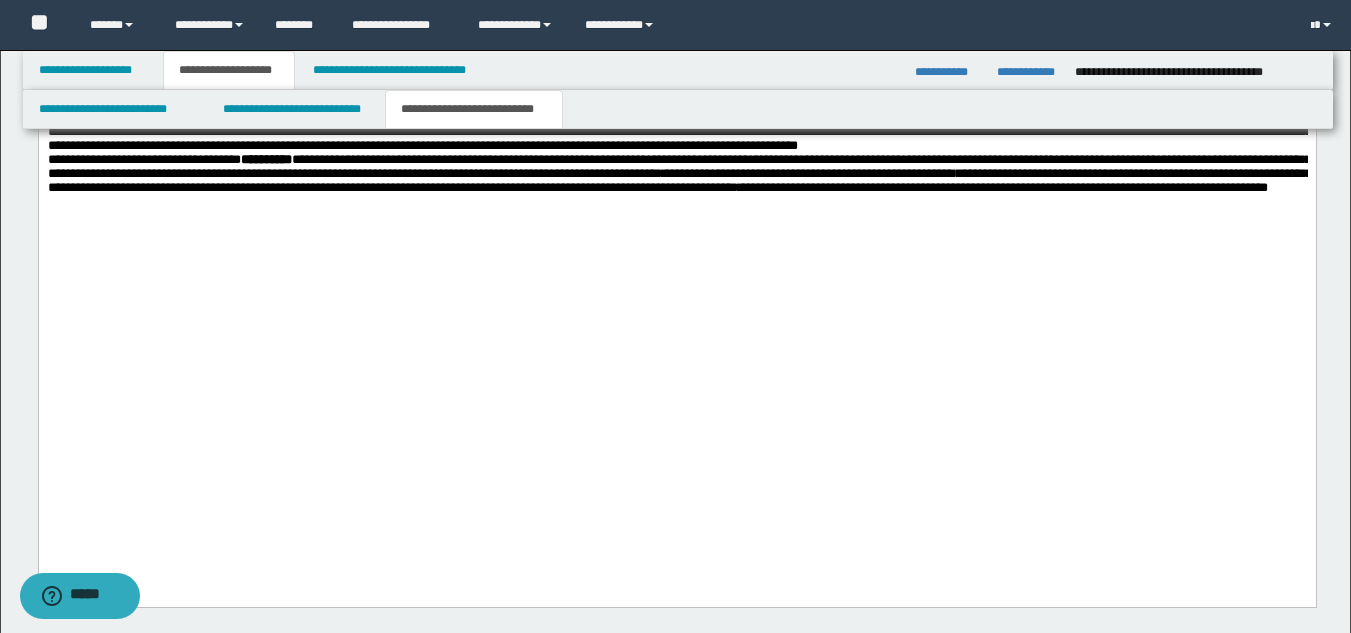 click on "**********" at bounding box center (676, -115) 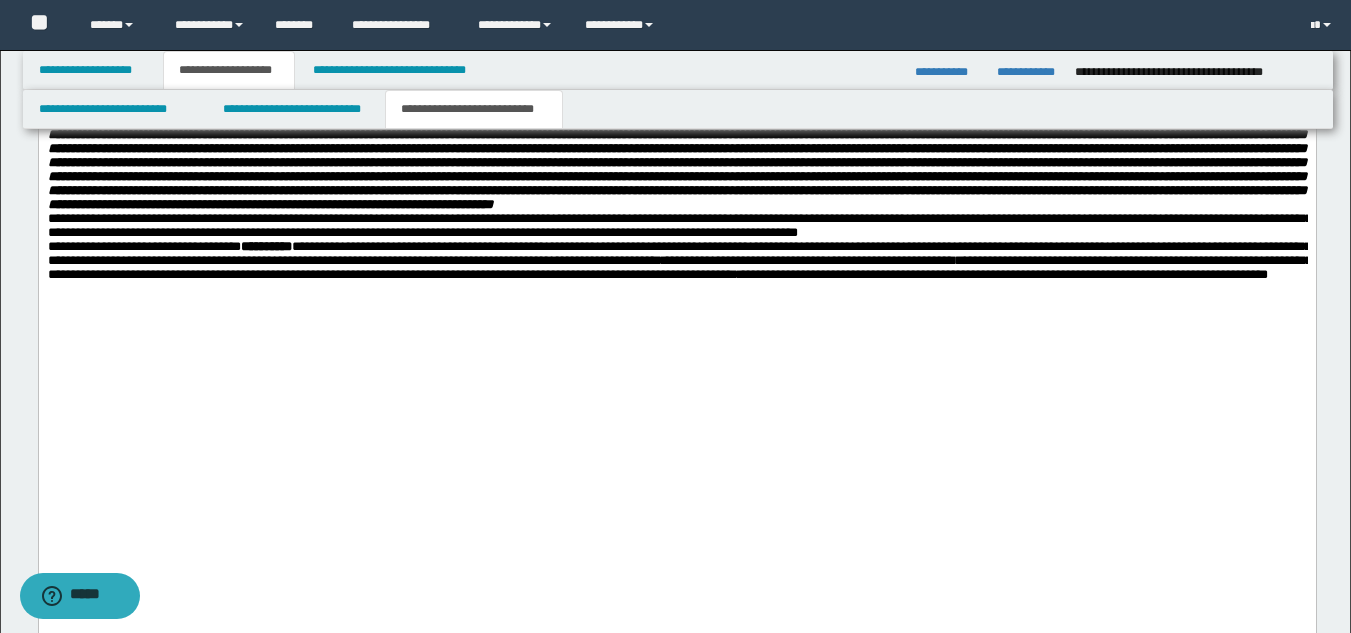 scroll, scrollTop: 1237, scrollLeft: 0, axis: vertical 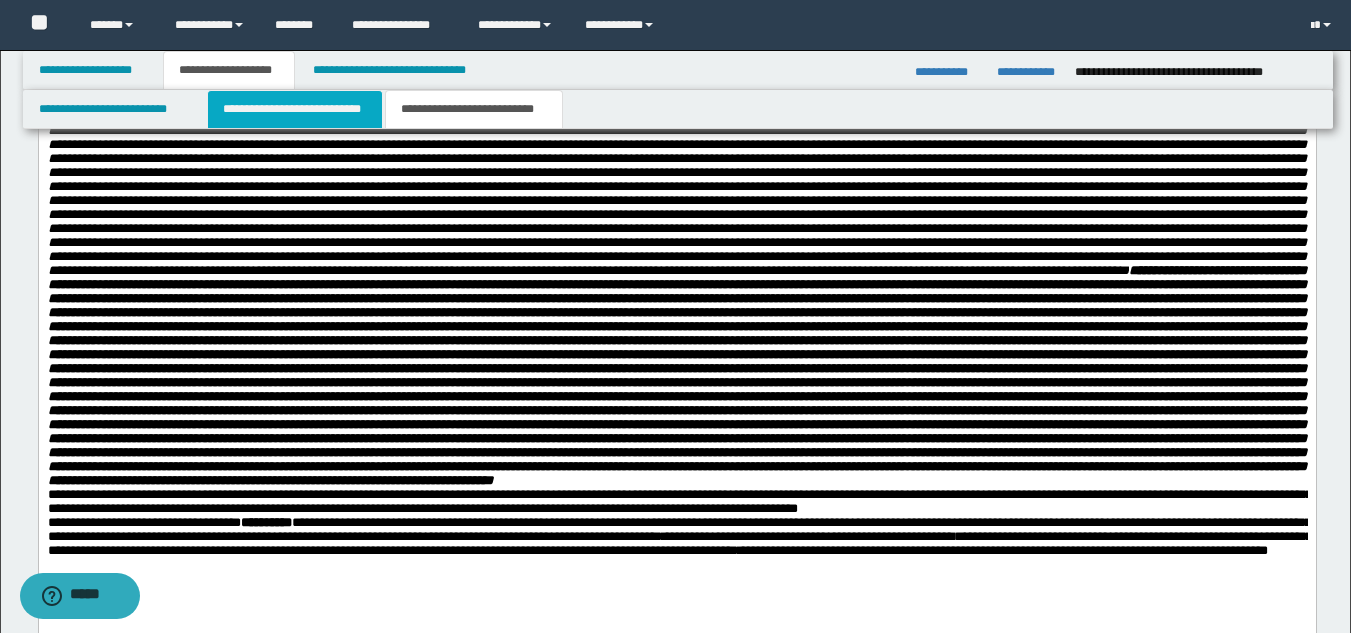 click on "**********" at bounding box center (295, 109) 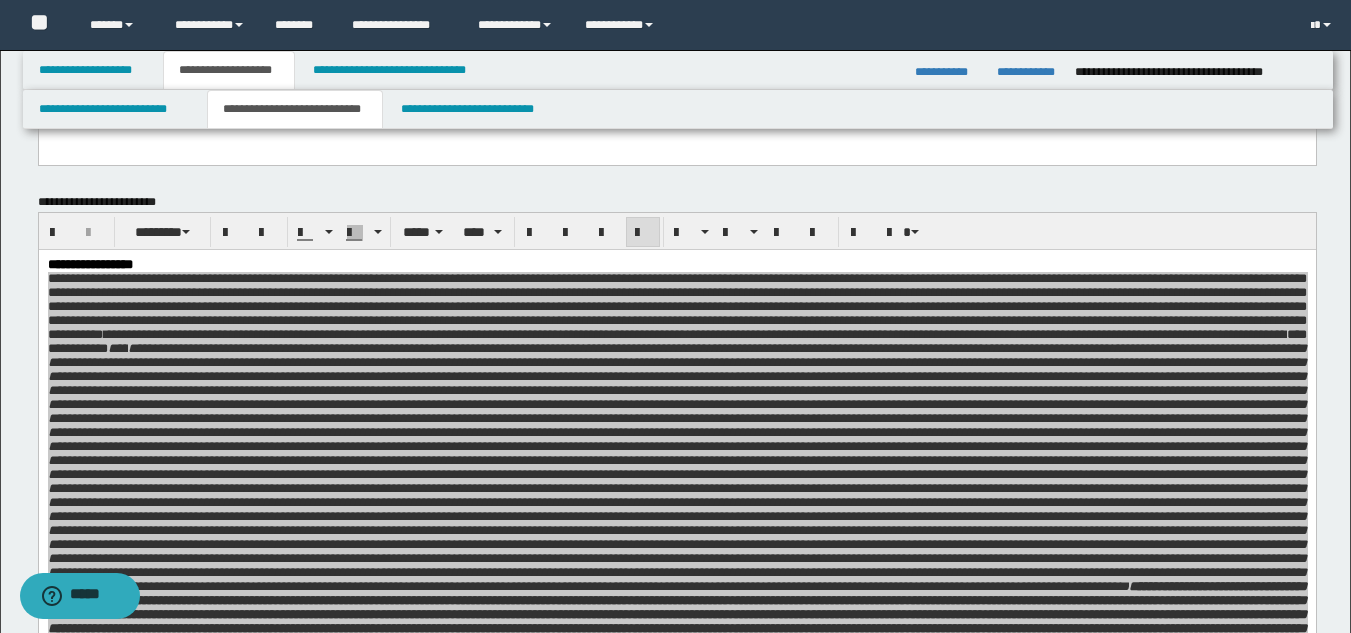 scroll, scrollTop: 0, scrollLeft: 0, axis: both 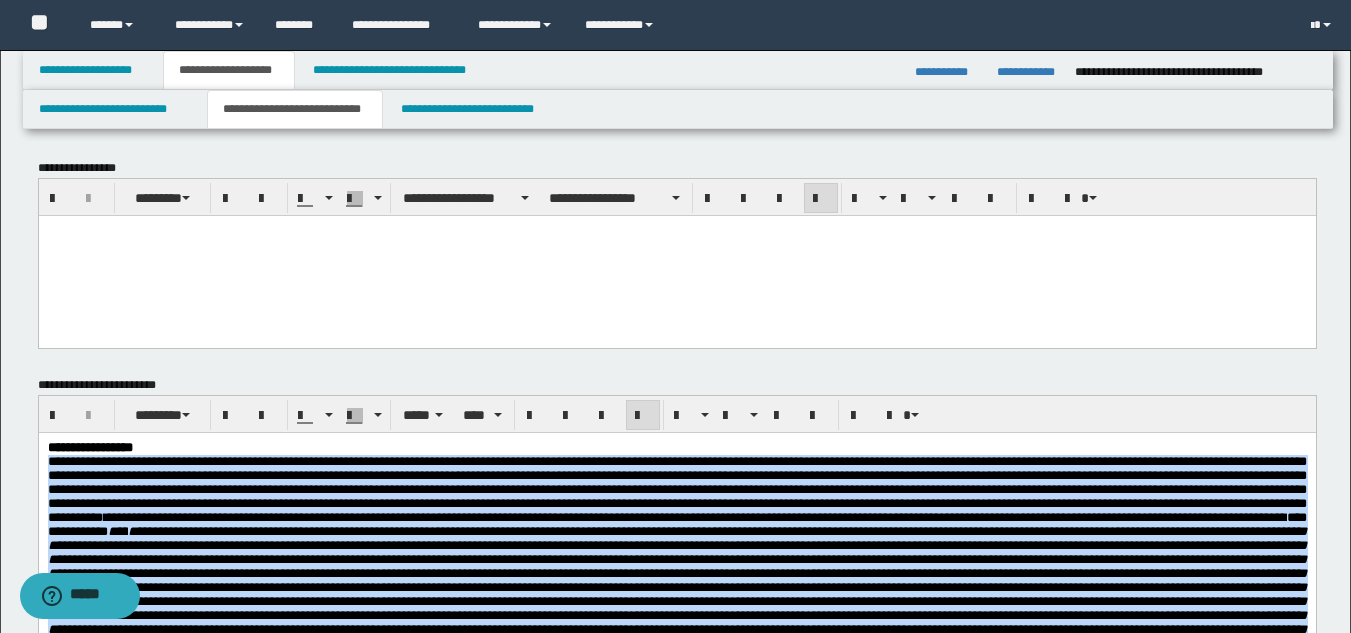 click on "**********" at bounding box center (676, 495) 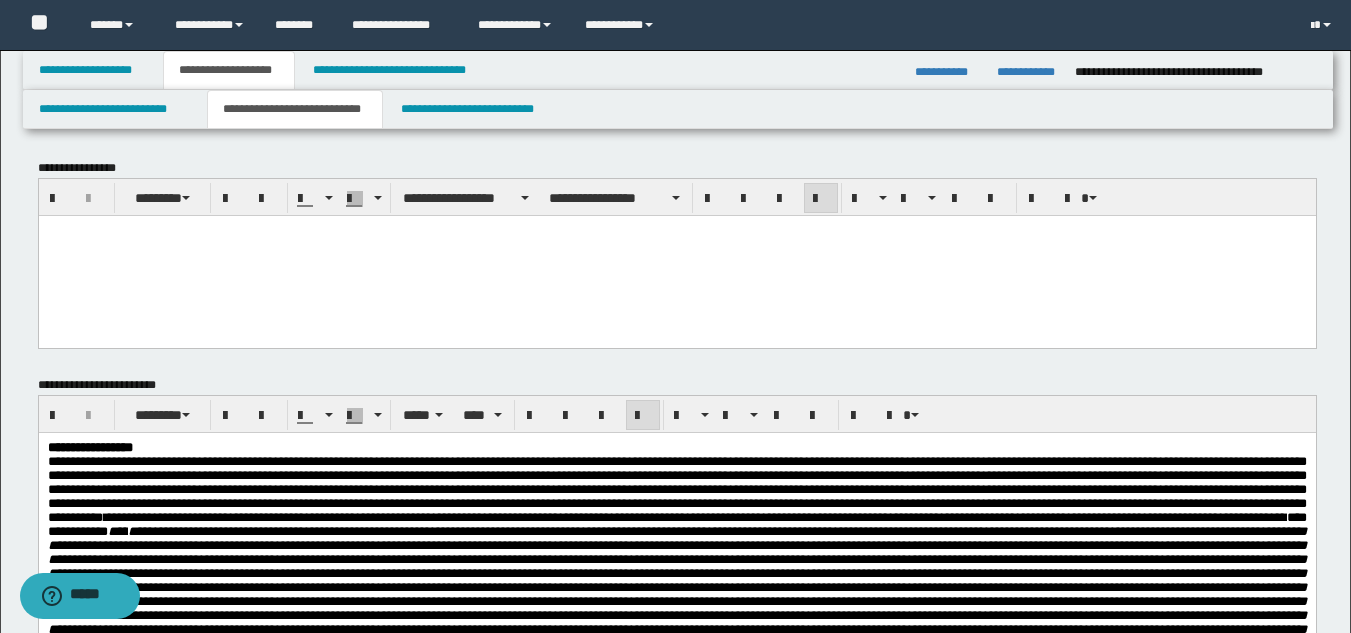 click at bounding box center [676, 255] 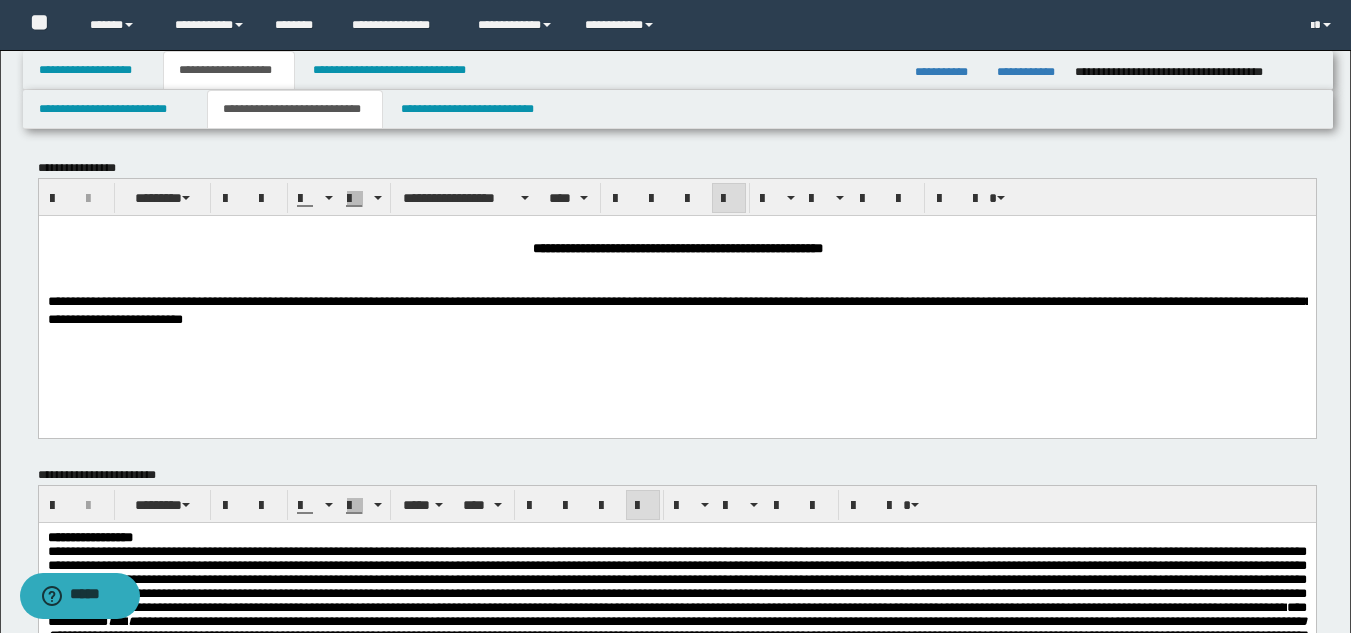 click on "**********" at bounding box center [679, 309] 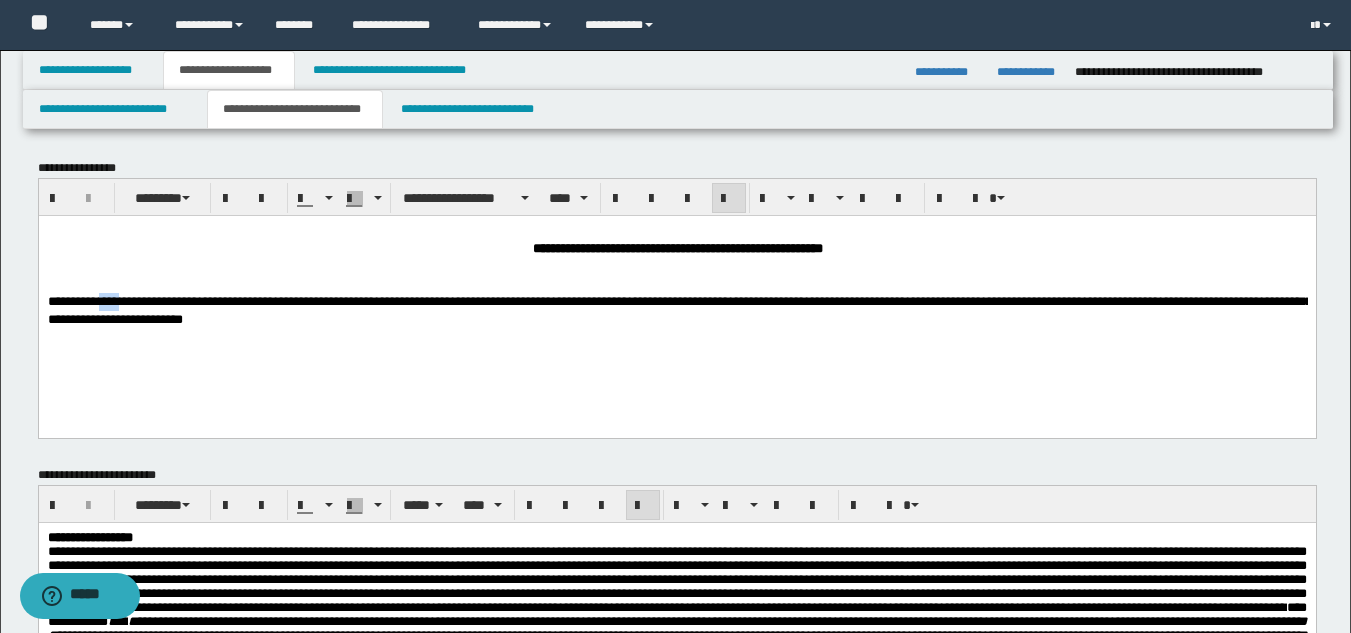 drag, startPoint x: 104, startPoint y: 301, endPoint x: 130, endPoint y: 302, distance: 26.019224 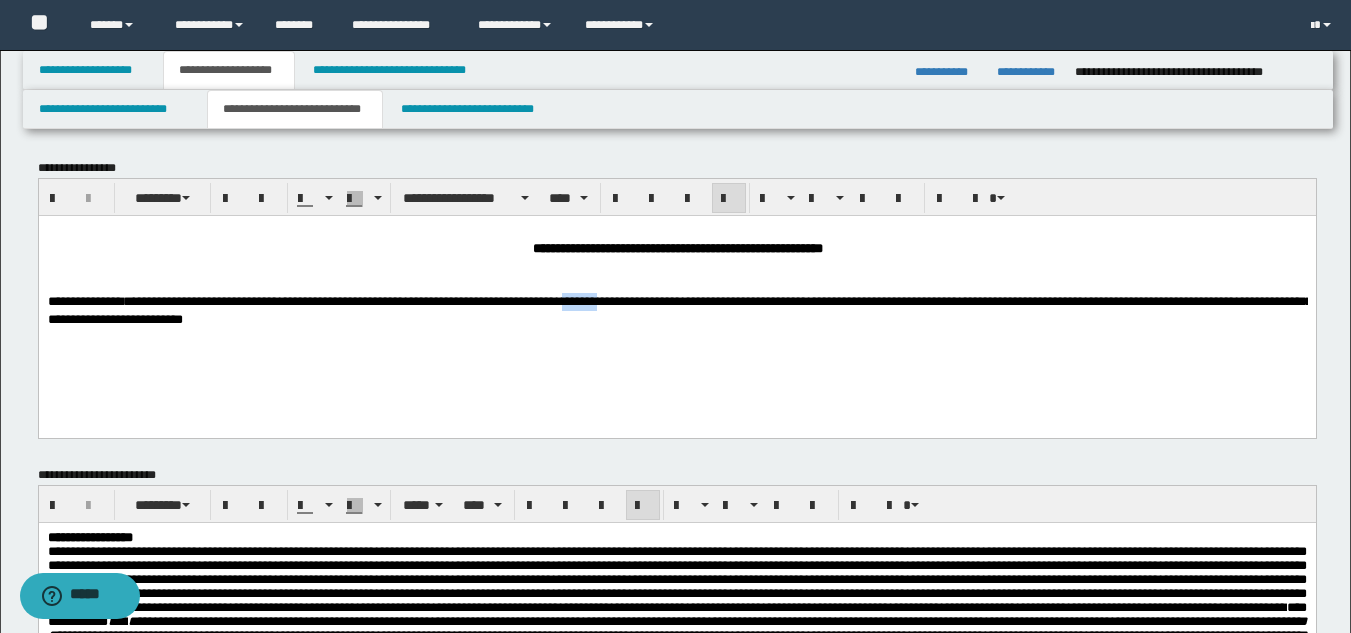 drag, startPoint x: 653, startPoint y: 304, endPoint x: 696, endPoint y: 308, distance: 43.185646 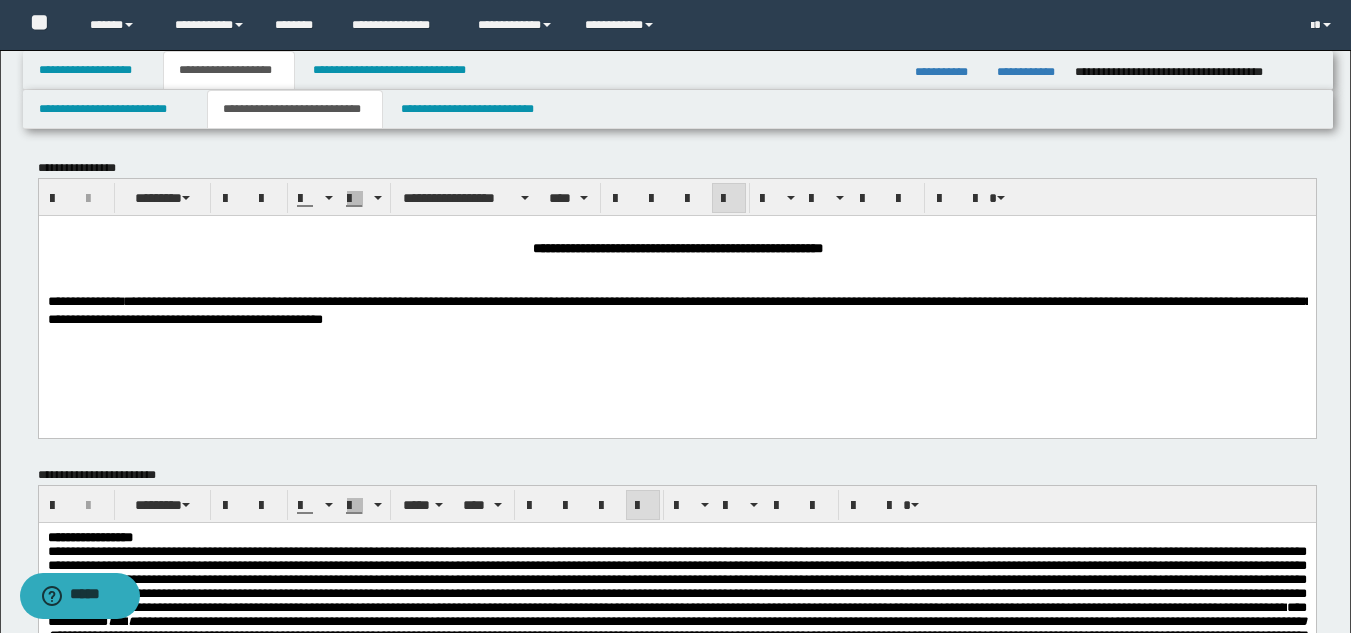 click on "**********" at bounding box center [679, 309] 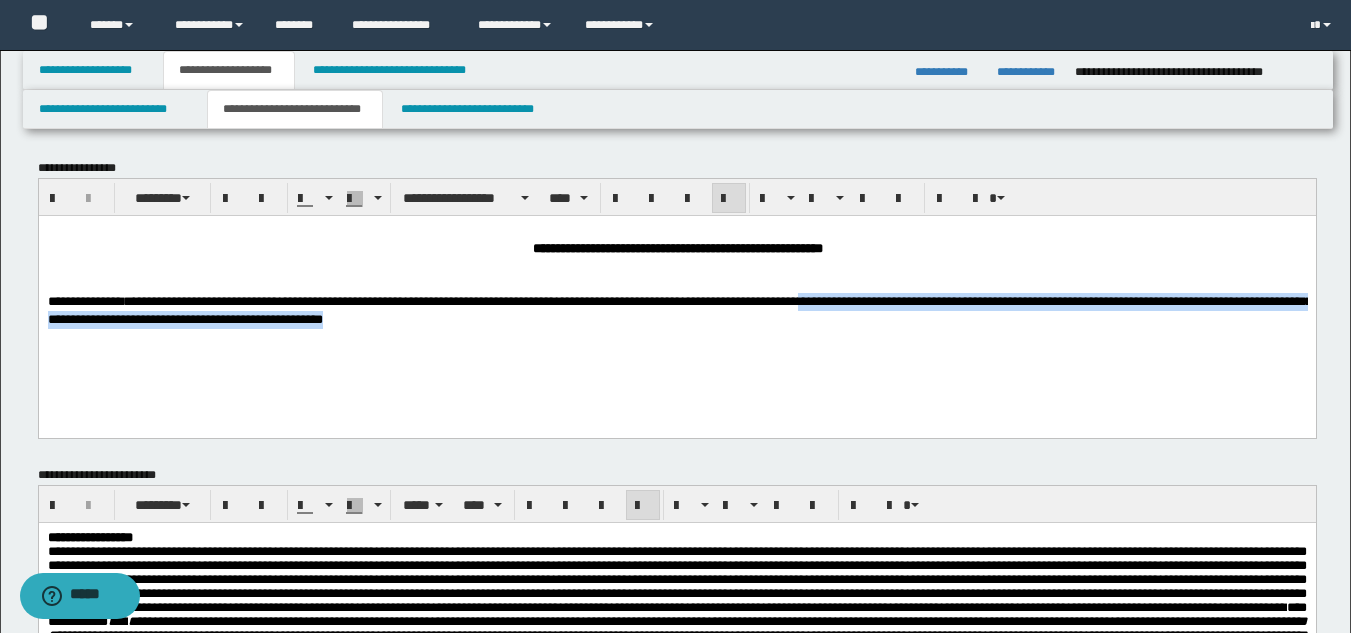 drag, startPoint x: 1003, startPoint y: 301, endPoint x: 1059, endPoint y: 312, distance: 57.070133 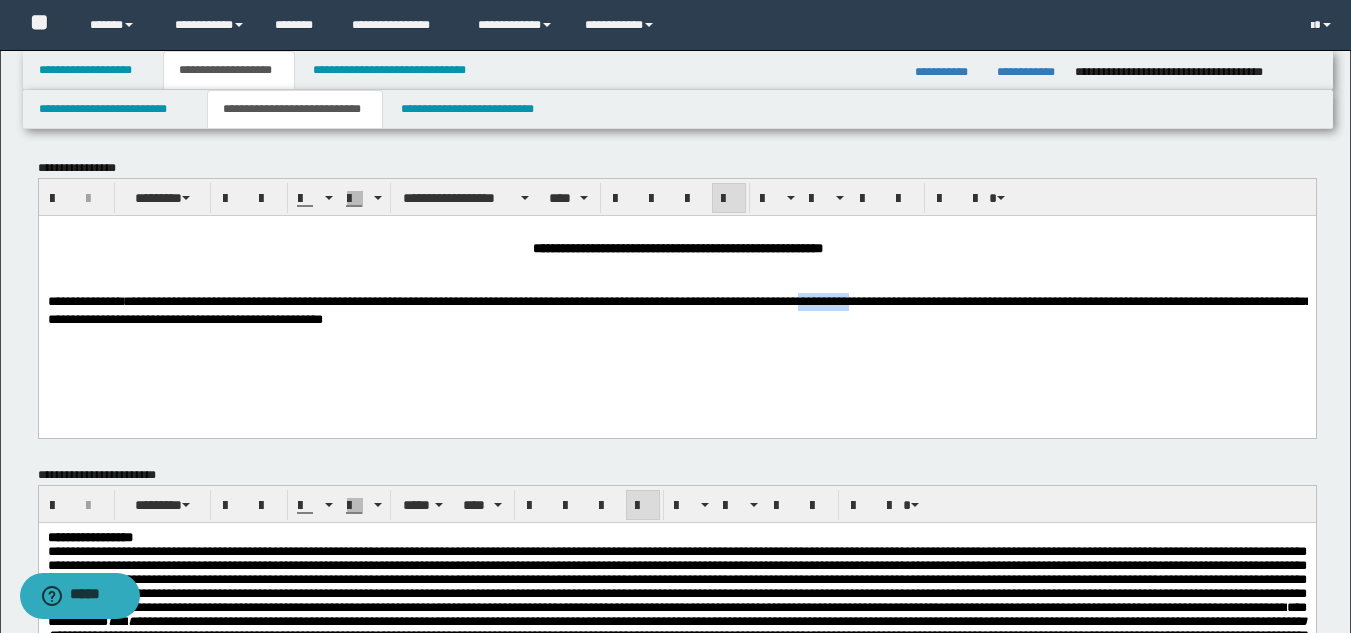 drag, startPoint x: 1062, startPoint y: 301, endPoint x: 1005, endPoint y: 301, distance: 57 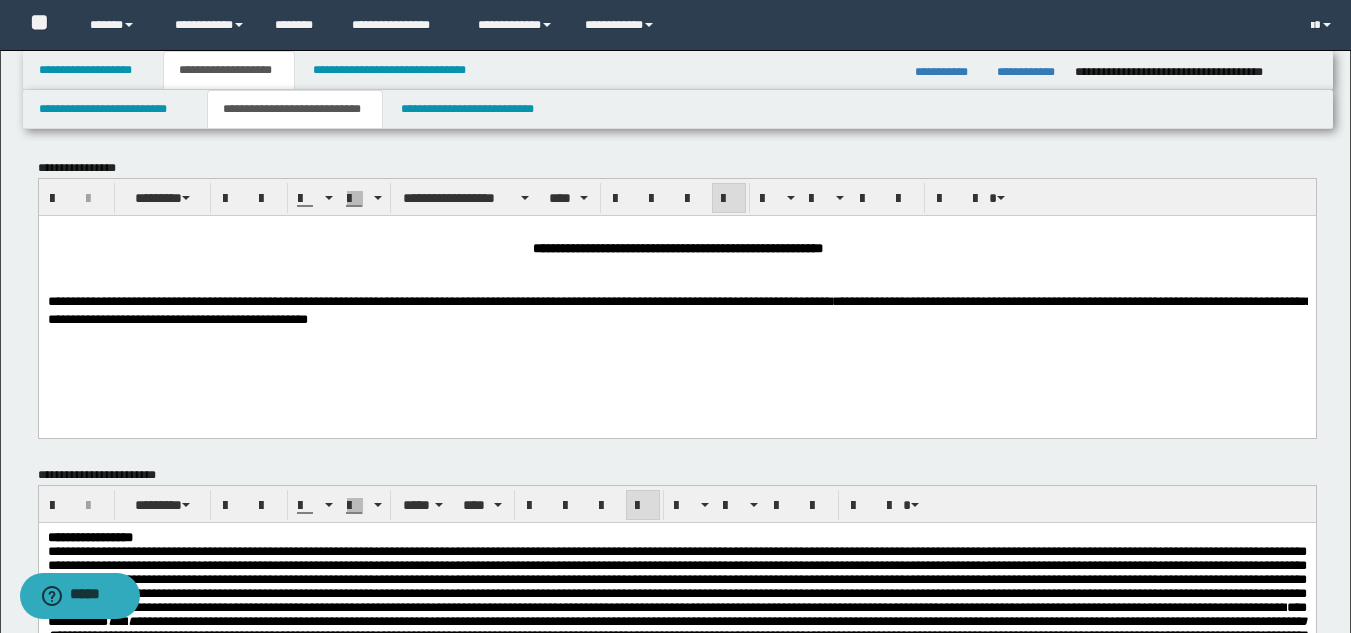 click on "**********" at bounding box center (679, 309) 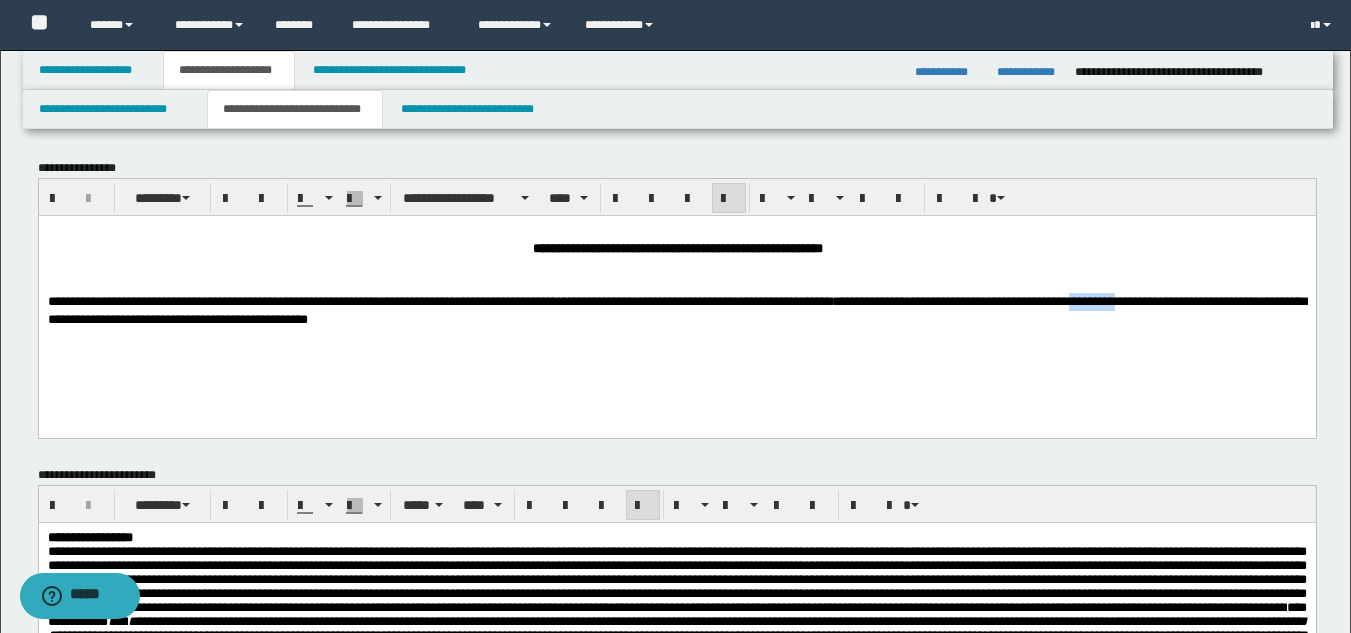 drag, startPoint x: 105, startPoint y: 320, endPoint x: 47, endPoint y: 314, distance: 58.30952 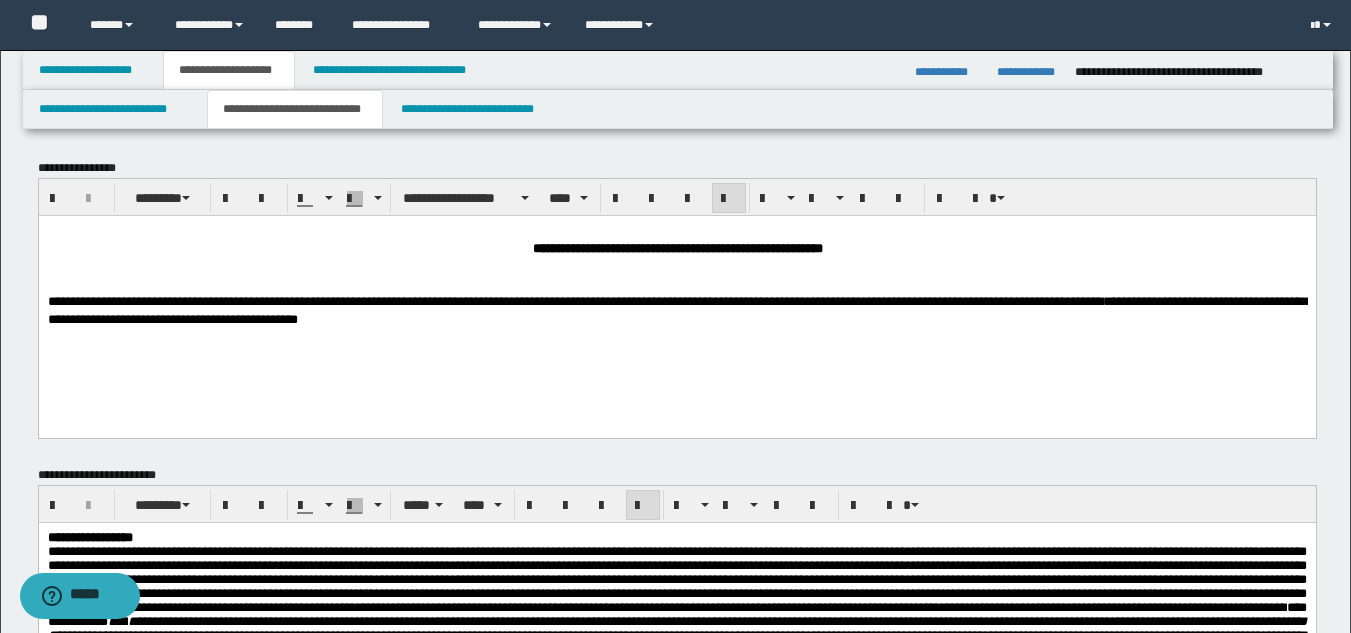 click on "**********" at bounding box center (679, 309) 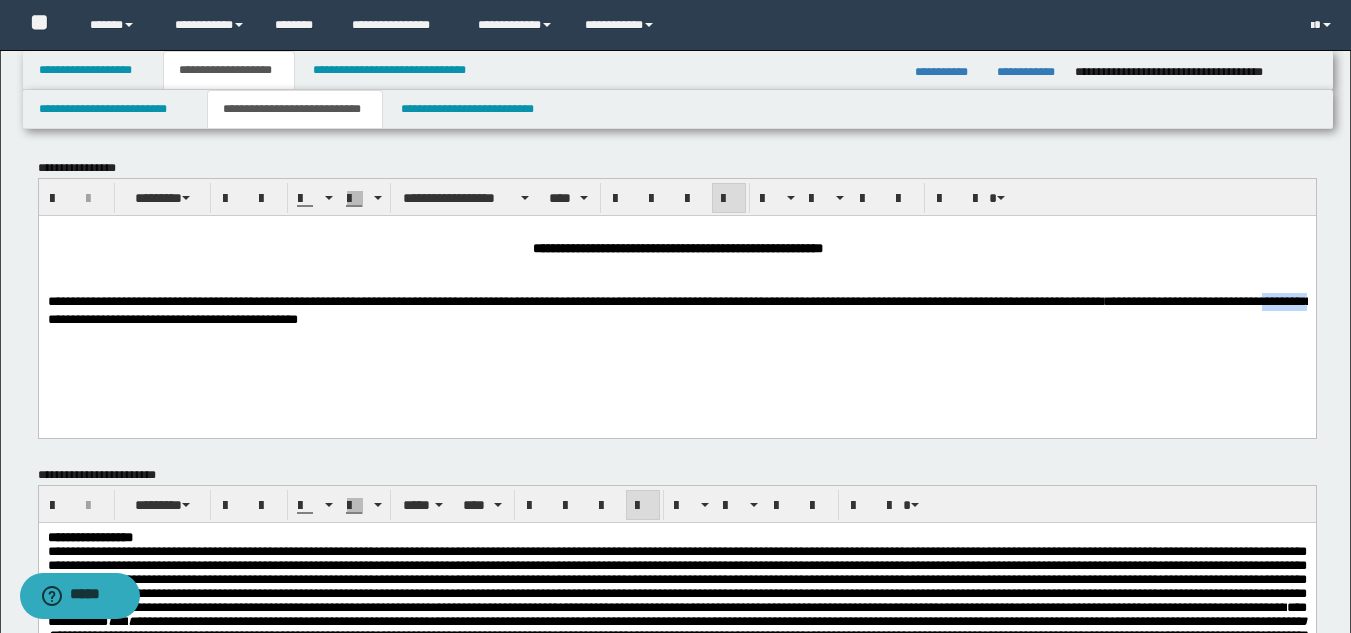 drag, startPoint x: 313, startPoint y: 322, endPoint x: 255, endPoint y: 321, distance: 58.00862 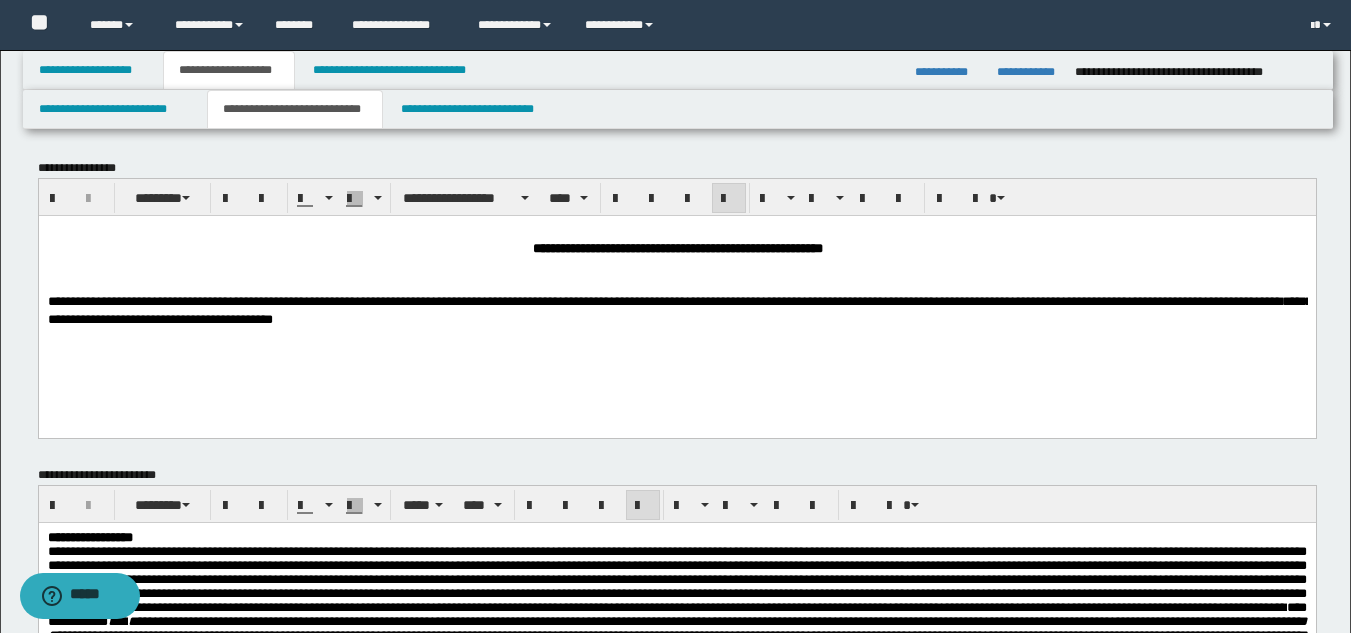 click on "**********" at bounding box center [679, 309] 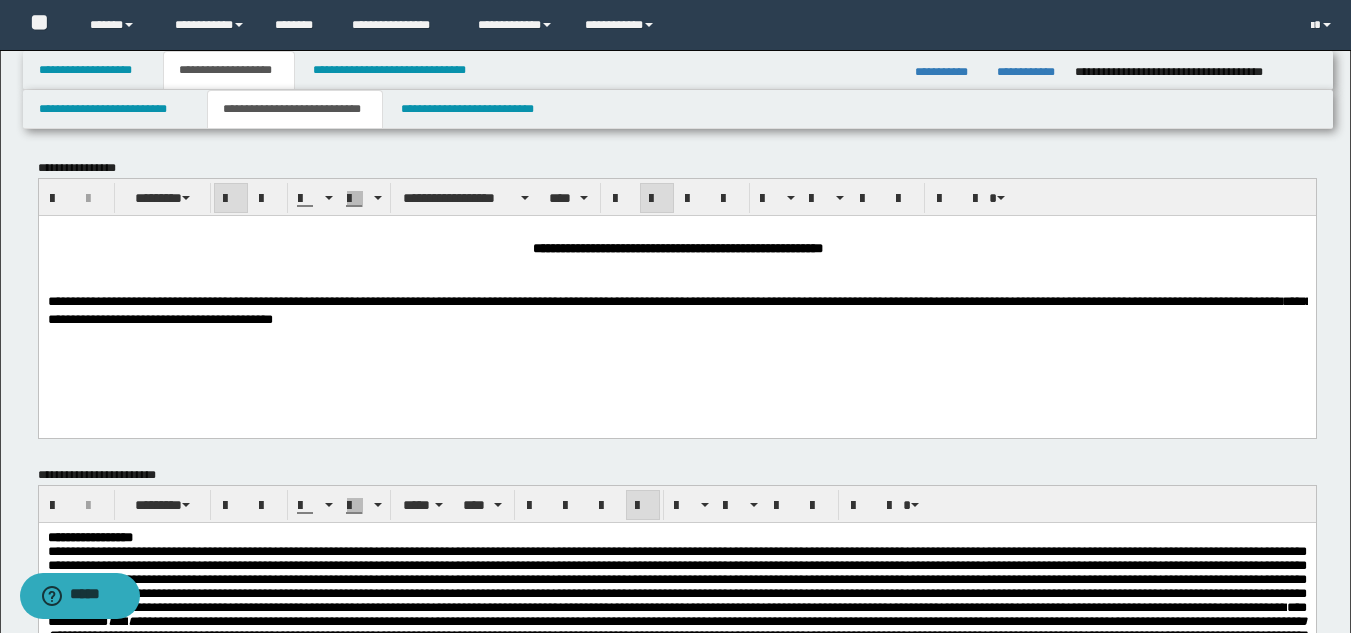click on "**********" at bounding box center [676, 300] 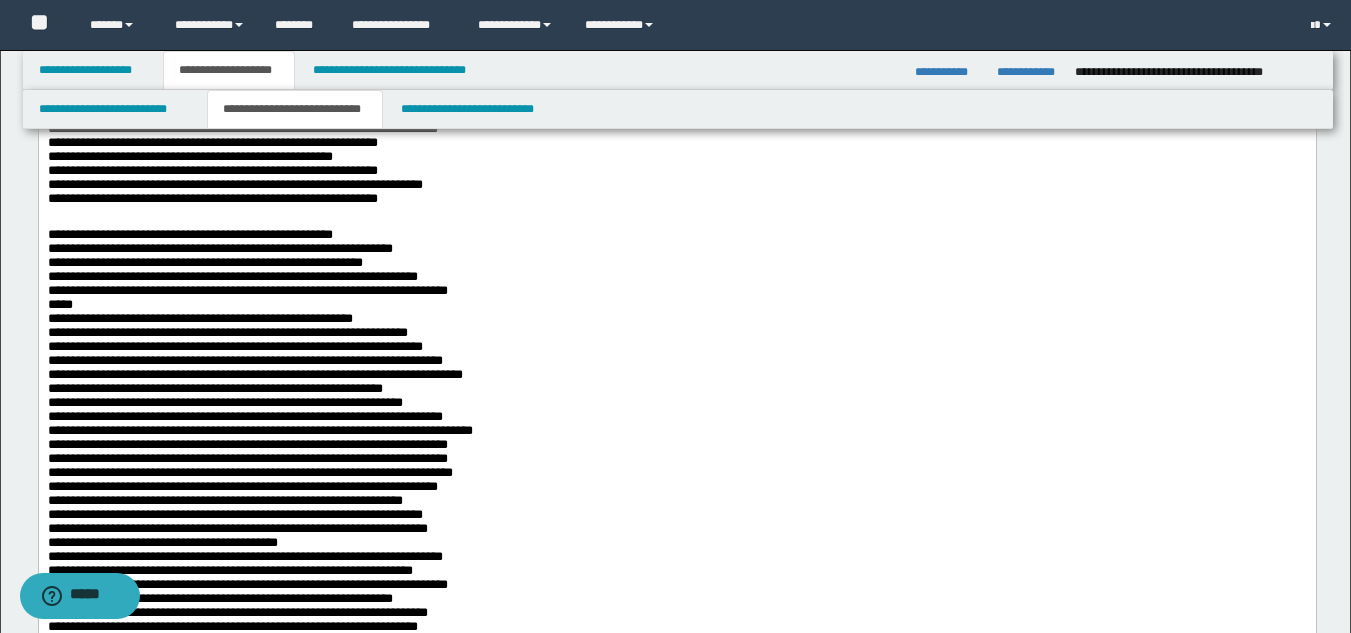 scroll, scrollTop: 100, scrollLeft: 0, axis: vertical 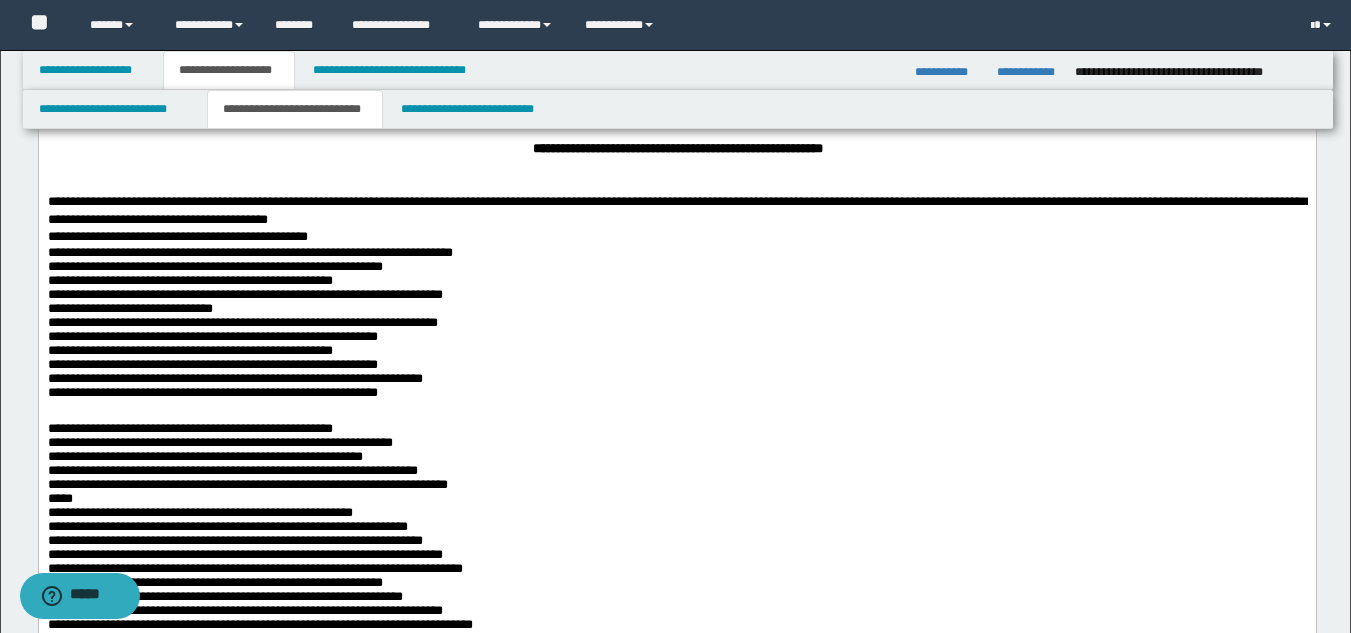 click on "**********" at bounding box center (676, 333) 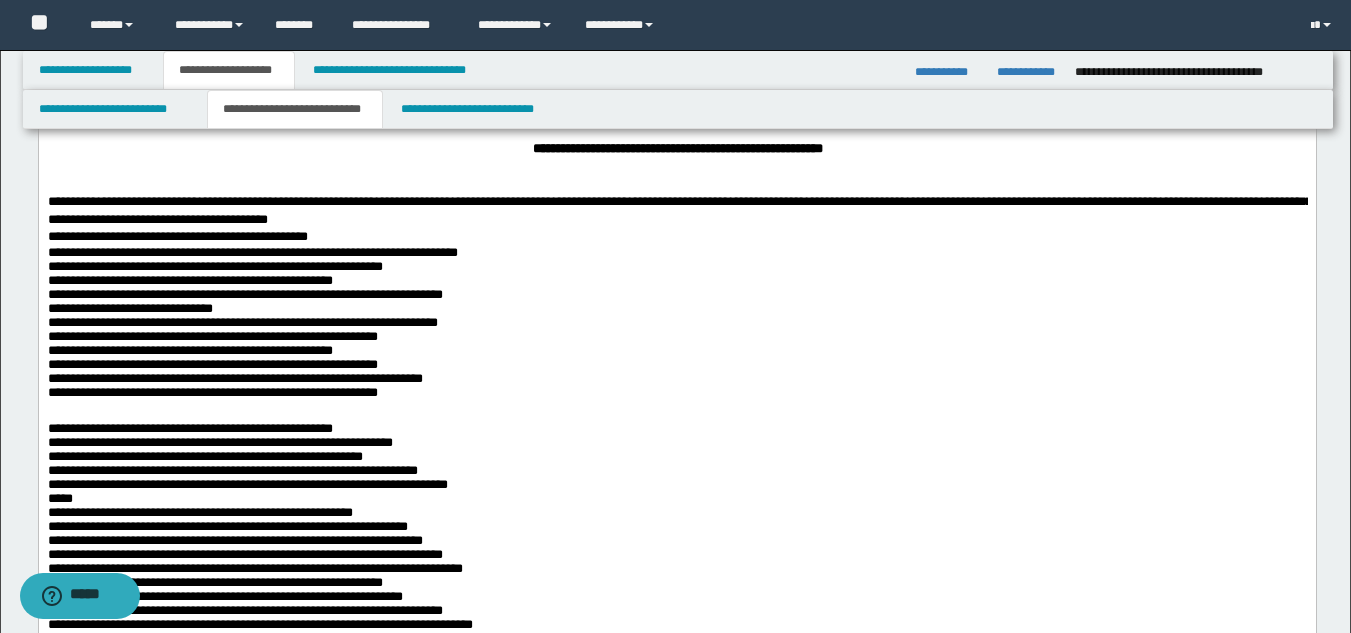 click on "**********" at bounding box center (676, 333) 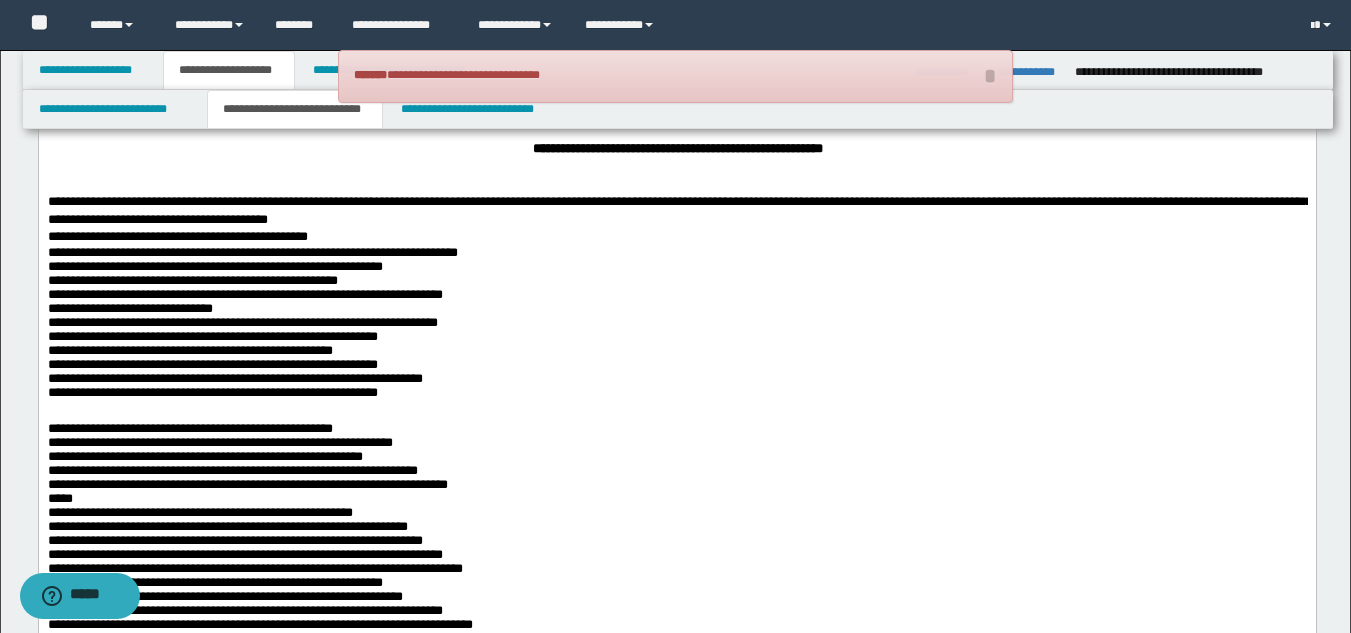 drag, startPoint x: 346, startPoint y: 311, endPoint x: 335, endPoint y: 306, distance: 12.083046 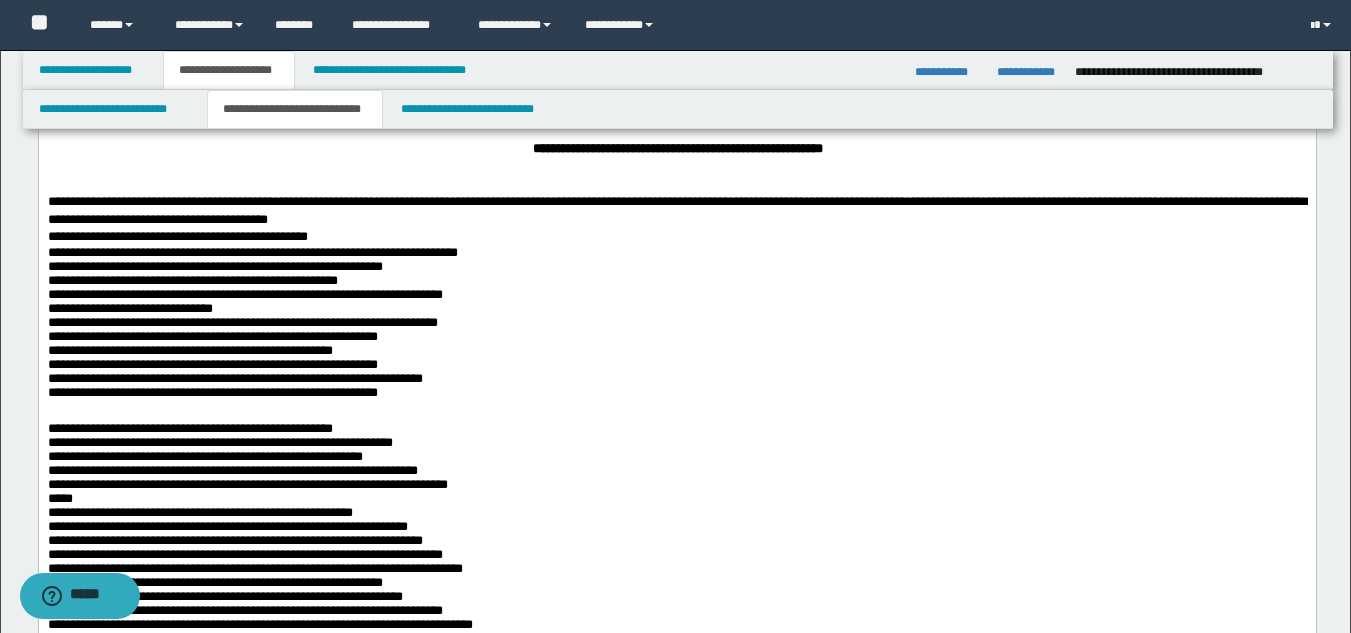drag, startPoint x: 391, startPoint y: 309, endPoint x: 209, endPoint y: 345, distance: 185.52628 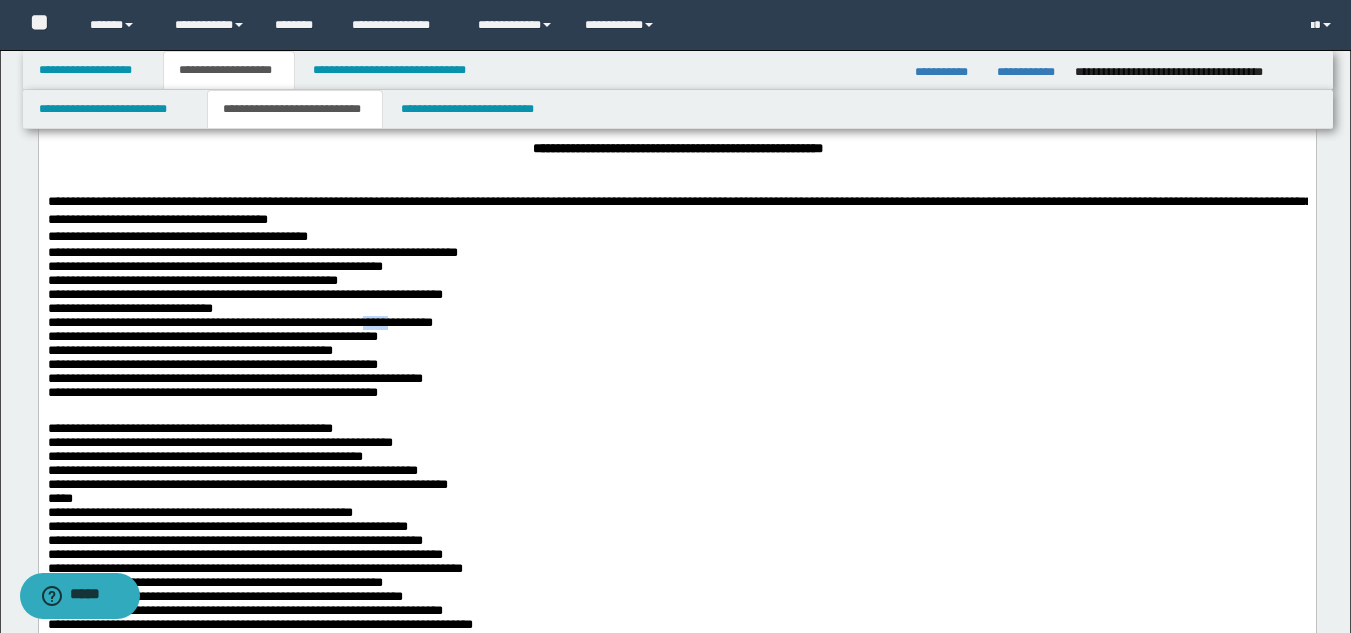 drag, startPoint x: 419, startPoint y: 331, endPoint x: 386, endPoint y: 333, distance: 33.06055 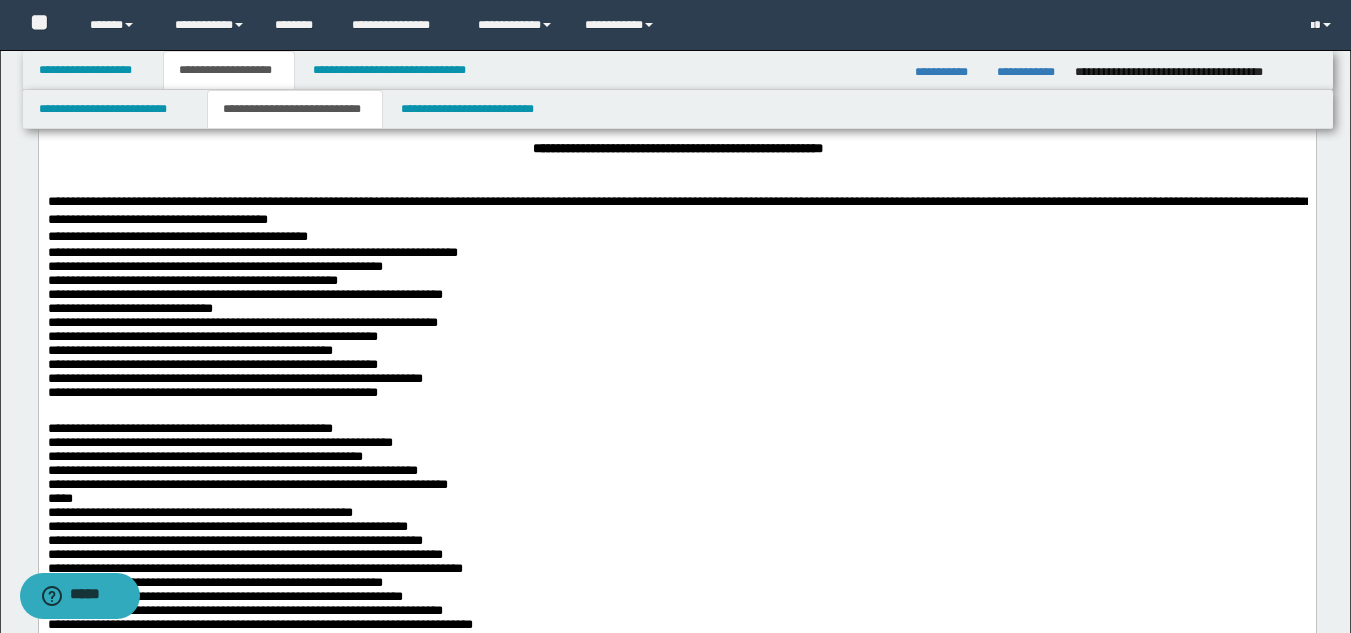 drag, startPoint x: 193, startPoint y: 349, endPoint x: 181, endPoint y: 354, distance: 13 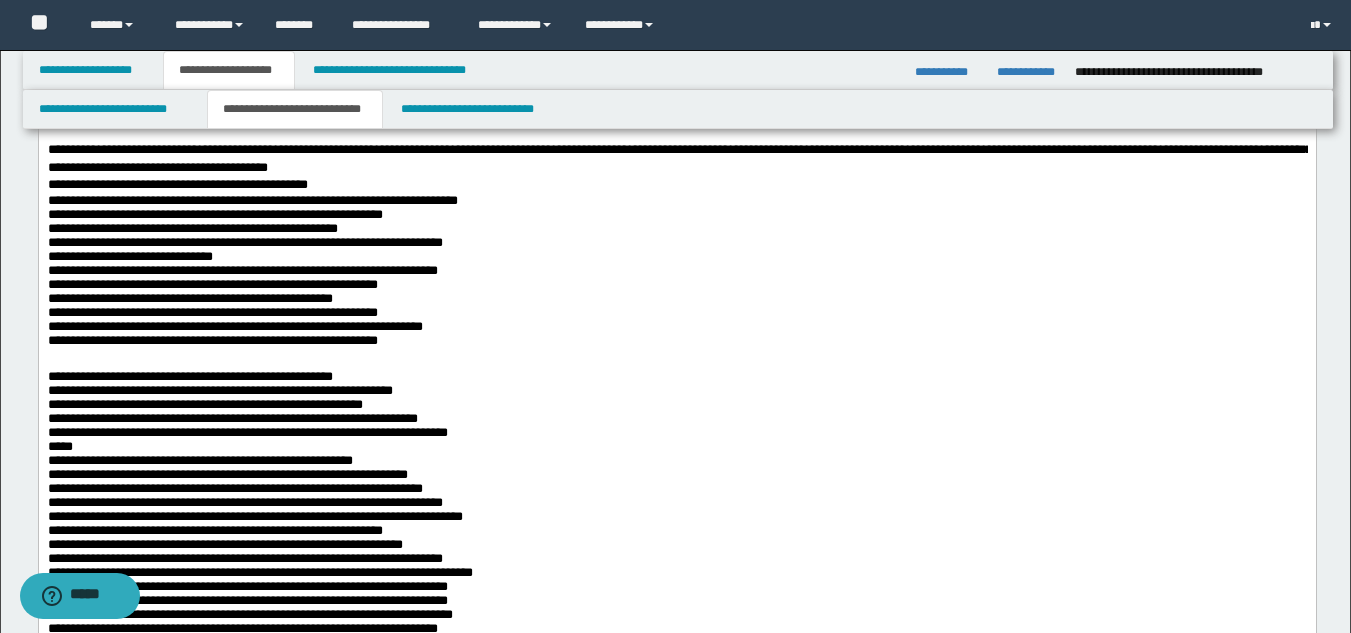 scroll, scrollTop: 200, scrollLeft: 0, axis: vertical 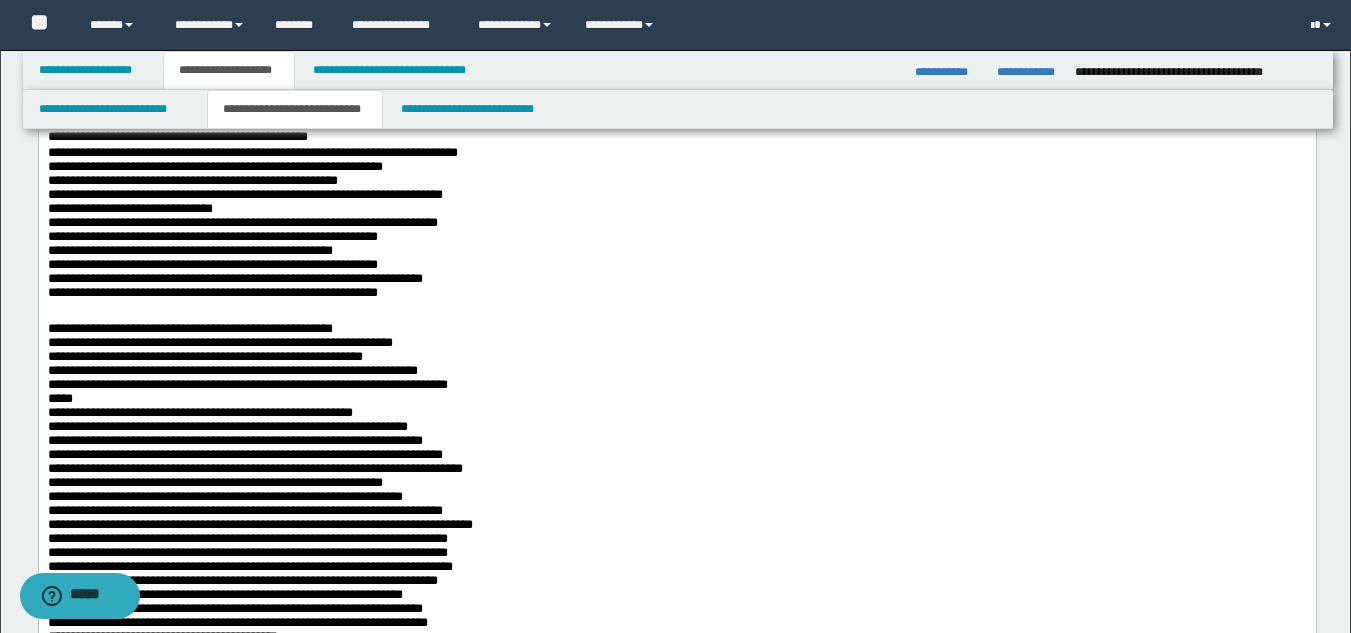 click on "**********" at bounding box center (676, 233) 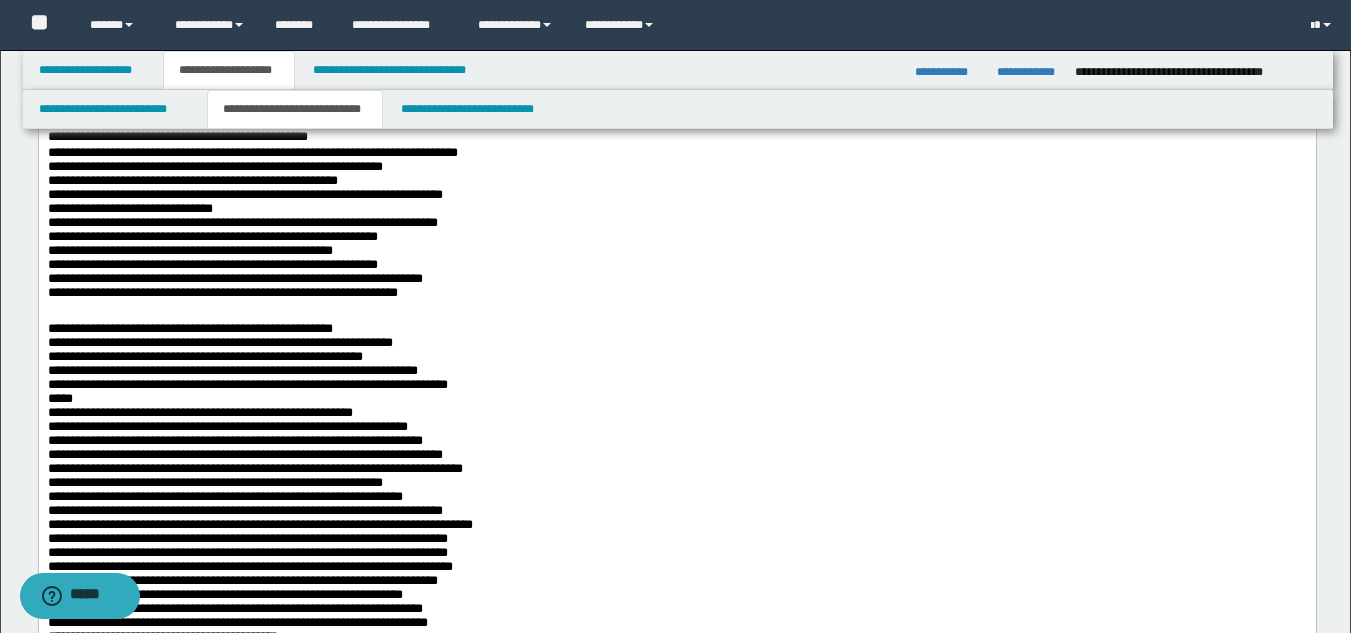click on "**********" at bounding box center (676, 233) 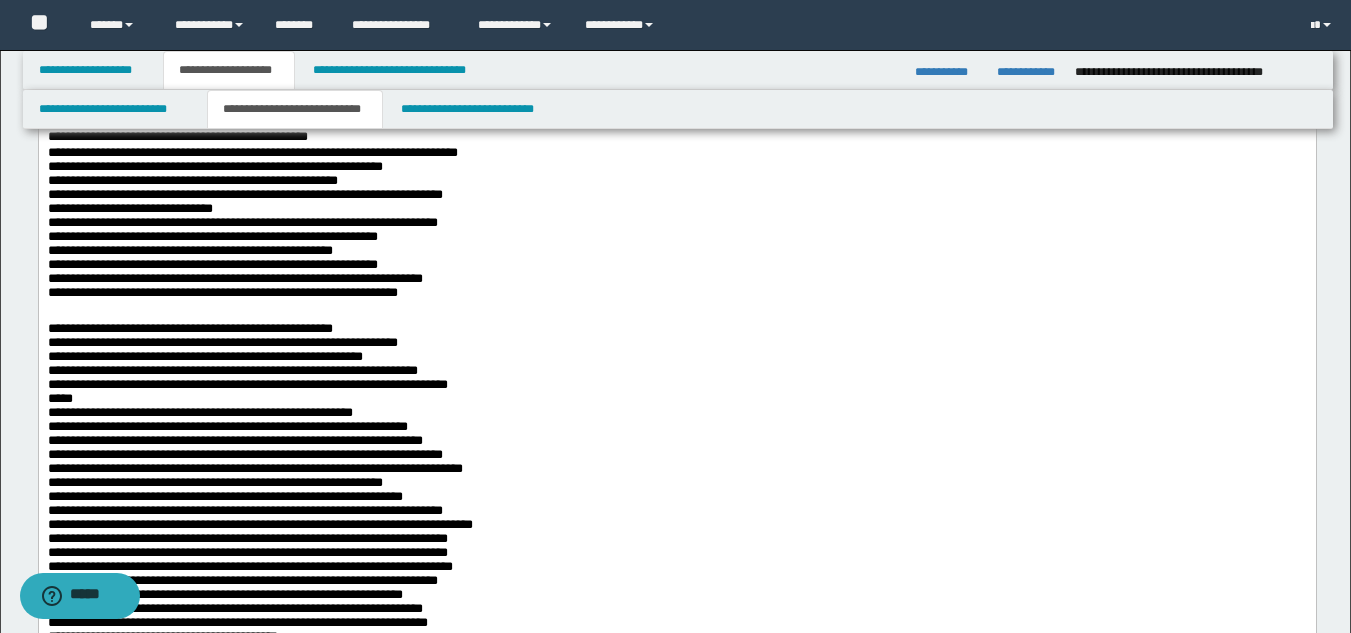 click on "**********" at bounding box center [676, 601] 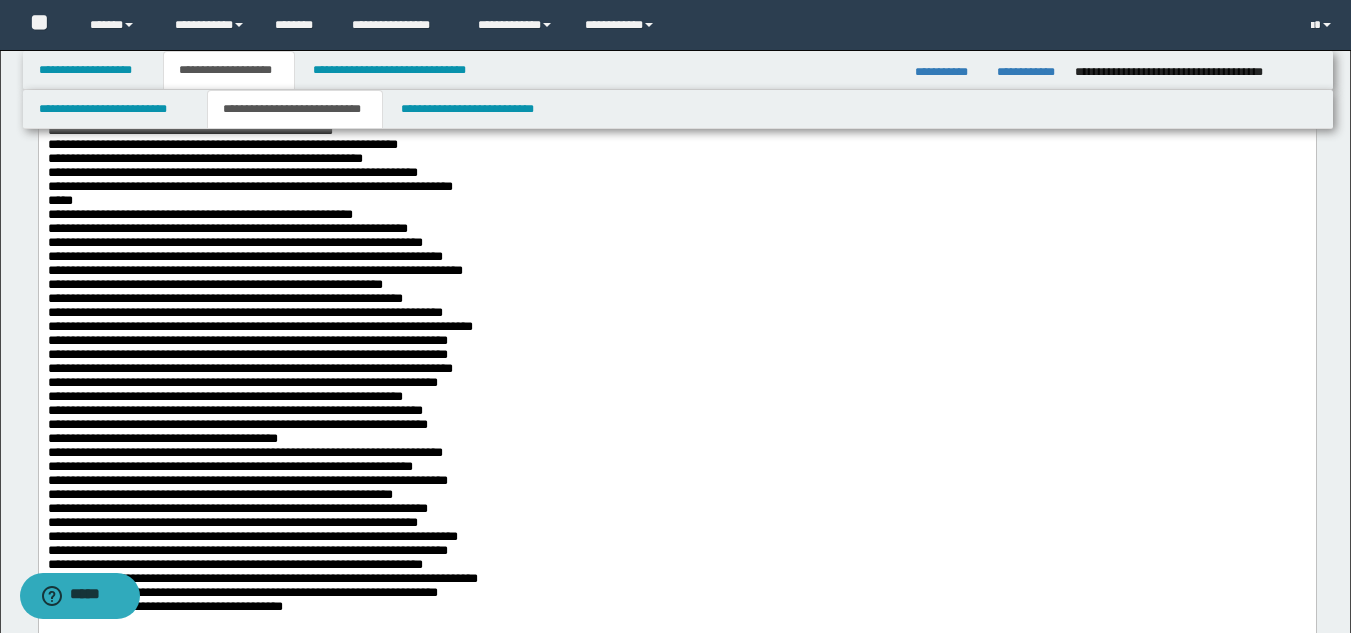 scroll, scrollTop: 400, scrollLeft: 0, axis: vertical 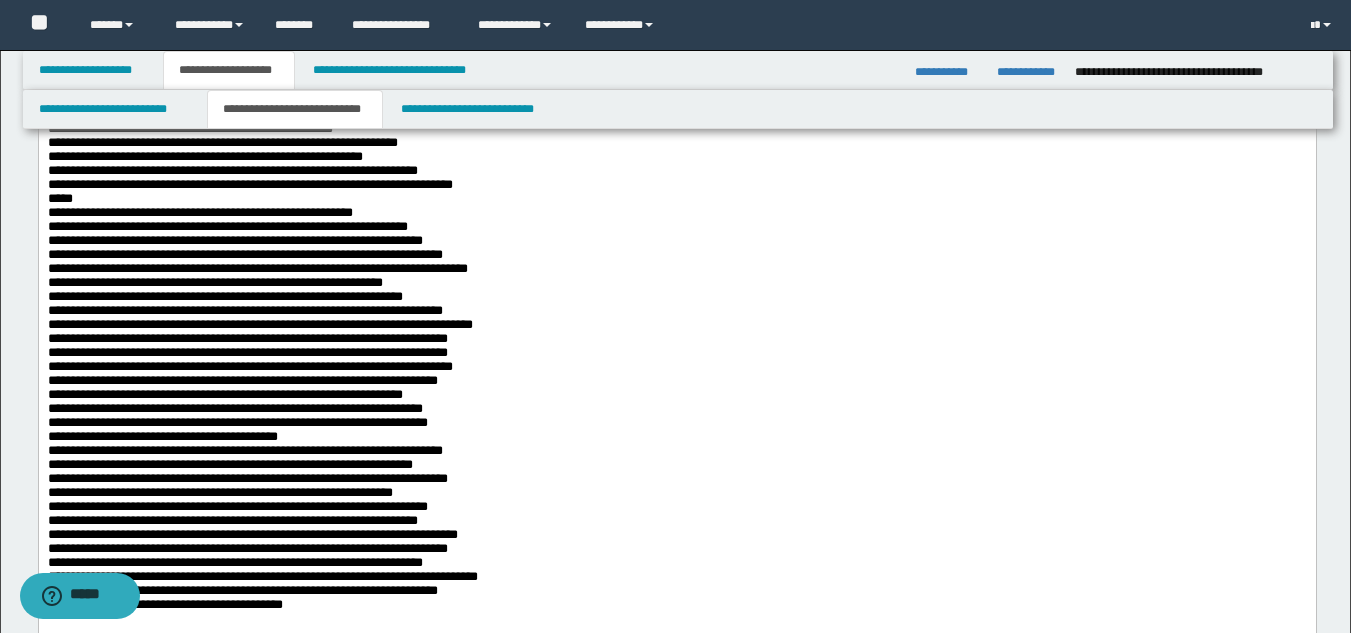 click on "**********" at bounding box center (676, 402) 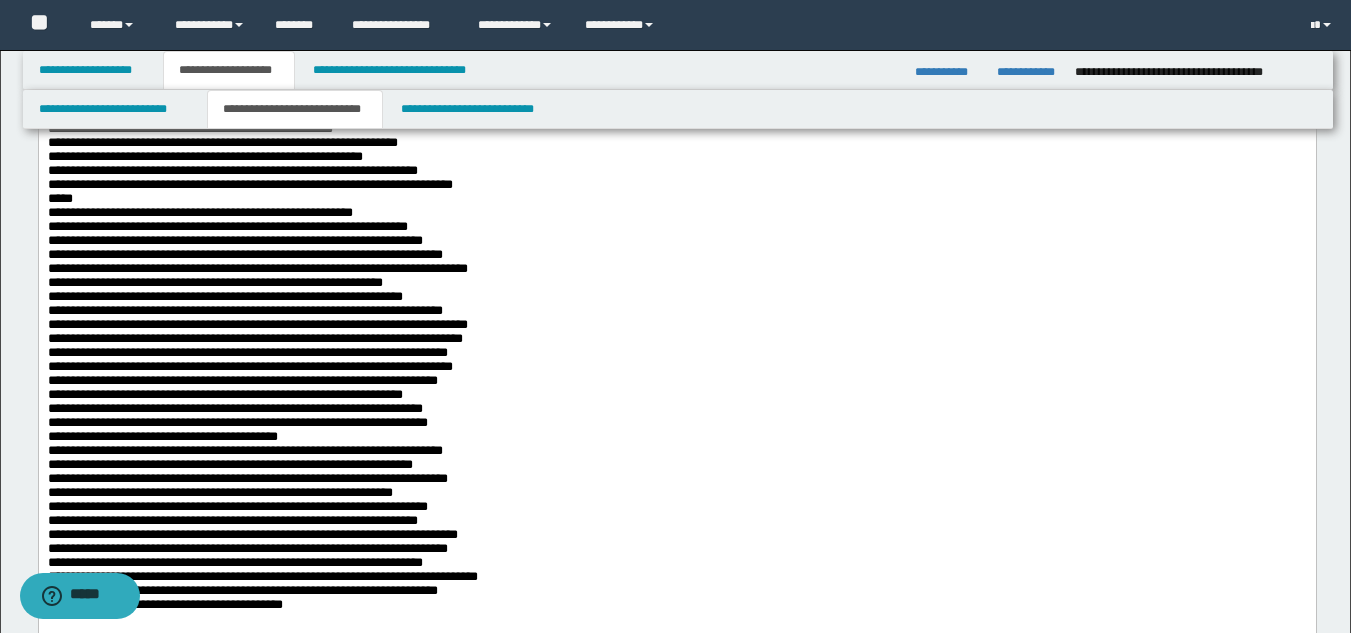 click on "**********" at bounding box center (676, 402) 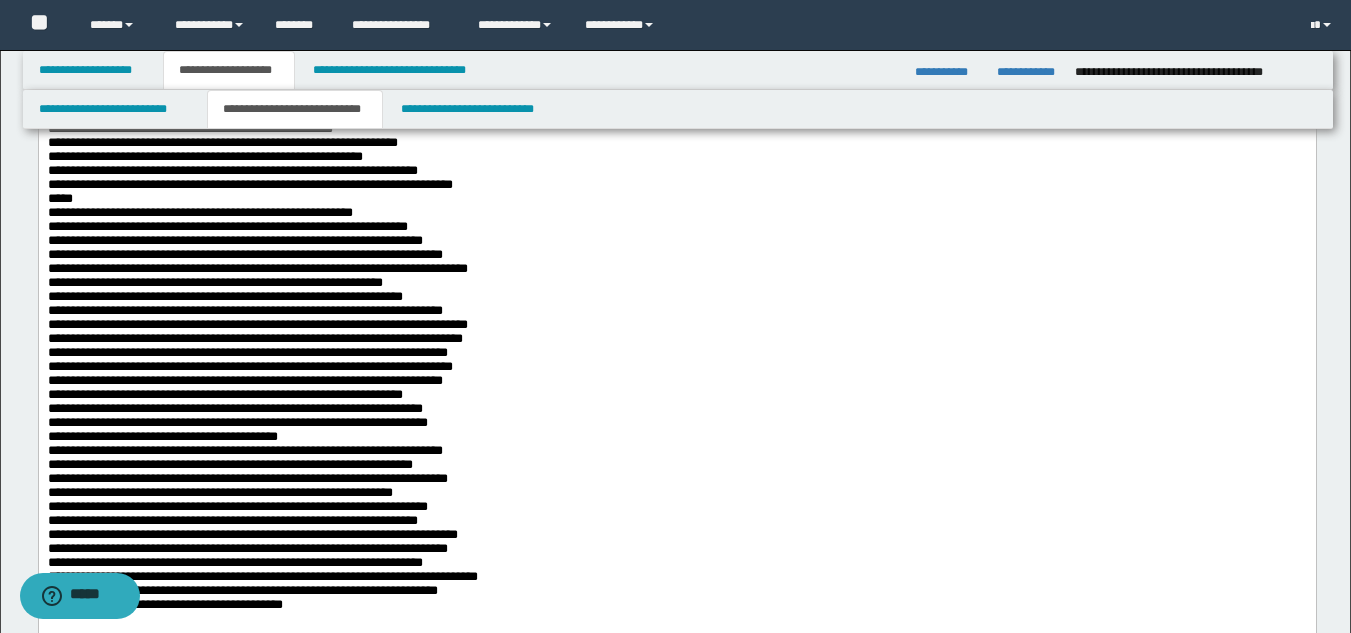 click on "**********" at bounding box center (676, 402) 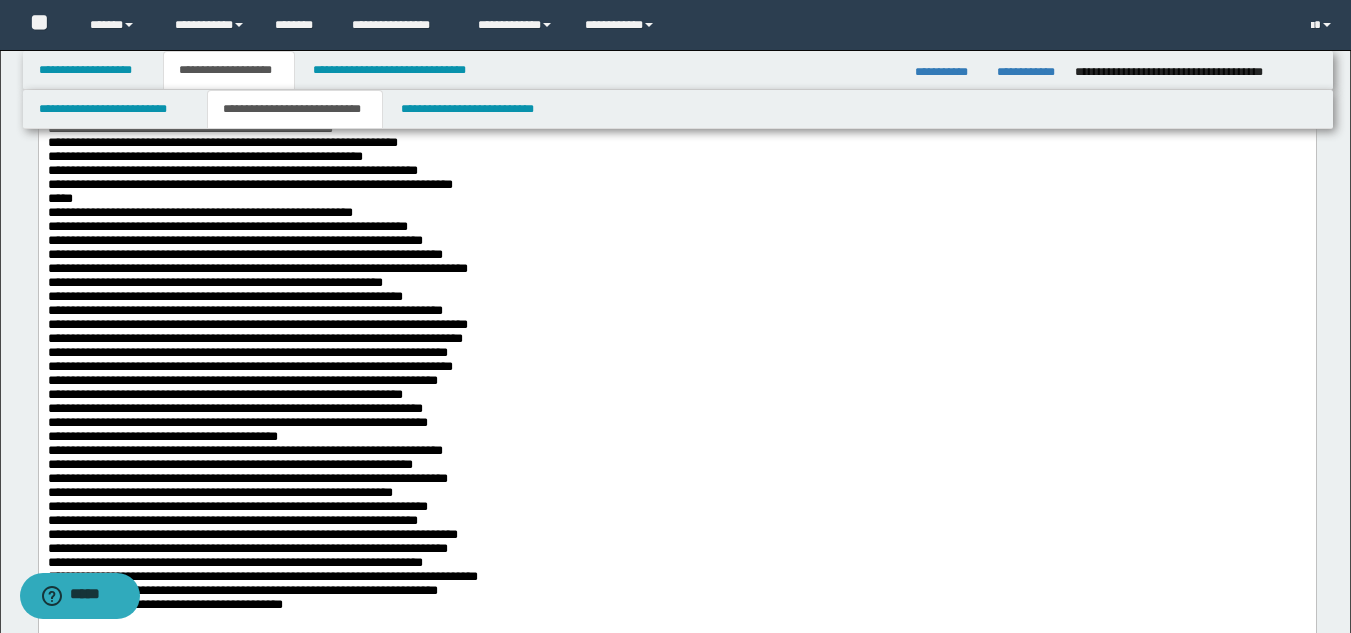drag, startPoint x: 278, startPoint y: 411, endPoint x: 282, endPoint y: 428, distance: 17.464249 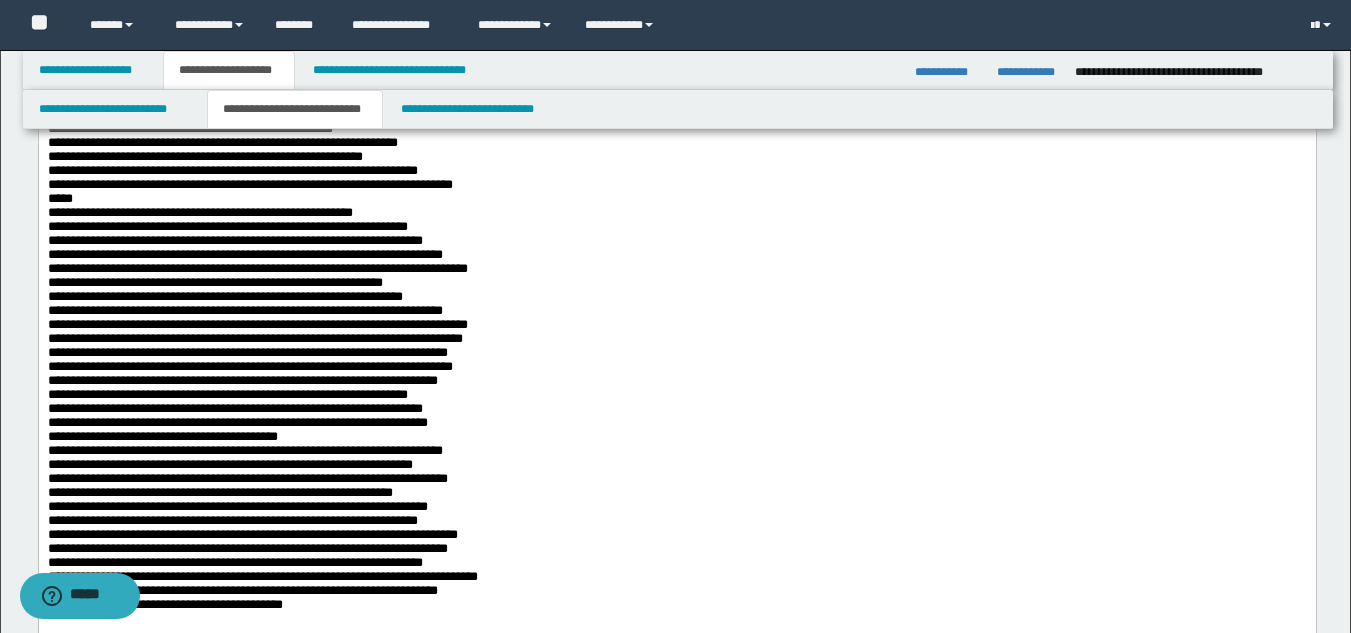 drag, startPoint x: 240, startPoint y: 460, endPoint x: 241, endPoint y: 449, distance: 11.045361 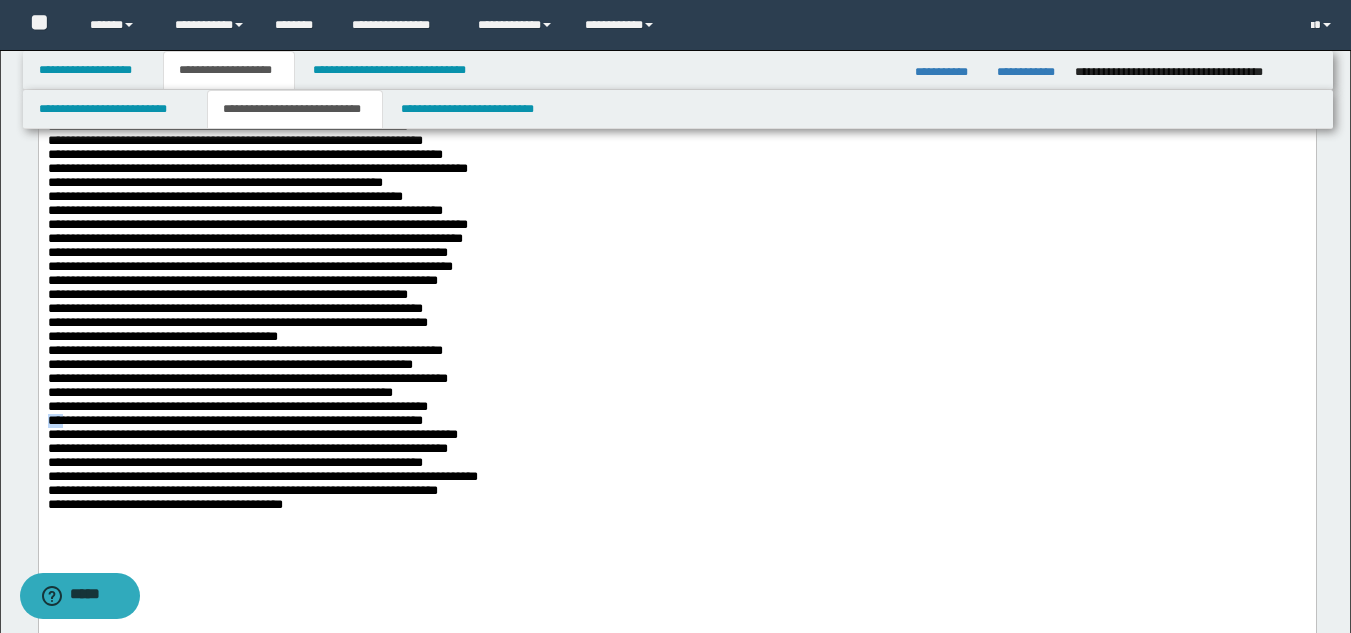drag, startPoint x: 61, startPoint y: 479, endPoint x: 42, endPoint y: 483, distance: 19.416489 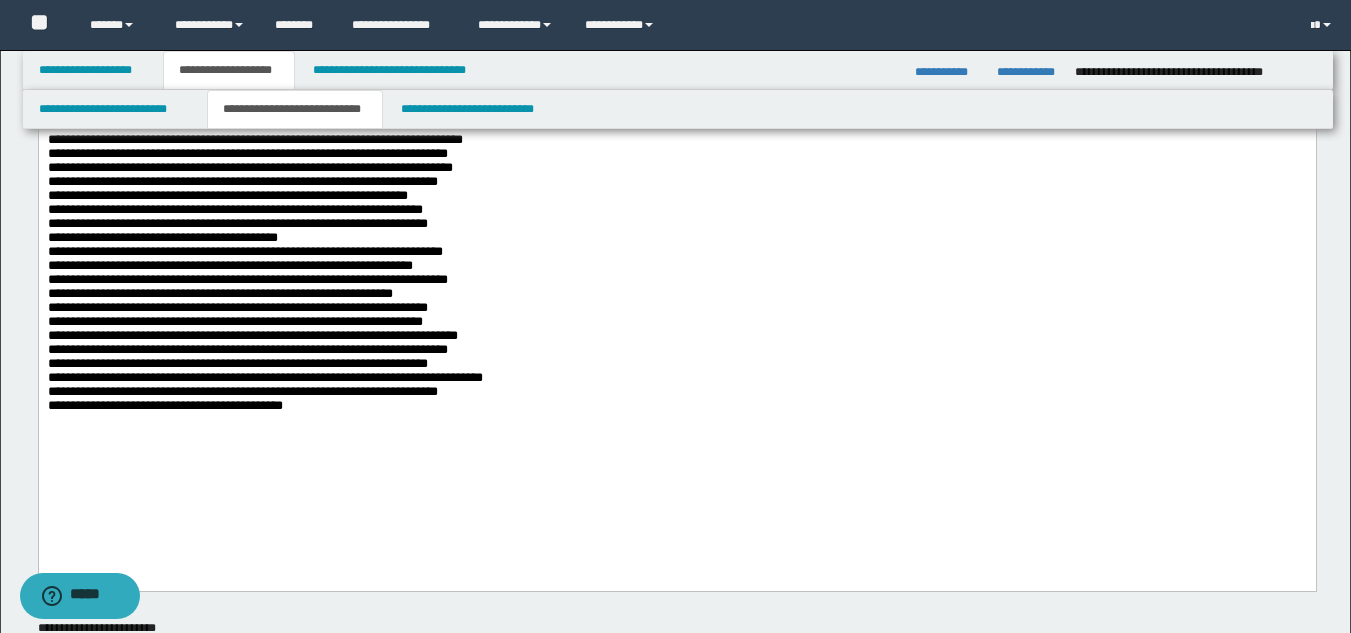 scroll, scrollTop: 600, scrollLeft: 0, axis: vertical 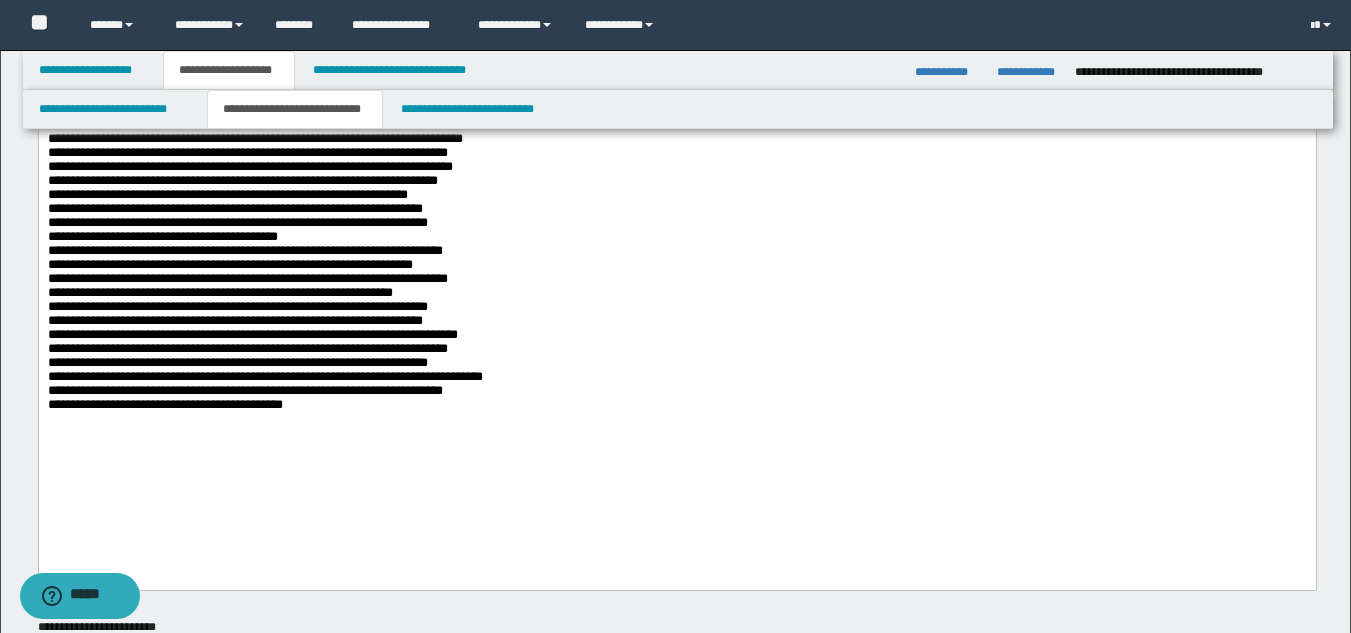 drag, startPoint x: 387, startPoint y: 471, endPoint x: 365, endPoint y: 452, distance: 29.068884 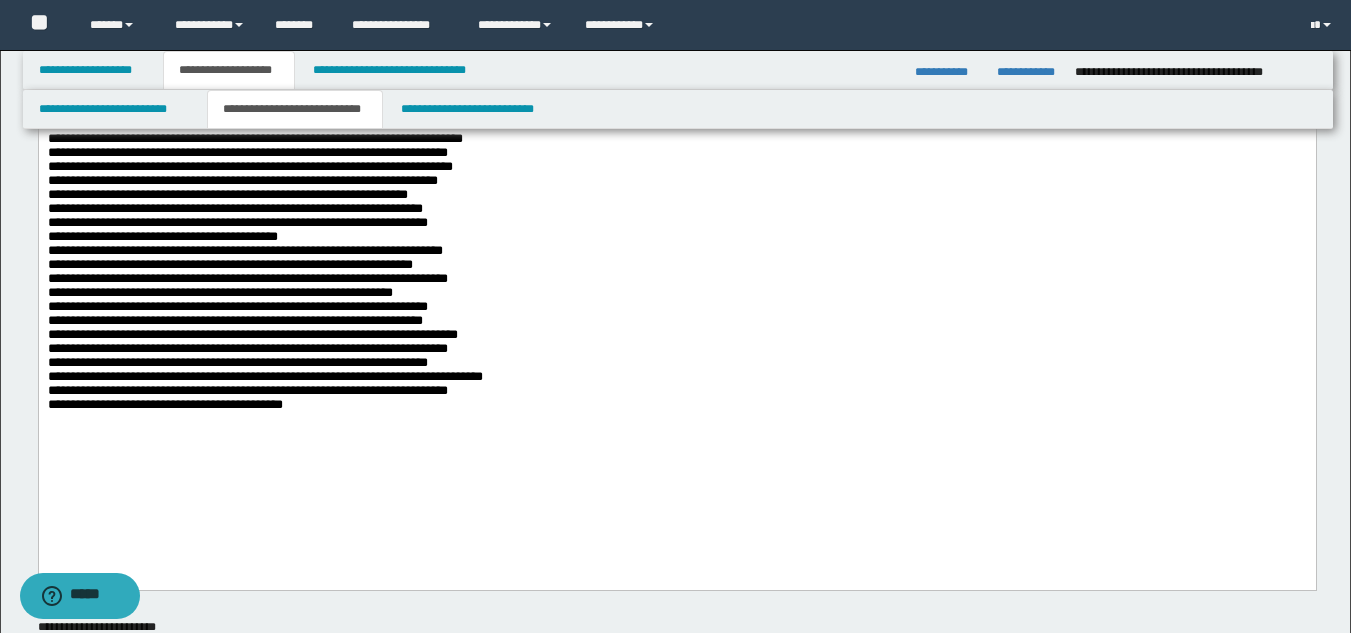 click on "**********" at bounding box center [676, 78] 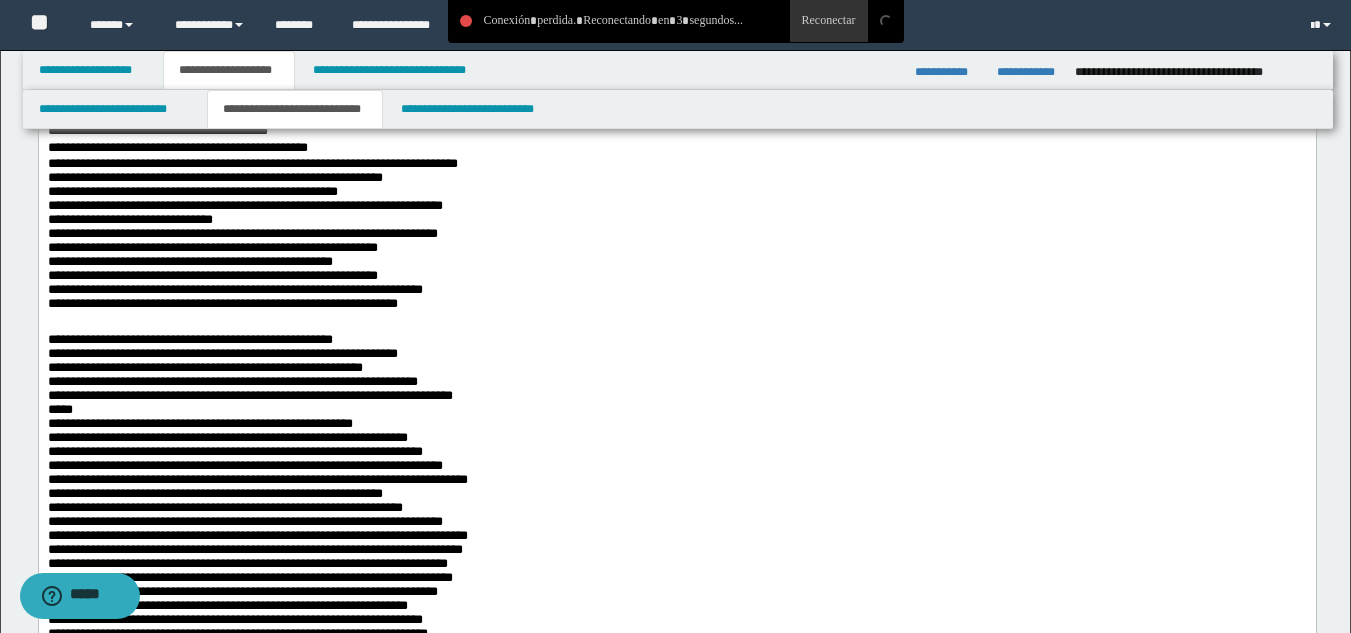 scroll, scrollTop: 0, scrollLeft: 0, axis: both 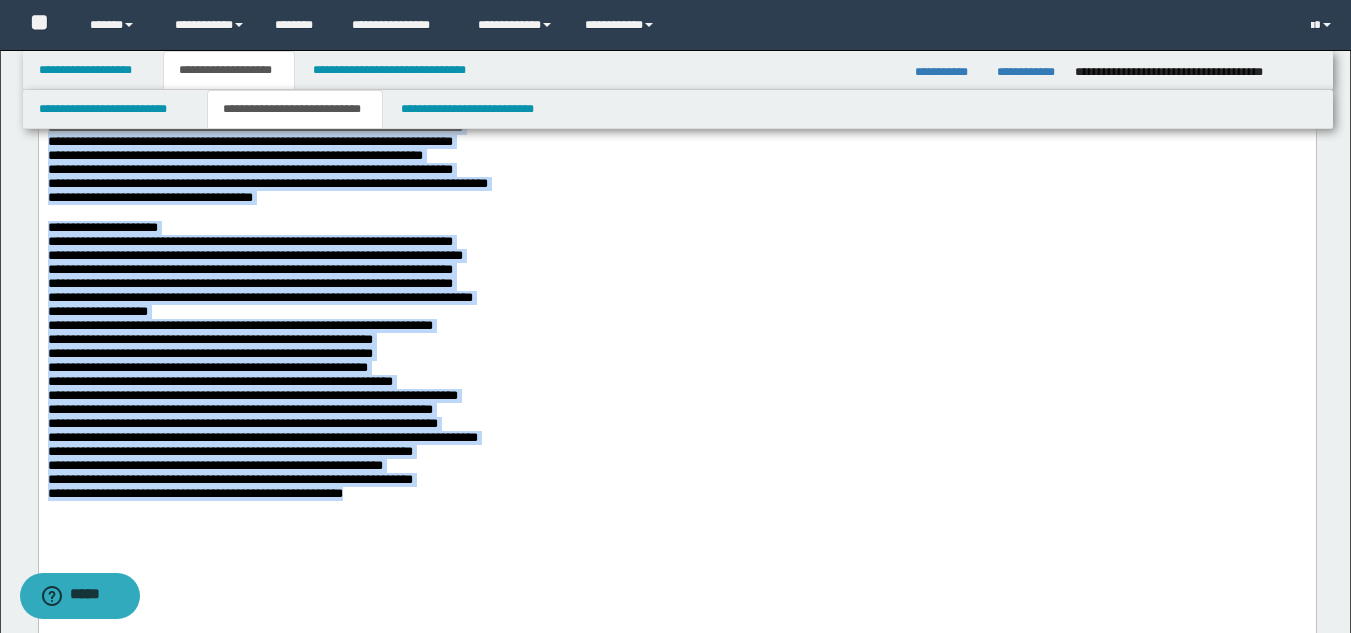 drag, startPoint x: 47, startPoint y: -654, endPoint x: 386, endPoint y: 537, distance: 1238.3062 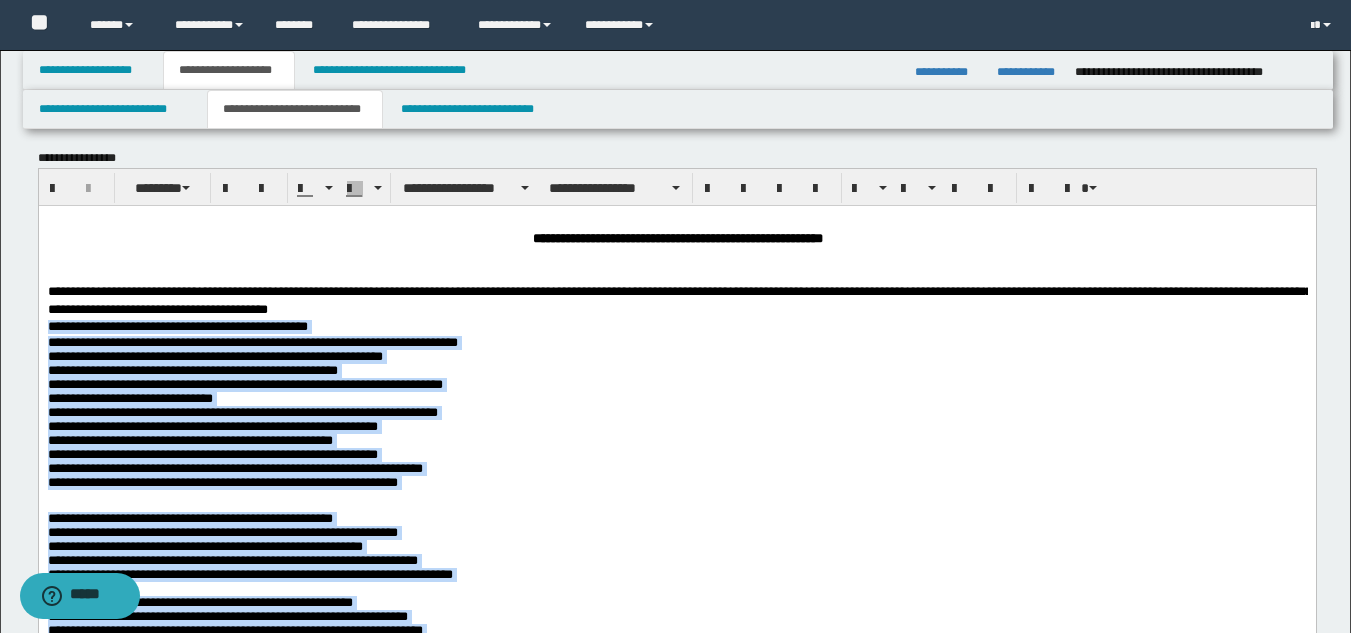 scroll, scrollTop: 0, scrollLeft: 0, axis: both 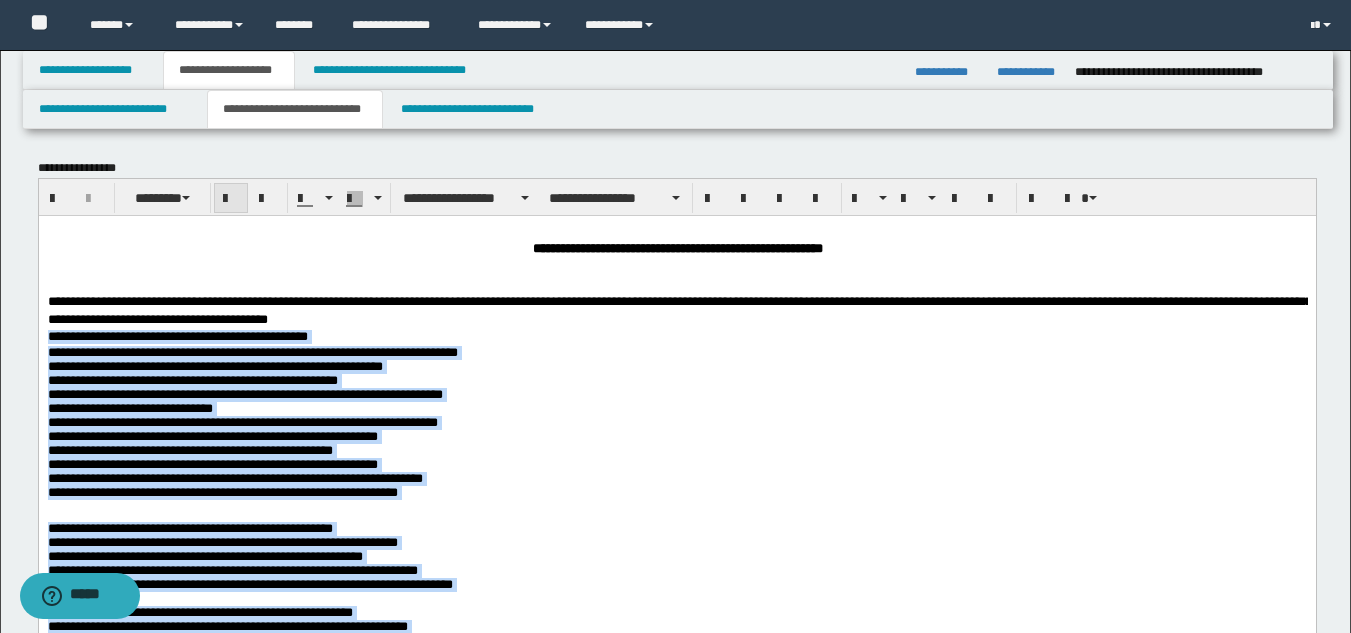 click at bounding box center (231, 198) 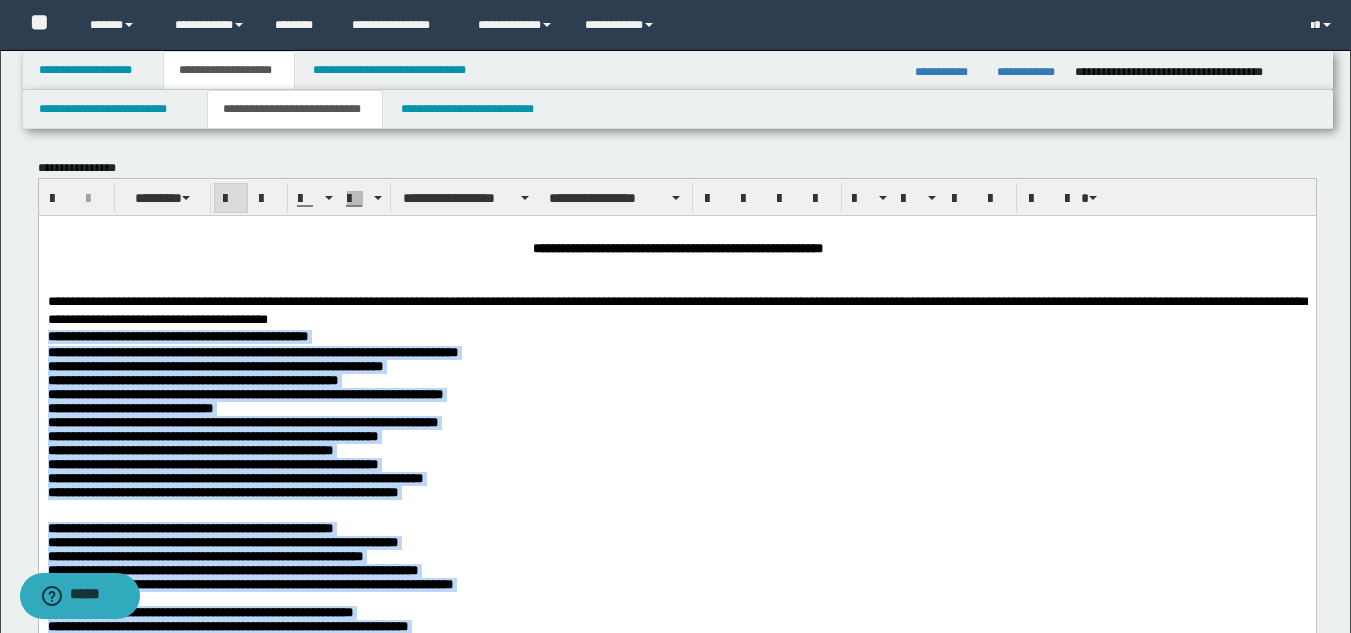 click on "**********" at bounding box center [676, 433] 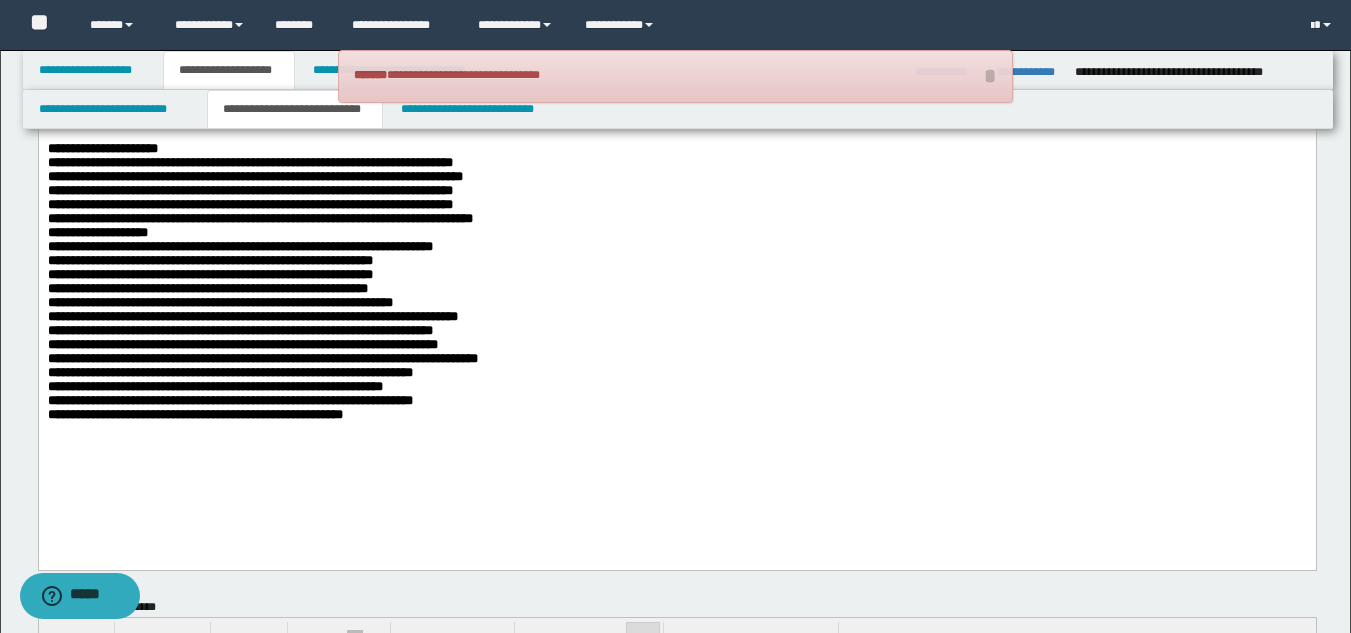 scroll, scrollTop: 1200, scrollLeft: 0, axis: vertical 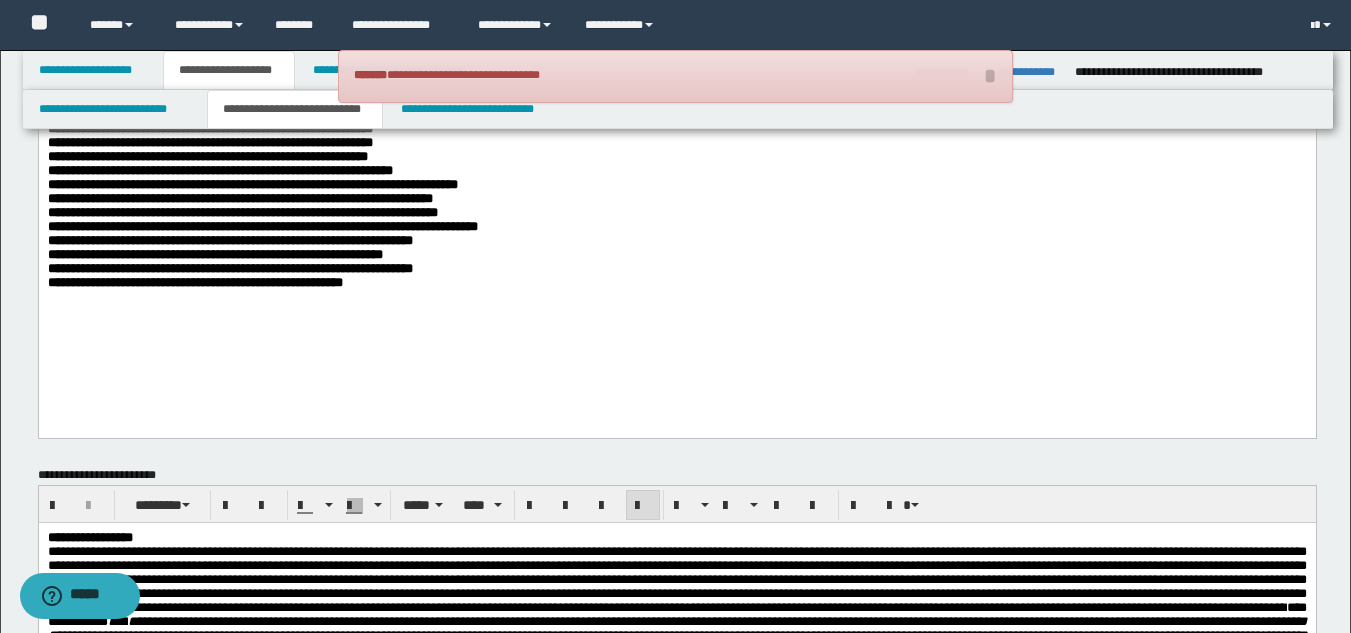 click on "**********" at bounding box center (676, -298) 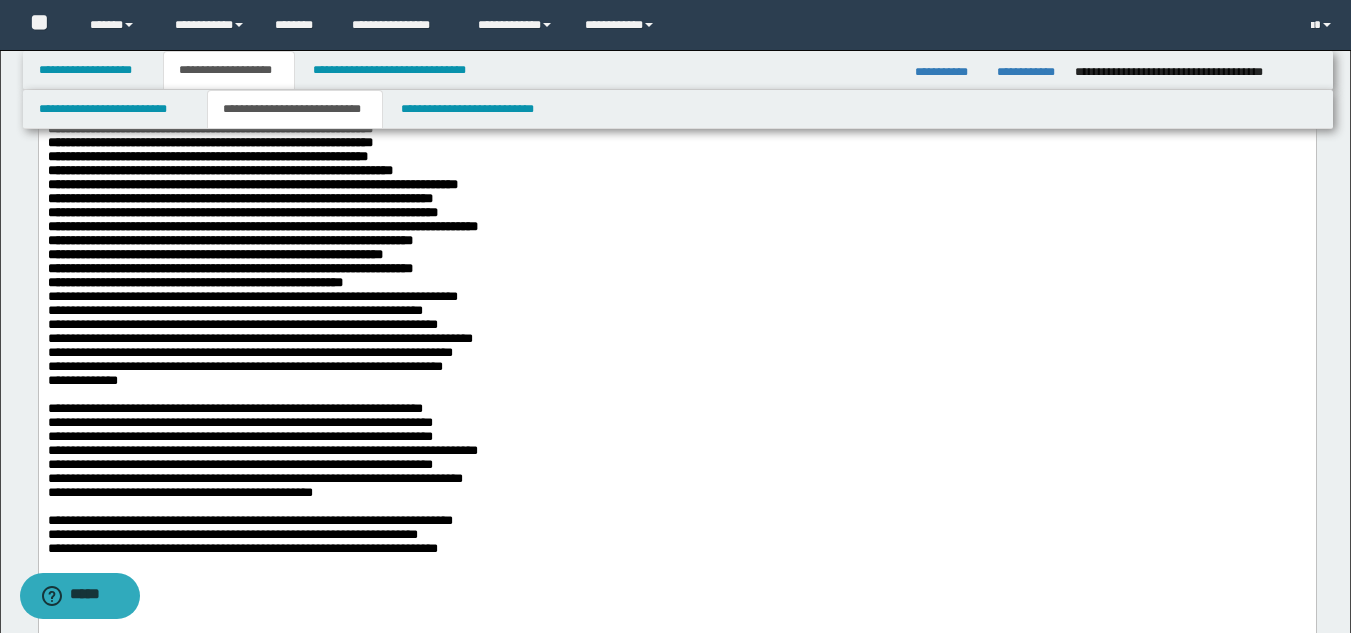 click on "**********" at bounding box center (676, 346) 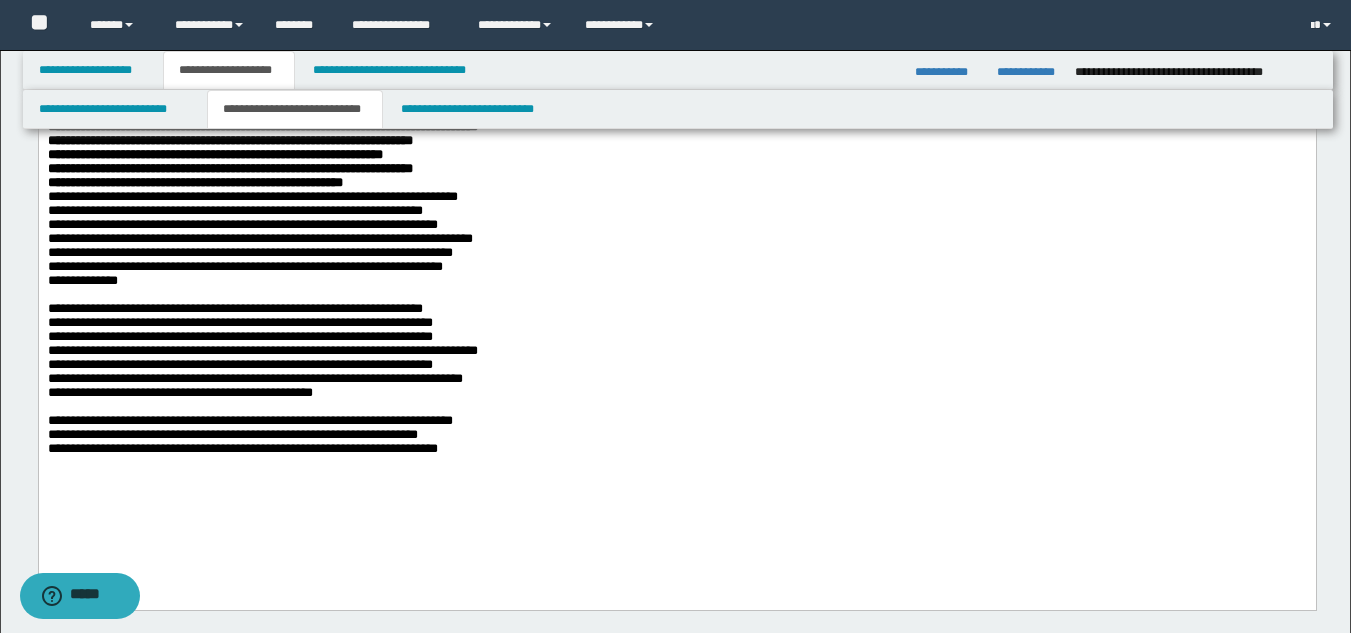click on "**********" at bounding box center (676, 438) 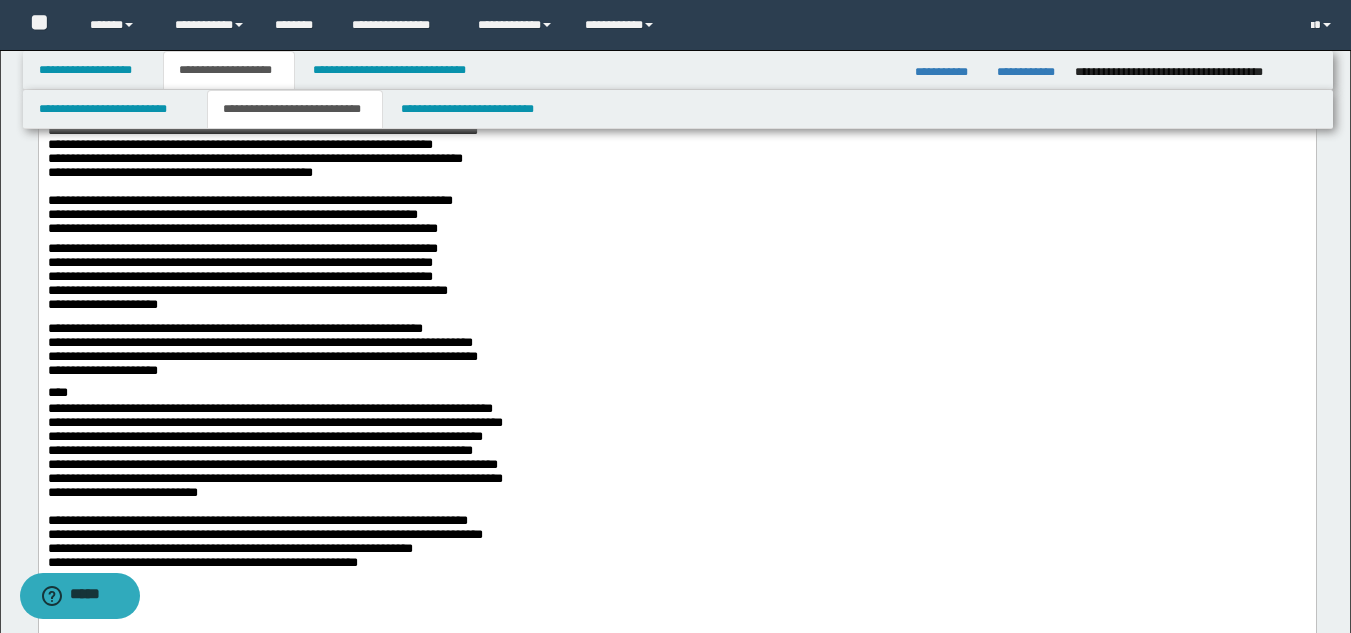 scroll, scrollTop: 1600, scrollLeft: 0, axis: vertical 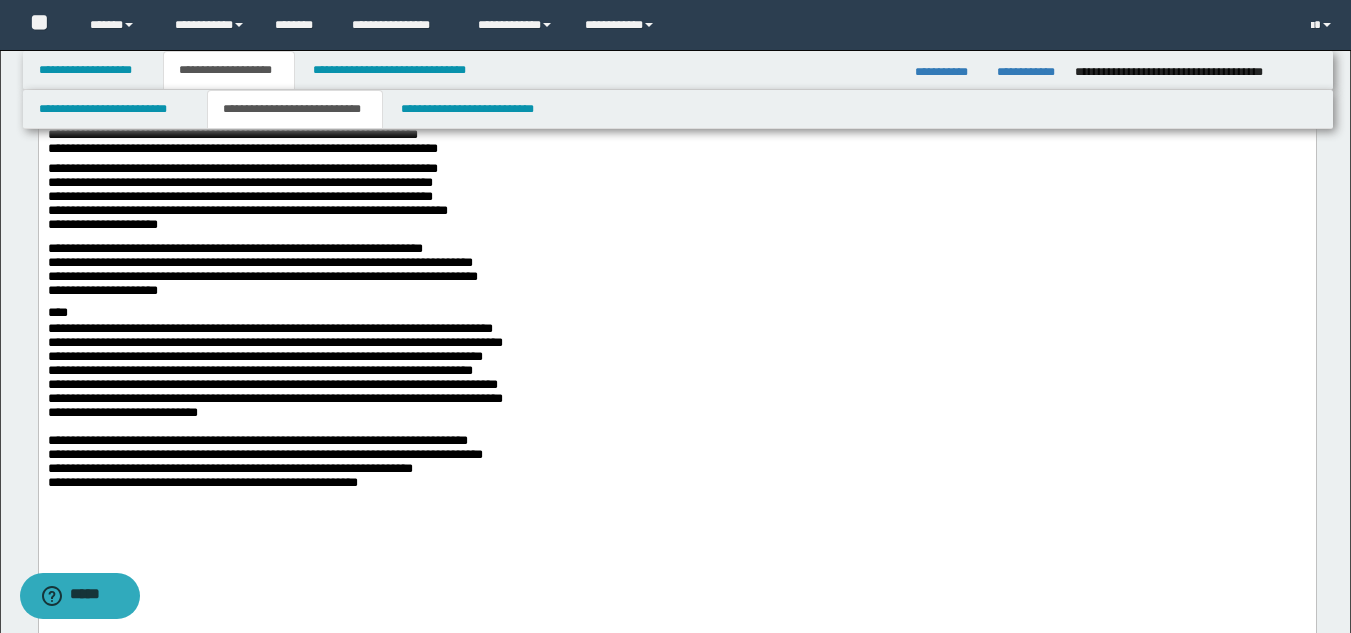 click on "**********" at bounding box center [676, 466] 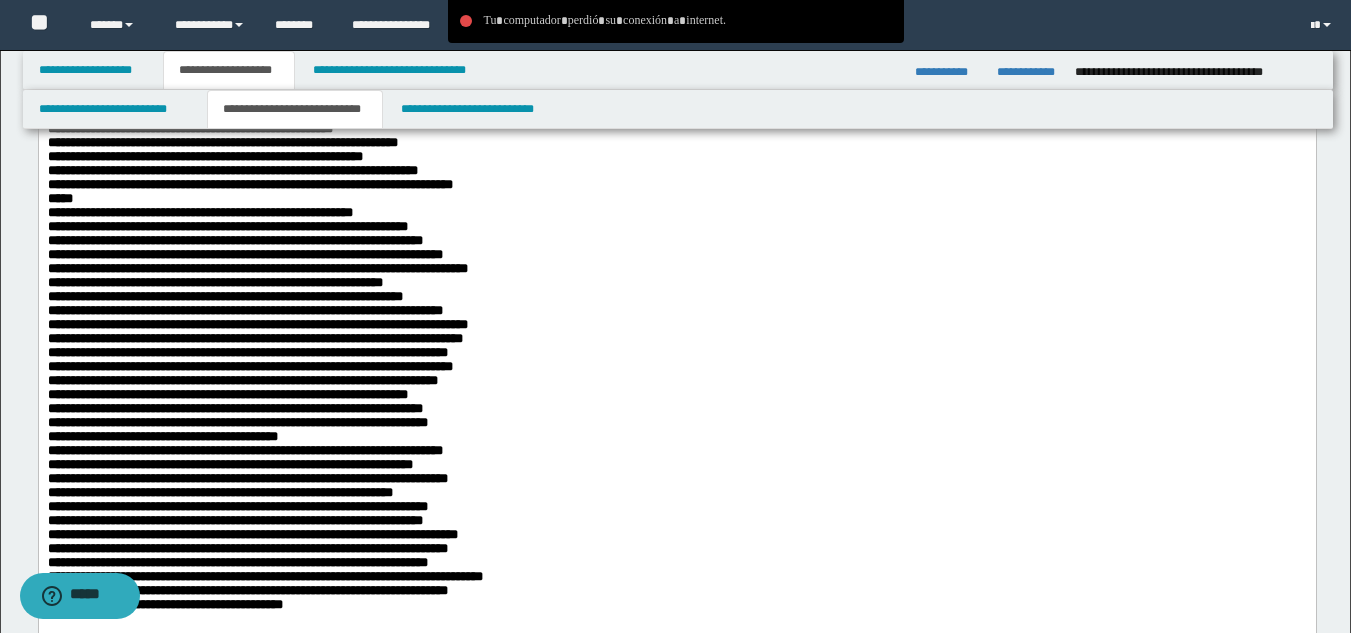 scroll, scrollTop: 0, scrollLeft: 0, axis: both 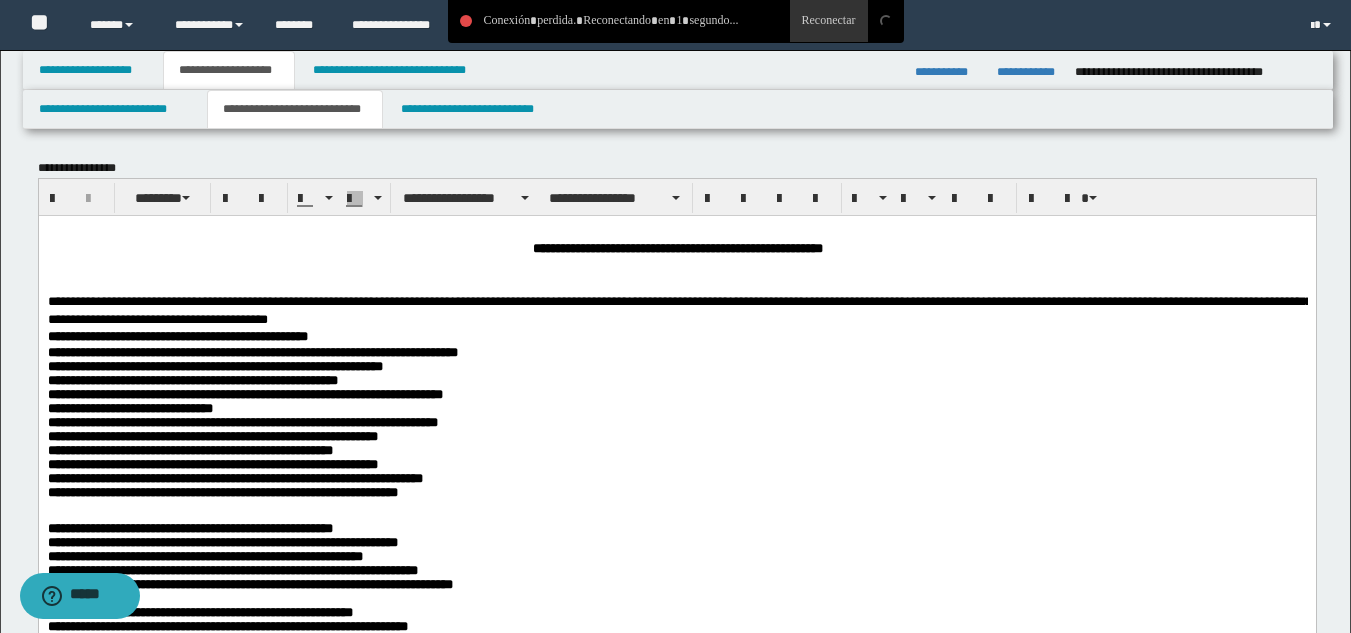 click on "**********" at bounding box center [177, 335] 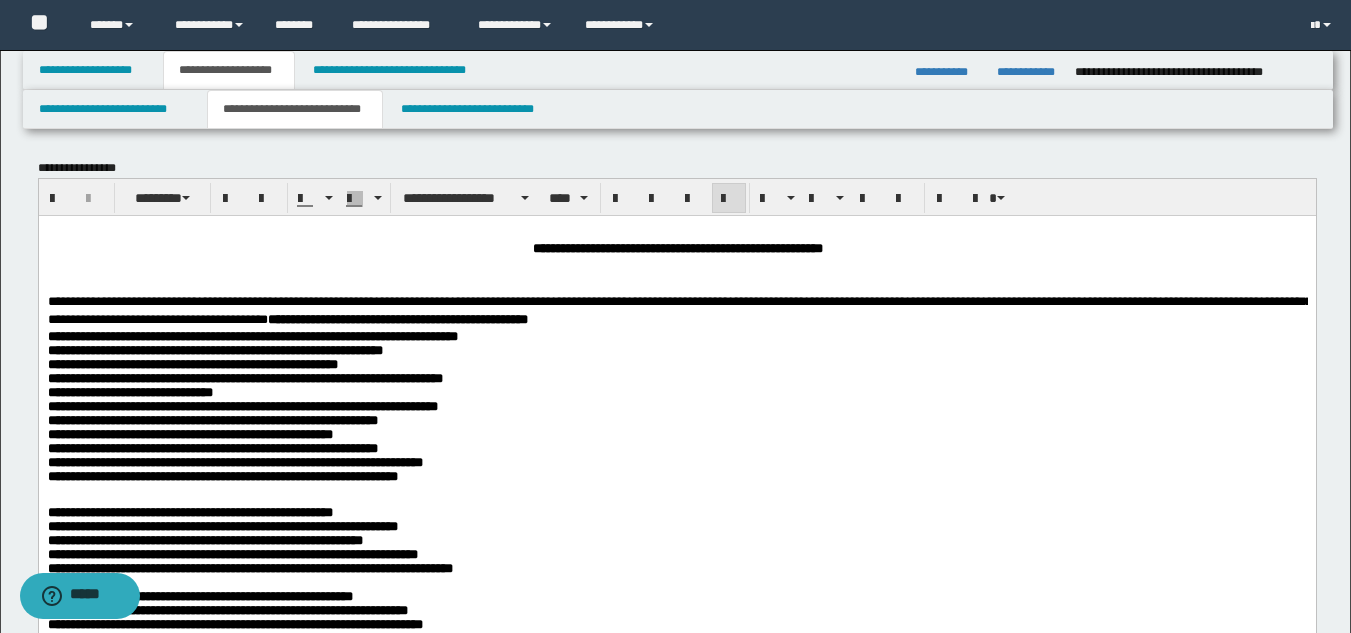 click on "**********" at bounding box center [252, 335] 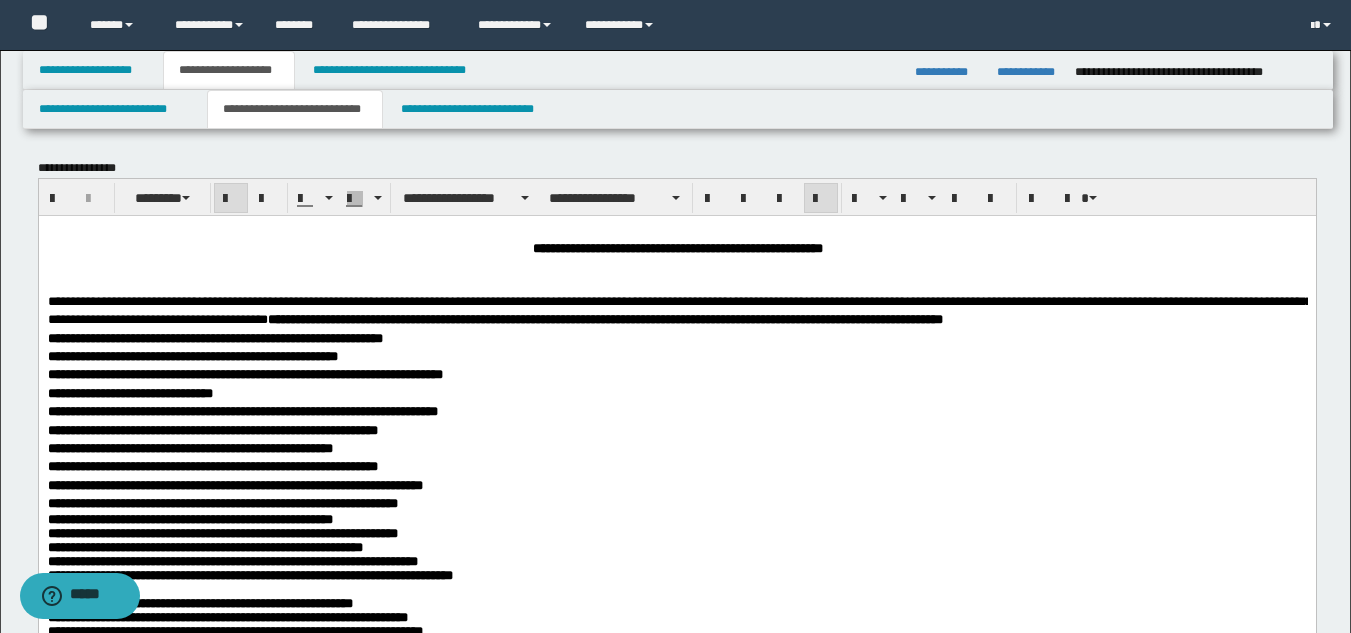 click on "**********" at bounding box center [214, 337] 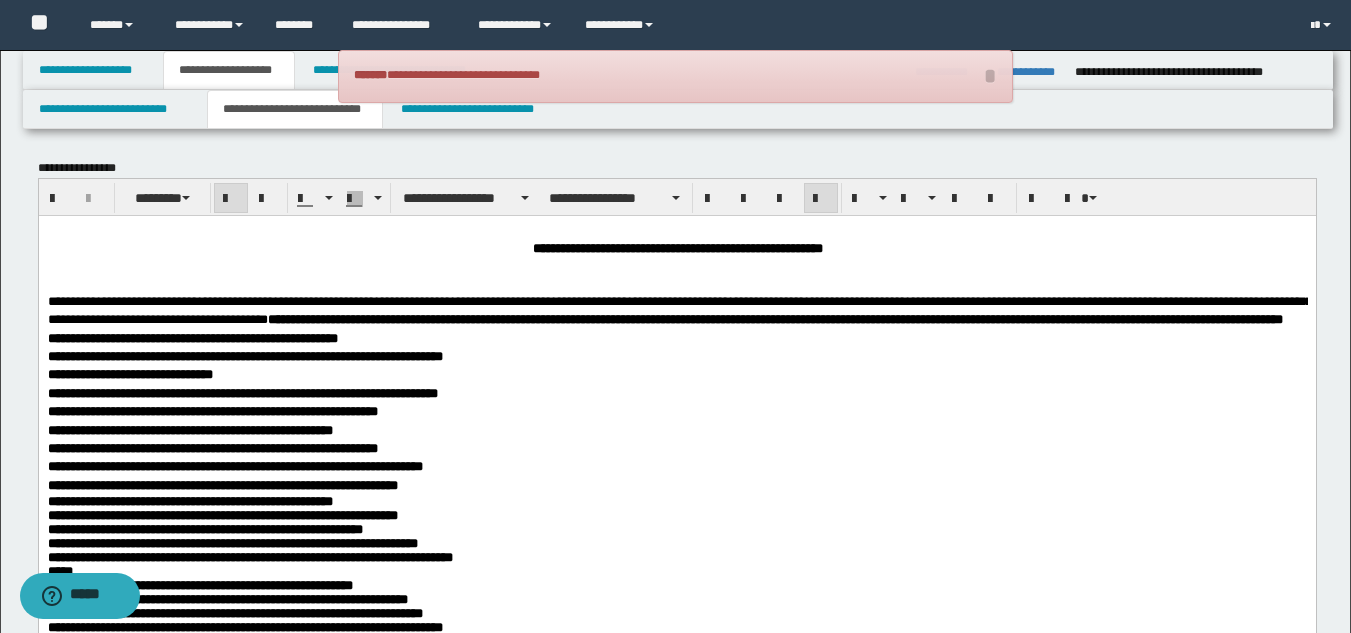 click on "**********" at bounding box center [192, 337] 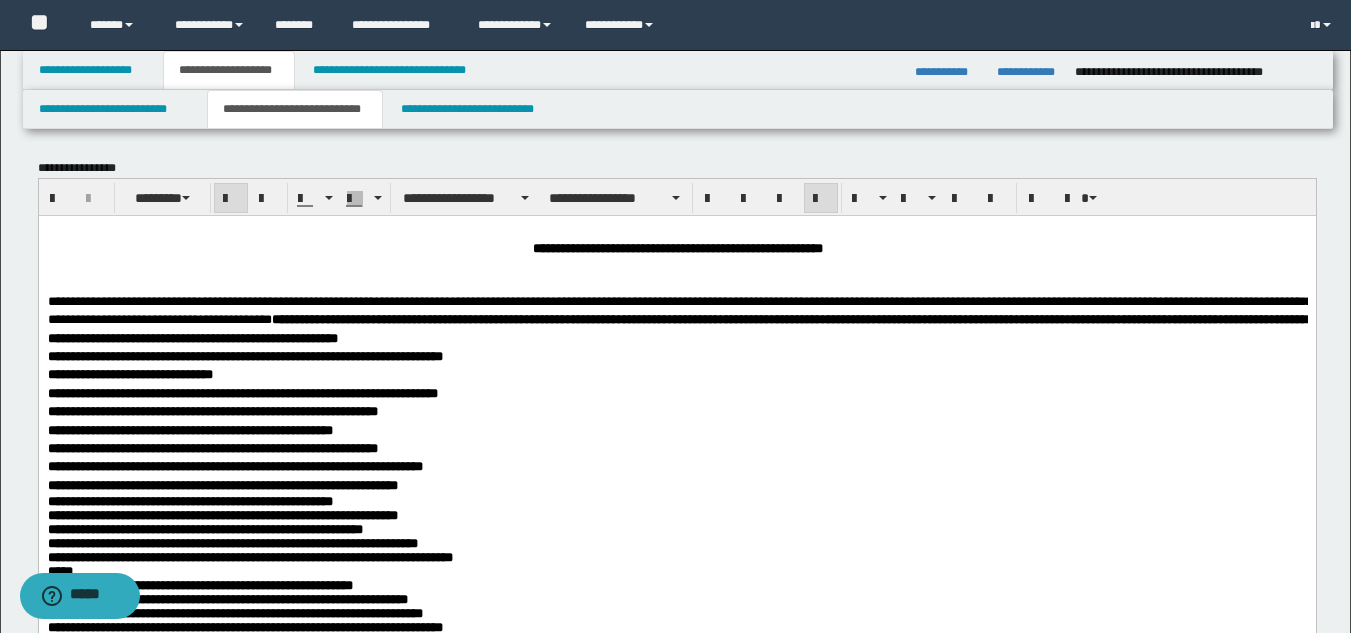 click on "**********" at bounding box center (244, 355) 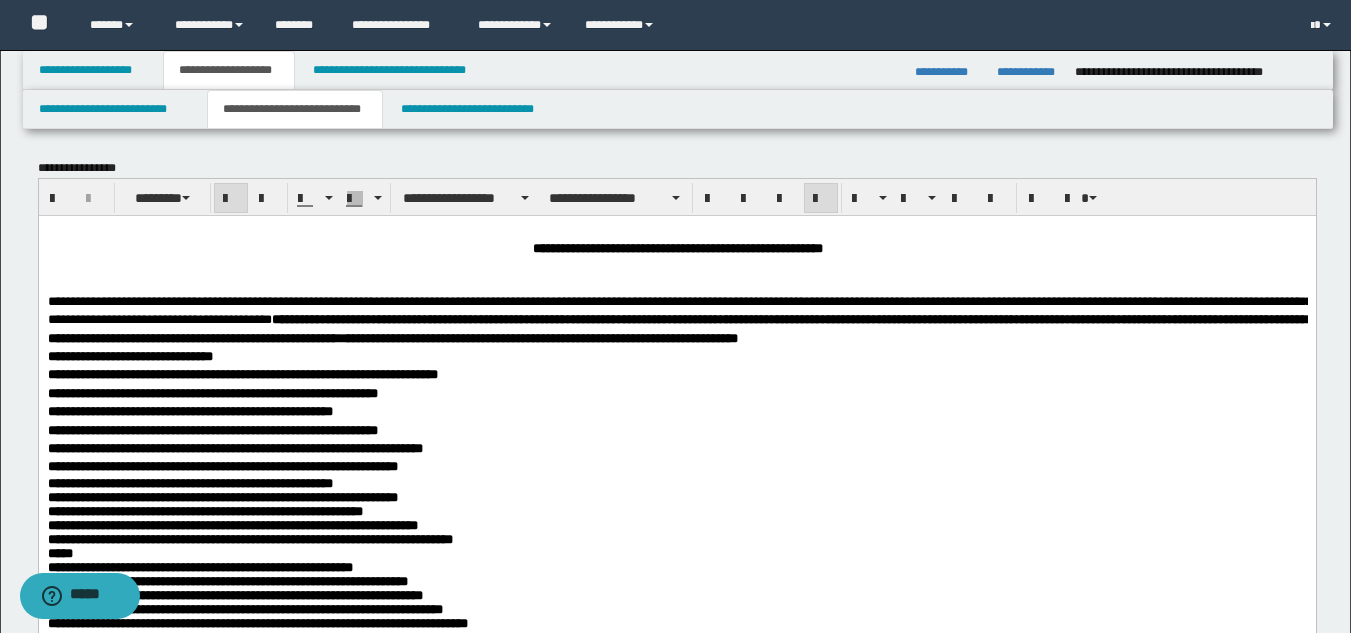 click on "**********" at bounding box center [129, 355] 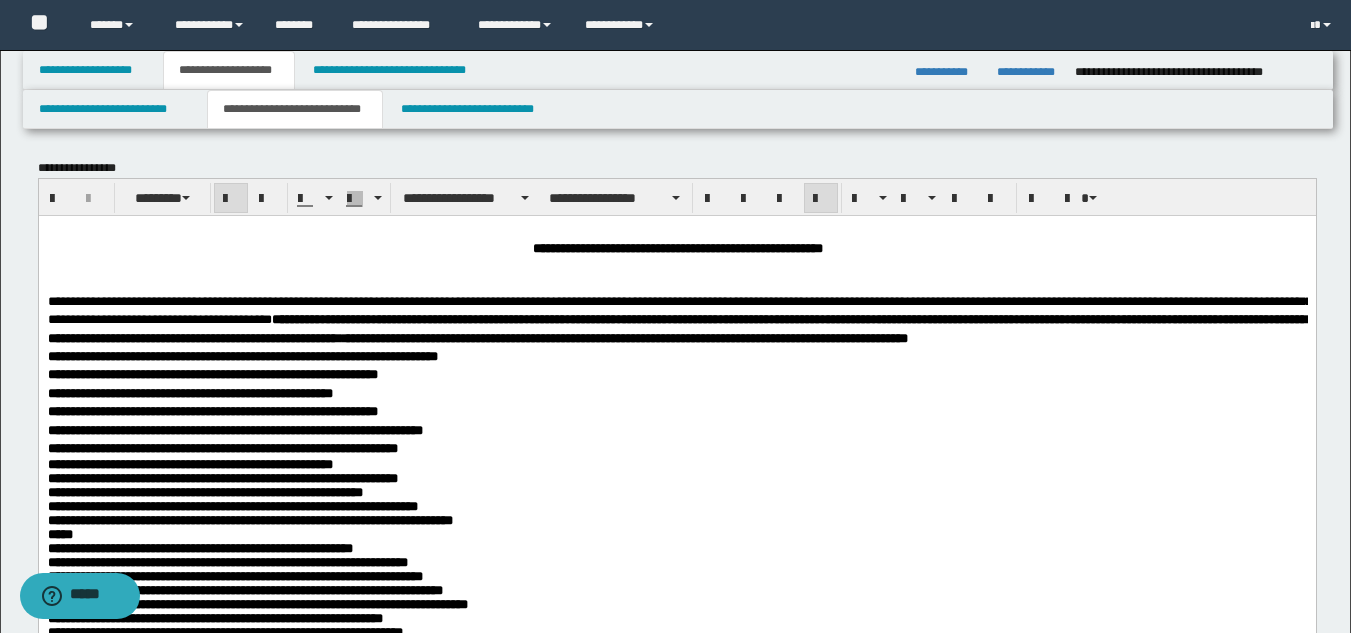 click on "**********" at bounding box center [242, 355] 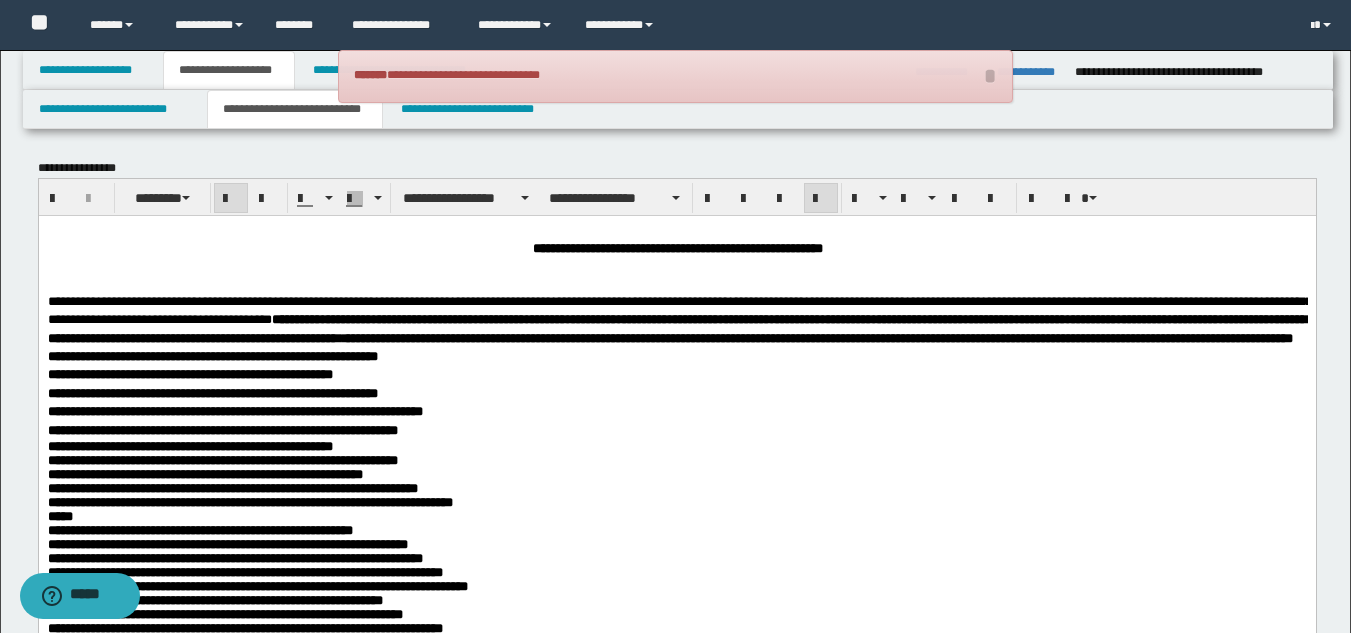 click on "**********" at bounding box center (212, 355) 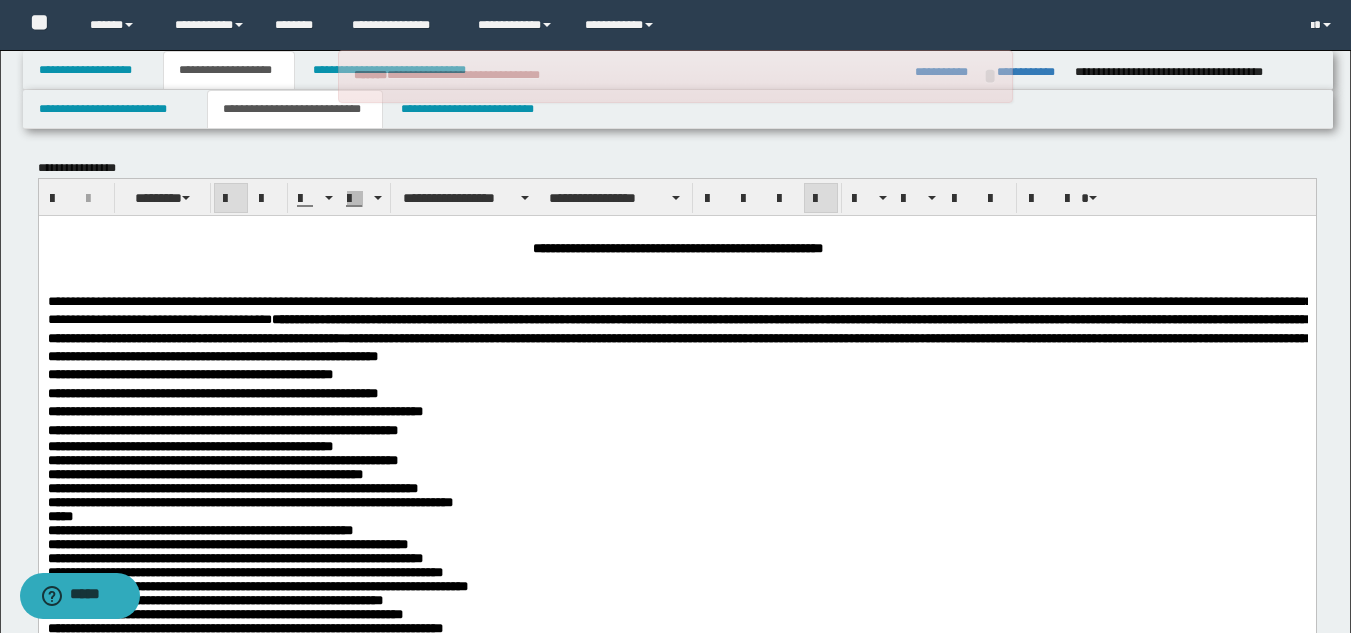 click on "**********" at bounding box center (189, 373) 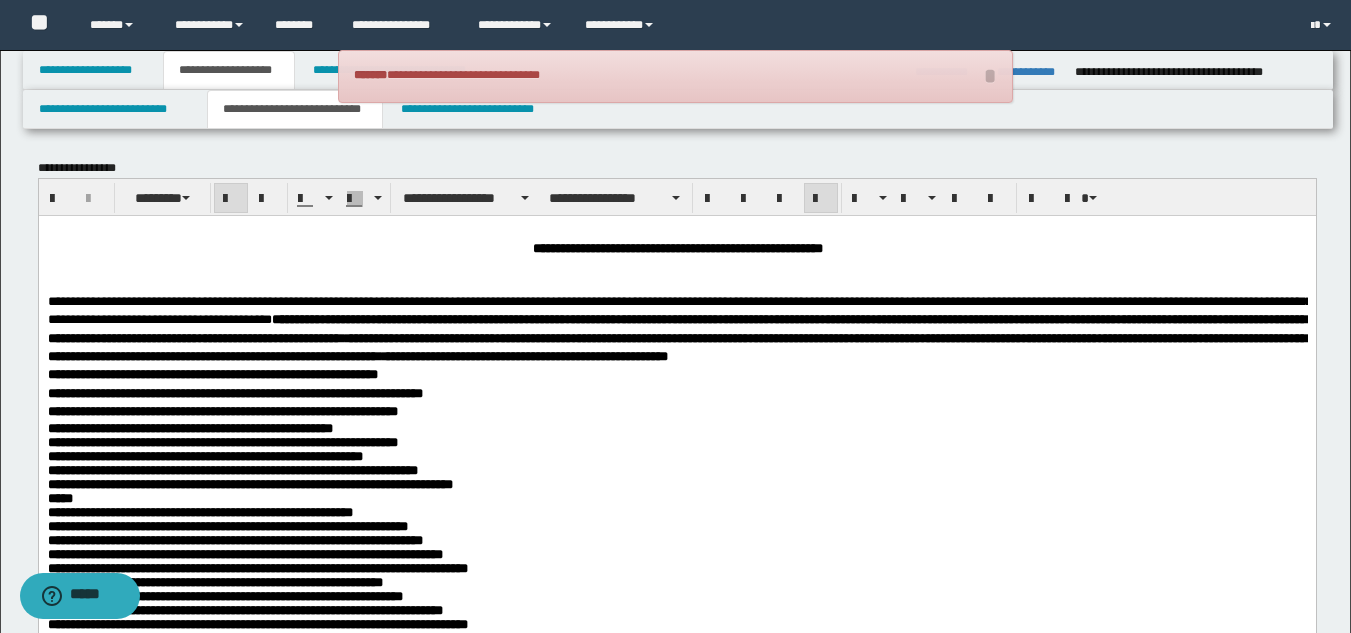 click on "**********" at bounding box center (212, 373) 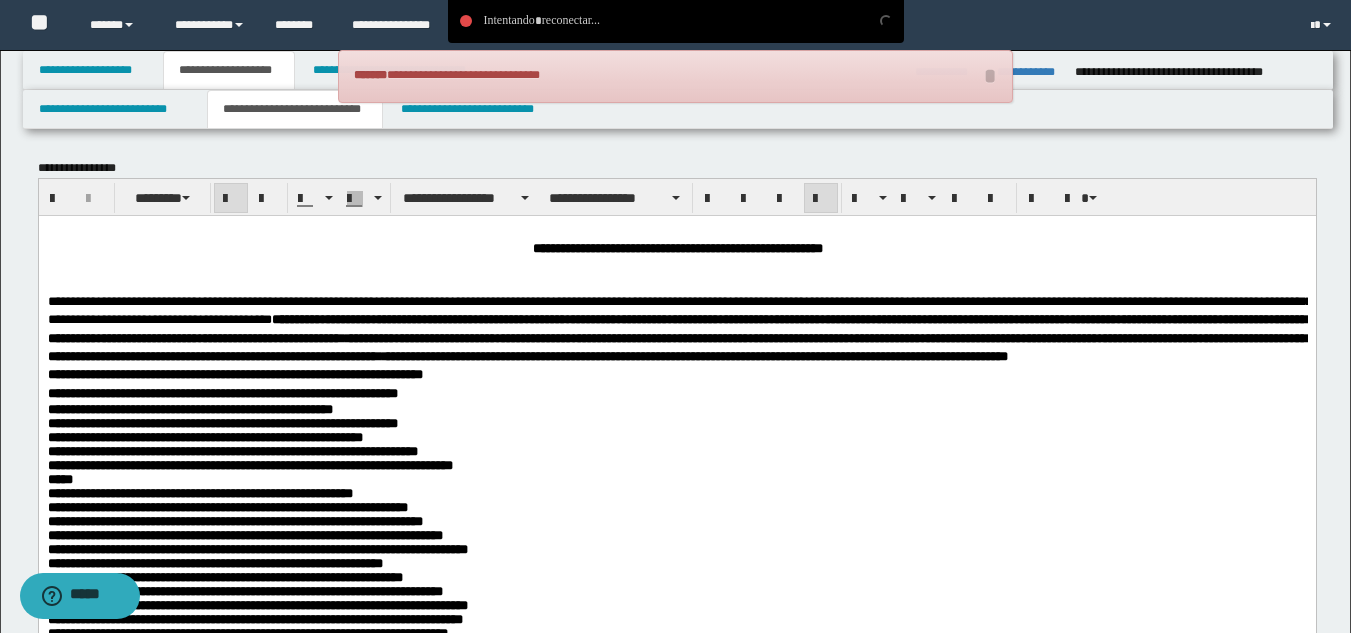 click on "**********" at bounding box center [234, 373] 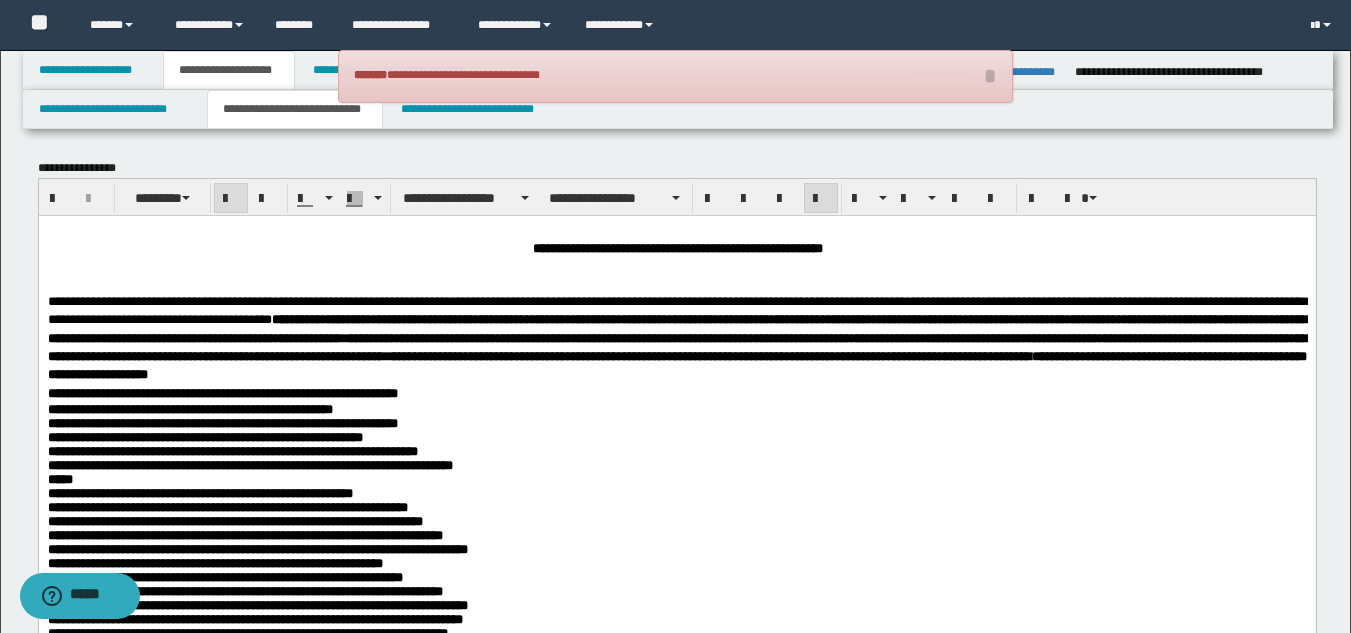 click on "**********" at bounding box center [676, 1317] 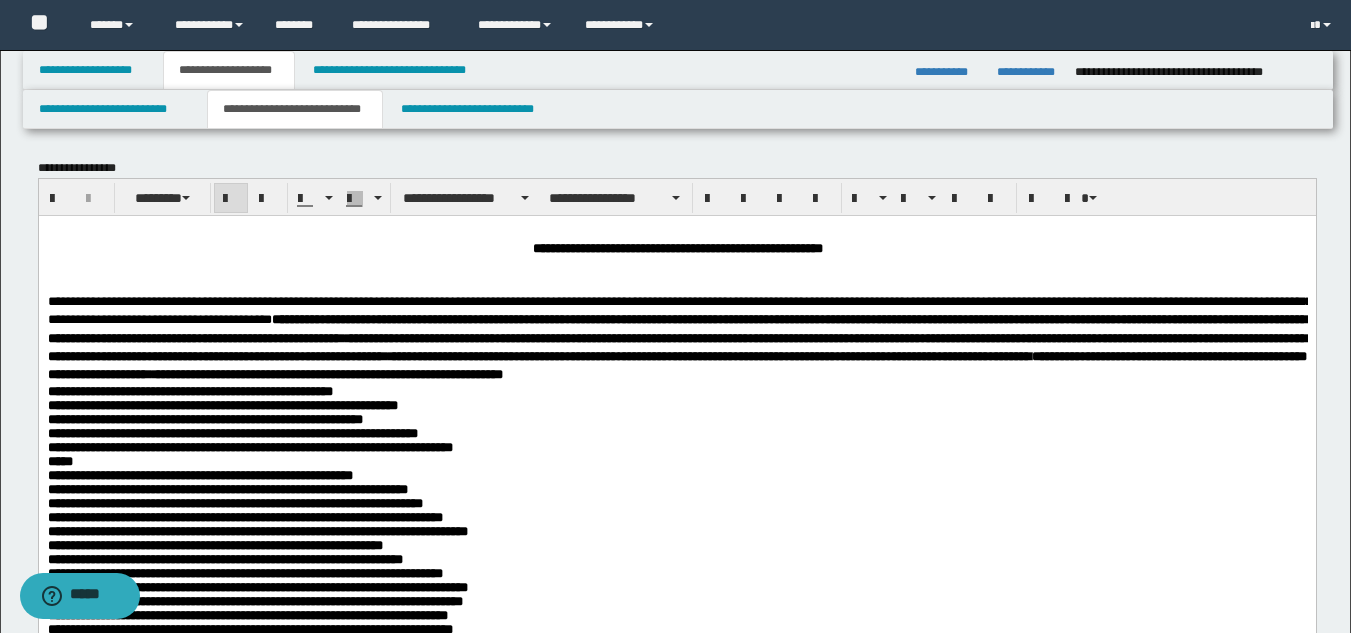 click on "**********" at bounding box center [676, 1308] 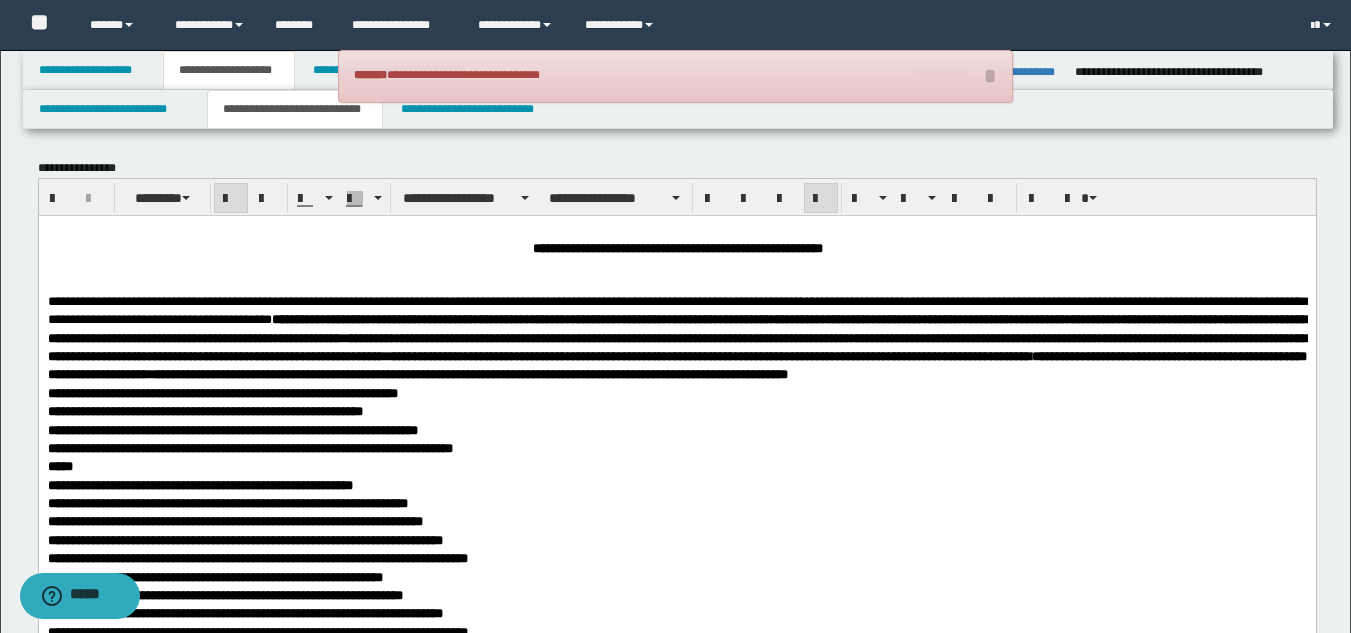 click on "**********" at bounding box center [676, 1341] 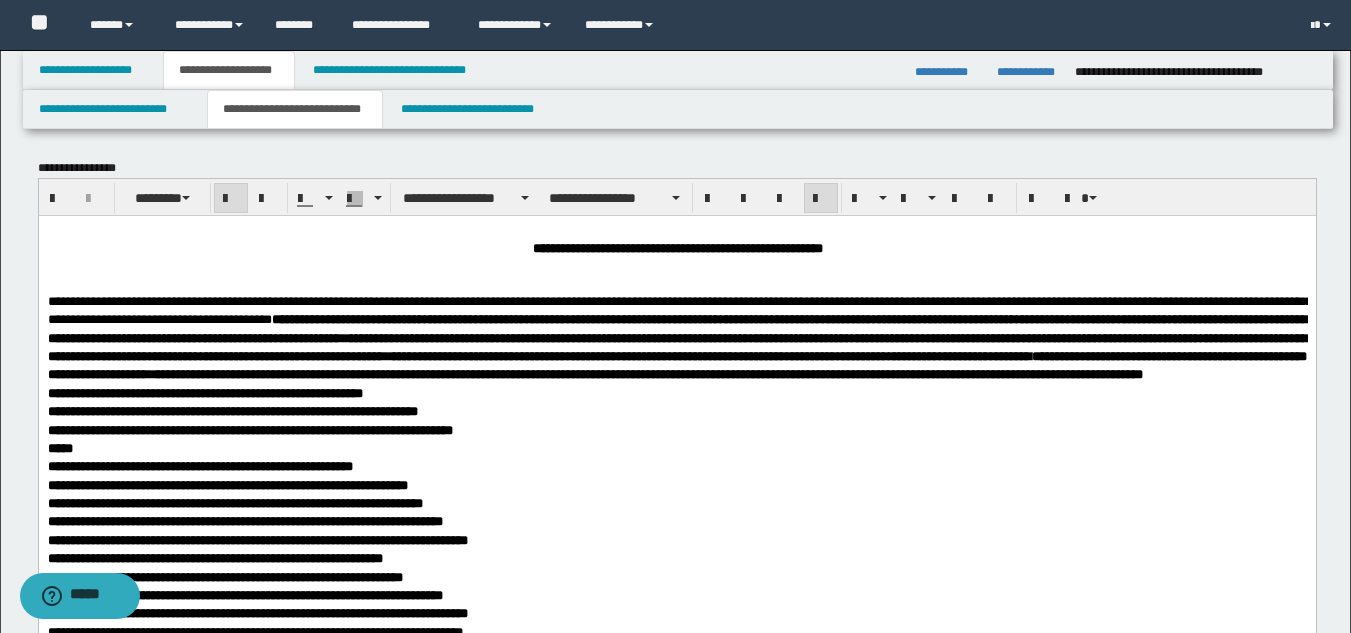 click on "**********" at bounding box center (676, 1332) 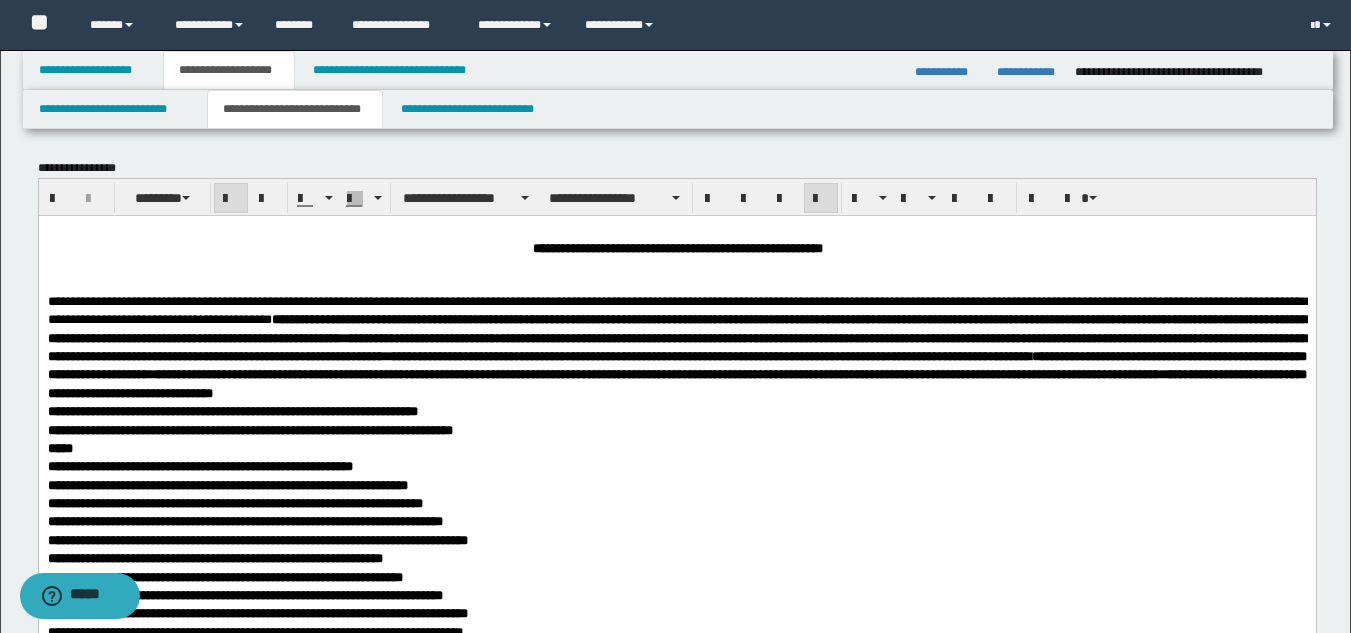 click on "**********" at bounding box center [676, 1332] 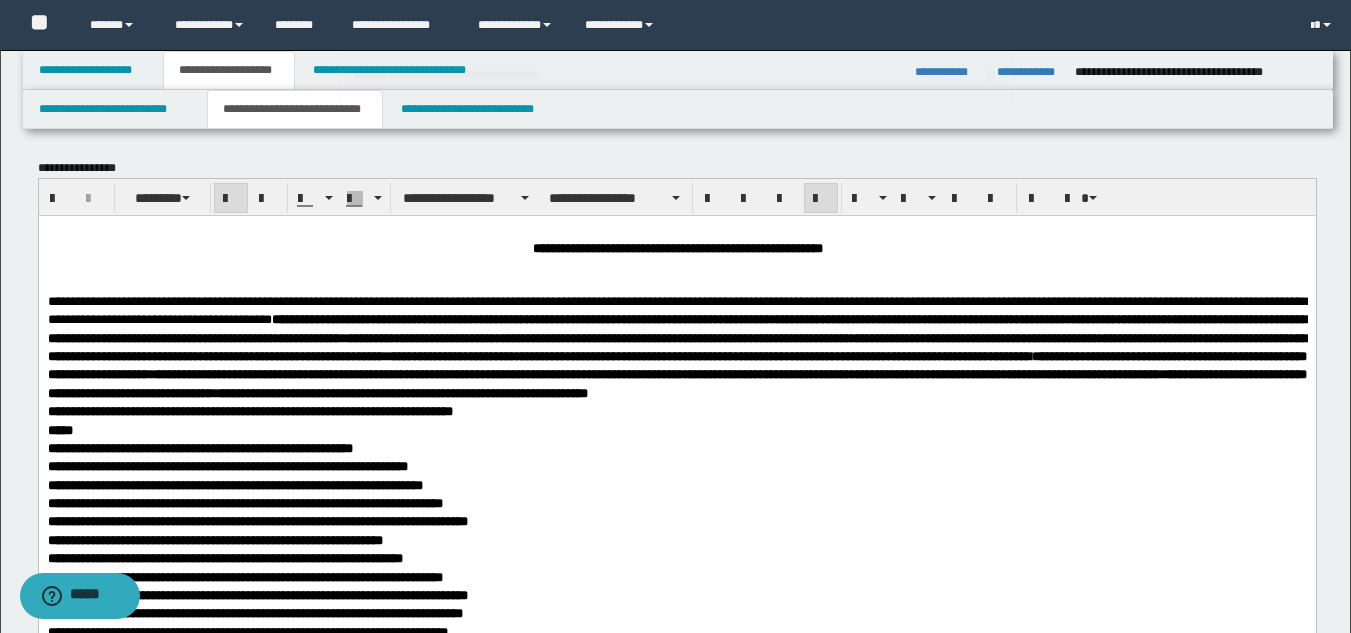 click on "**********" at bounding box center [249, 410] 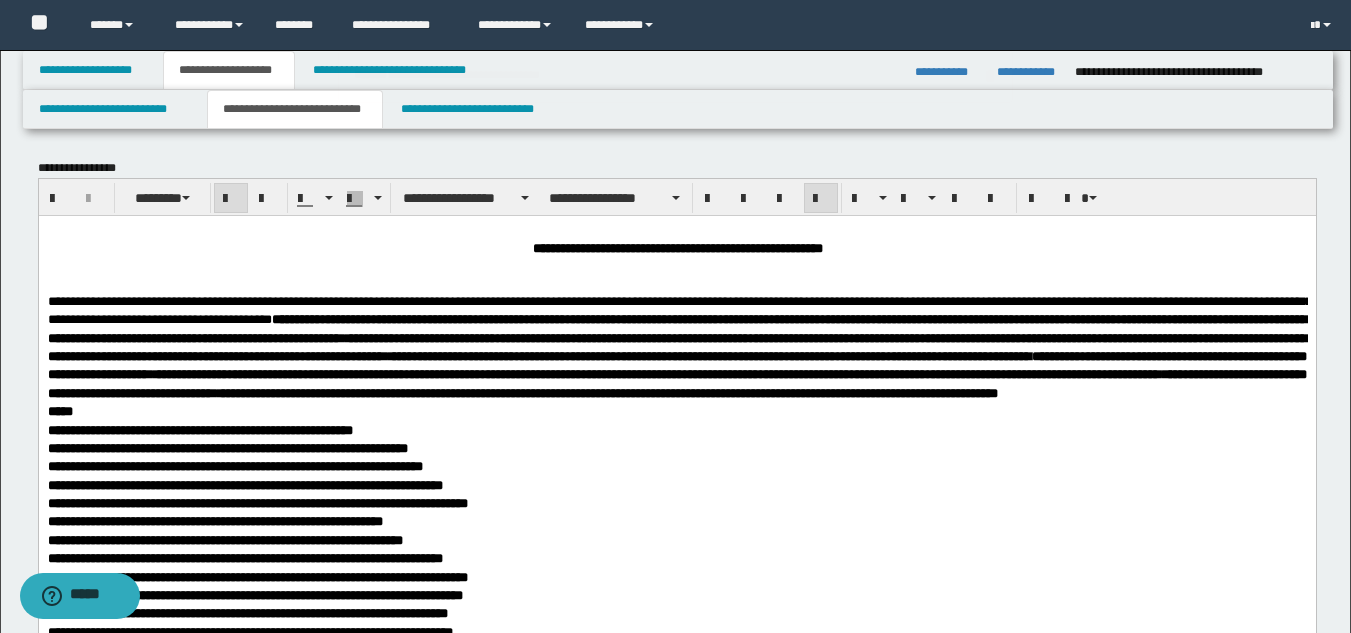 click on "*****" at bounding box center (59, 410) 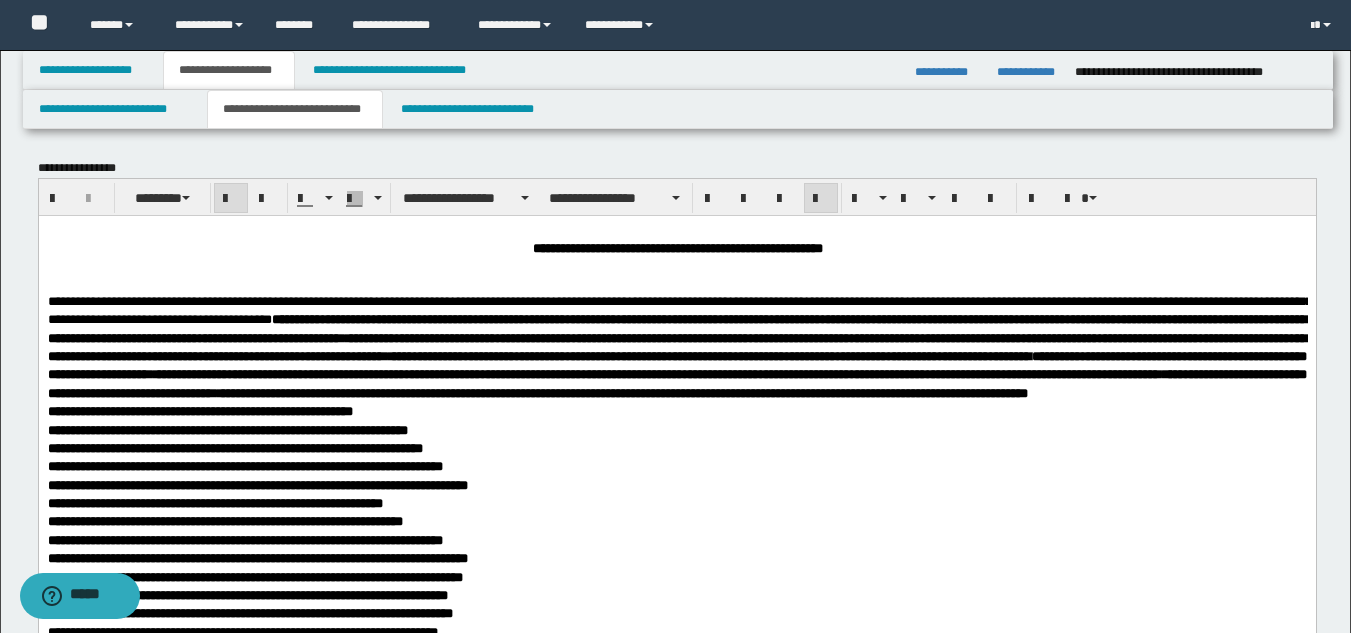 click on "**********" at bounding box center (199, 410) 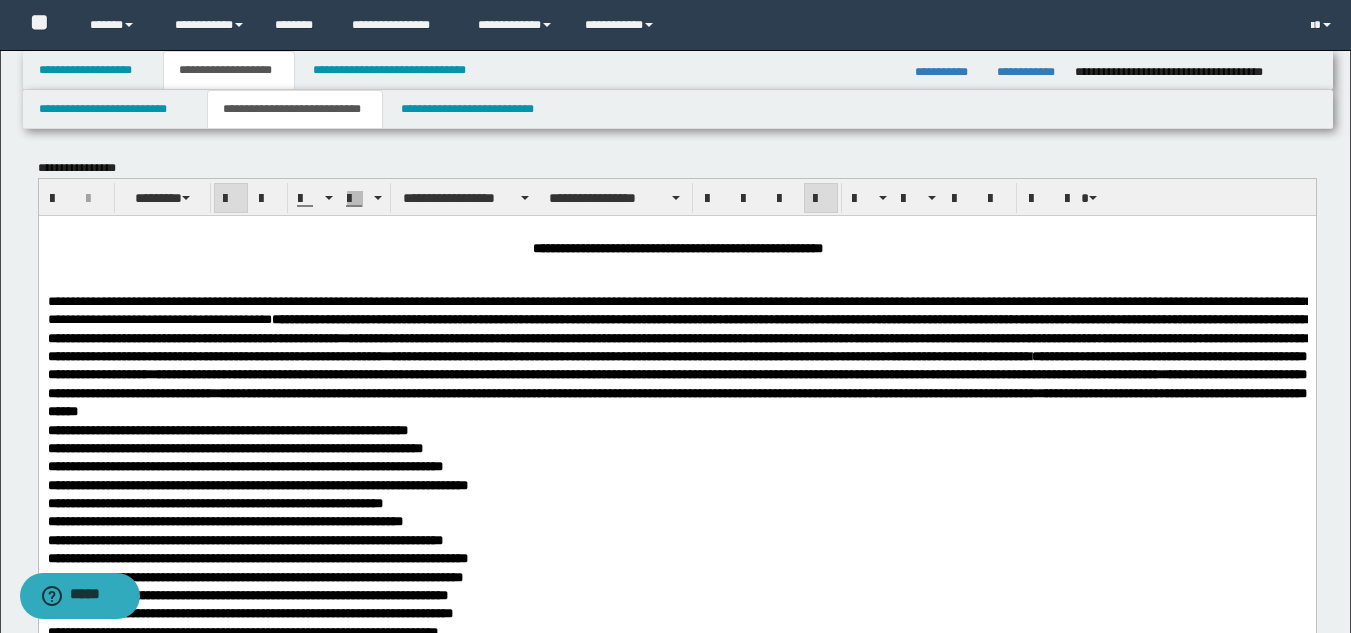 click on "**********" at bounding box center [227, 429] 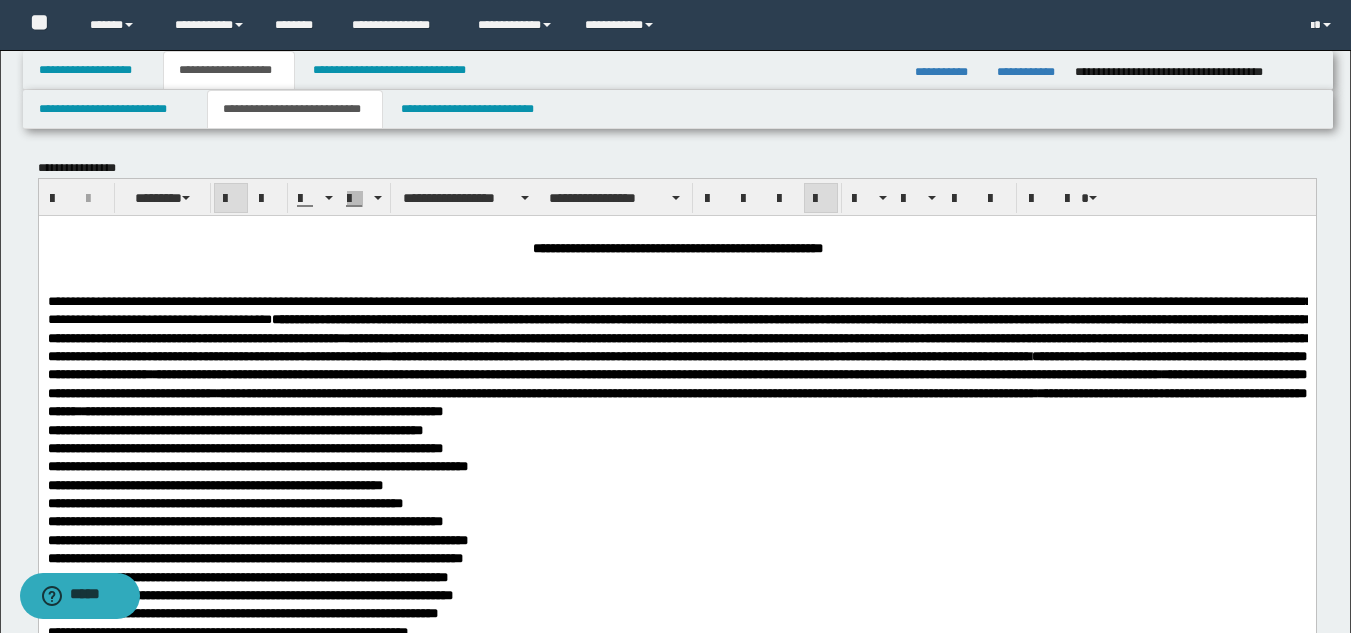 click on "**********" at bounding box center (676, 1295) 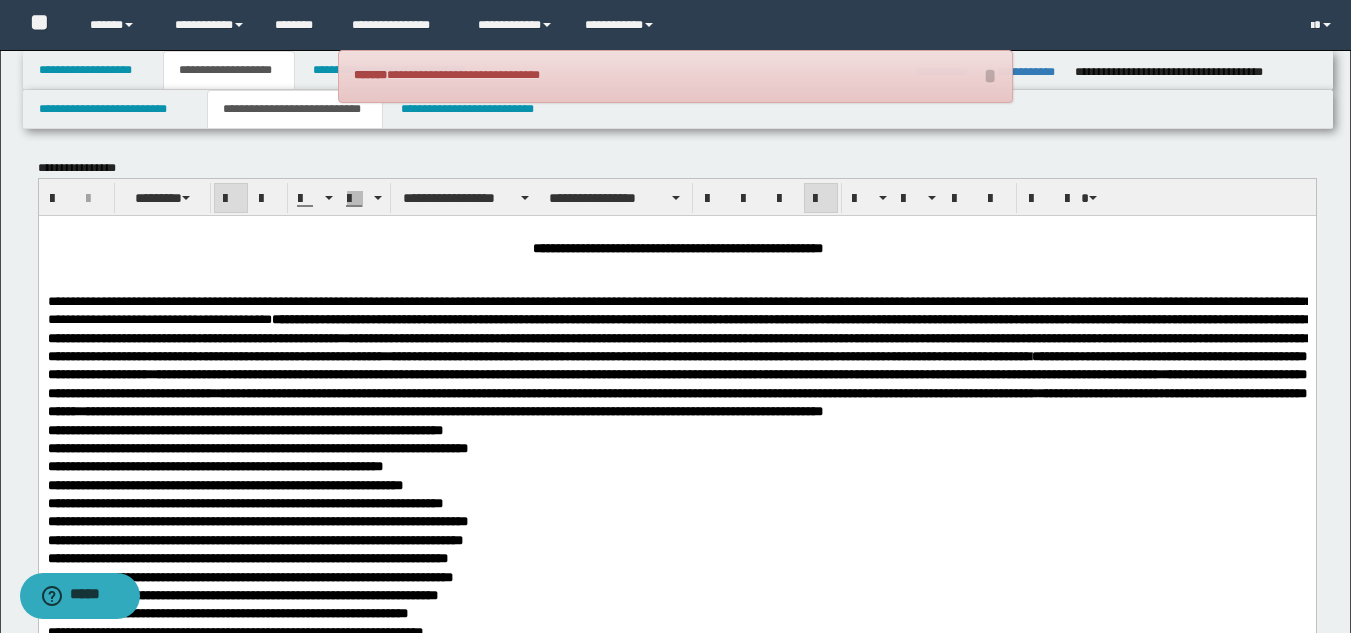 click on "**********" at bounding box center (244, 429) 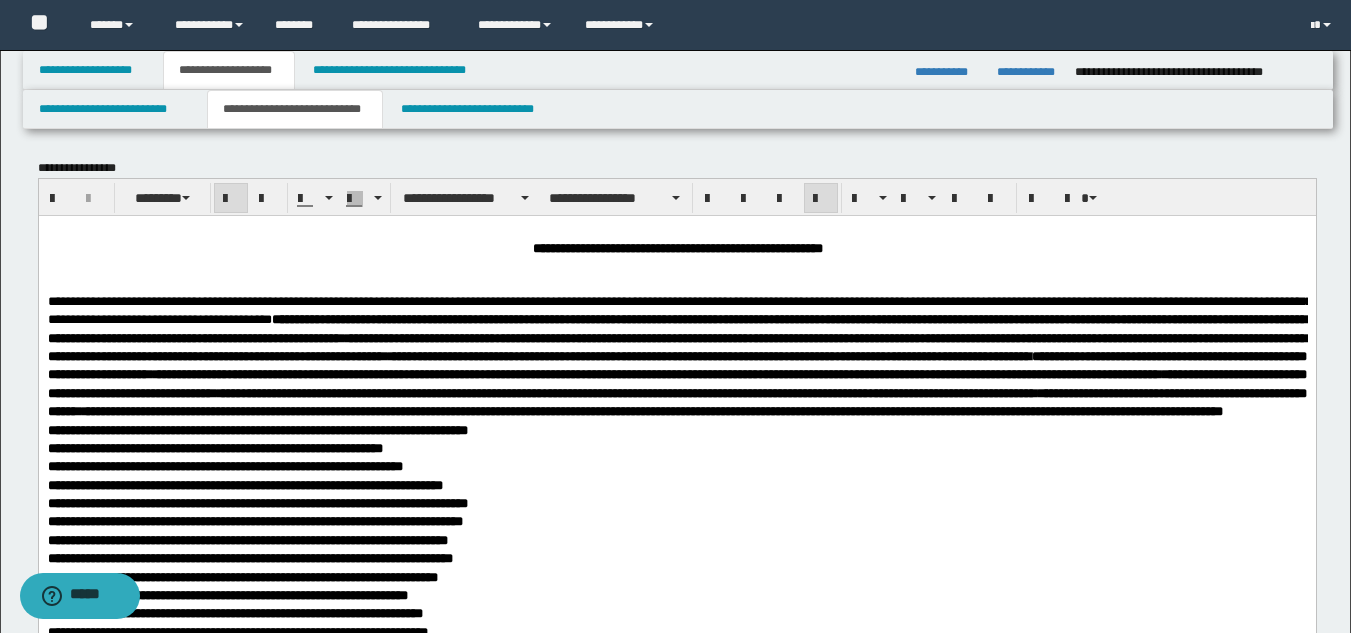 click on "**********" at bounding box center [257, 429] 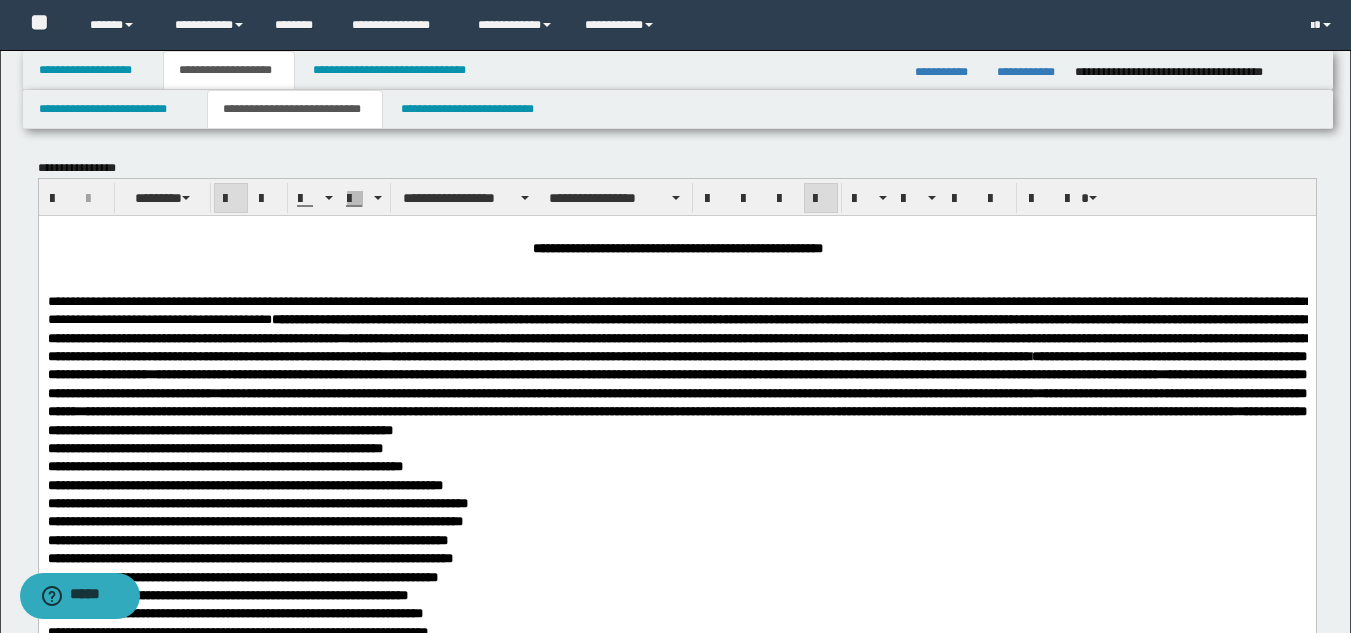 click on "**********" at bounding box center [214, 447] 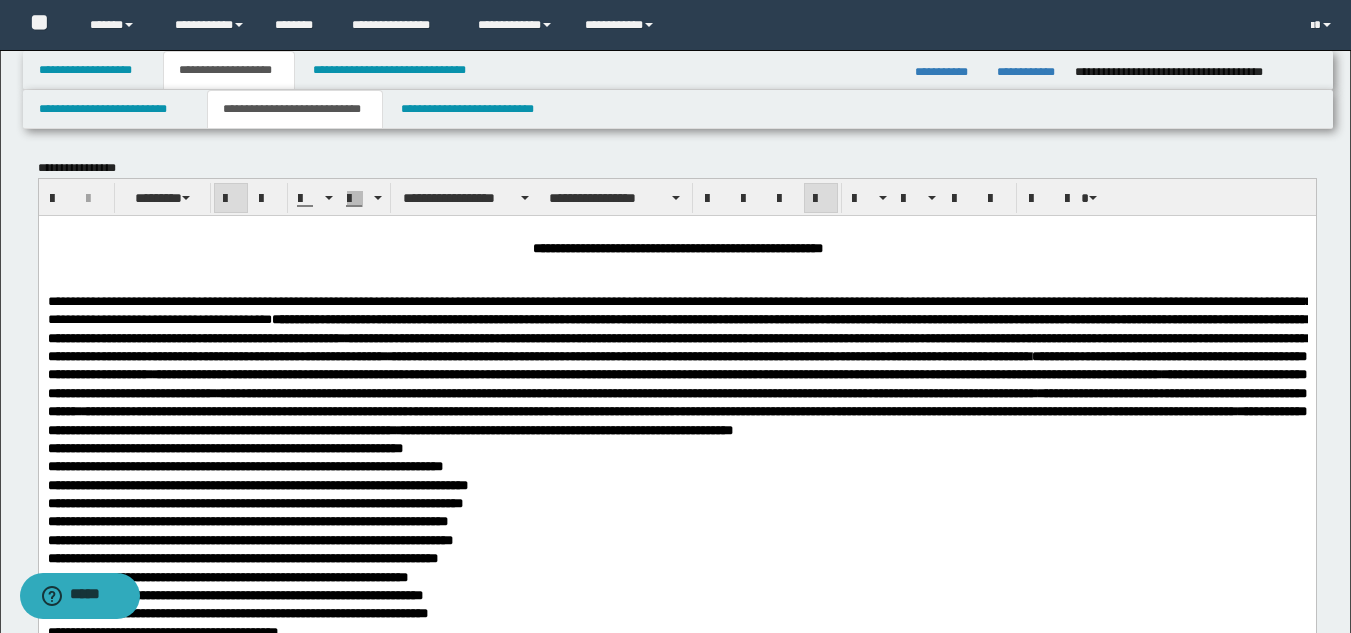 click on "**********" at bounding box center (224, 447) 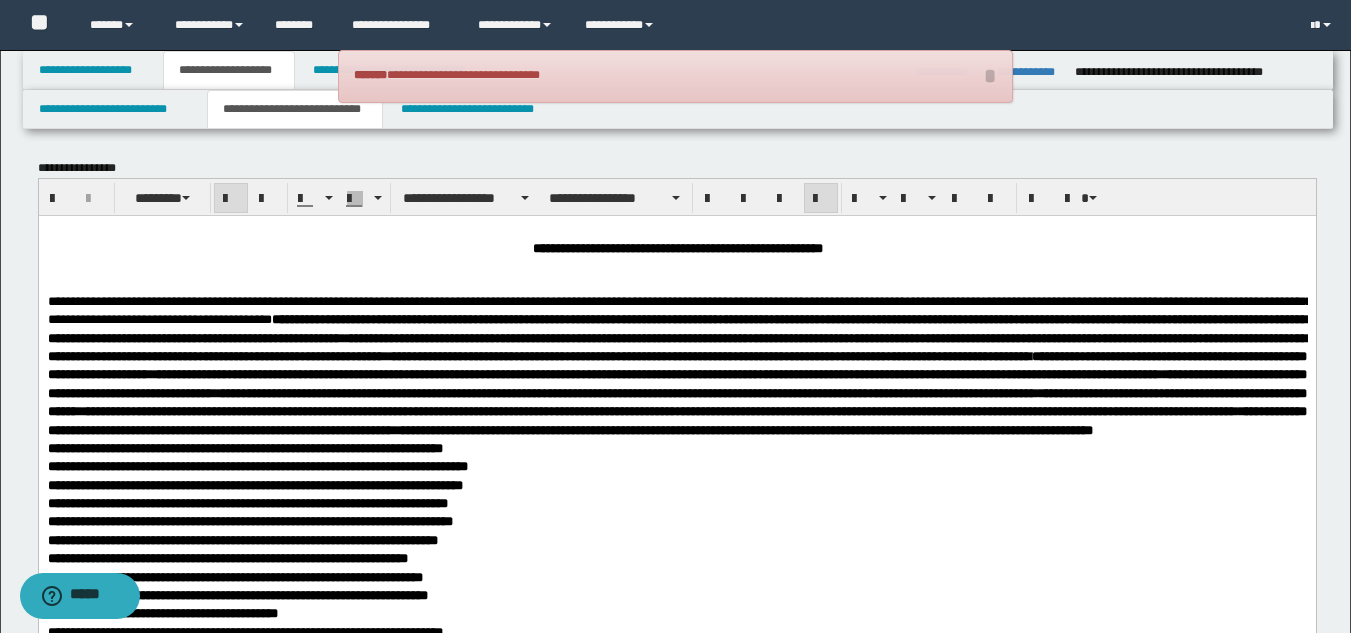 click on "**********" at bounding box center (244, 447) 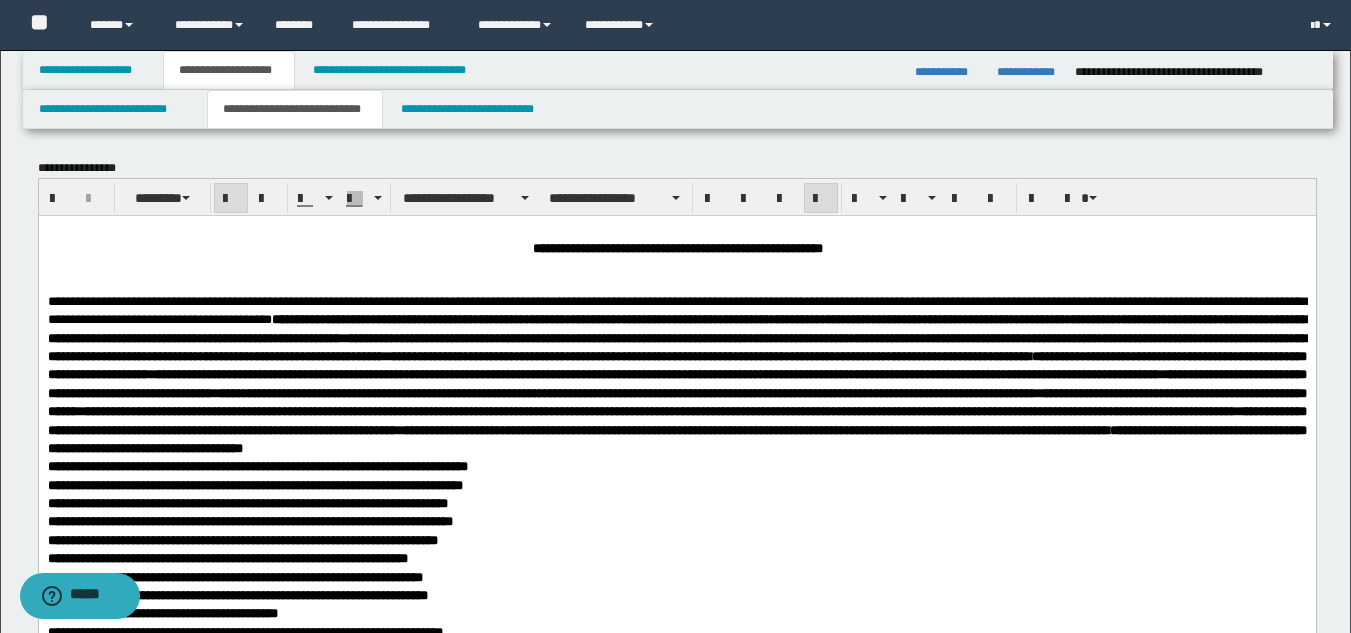 click on "**********" at bounding box center (257, 465) 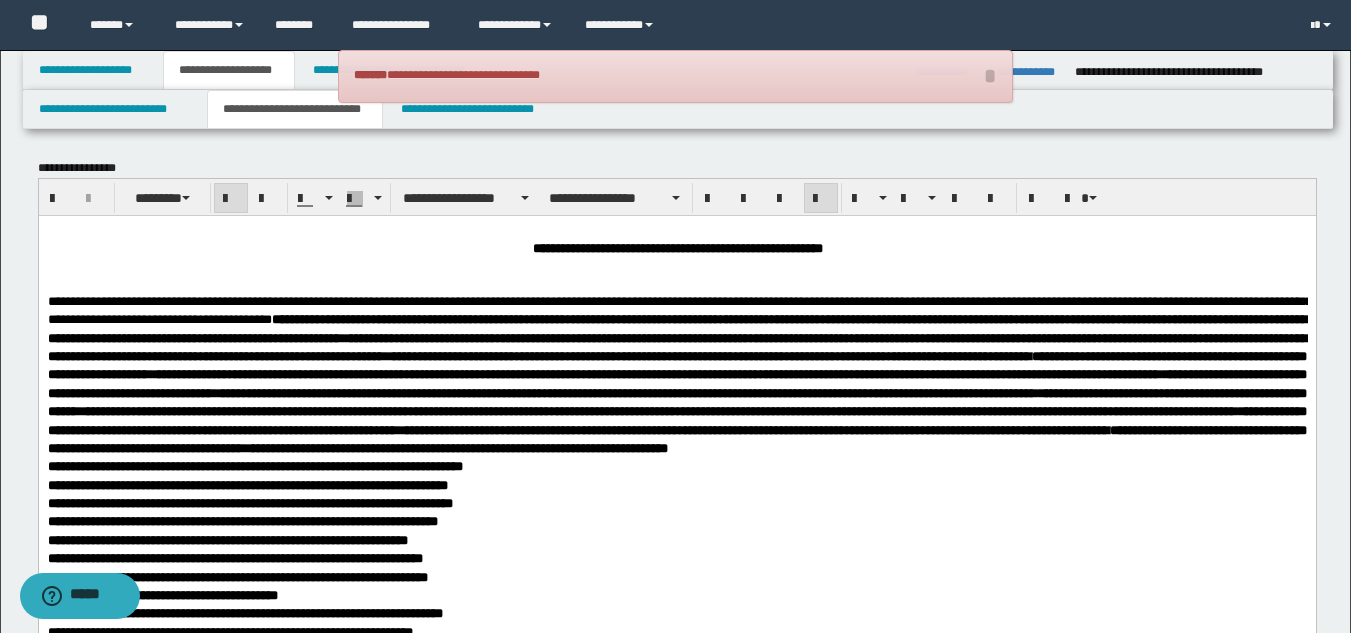 click on "**********" at bounding box center [254, 465] 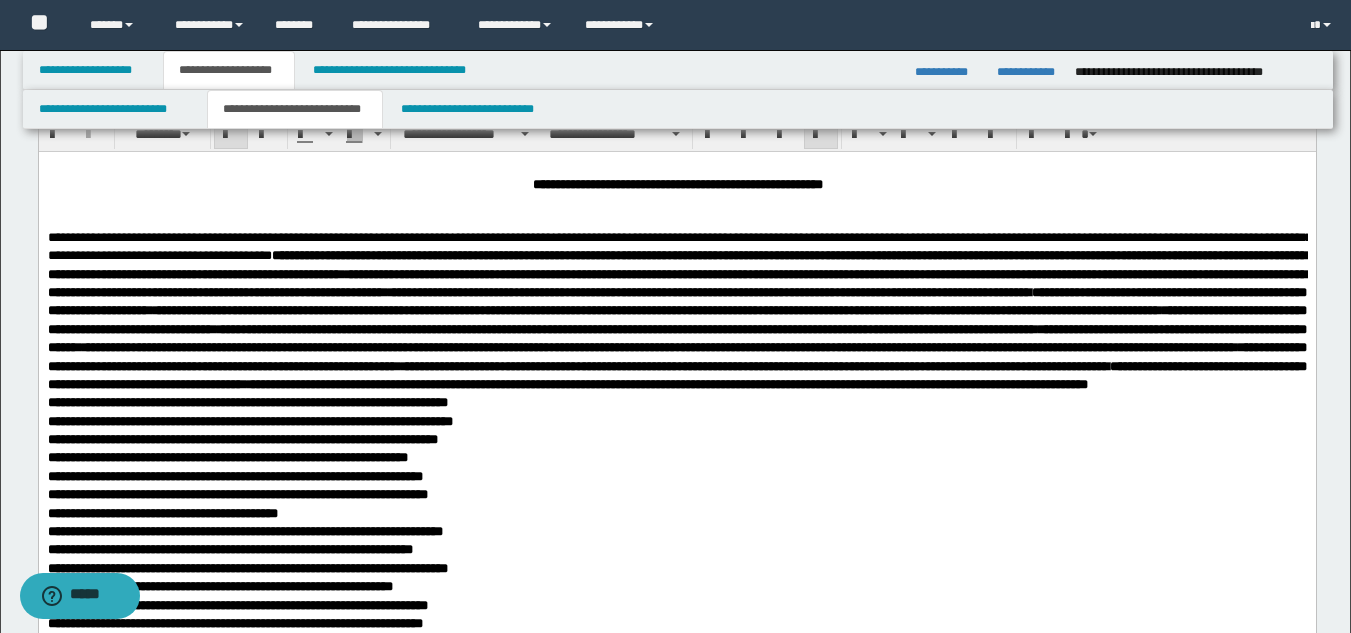 scroll, scrollTop: 100, scrollLeft: 0, axis: vertical 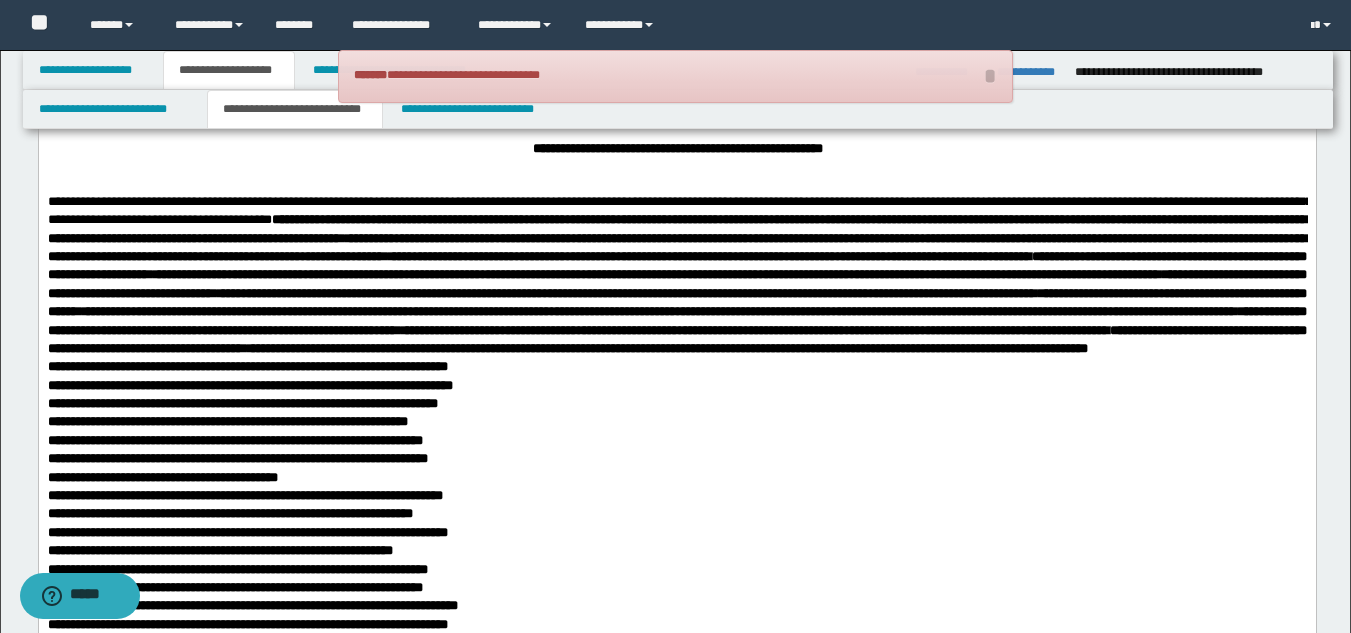 click on "**********" at bounding box center (247, 365) 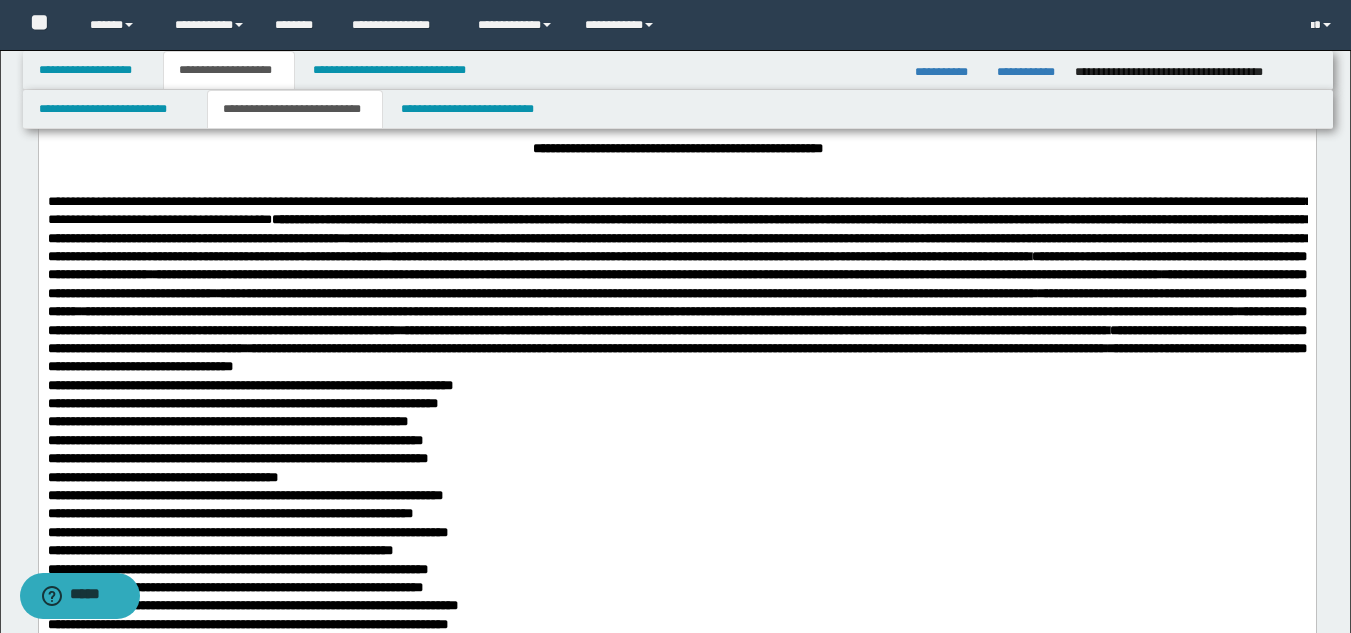 click on "**********" at bounding box center (249, 384) 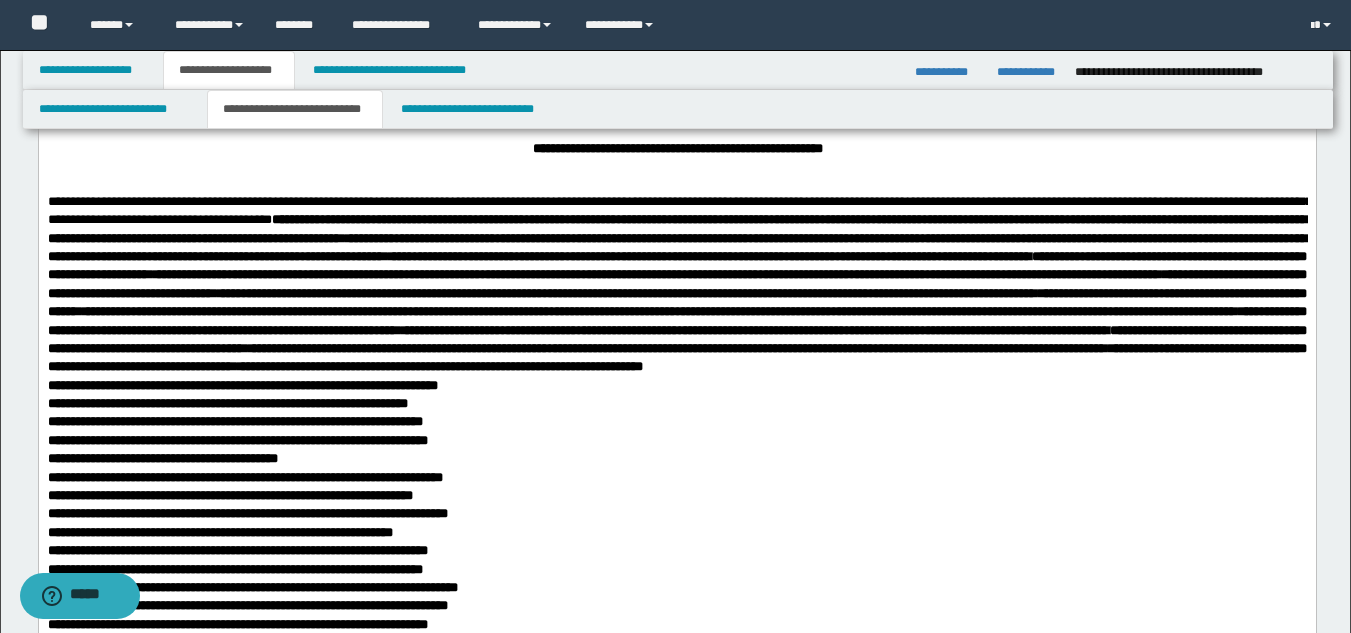 click on "**********" at bounding box center [676, 1130] 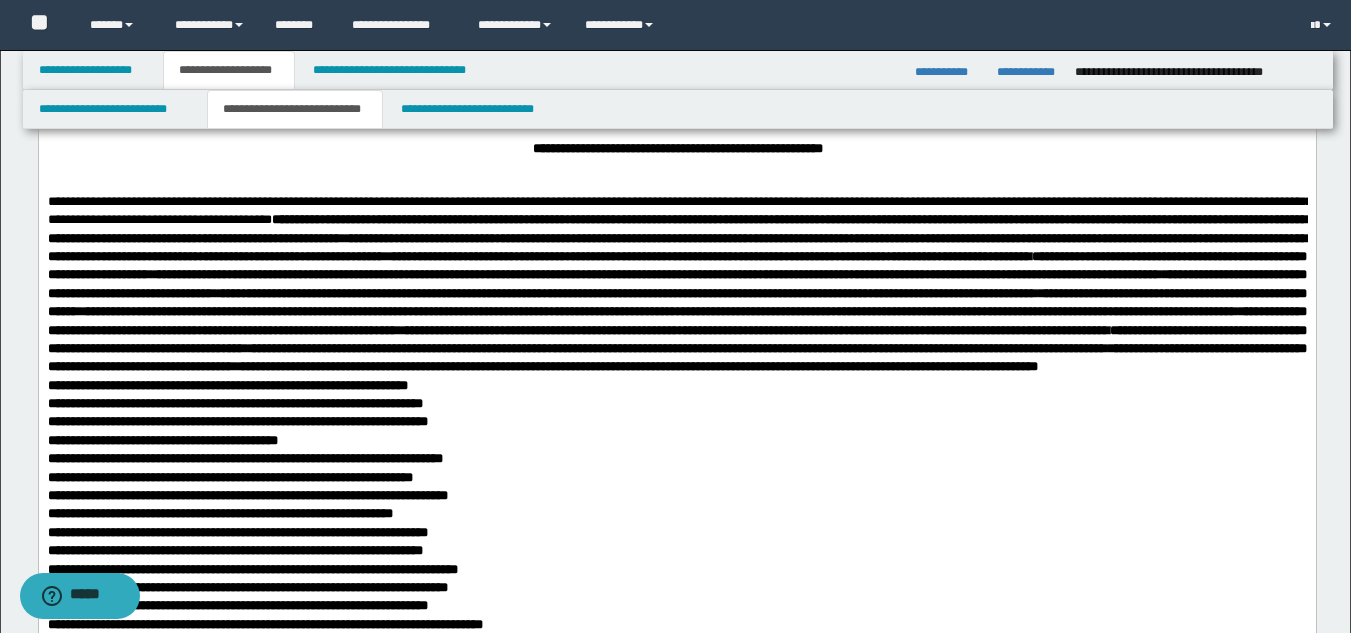 click on "**********" at bounding box center [227, 384] 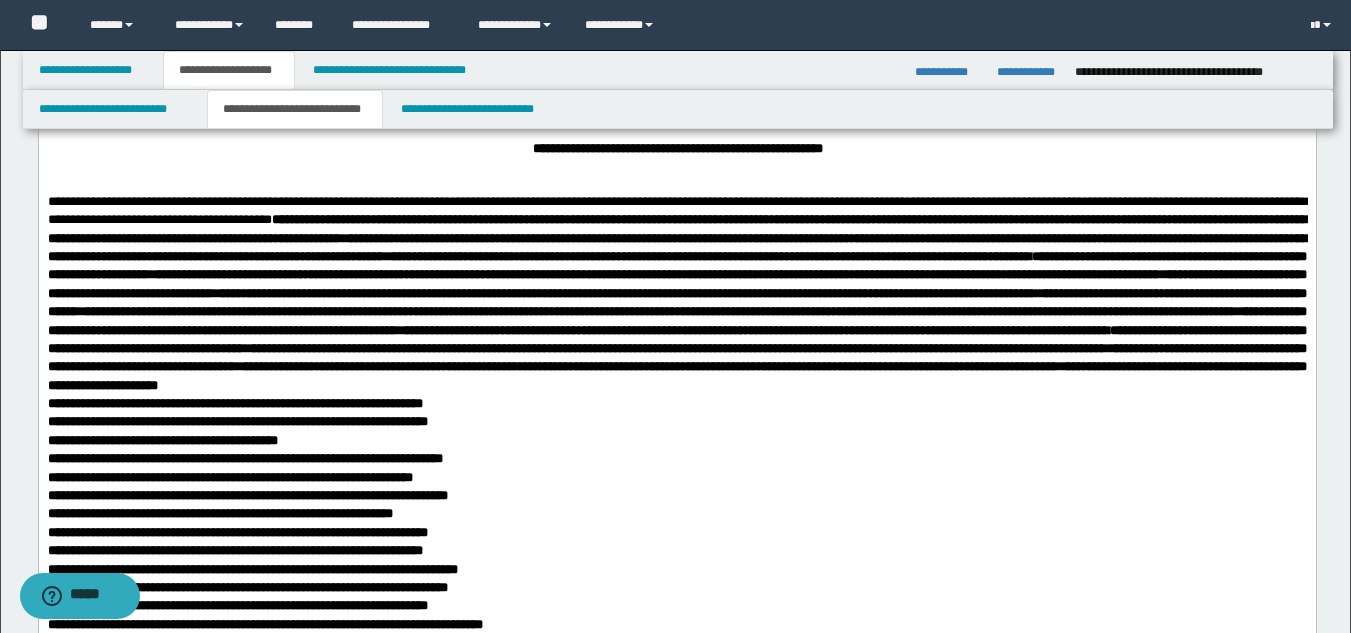click on "**********" at bounding box center [234, 402] 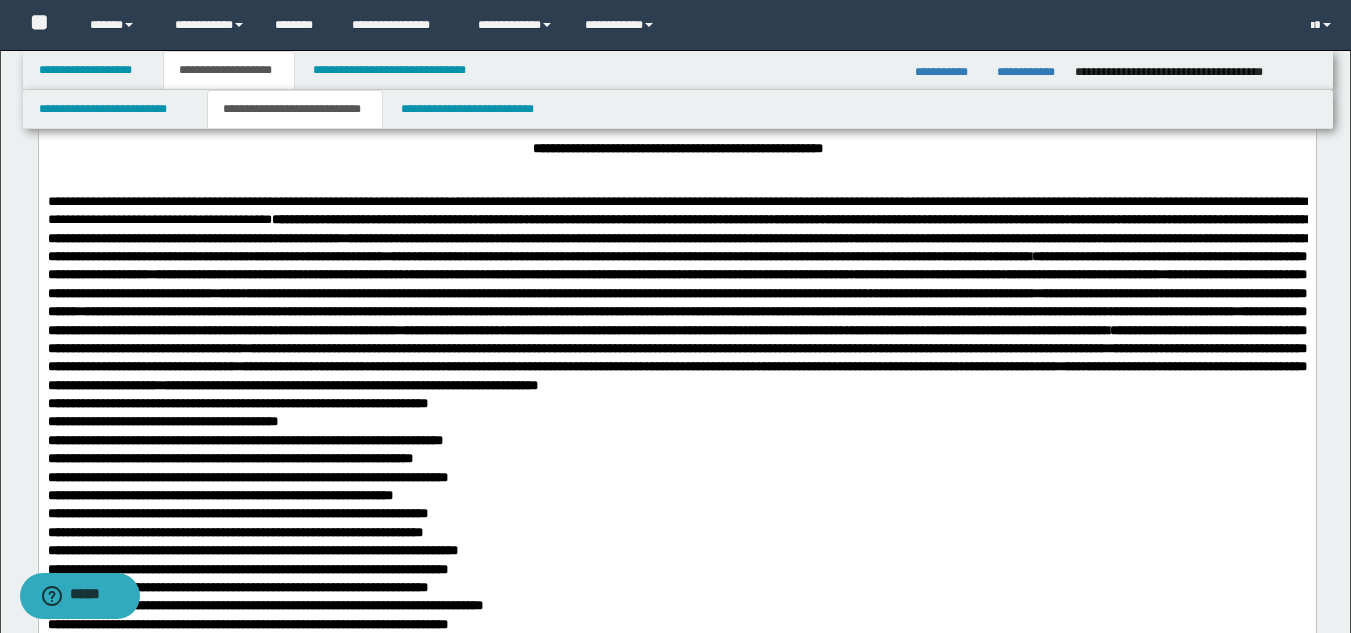 click on "**********" at bounding box center [349, 384] 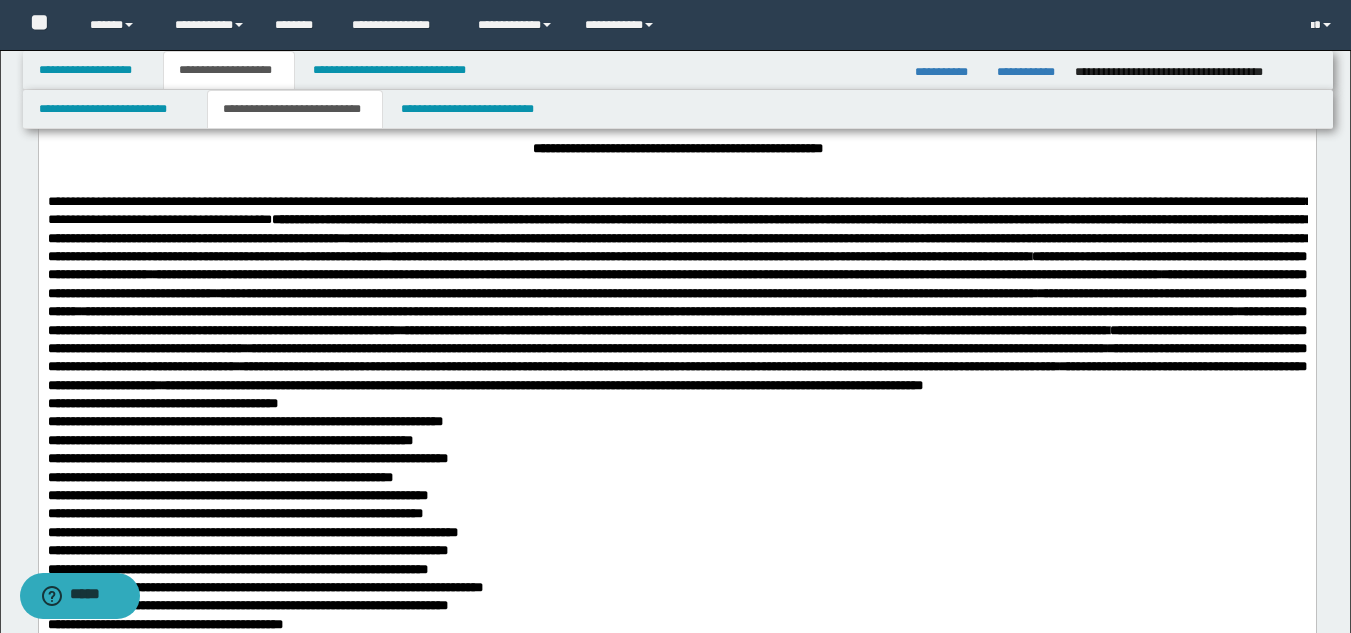 click on "**********" at bounding box center [676, 1103] 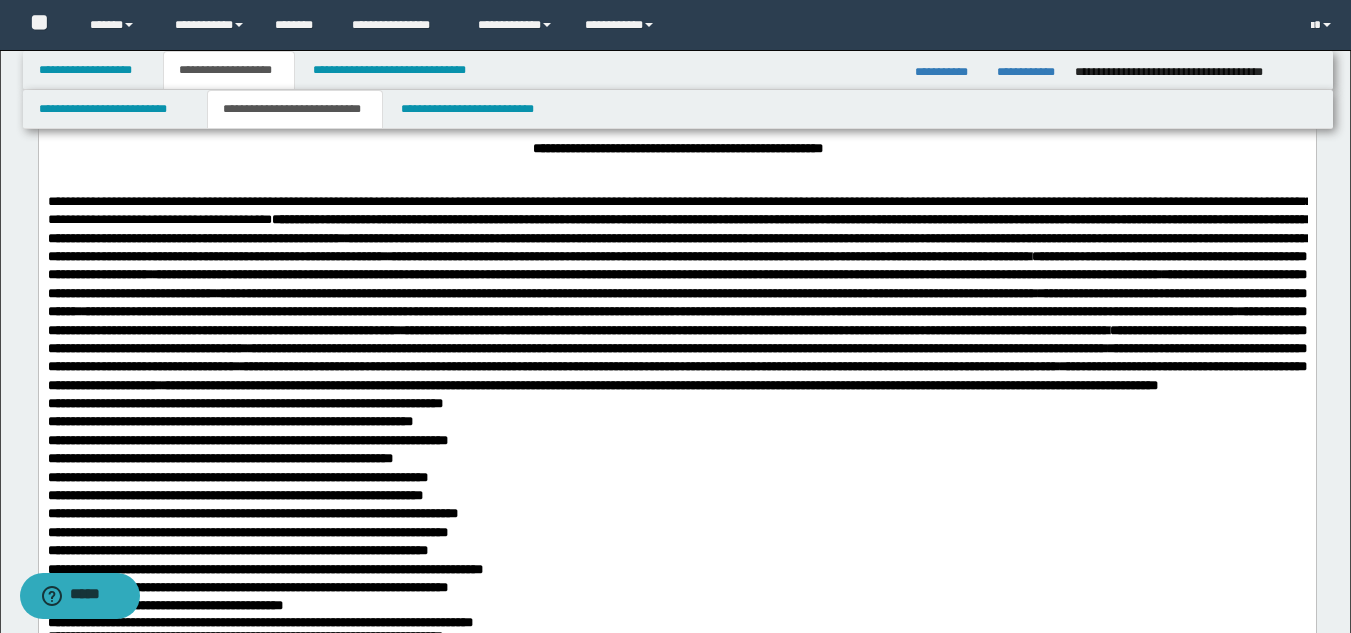 click on "**********" at bounding box center (676, 1094) 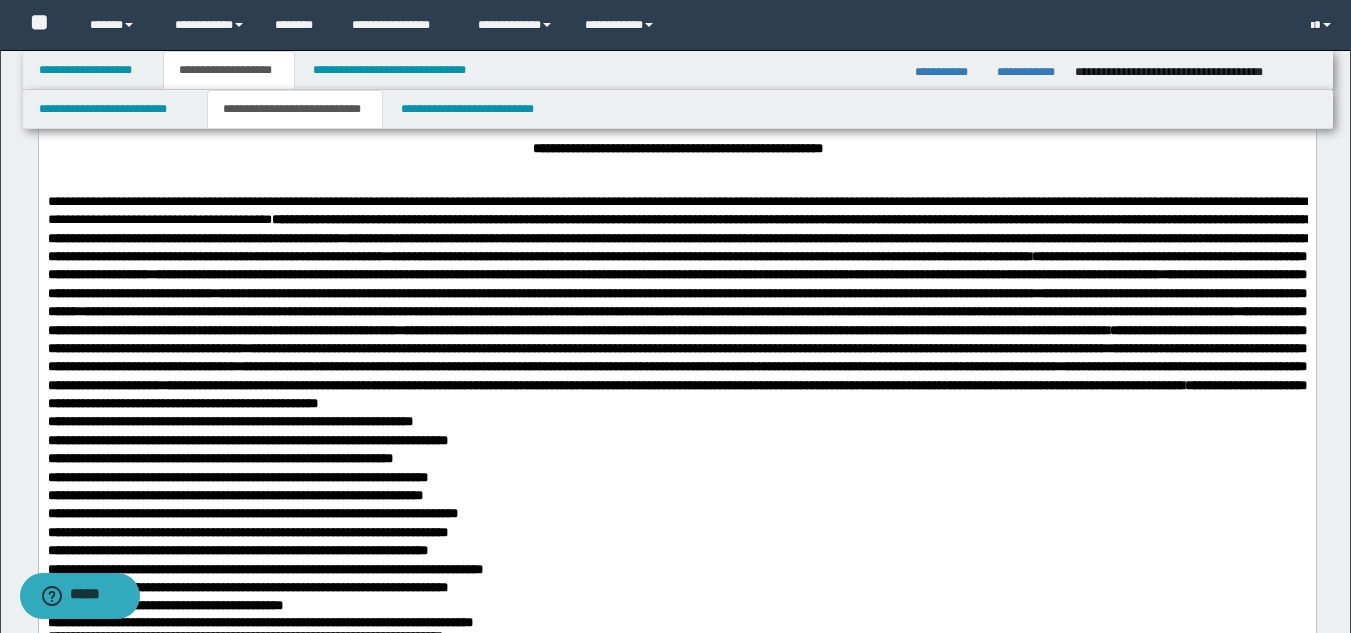 click on "**********" at bounding box center (229, 420) 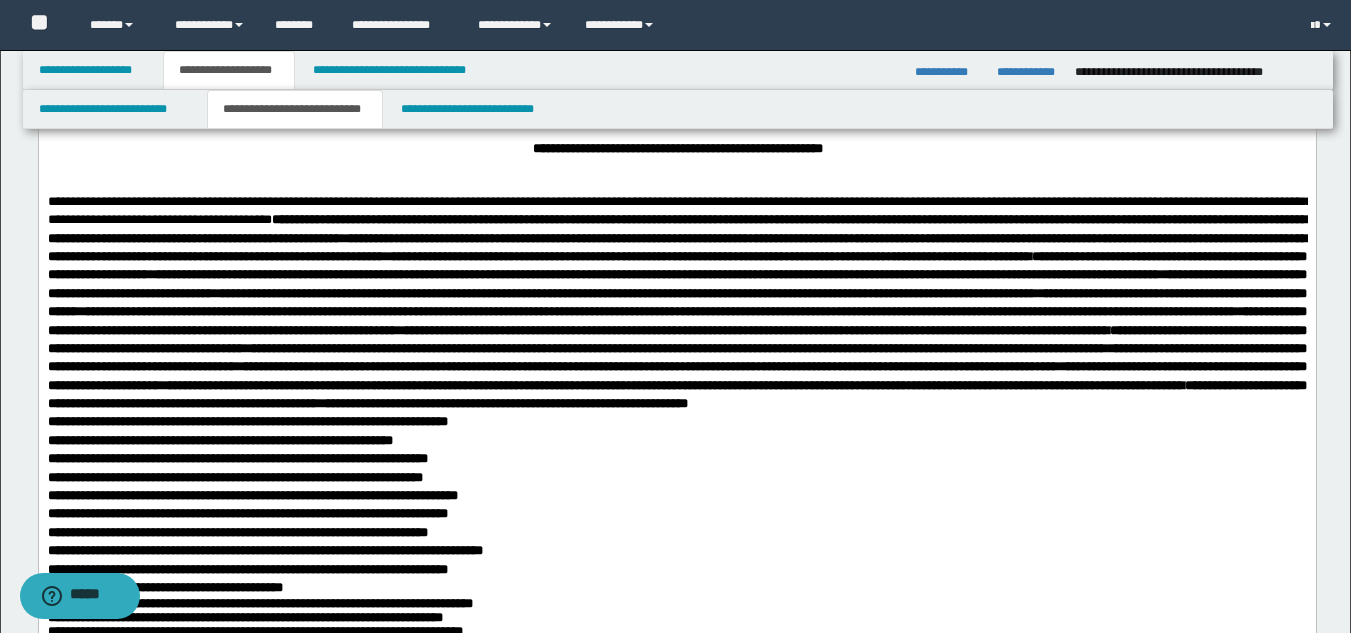 click on "**********" at bounding box center [247, 420] 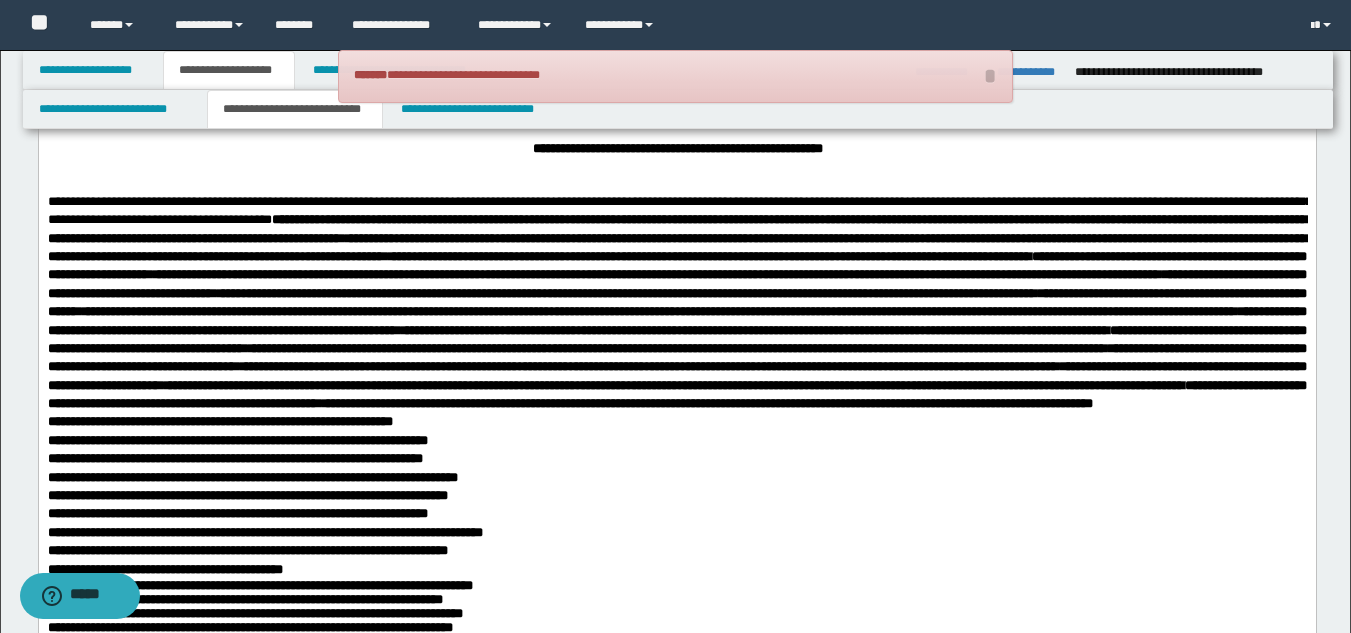click on "**********" at bounding box center [219, 420] 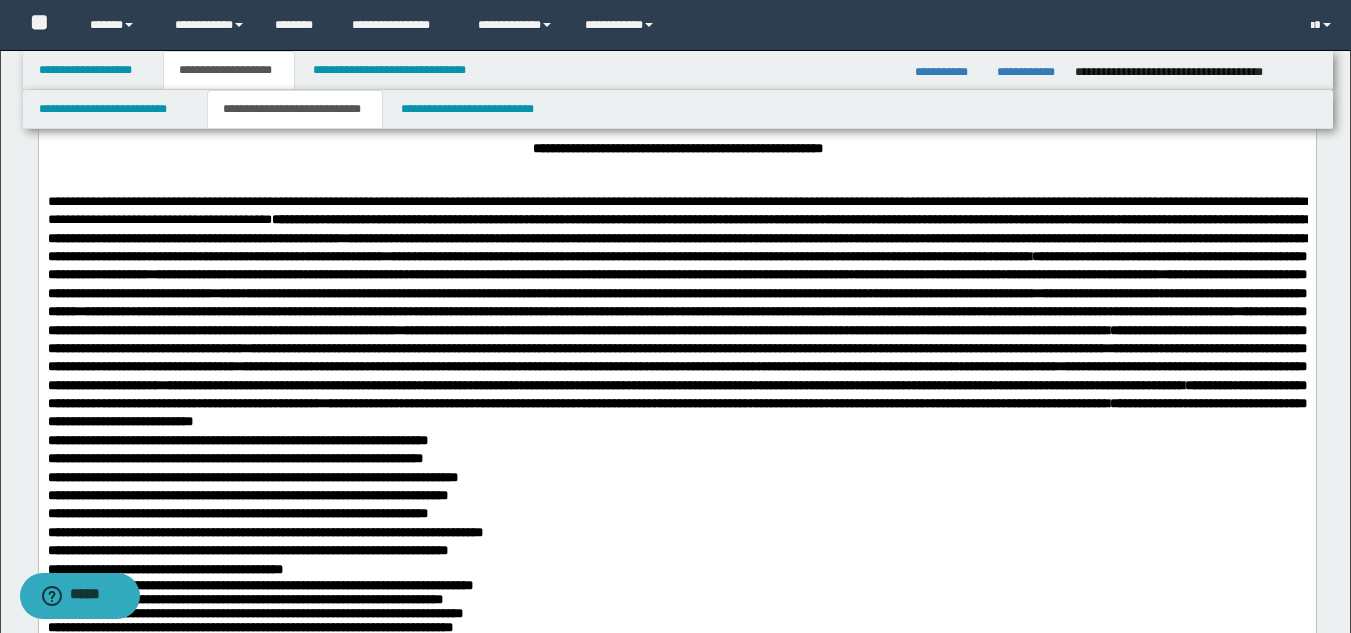 click on "**********" at bounding box center (237, 439) 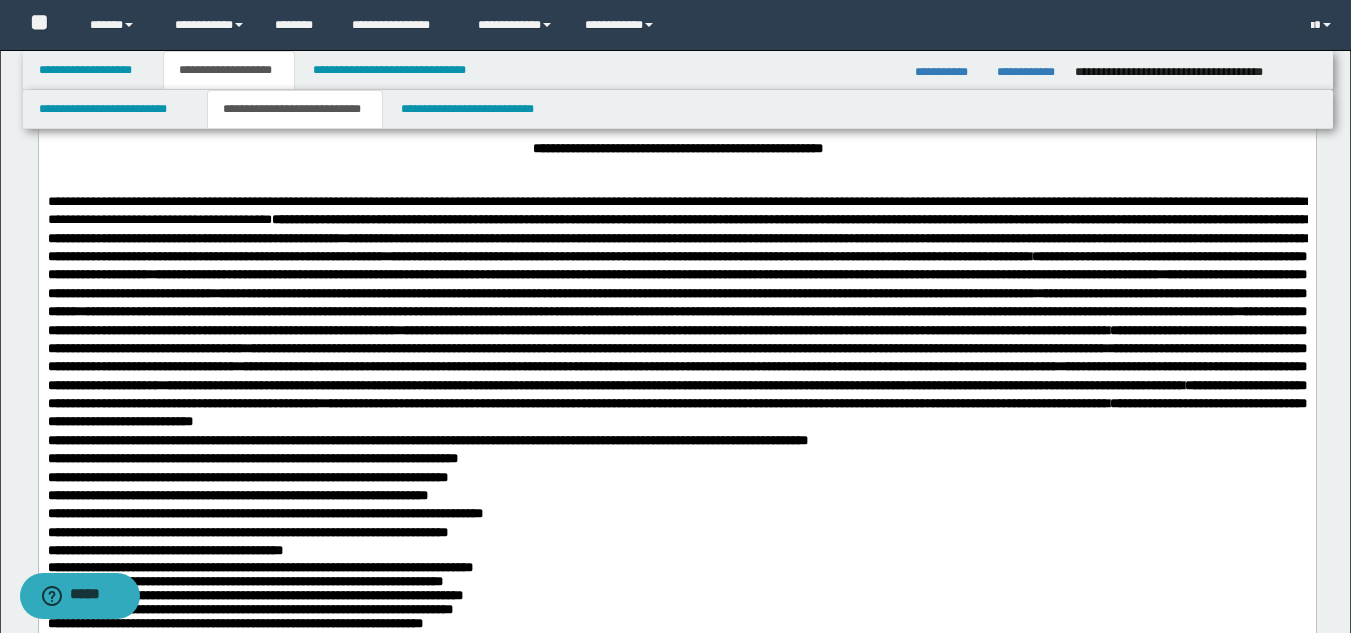 click on "**********" at bounding box center [676, 1066] 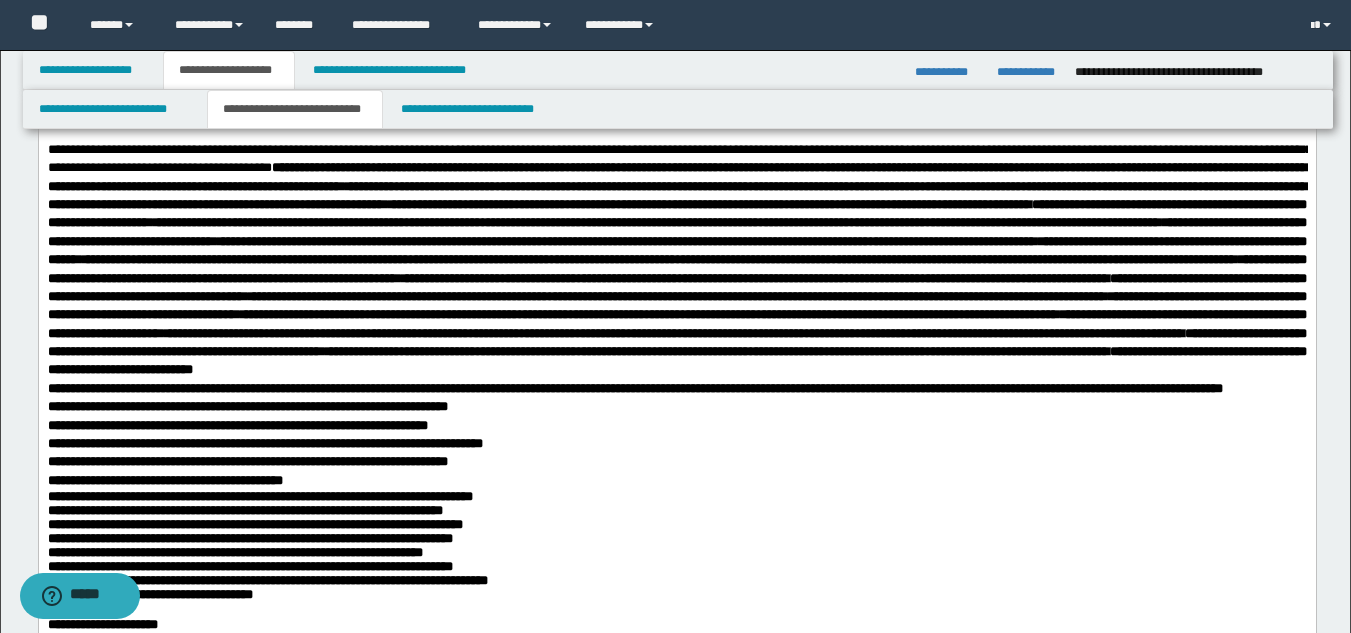 scroll, scrollTop: 200, scrollLeft: 0, axis: vertical 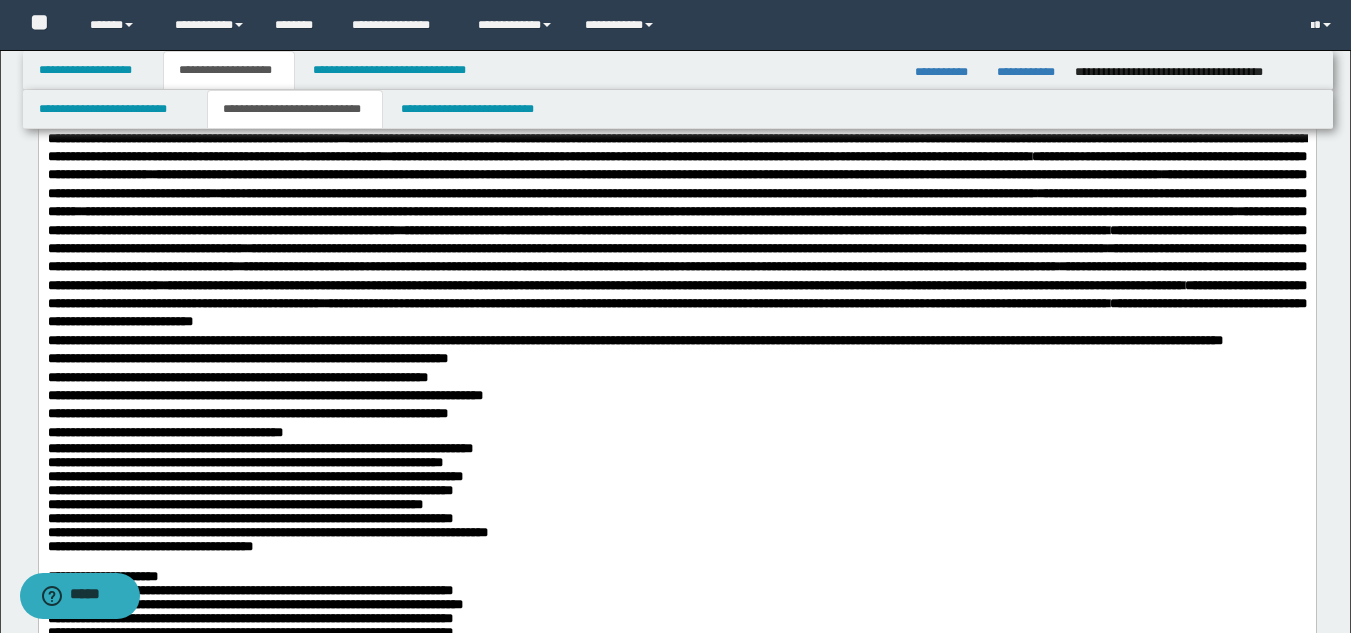 click on "**********" at bounding box center [247, 357] 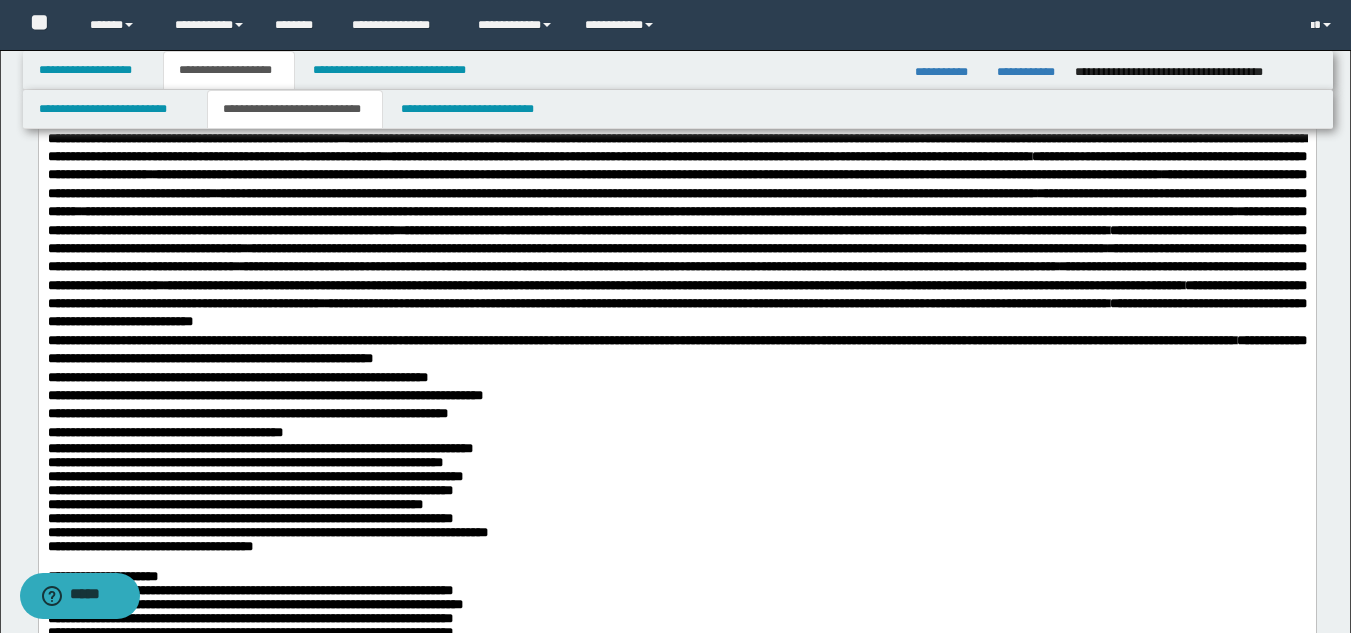 click on "**********" at bounding box center (237, 376) 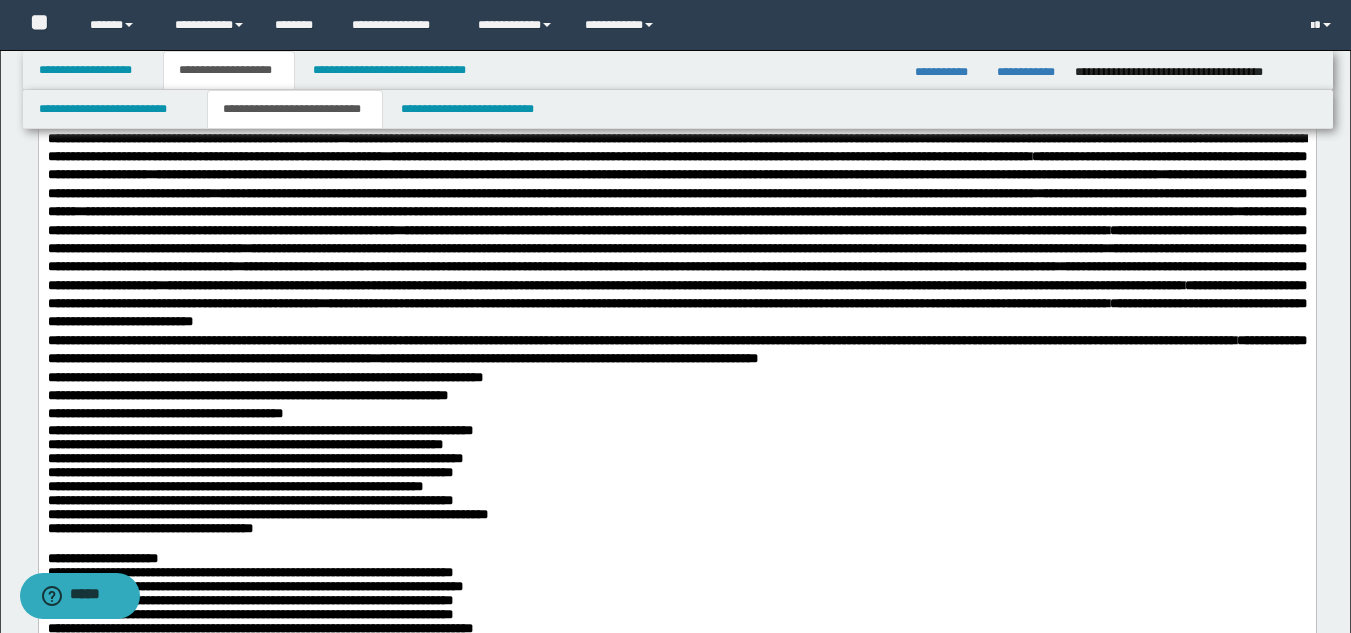 click on "**********" at bounding box center [264, 376] 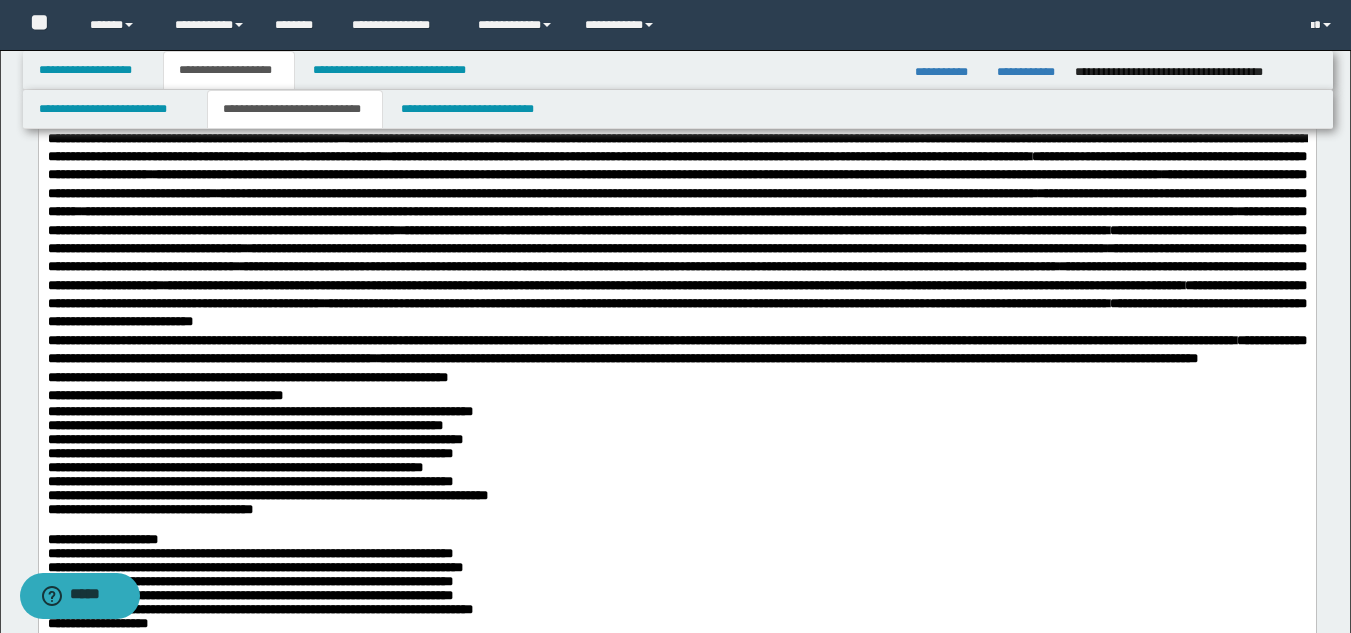 click on "**********" at bounding box center [247, 376] 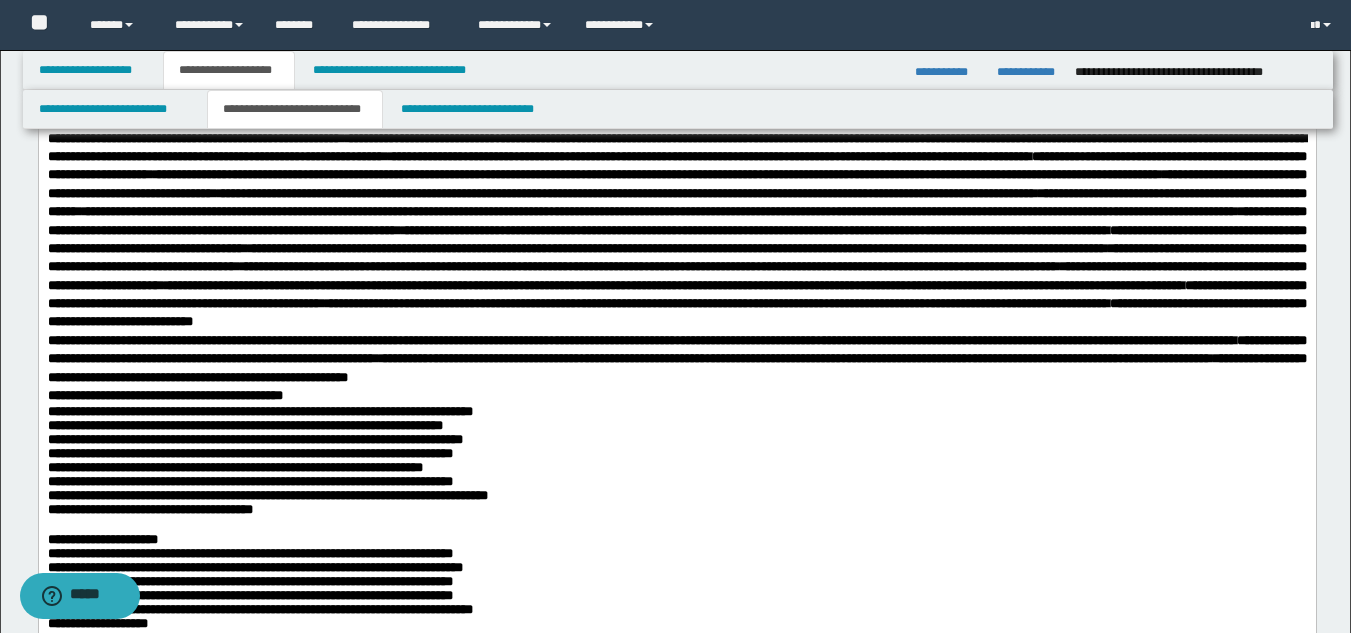 click on "**********" at bounding box center (164, 394) 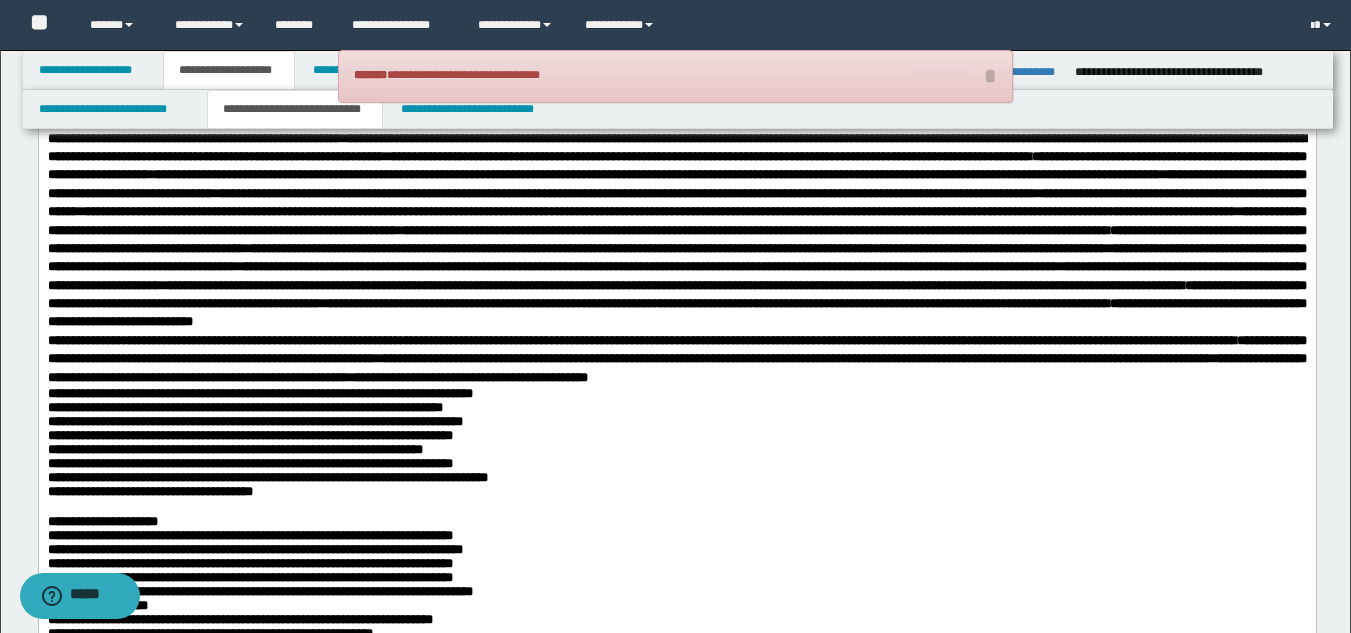 click on "**********" at bounding box center (676, 929) 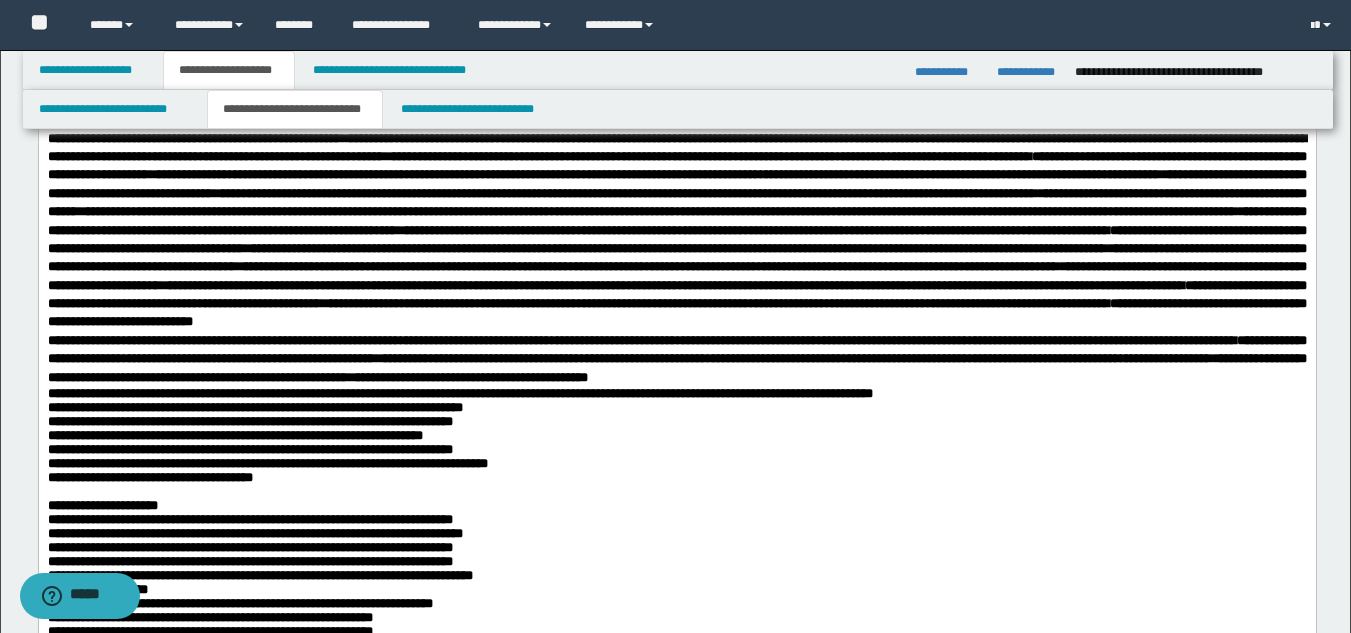 click on "**********" at bounding box center (676, 921) 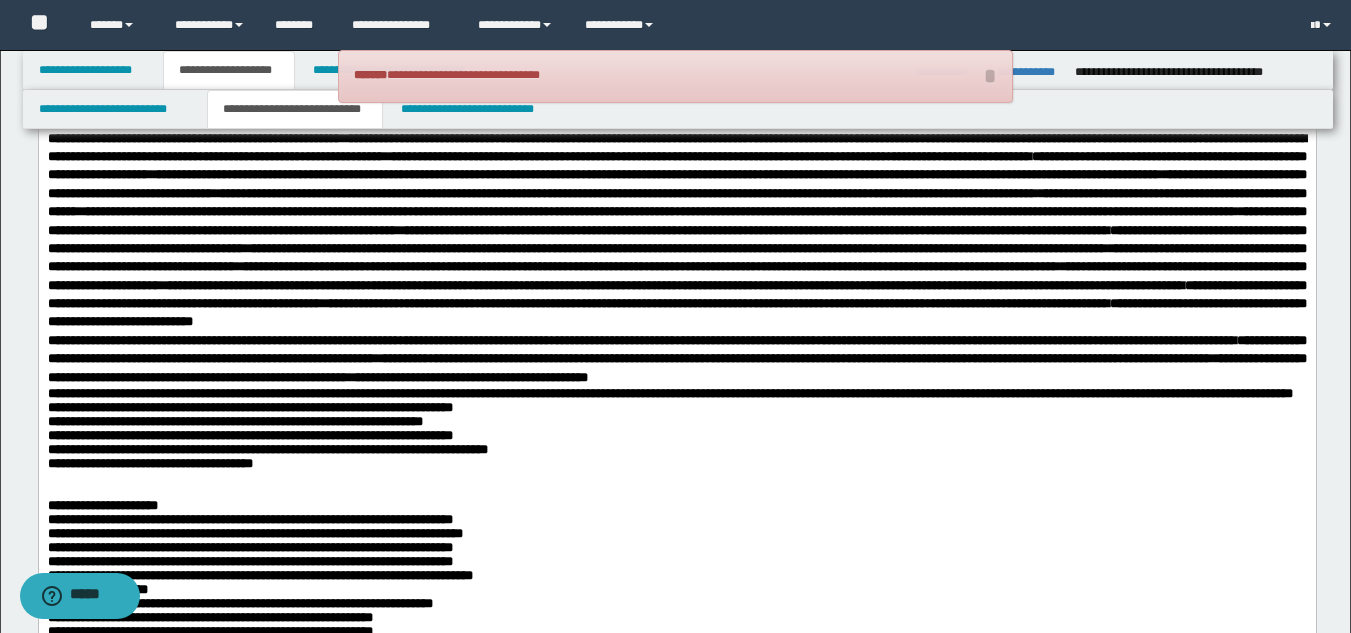 click on "**********" at bounding box center (676, 921) 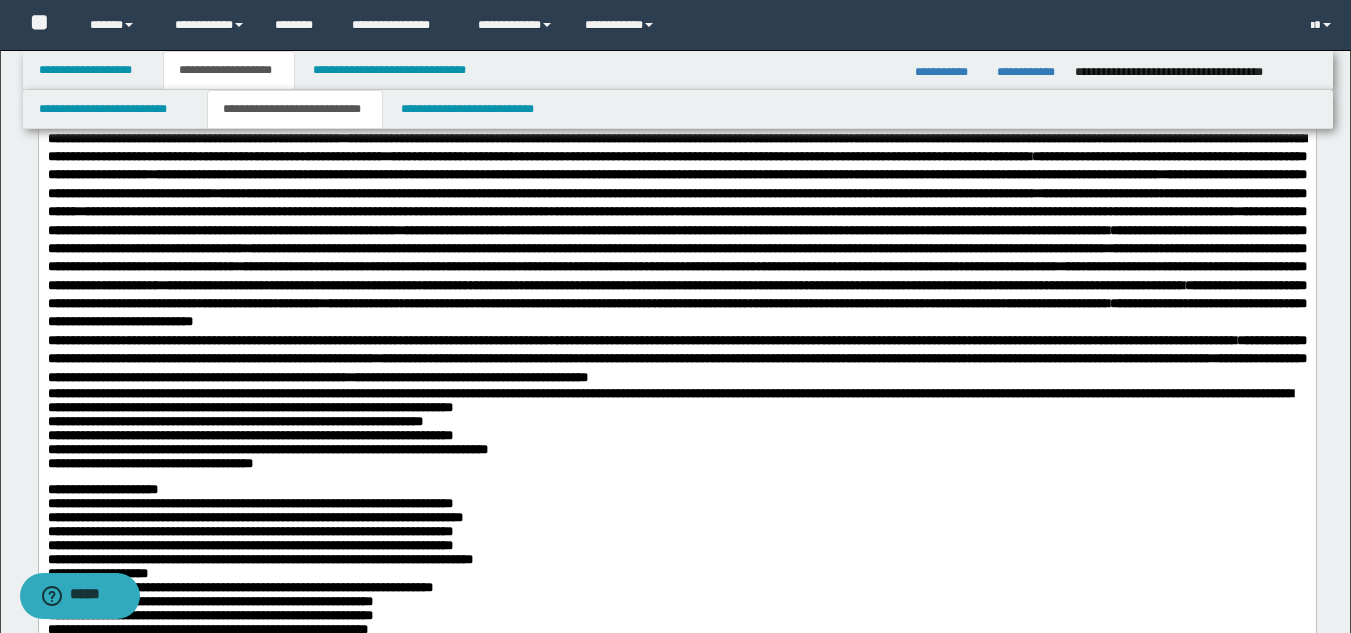 click on "**********" at bounding box center (676, 913) 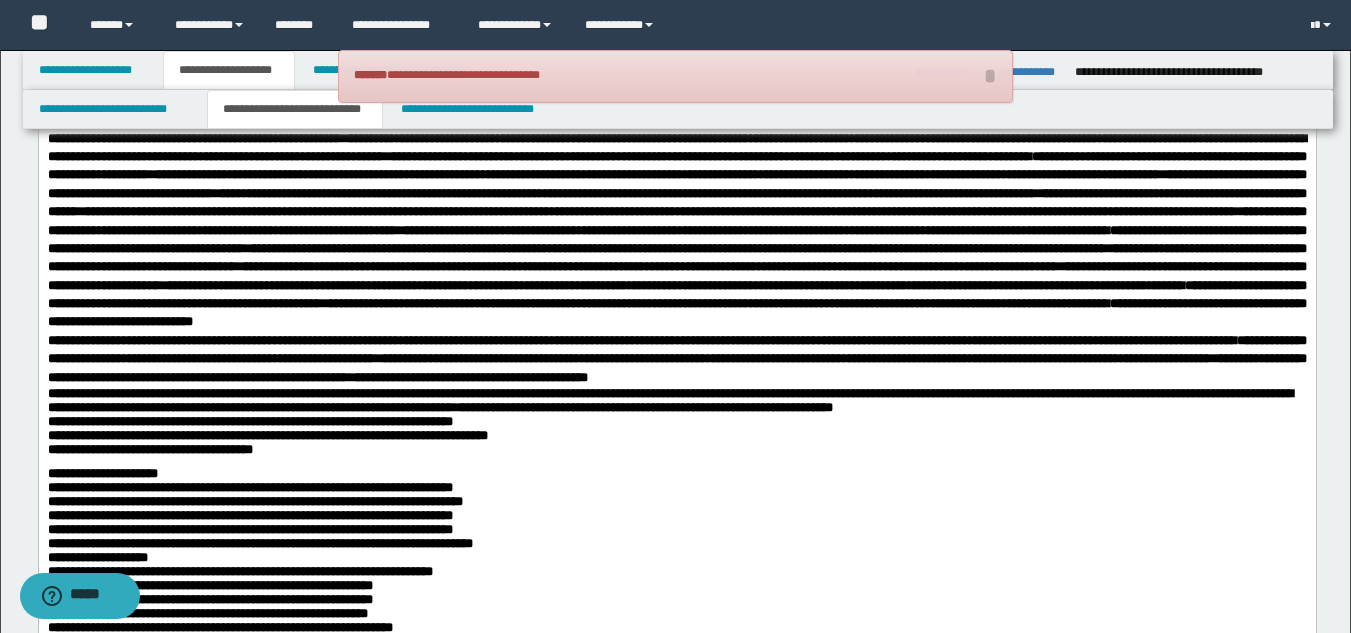 click on "**********" at bounding box center (676, 905) 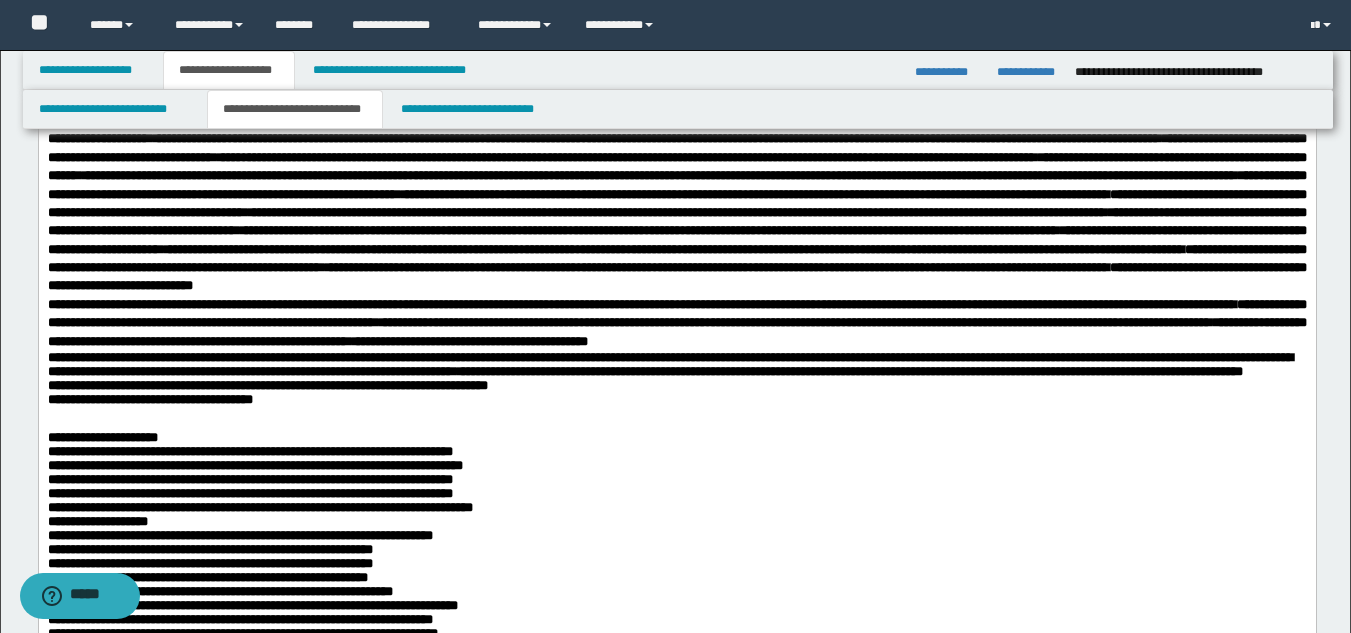 scroll, scrollTop: 300, scrollLeft: 0, axis: vertical 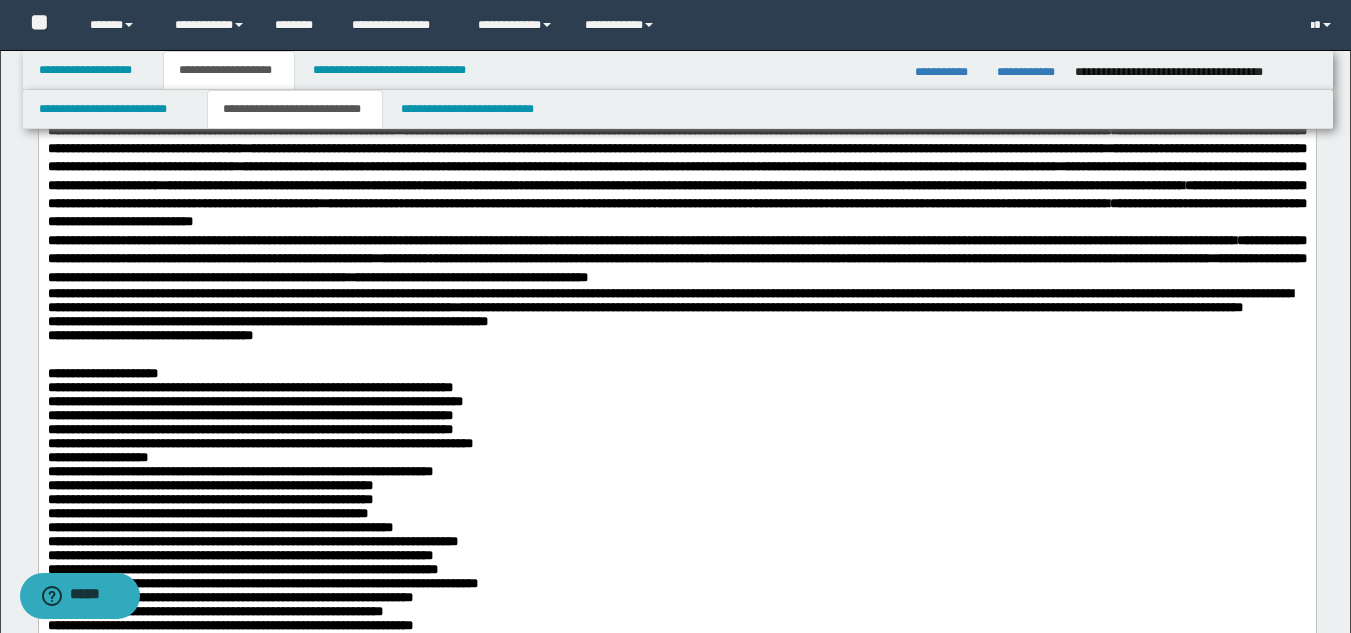 click on "**********" at bounding box center (267, 321) 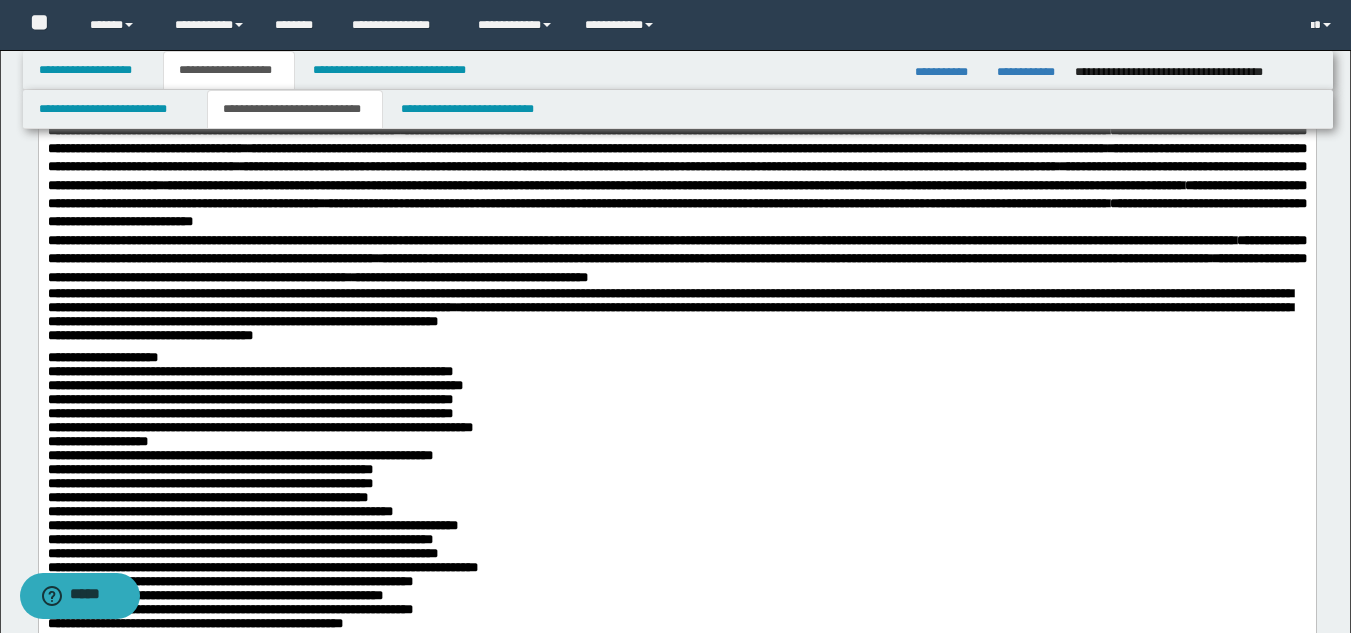 click on "**********" at bounding box center [149, 335] 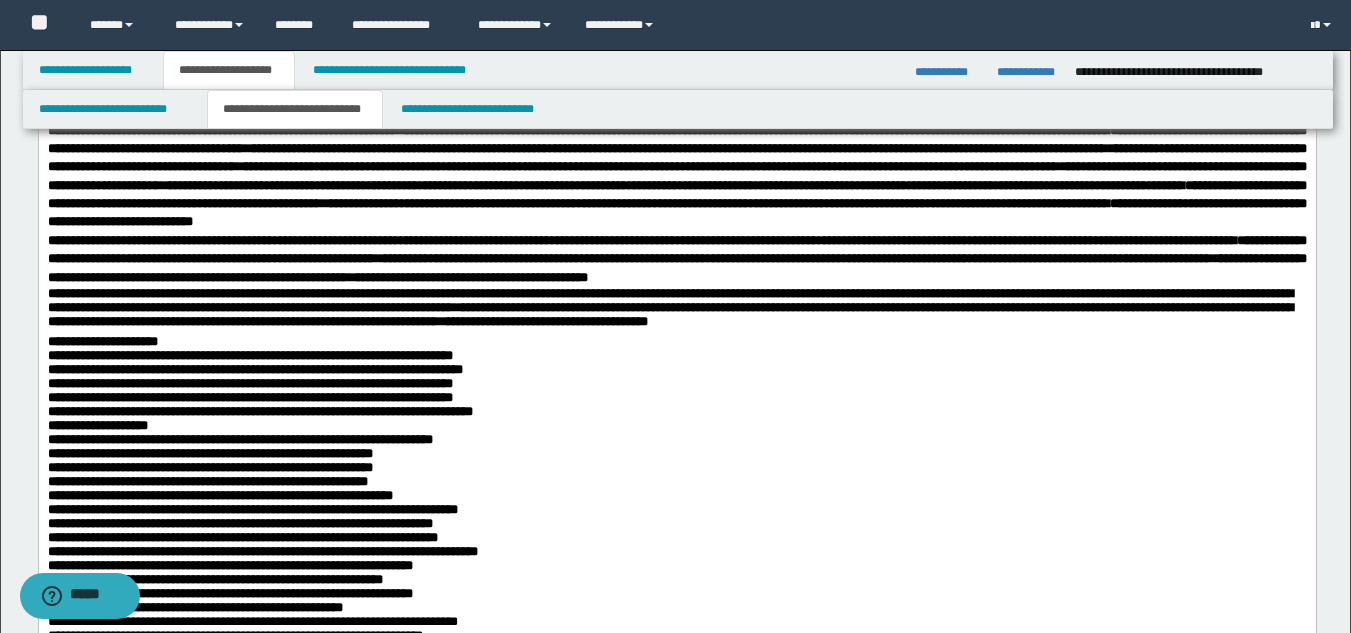 click on "**********" at bounding box center (254, 369) 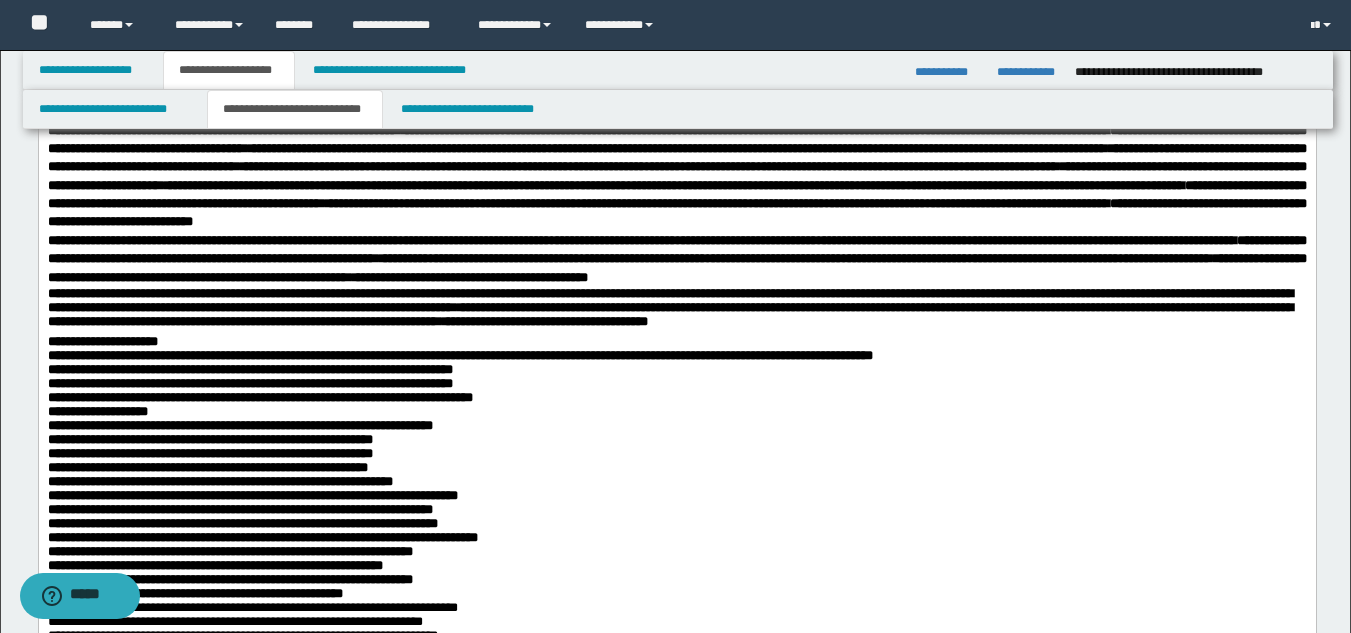 click on "**********" at bounding box center [249, 369] 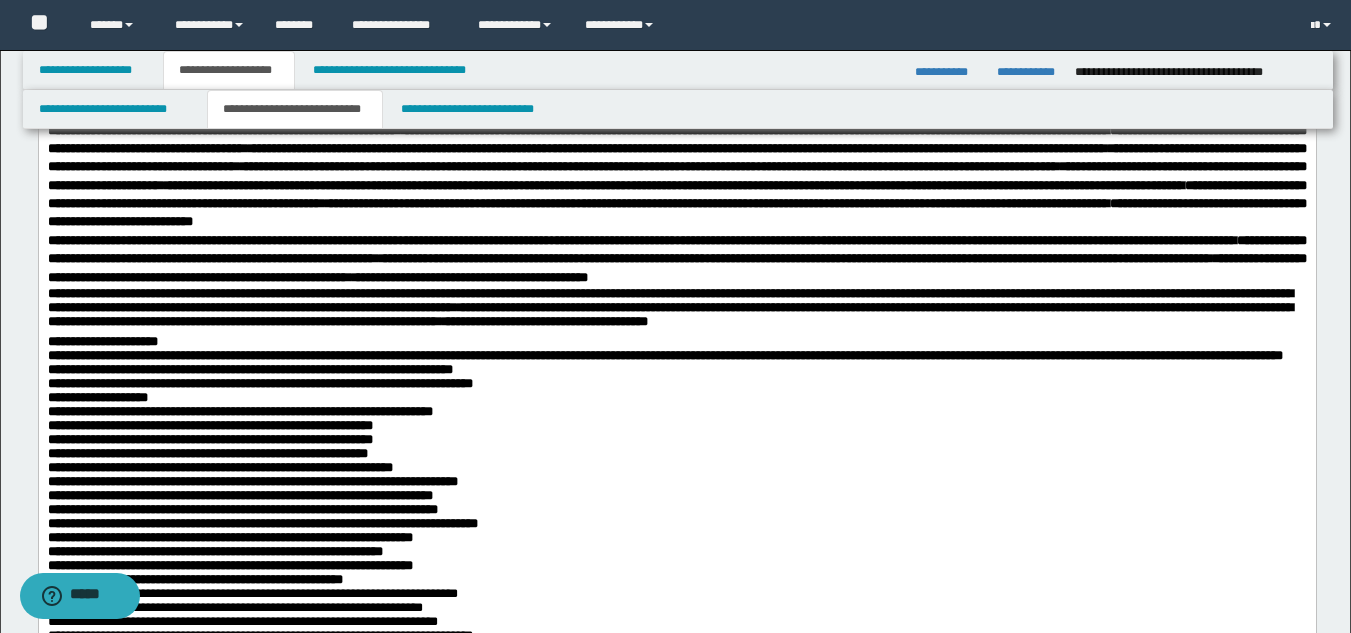 click on "**********" at bounding box center (249, 369) 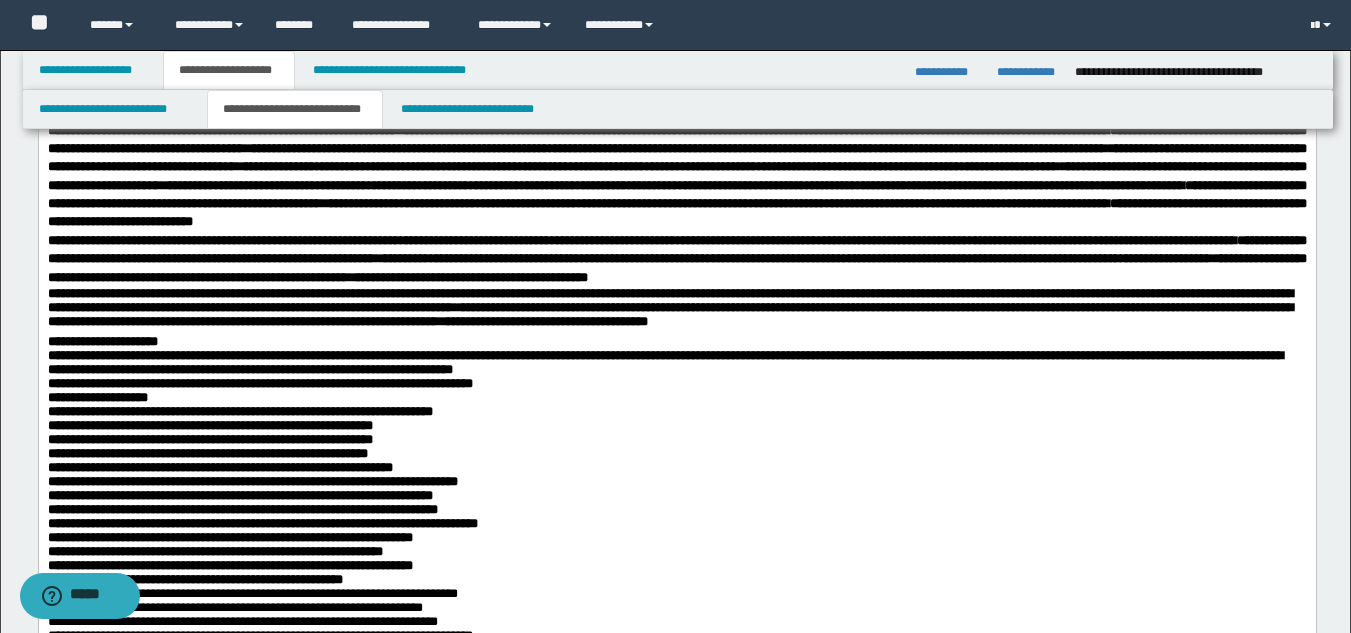 click on "**********" at bounding box center [259, 383] 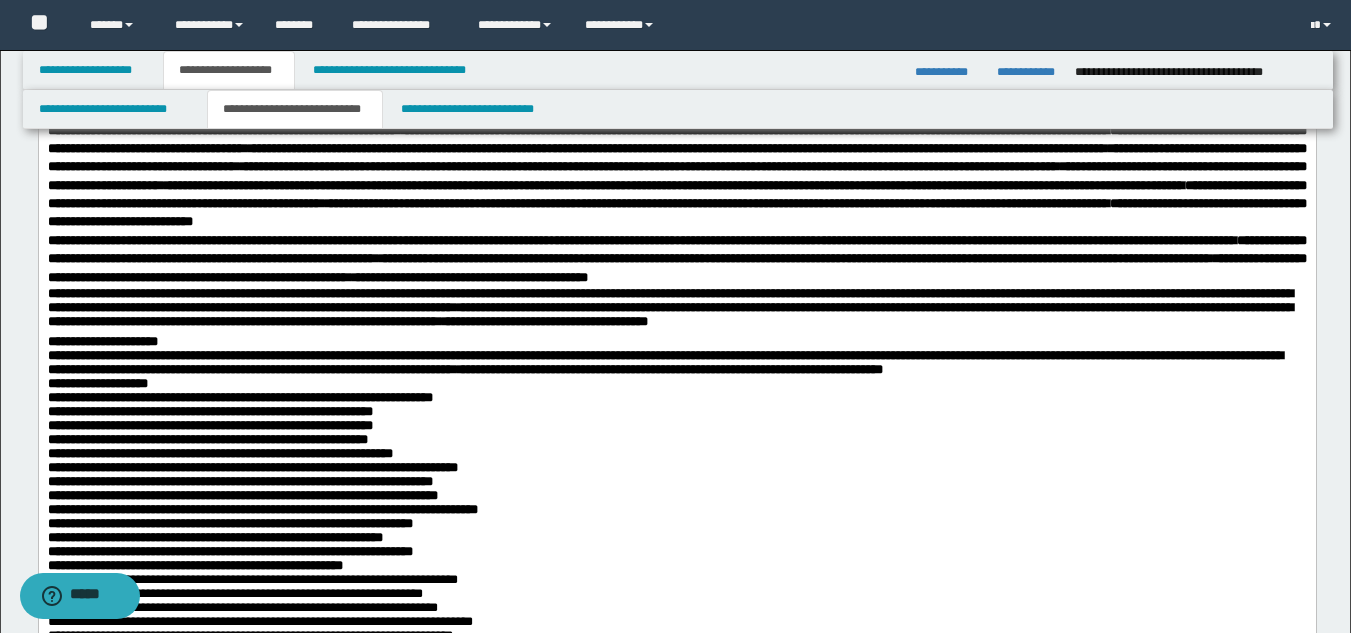click on "**********" at bounding box center (97, 383) 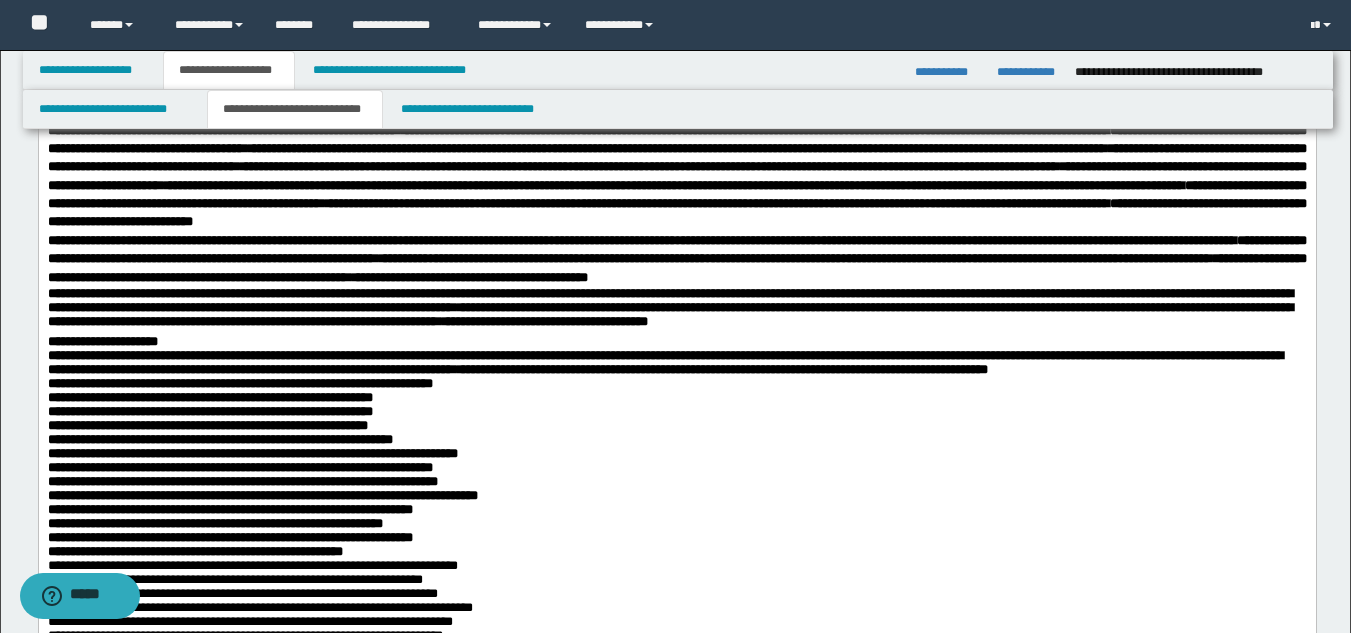 click on "**********" at bounding box center (209, 397) 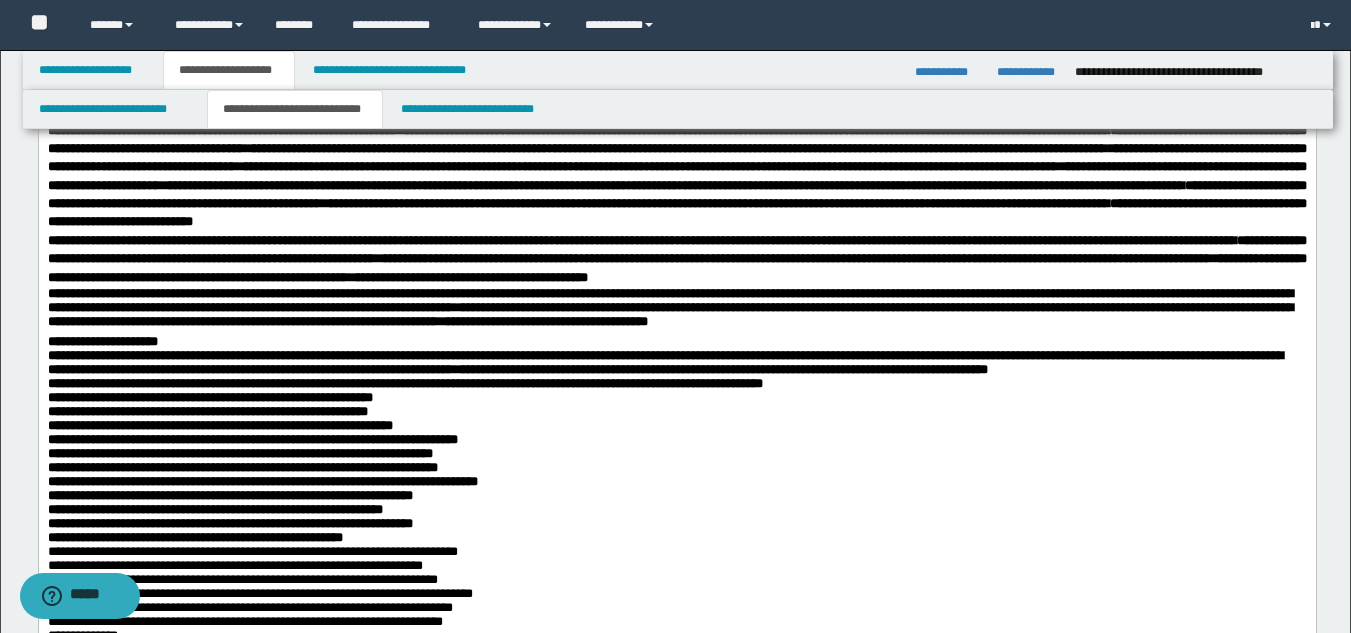 click on "**********" at bounding box center [209, 397] 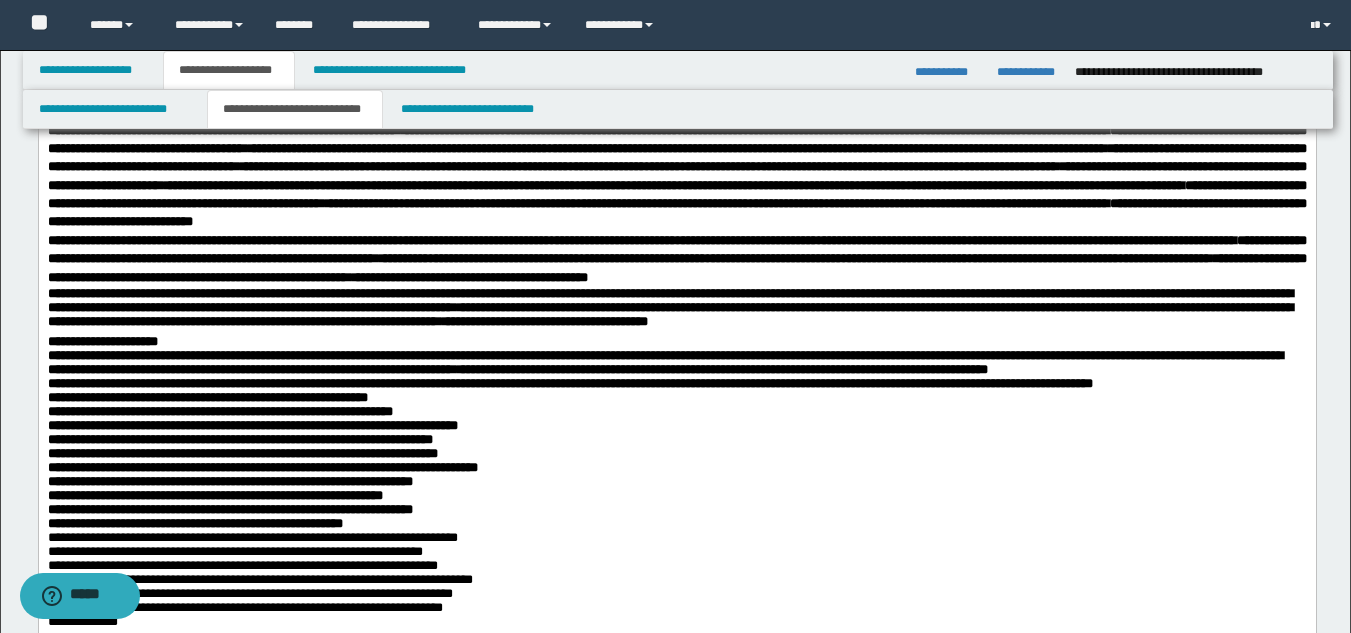 click on "**********" at bounding box center [207, 397] 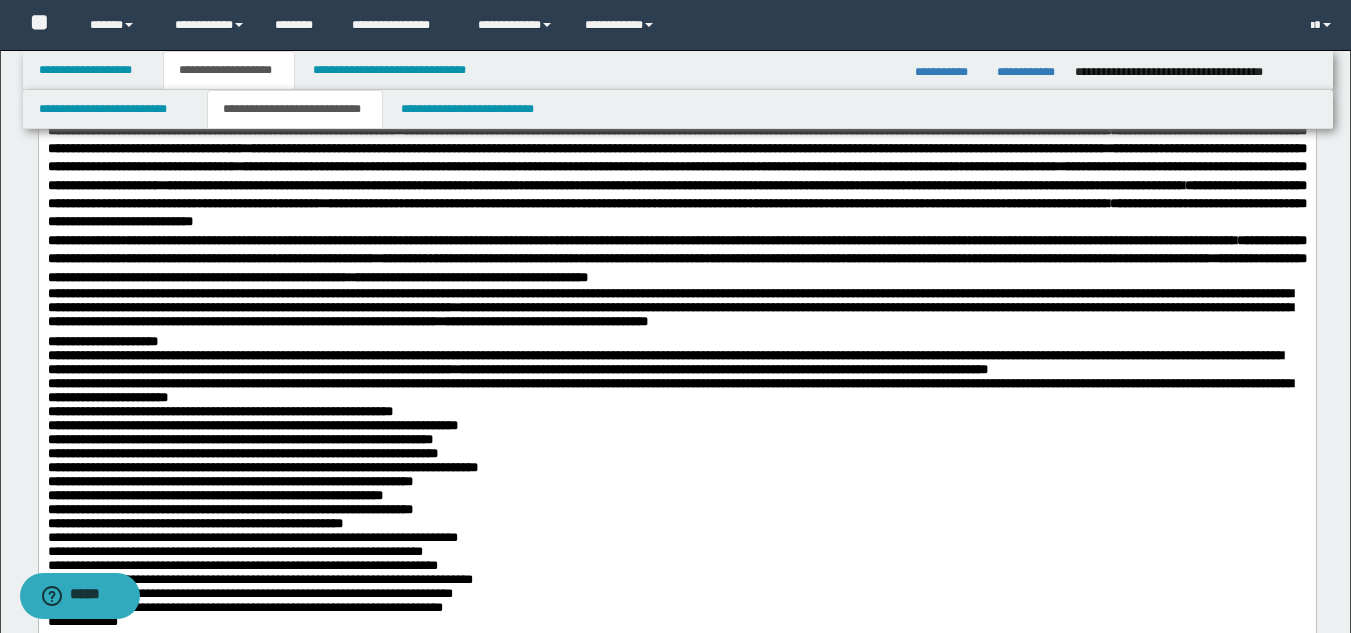 click on "**********" at bounding box center [219, 411] 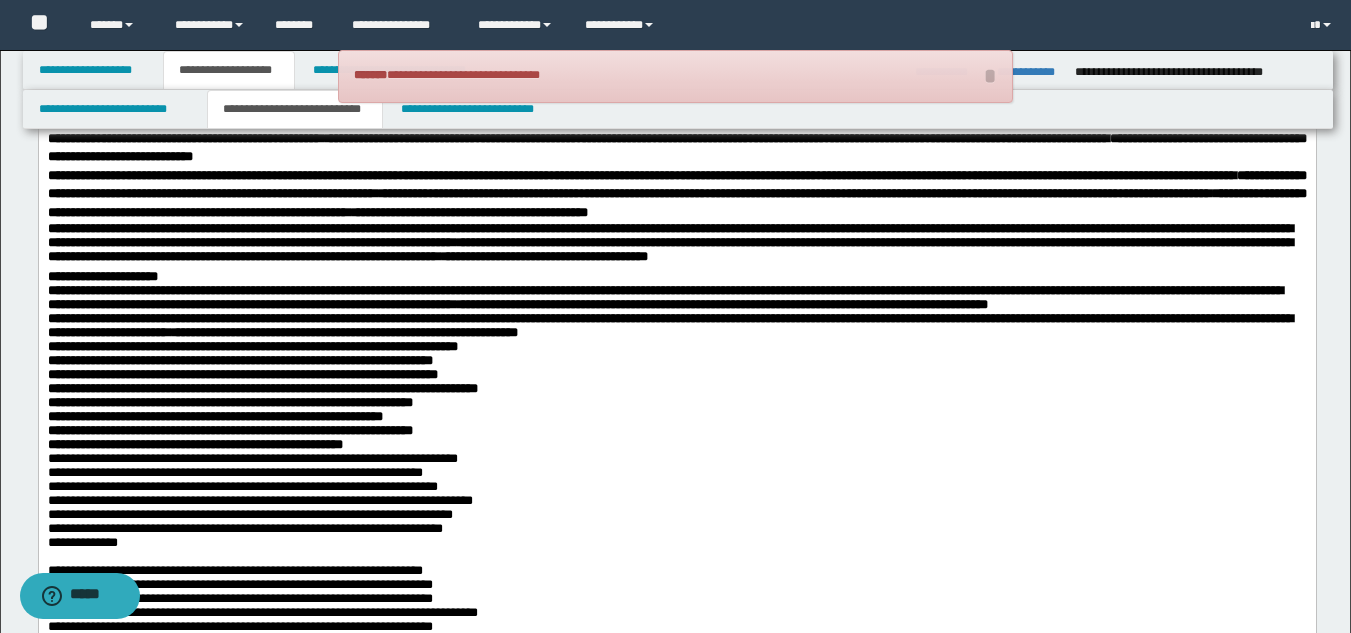 scroll, scrollTop: 400, scrollLeft: 0, axis: vertical 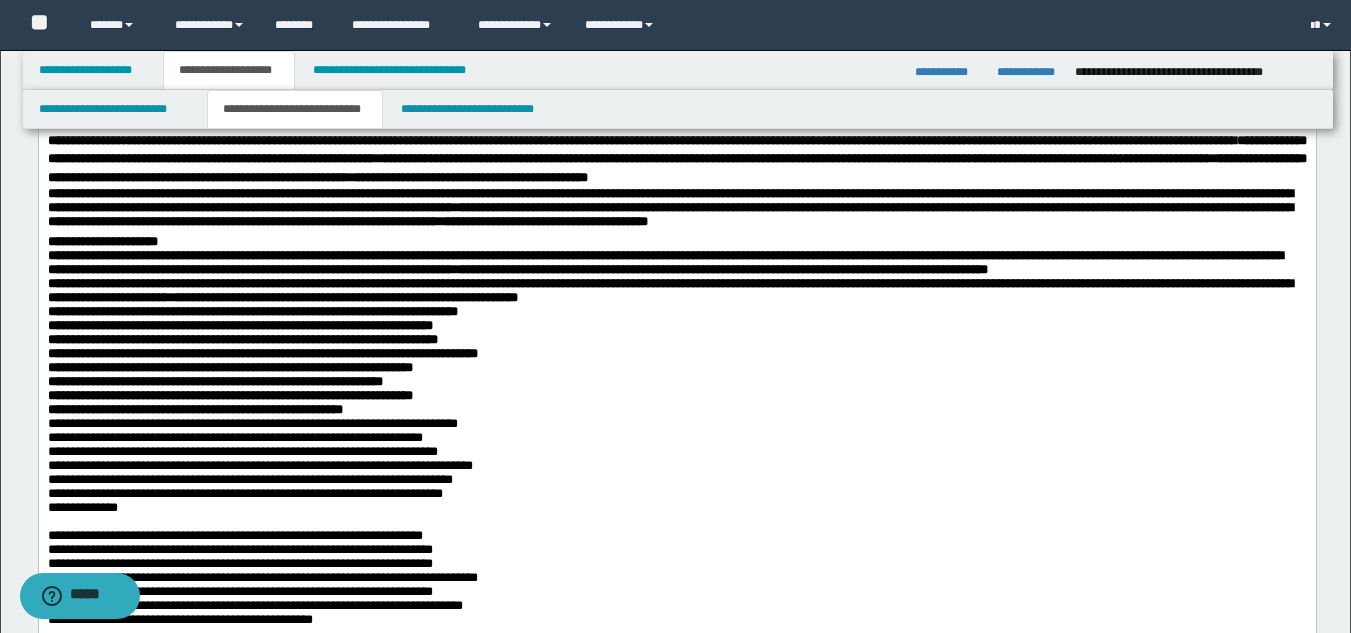 click on "**********" at bounding box center (239, 325) 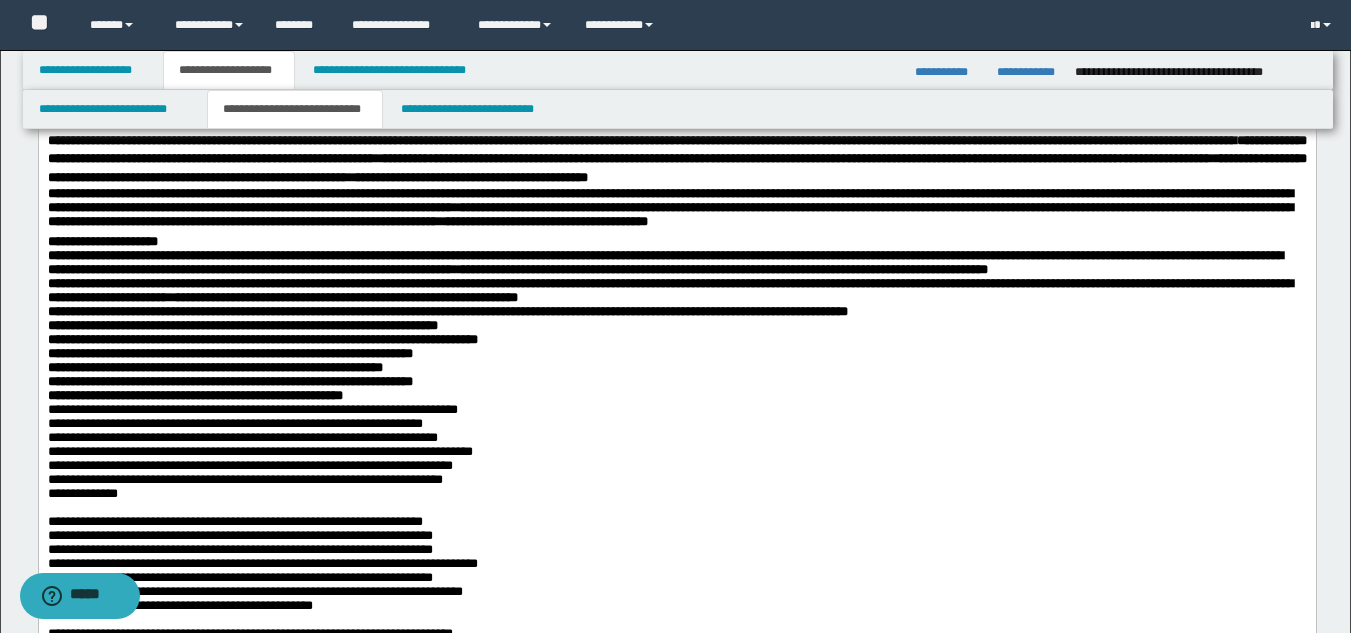 click on "**********" at bounding box center (242, 325) 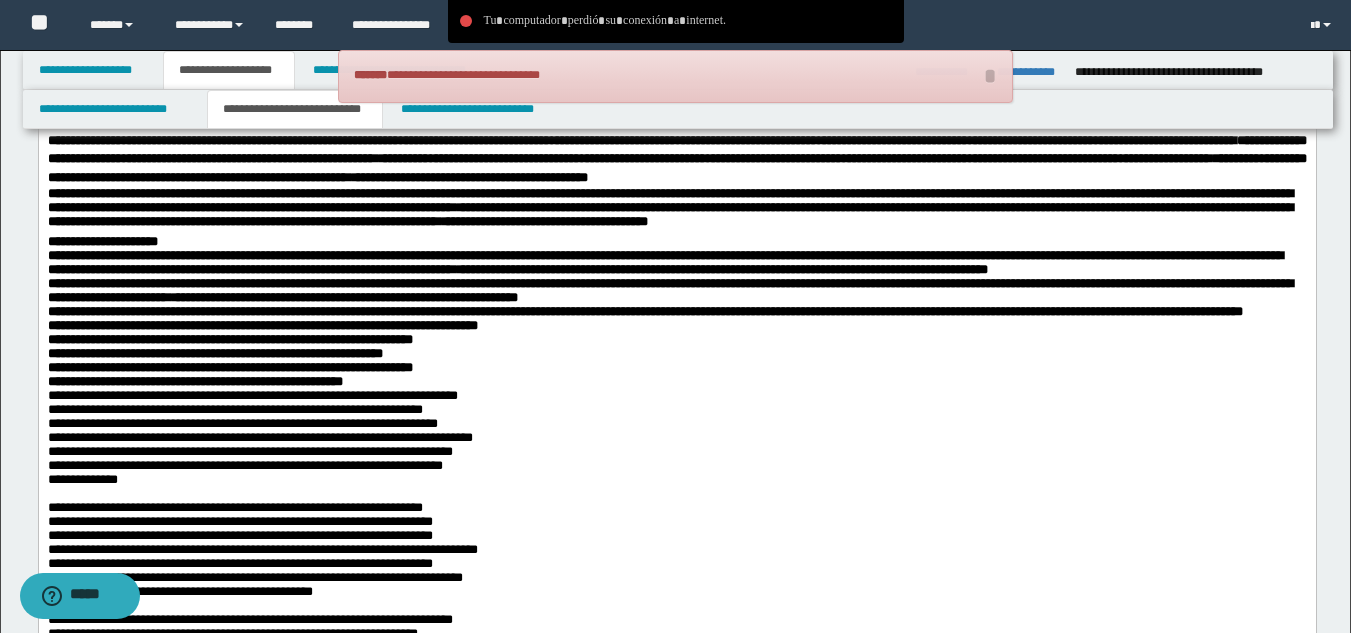 click on "**********" at bounding box center [262, 325] 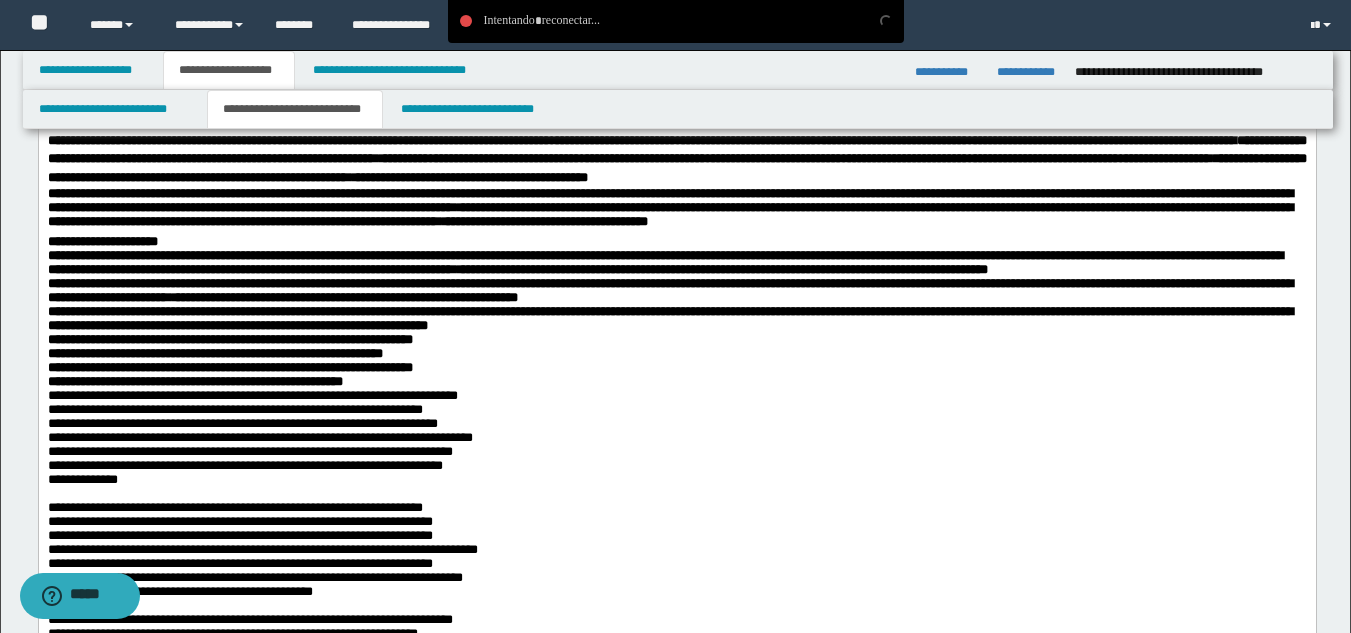 click on "**********" at bounding box center [676, 627] 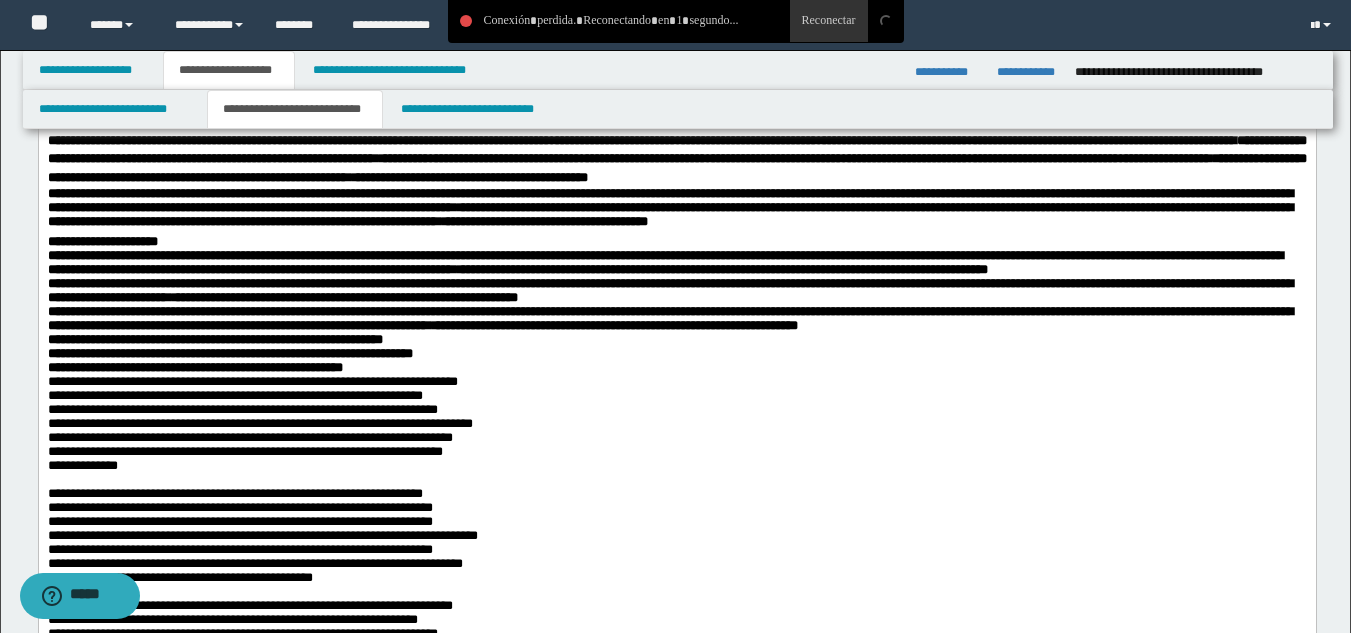 click on "**********" at bounding box center [214, 339] 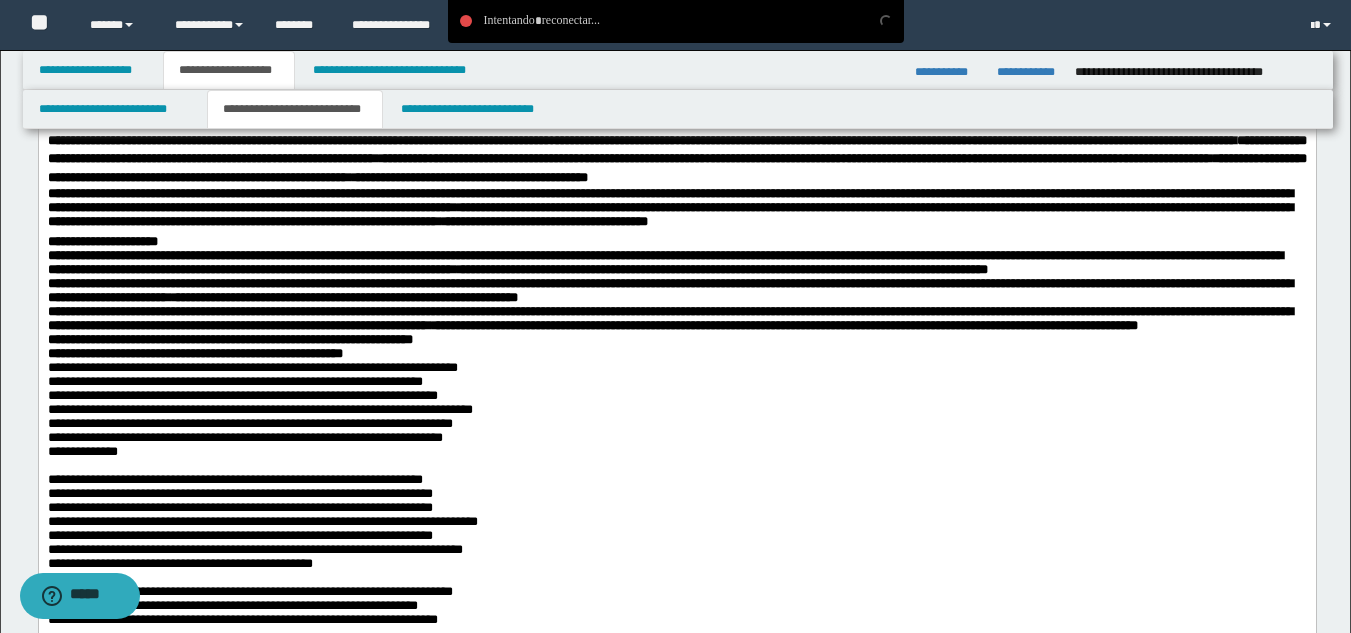 click on "**********" at bounding box center (229, 339) 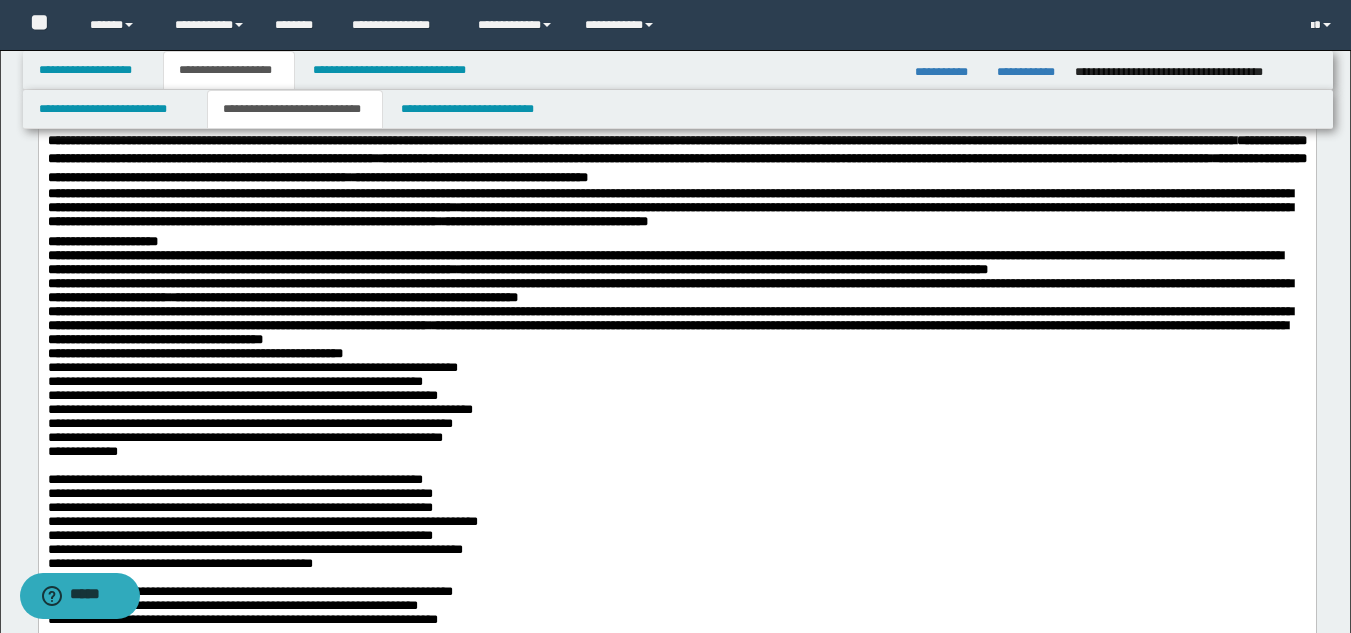 click on "**********" at bounding box center [676, 613] 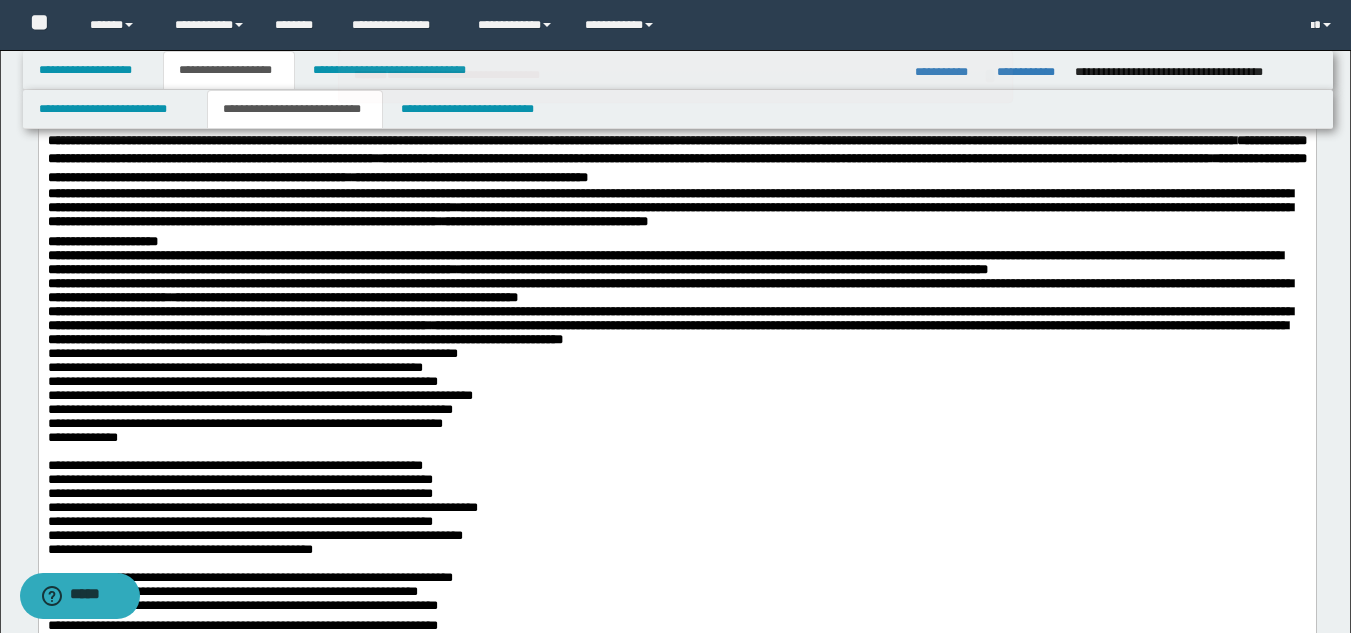 click on "**********" at bounding box center [676, 403] 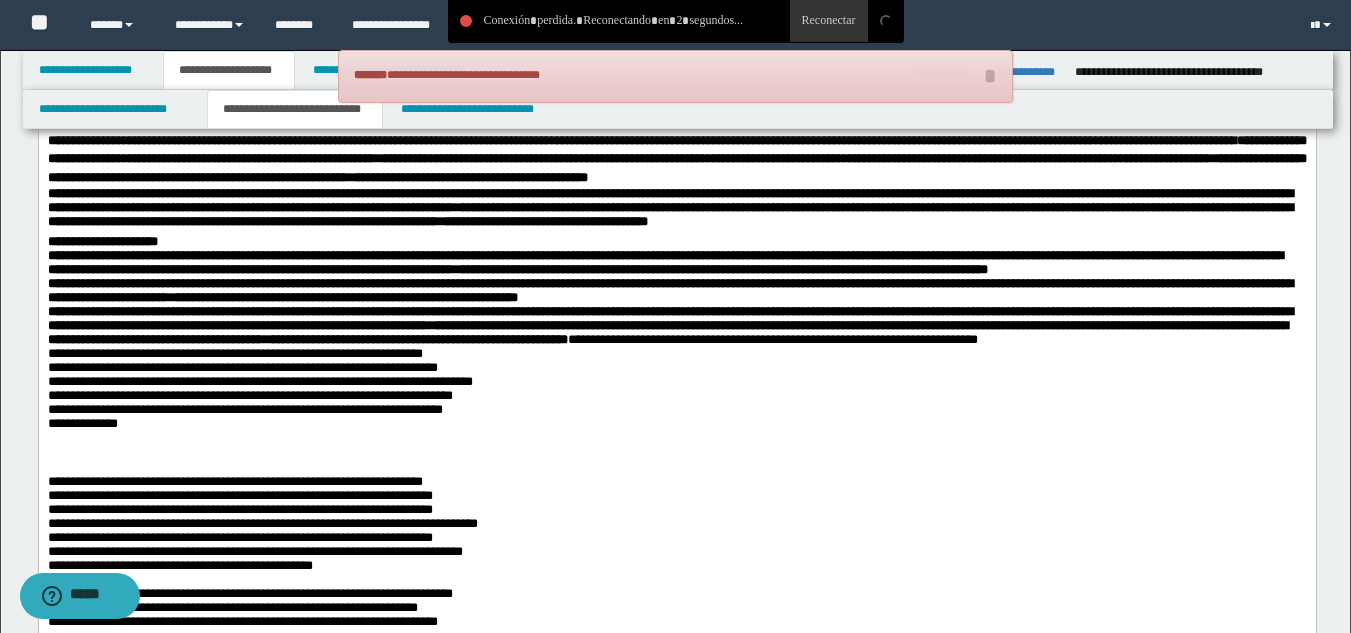 click on "**********" at bounding box center [676, 355] 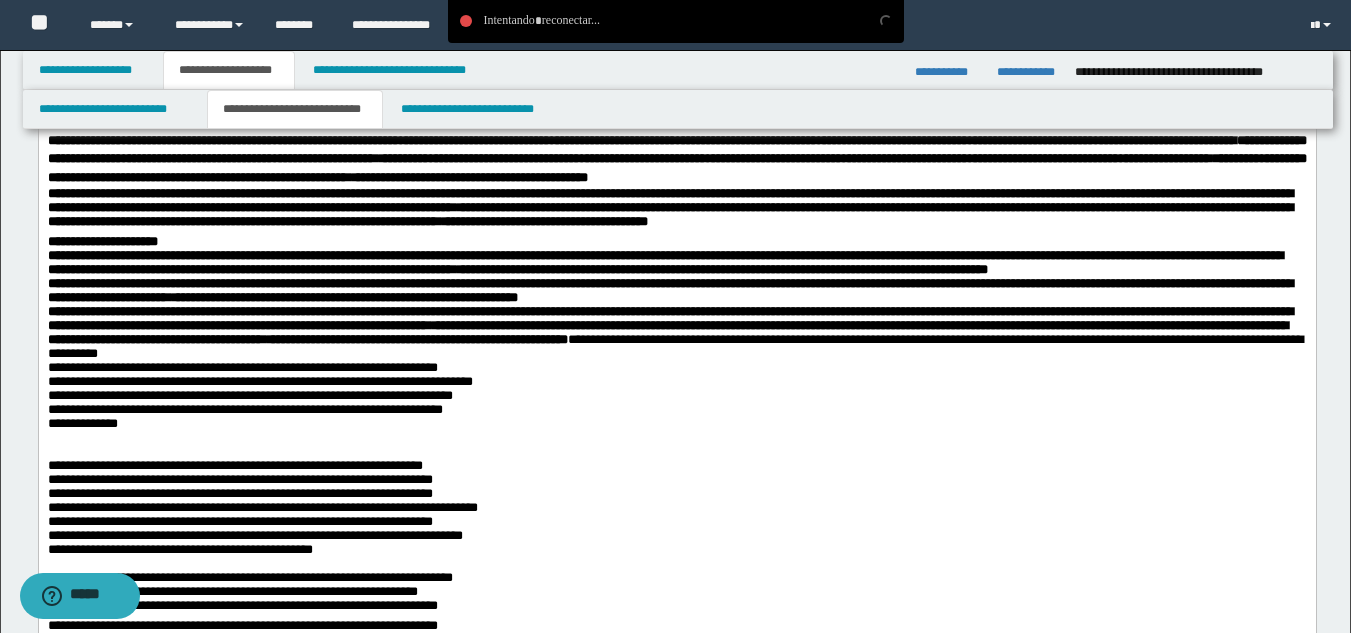 click on "**********" at bounding box center [676, 347] 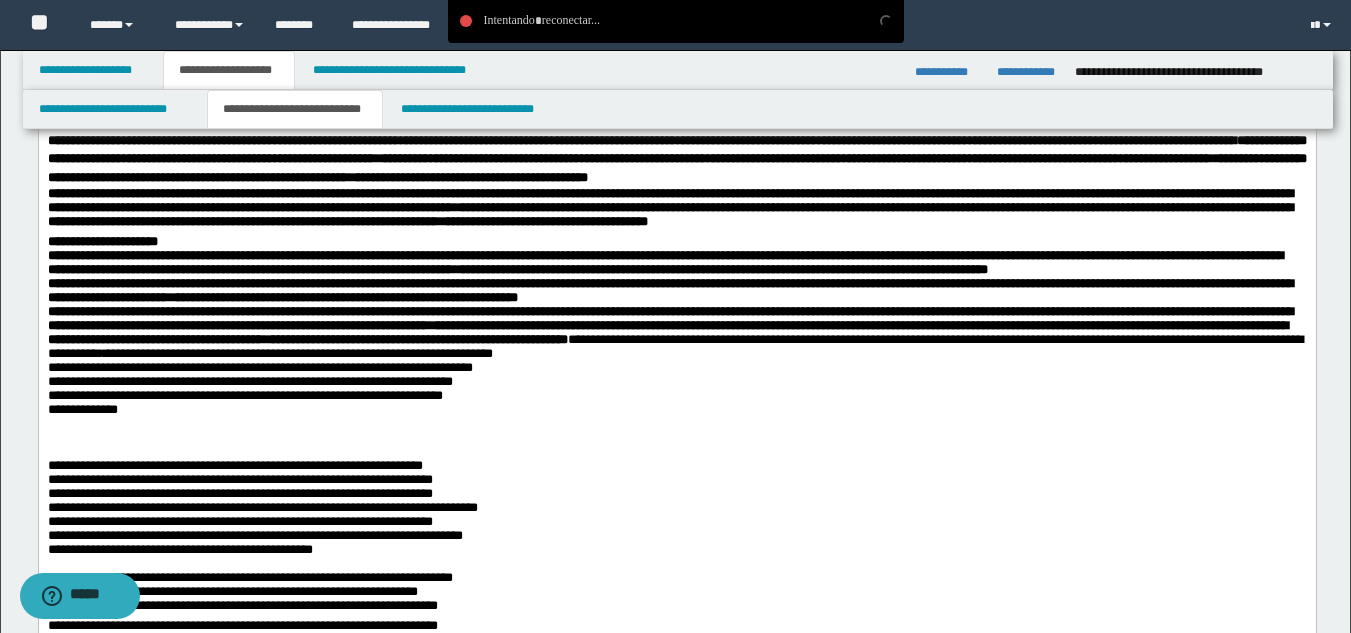 click on "**********" at bounding box center (676, 347) 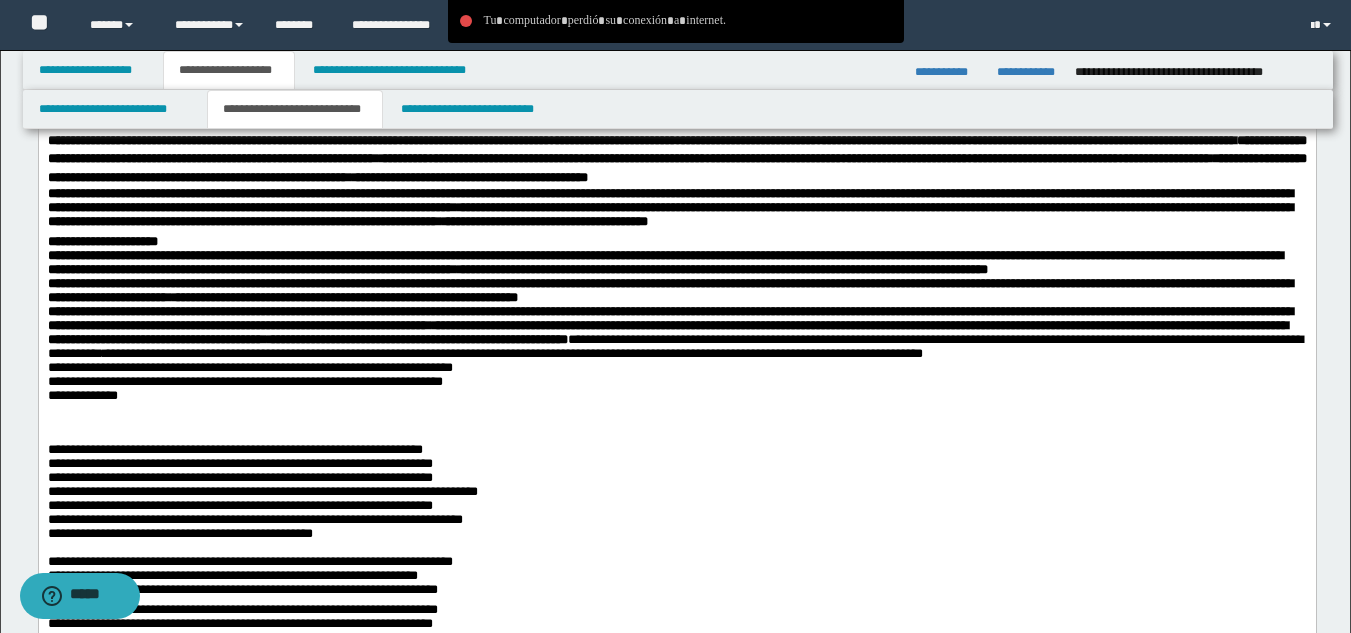 click on "**********" at bounding box center [676, 339] 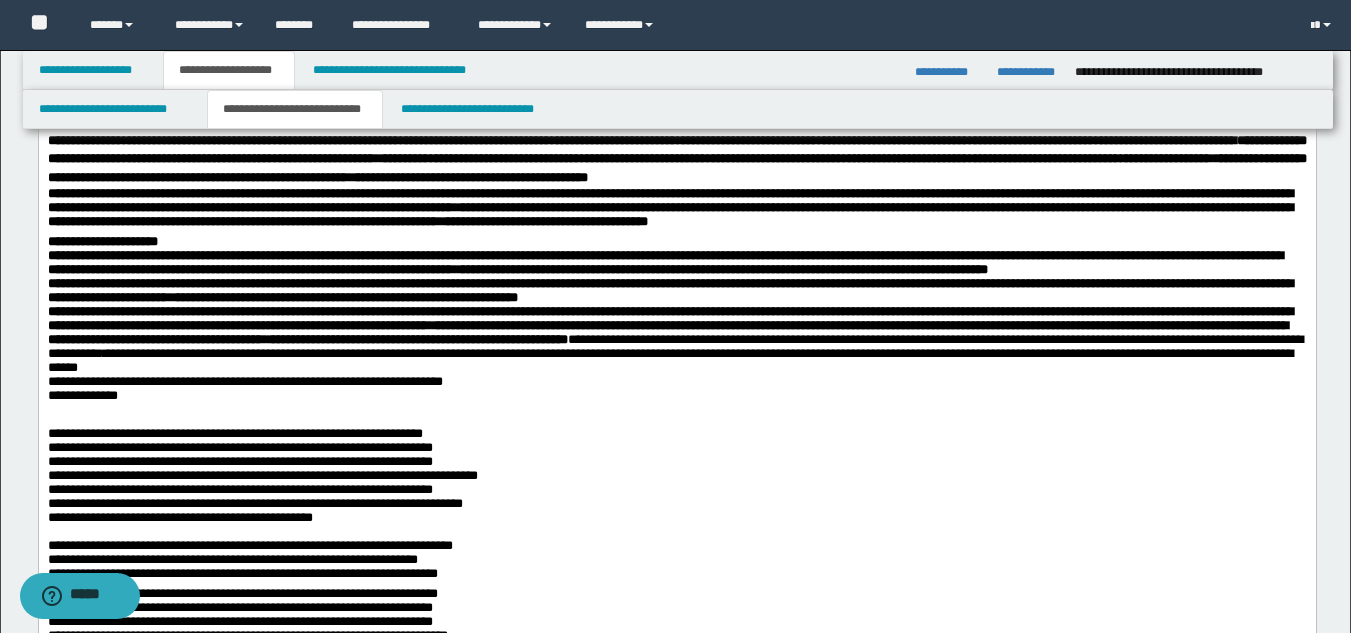 click on "**********" at bounding box center [676, 331] 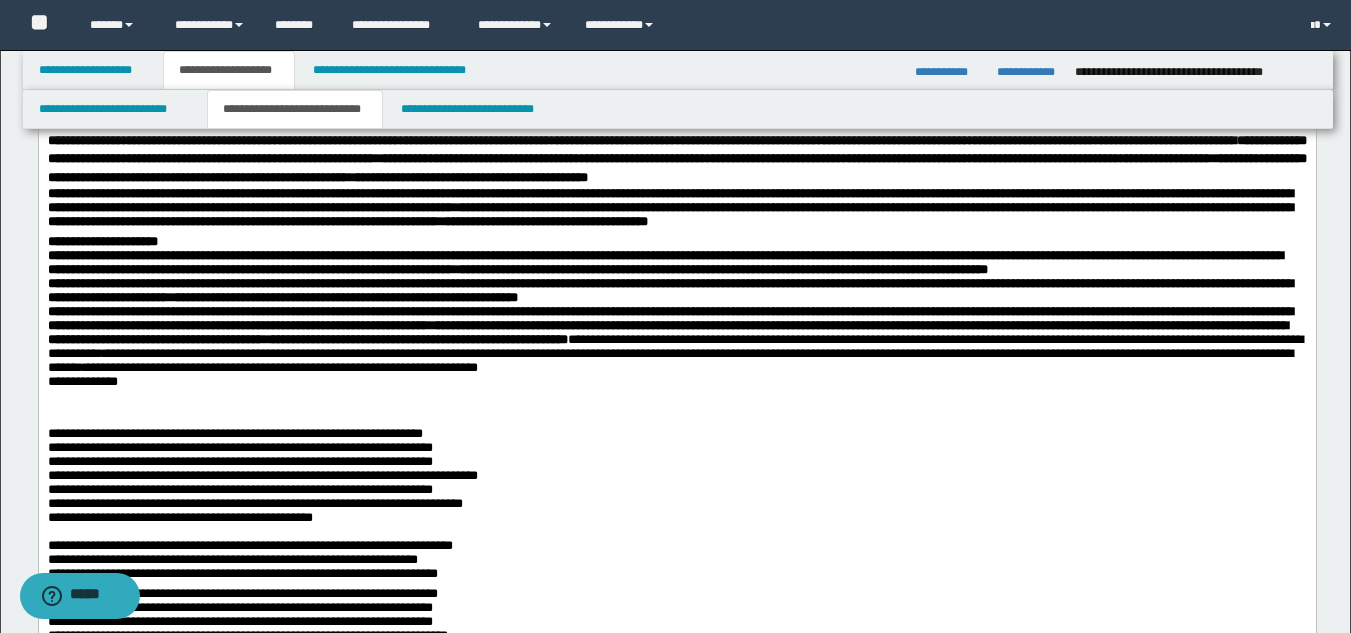 click on "**********" at bounding box center [676, 331] 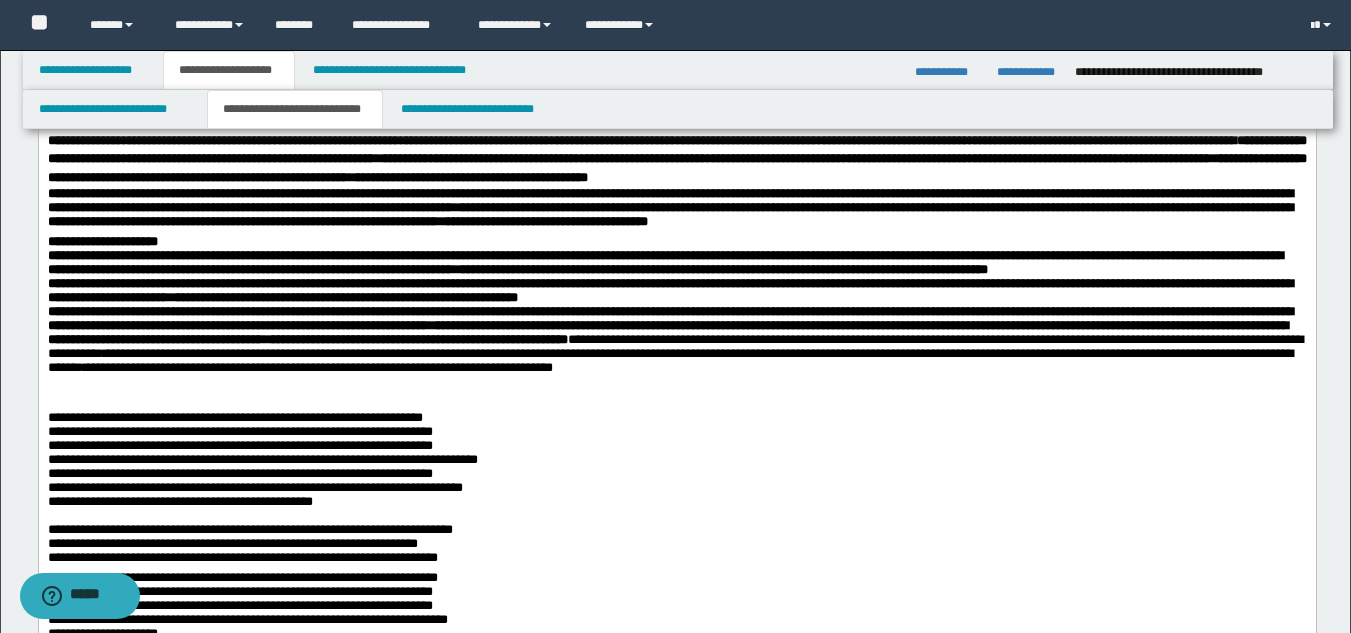 click on "**********" at bounding box center [676, 467] 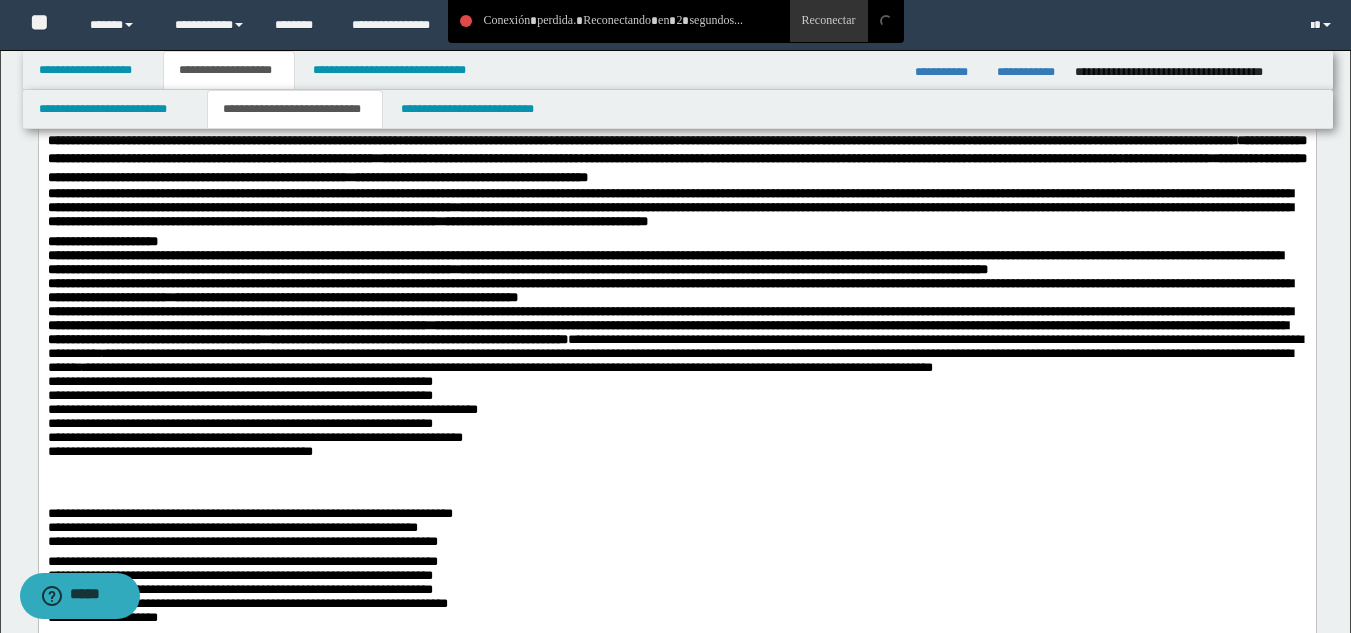 click on "**********" at bounding box center [676, 371] 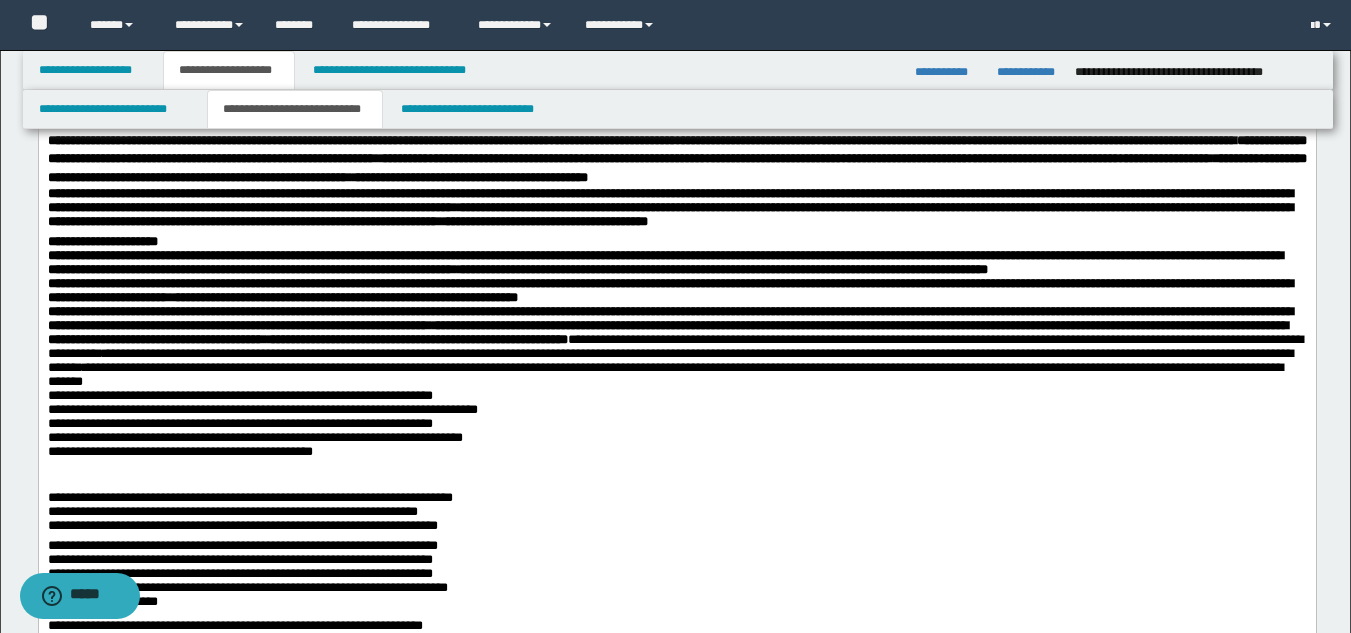 click on "**********" at bounding box center [676, 363] 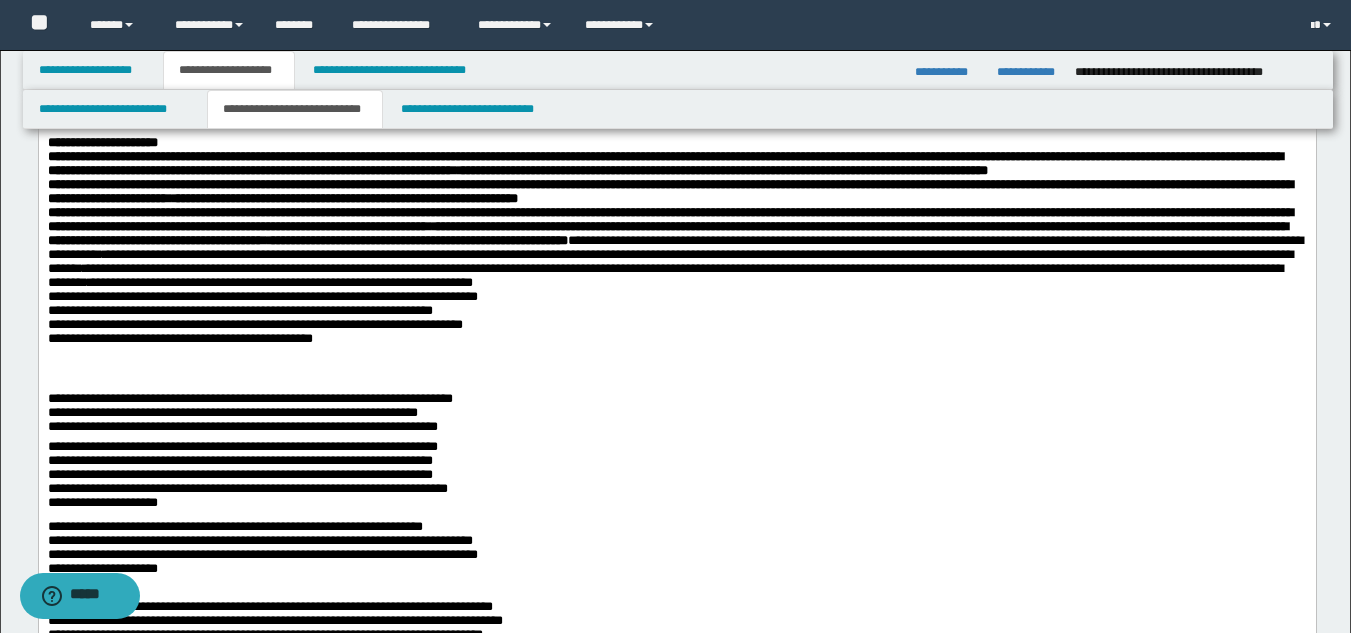 scroll, scrollTop: 500, scrollLeft: 0, axis: vertical 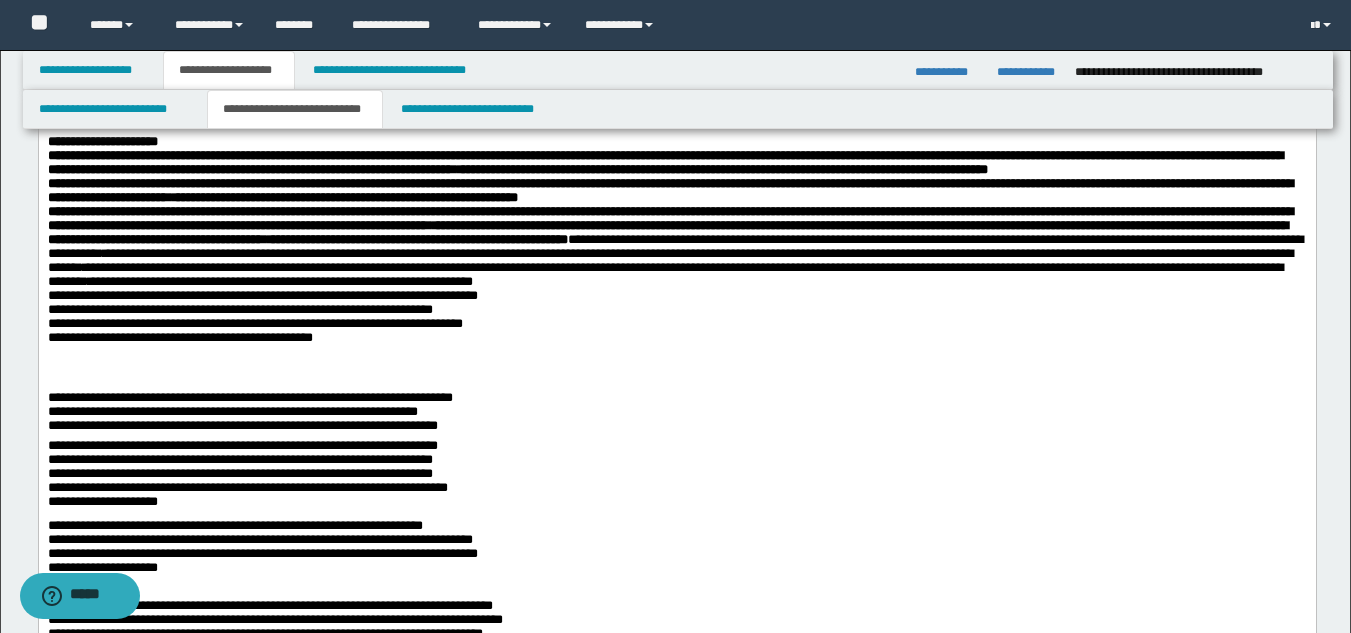 click on "**********" at bounding box center (676, 263) 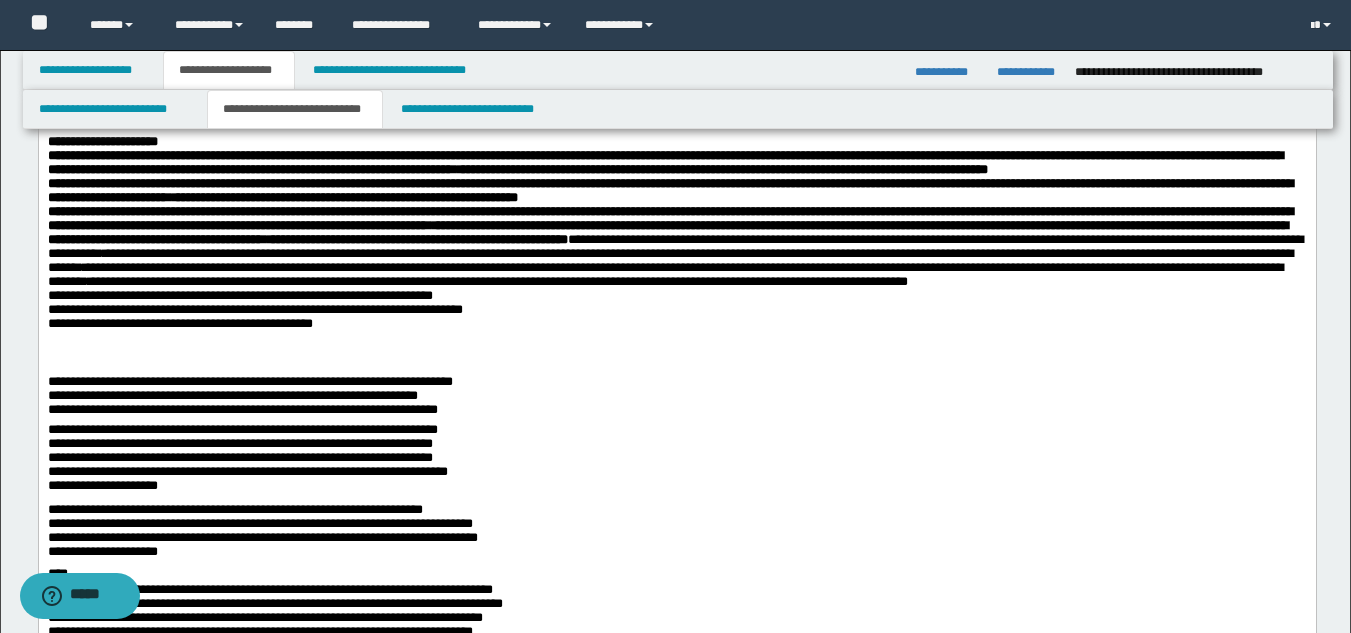 click on "**********" at bounding box center [676, 255] 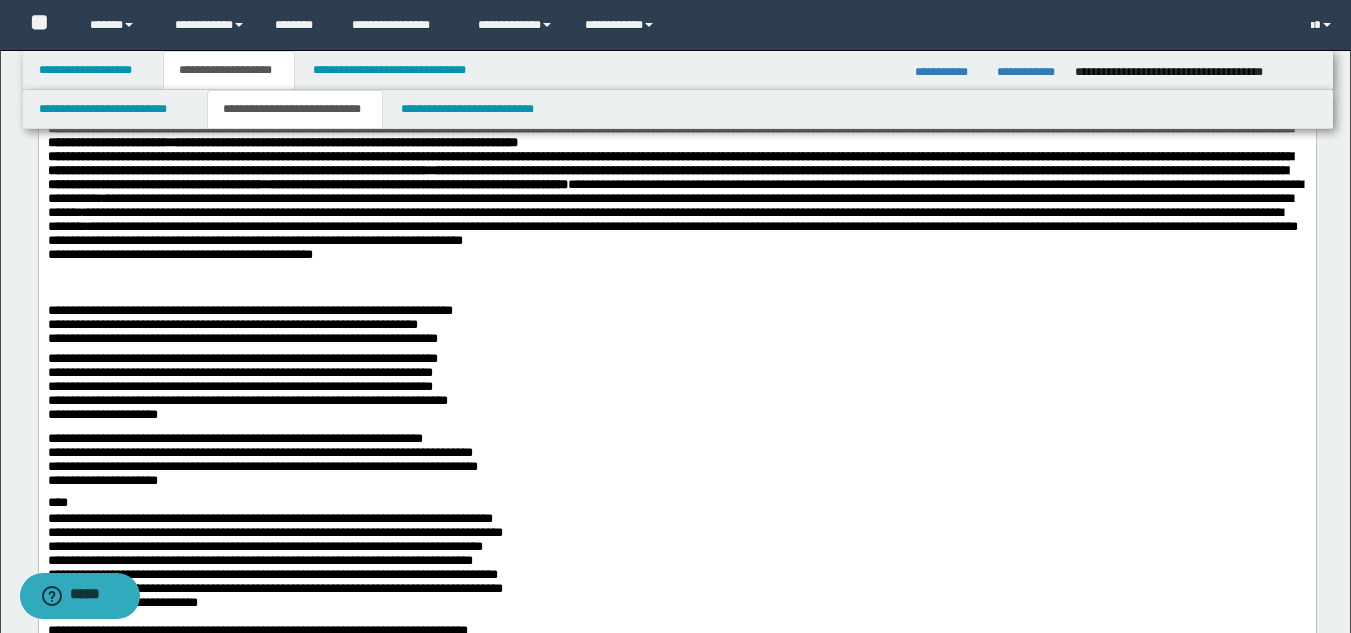 scroll, scrollTop: 600, scrollLeft: 0, axis: vertical 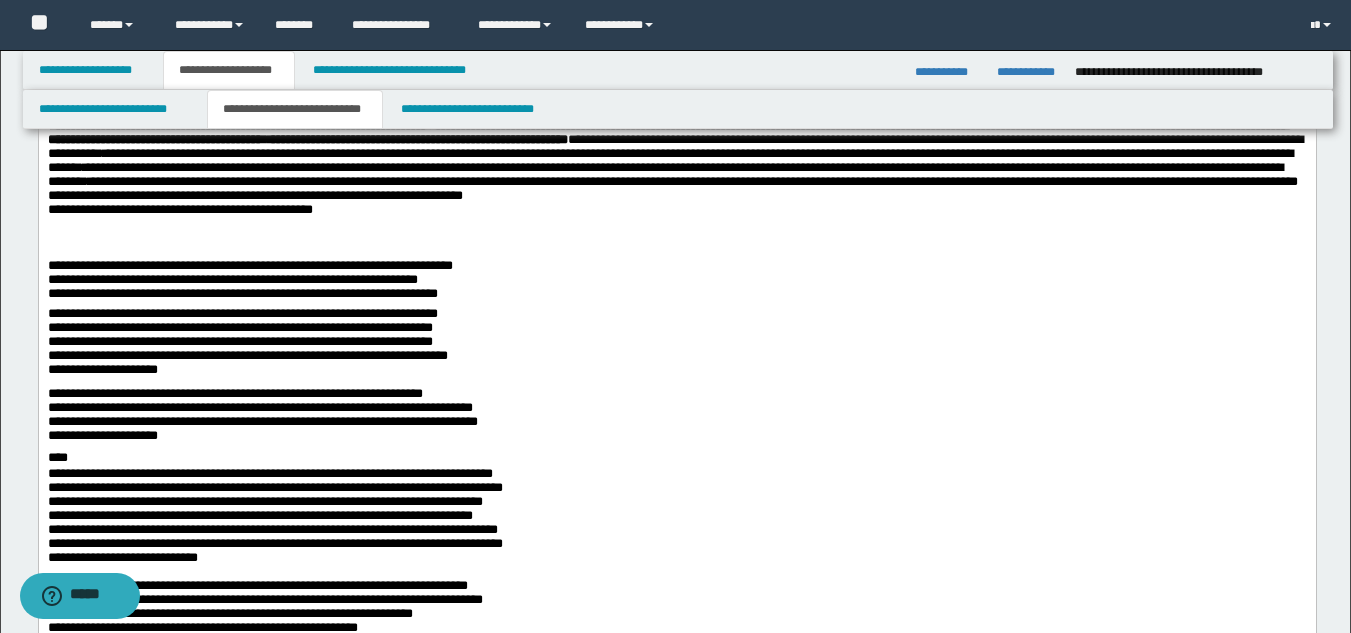 click on "**********" at bounding box center [676, 350] 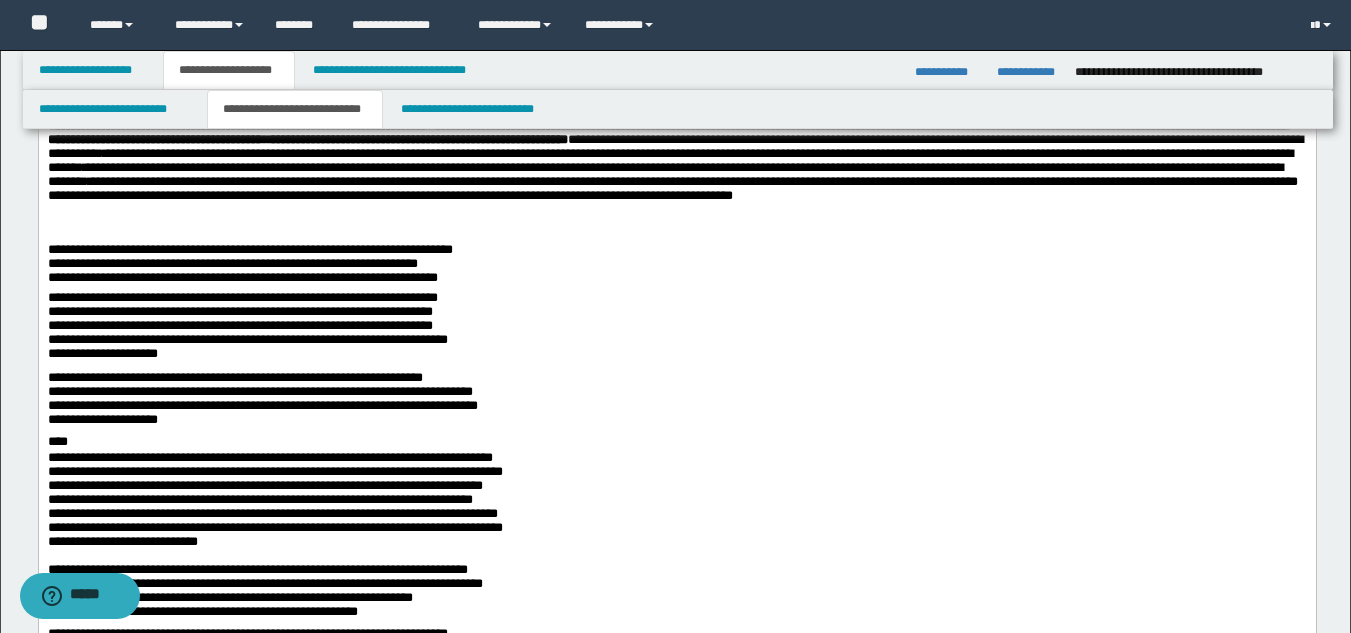 click on "**********" at bounding box center (676, 139) 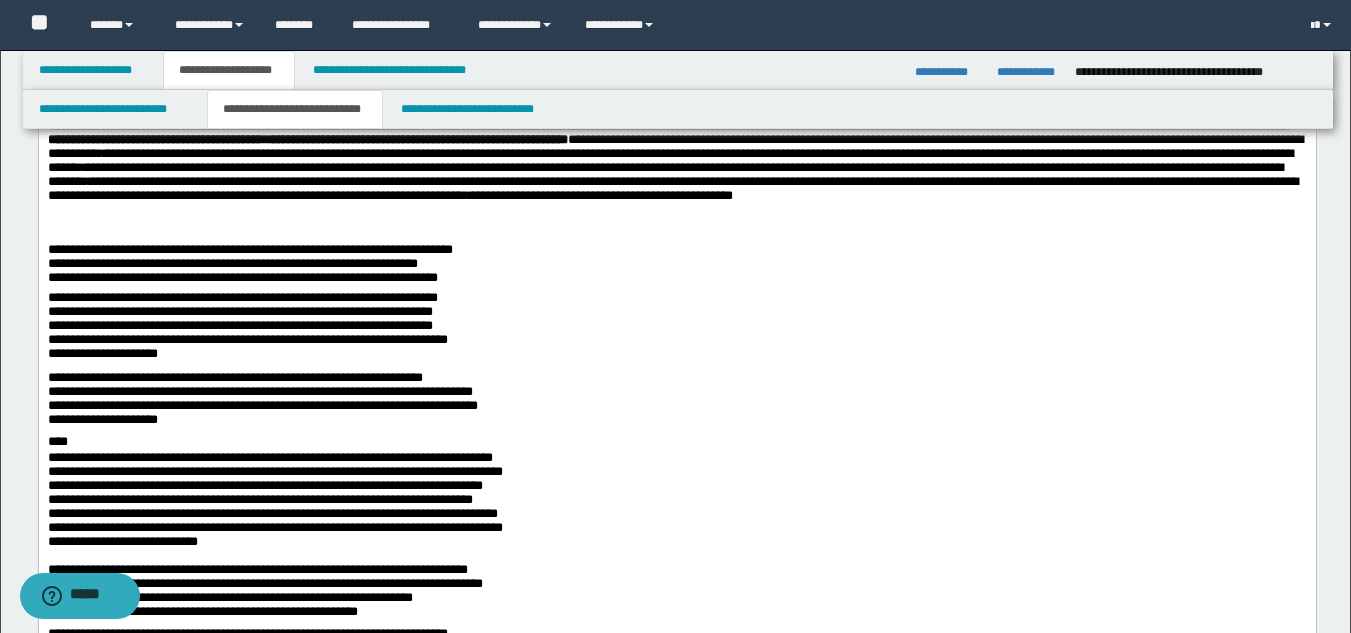 click on "**********" at bounding box center (676, 342) 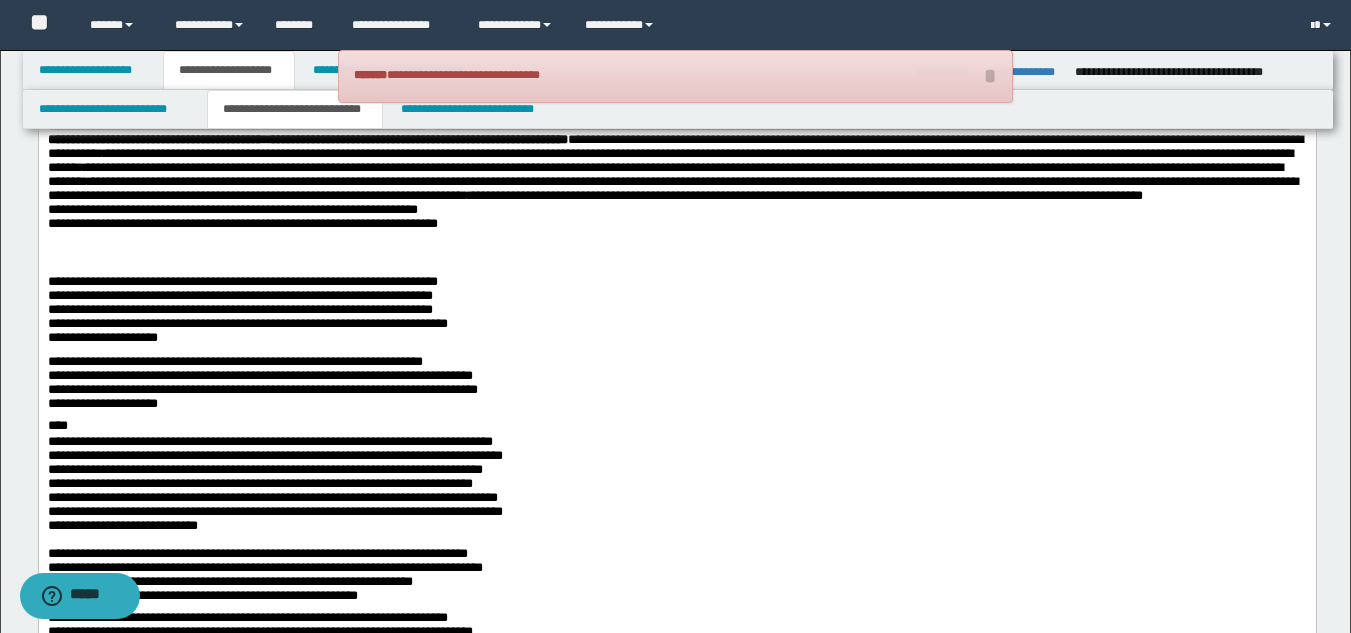 click on "**********" at bounding box center [676, 155] 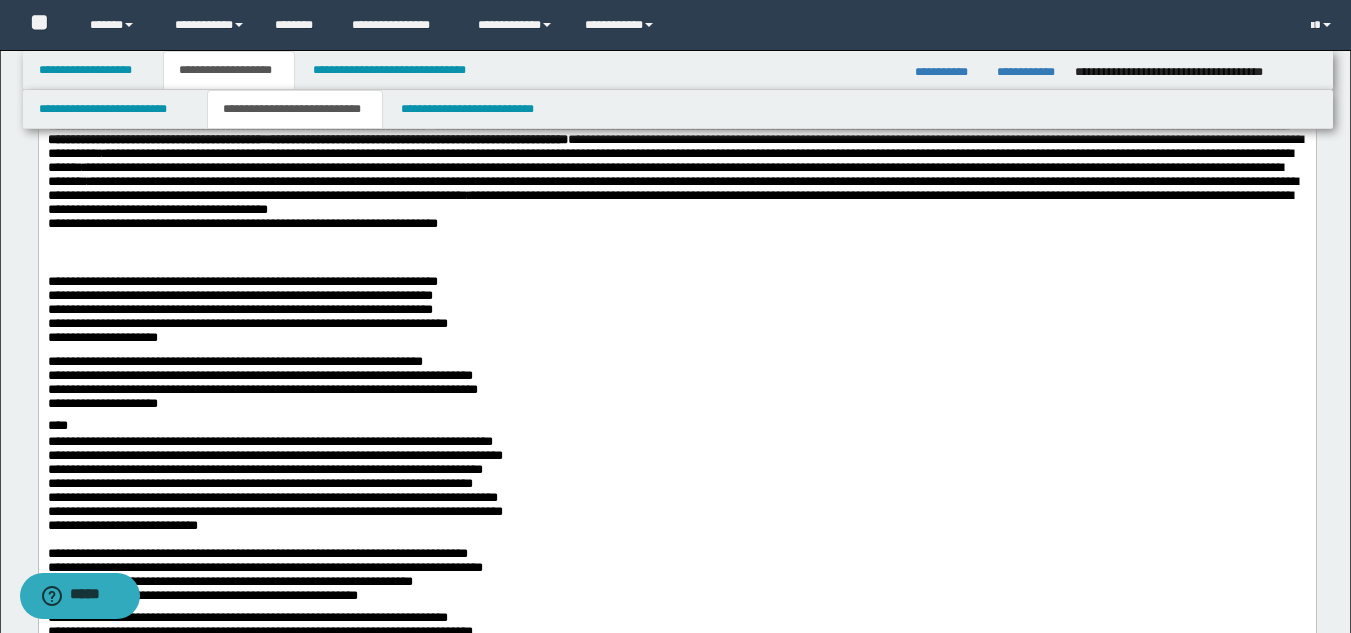 click on "**********" at bounding box center (676, 334) 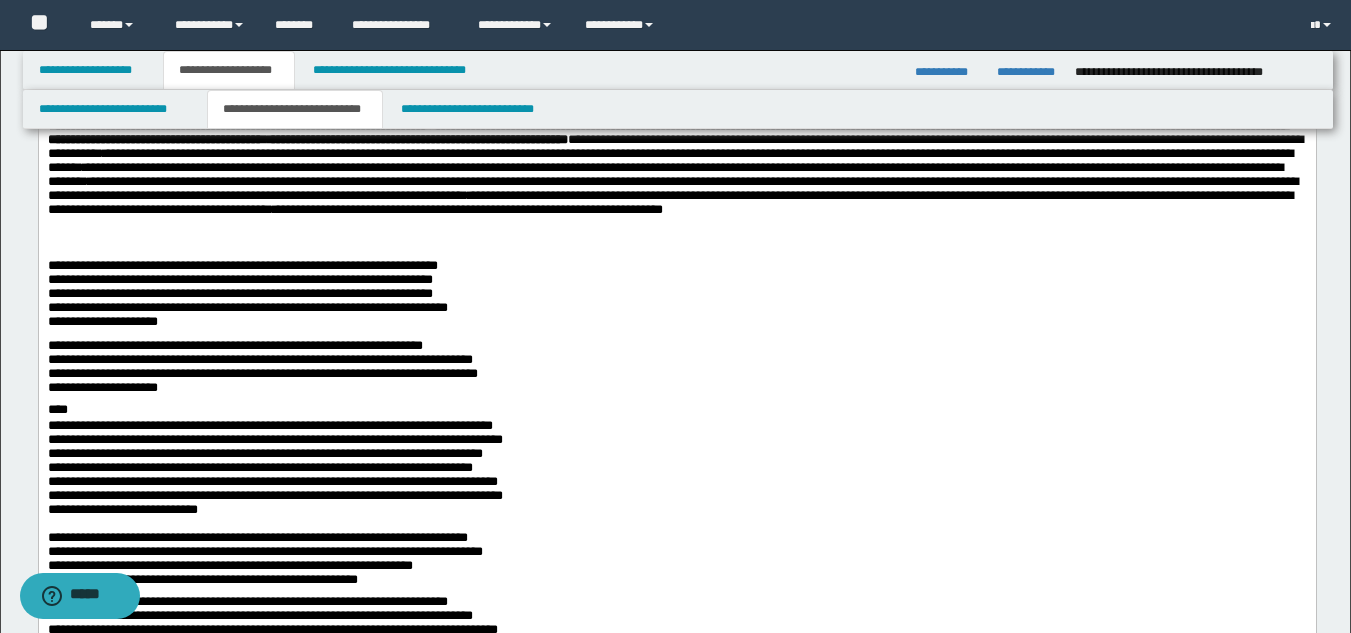 click on "**********" at bounding box center (676, 299) 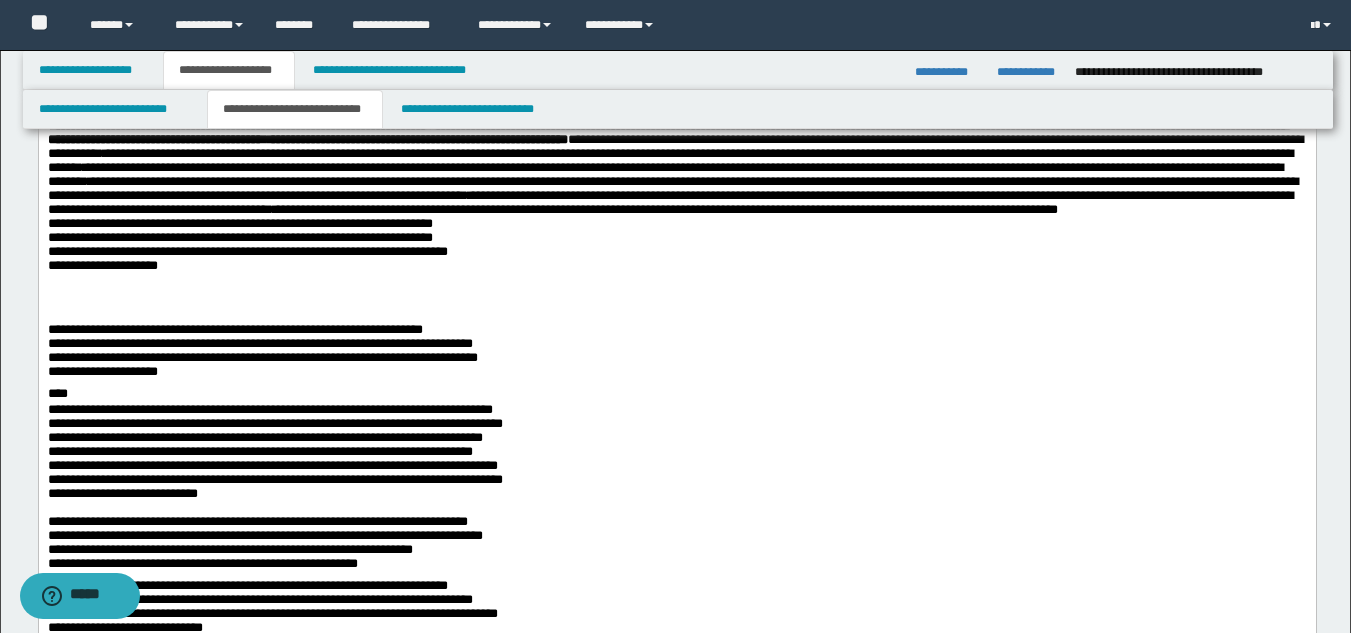 click on "**********" at bounding box center (676, 179) 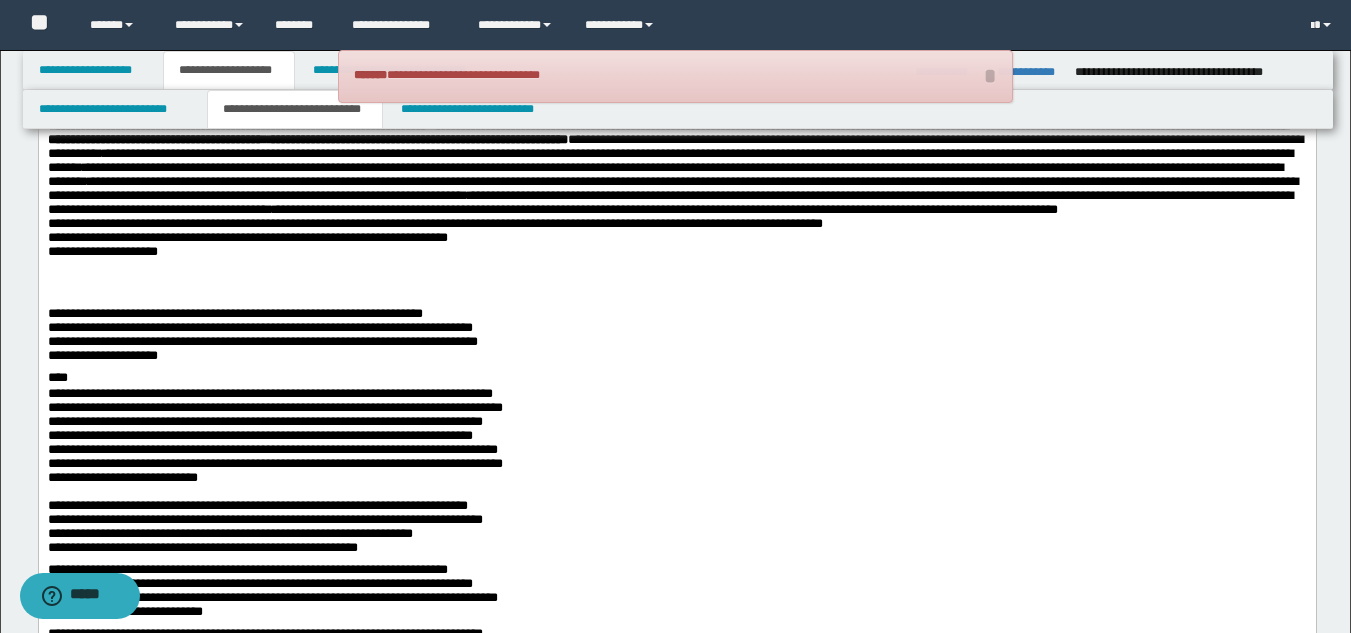 click on "**********" at bounding box center [676, 171] 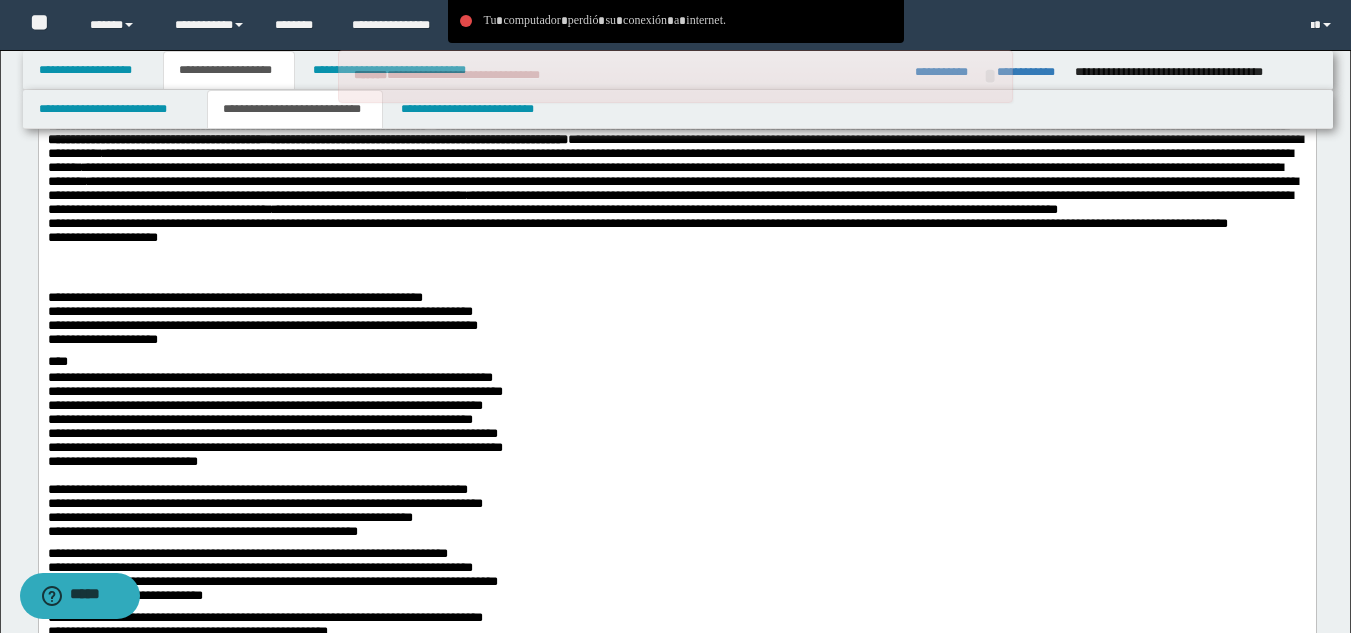 click on "**********" at bounding box center [676, 323] 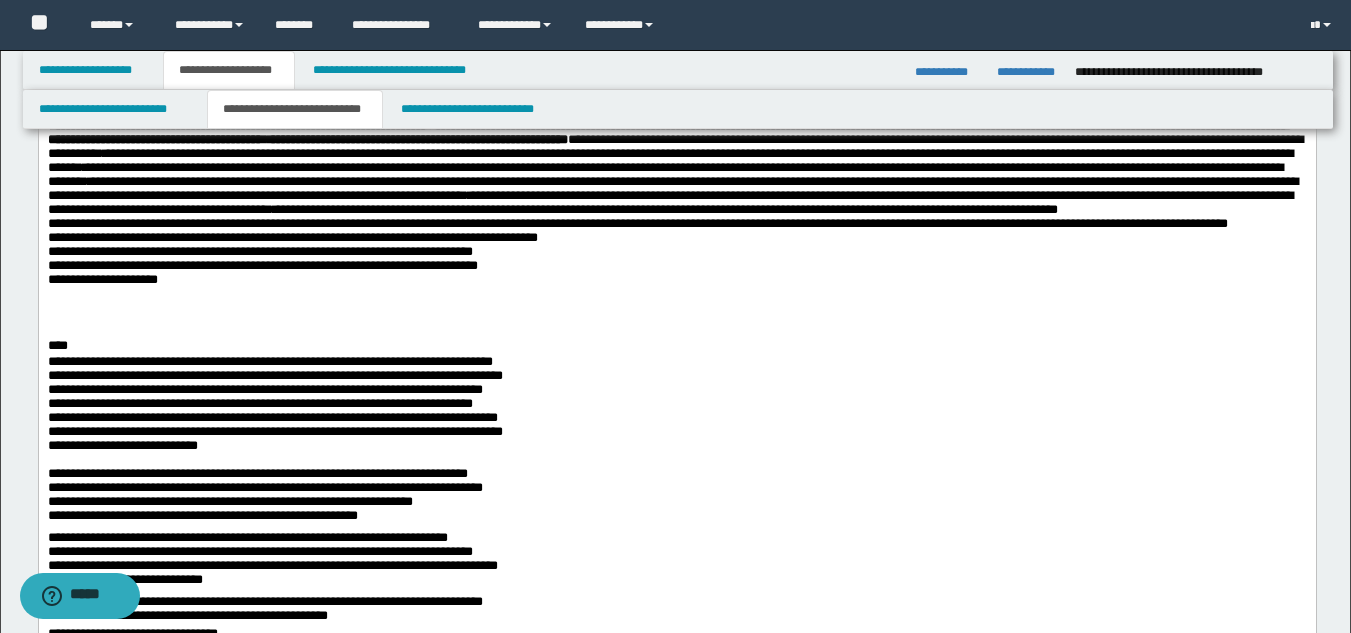 click on "**********" at bounding box center [676, 187] 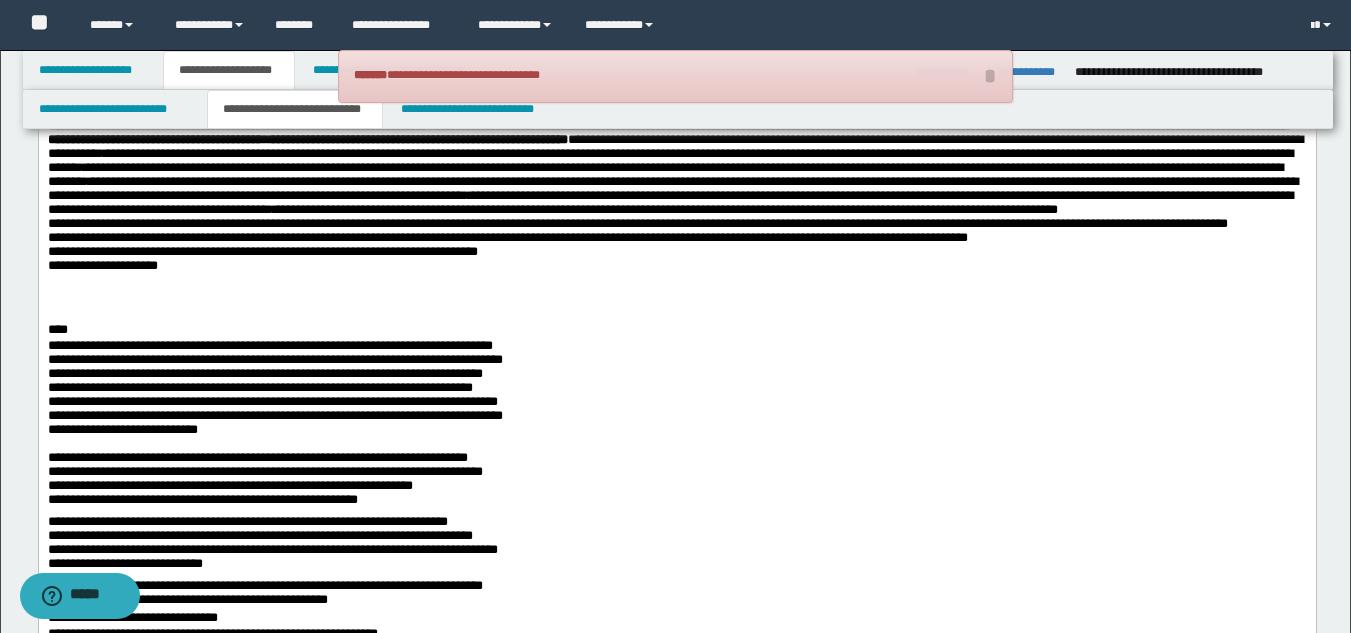 click on "**********" at bounding box center [676, 179] 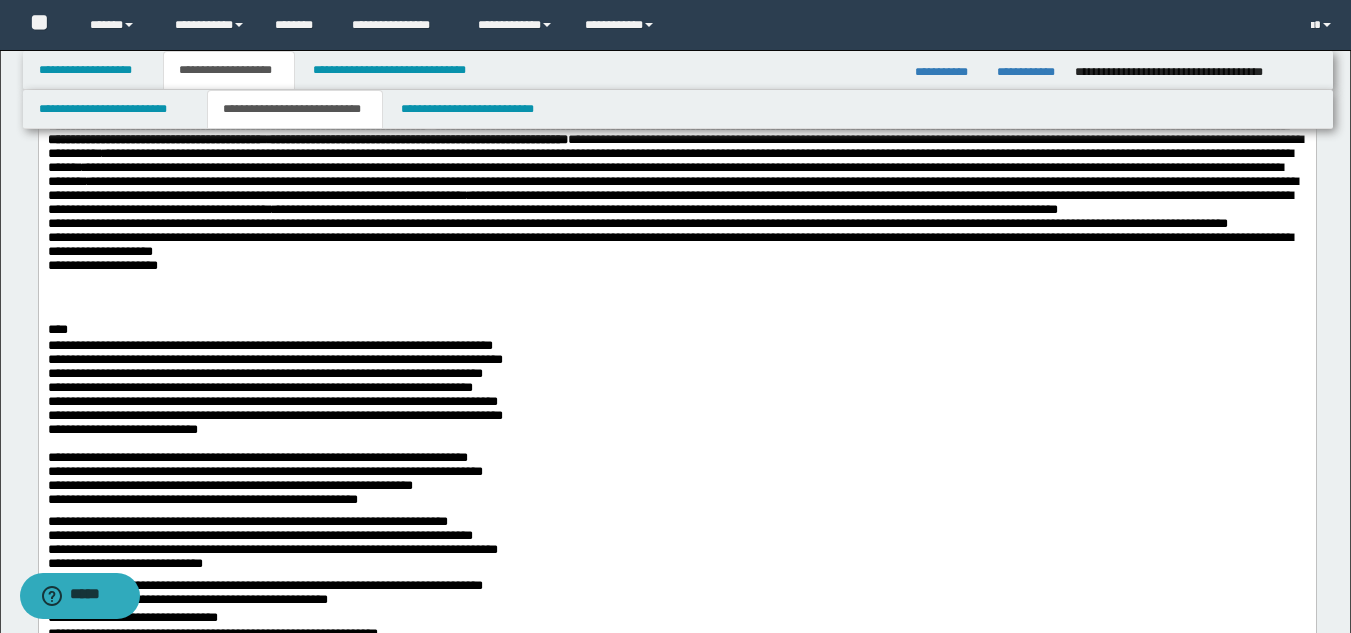 click on "**********" at bounding box center (676, 286) 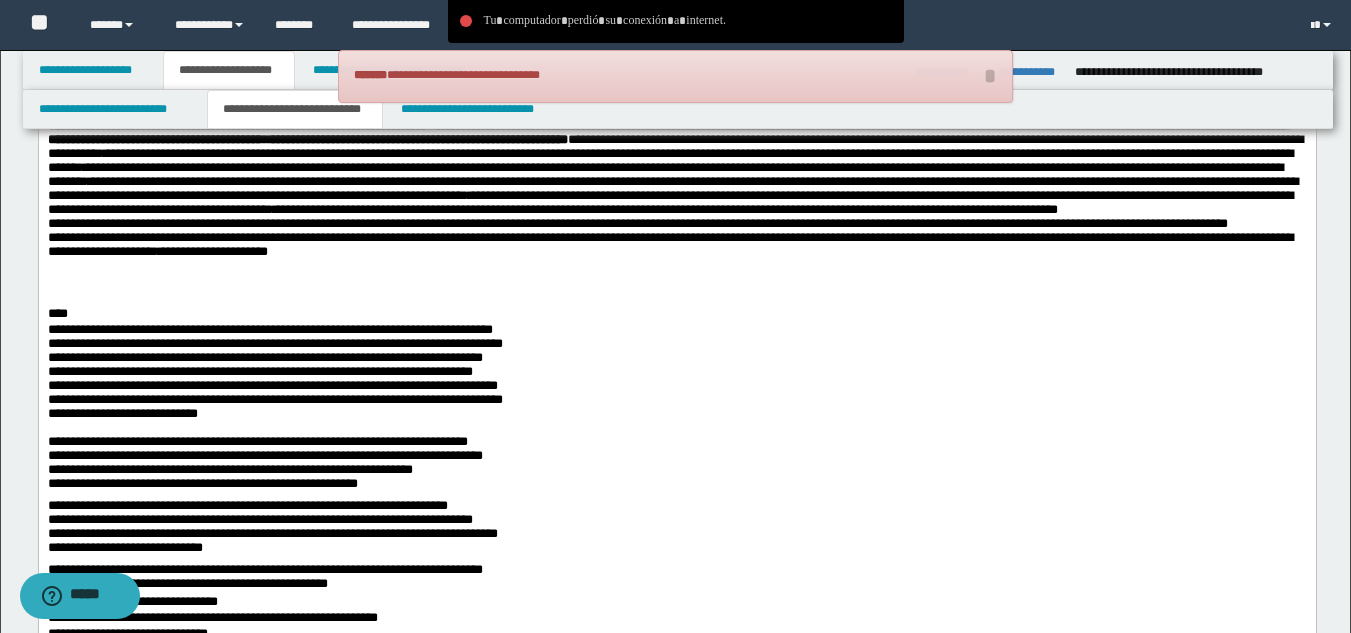 click on "**********" at bounding box center [676, 278] 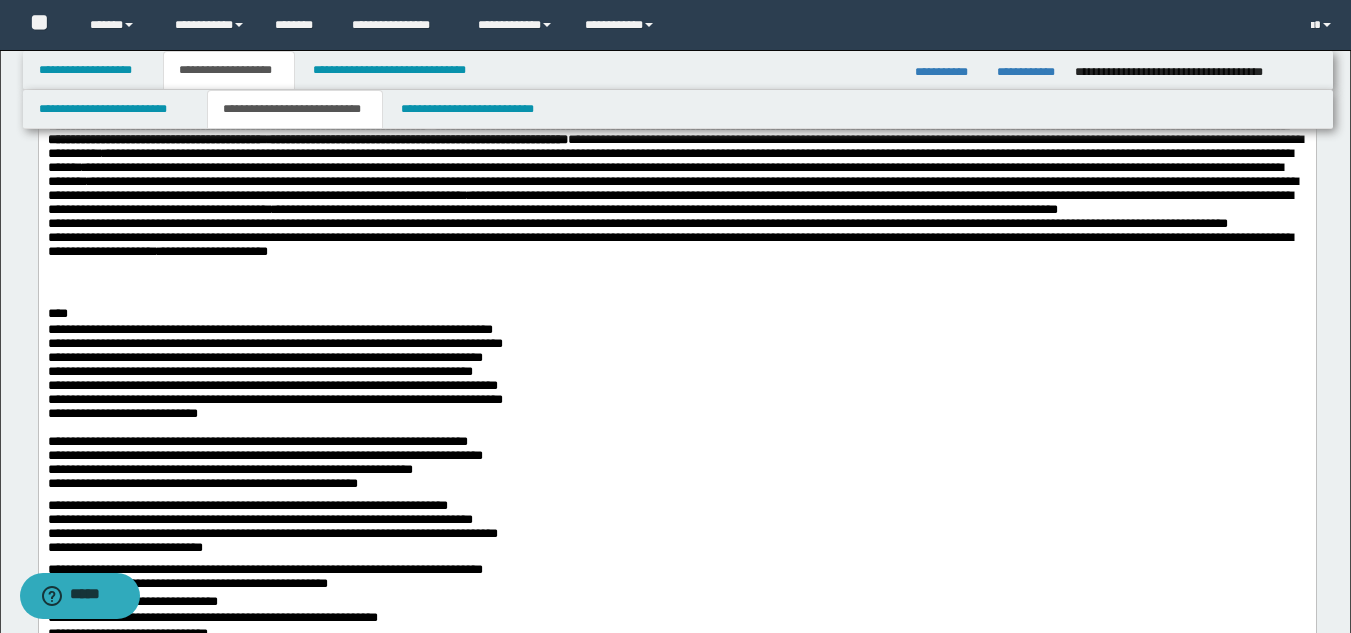click on "**********" at bounding box center [676, 278] 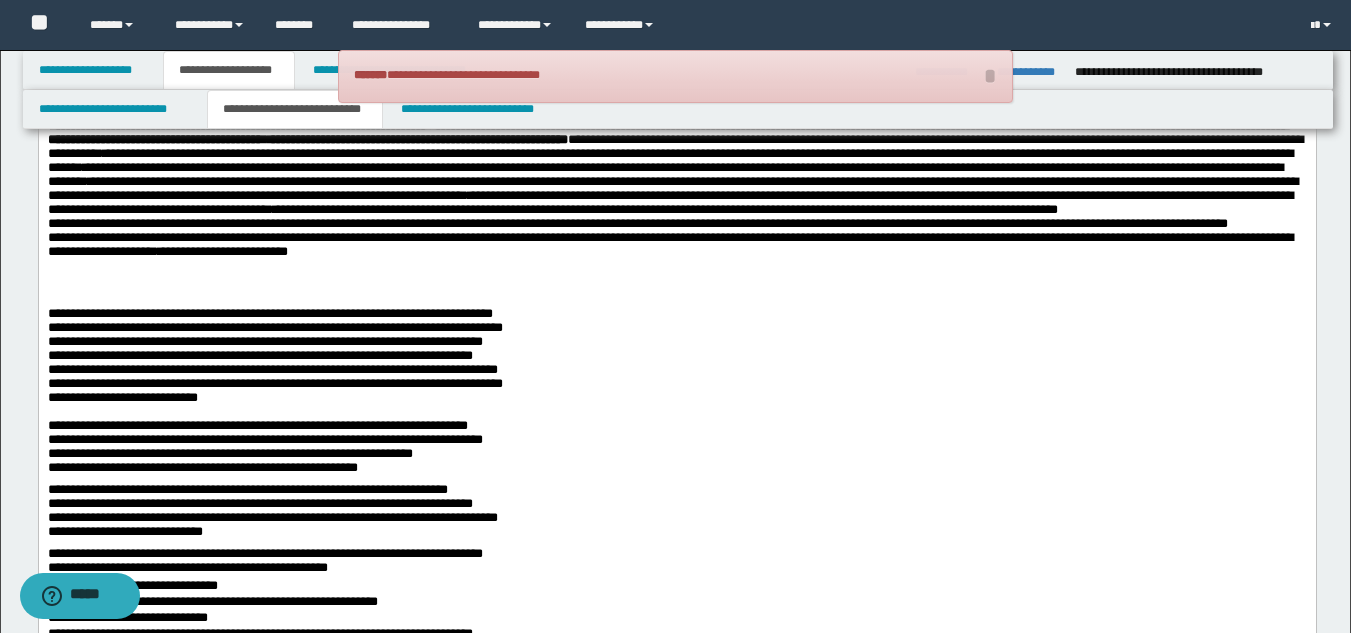click on "**********" at bounding box center (676, 363) 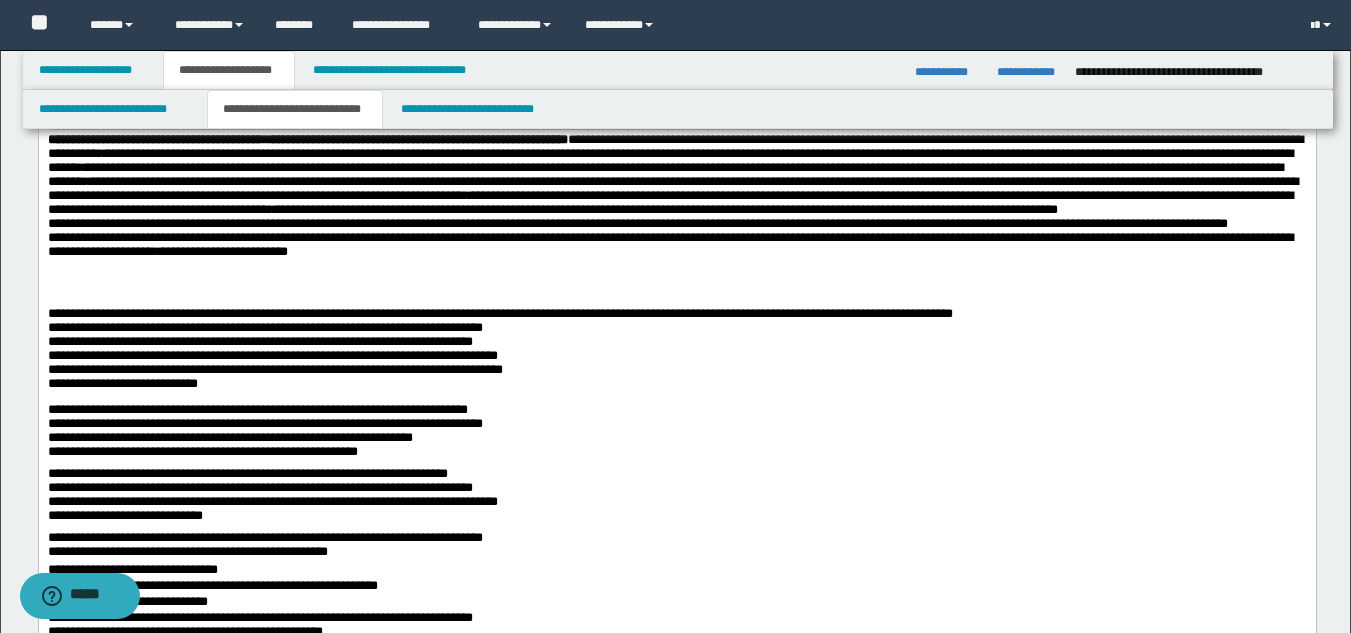 click on "**********" at bounding box center (676, 355) 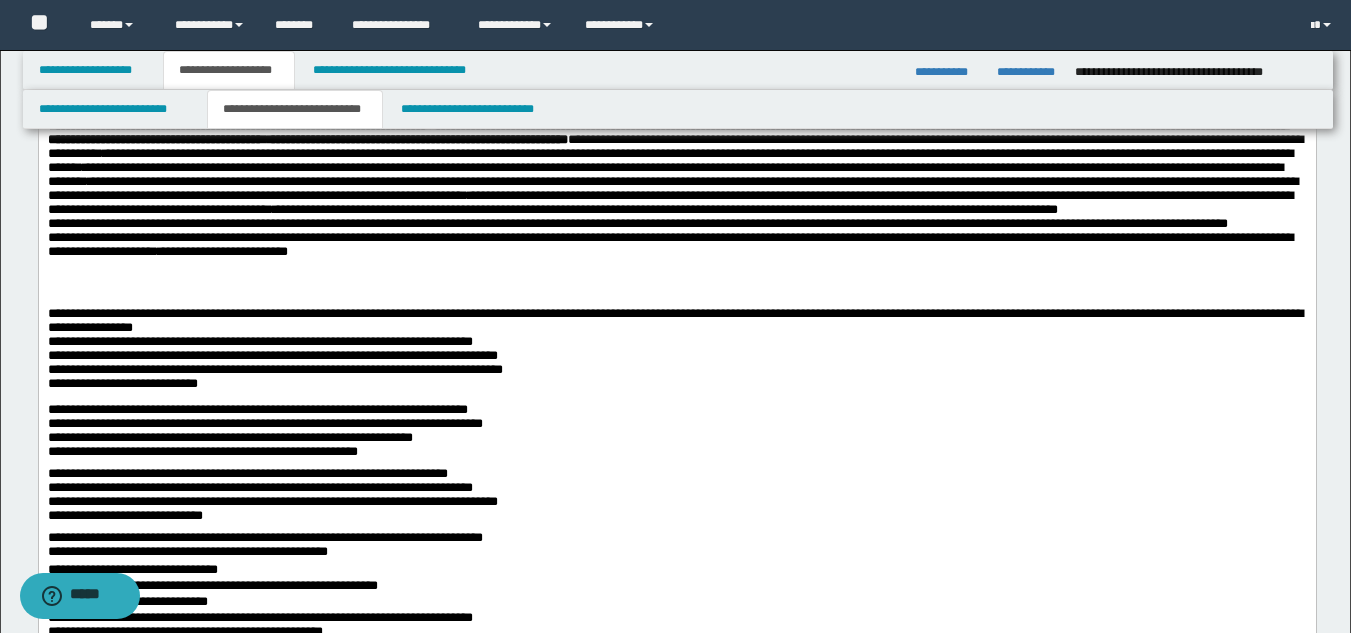 drag, startPoint x: 1117, startPoint y: 379, endPoint x: 1107, endPoint y: 480, distance: 101.49384 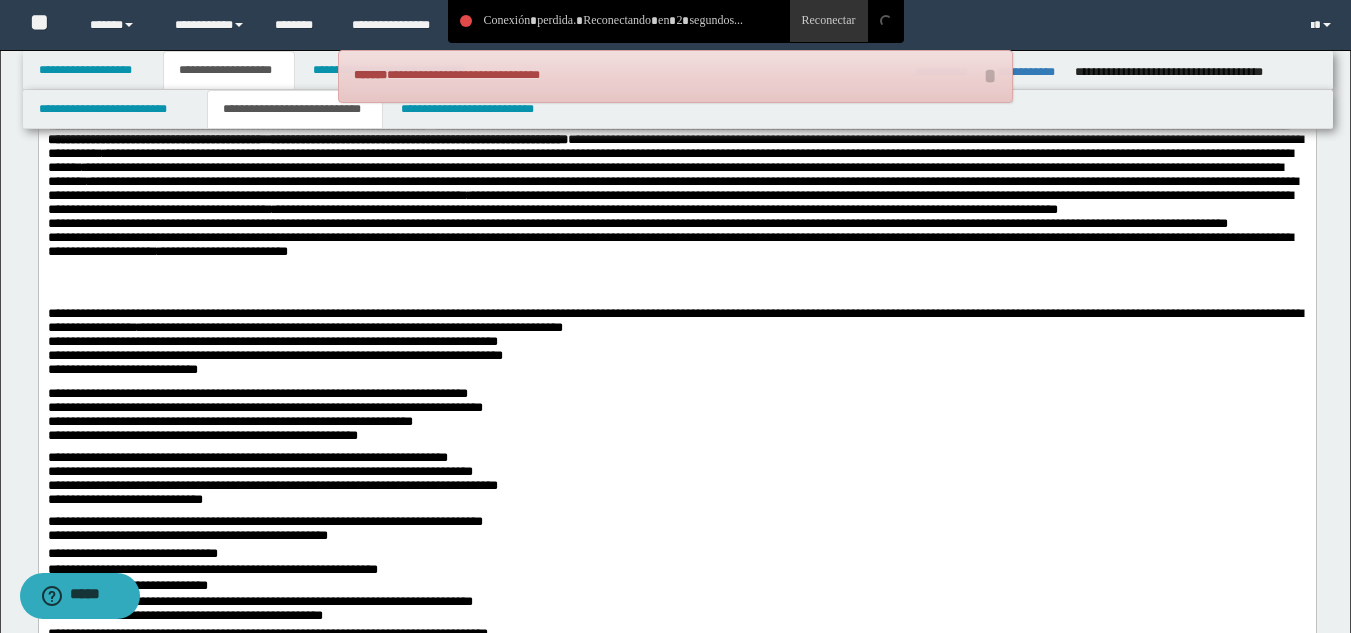 click on "**********" at bounding box center (676, 254) 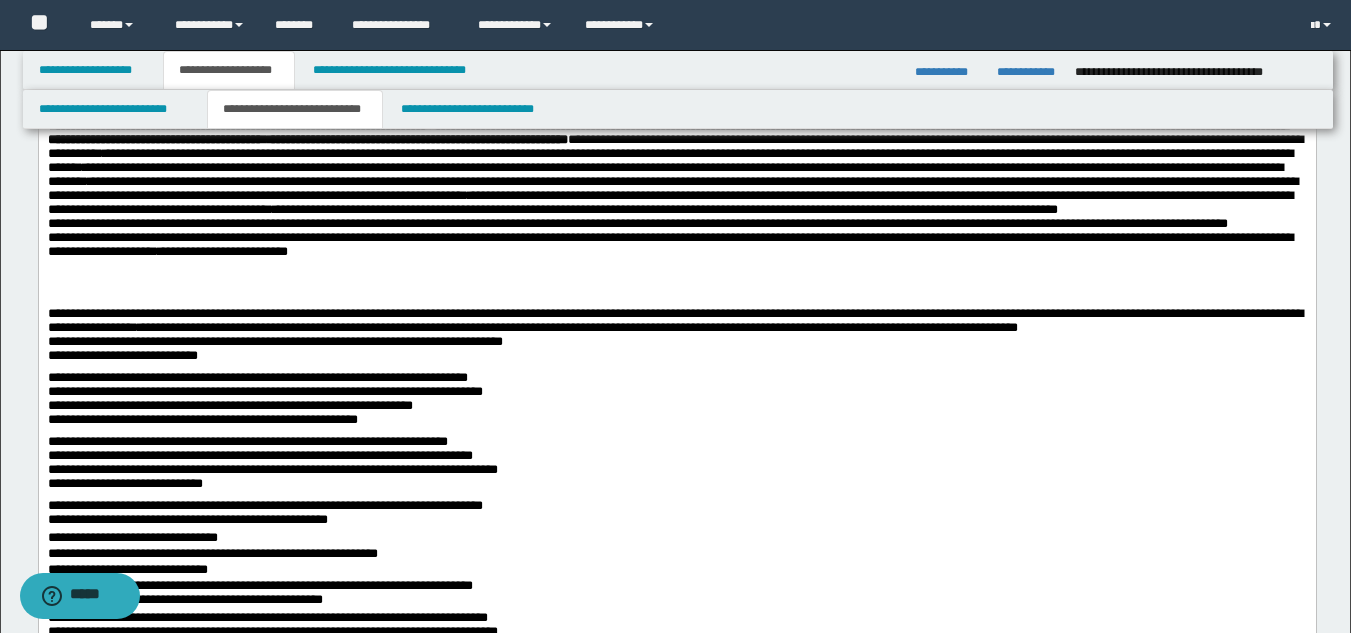 click on "**********" at bounding box center (676, 246) 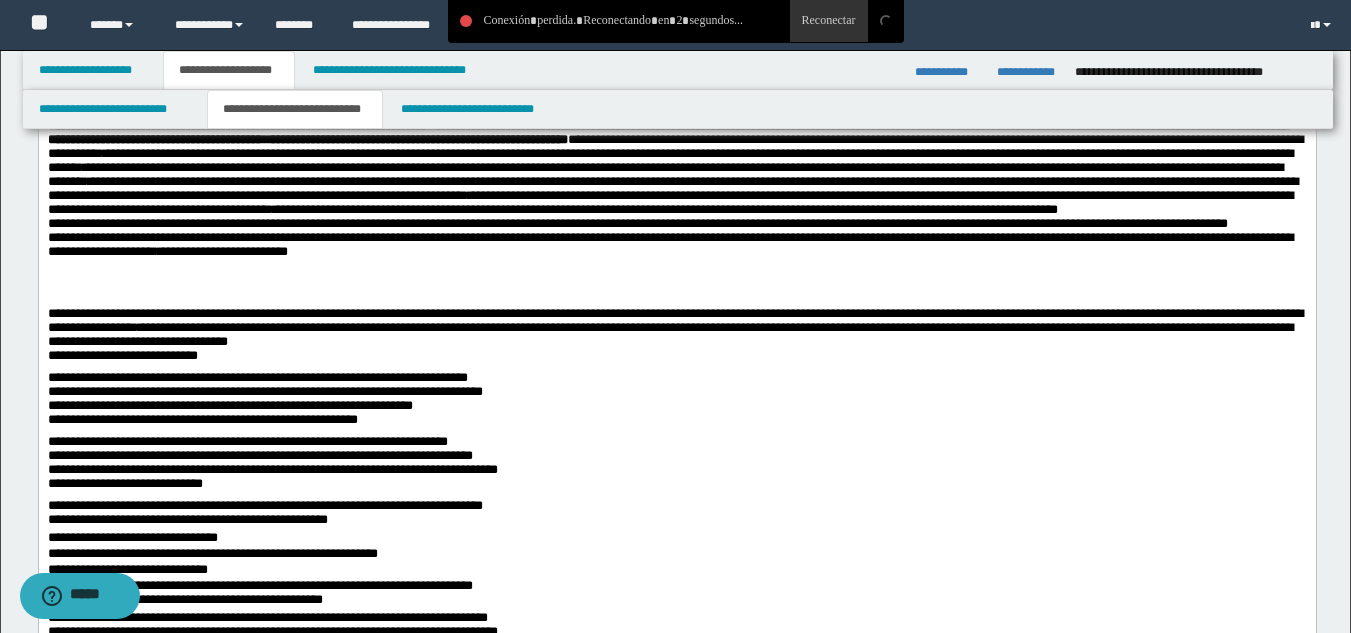 click on "**********" at bounding box center [676, 339] 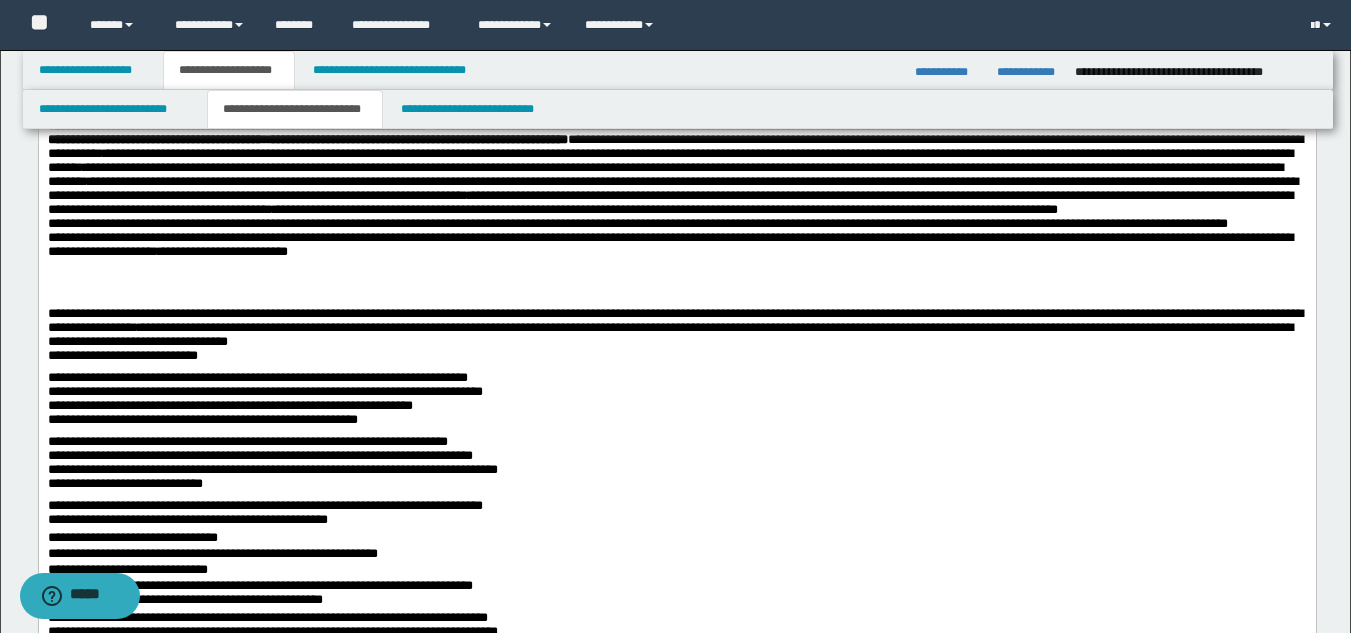 click on "**********" at bounding box center [676, 339] 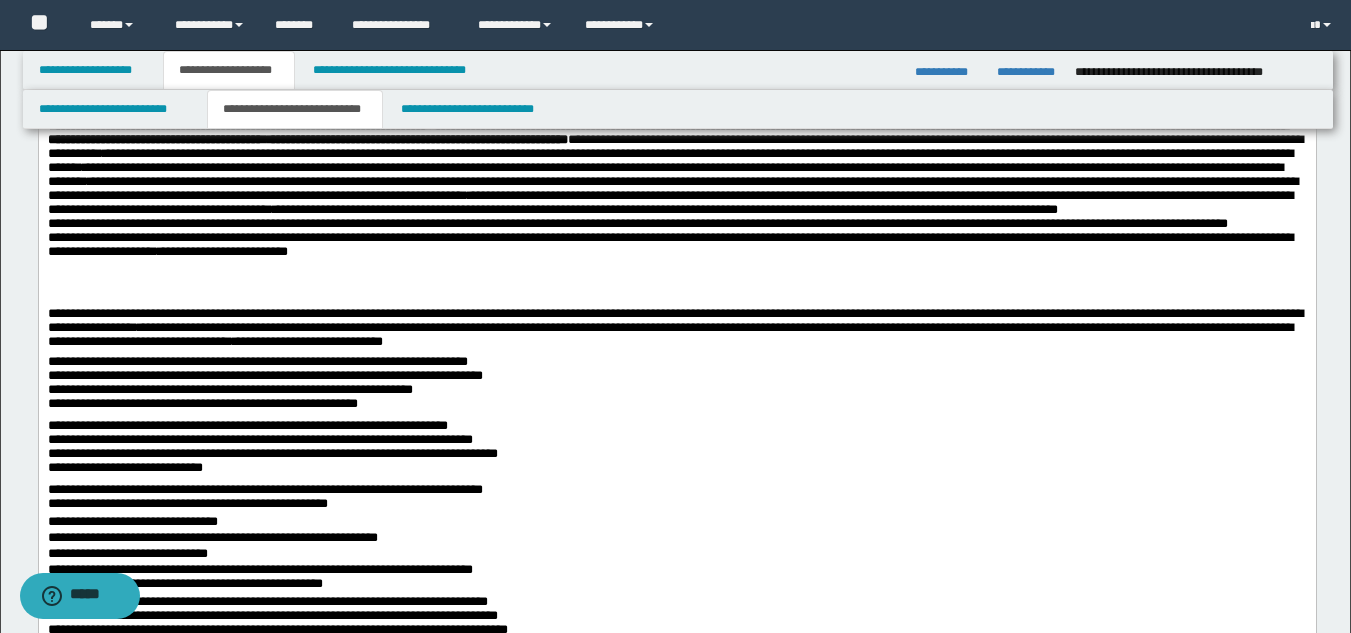 click on "**********" at bounding box center [676, 387] 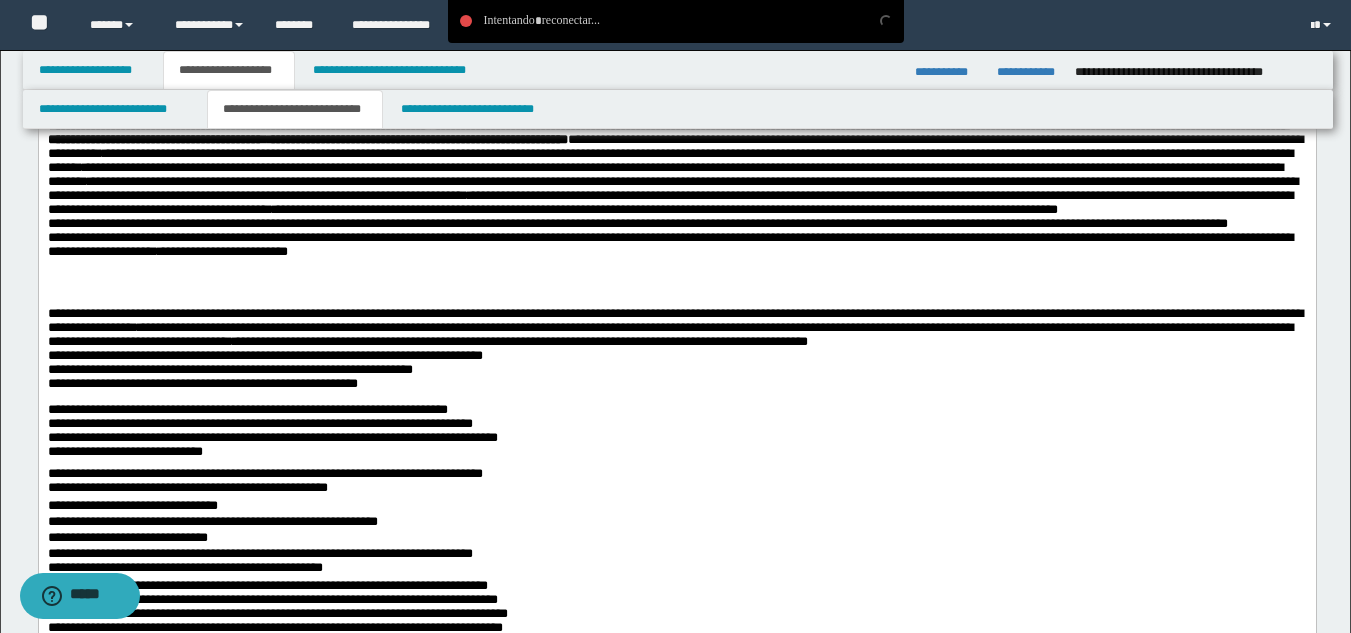 click on "**********" at bounding box center (676, 230) 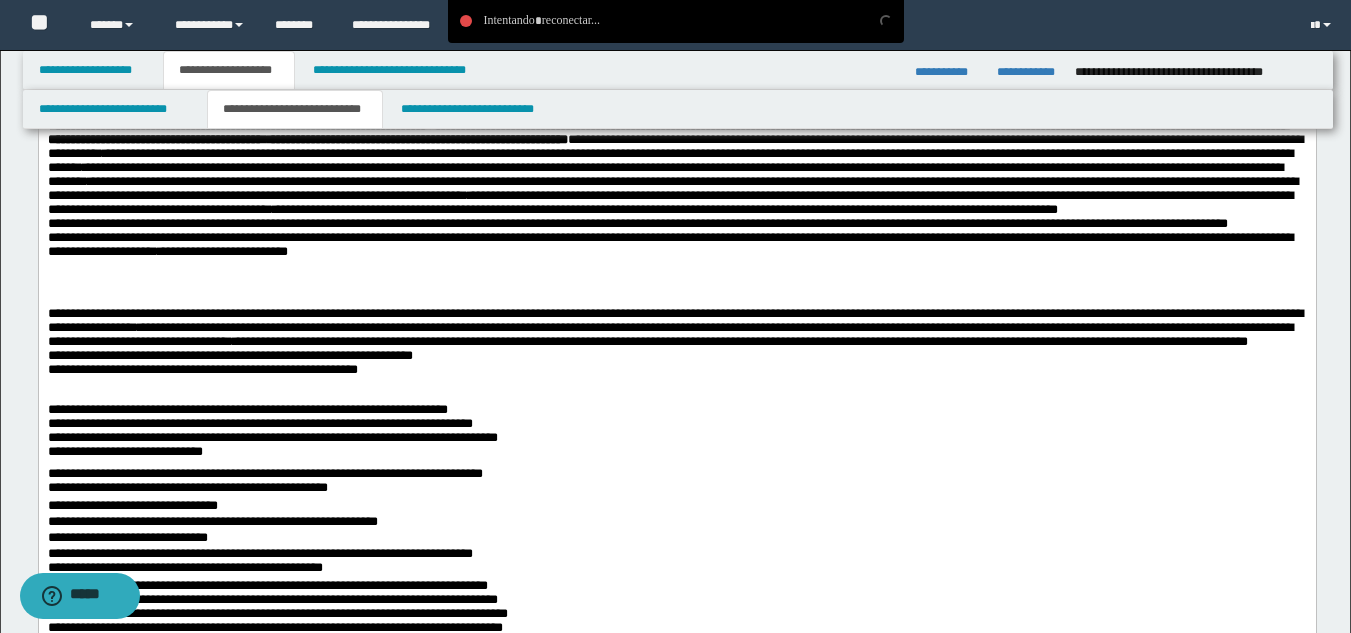 click on "**********" at bounding box center (676, 355) 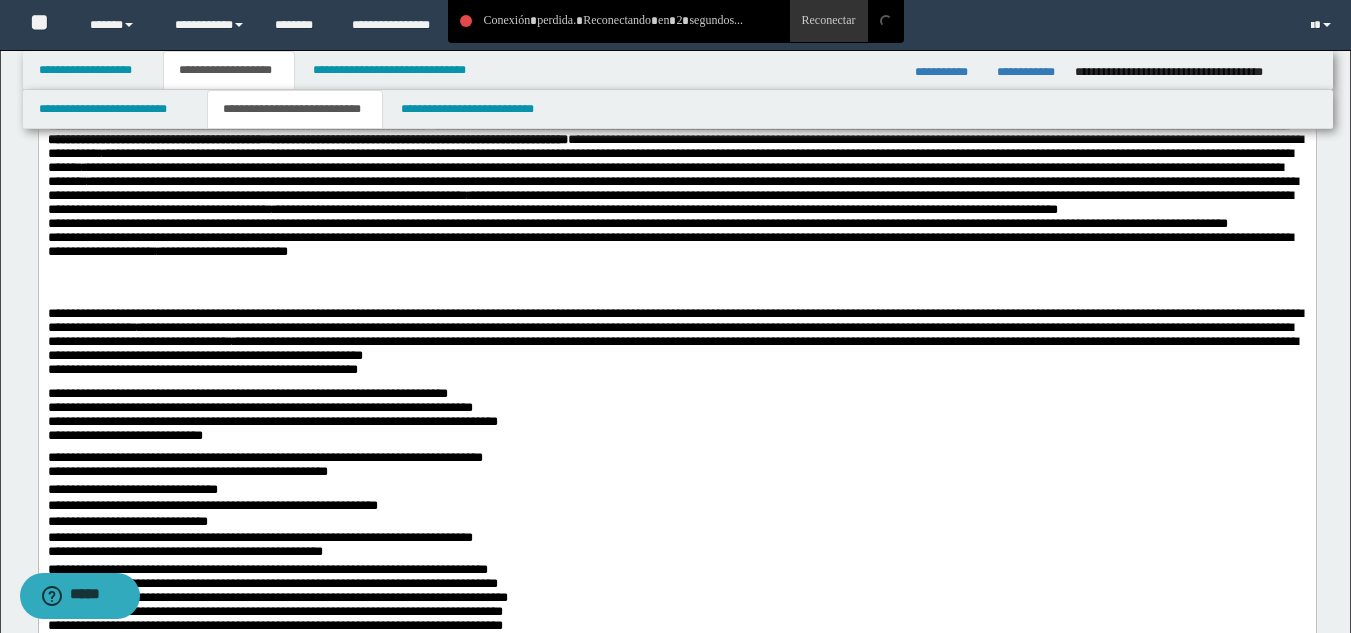click on "**********" at bounding box center [676, 347] 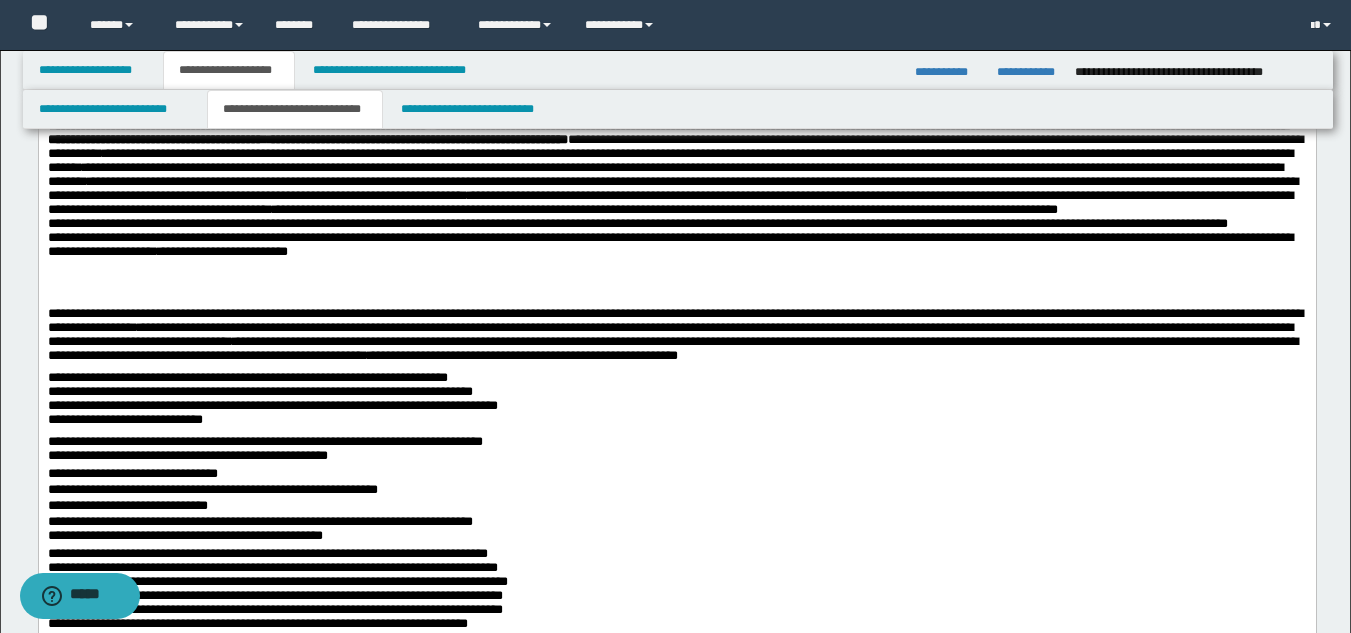 click on "**********" at bounding box center [676, 214] 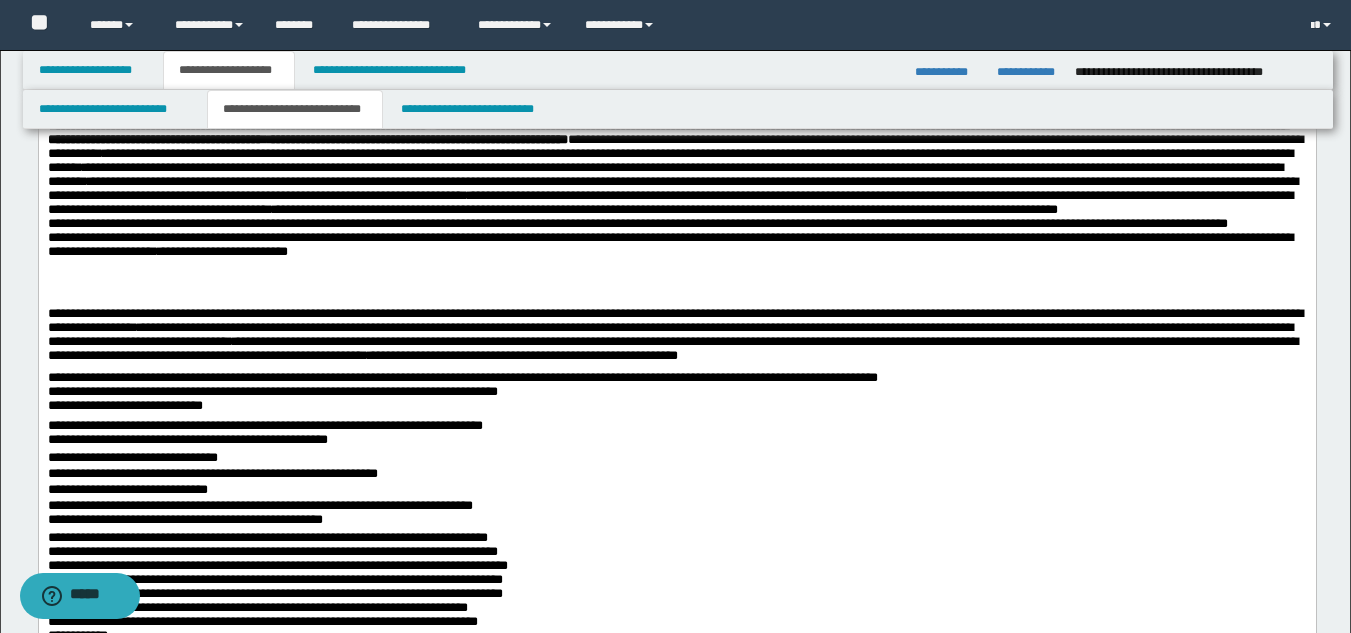 click on "**********" at bounding box center [676, 206] 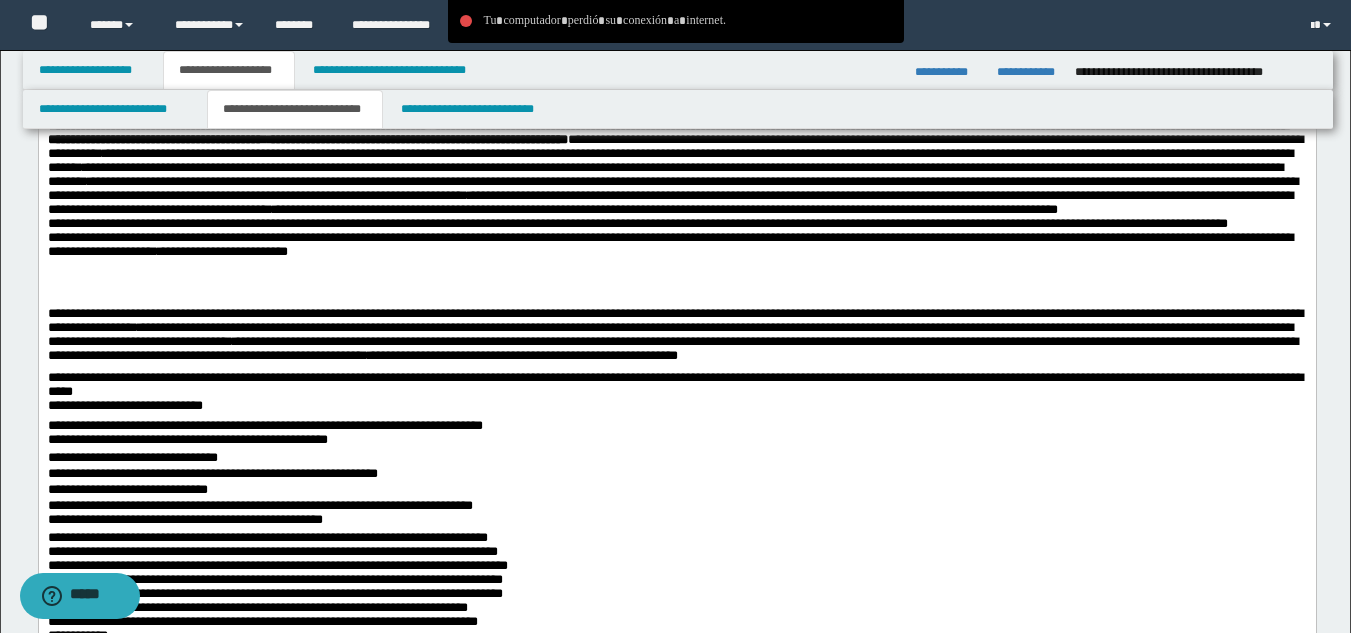 click on "**********" at bounding box center [676, 395] 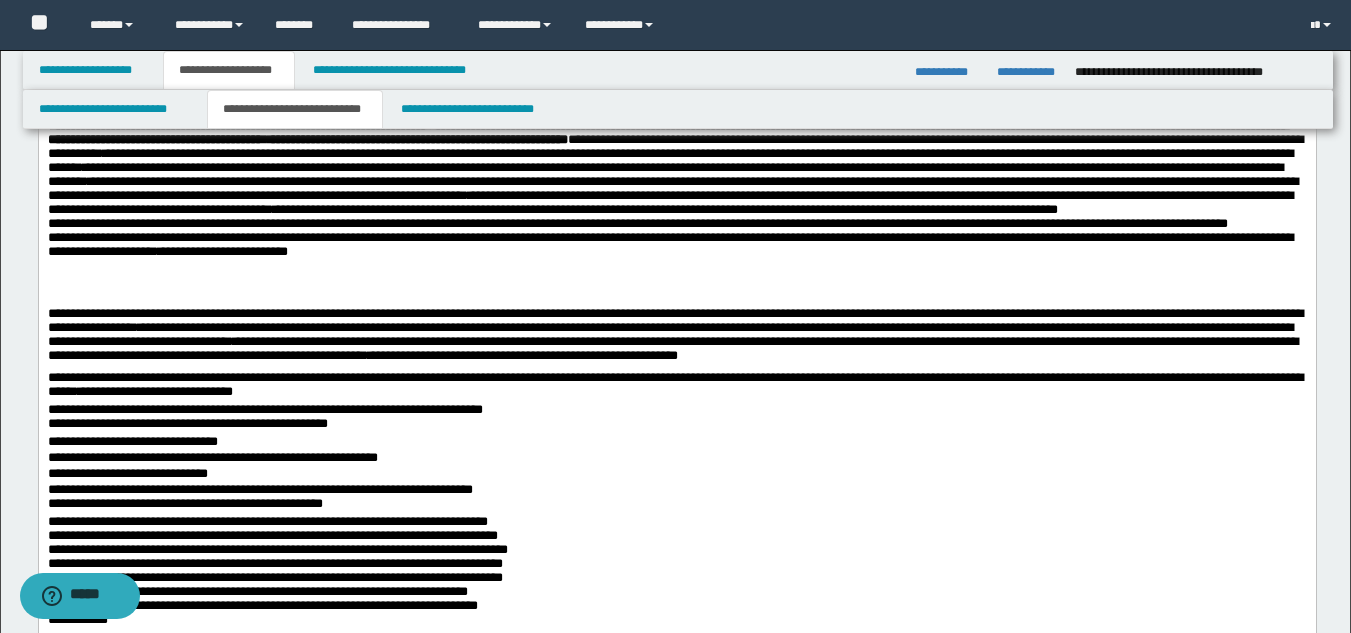 click on "**********" at bounding box center (676, 443) 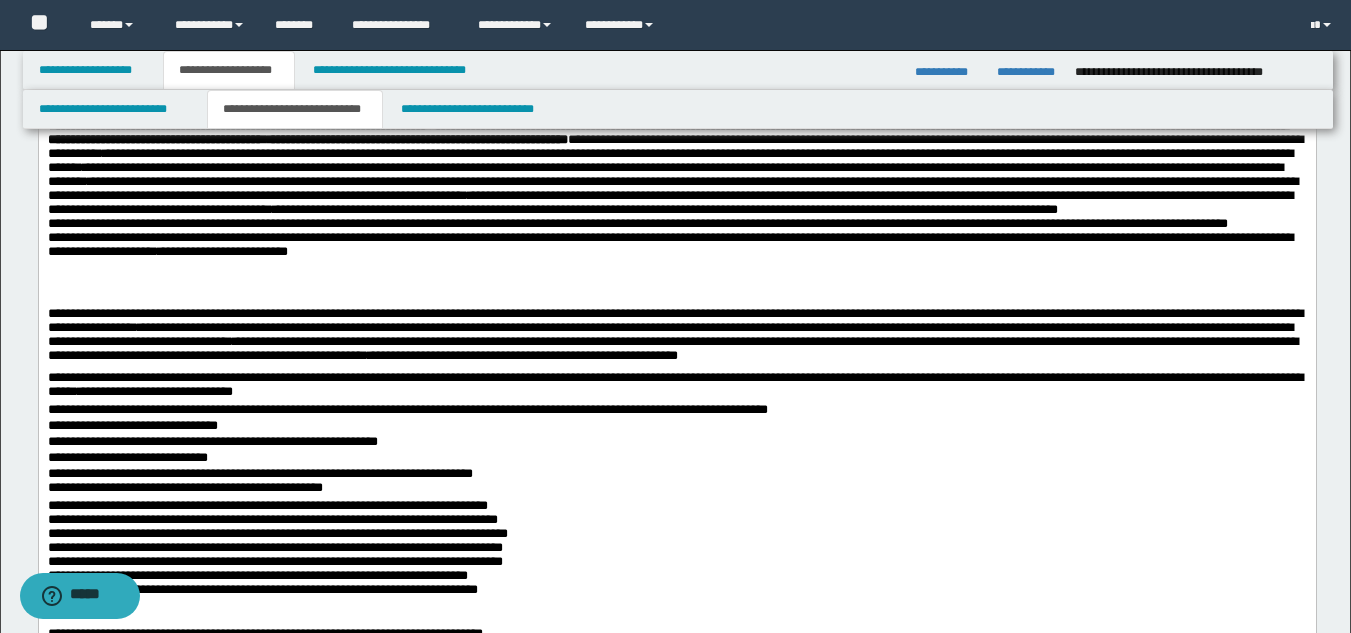 click on "**********" at bounding box center (676, 443) 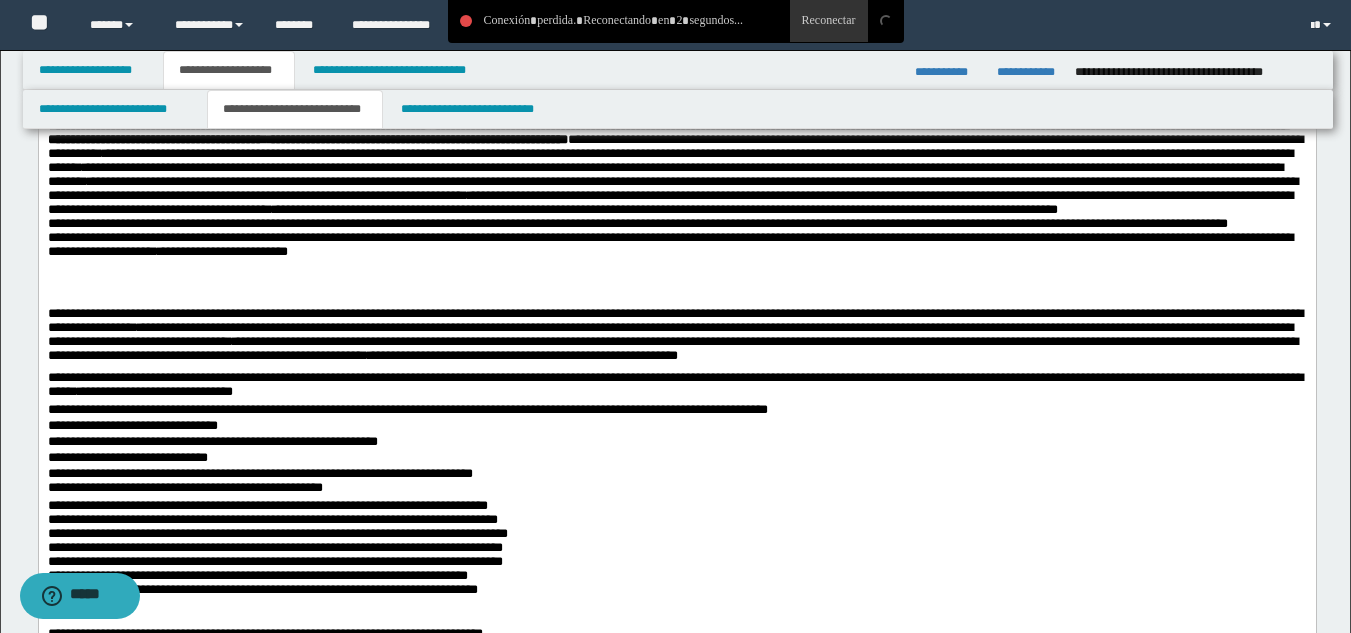 click on "**********" at bounding box center (676, 483) 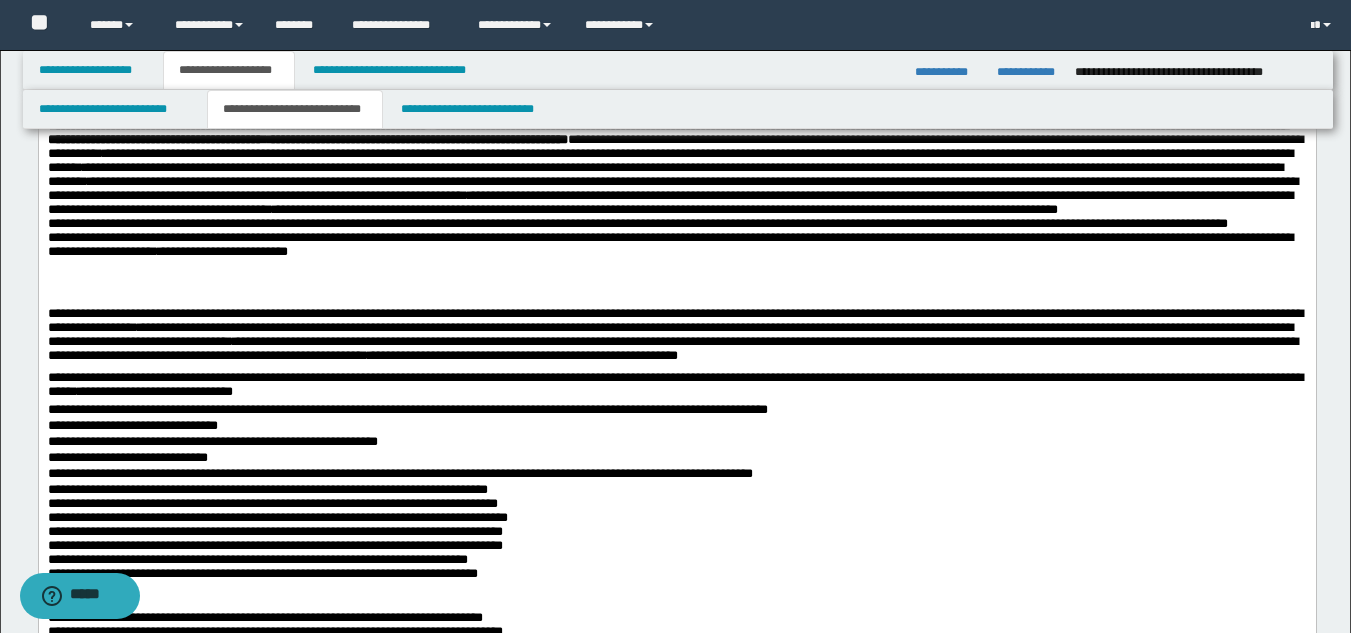 click on "**********" at bounding box center [676, 182] 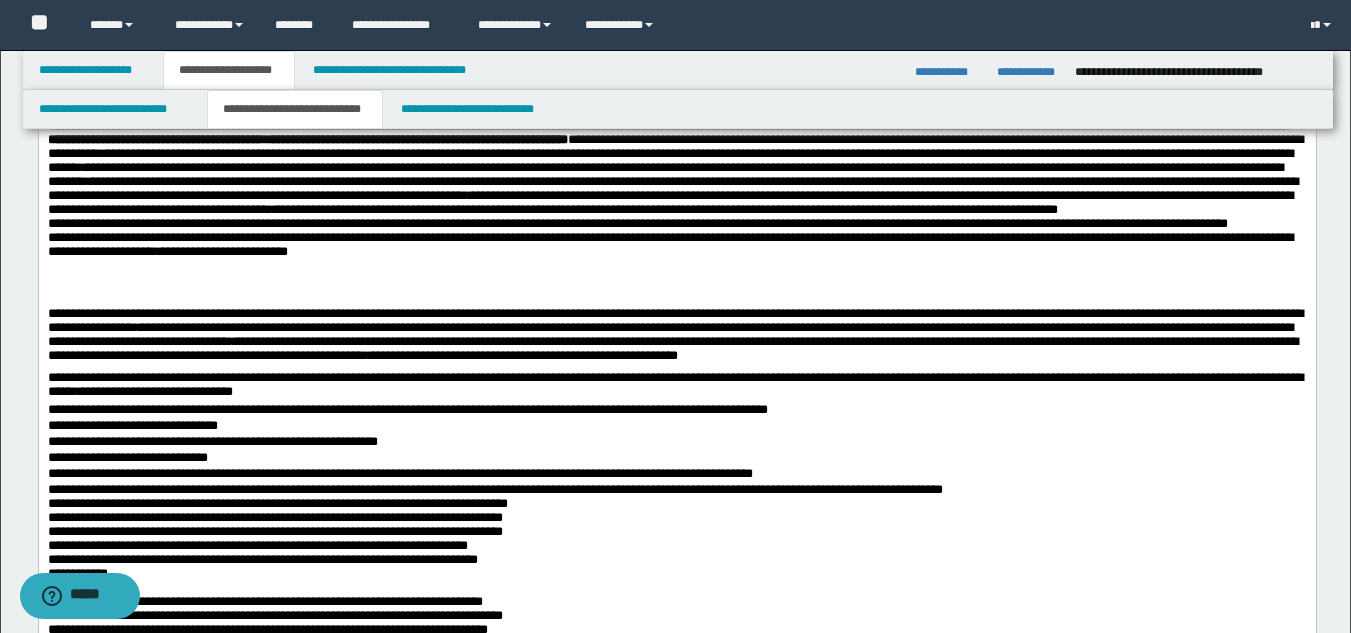 click on "**********" at bounding box center (676, 539) 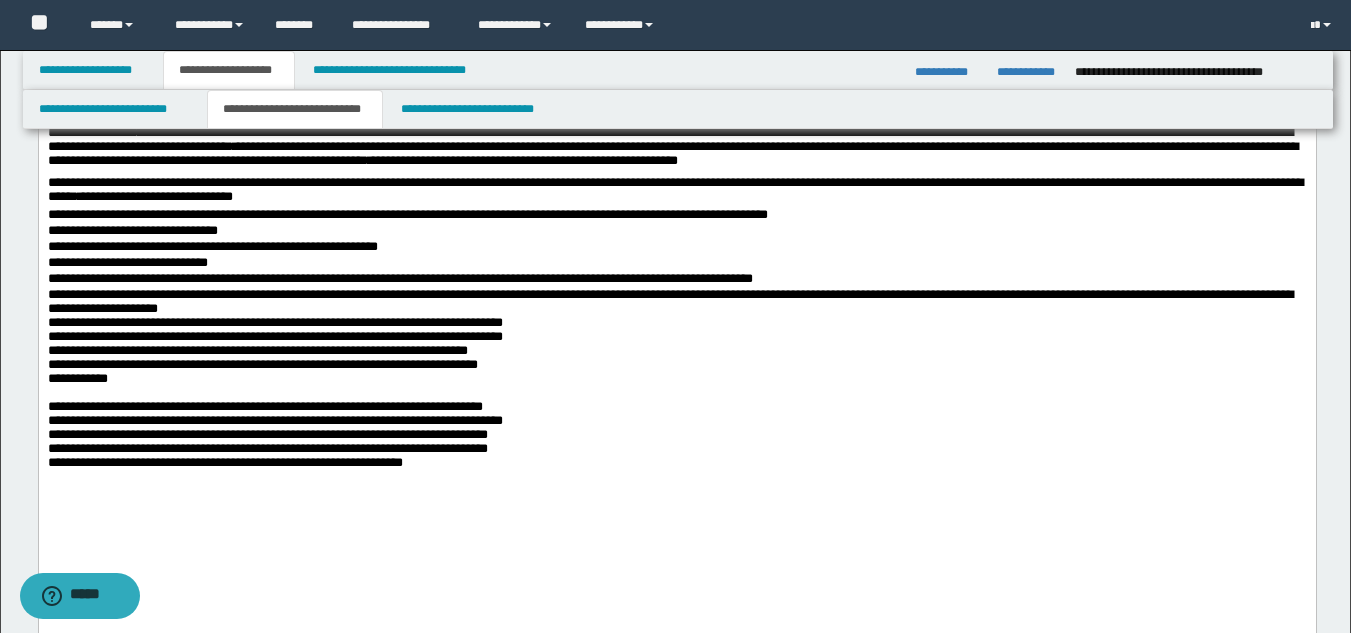 scroll, scrollTop: 800, scrollLeft: 0, axis: vertical 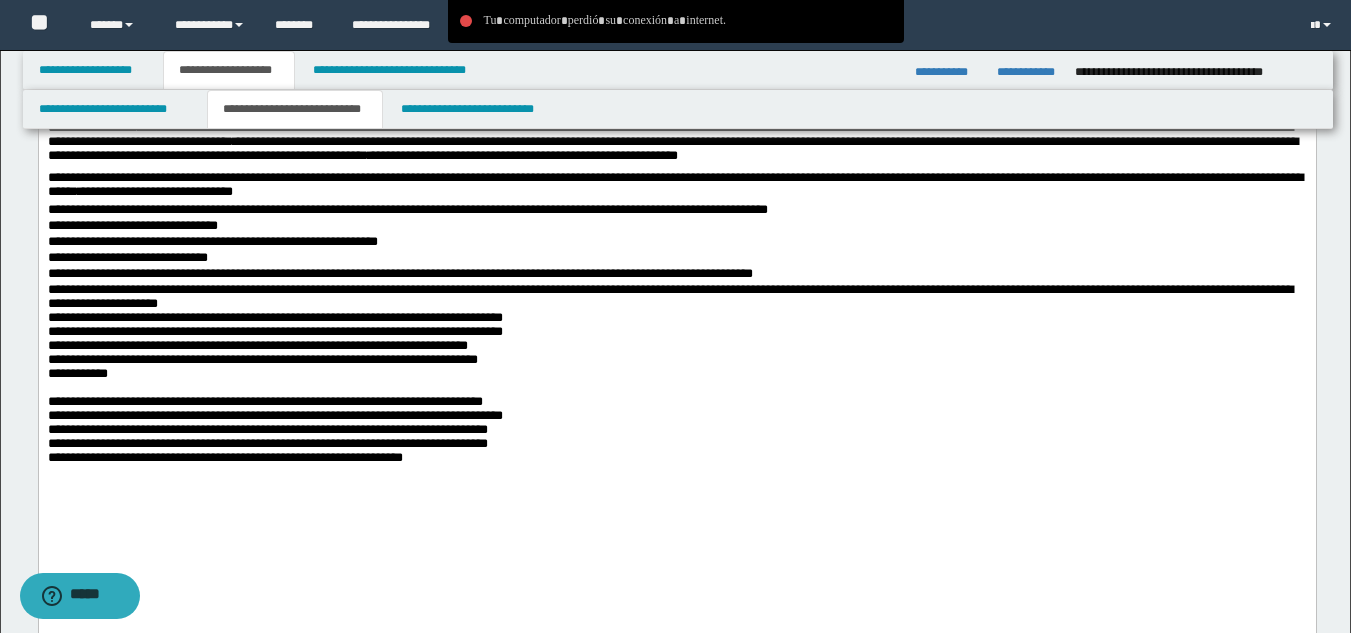 click on "**********" at bounding box center [676, -26] 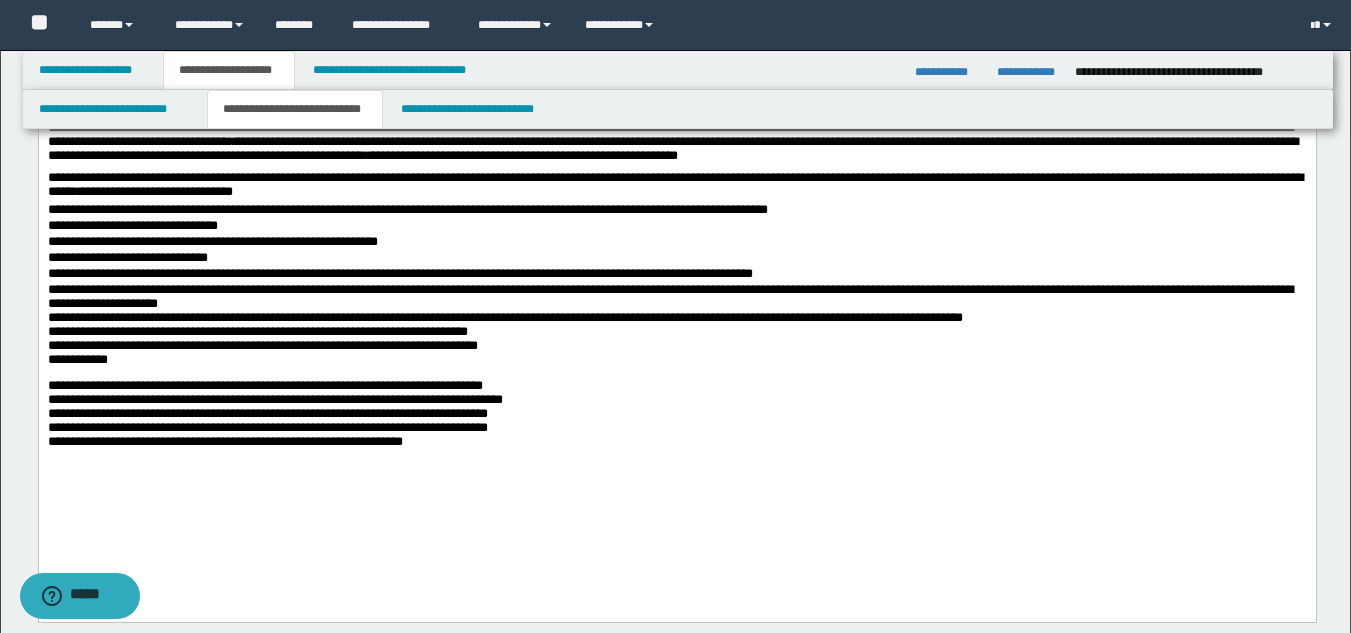 click on "**********" at bounding box center [676, 331] 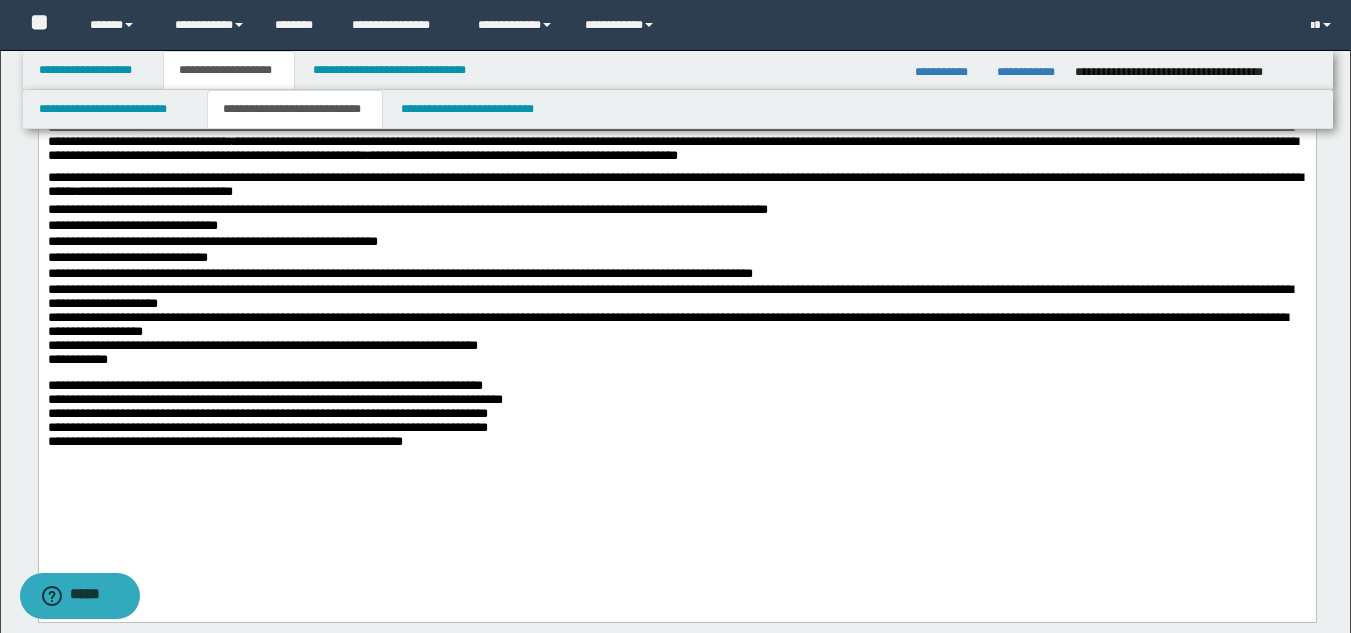 click on "**********" at bounding box center (676, 331) 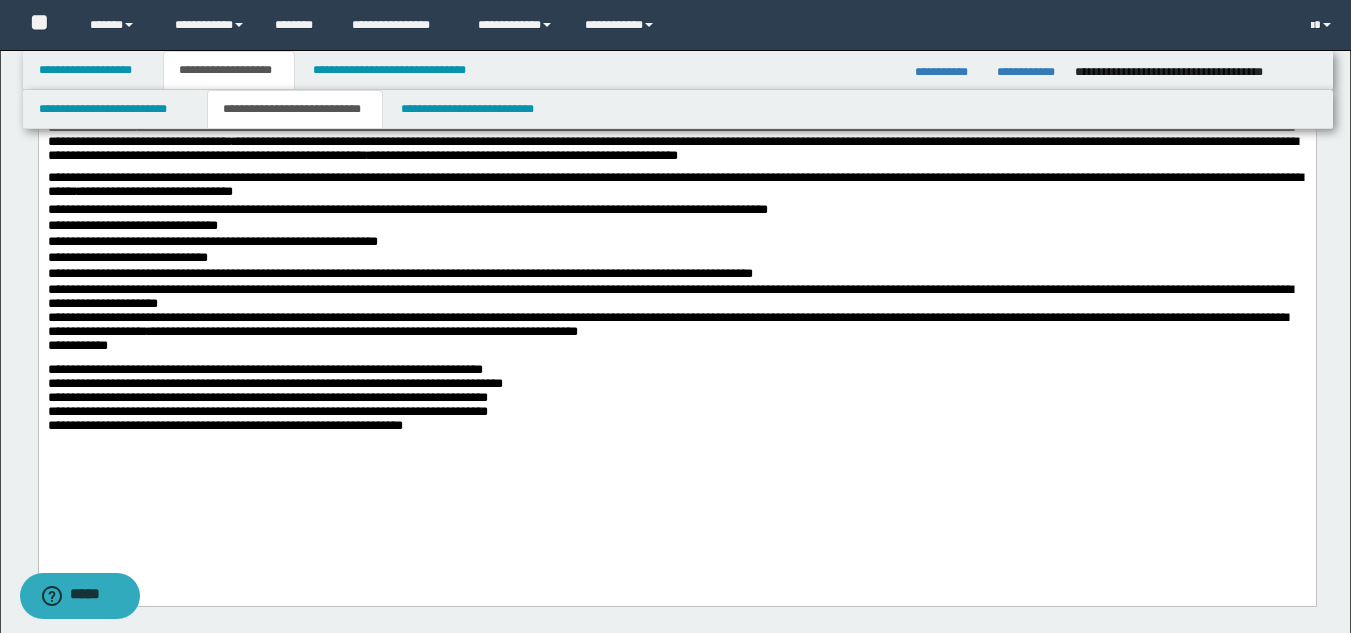 click on "**********" at bounding box center (676, 323) 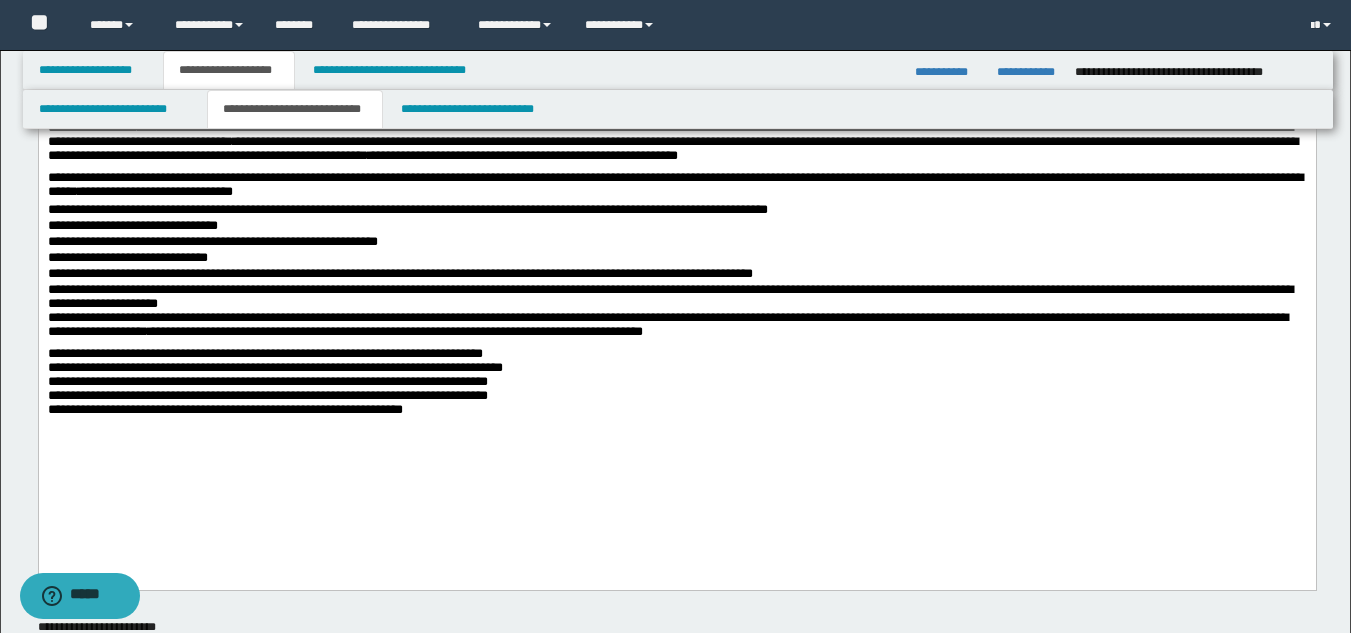 click on "**********" at bounding box center (676, 387) 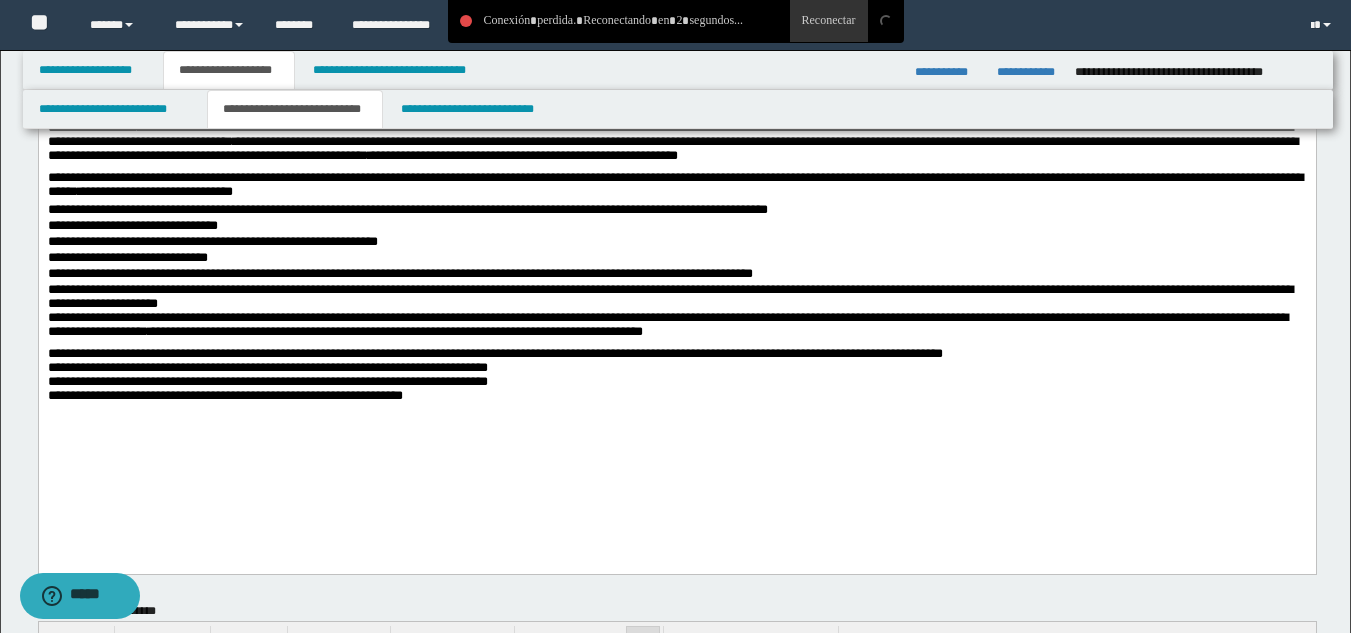 click on "**********" at bounding box center [676, 379] 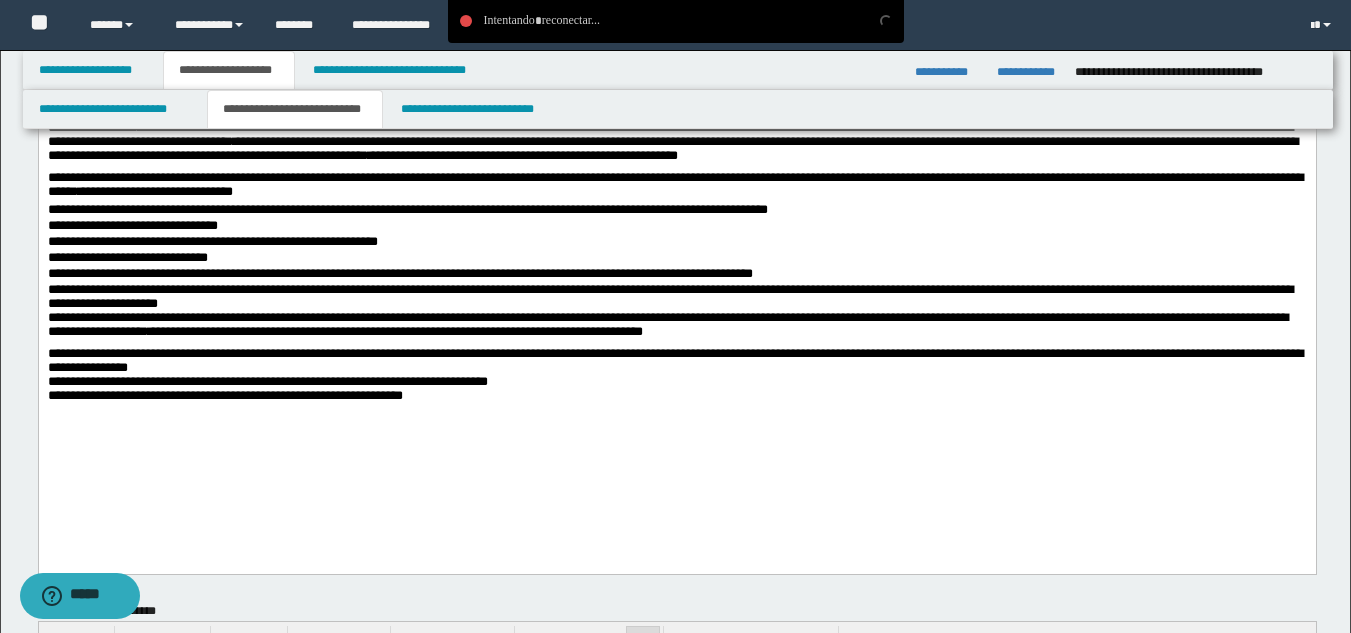 drag, startPoint x: 1032, startPoint y: 421, endPoint x: 1020, endPoint y: 410, distance: 16.27882 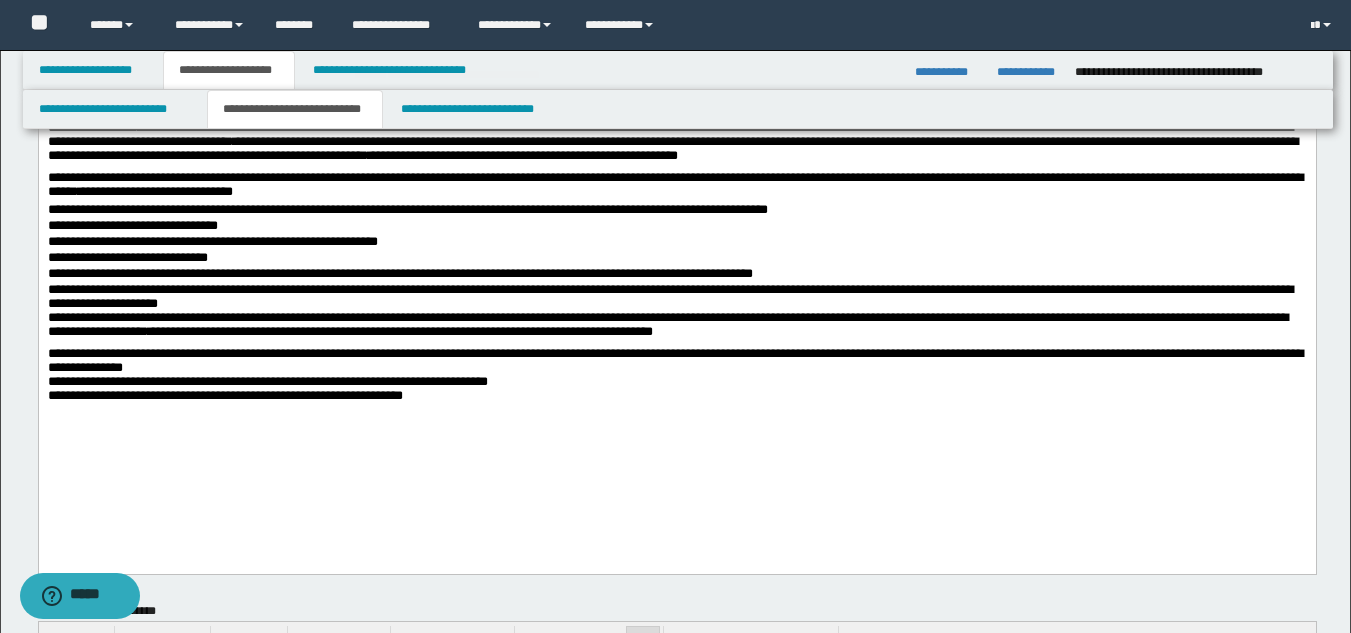 click on "**********" at bounding box center [676, 379] 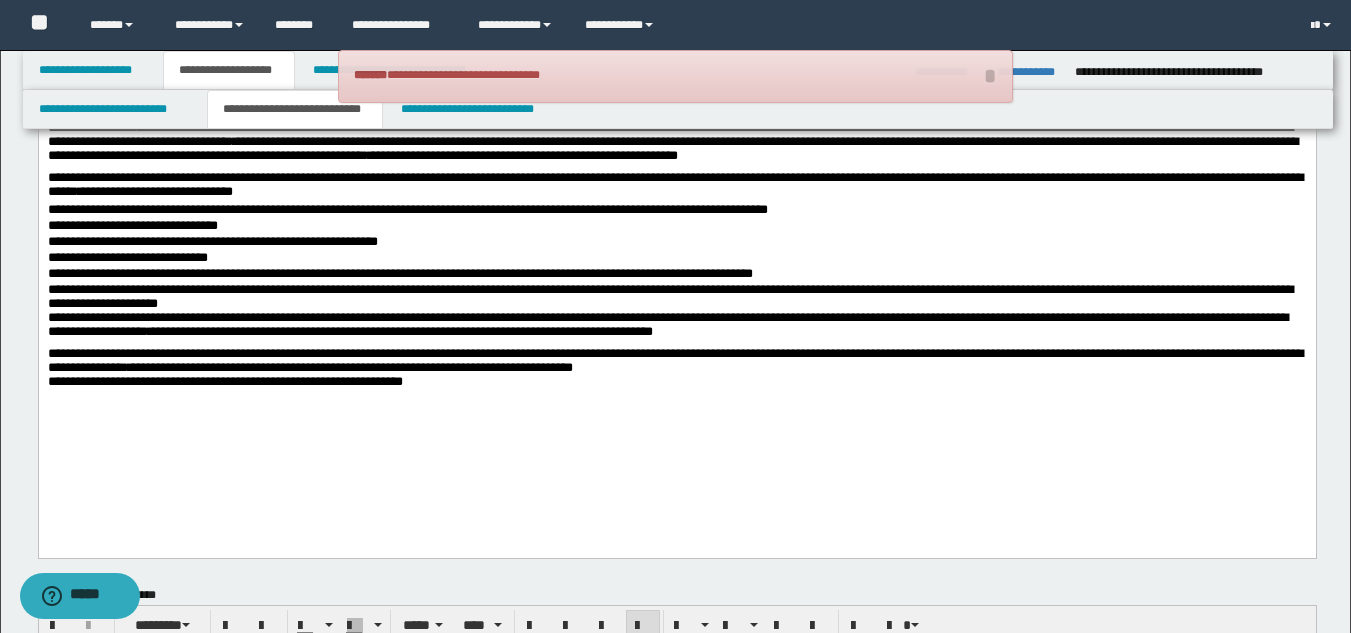 click on "**********" at bounding box center (676, 371) 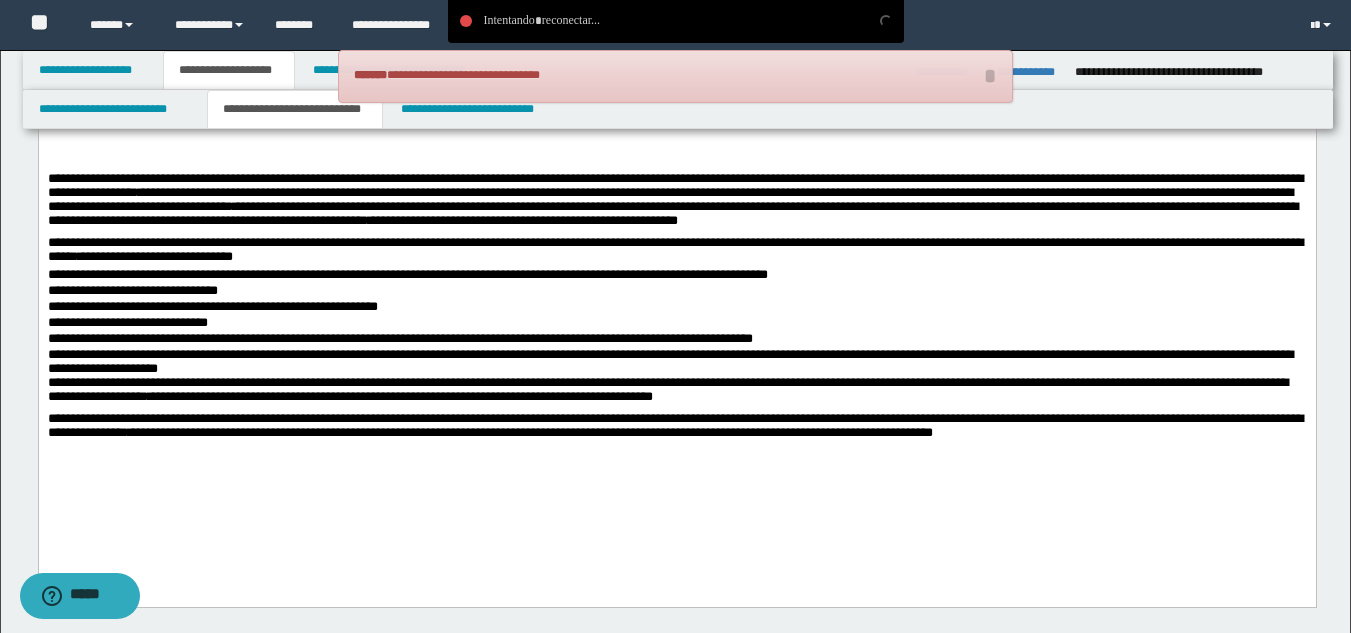 scroll, scrollTop: 700, scrollLeft: 0, axis: vertical 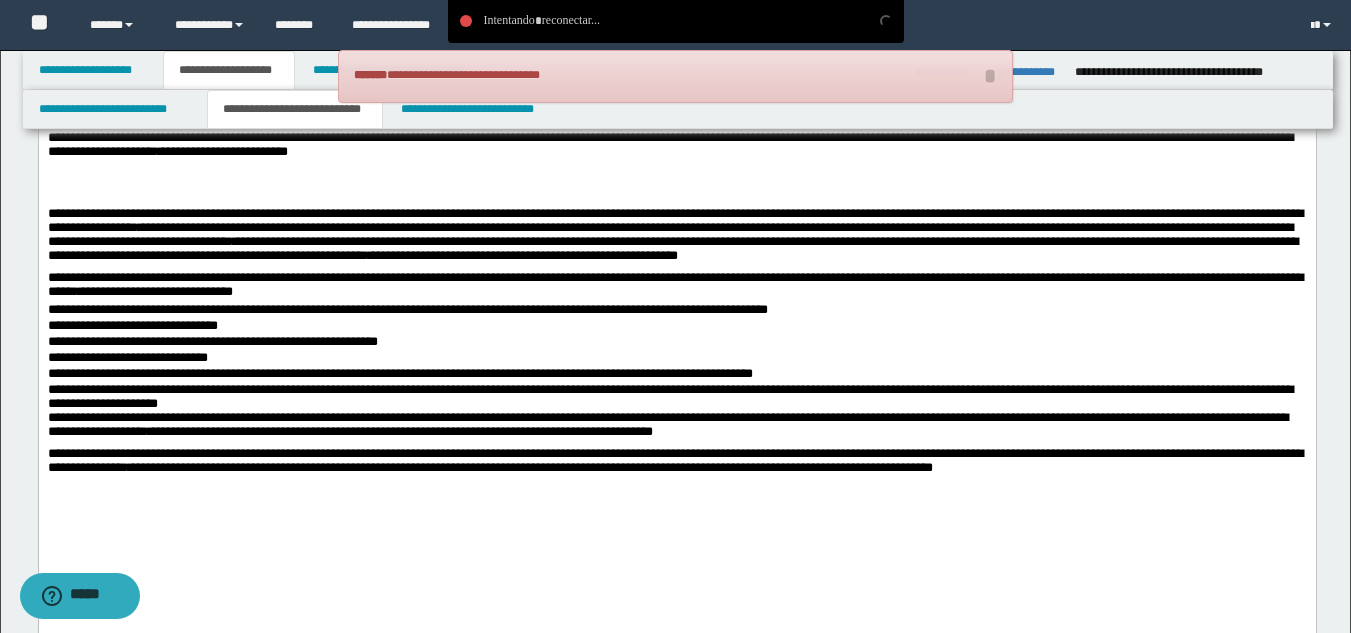 drag, startPoint x: 1241, startPoint y: 463, endPoint x: 1238, endPoint y: 478, distance: 15.297058 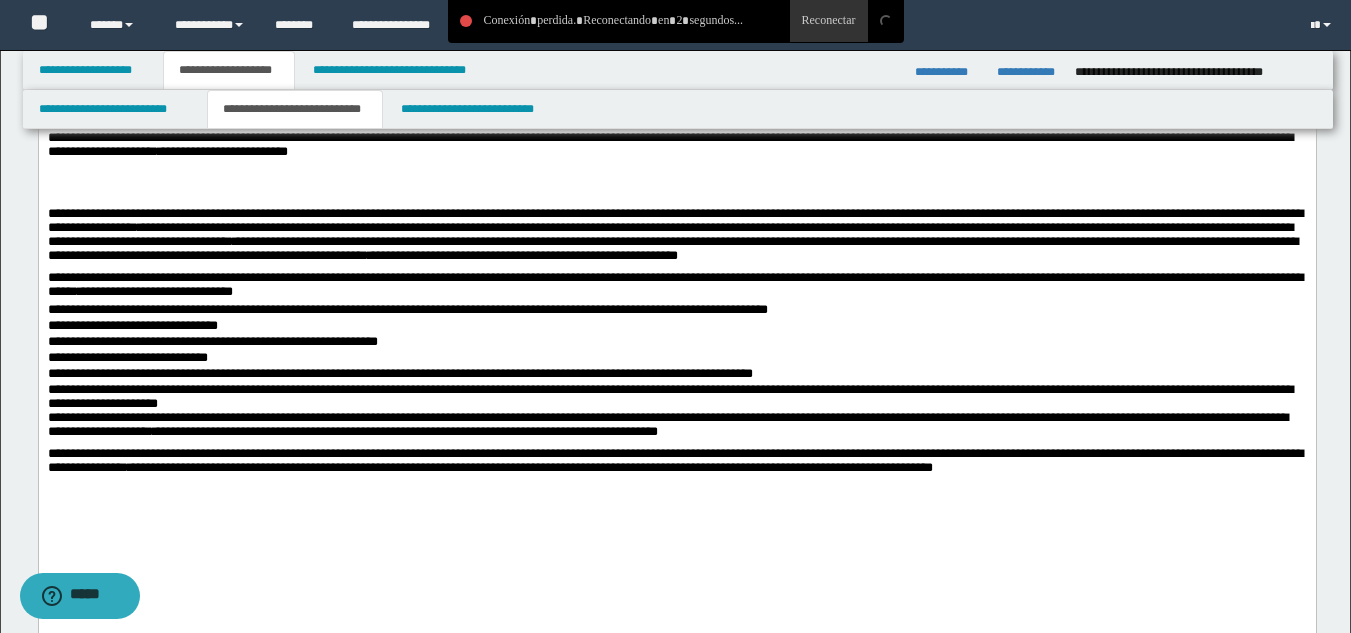 click on "**********" at bounding box center (676, 287) 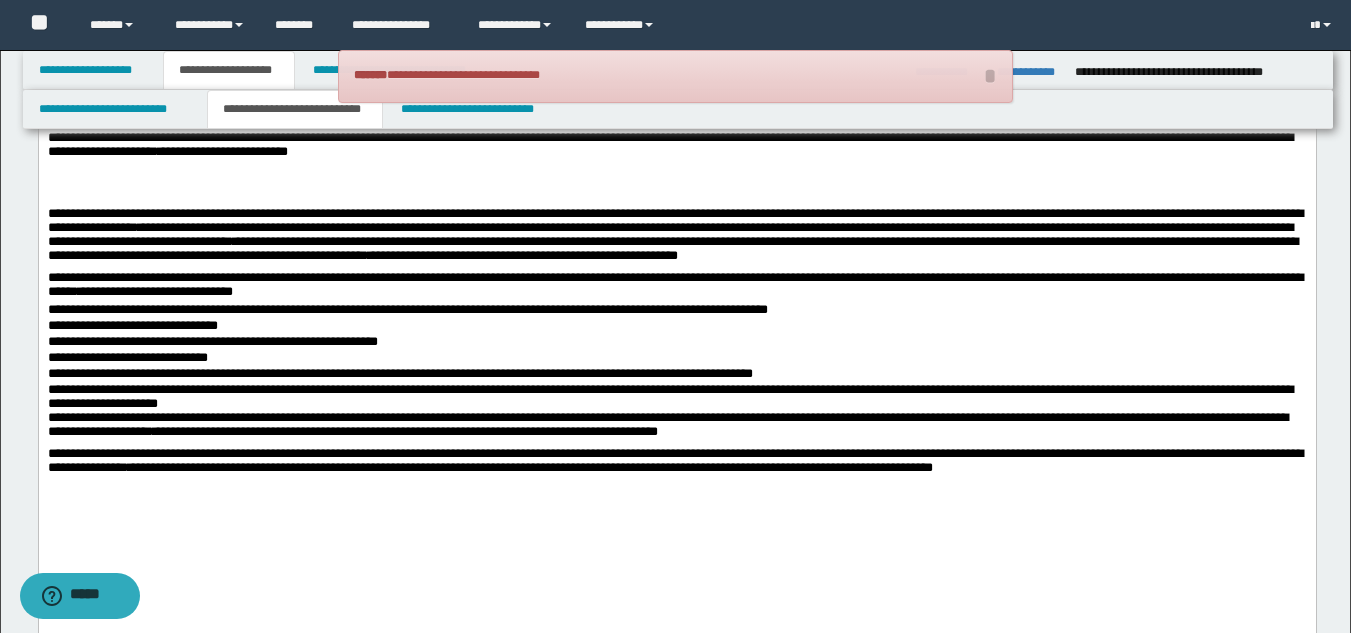 click on "**********" at bounding box center (676, 311) 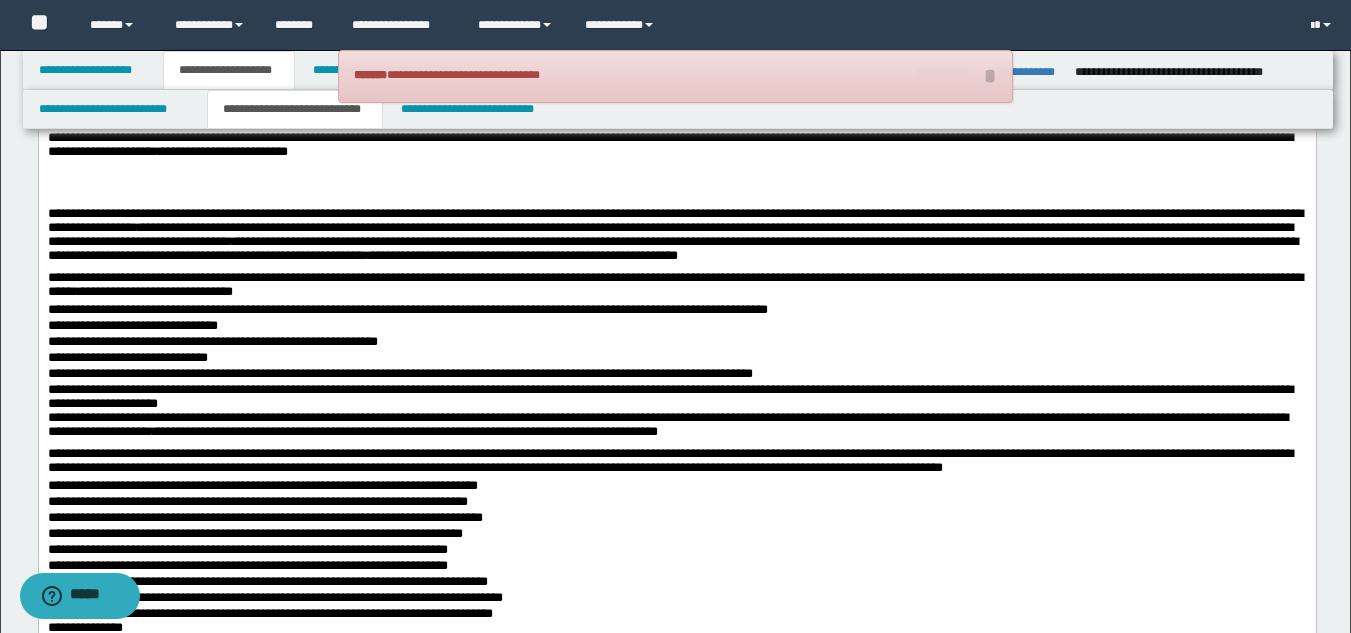 scroll, scrollTop: 800, scrollLeft: 0, axis: vertical 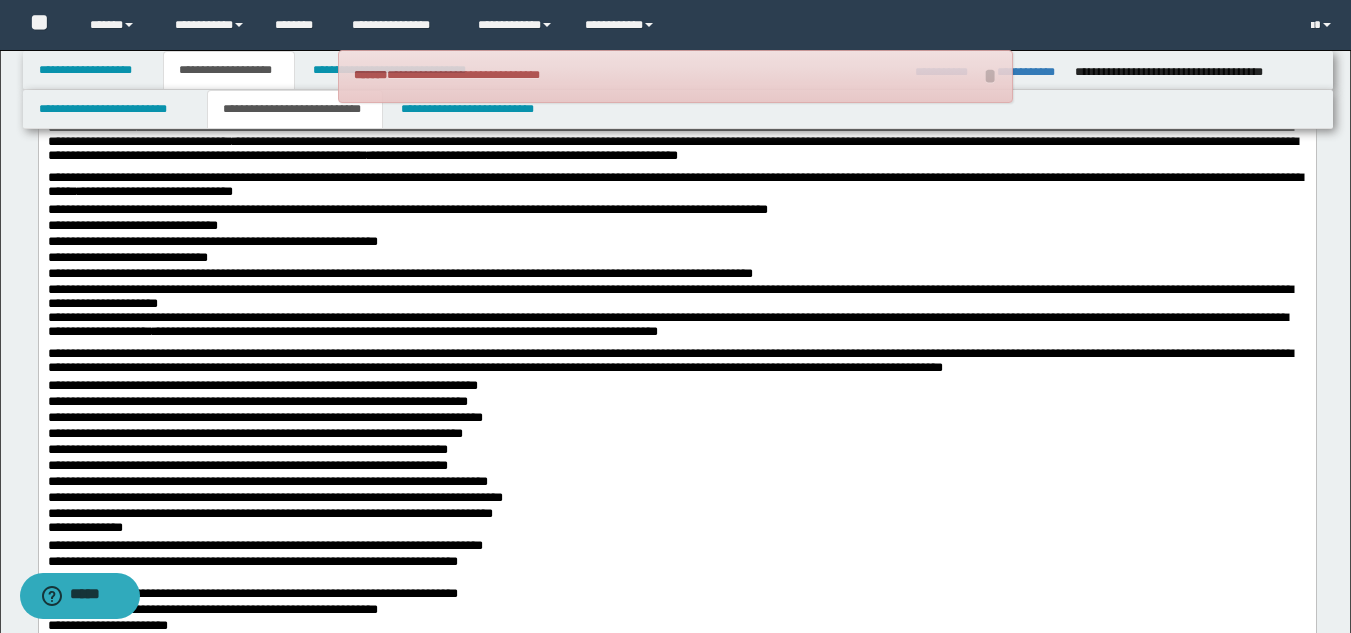 click on "**********" at bounding box center (676, 166) 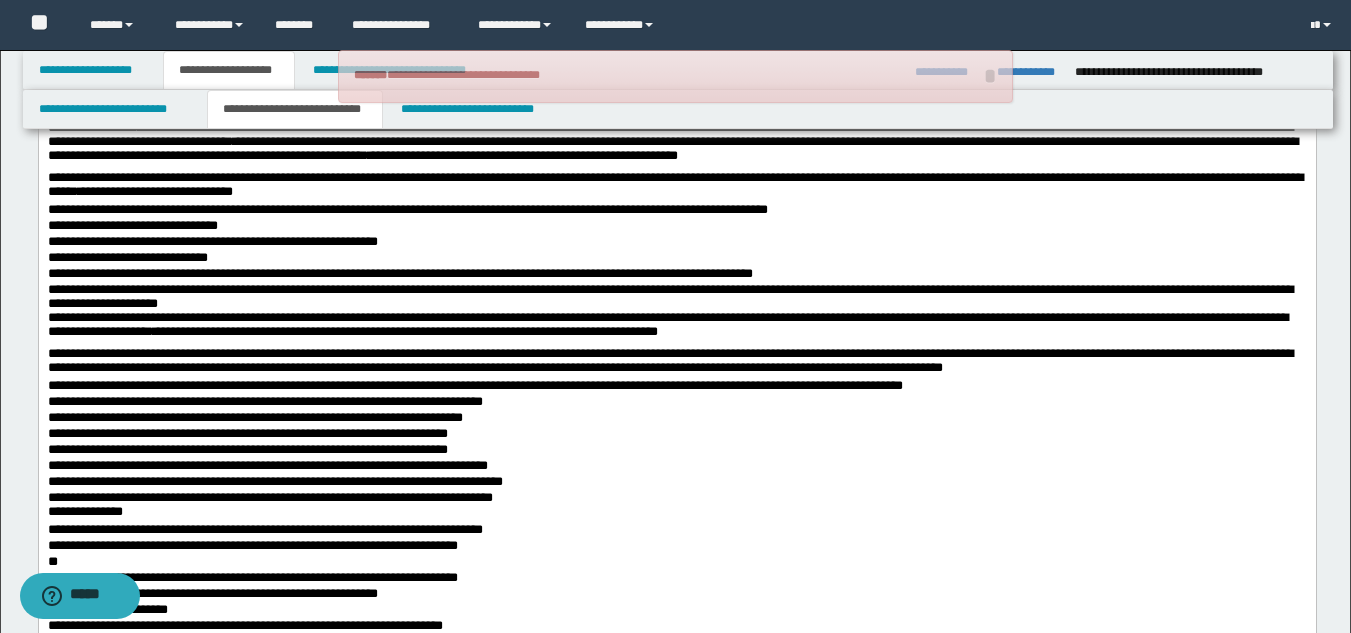 click on "**********" at bounding box center [676, 403] 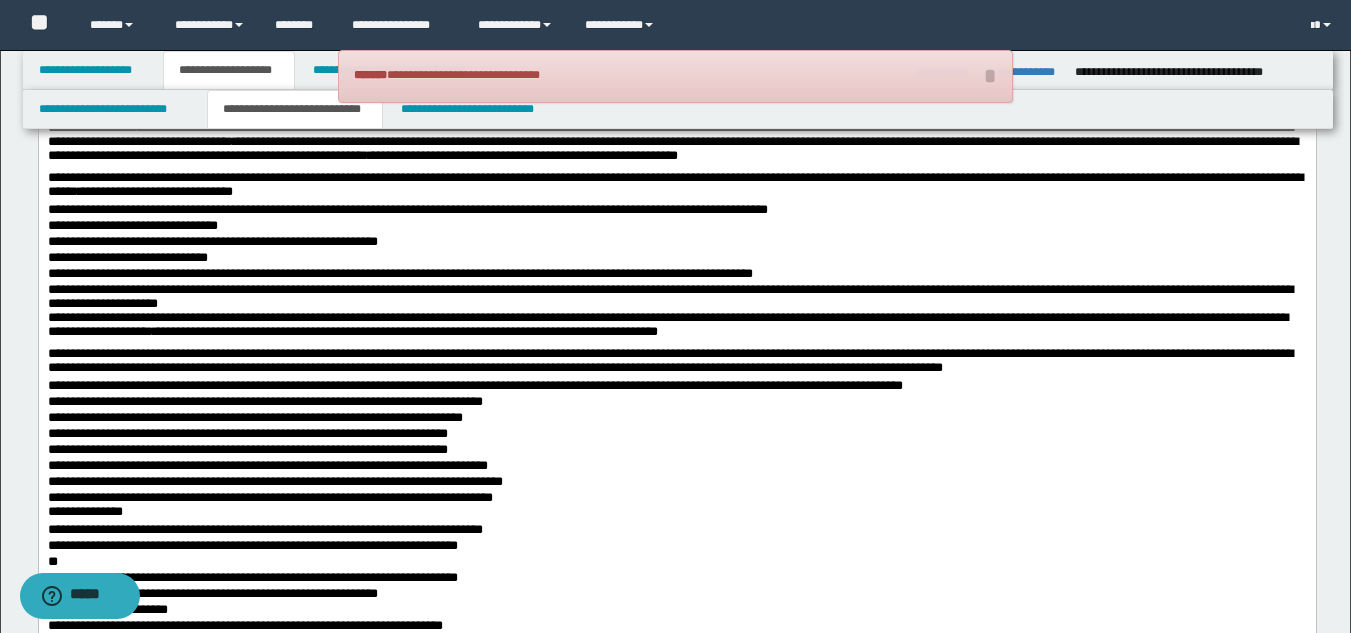 click on "**********" at bounding box center (676, 419) 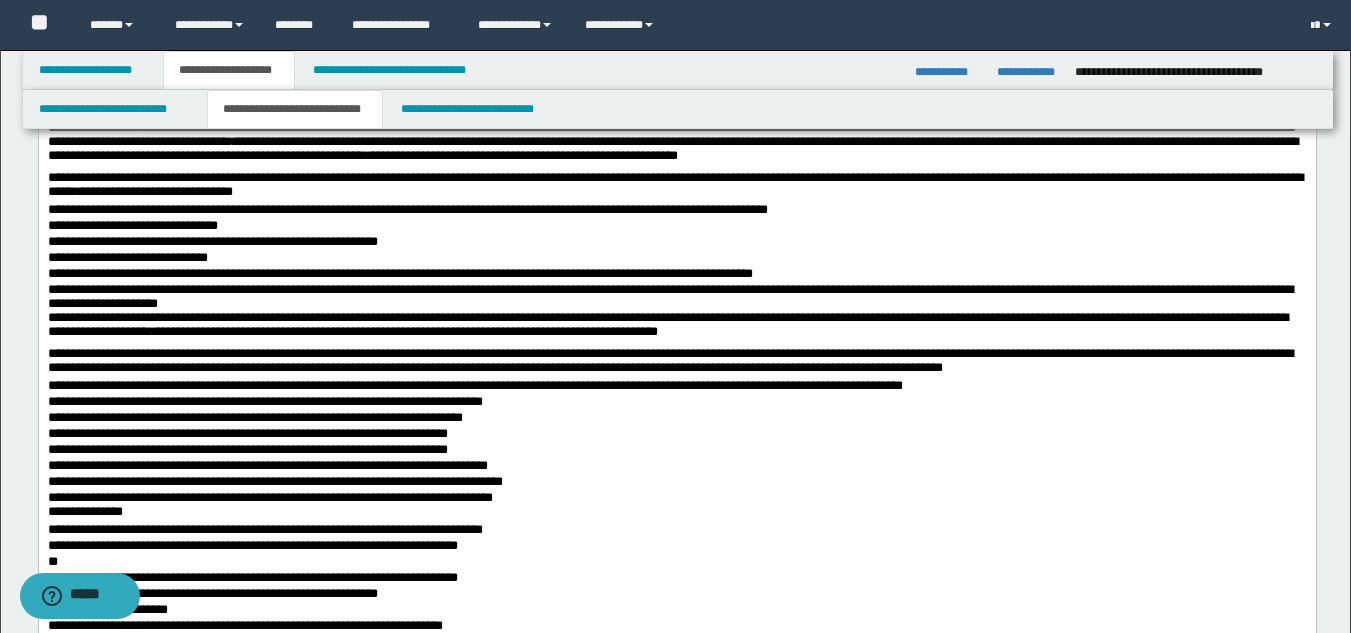 click on "**********" at bounding box center [676, 403] 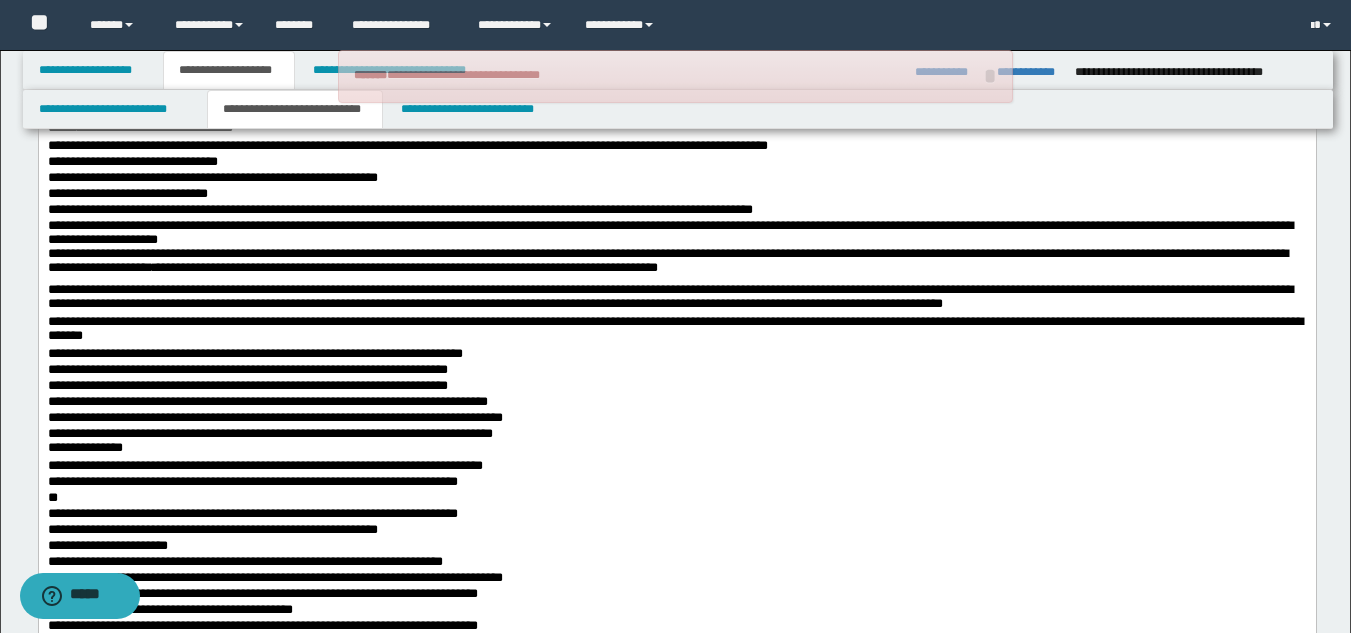 scroll, scrollTop: 900, scrollLeft: 0, axis: vertical 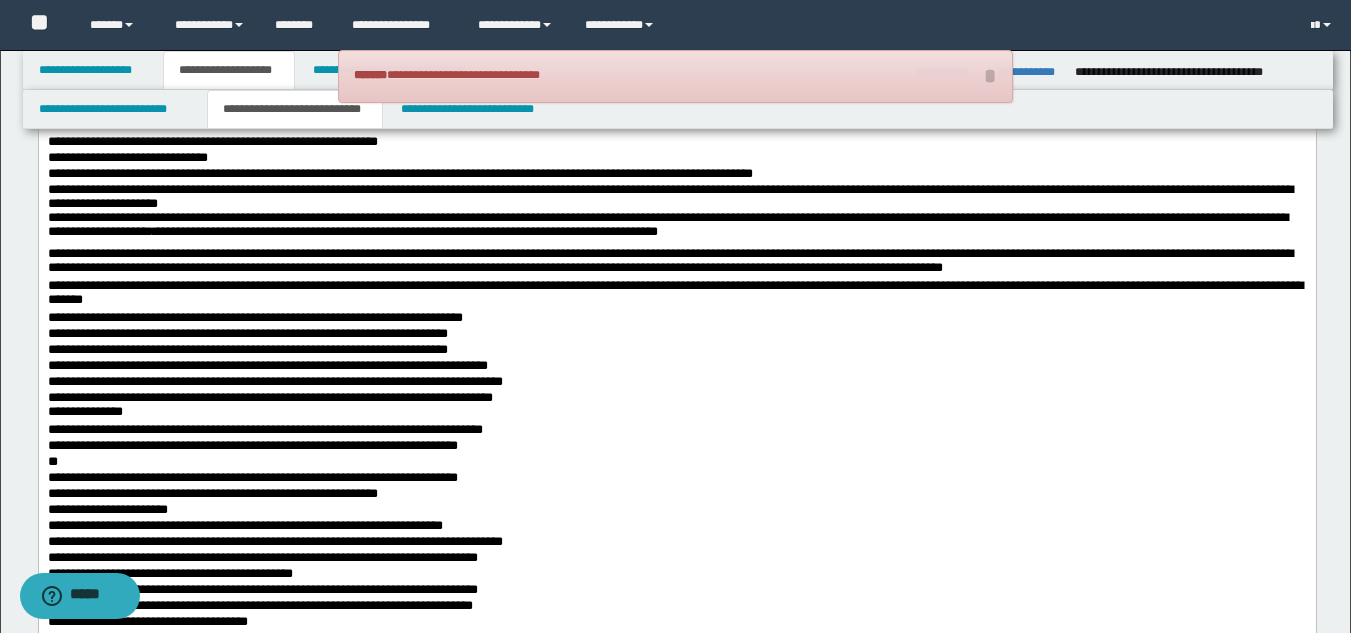 click on "**********" at bounding box center (676, 319) 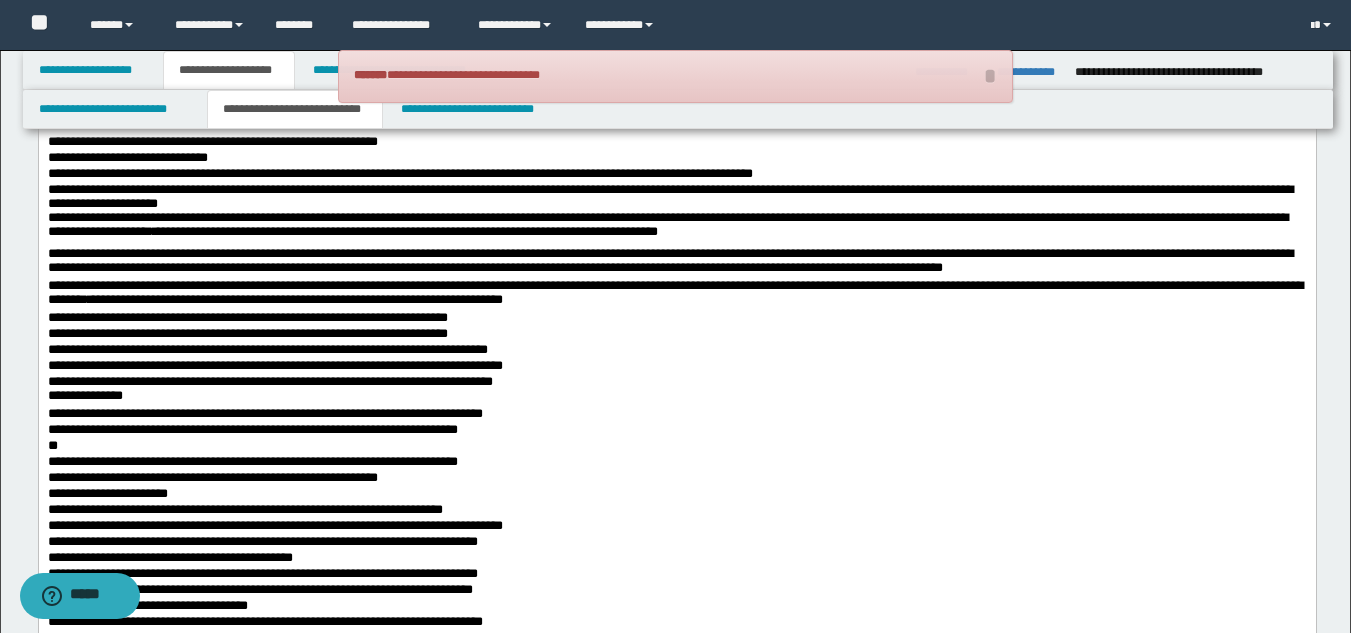 click on "**********" at bounding box center (676, 319) 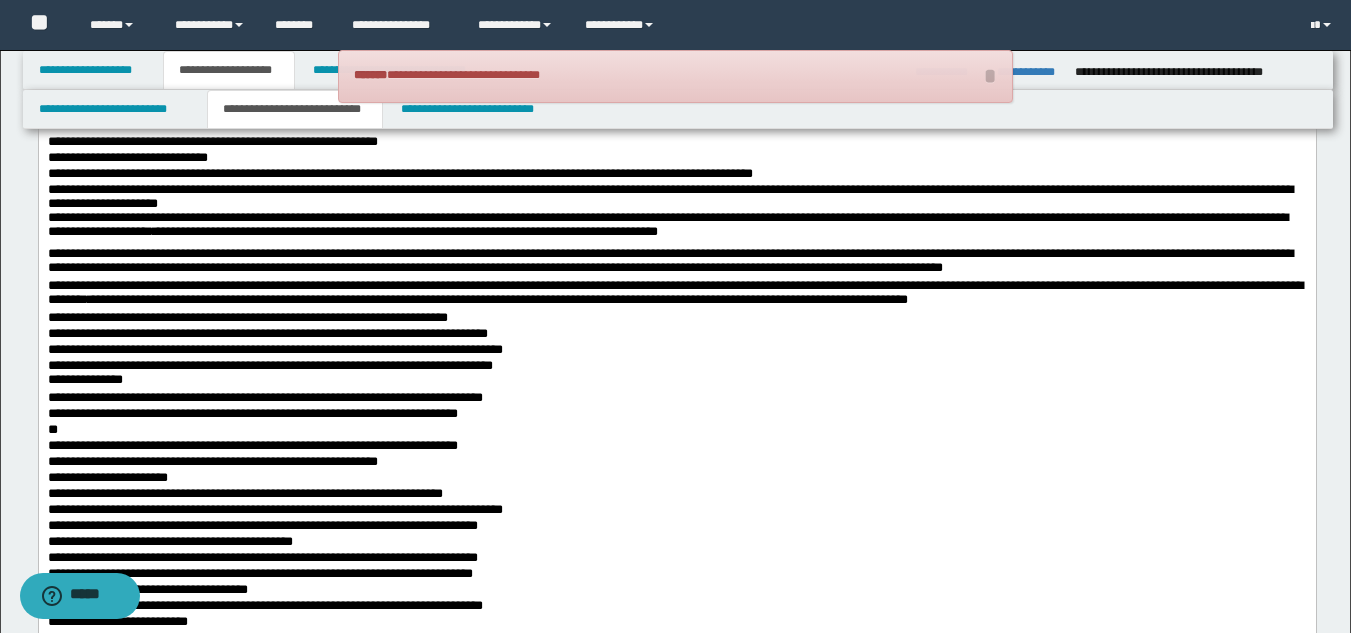 click on "**********" at bounding box center (676, 319) 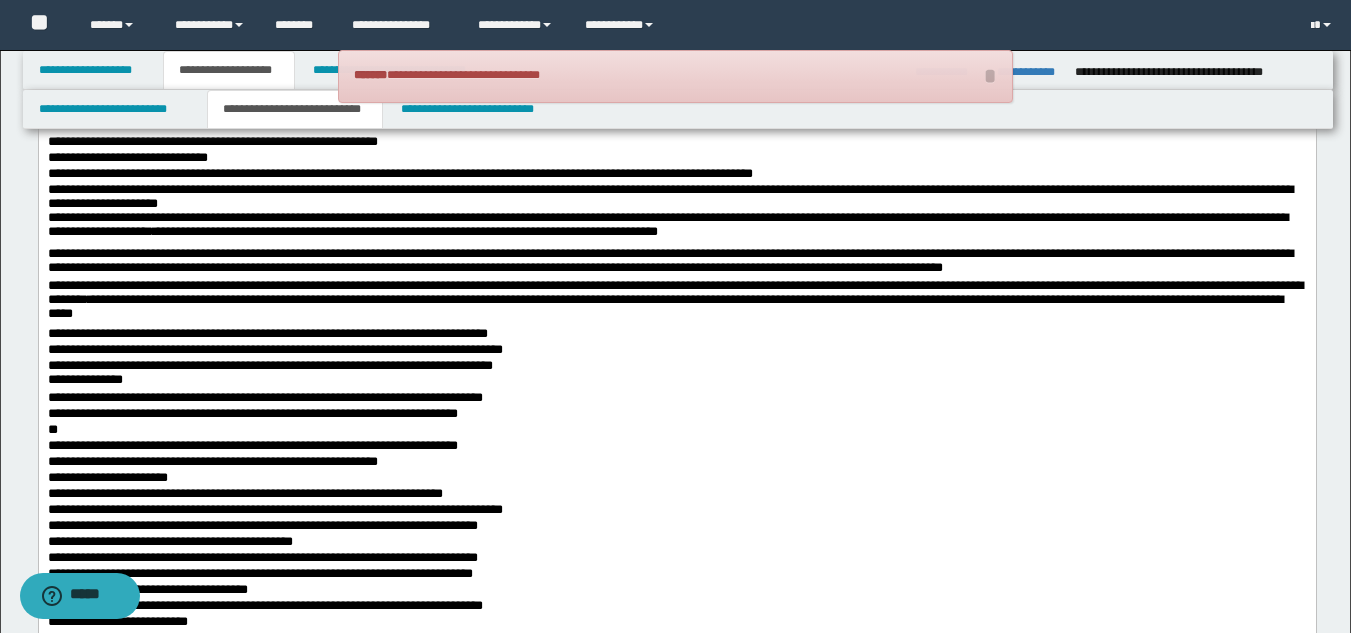 click on "**********" at bounding box center (676, 335) 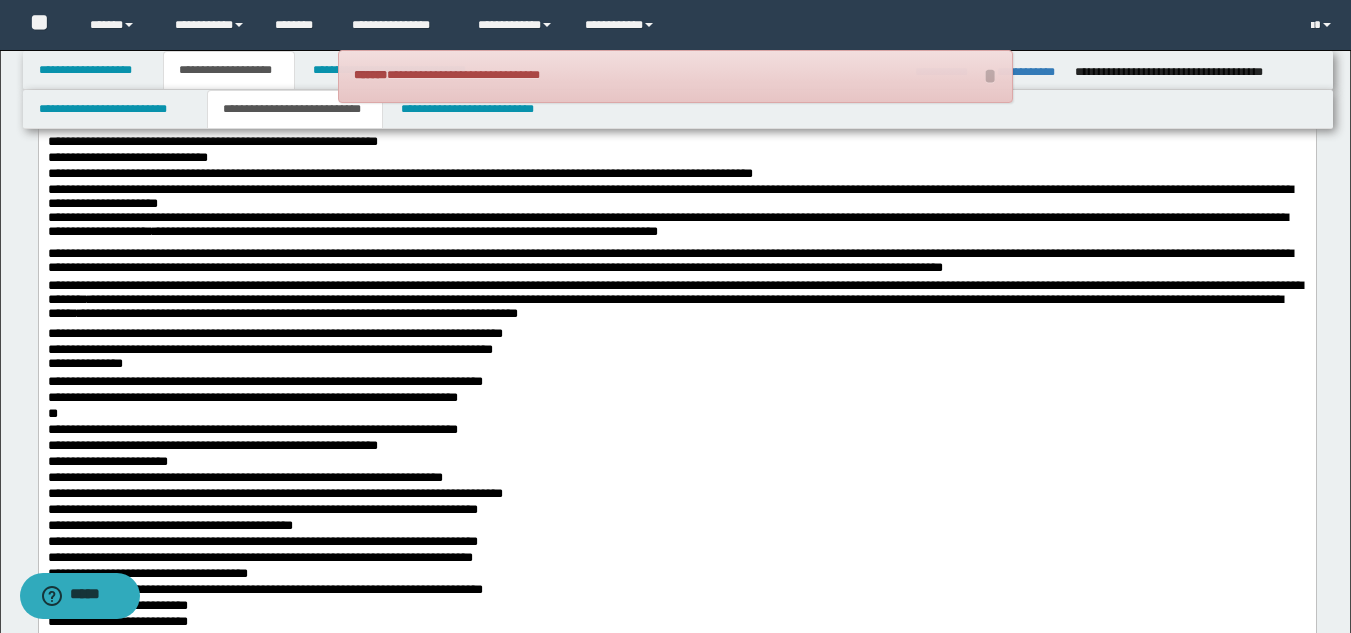 click on "**********" at bounding box center [676, 335] 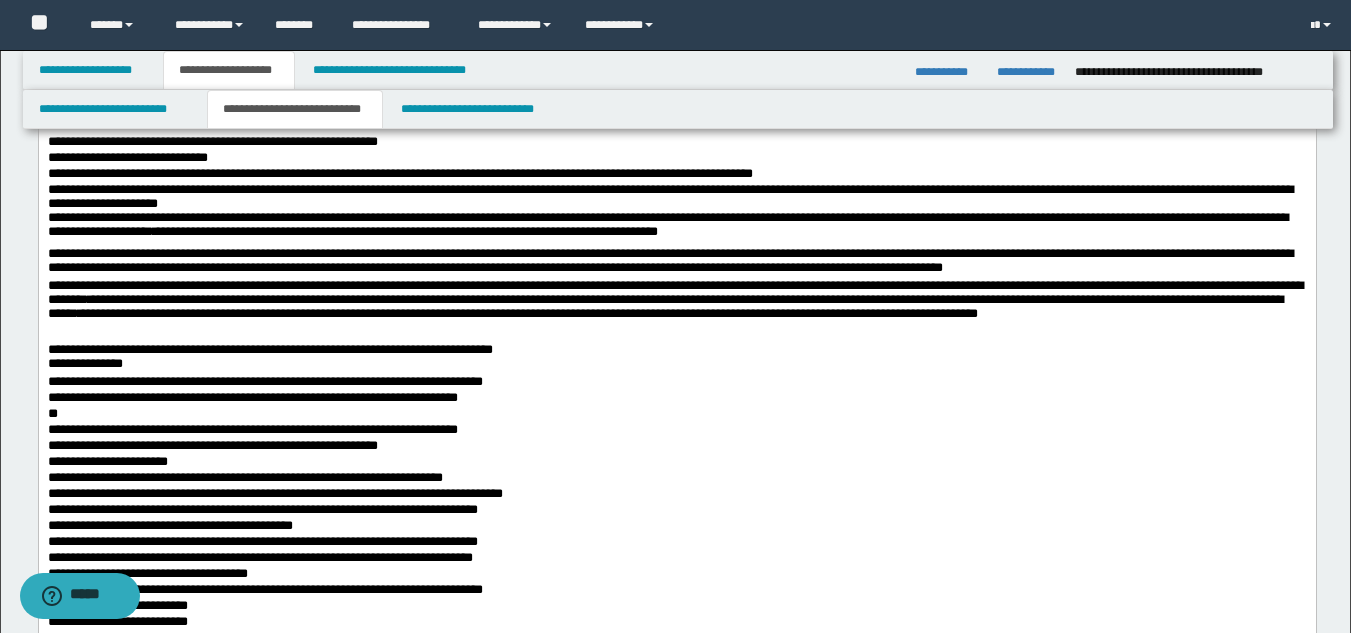 click on "**********" at bounding box center [676, 34] 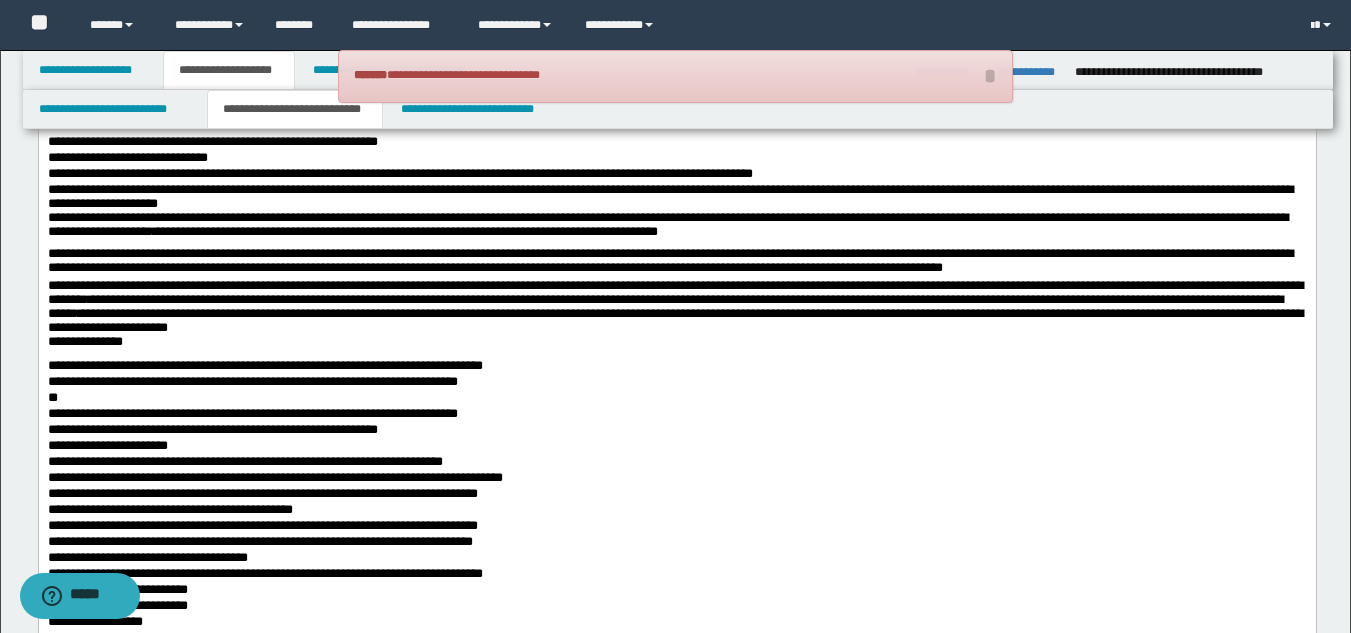 click on "**********" at bounding box center (676, 319) 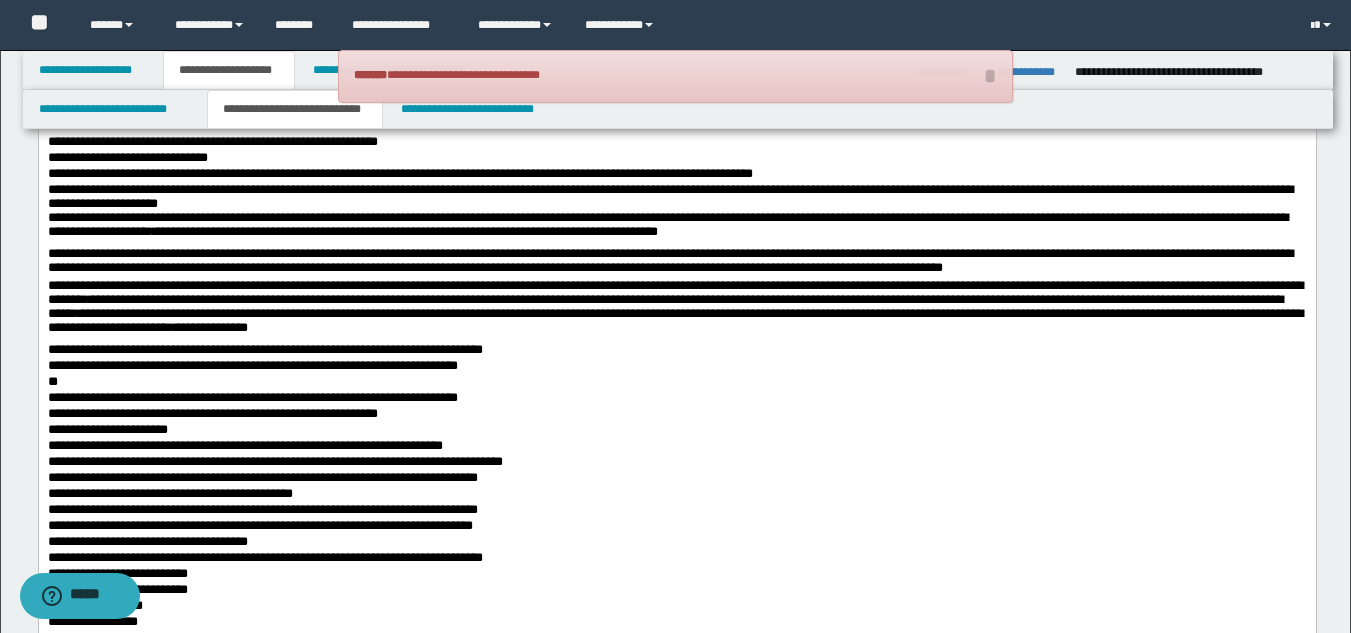 click on "**********" at bounding box center (676, 367) 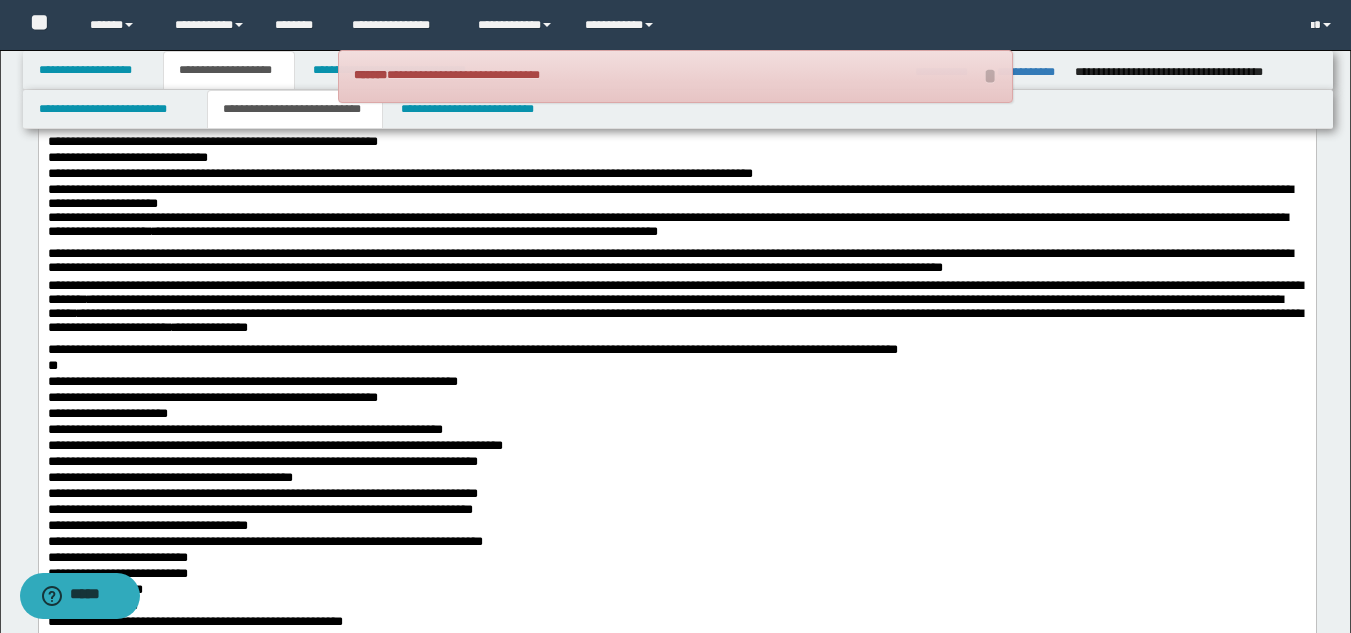click on "**" at bounding box center [676, 367] 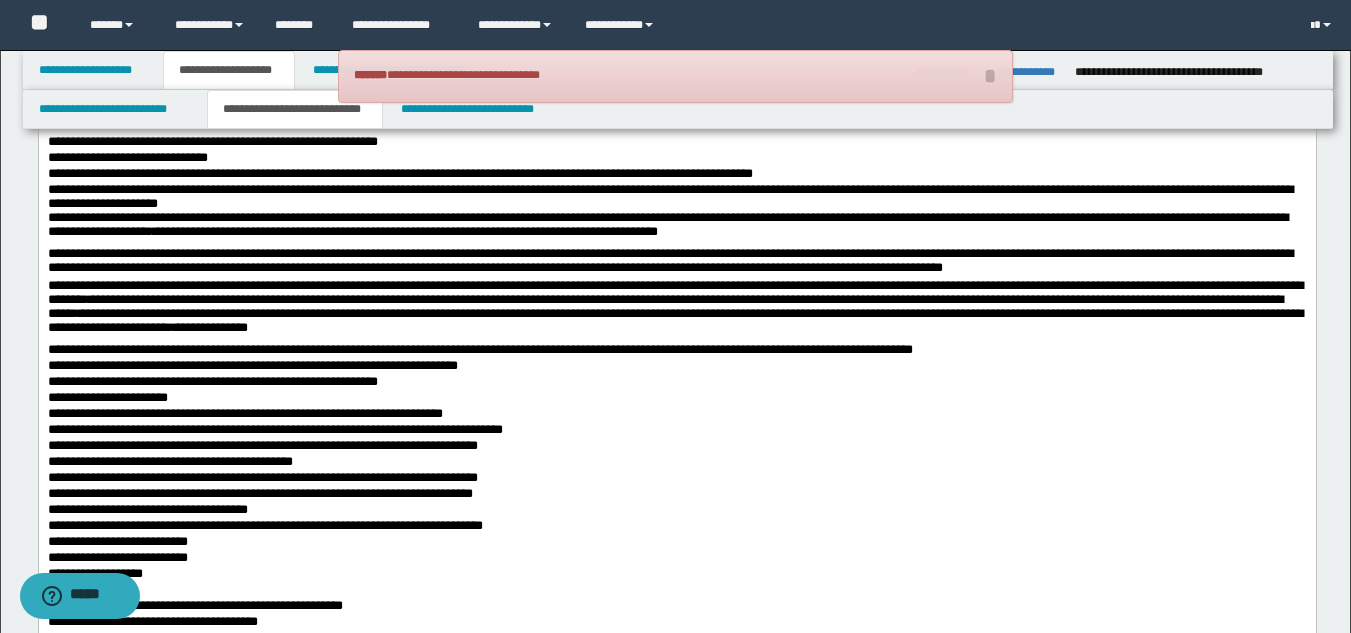 click on "**********" at bounding box center [676, 367] 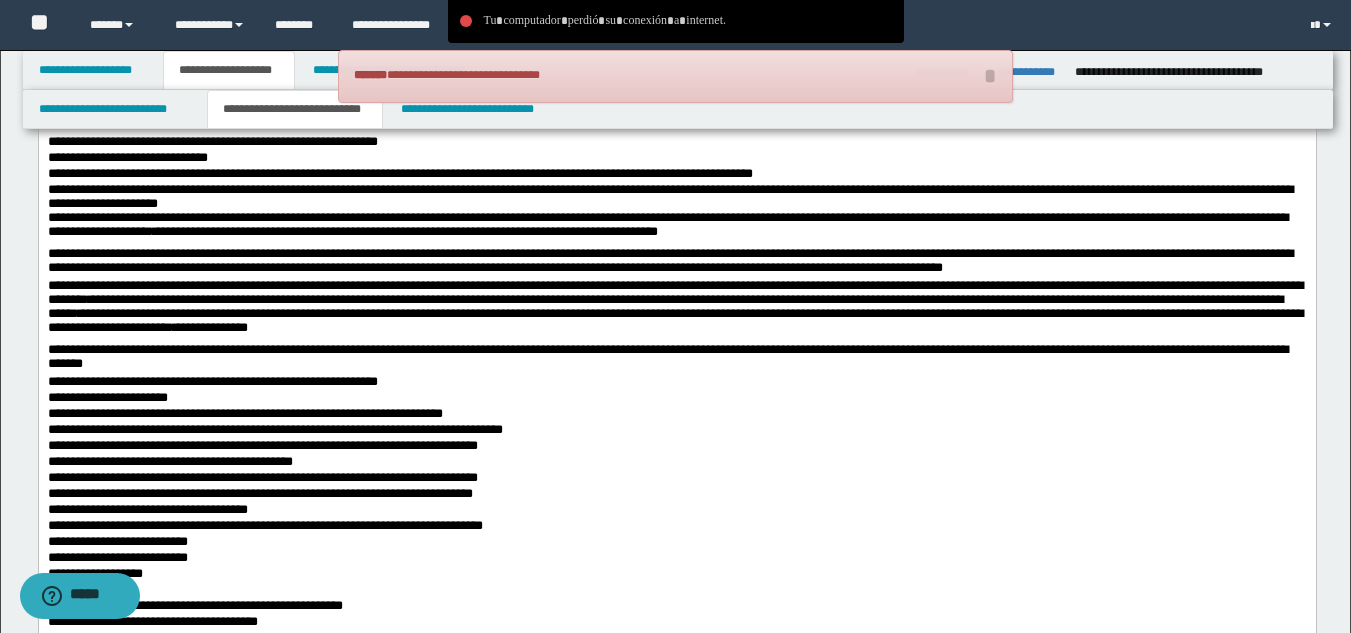 click on "**********" at bounding box center (676, 383) 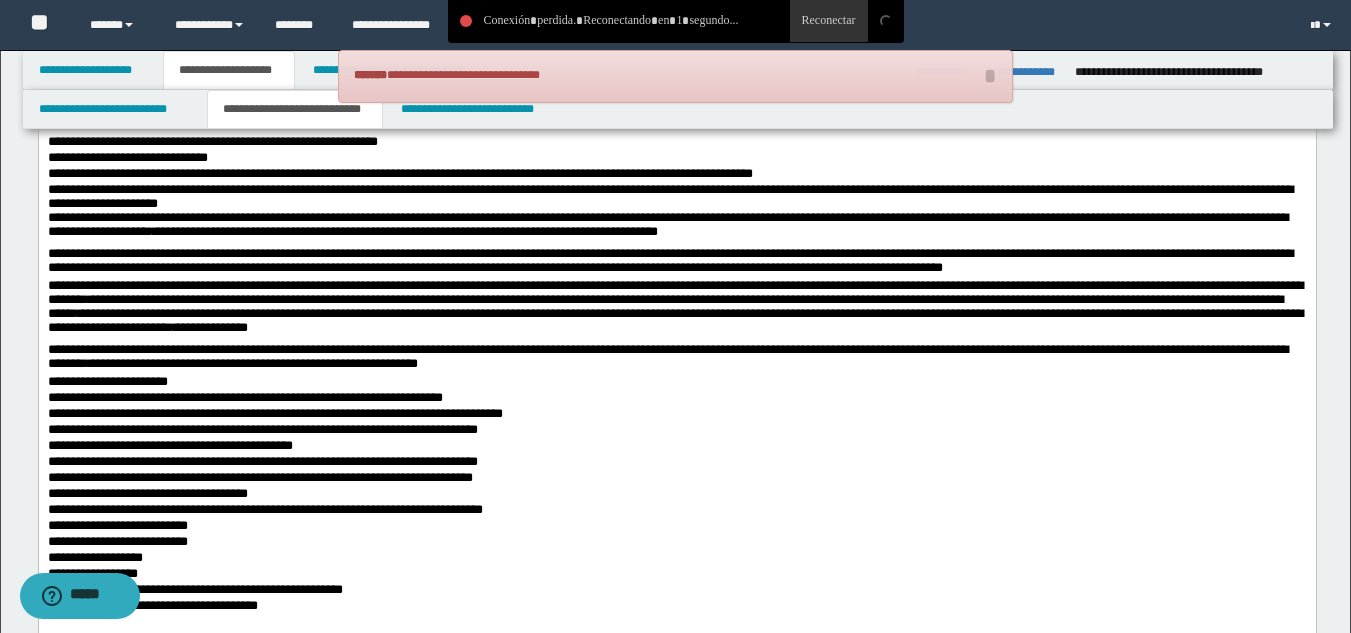 click on "**********" at bounding box center [676, 383] 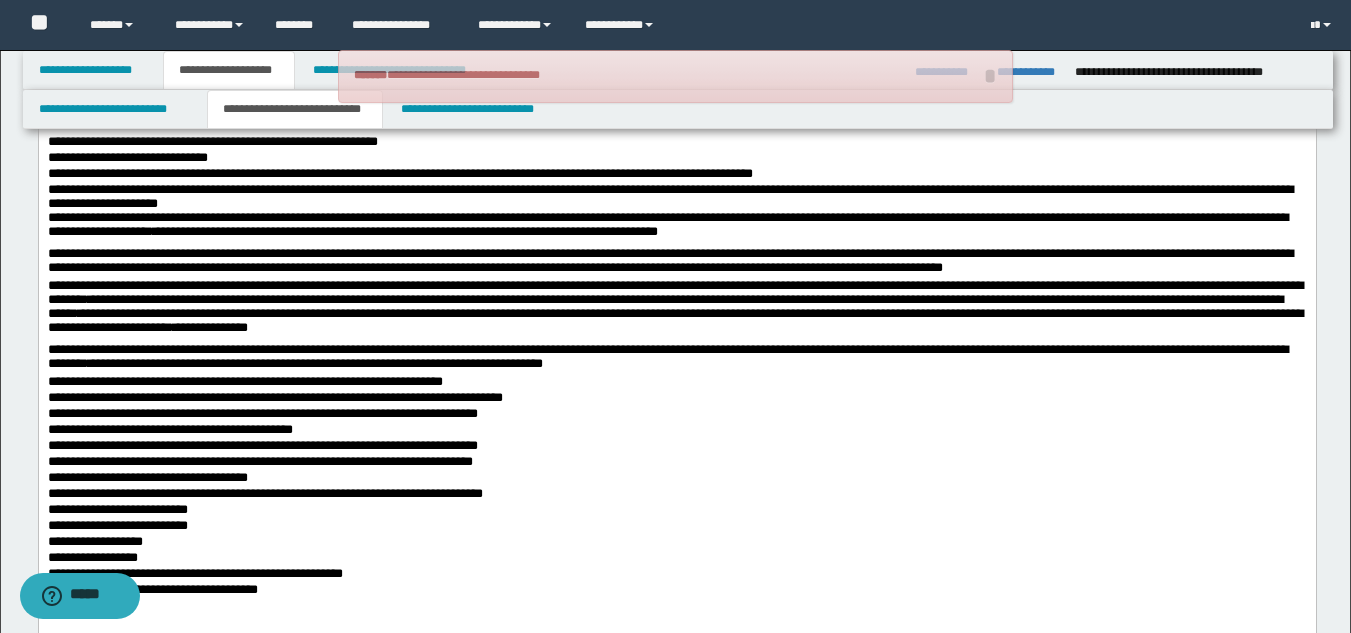 click on "**********" at bounding box center [676, 399] 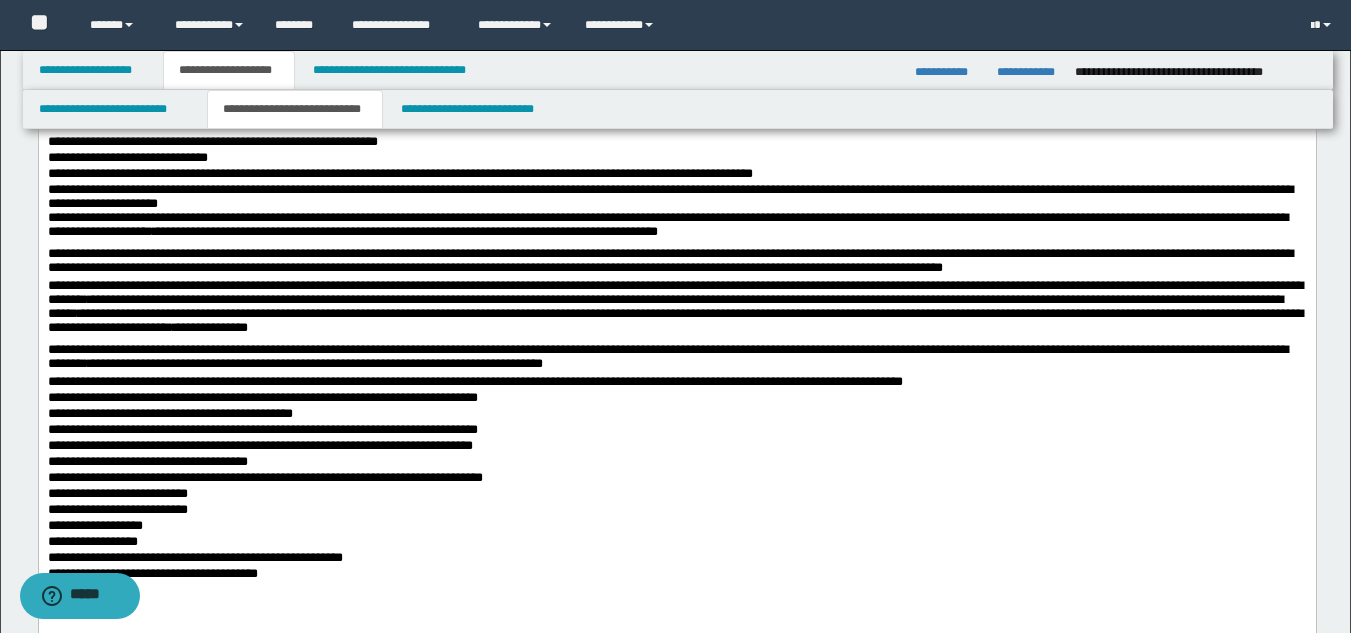 click on "**********" at bounding box center [676, 399] 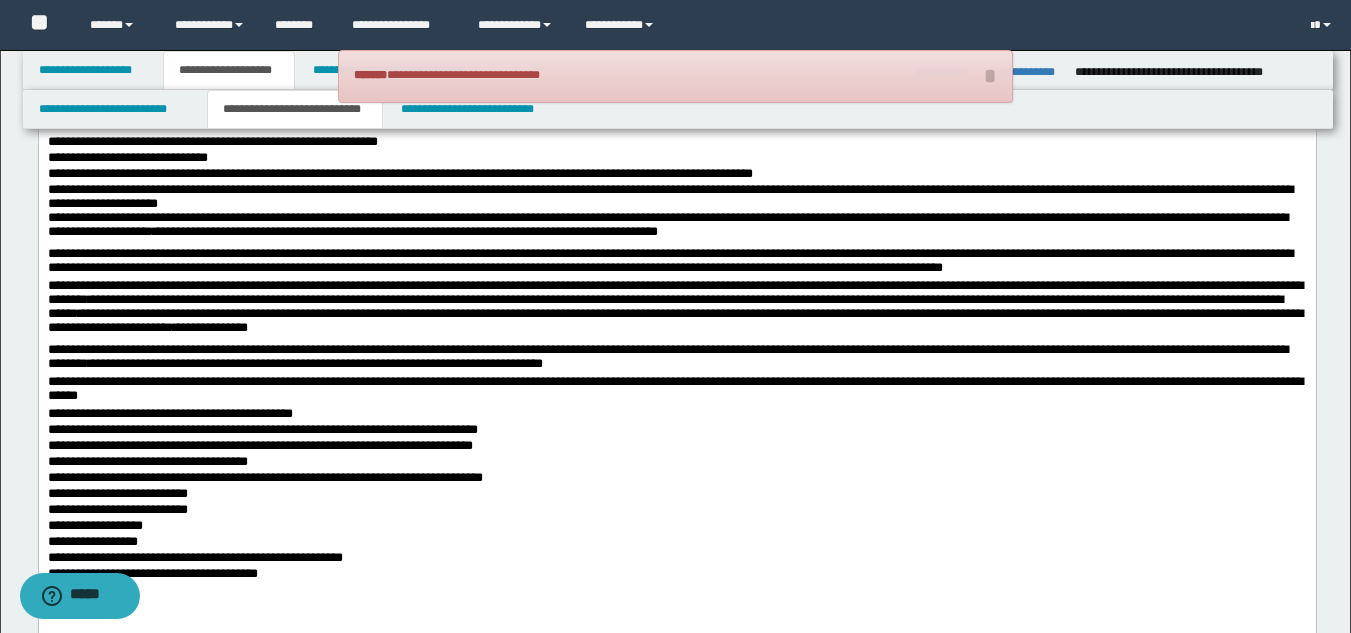 click on "**********" at bounding box center [676, 415] 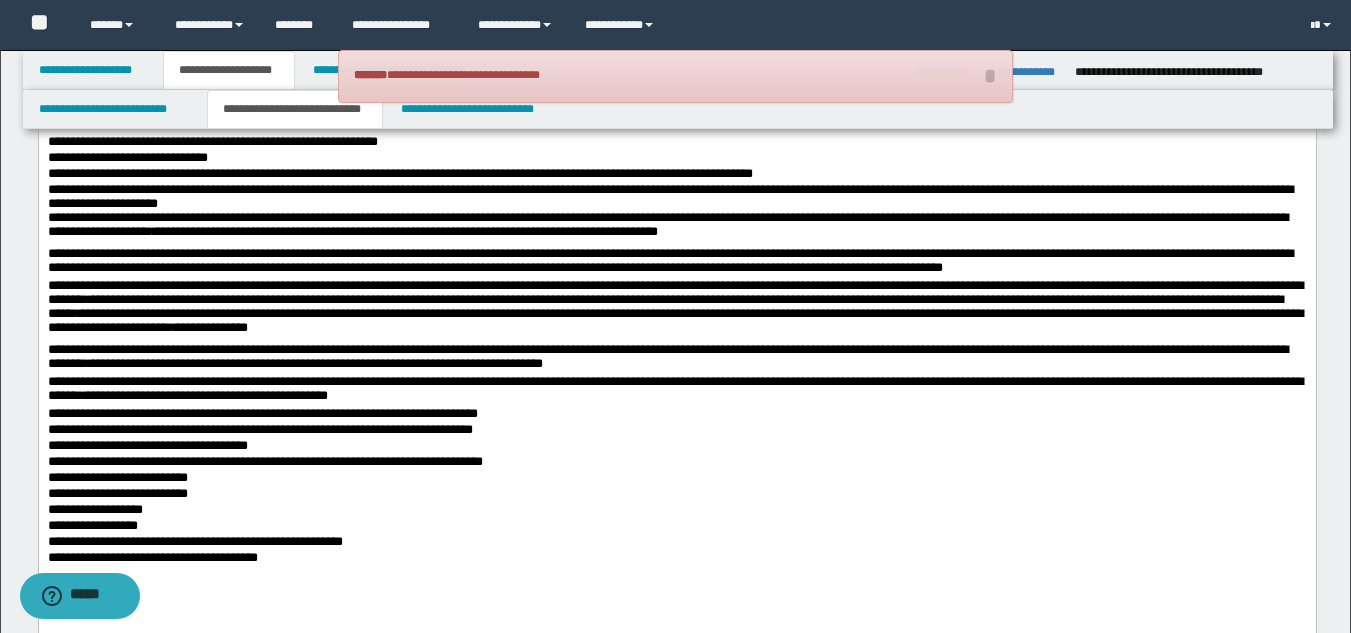 click on "**********" at bounding box center (676, 431) 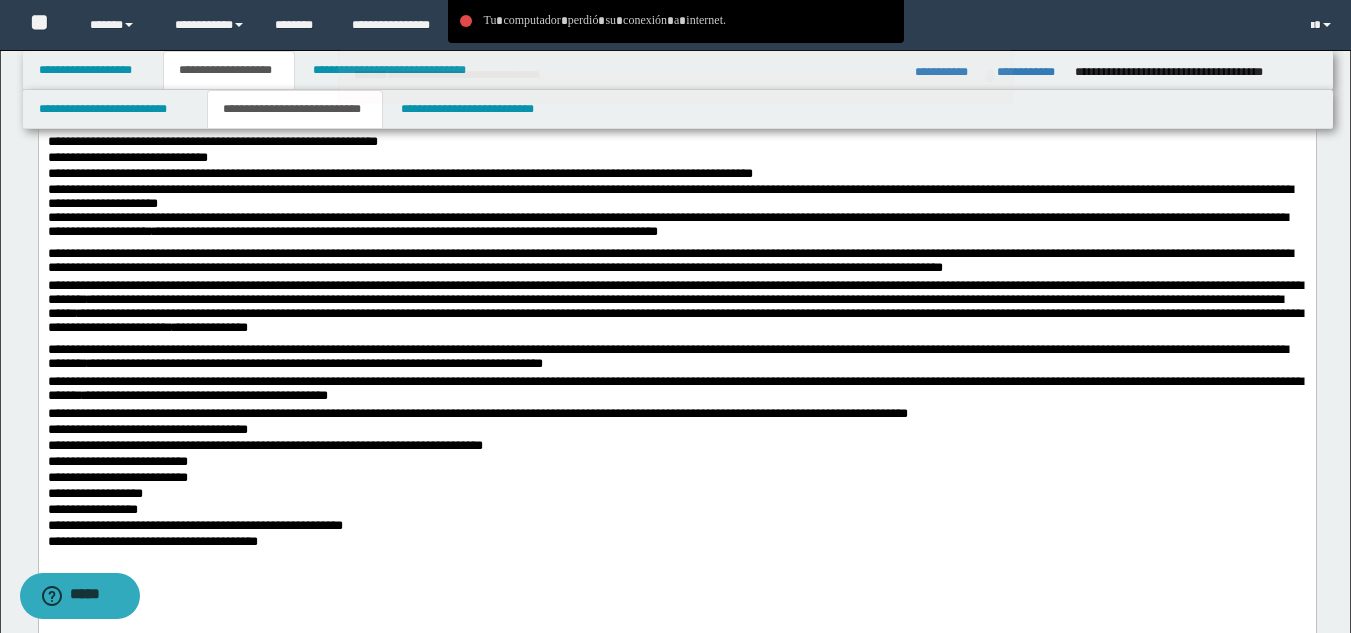 click on "**********" at bounding box center [676, -38] 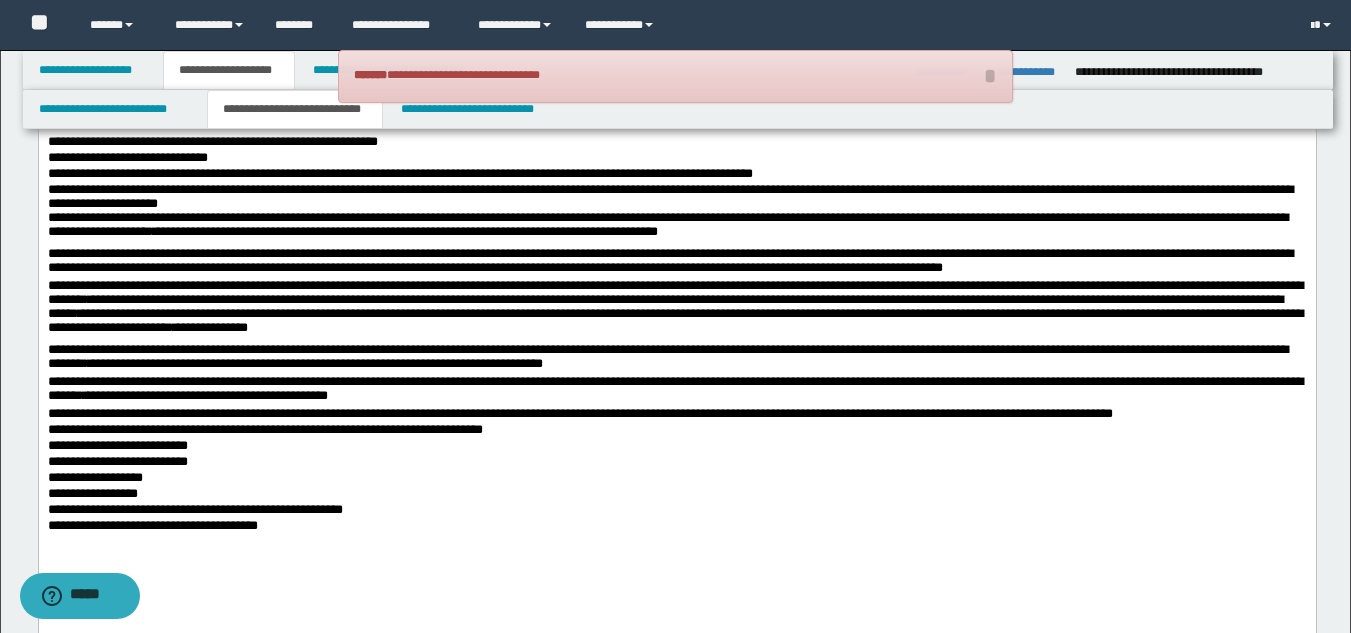 click on "**********" at bounding box center (676, 447) 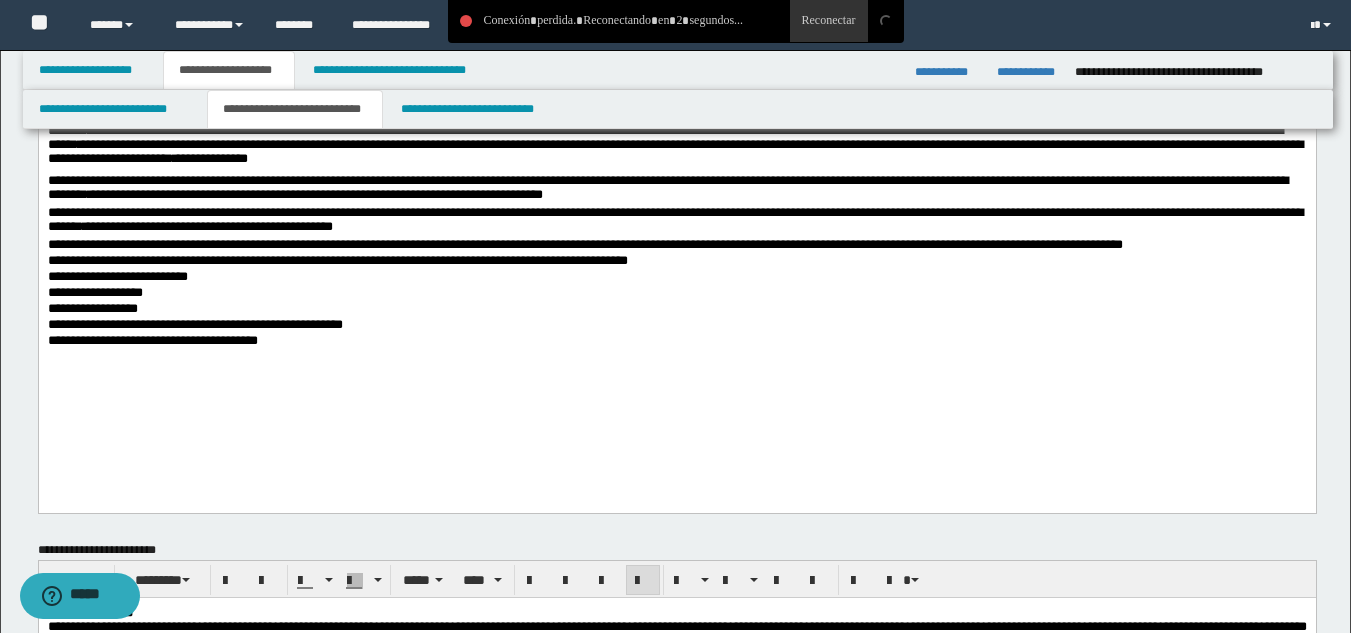 scroll, scrollTop: 1100, scrollLeft: 0, axis: vertical 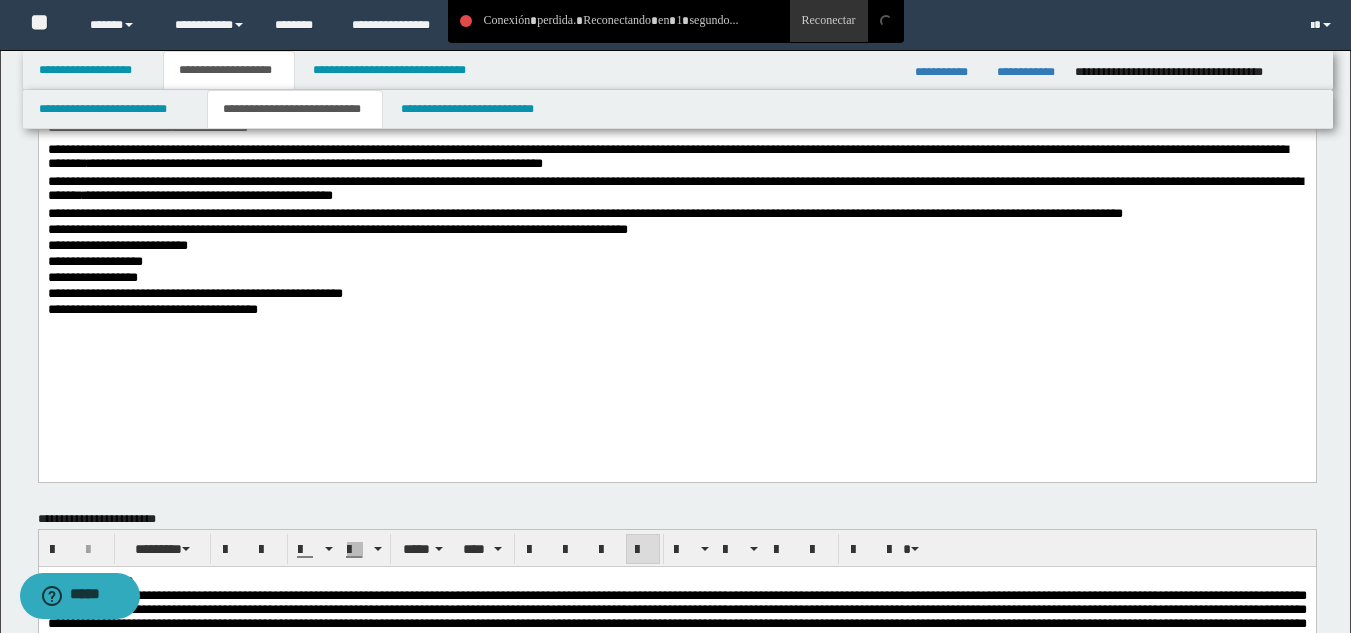 click on "**********" at bounding box center (676, 311) 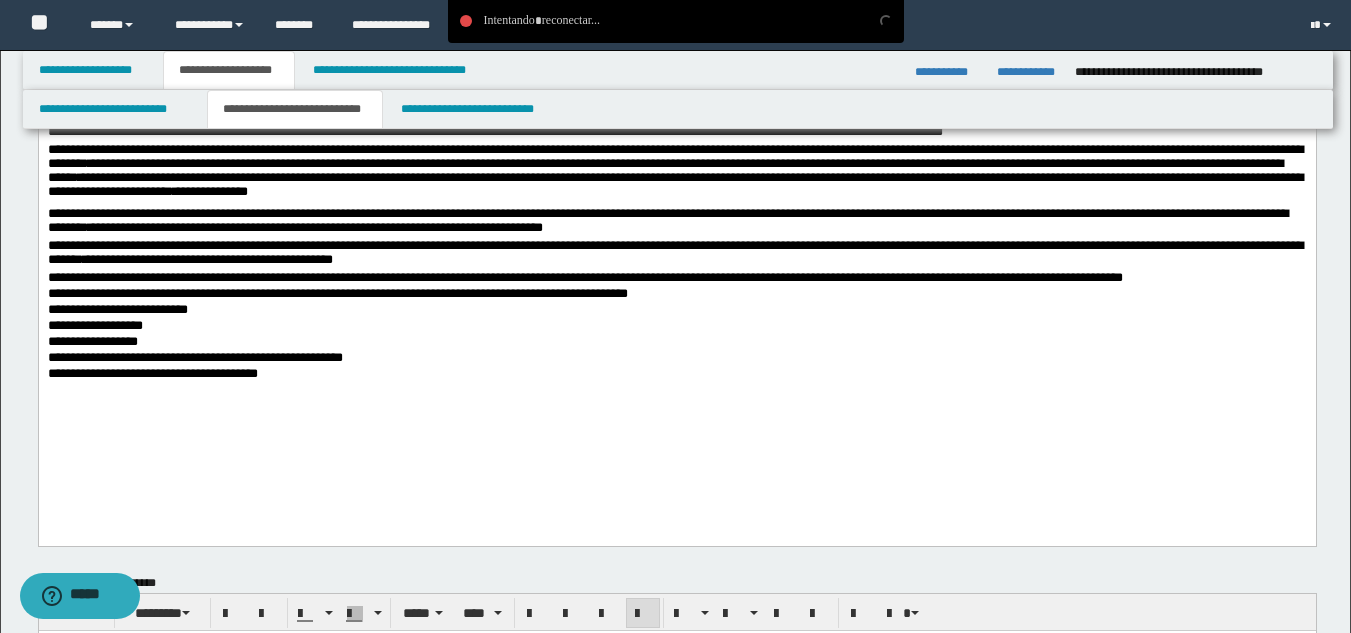 scroll, scrollTop: 1000, scrollLeft: 0, axis: vertical 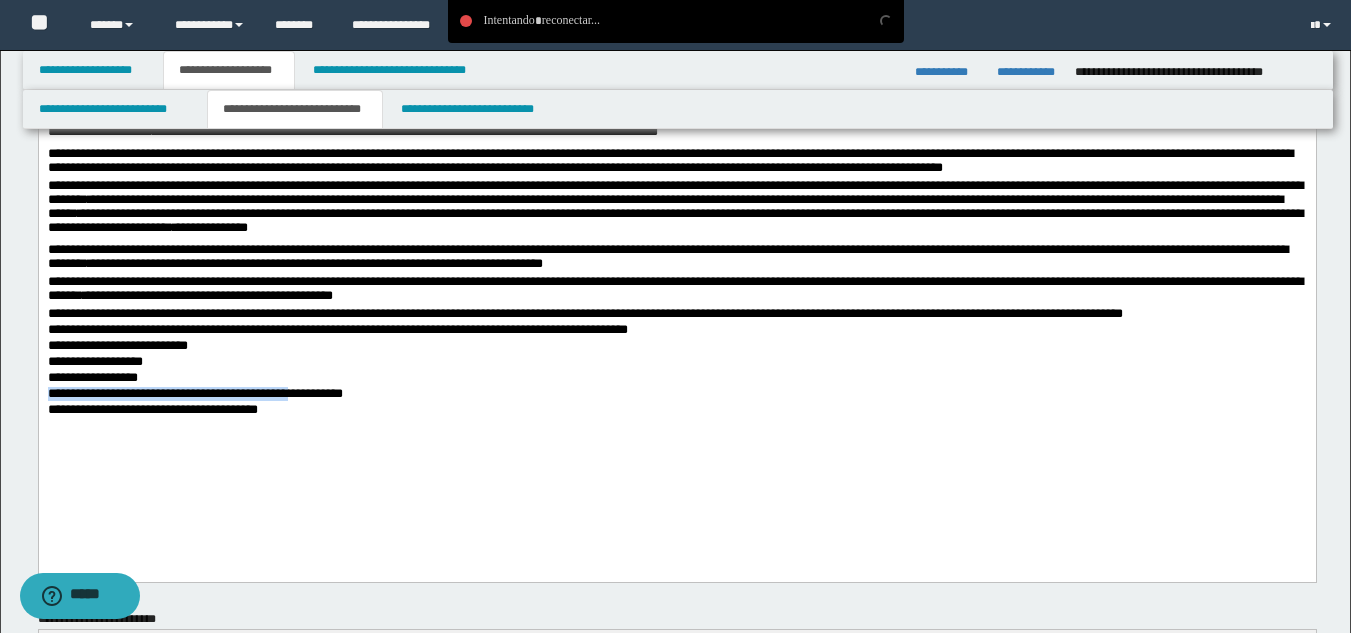 drag, startPoint x: 296, startPoint y: 448, endPoint x: 264, endPoint y: 437, distance: 33.83785 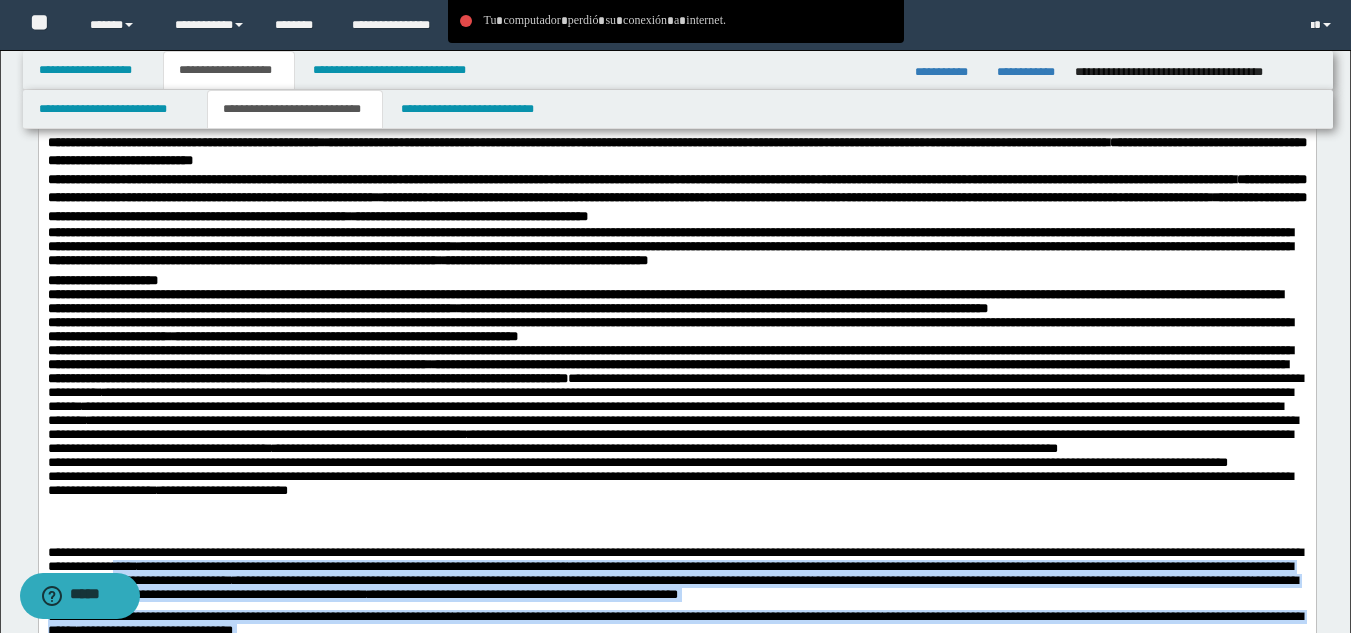 scroll, scrollTop: 300, scrollLeft: 0, axis: vertical 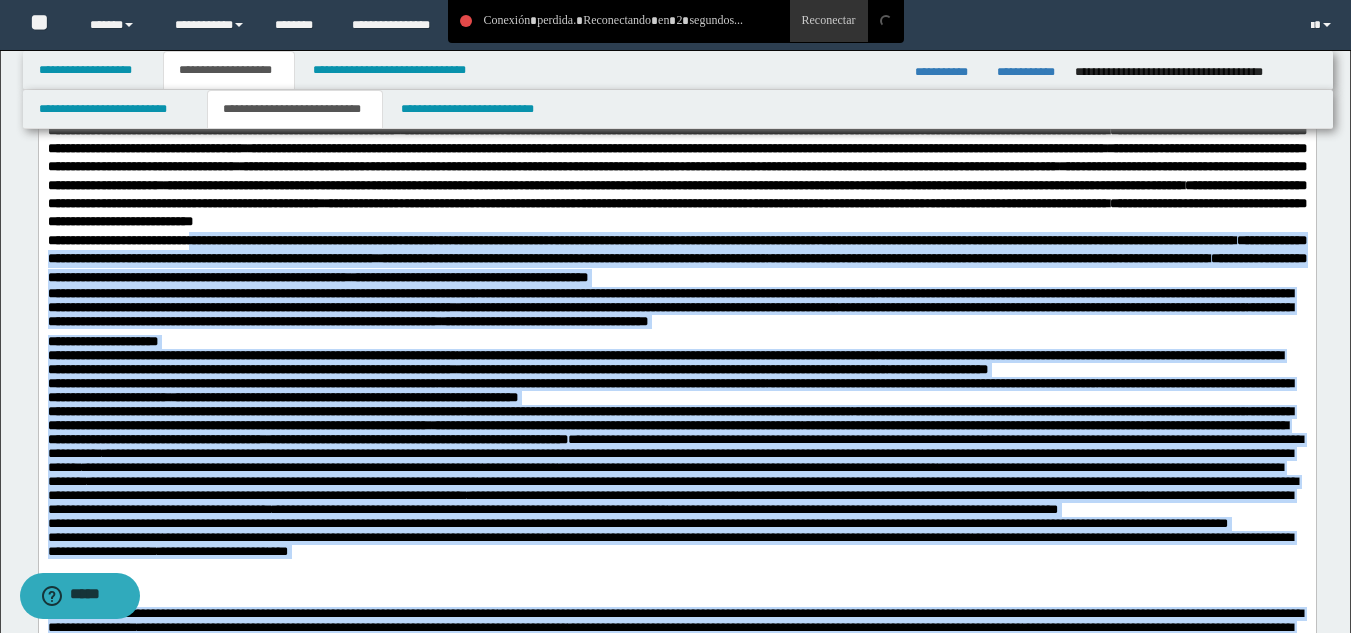 drag, startPoint x: 277, startPoint y: 1168, endPoint x: 202, endPoint y: 303, distance: 868.24536 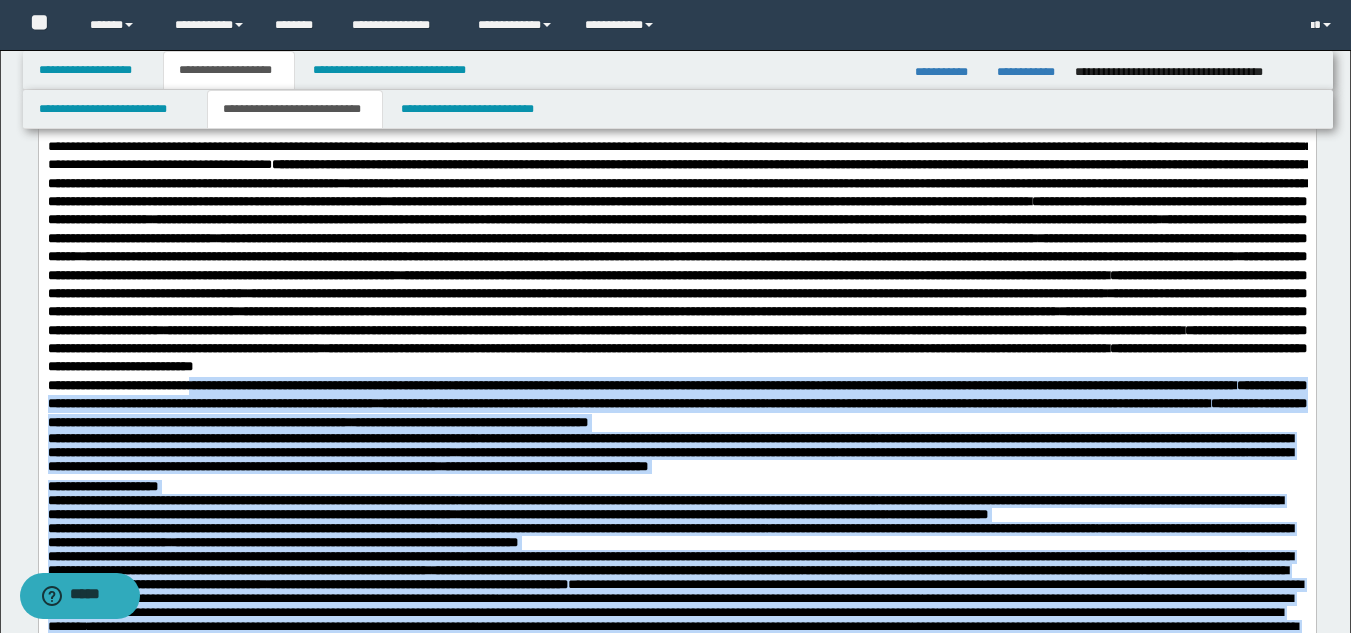 scroll, scrollTop: 0, scrollLeft: 0, axis: both 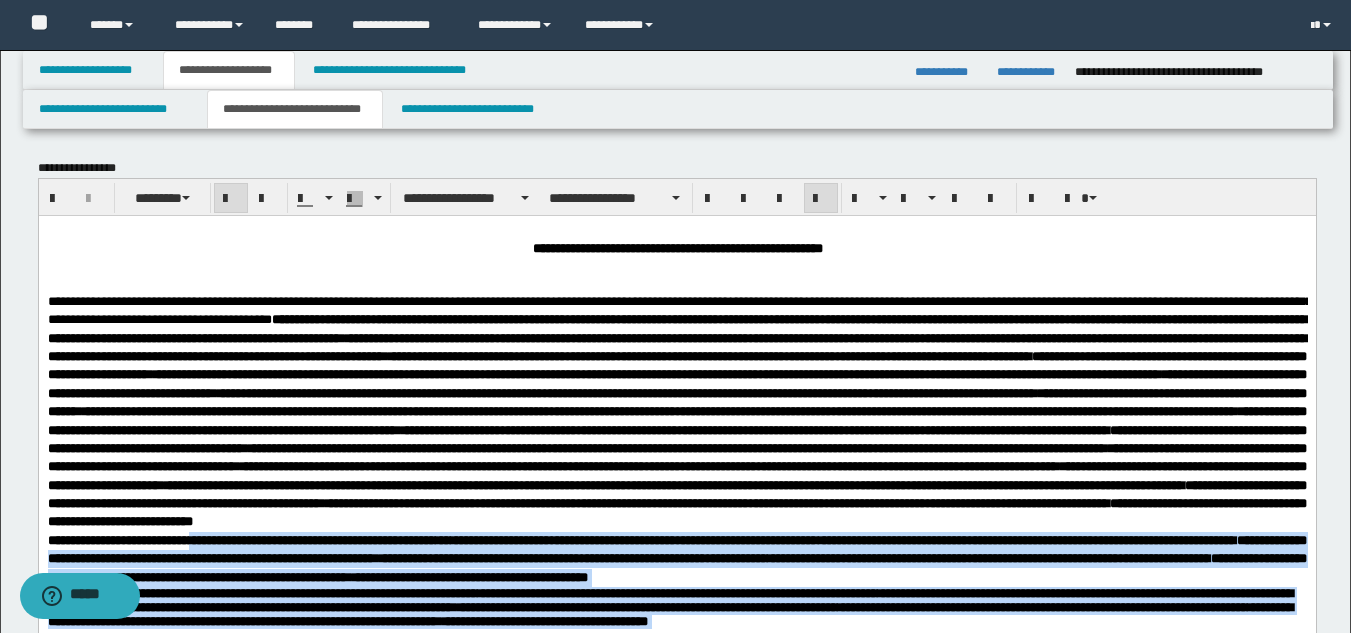 click at bounding box center (231, 198) 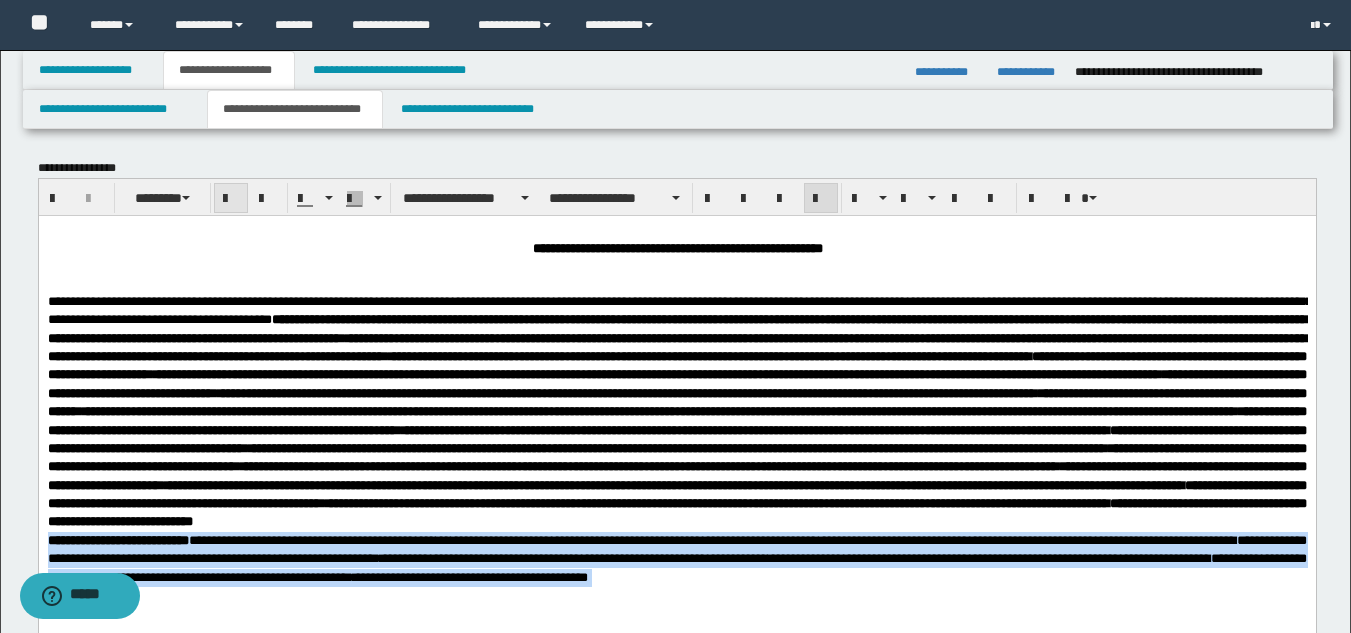 click at bounding box center [231, 199] 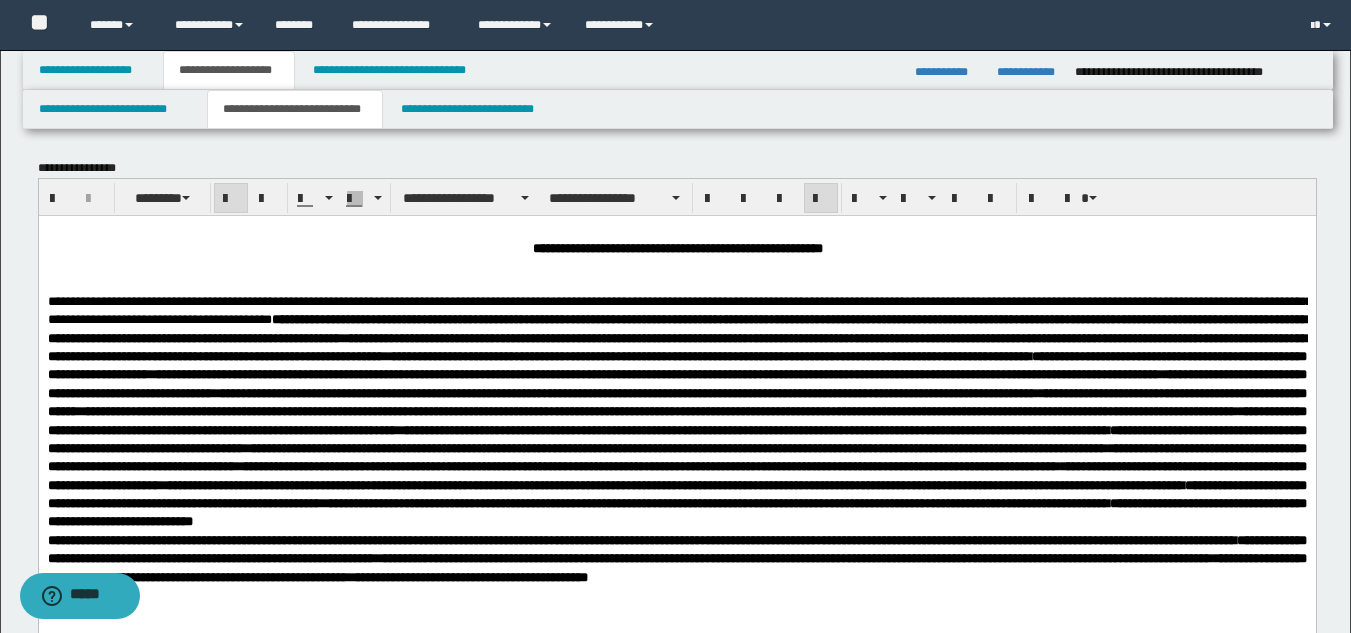 click on "**********" at bounding box center [266, 410] 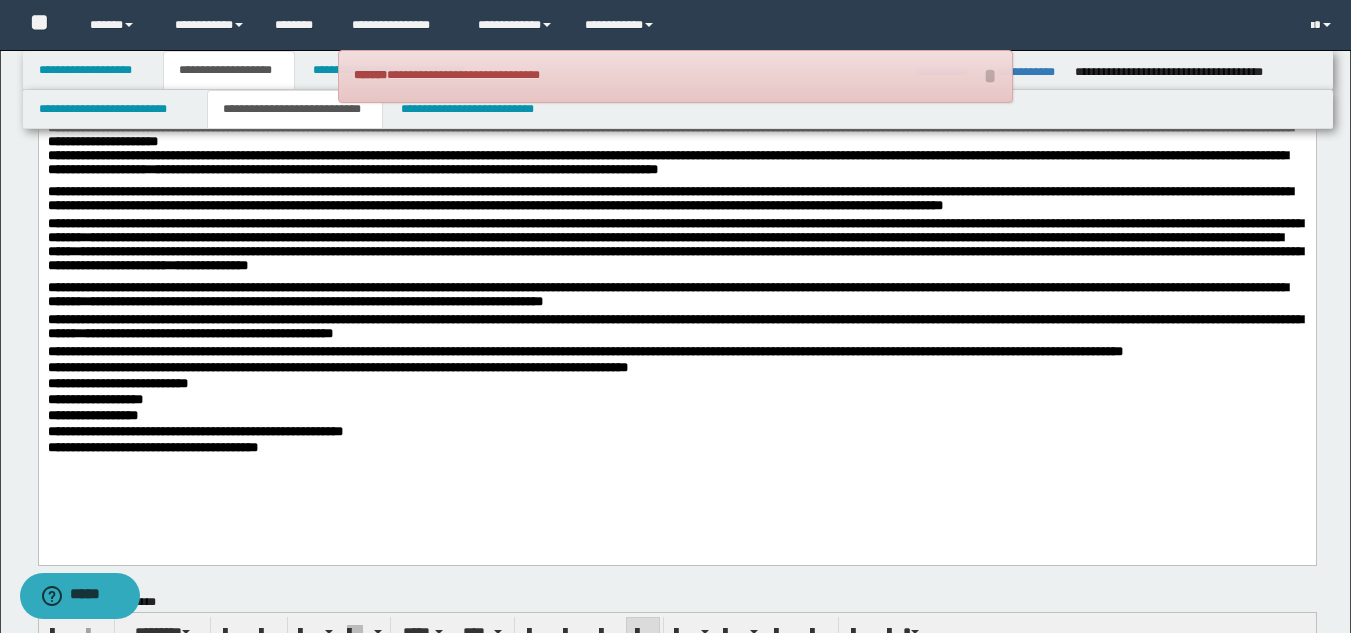 scroll, scrollTop: 1100, scrollLeft: 0, axis: vertical 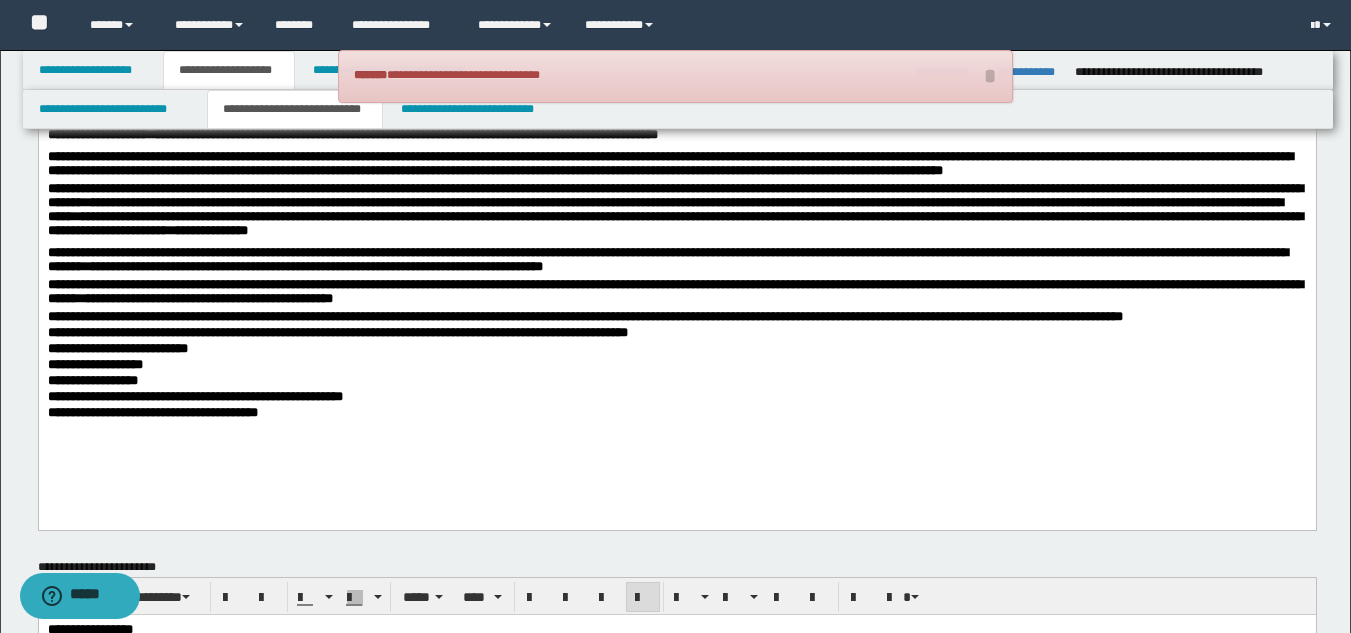 click on "**********" at bounding box center [676, 414] 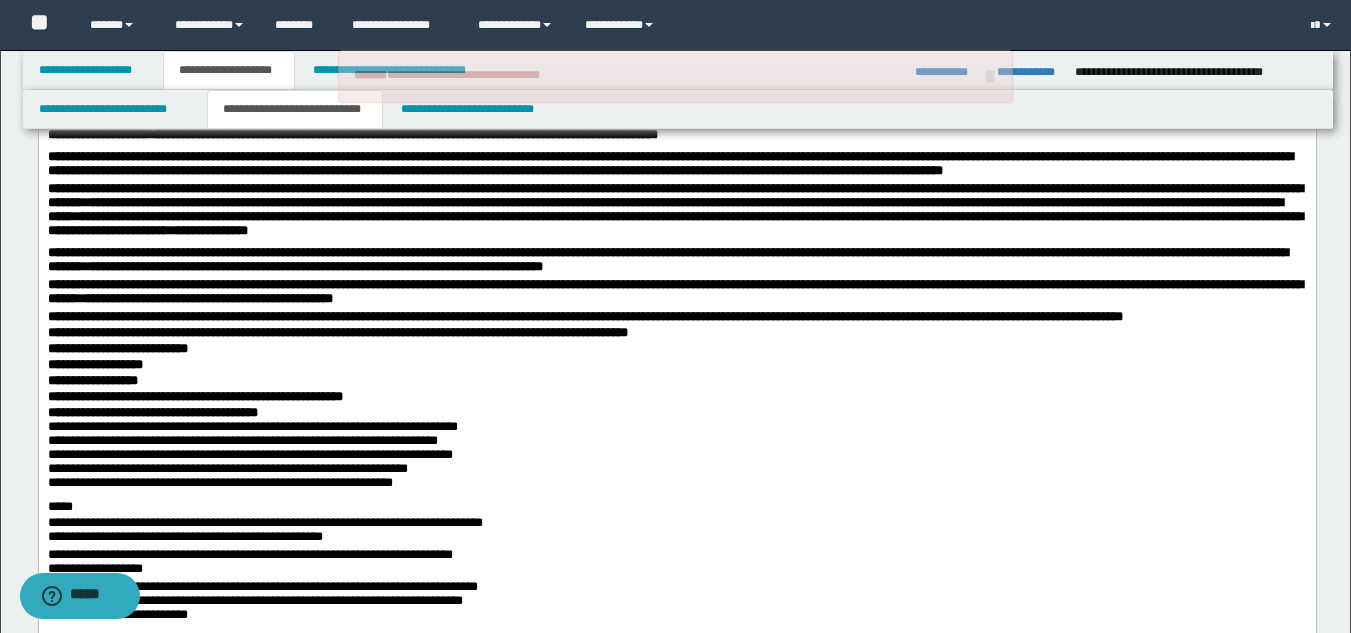 click on "**********" at bounding box center [676, 460] 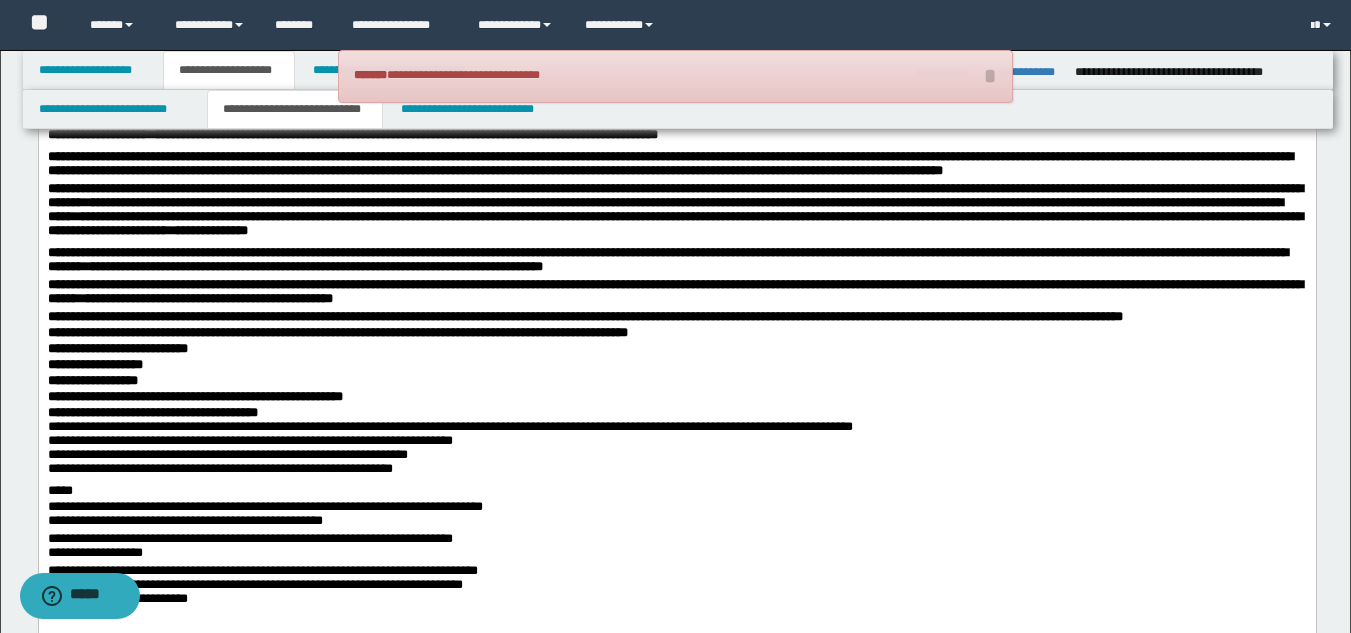 click on "**********" at bounding box center [676, 452] 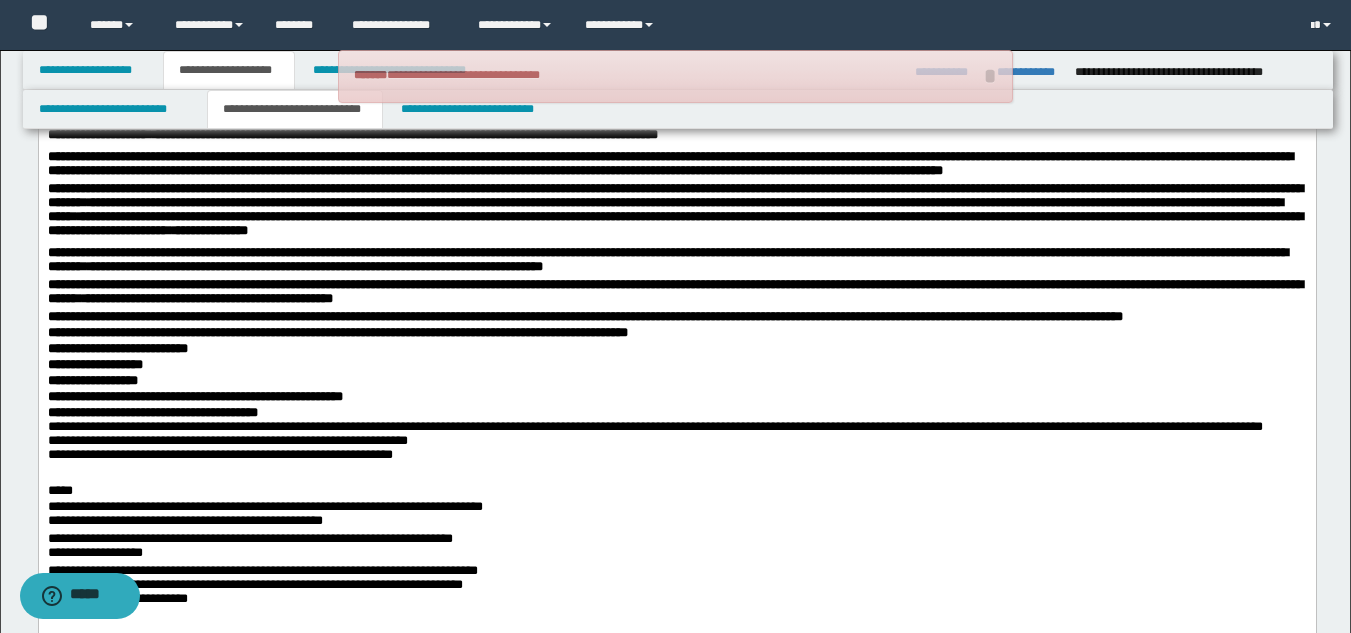 click on "**********" at bounding box center [676, 452] 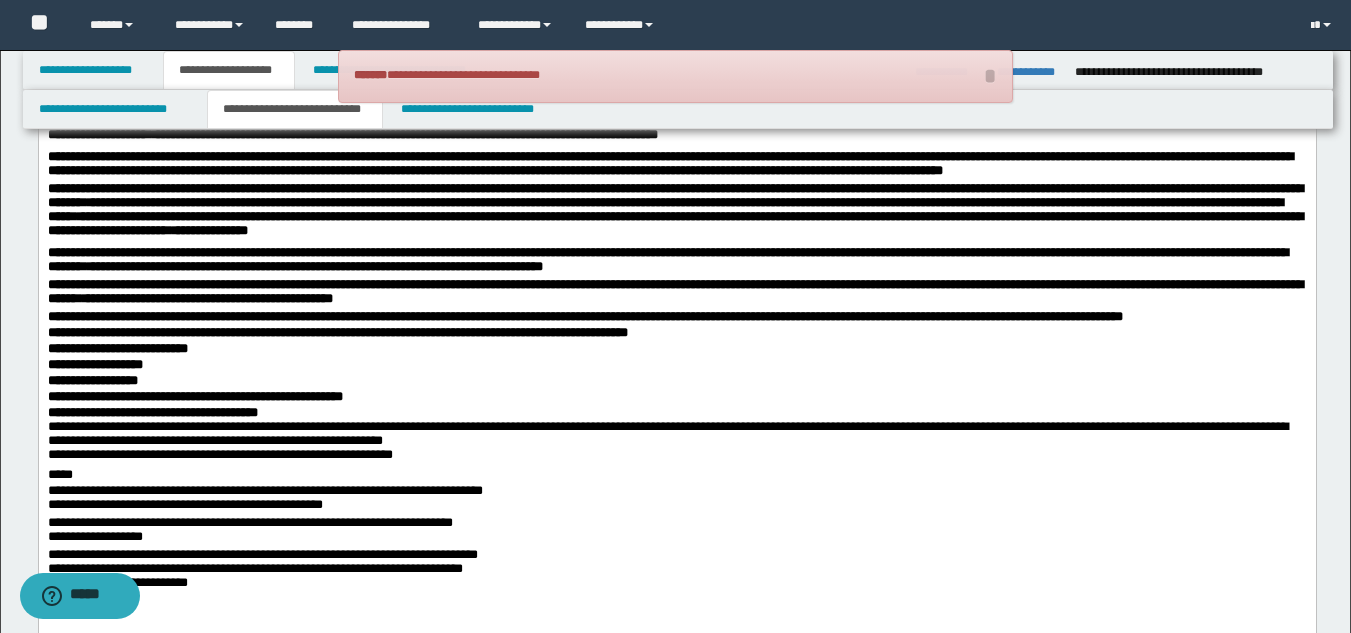click on "**********" at bounding box center [676, 444] 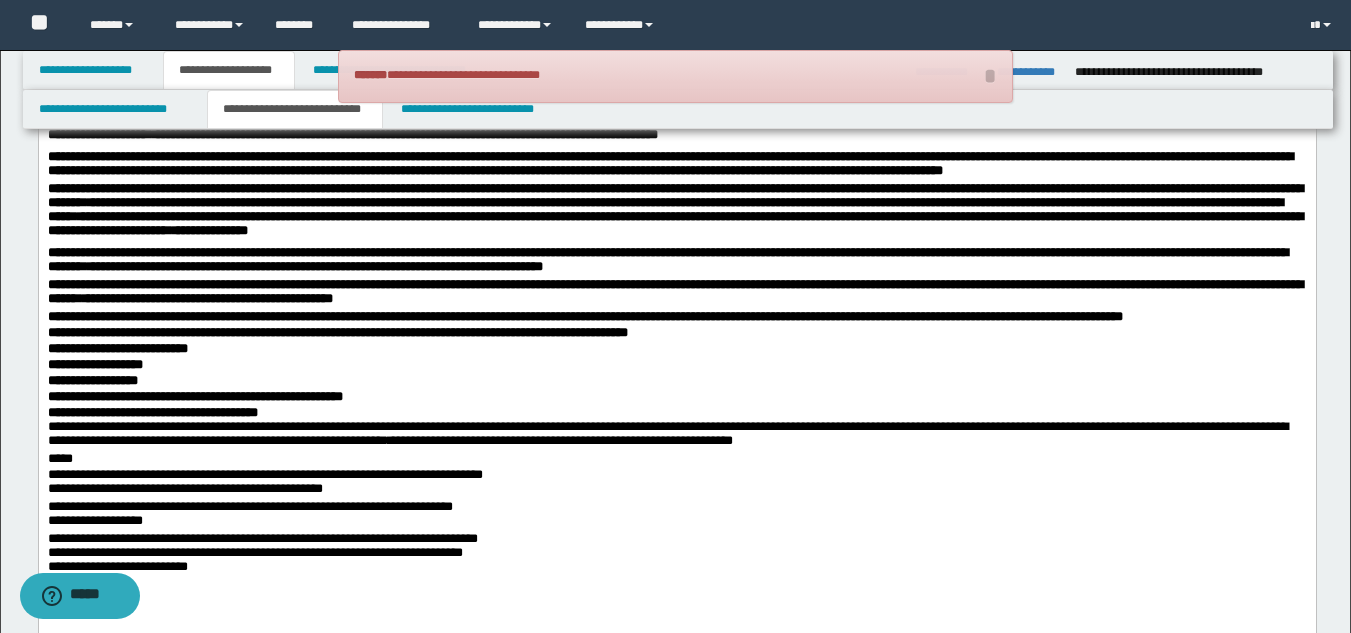 click on "**********" at bounding box center (676, 484) 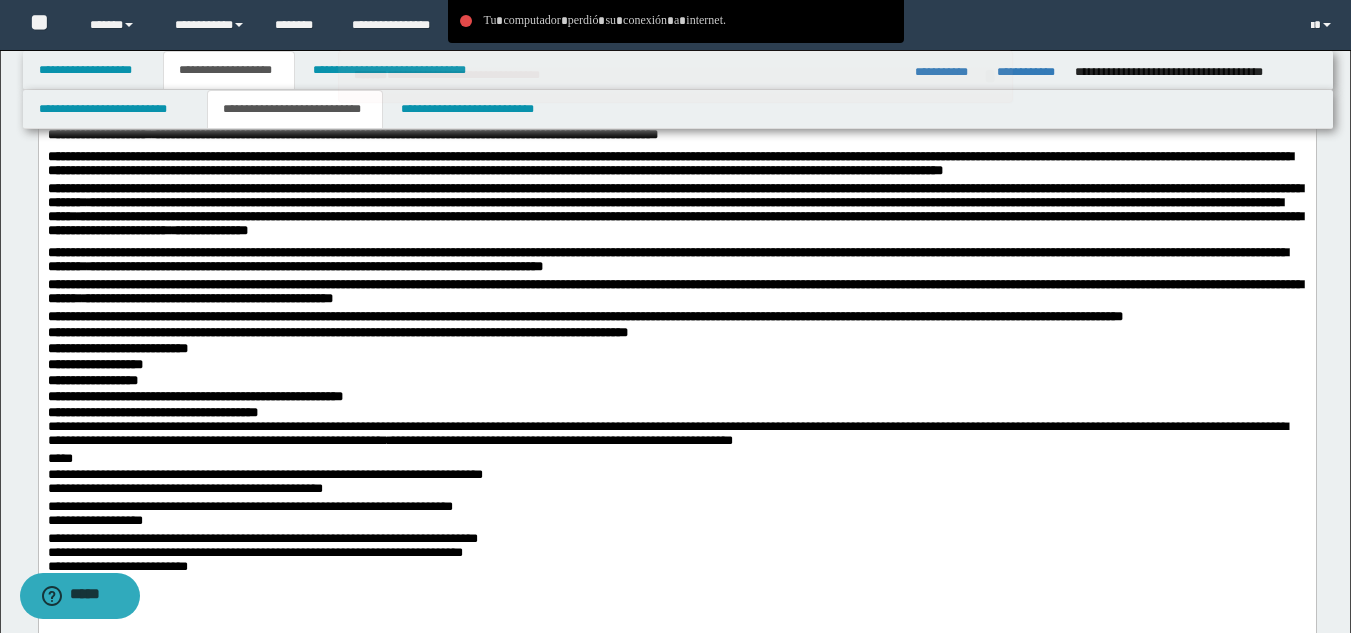 click on "**********" at bounding box center [676, 484] 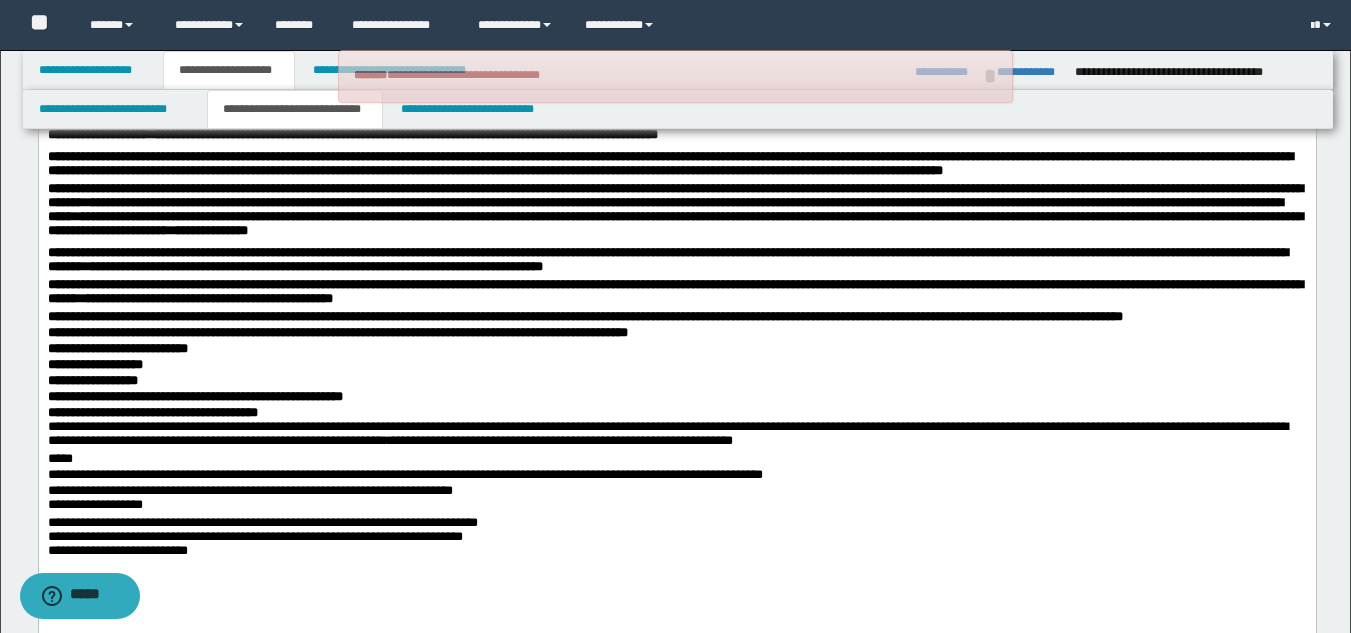 click on "**********" at bounding box center [676, 500] 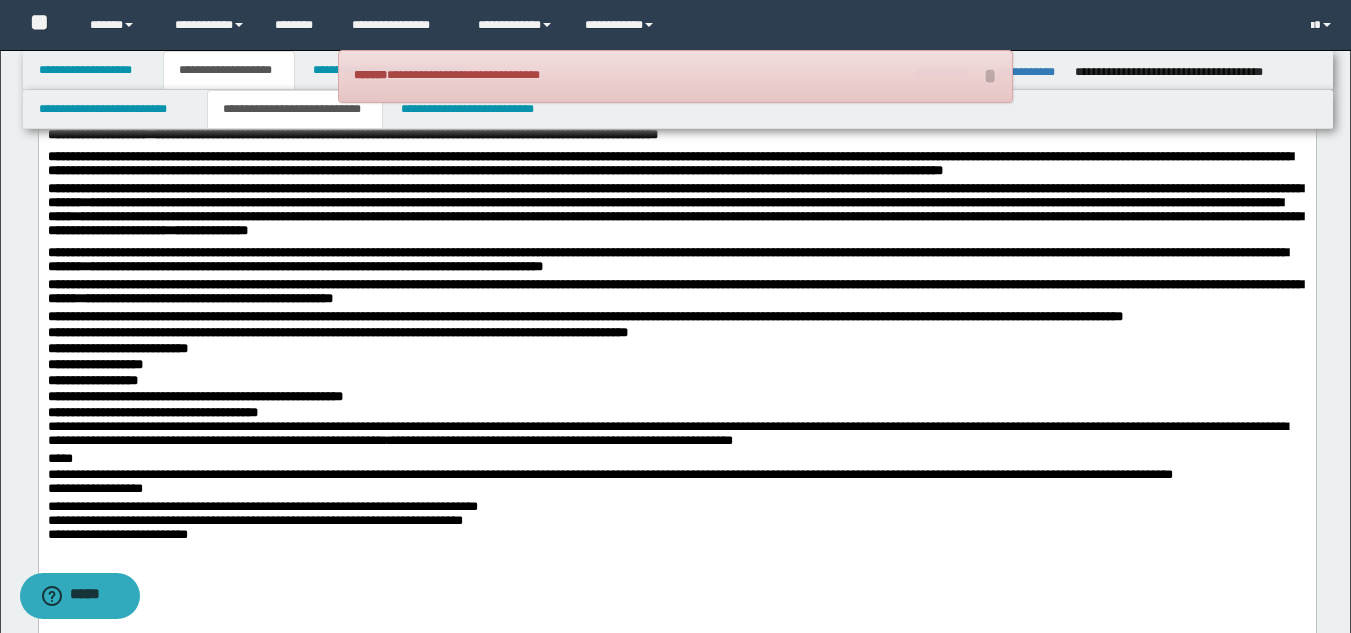 click on "**********" at bounding box center [676, 484] 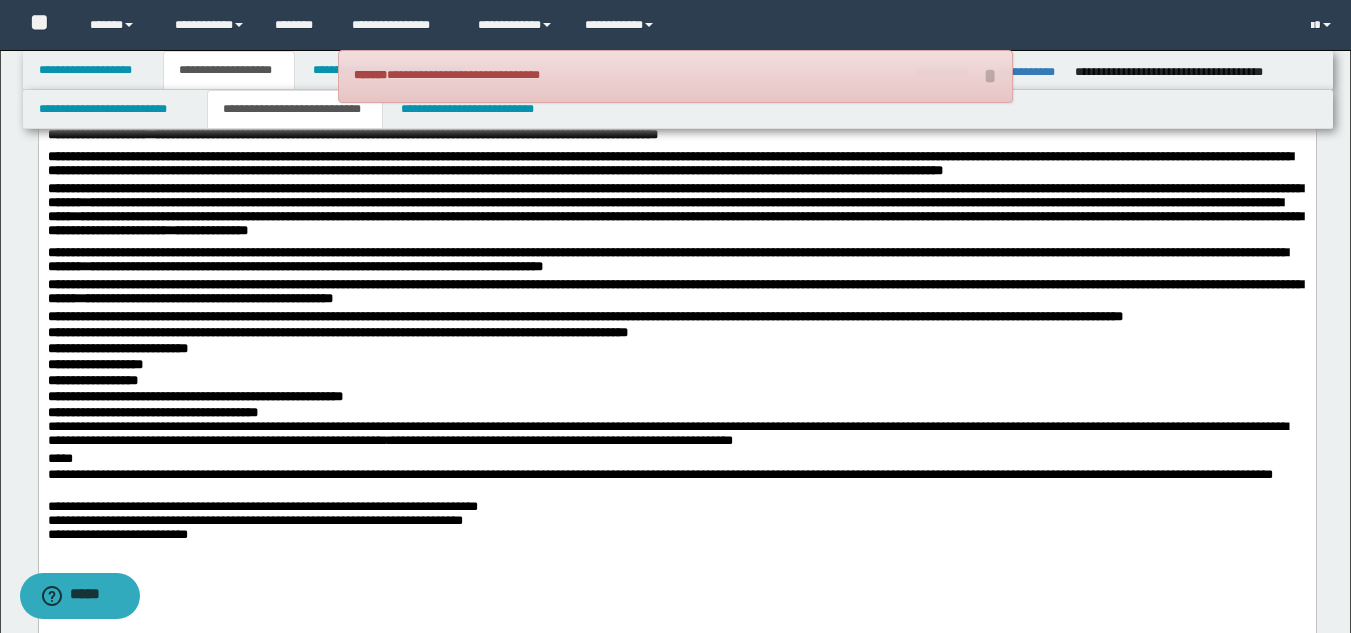 click on "**********" at bounding box center (676, 484) 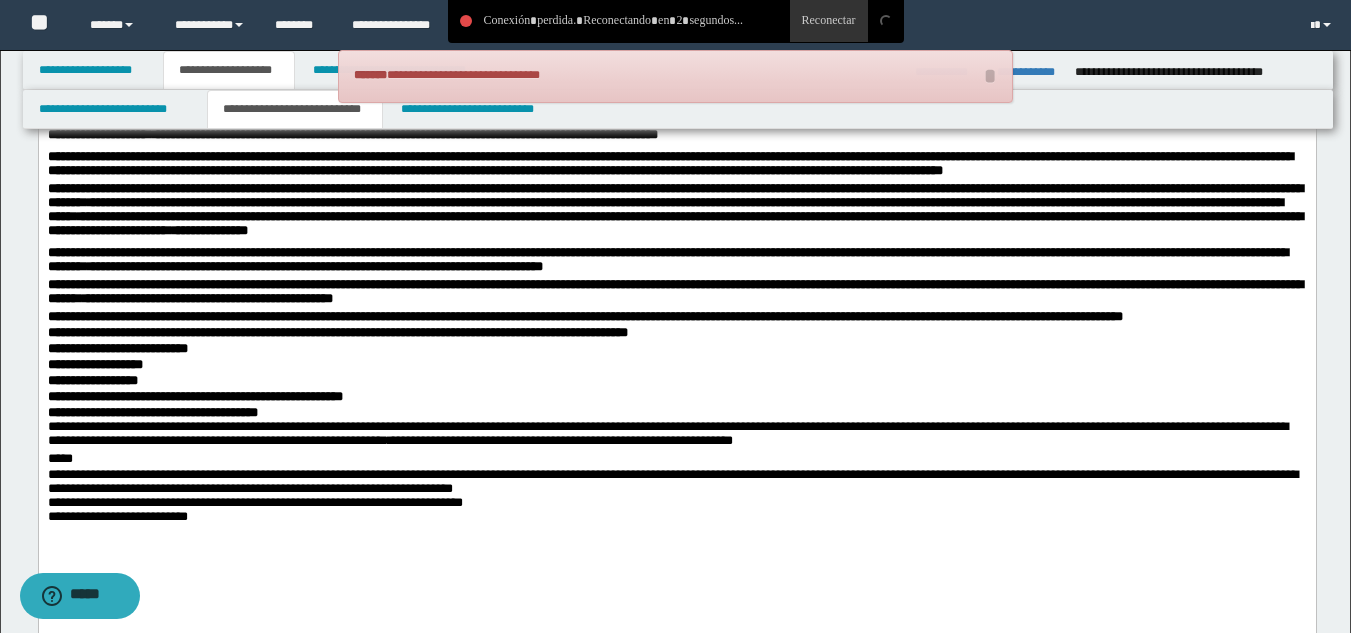 click on "**********" at bounding box center [676, 500] 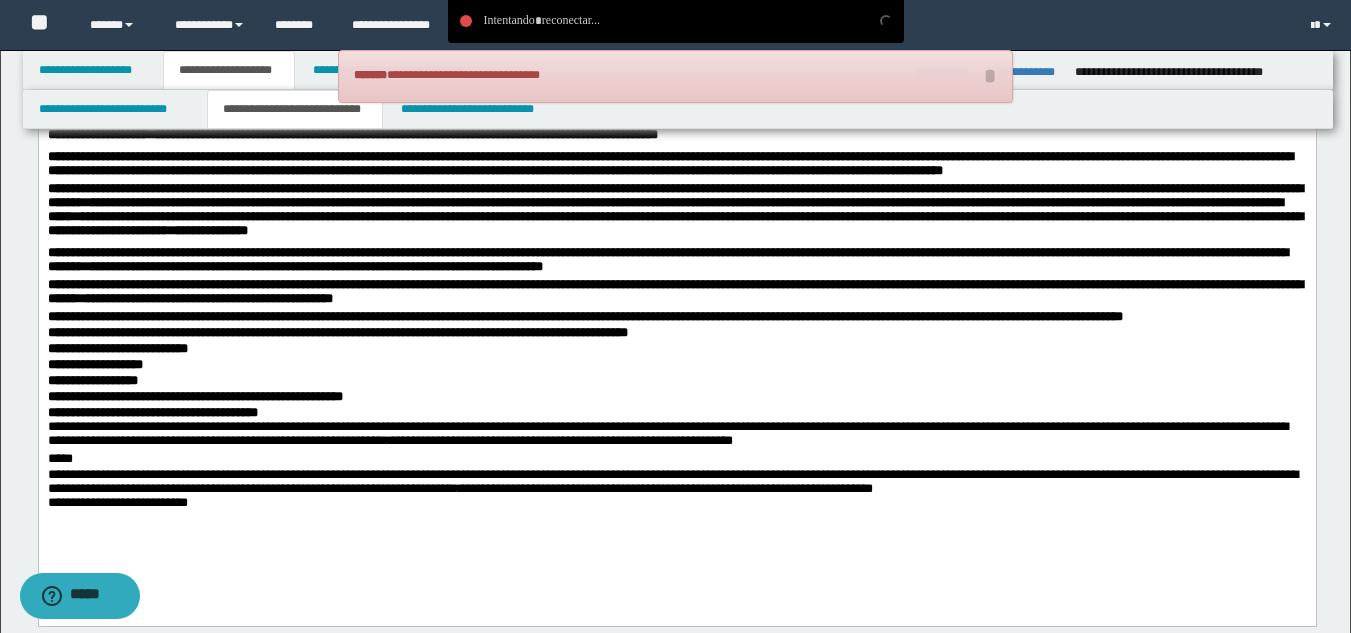 click on "**********" at bounding box center [676, 492] 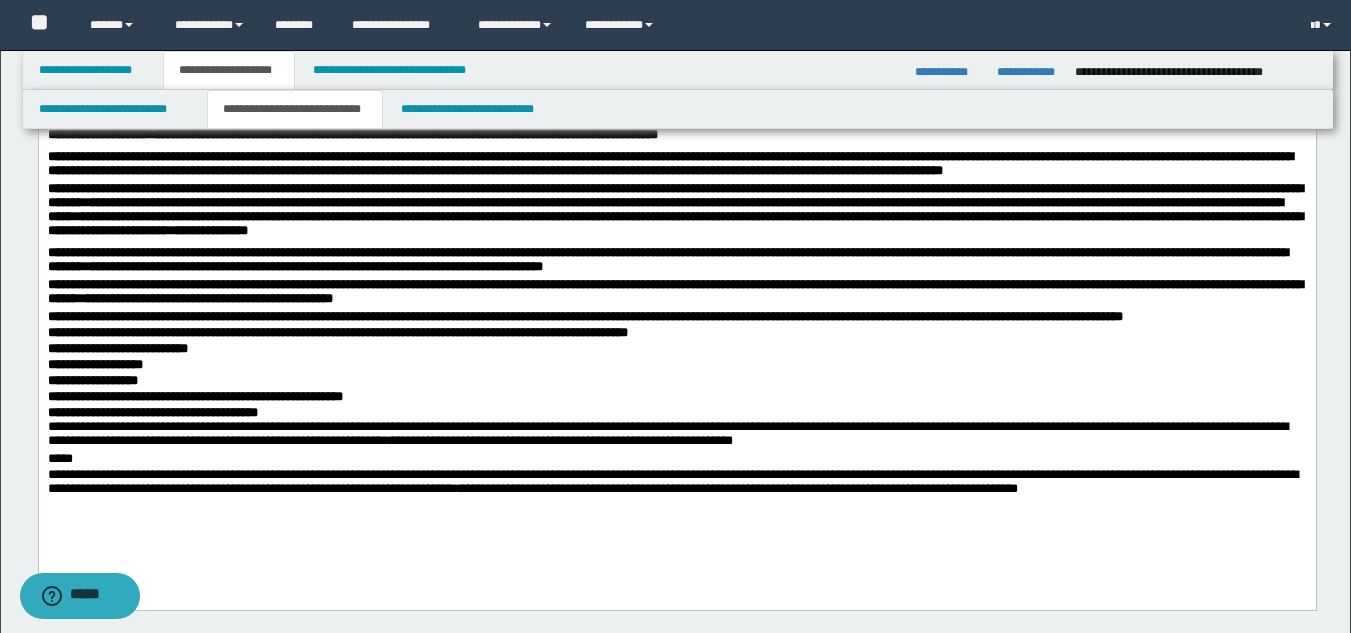 click on "**********" at bounding box center [676, 366] 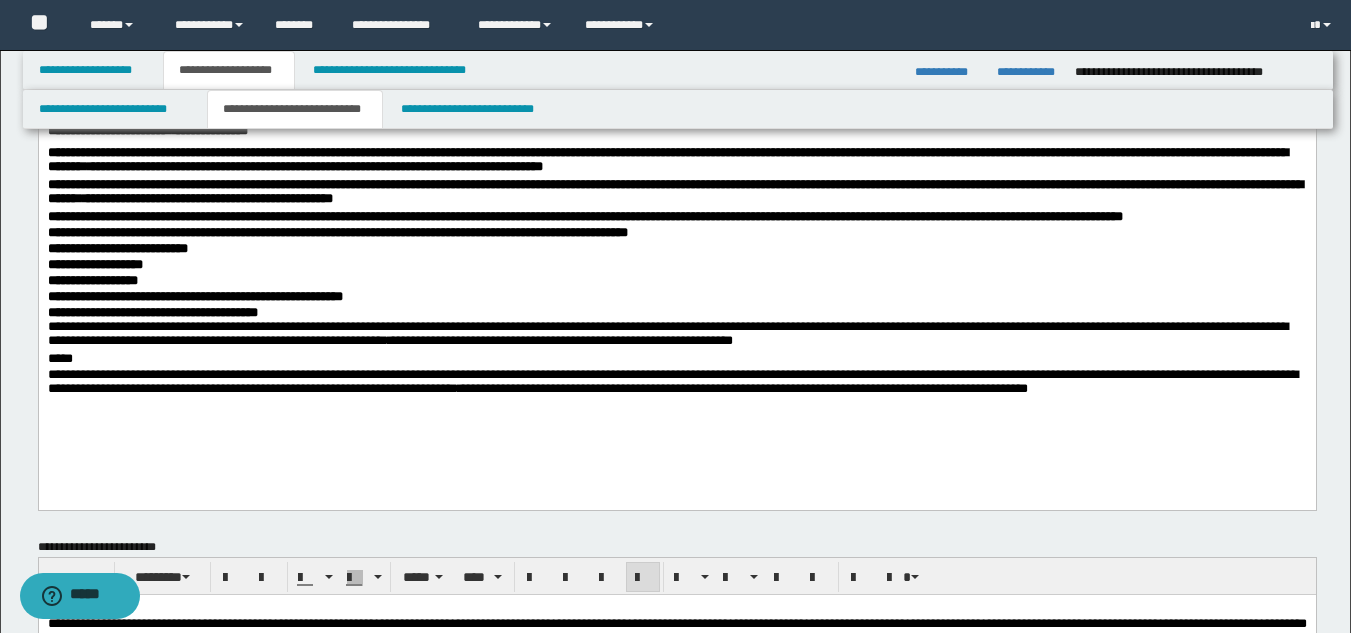 click on "**********" at bounding box center (676, 384) 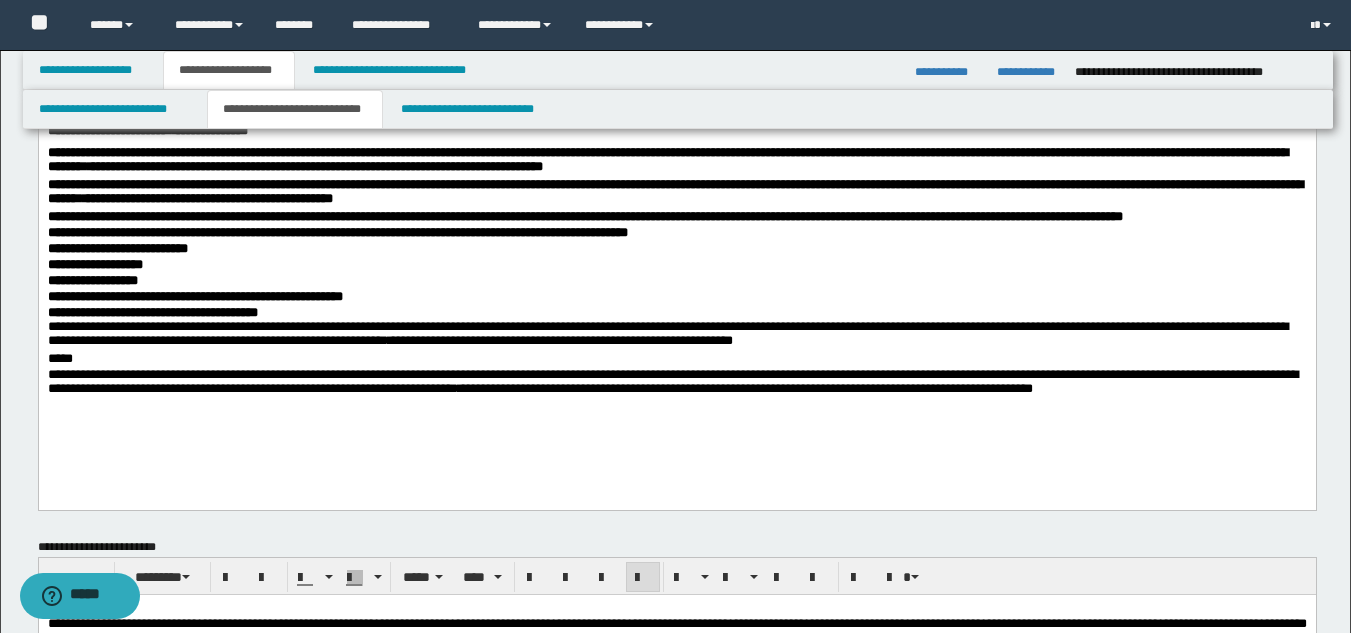 click on "**********" at bounding box center (676, 384) 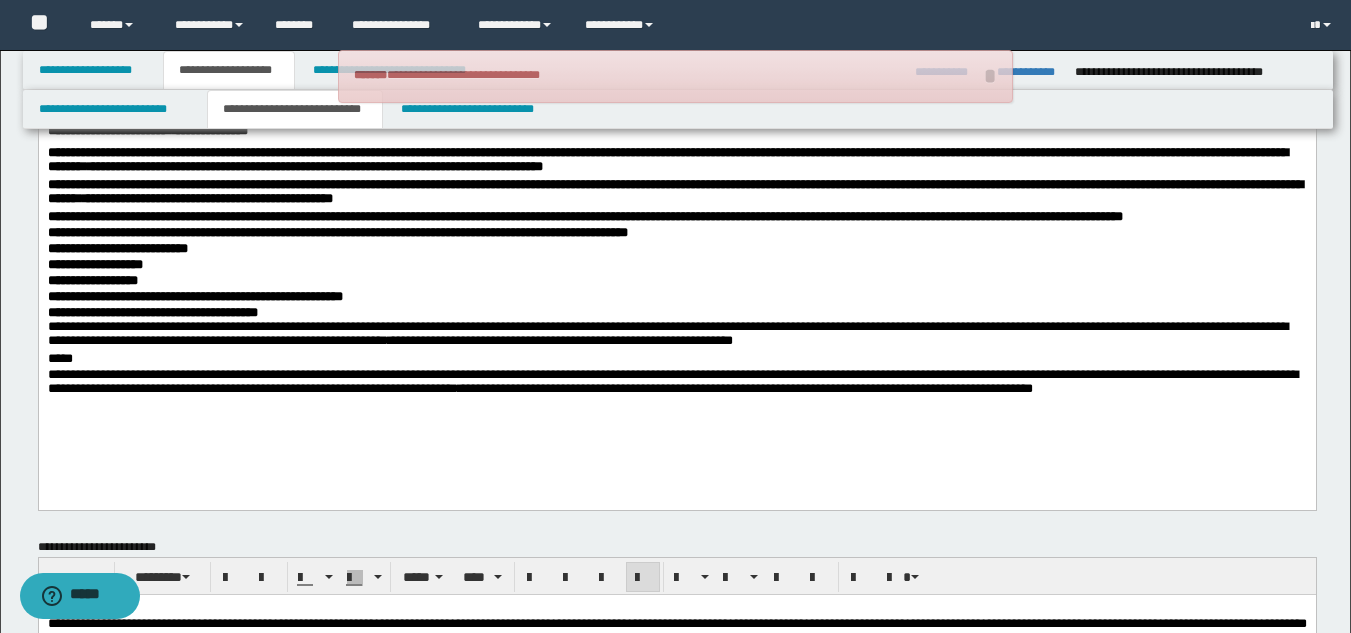 click on "**********" at bounding box center (676, 384) 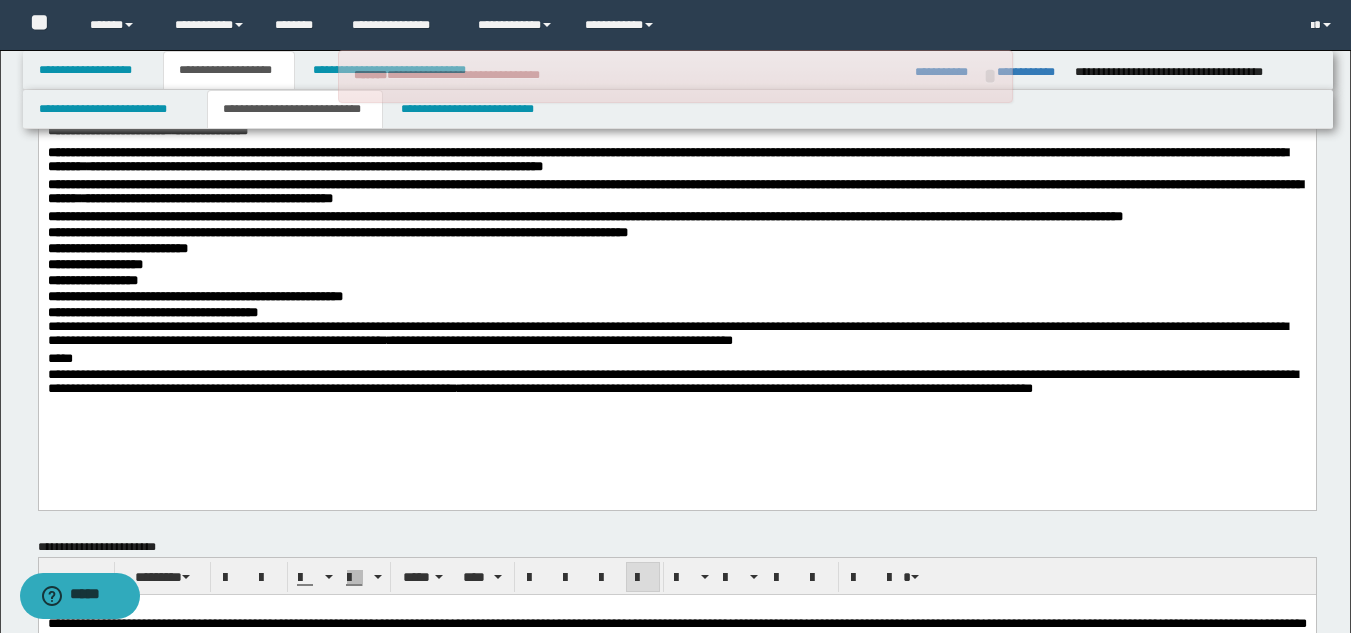 click on "**********" at bounding box center (676, 384) 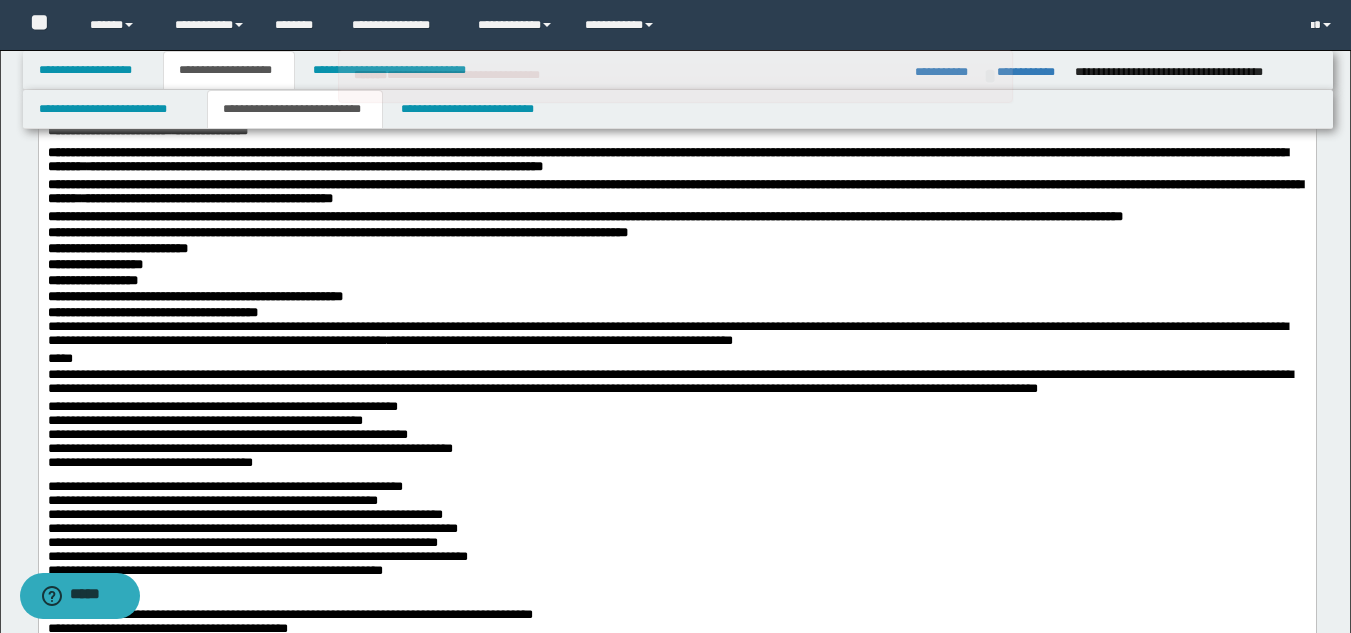 click on "**********" at bounding box center [676, 440] 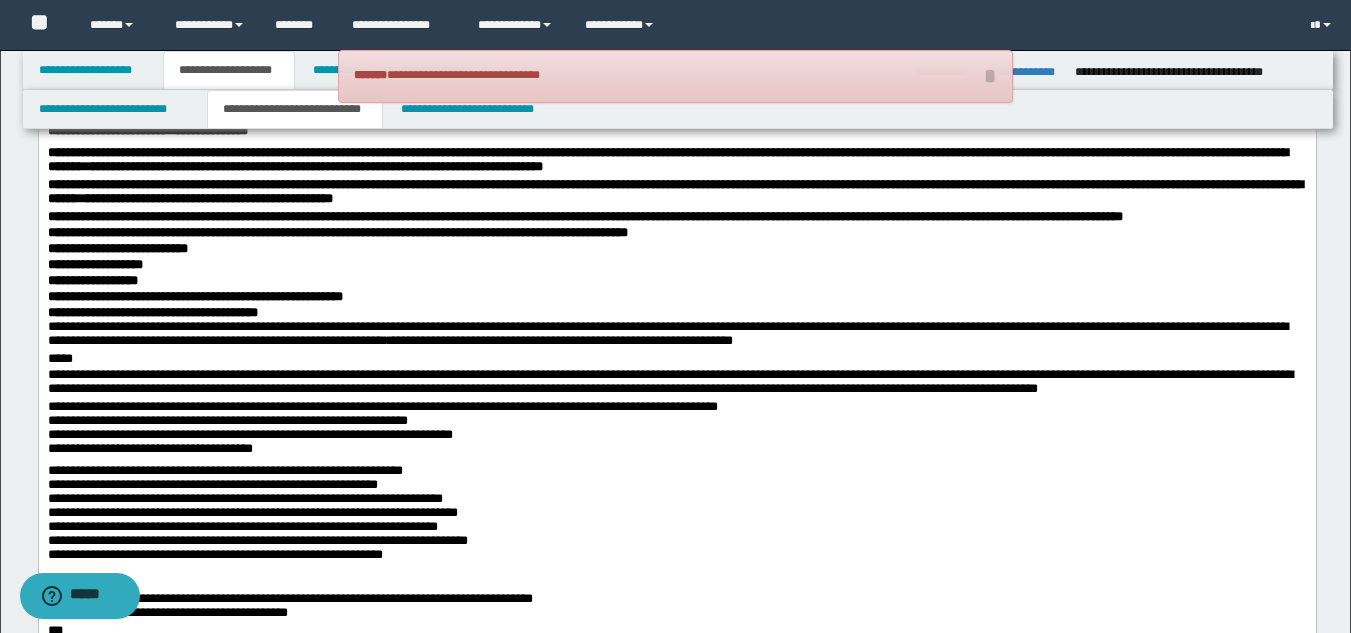 click on "**********" at bounding box center [676, 432] 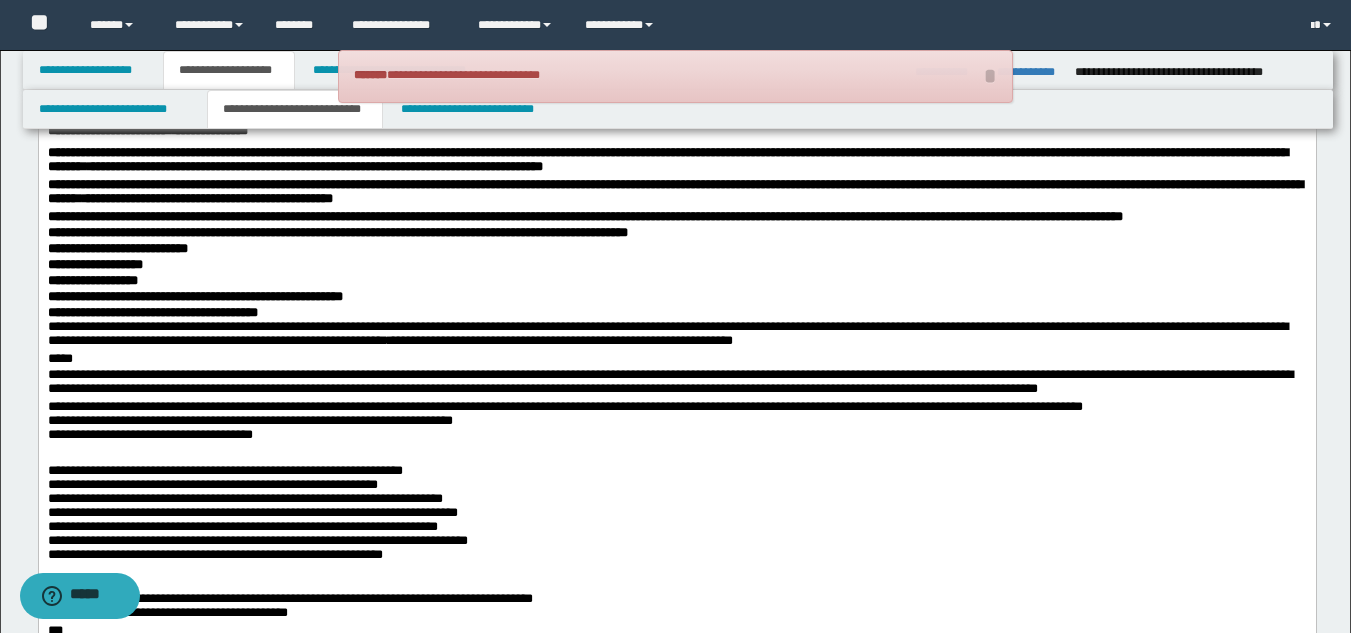 click on "**********" at bounding box center [676, 432] 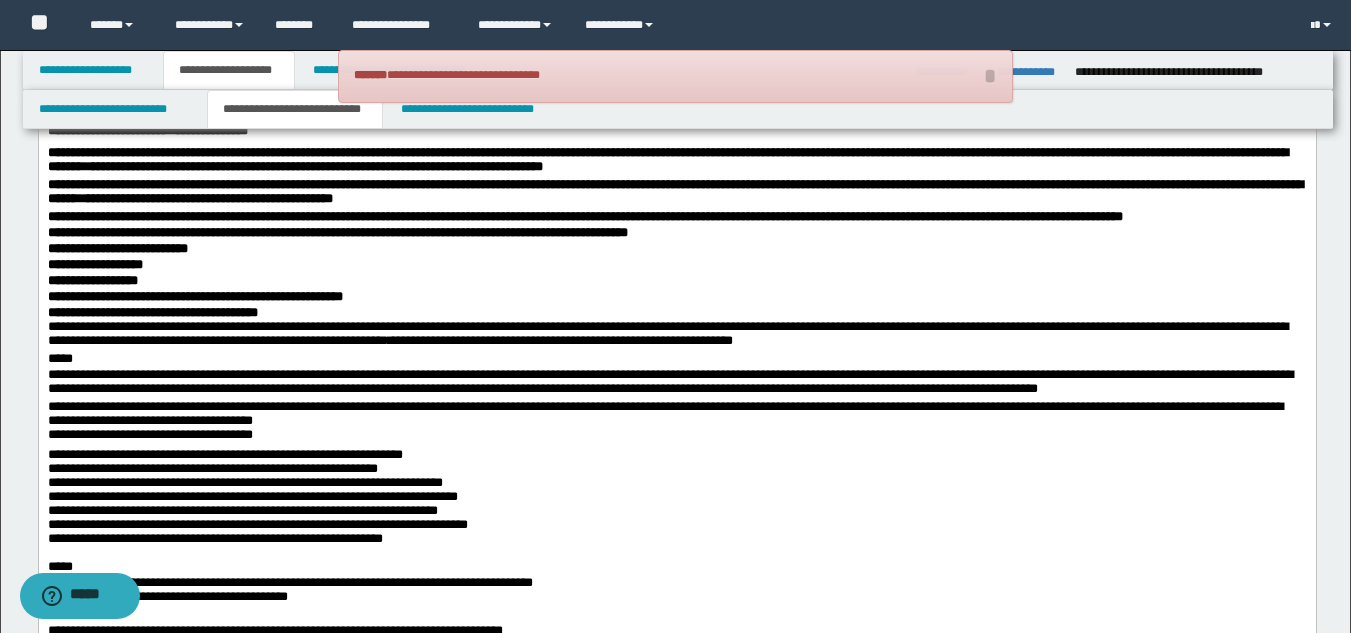 click on "**********" at bounding box center [676, 424] 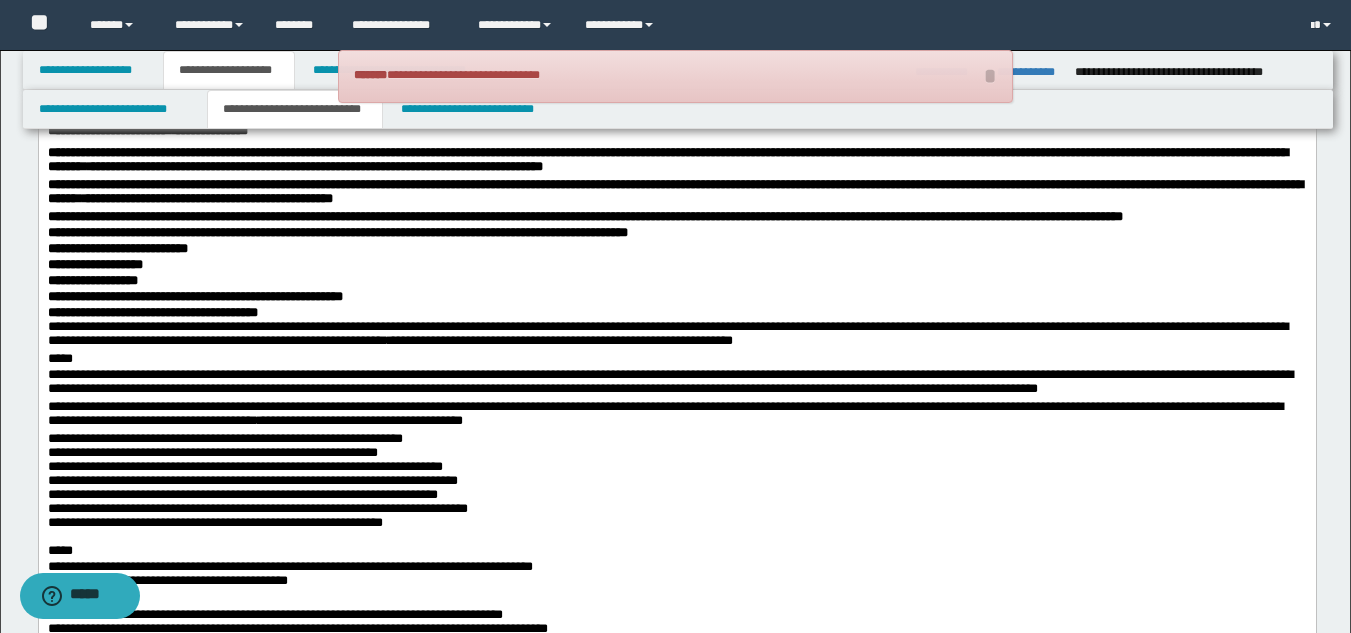 click on "**********" at bounding box center (676, 488) 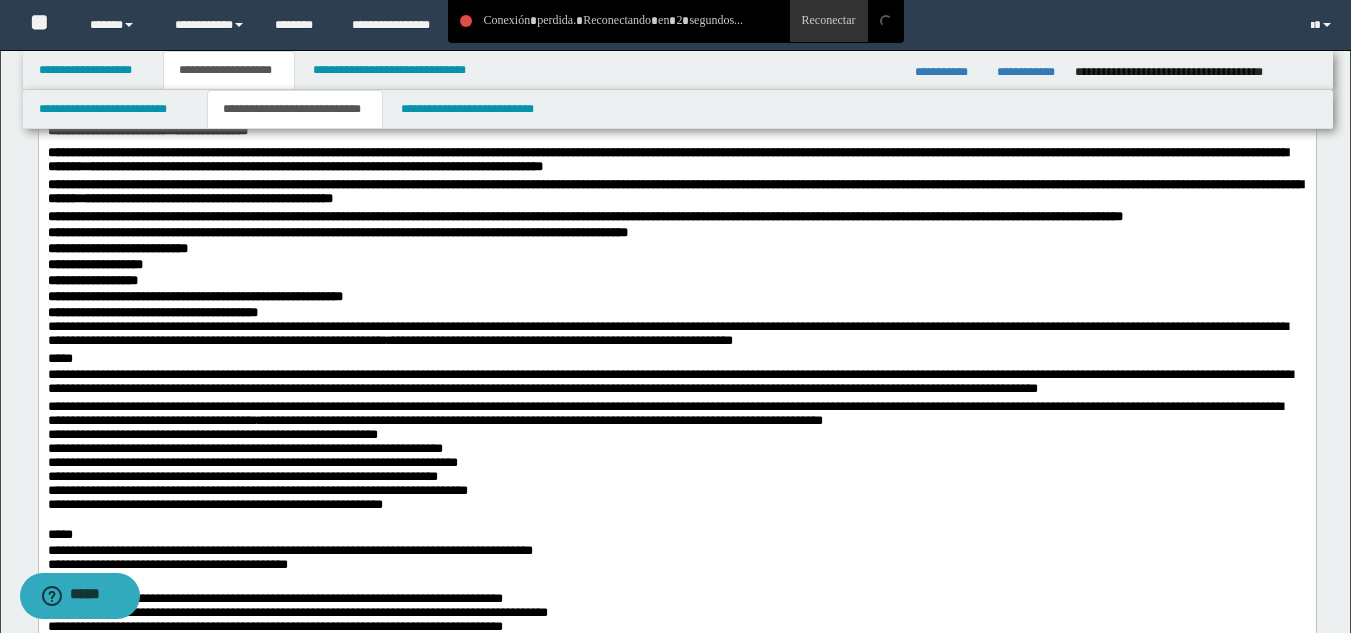 click on "**********" at bounding box center (676, -31) 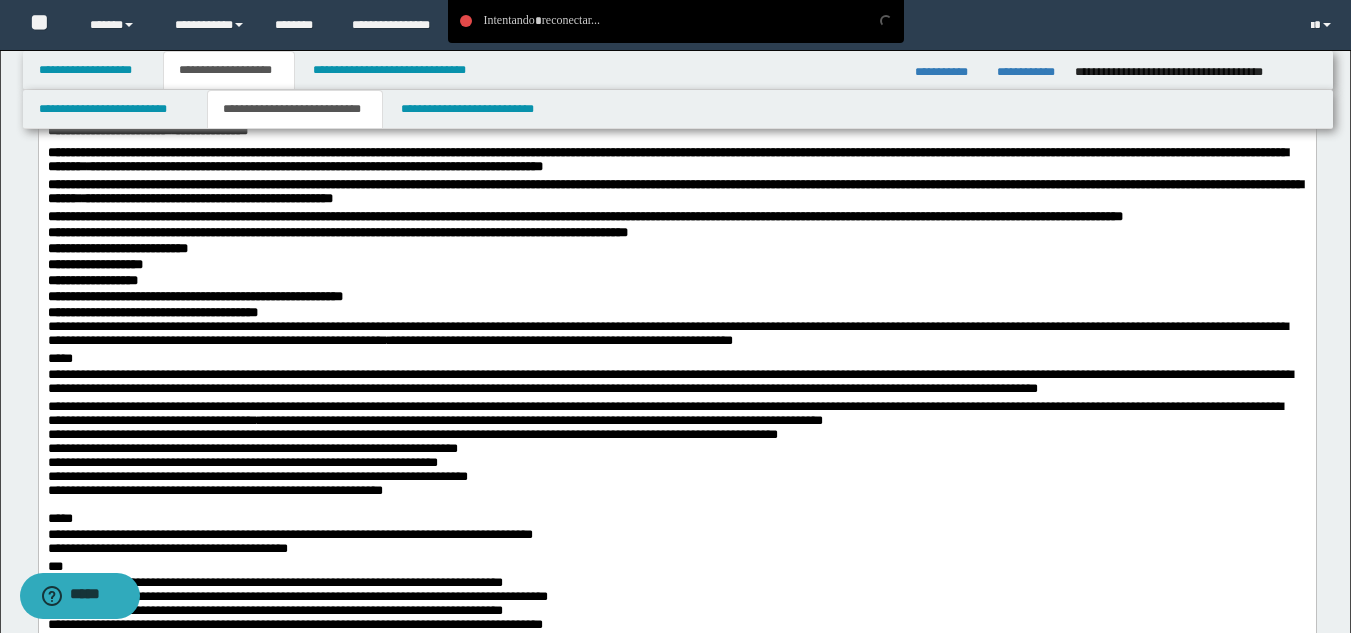 click on "**********" at bounding box center (676, -39) 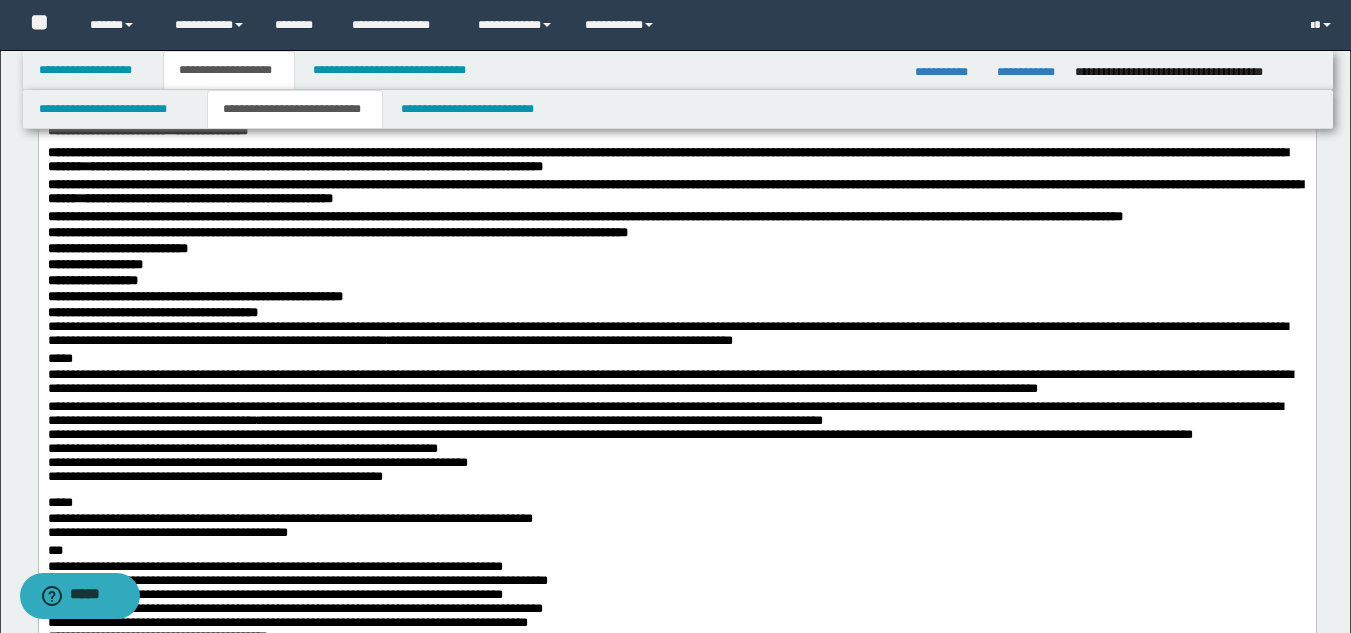 click on "**********" at bounding box center (676, 448) 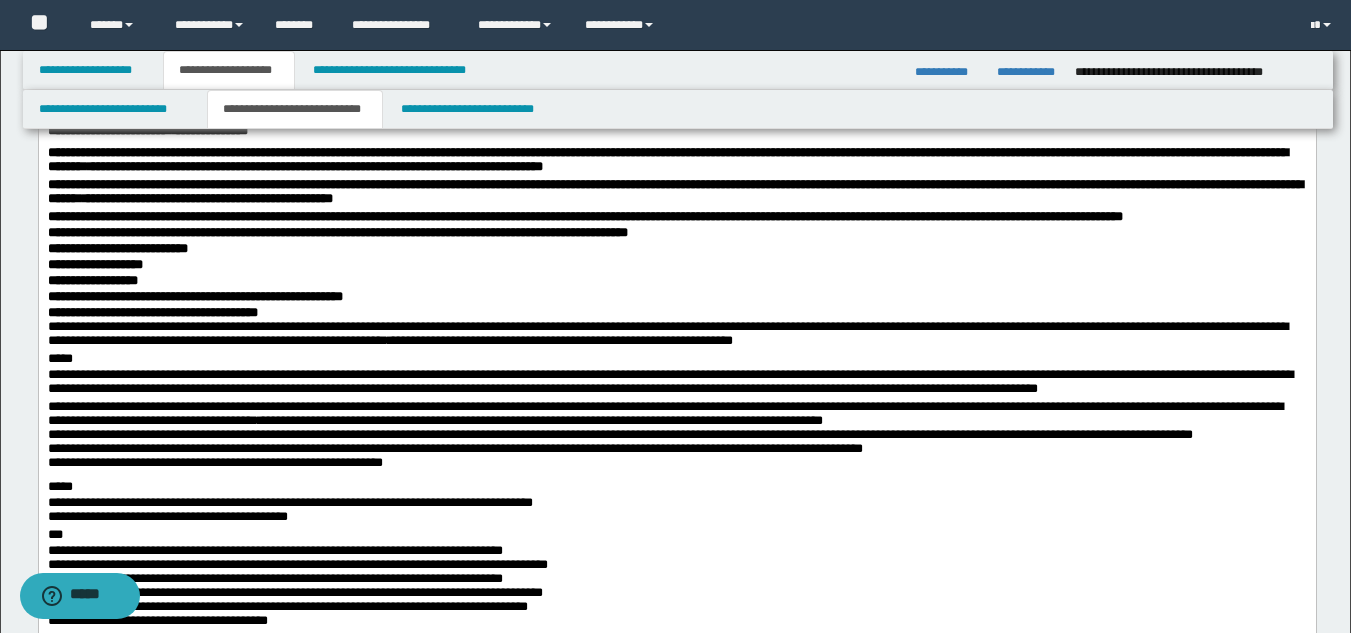 click on "**********" at bounding box center [676, 440] 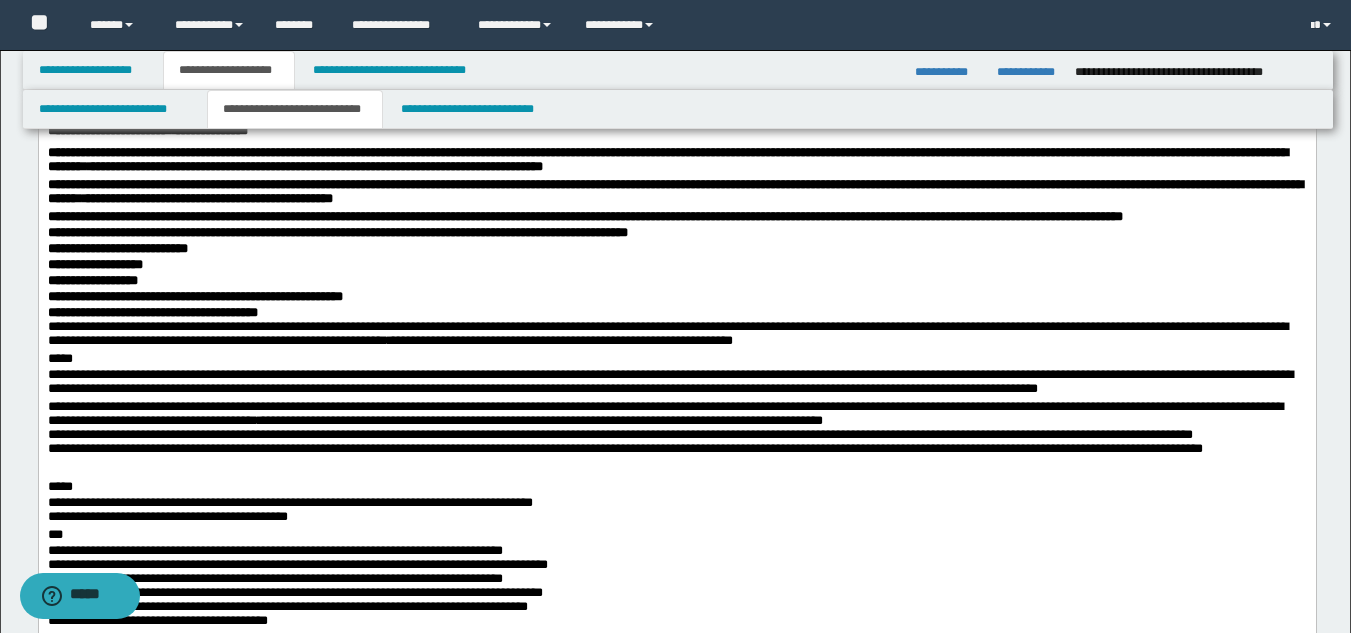 click on "*****" at bounding box center [676, 488] 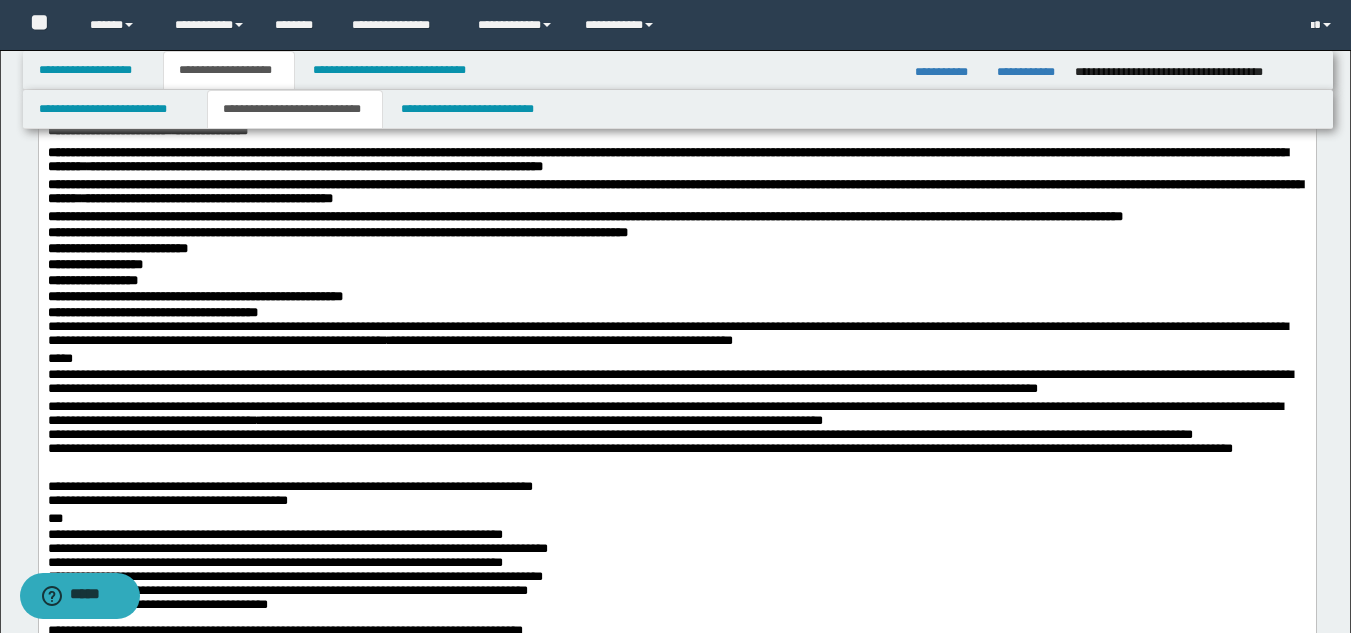 click on "**********" at bounding box center [676, 496] 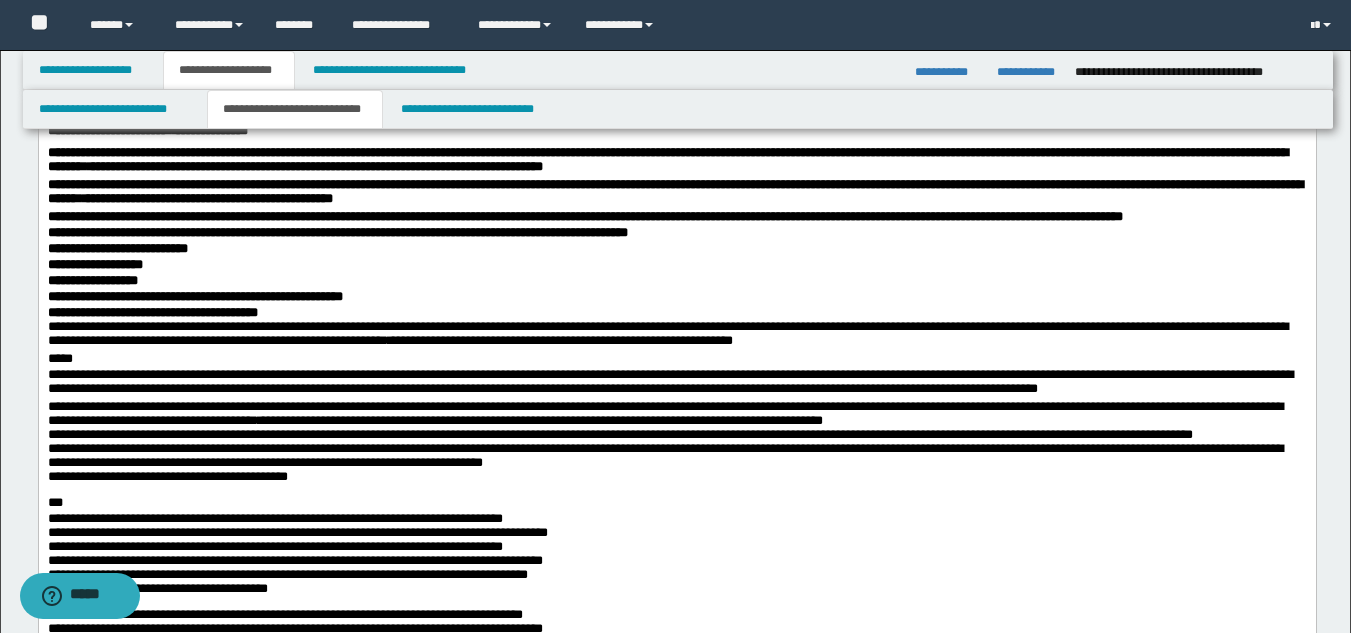 click on "**********" at bounding box center (676, 448) 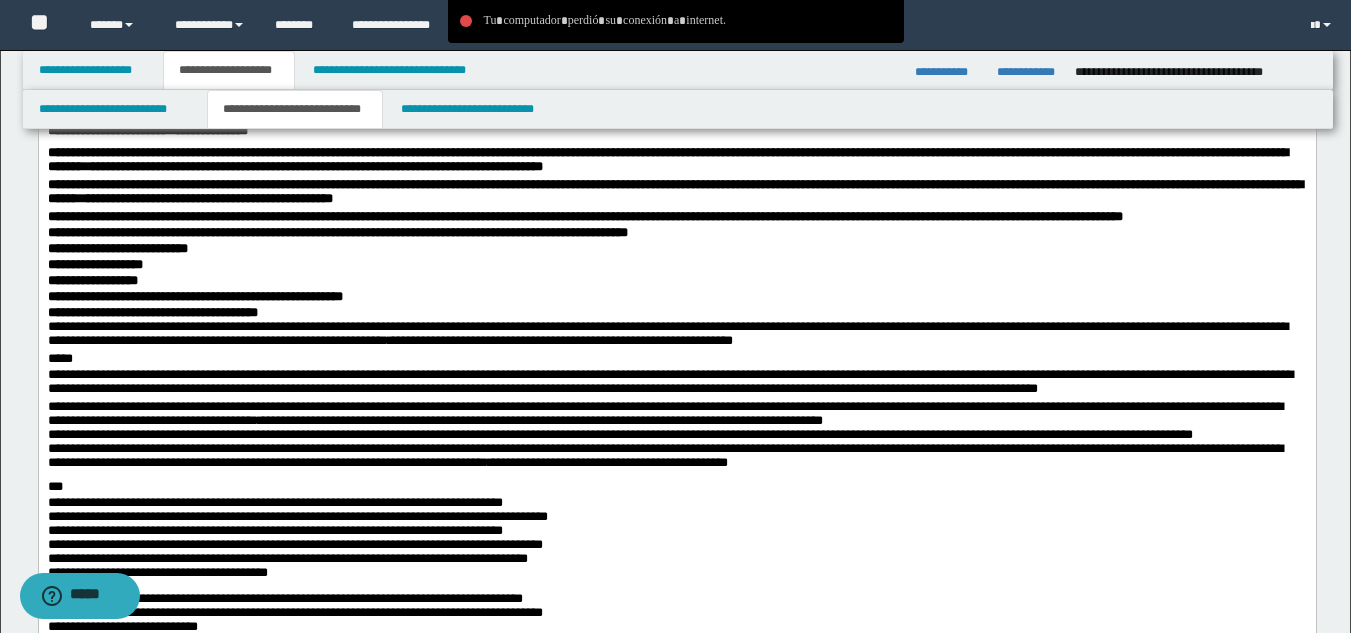 click on "***" at bounding box center (676, 488) 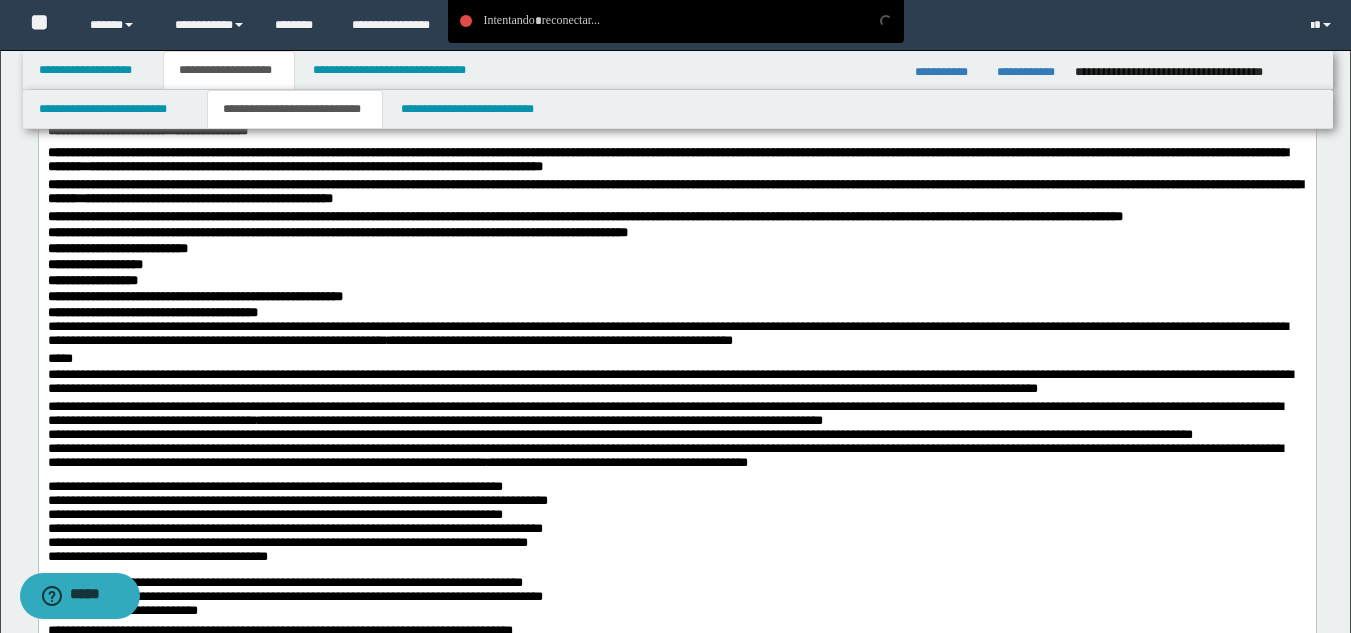 click on "**********" at bounding box center (676, 528) 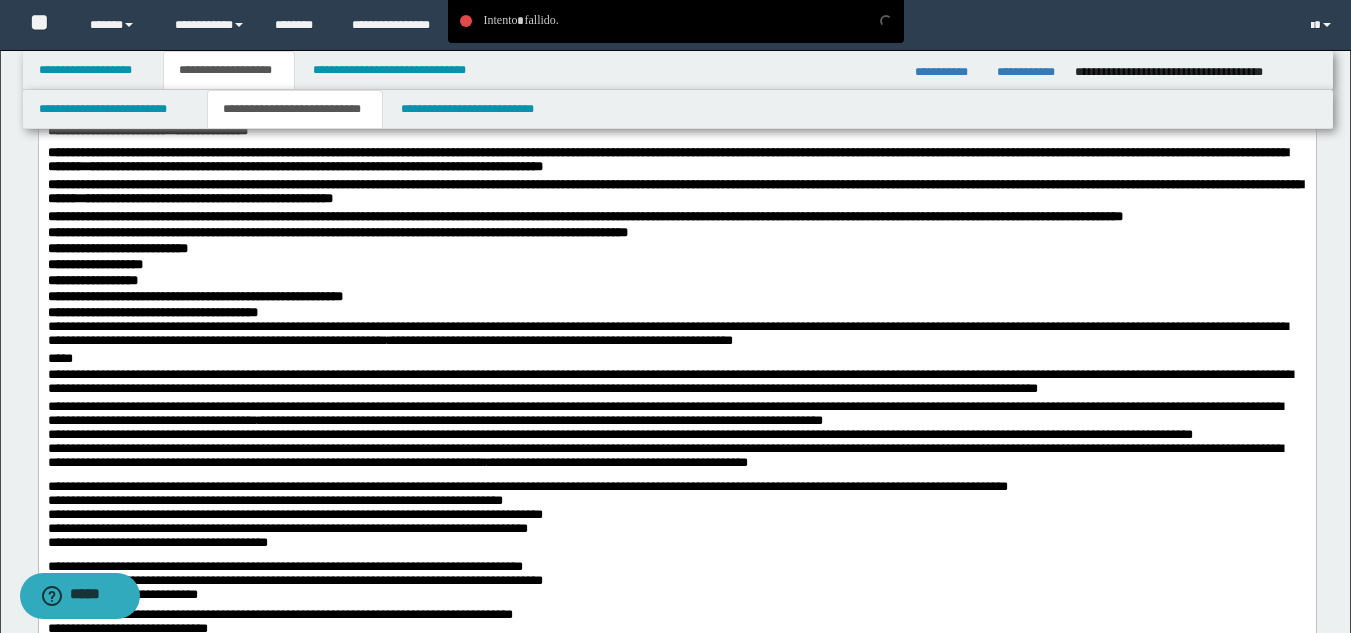 click on "**********" at bounding box center [676, 520] 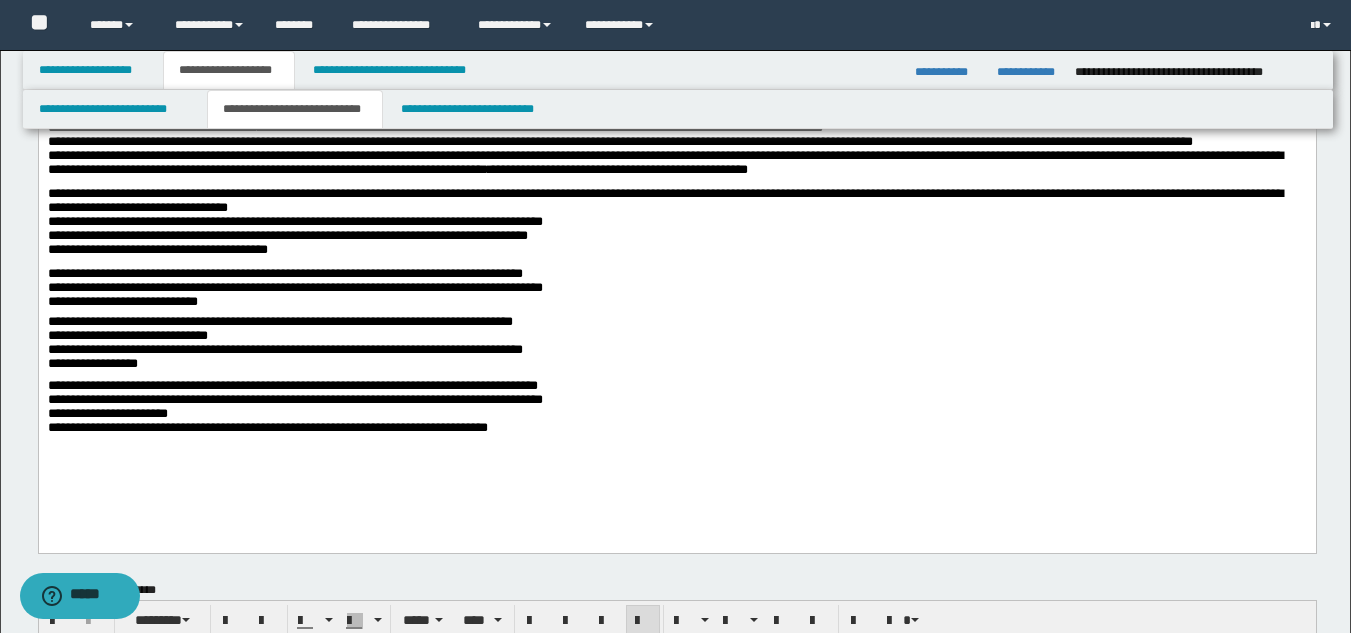 scroll, scrollTop: 1500, scrollLeft: 0, axis: vertical 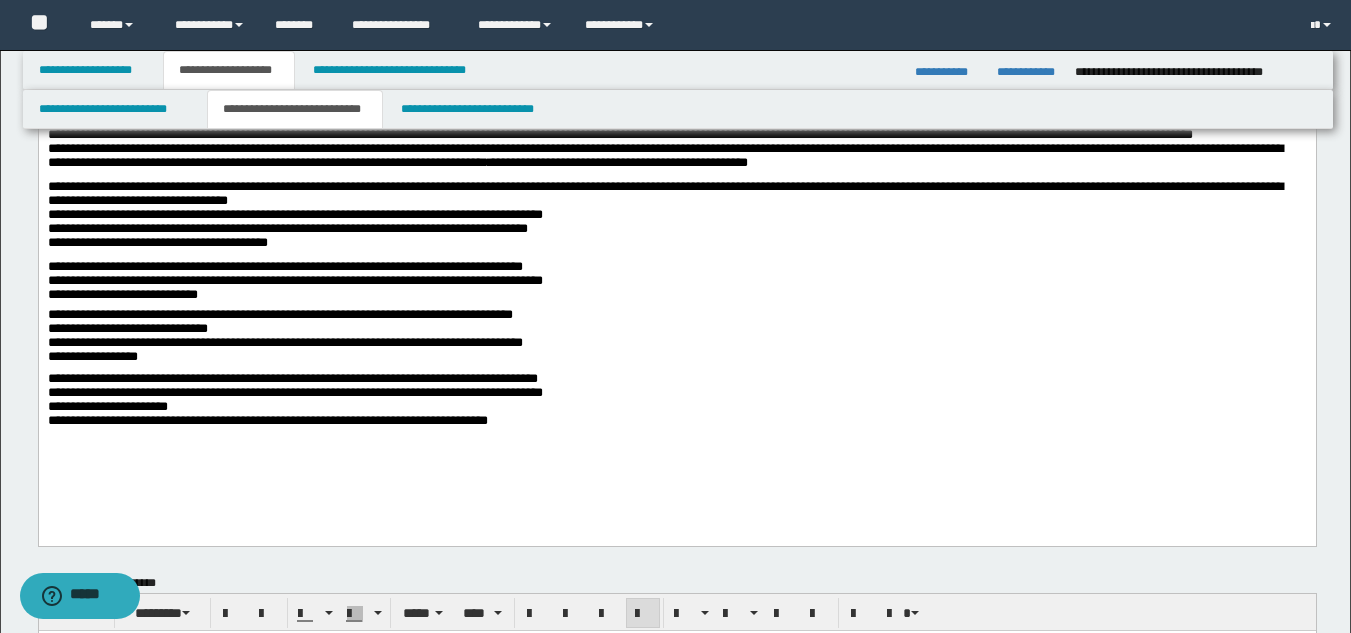 click on "**********" at bounding box center (676, 220) 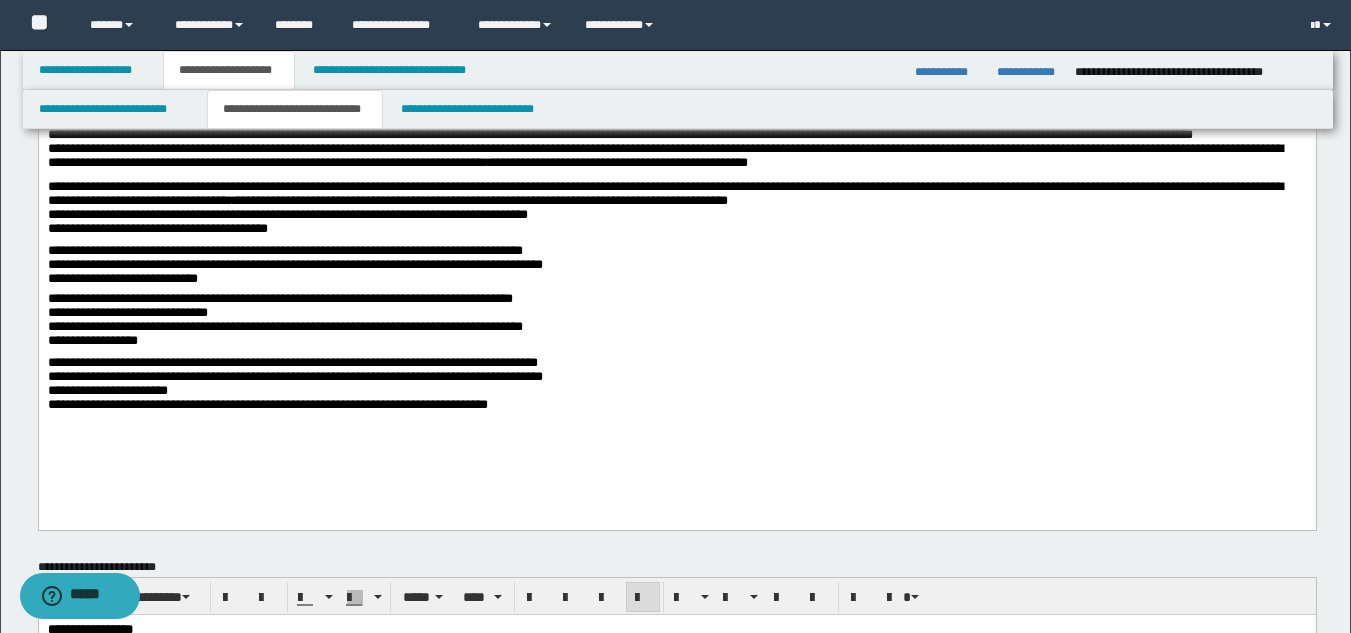 click on "**********" at bounding box center (676, 212) 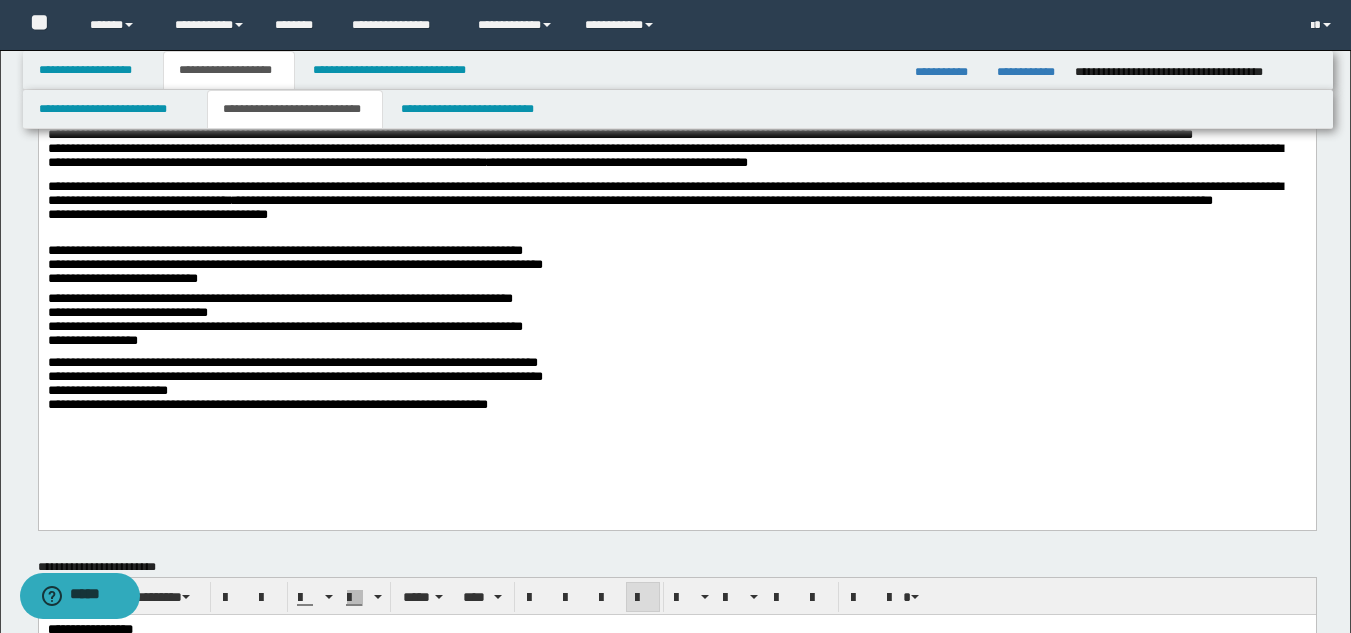 click on "**********" at bounding box center [676, -403] 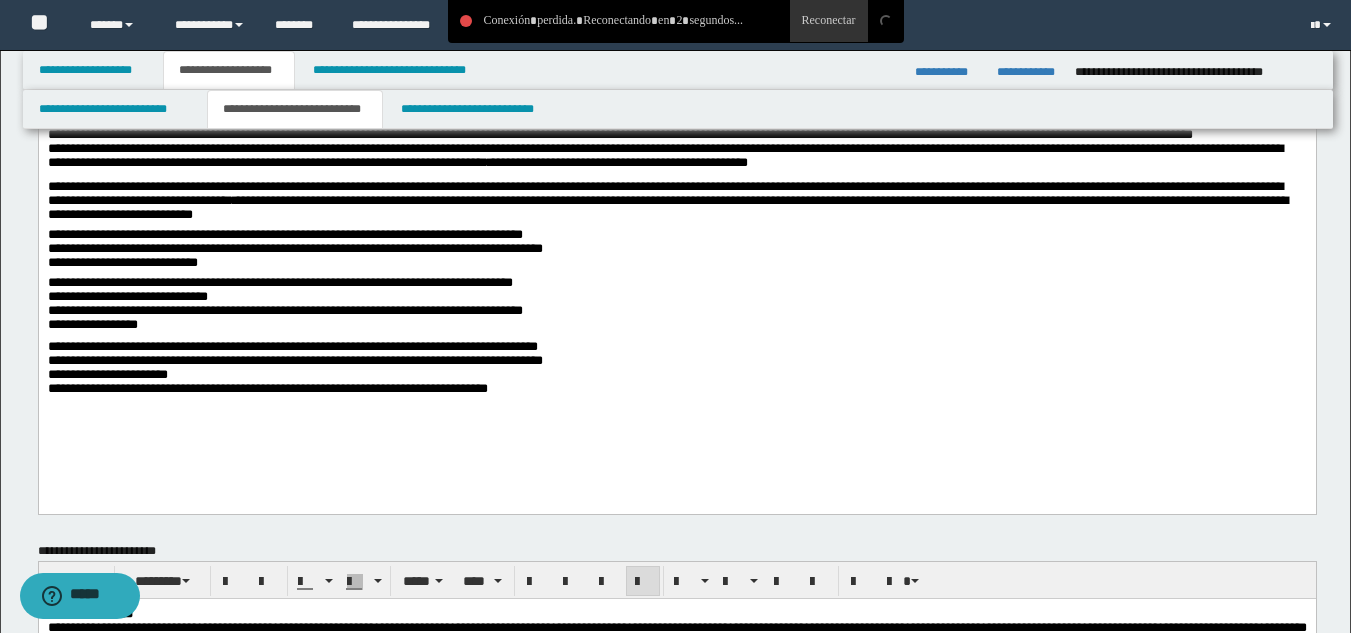 click on "**********" at bounding box center (676, -411) 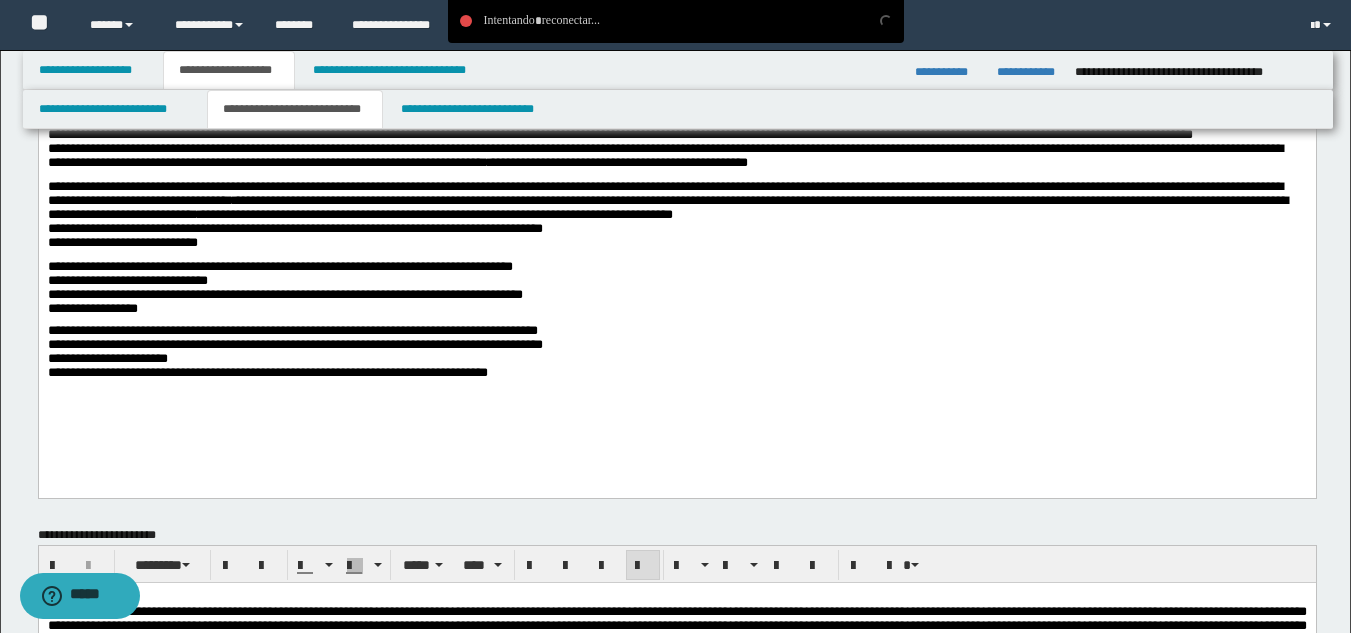 click on "**********" at bounding box center [676, -419] 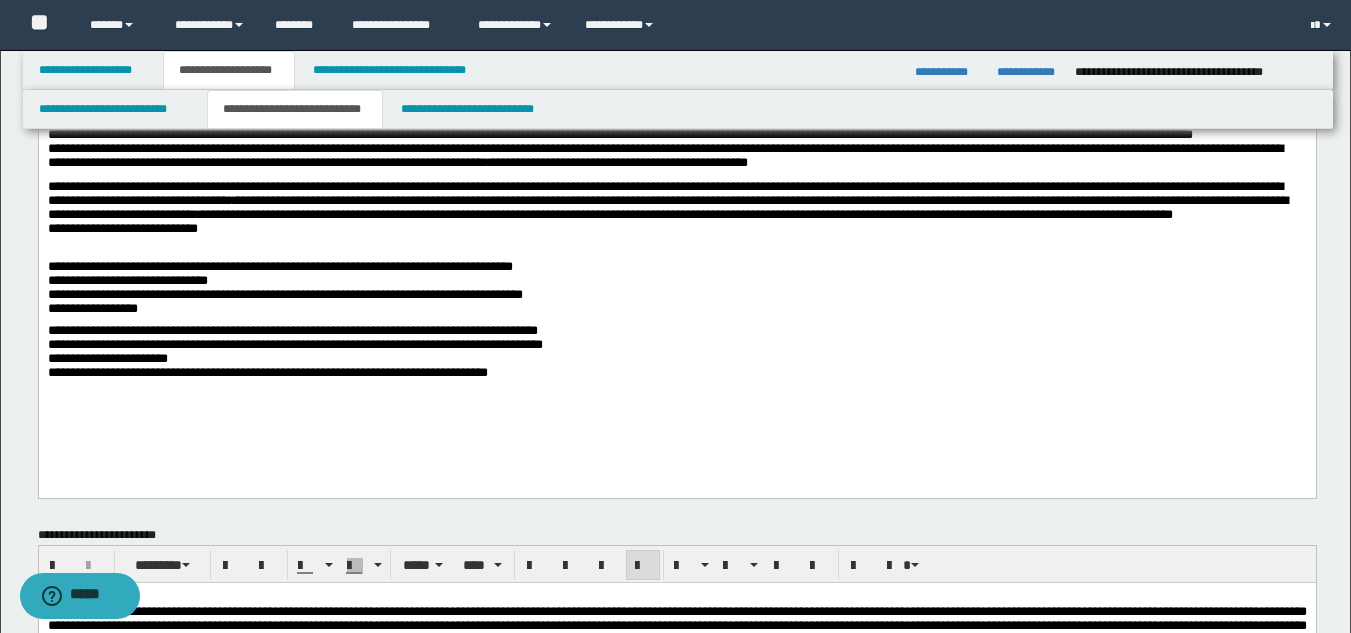 click on "**********" at bounding box center [676, 220] 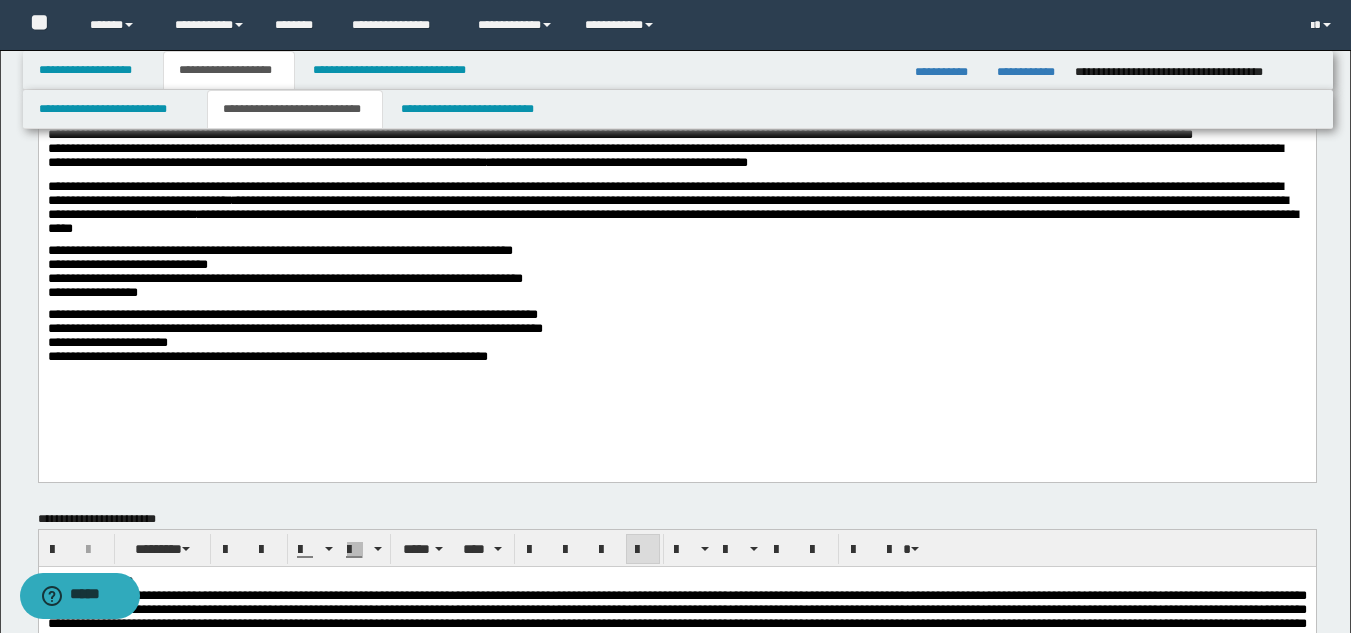 click on "**********" at bounding box center [676, 276] 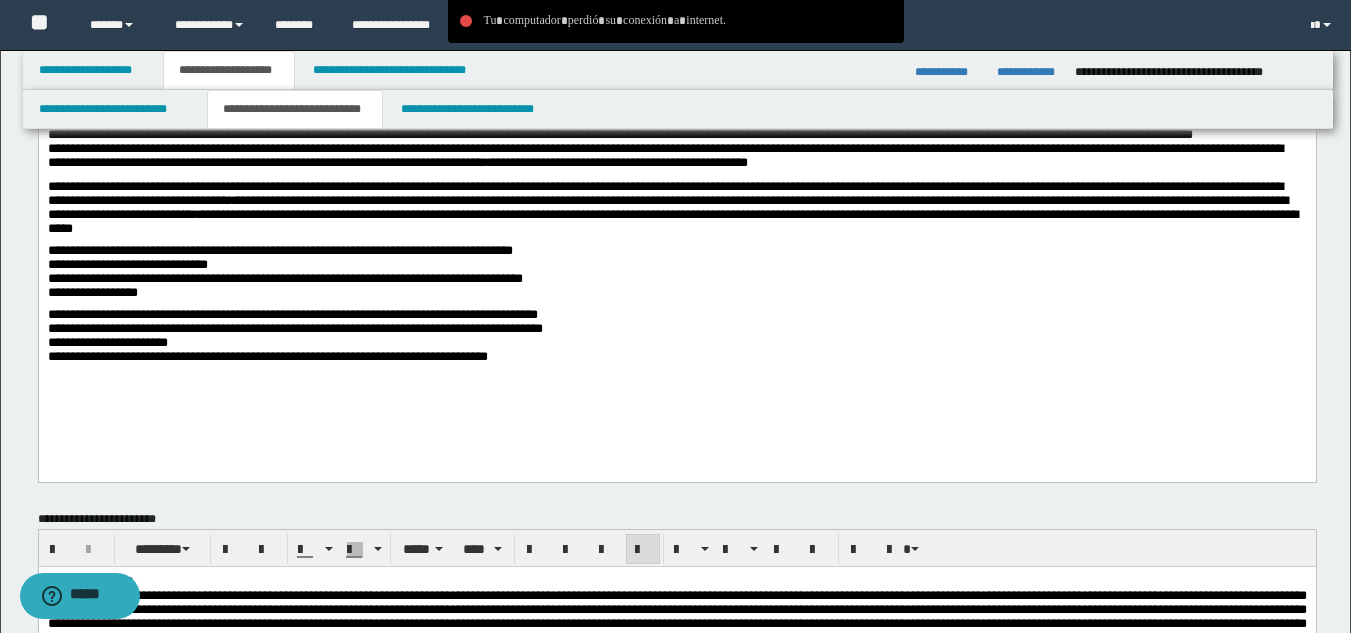 click on "**********" at bounding box center (676, -427) 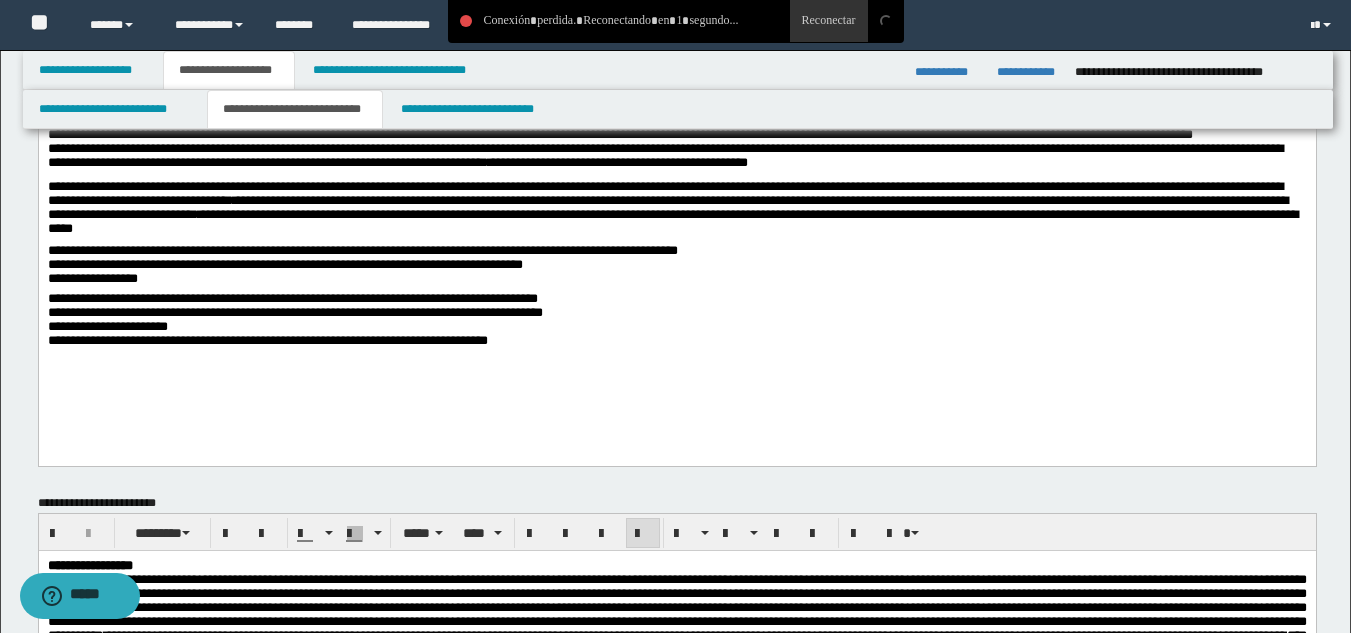 click on "**********" at bounding box center (676, -435) 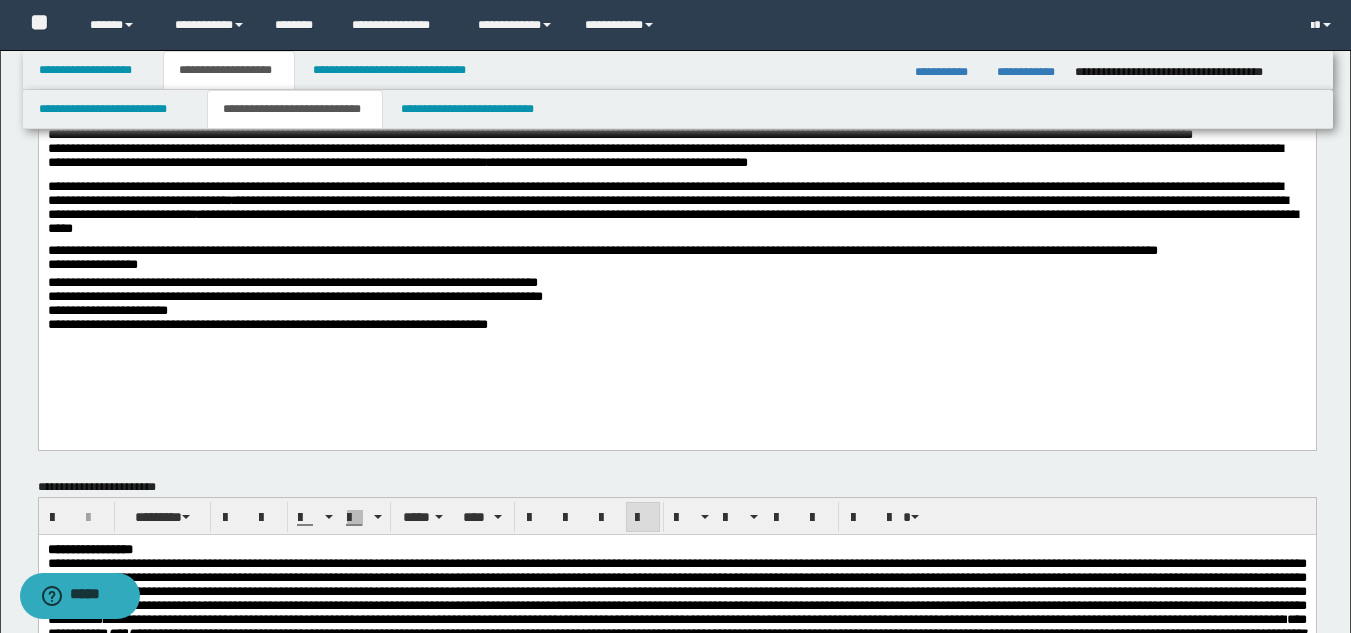 click on "**********" at bounding box center [676, -443] 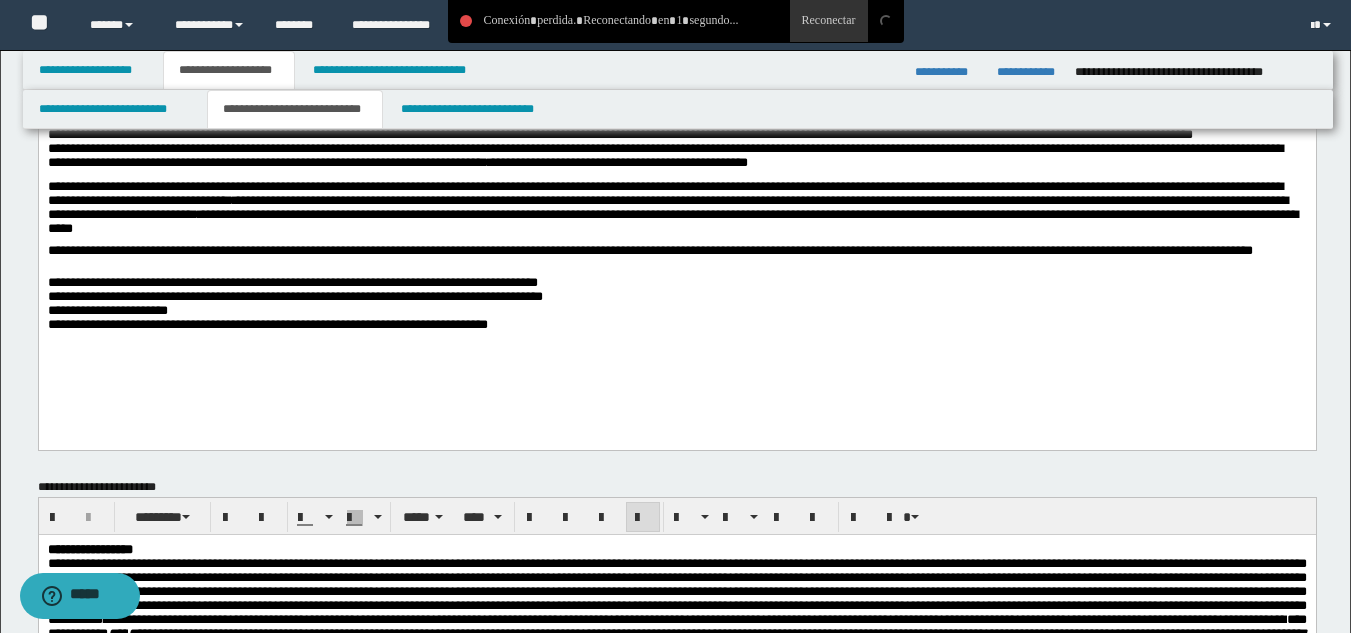 drag, startPoint x: 580, startPoint y: 256, endPoint x: 540, endPoint y: 369, distance: 119.870766 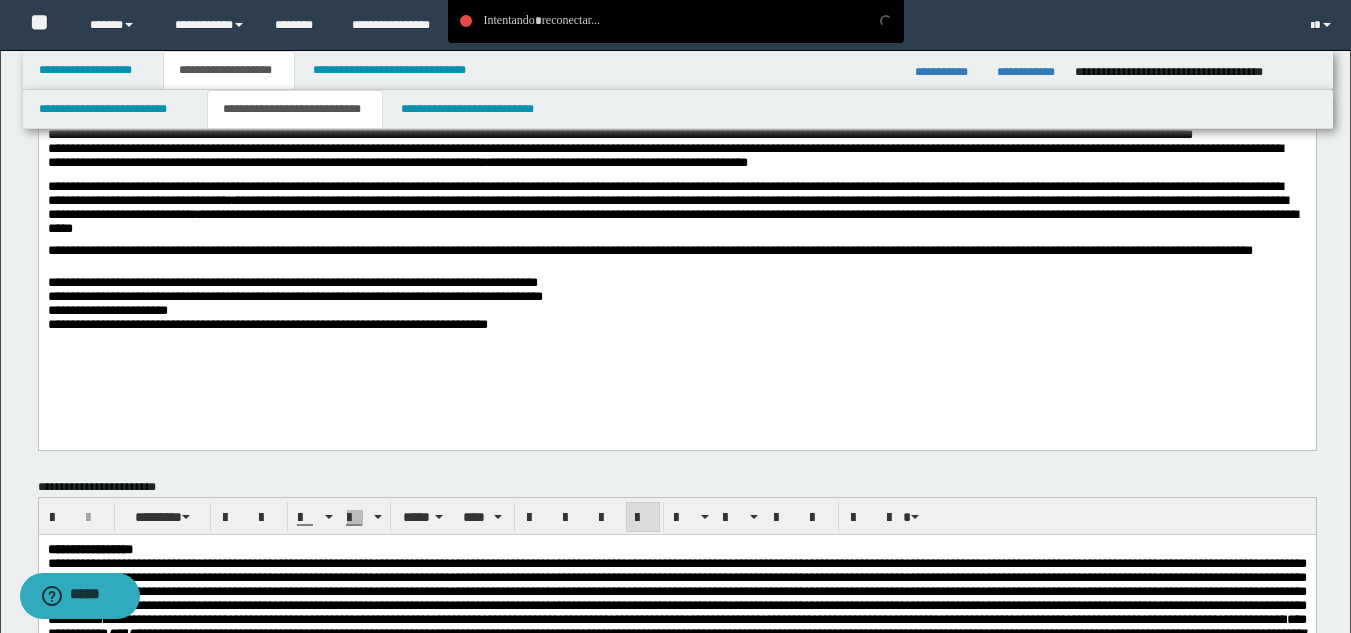 click on "**********" at bounding box center (676, 260) 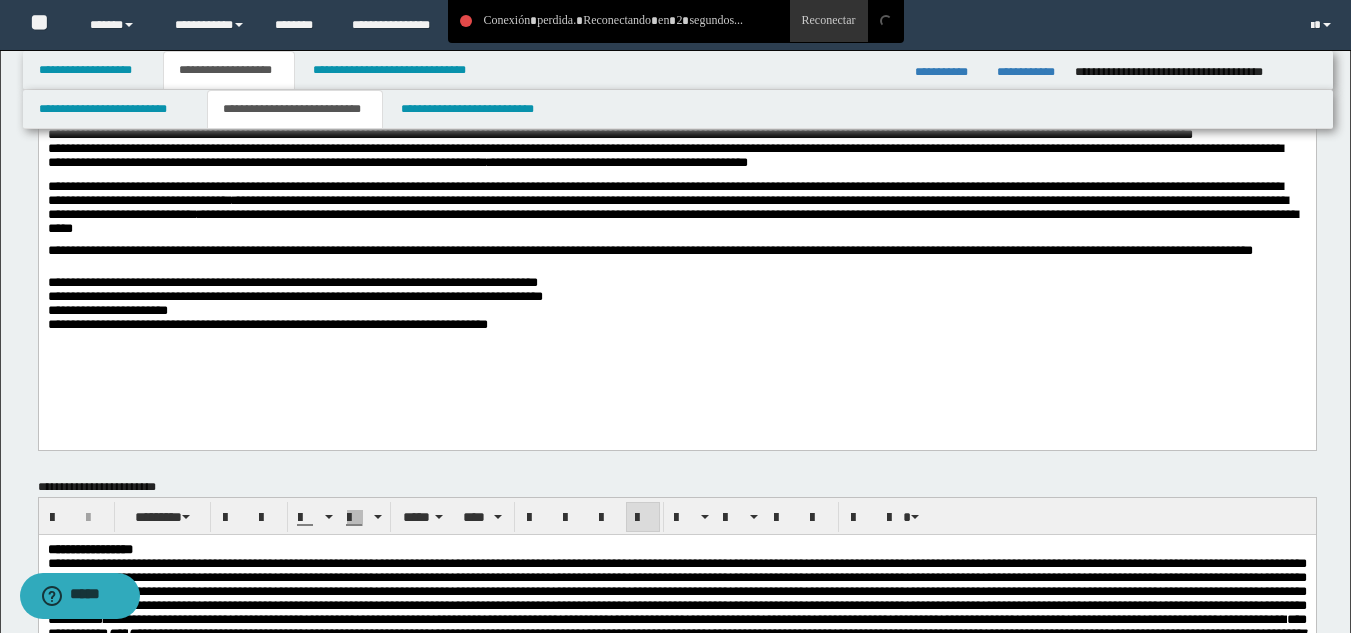 click on "**********" at bounding box center [676, 308] 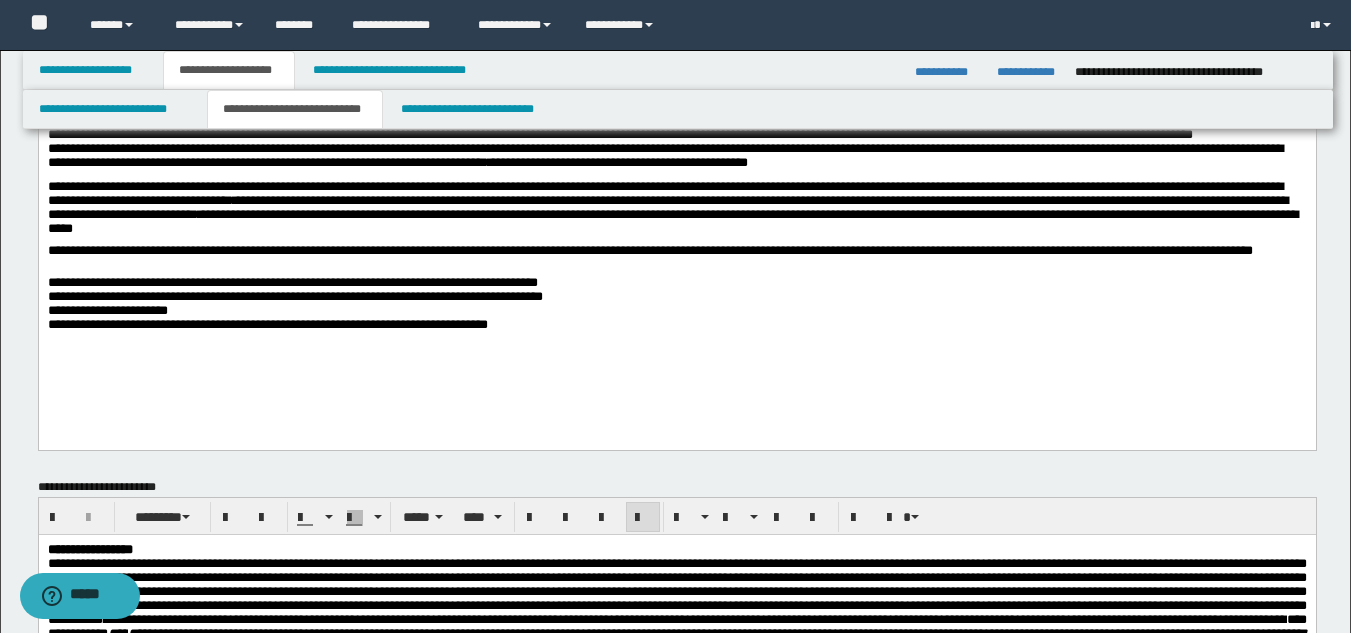 click on "**********" at bounding box center [676, 212] 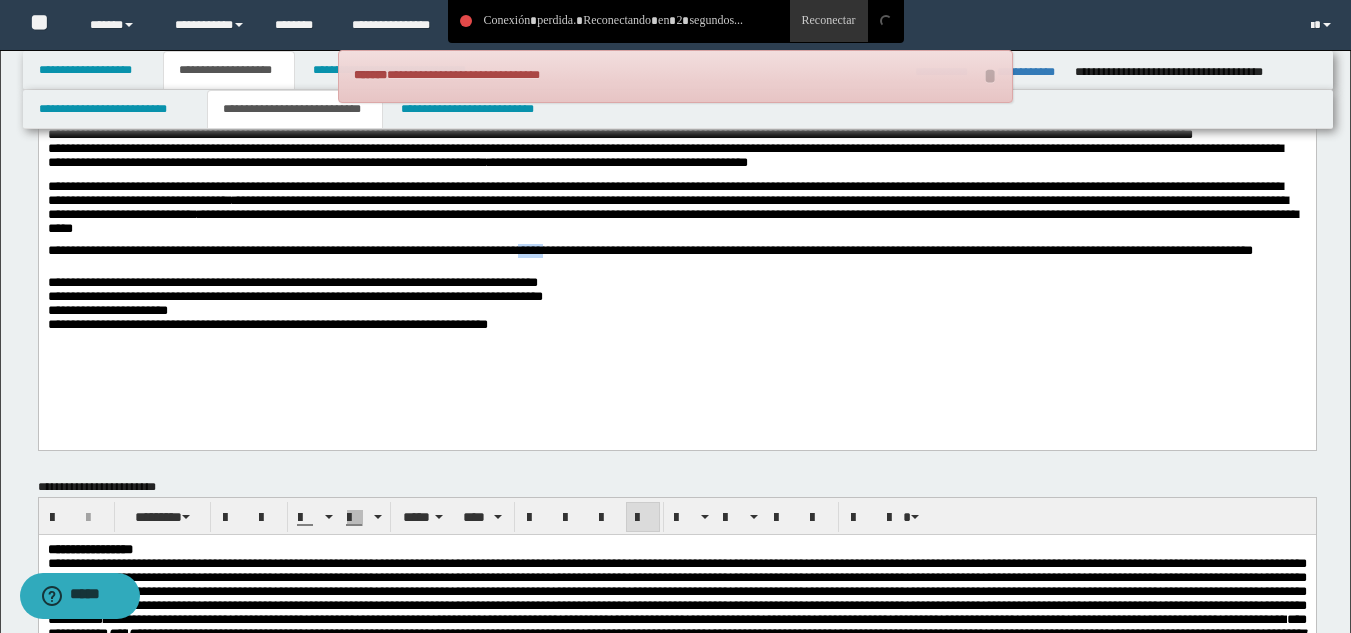 drag, startPoint x: 557, startPoint y: 255, endPoint x: 586, endPoint y: 257, distance: 29.068884 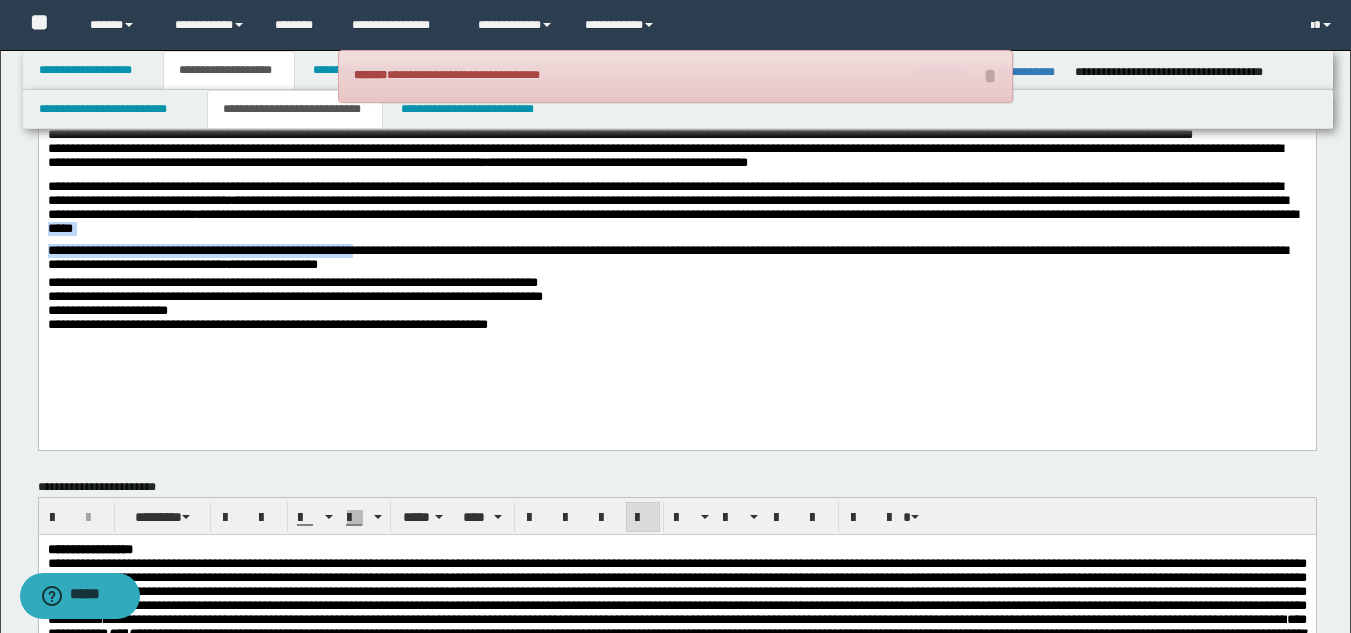 drag, startPoint x: 343, startPoint y: 236, endPoint x: 379, endPoint y: 254, distance: 40.24922 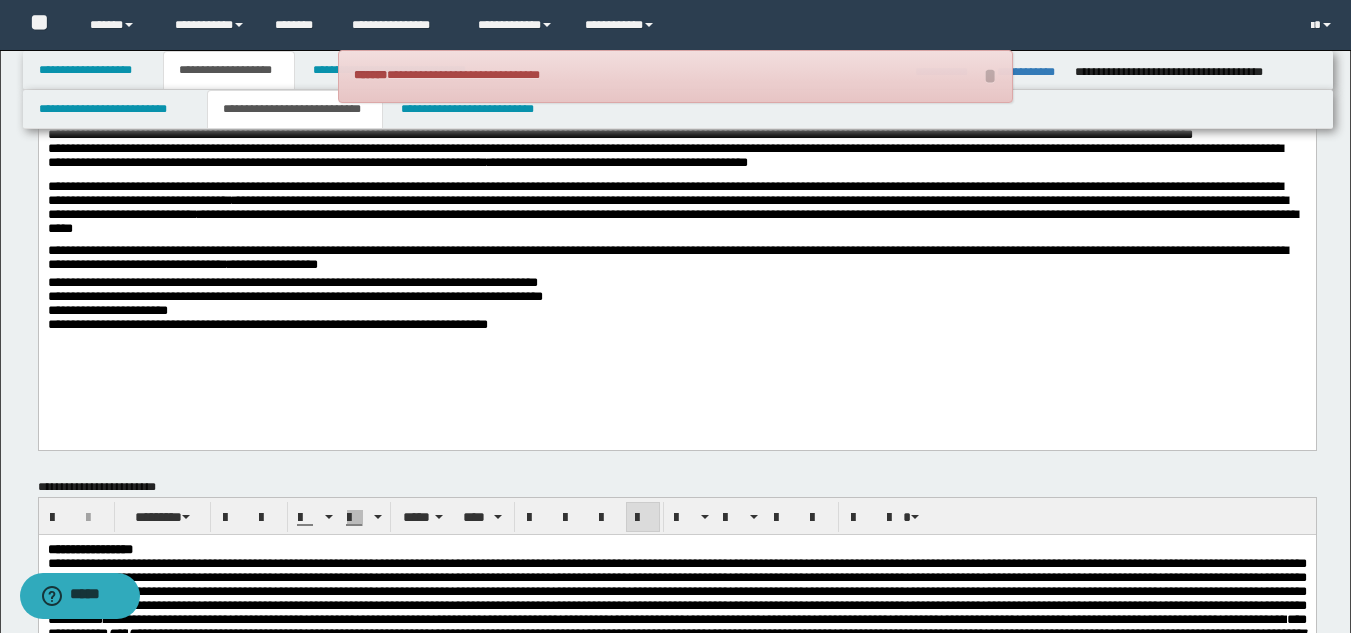 click on "**********" at bounding box center (676, 212) 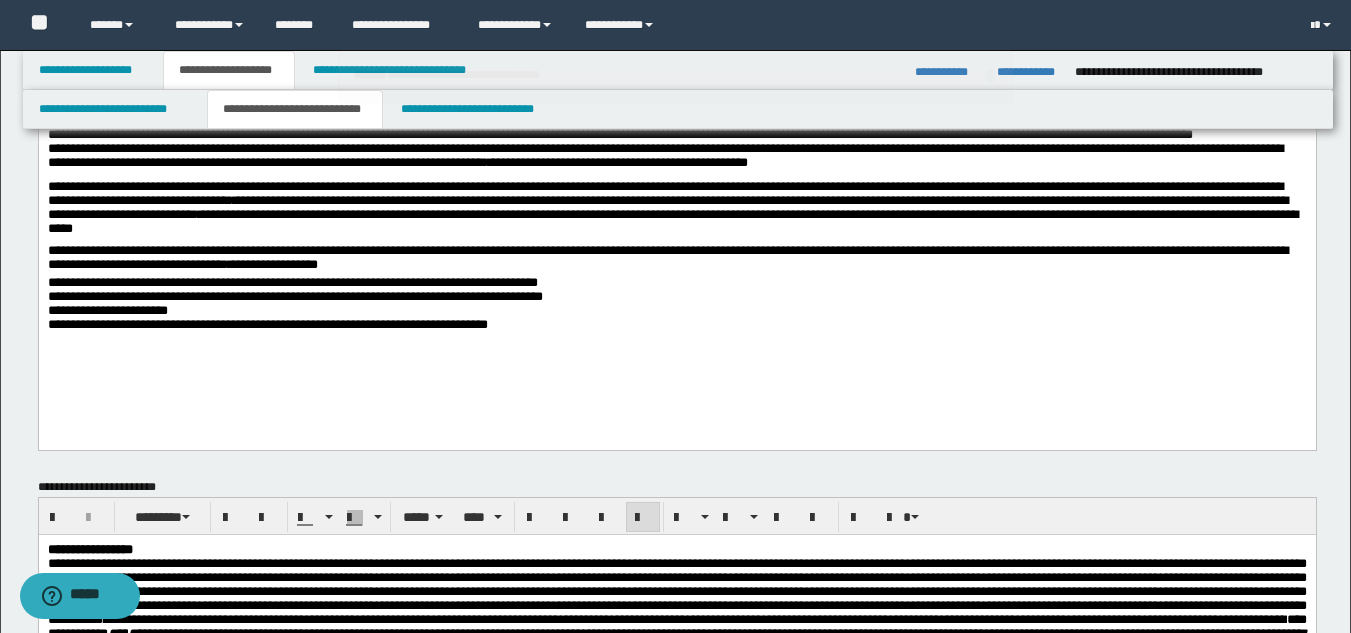 click on "**********" at bounding box center (676, 212) 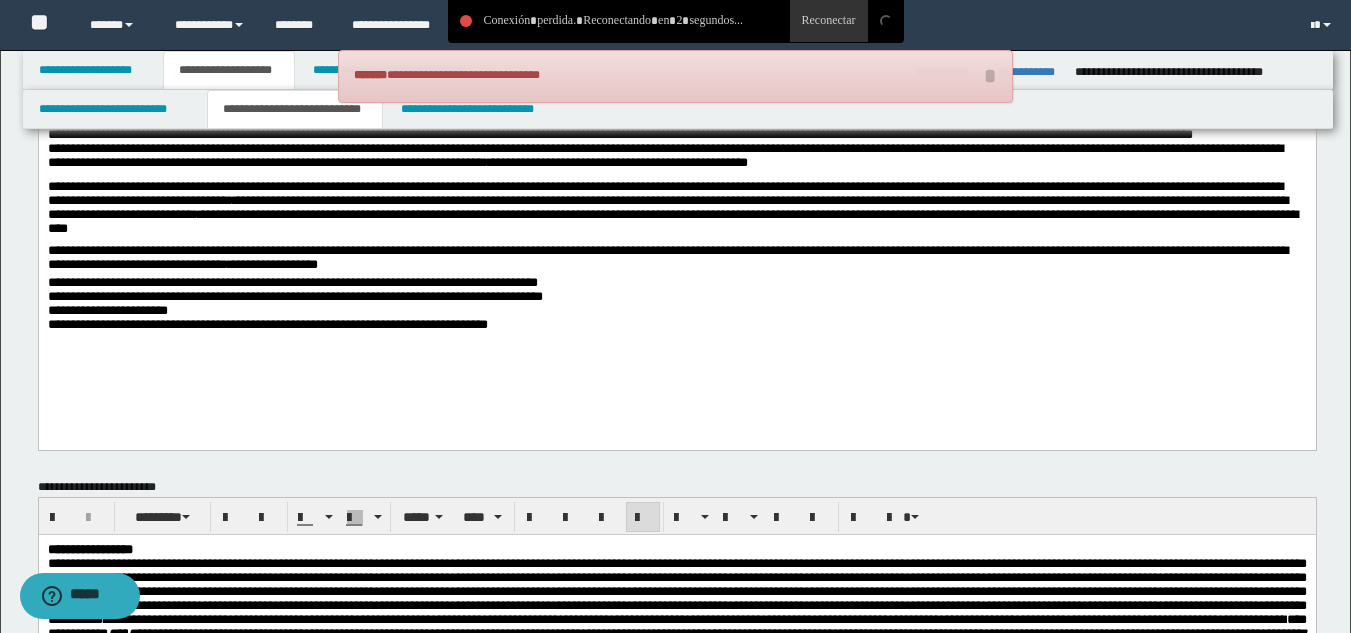 click on "**********" at bounding box center (676, 308) 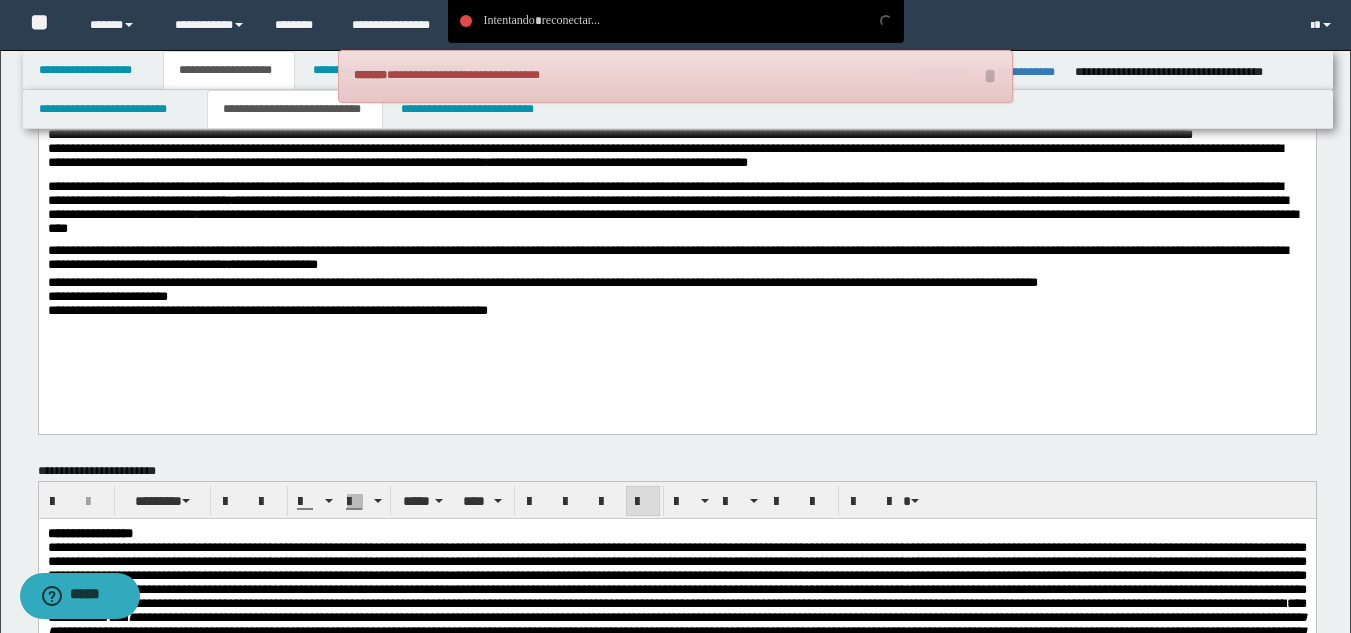 click on "**********" at bounding box center [676, 300] 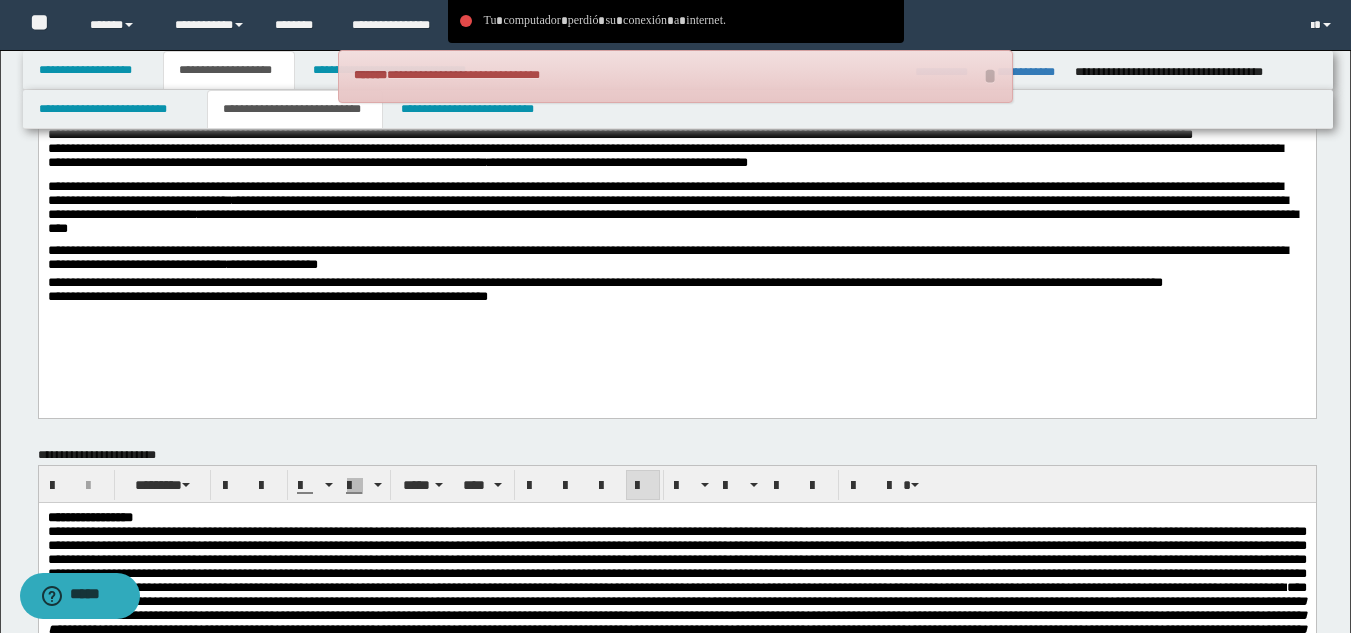 click on "**********" at bounding box center (676, -459) 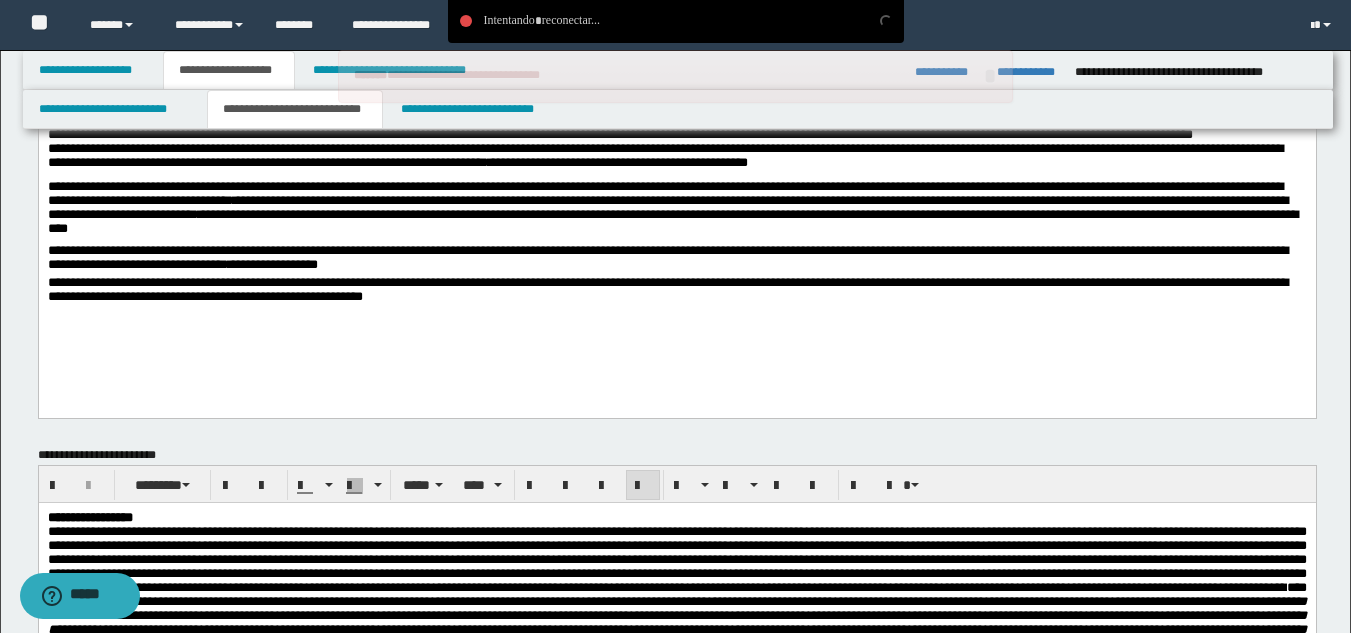 drag, startPoint x: 194, startPoint y: 296, endPoint x: 102, endPoint y: 353, distance: 108.226616 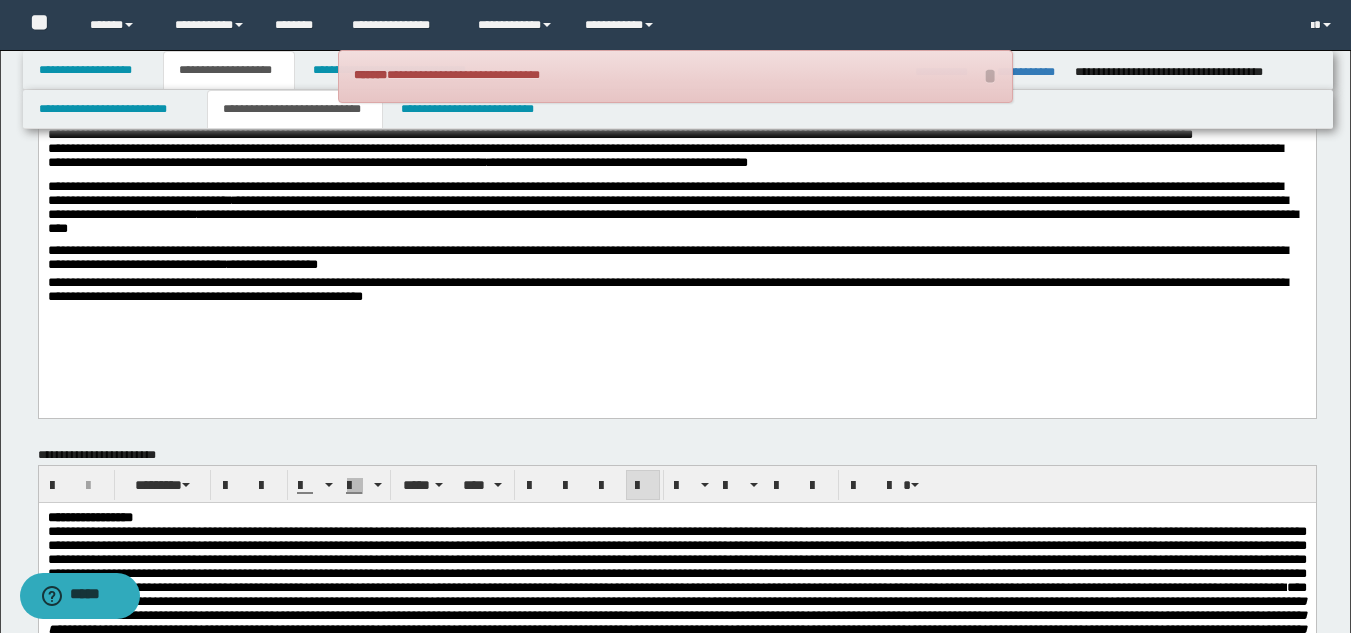 click on "**********" at bounding box center [676, 292] 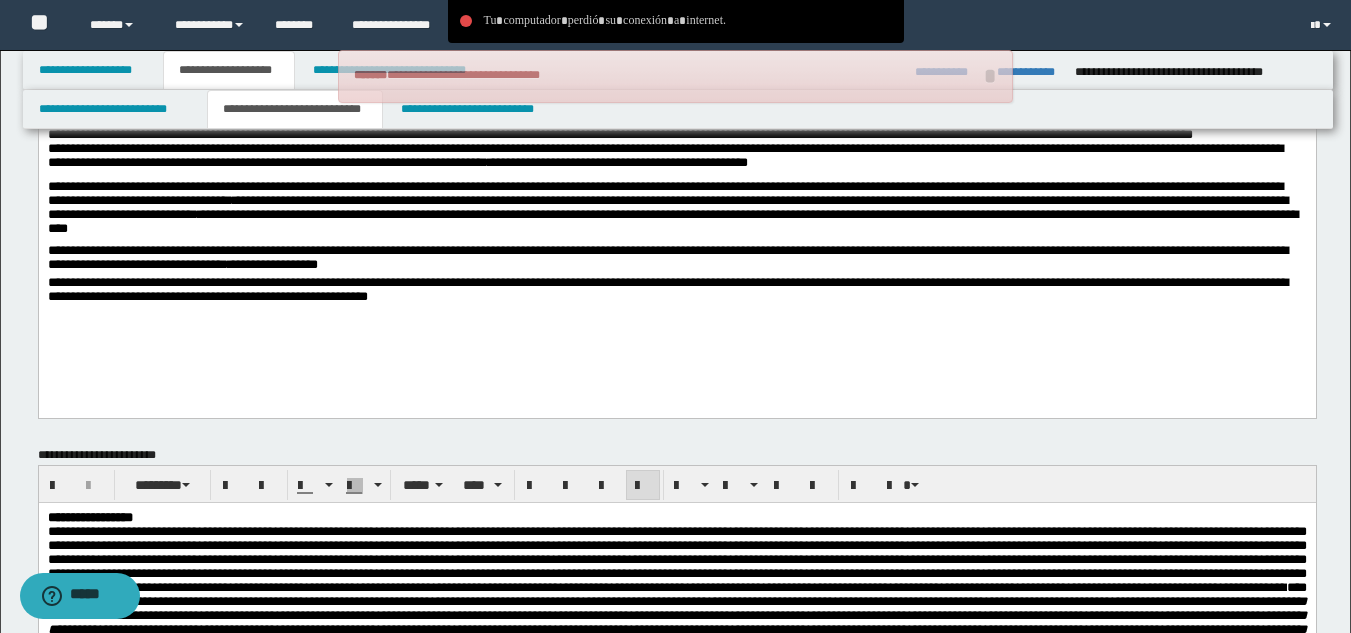 click on "**********" at bounding box center [676, 292] 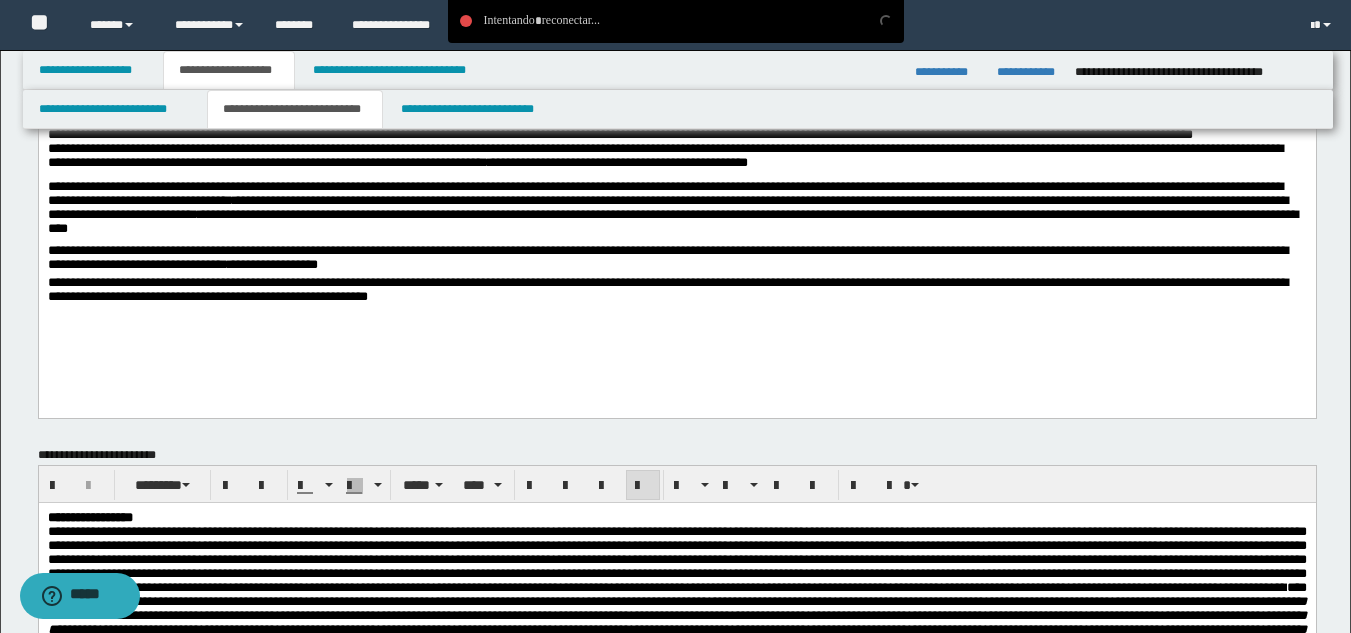 click on "**********" at bounding box center (676, -459) 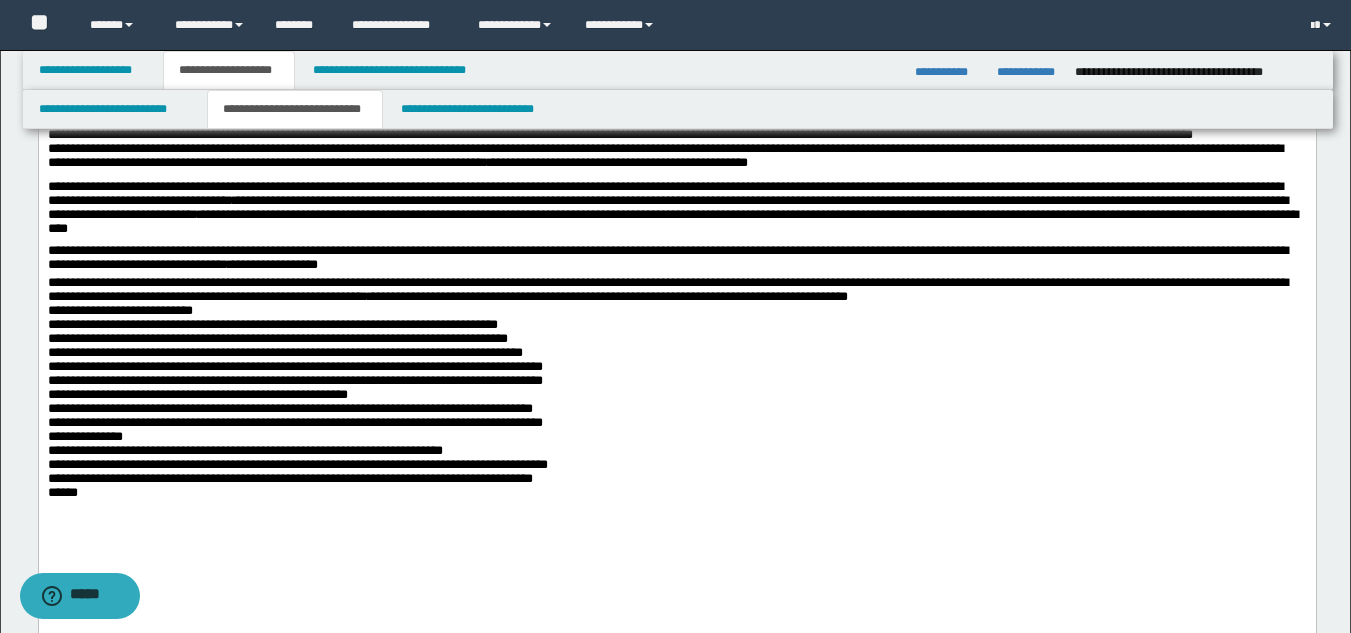click on "**********" at bounding box center (676, 404) 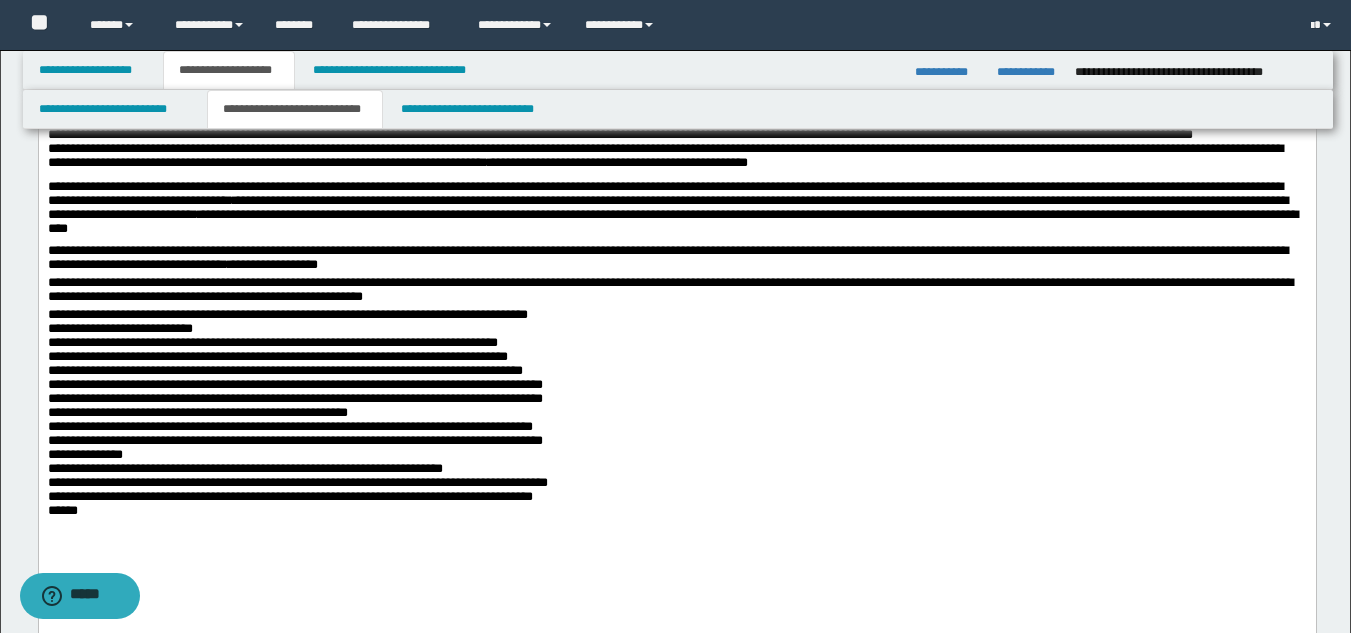 click on "**********" at bounding box center (676, 428) 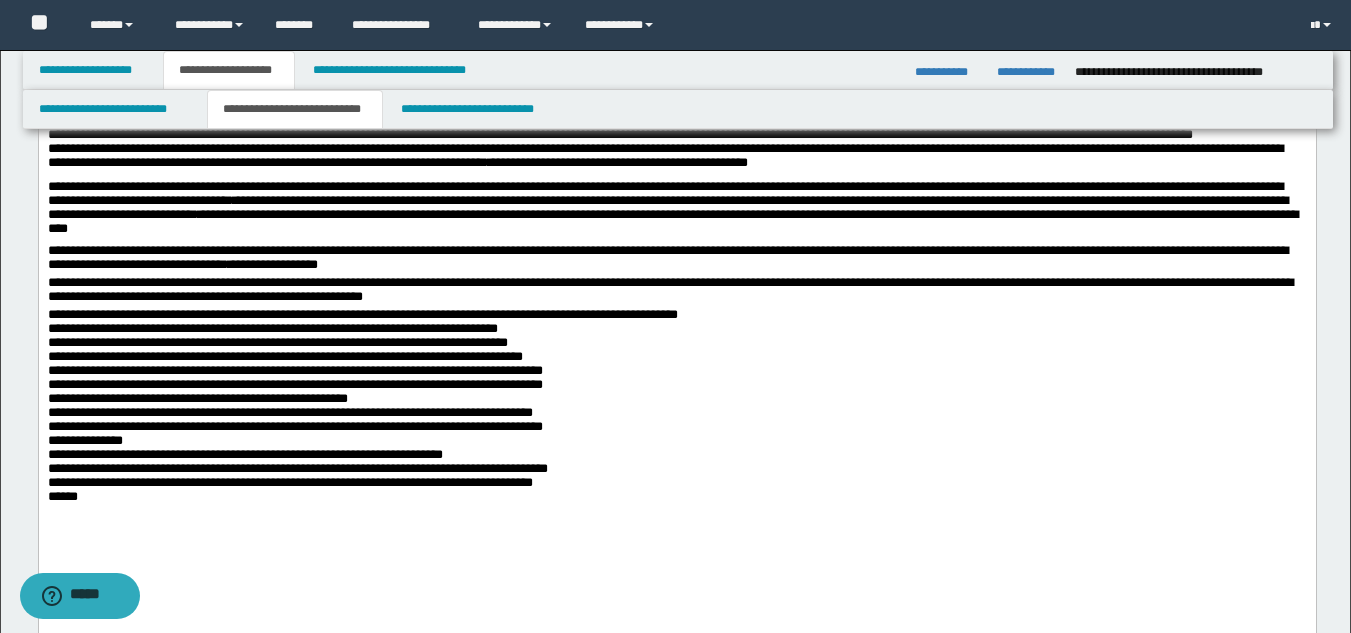 click on "**********" at bounding box center [676, 420] 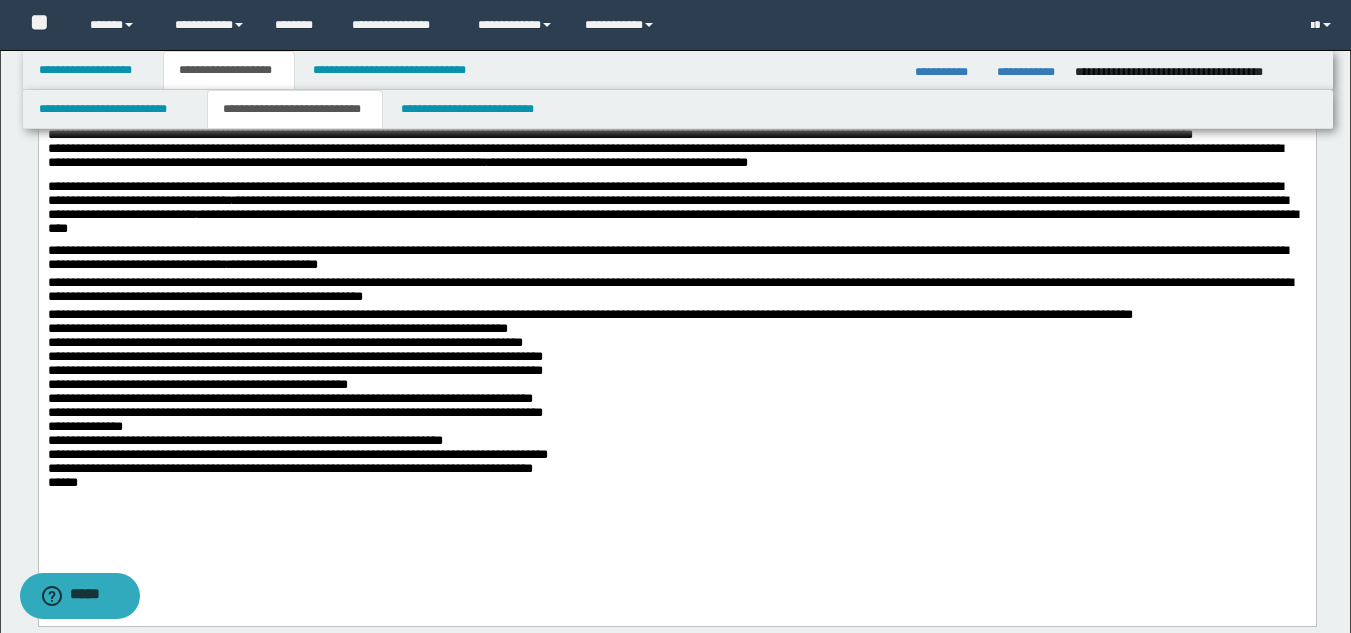 drag, startPoint x: 760, startPoint y: 316, endPoint x: 730, endPoint y: 406, distance: 94.86833 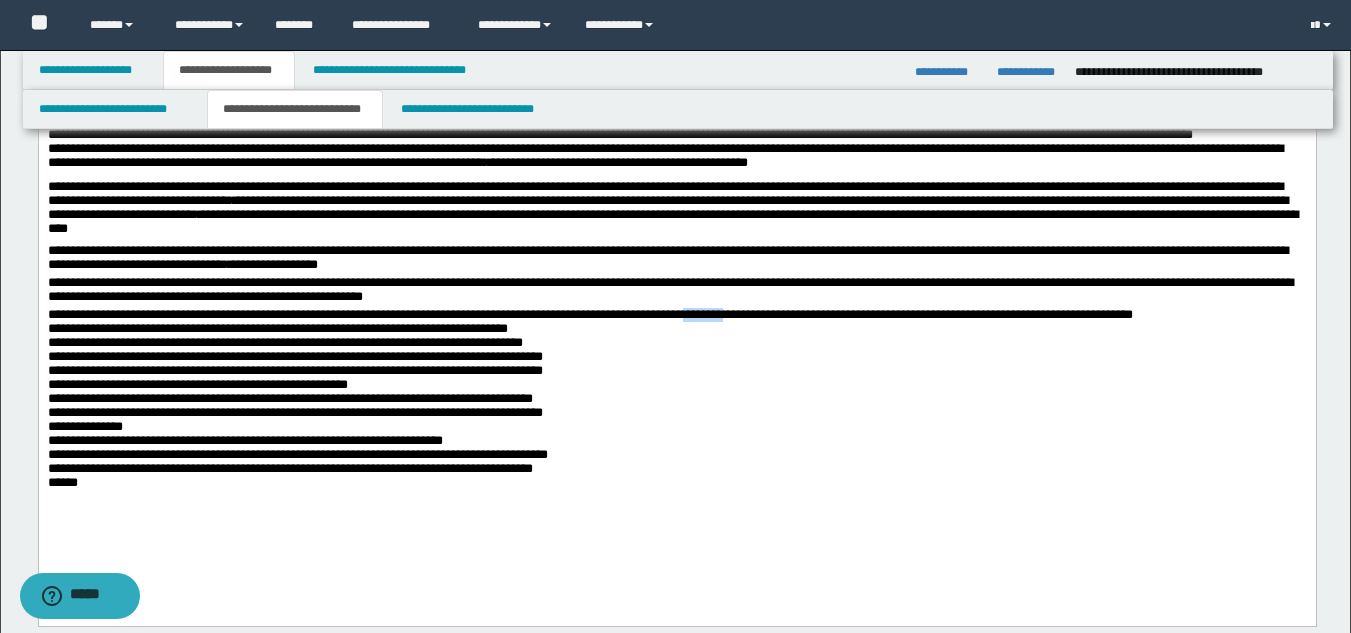 drag, startPoint x: 744, startPoint y: 320, endPoint x: 795, endPoint y: 321, distance: 51.009804 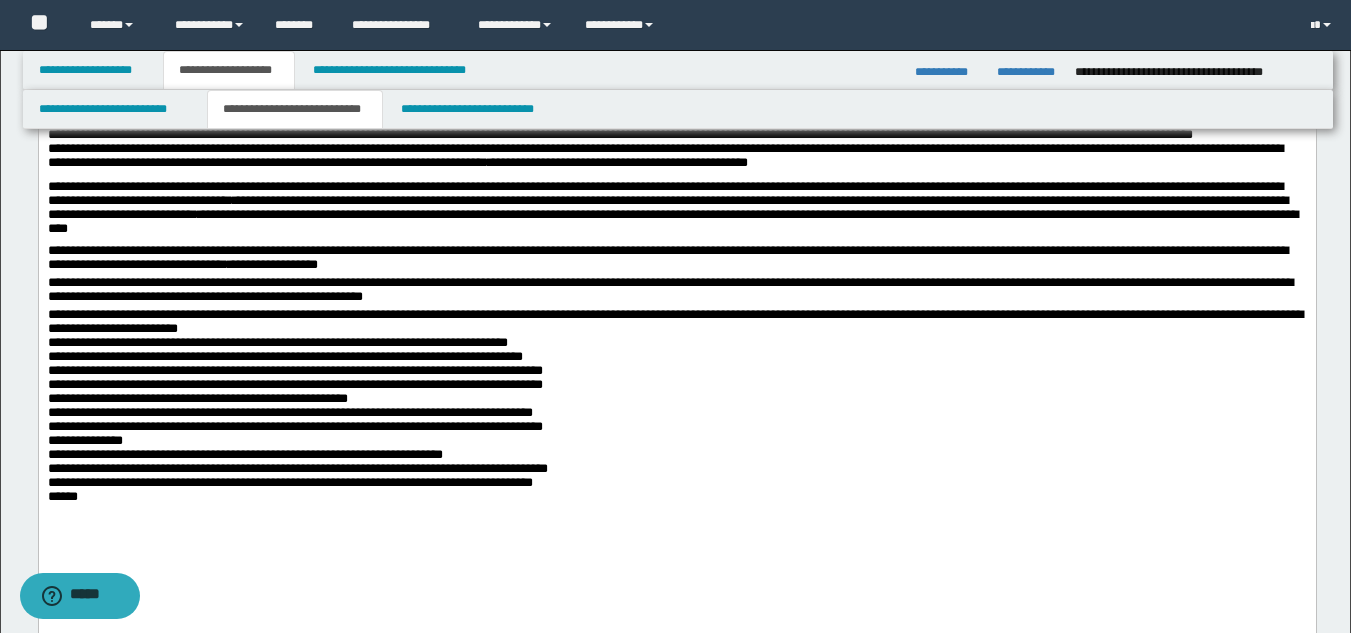 click on "**********" at bounding box center (676, 420) 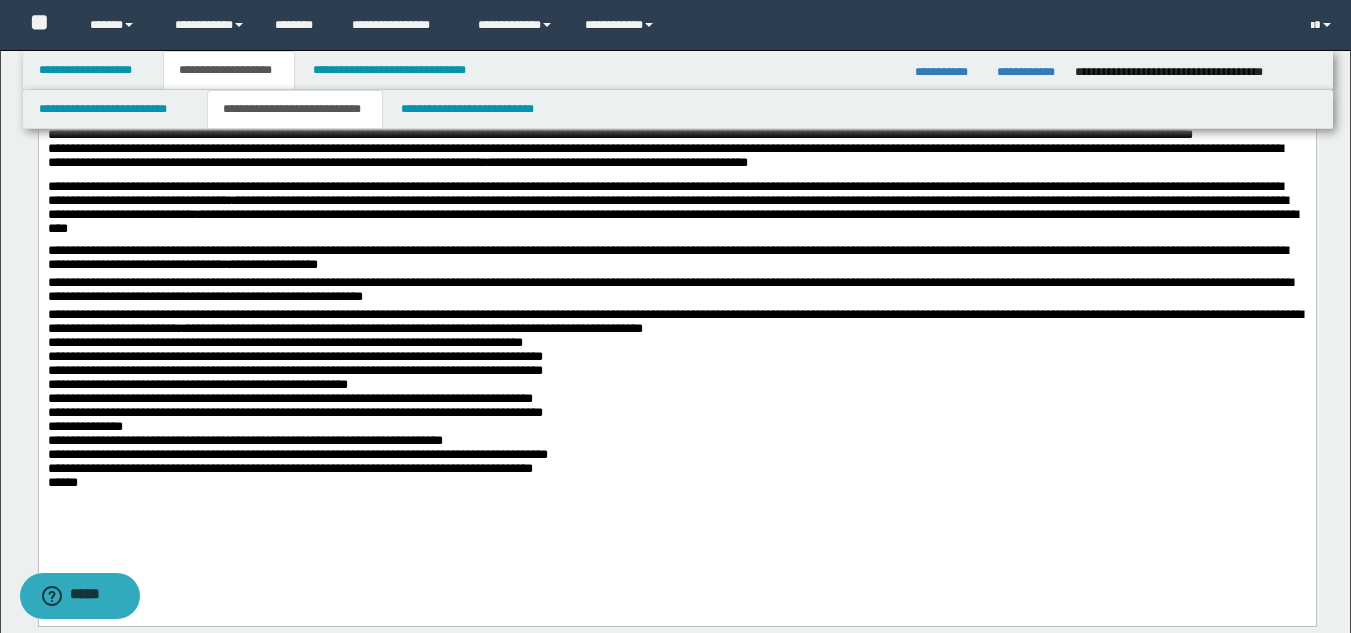 click on "**********" at bounding box center (676, 412) 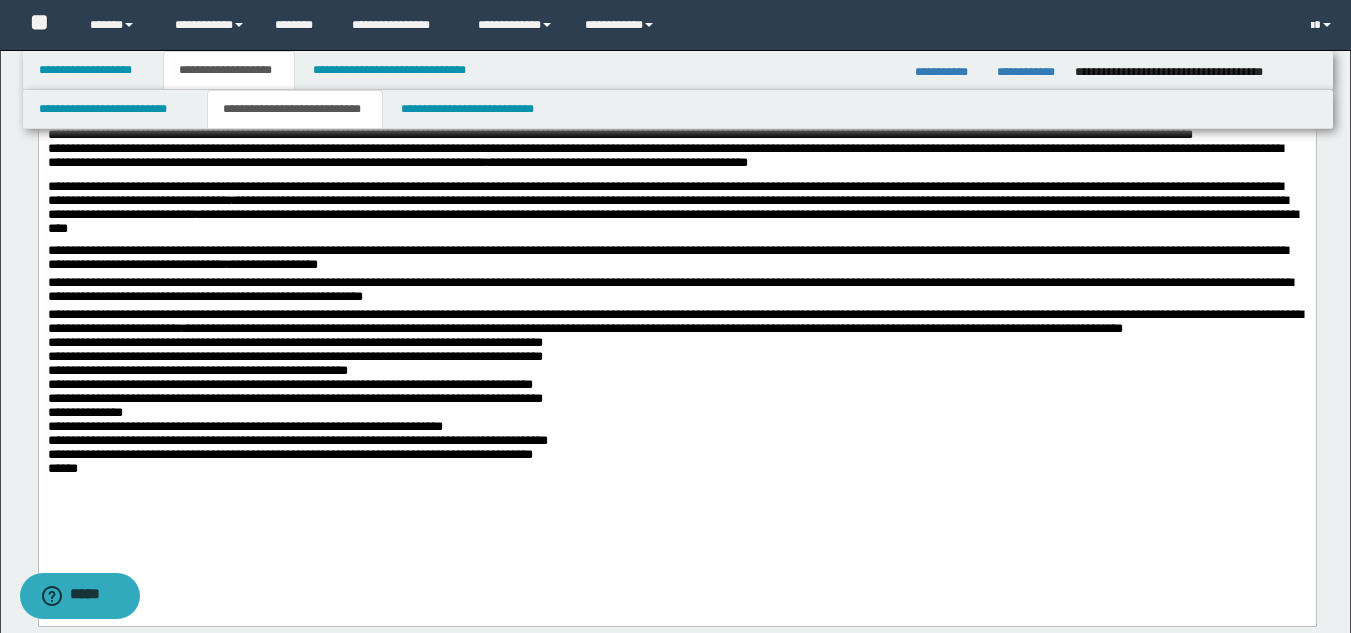 click on "**********" at bounding box center [676, 412] 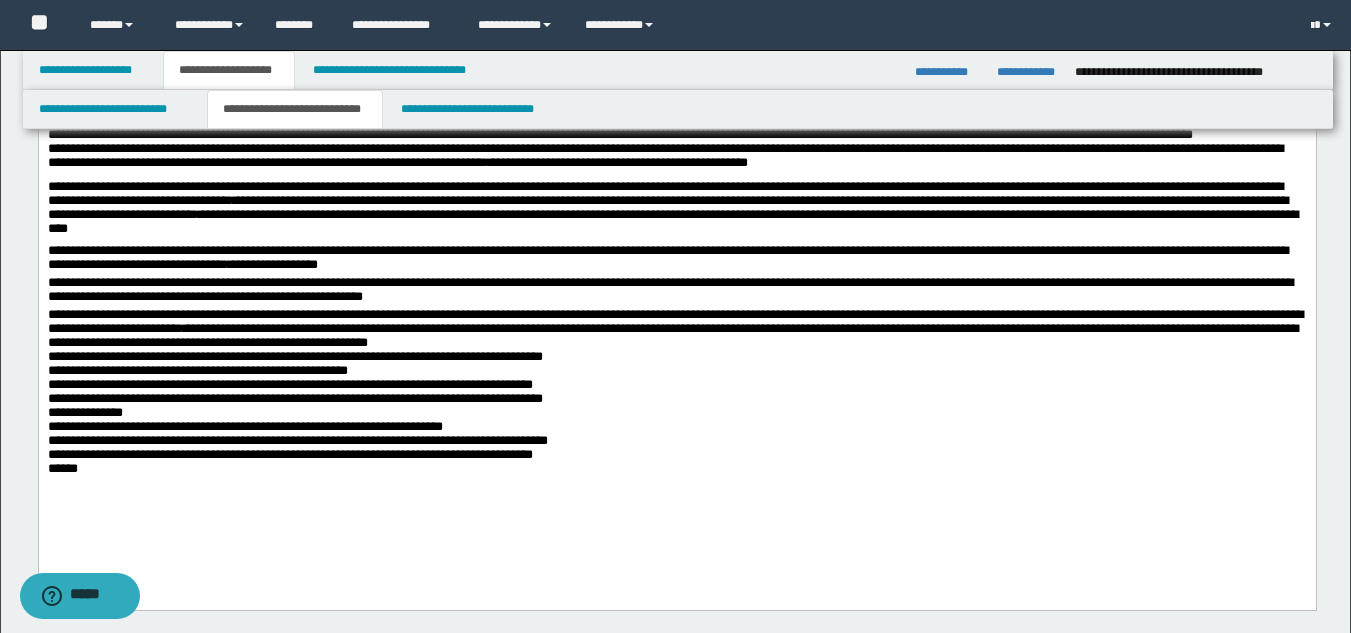 click on "**********" at bounding box center [676, 404] 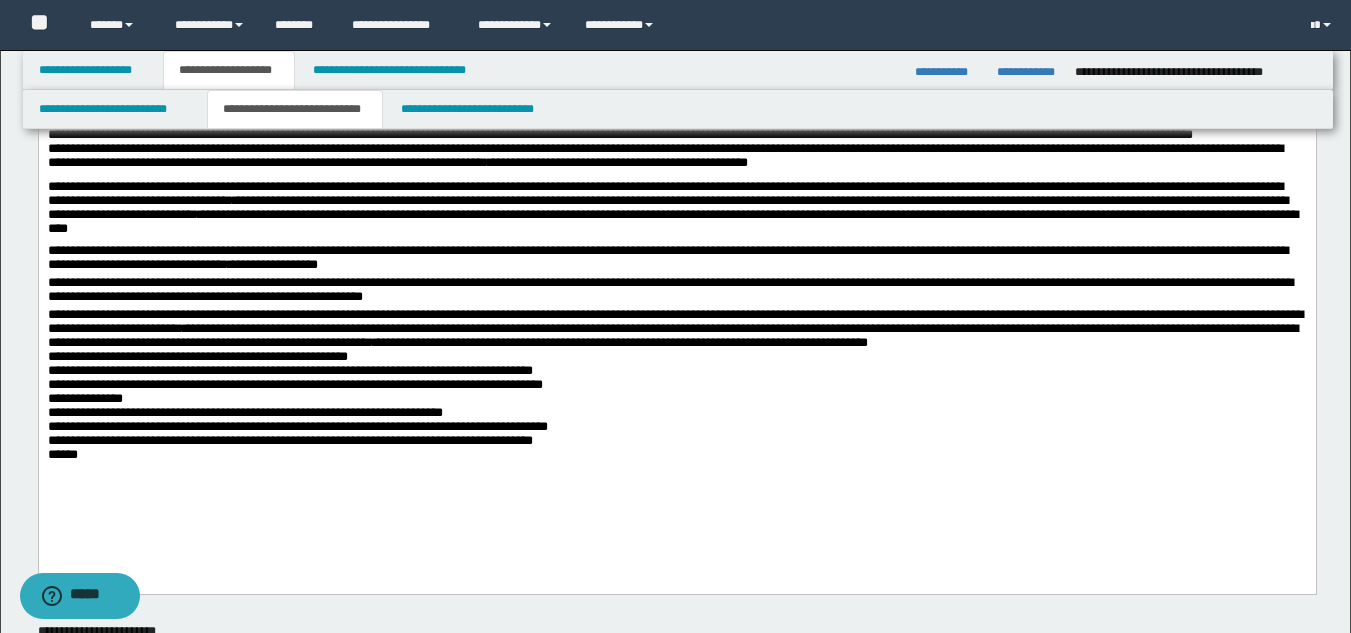 click on "**********" at bounding box center (676, 396) 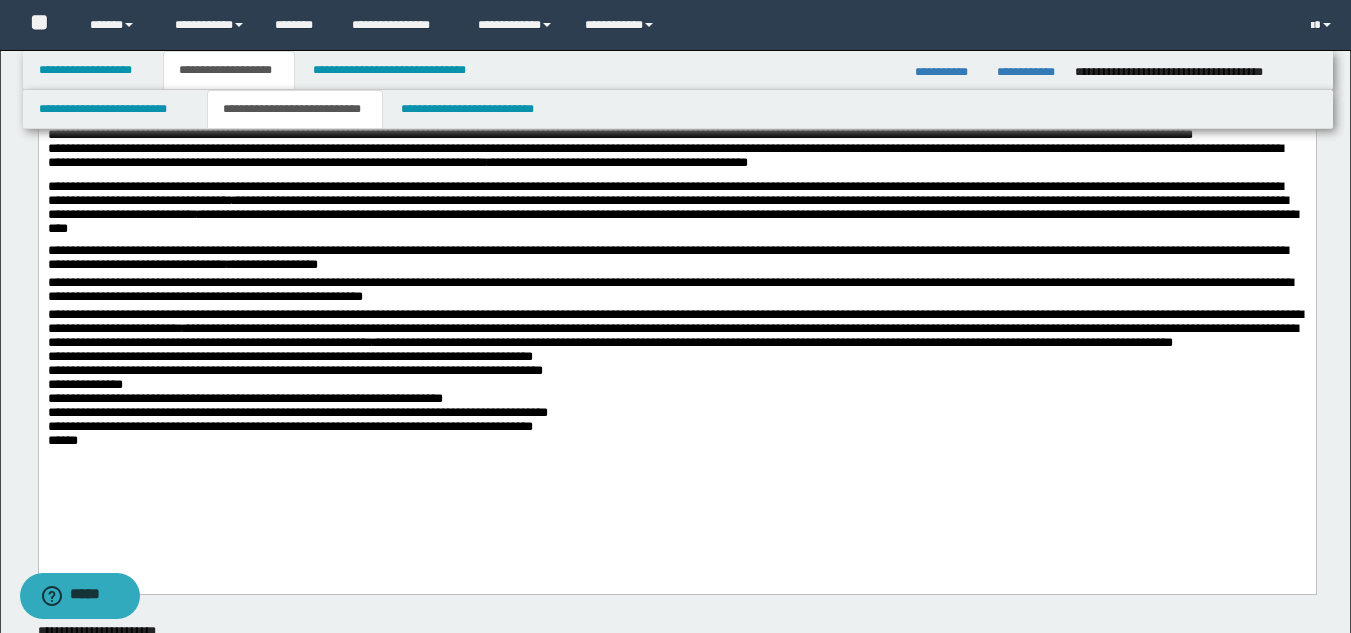 click on "**********" at bounding box center (676, 396) 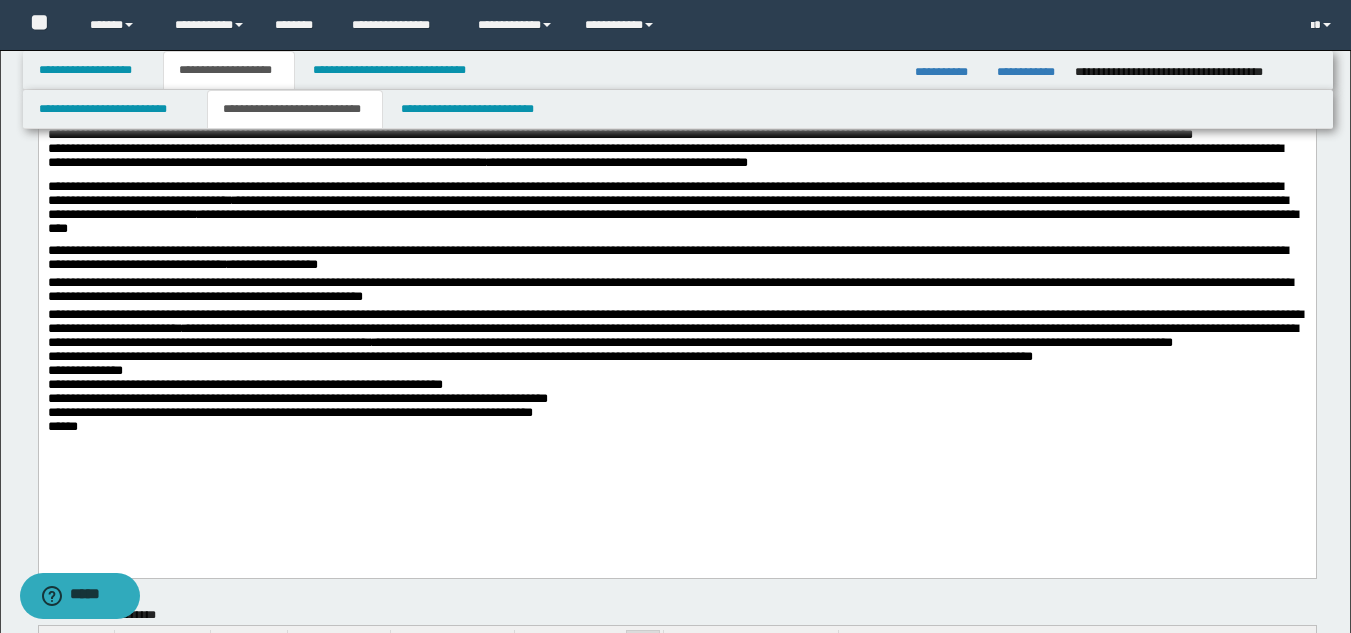 click on "**********" at bounding box center (676, 388) 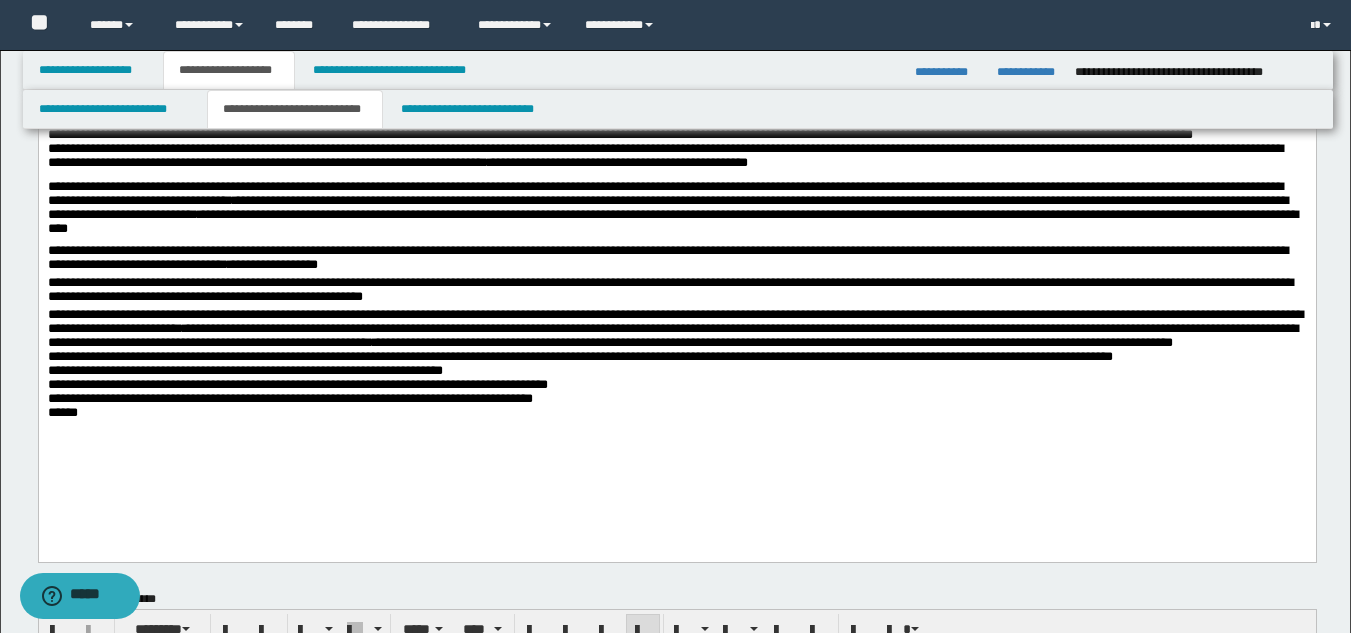 click on "**********" at bounding box center [676, 380] 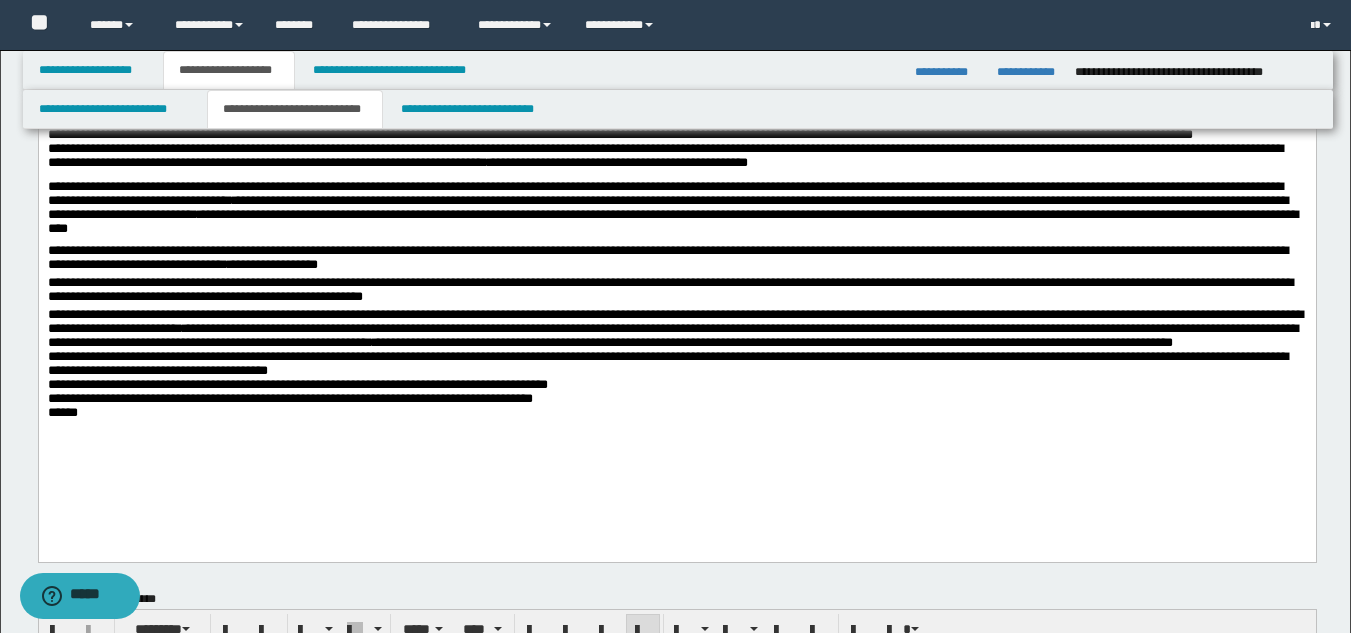 click on "**********" at bounding box center (676, 380) 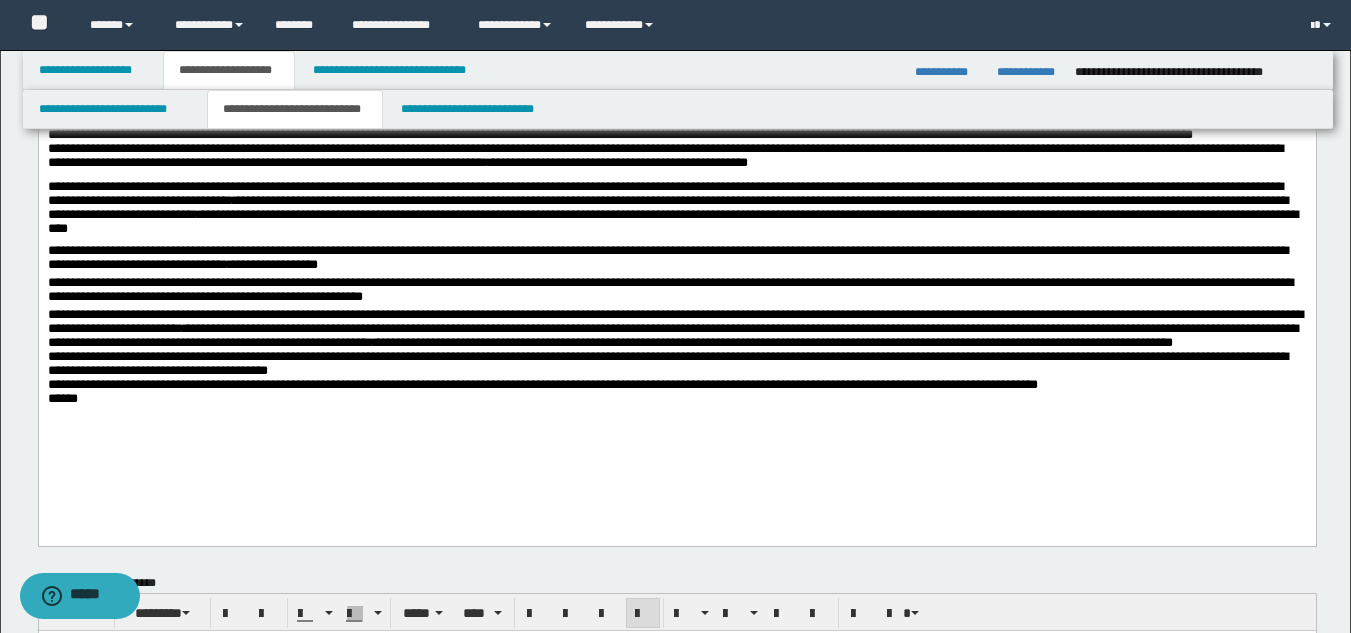 click on "**********" at bounding box center (676, 372) 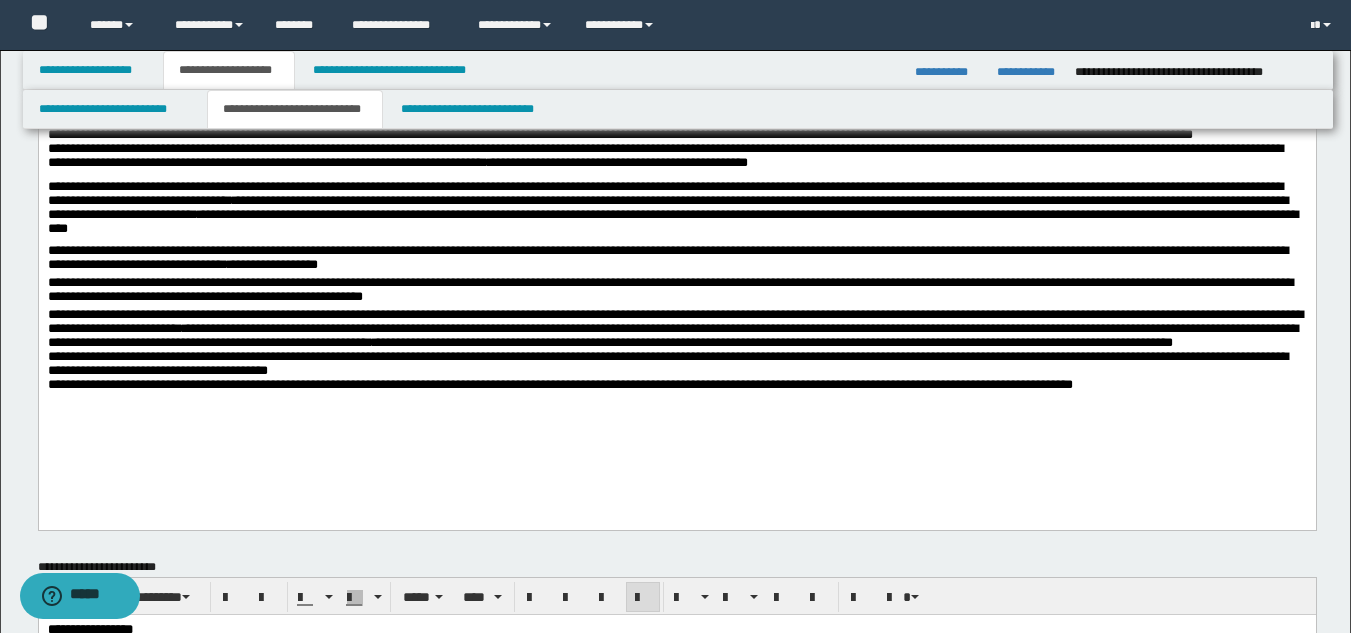 click on "**********" at bounding box center [676, -403] 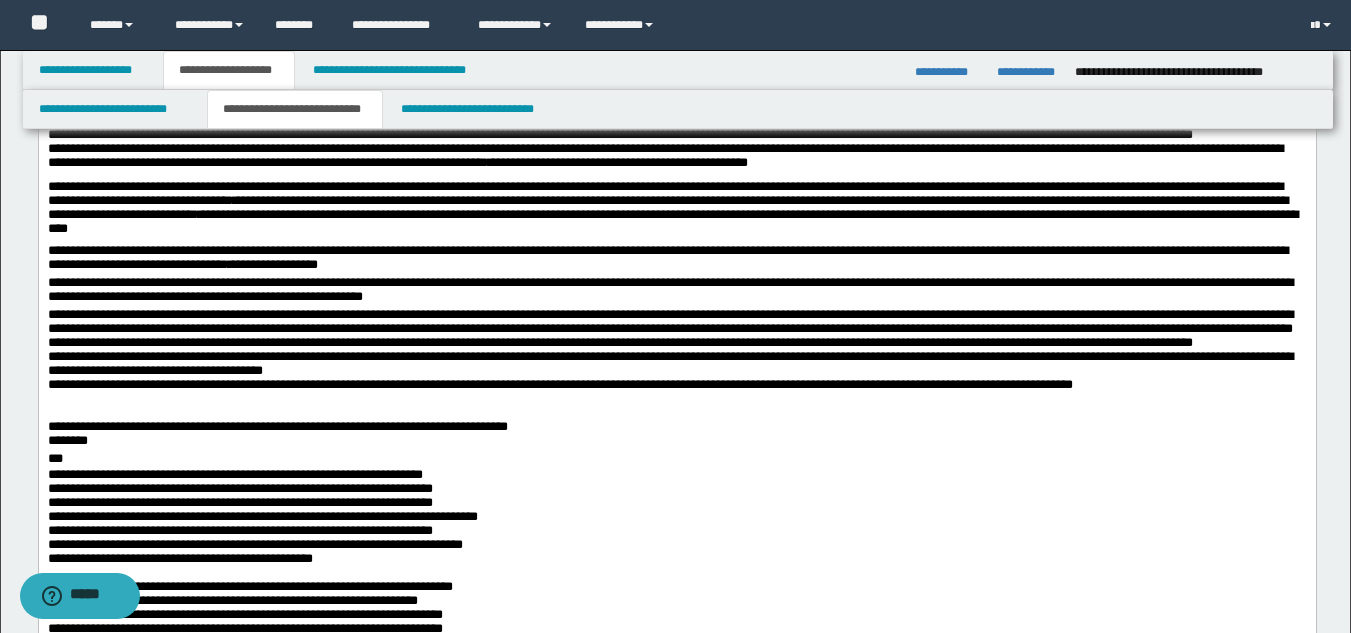 click on "**********" at bounding box center [676, -211] 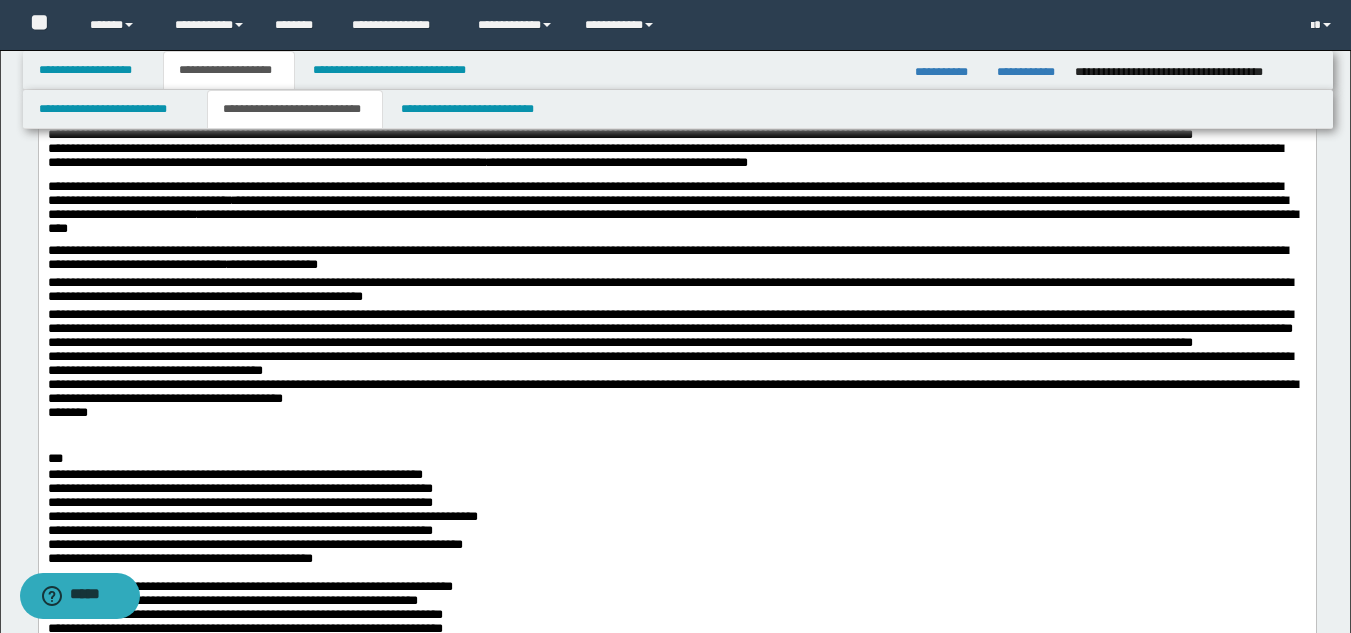 click on "**********" at bounding box center (676, 380) 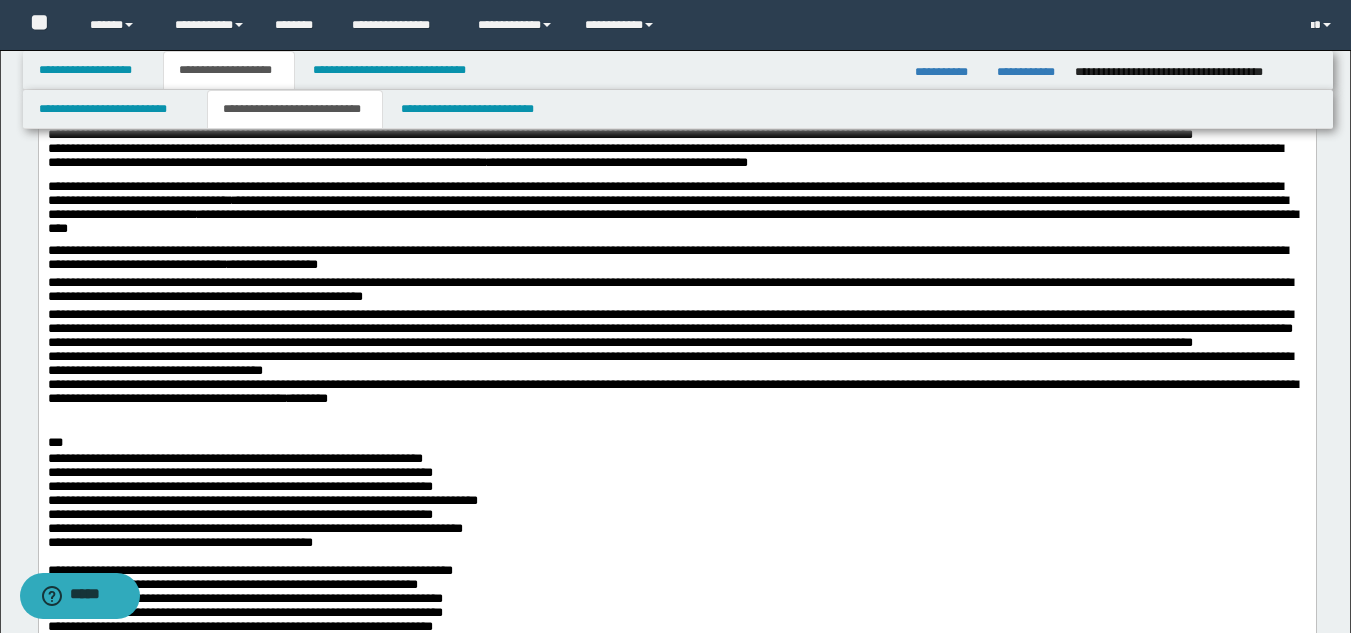 click on "***" at bounding box center [676, 444] 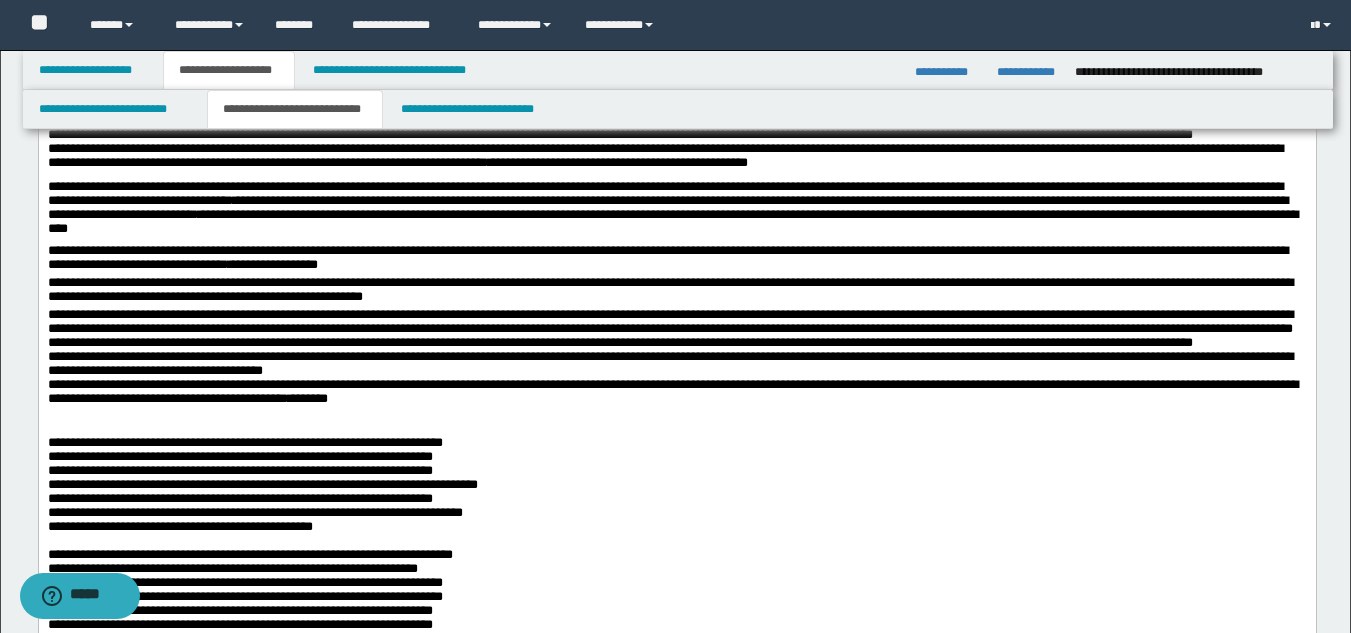 click on "**********" at bounding box center [676, 492] 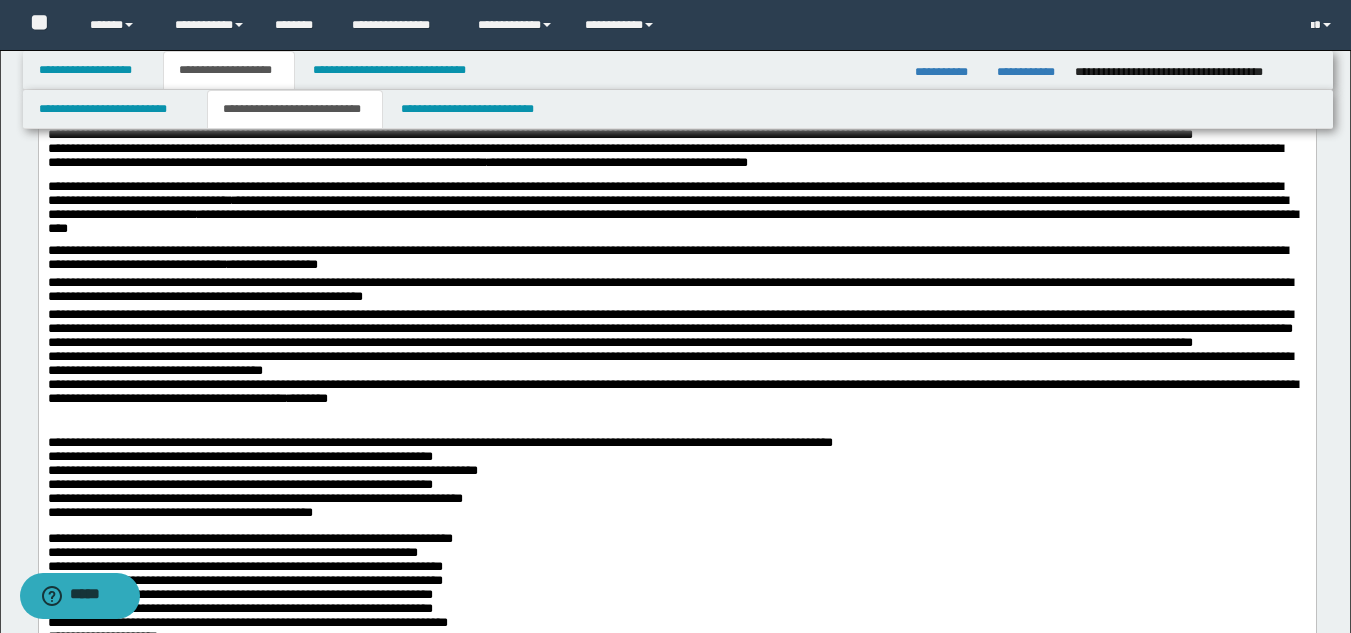 click on "**********" at bounding box center [676, 484] 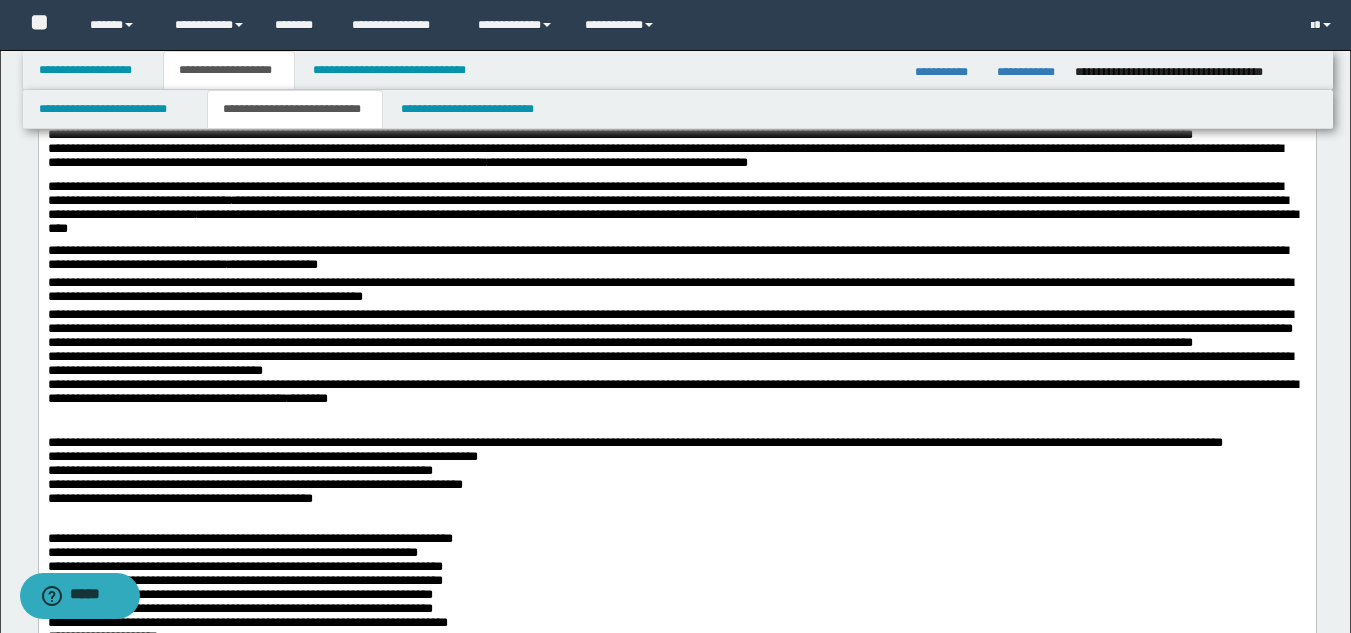 click on "**********" at bounding box center (676, 484) 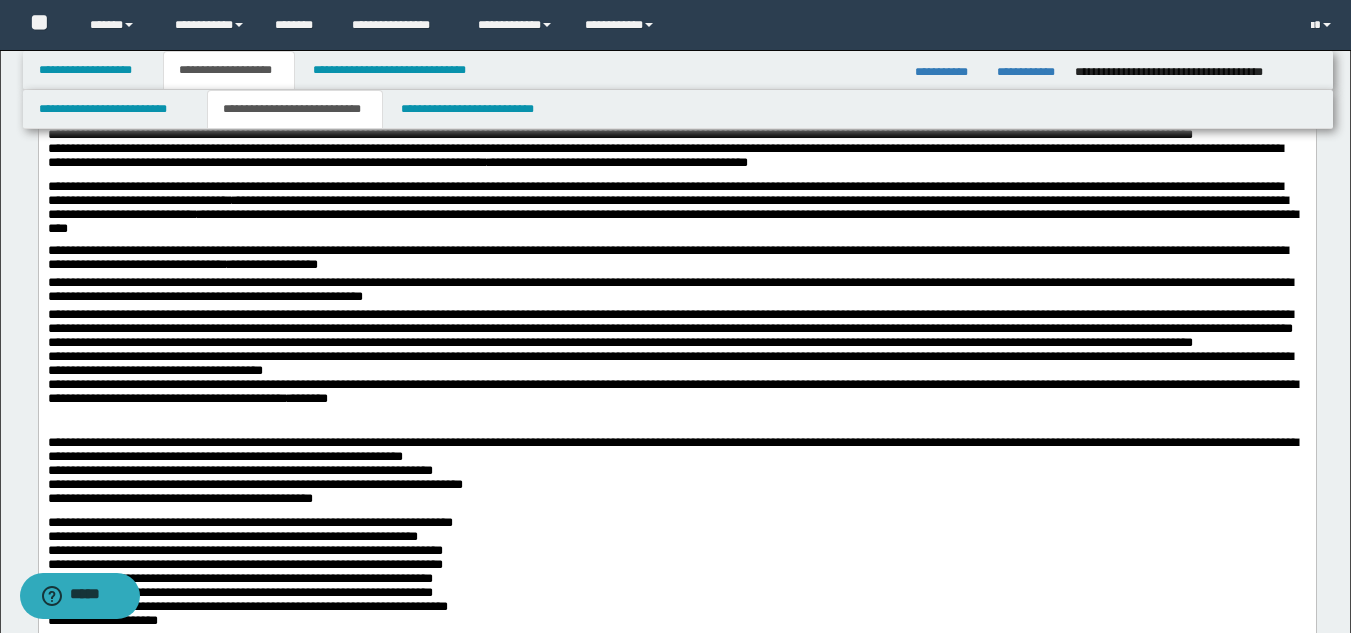 click on "**********" at bounding box center [676, 476] 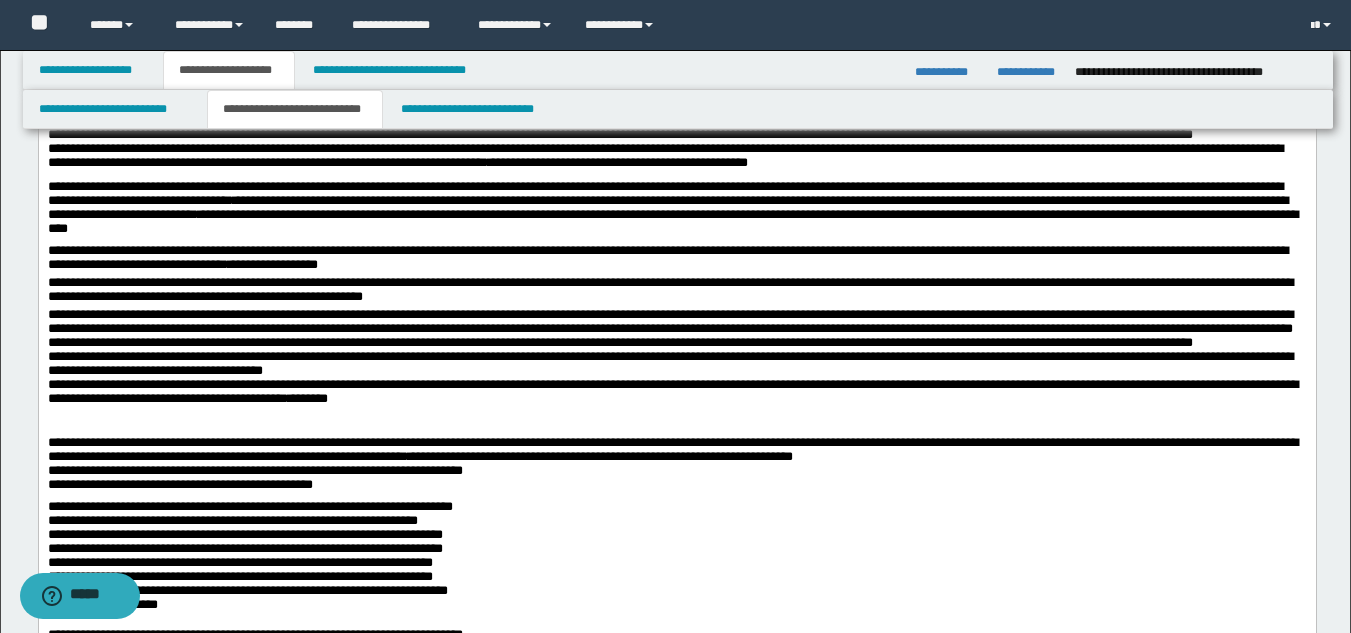 click on "**********" at bounding box center (676, 468) 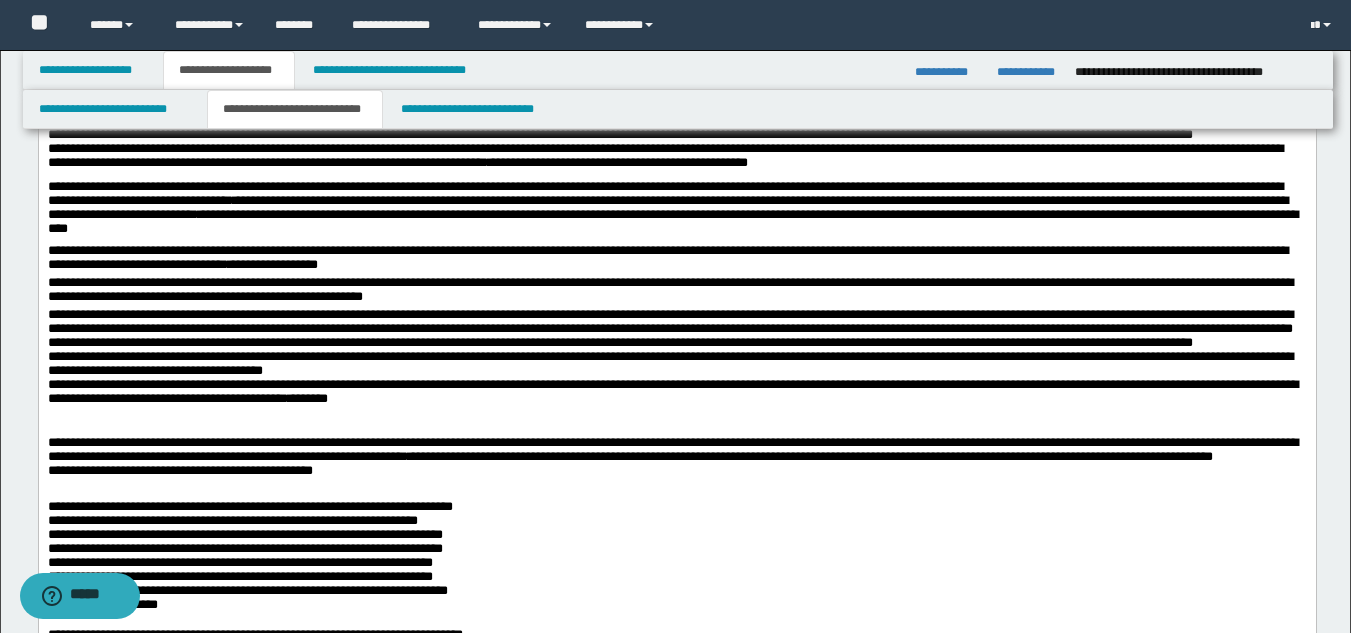 click on "**********" at bounding box center (676, 468) 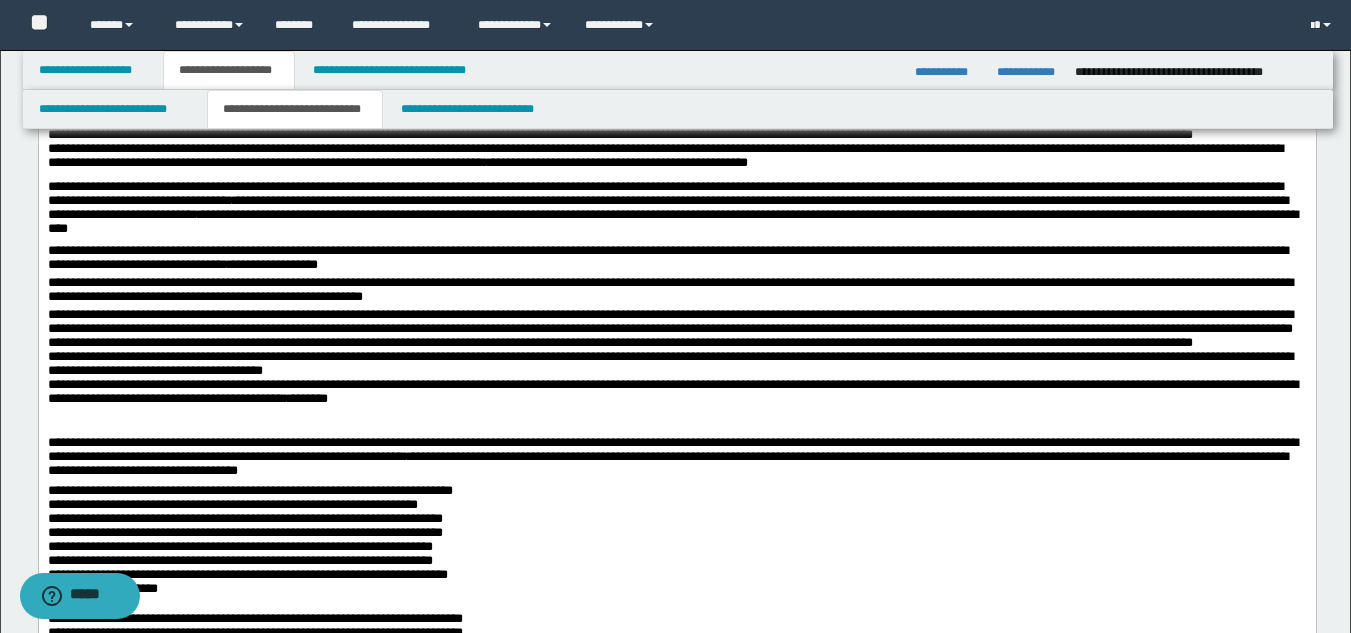 click on "**********" at bounding box center (676, 548) 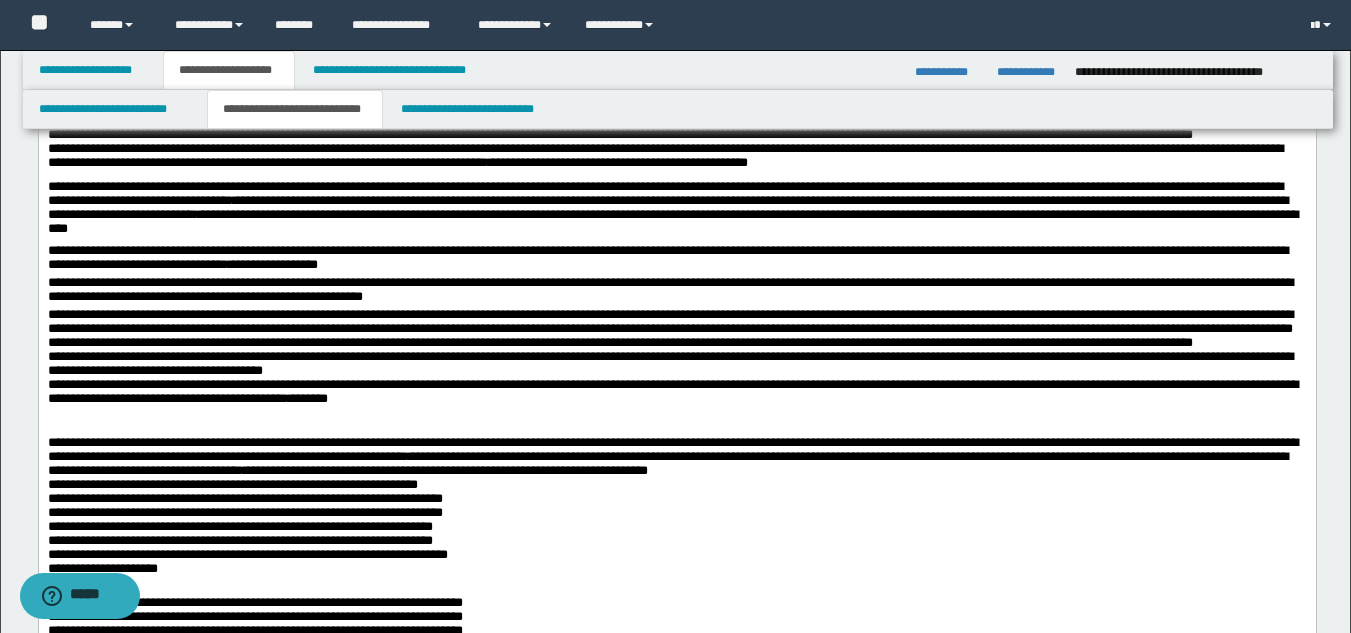 click on "**********" at bounding box center [676, 516] 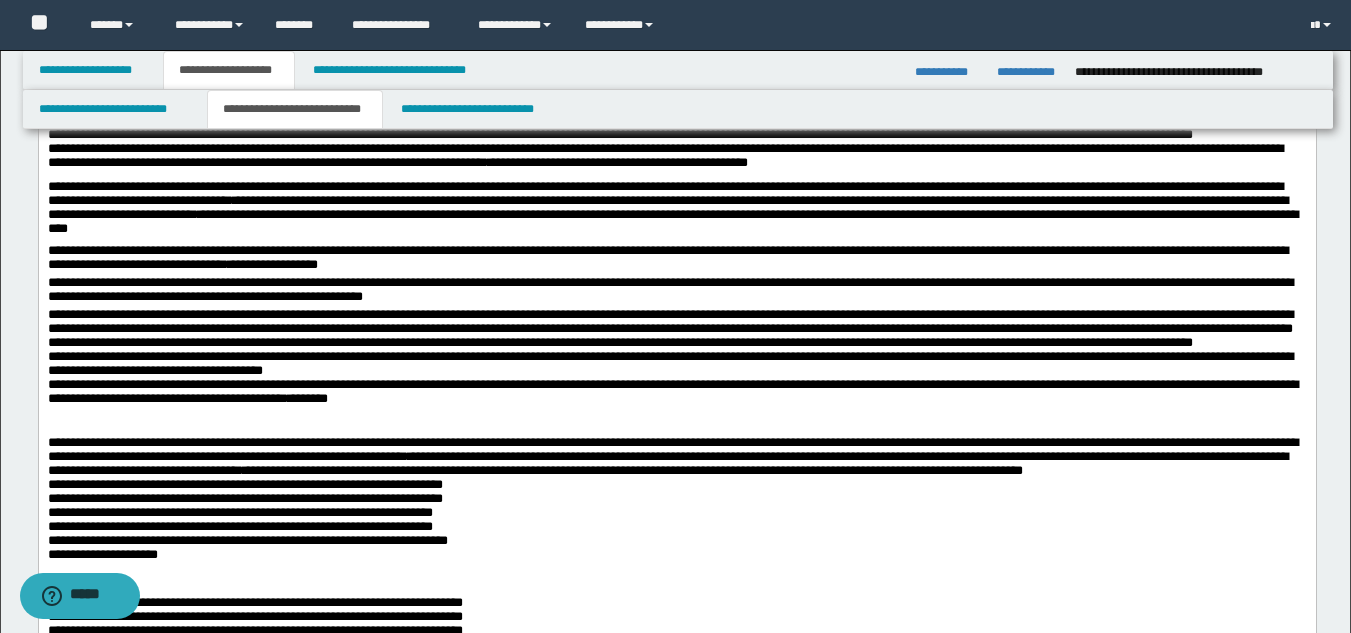 click on "**********" at bounding box center (676, 516) 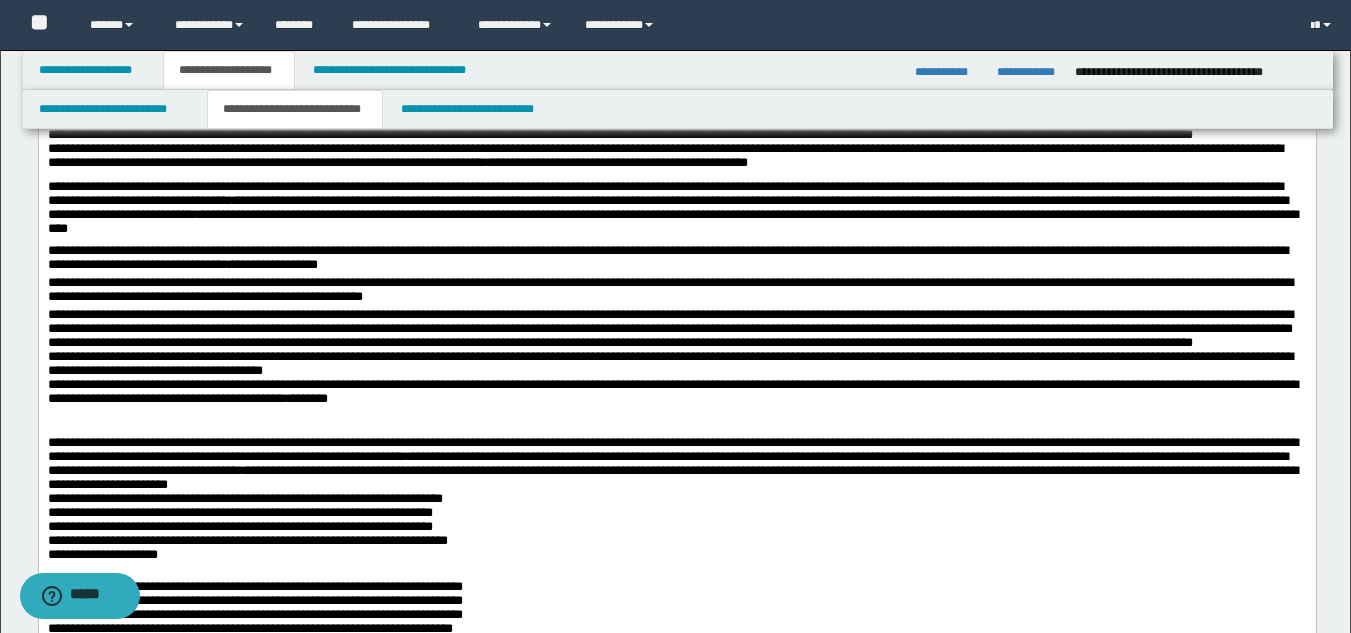 click on "**********" at bounding box center [676, 508] 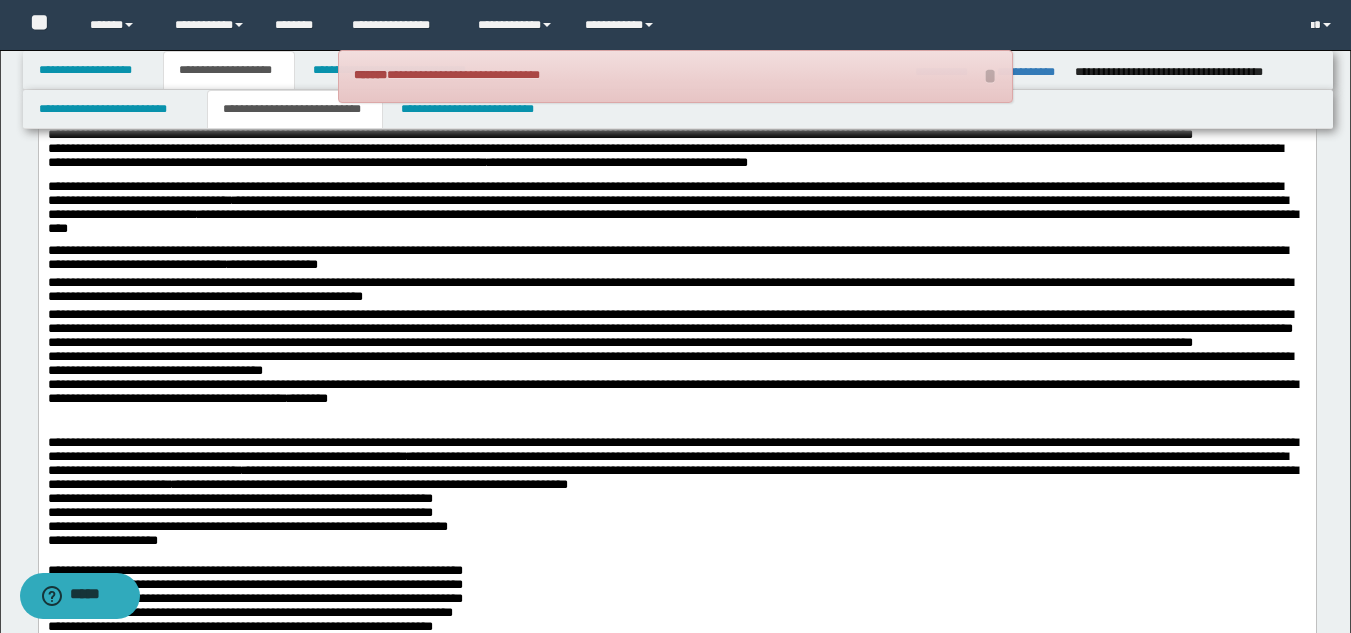 click on "**********" at bounding box center (676, 500) 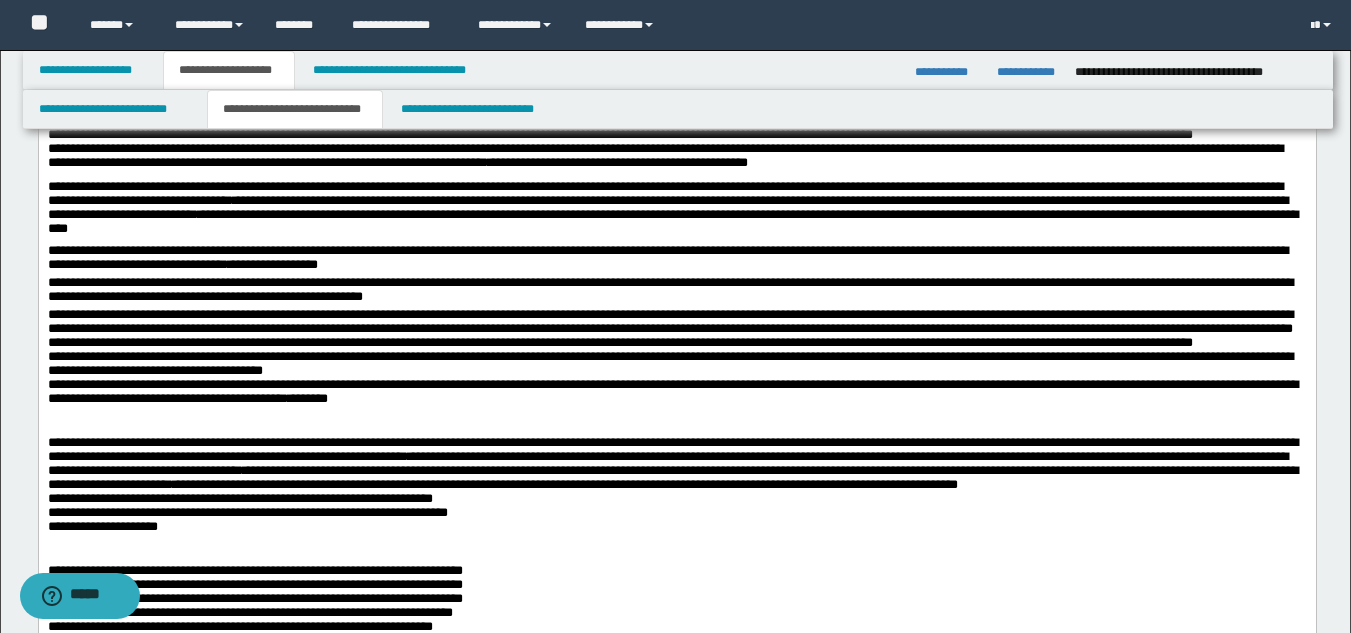click on "**********" at bounding box center [676, 500] 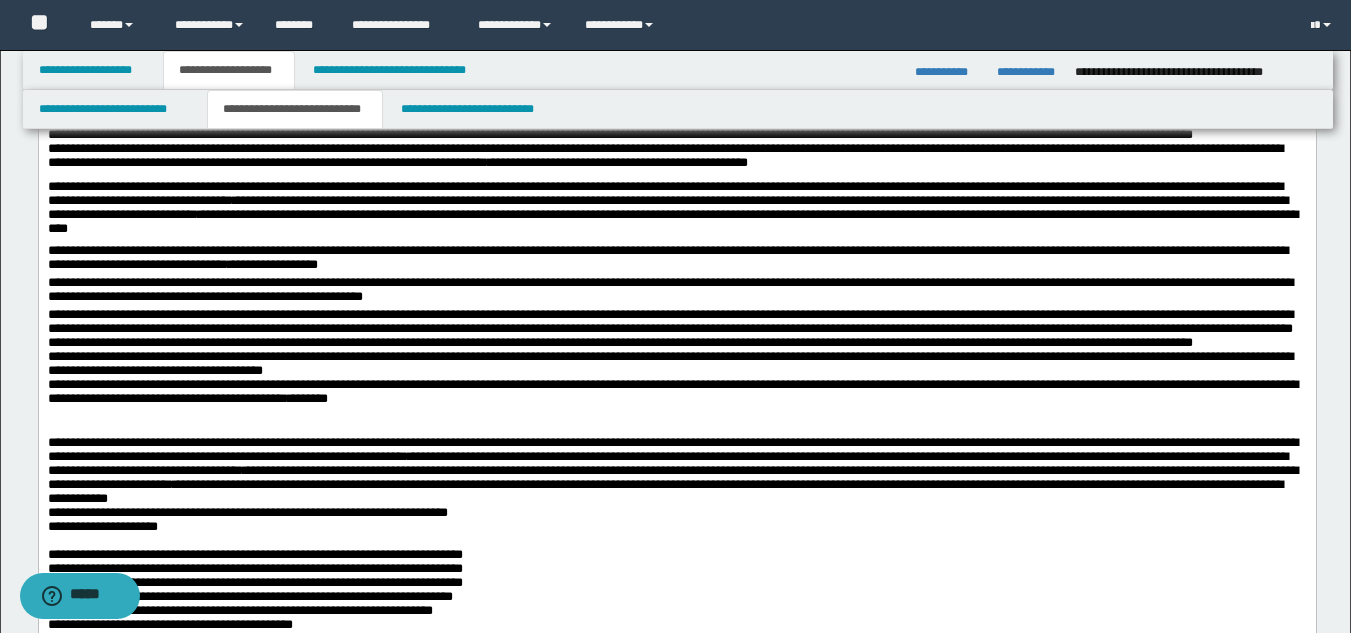click on "**********" at bounding box center [676, 492] 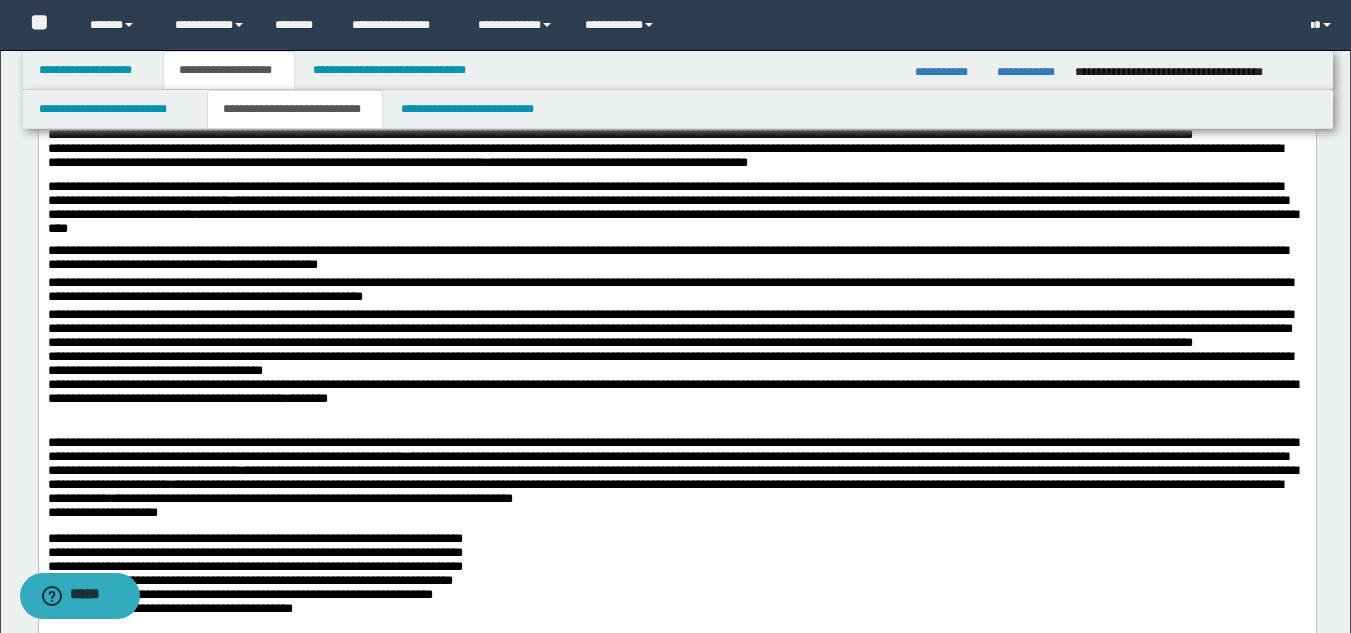 click on "**********" at bounding box center [676, 484] 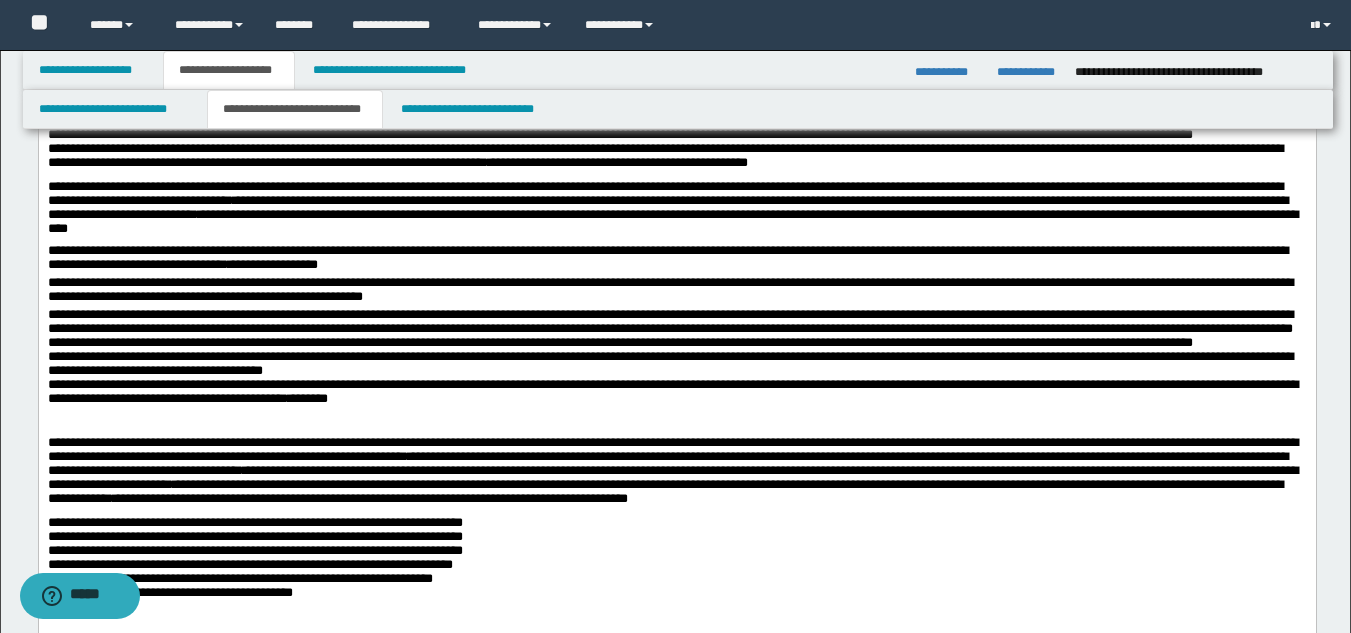 drag, startPoint x: 899, startPoint y: 501, endPoint x: 898, endPoint y: 513, distance: 12.0415945 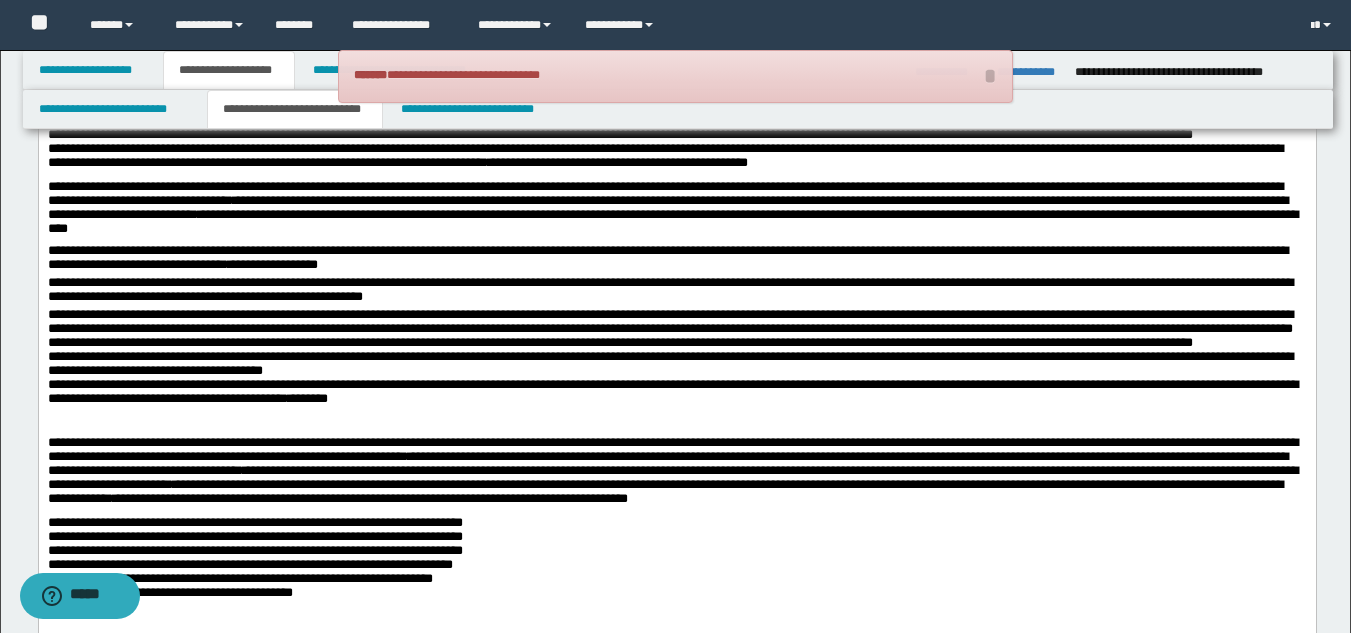 click on "**********" at bounding box center [676, -307] 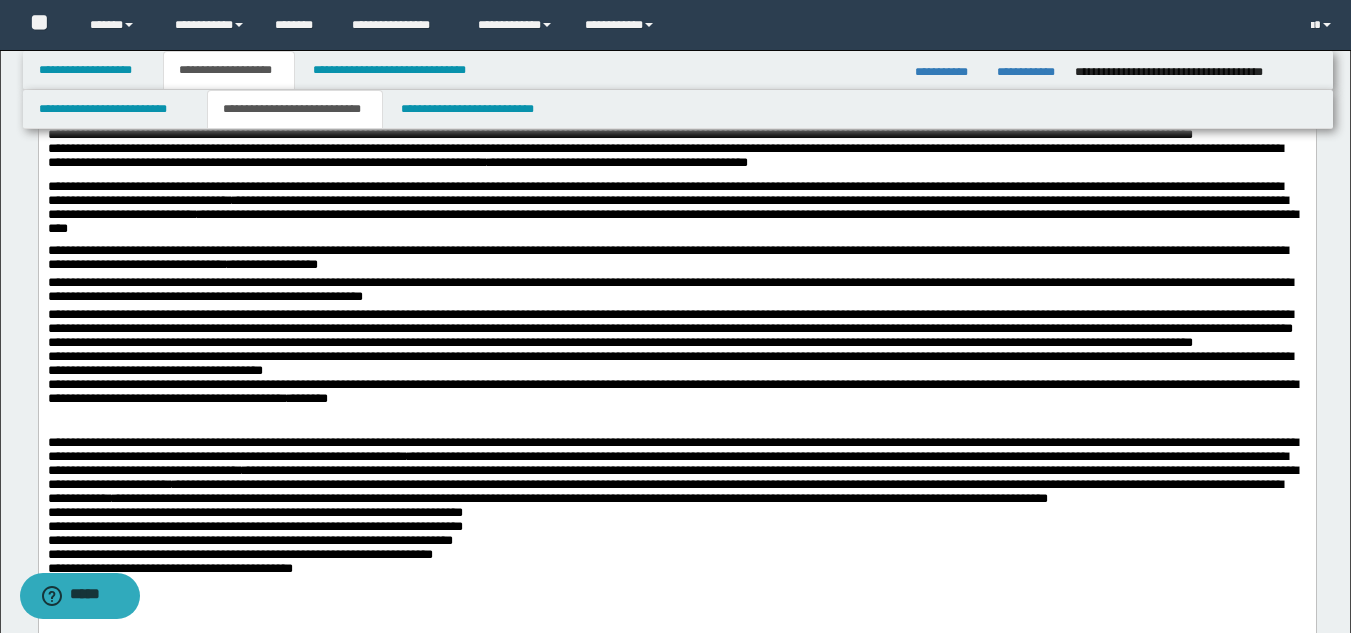 click on "**********" at bounding box center (676, 524) 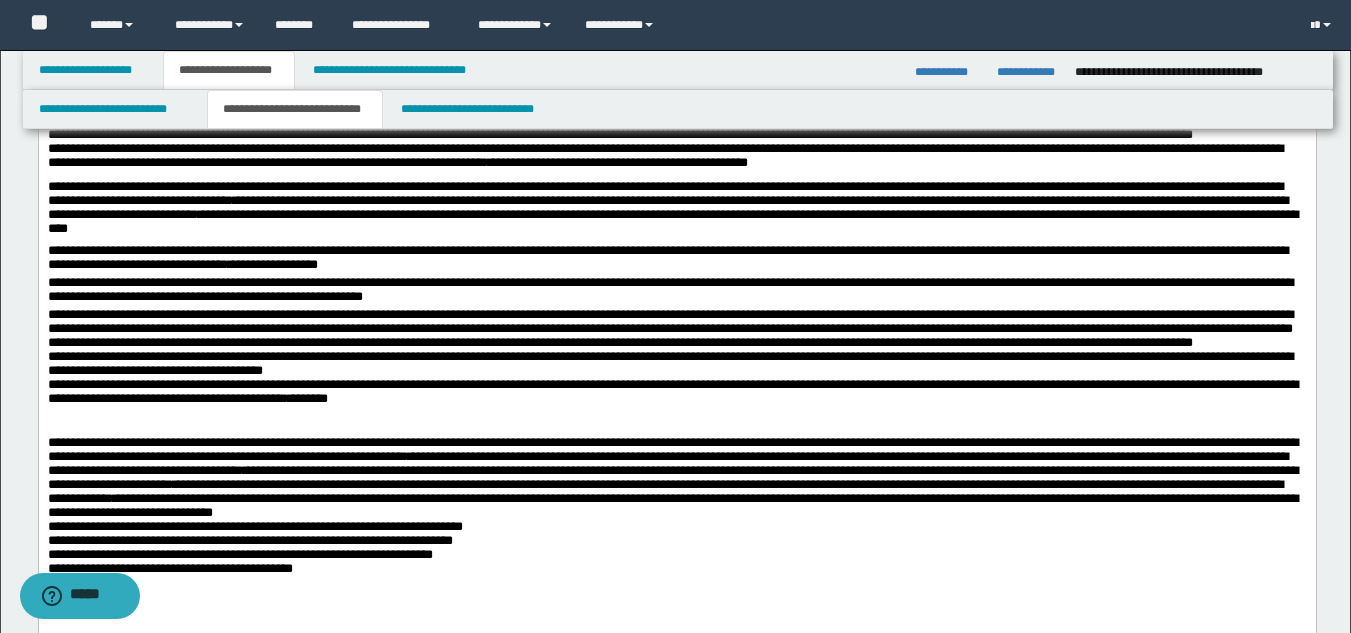 click on "**********" at bounding box center (676, 516) 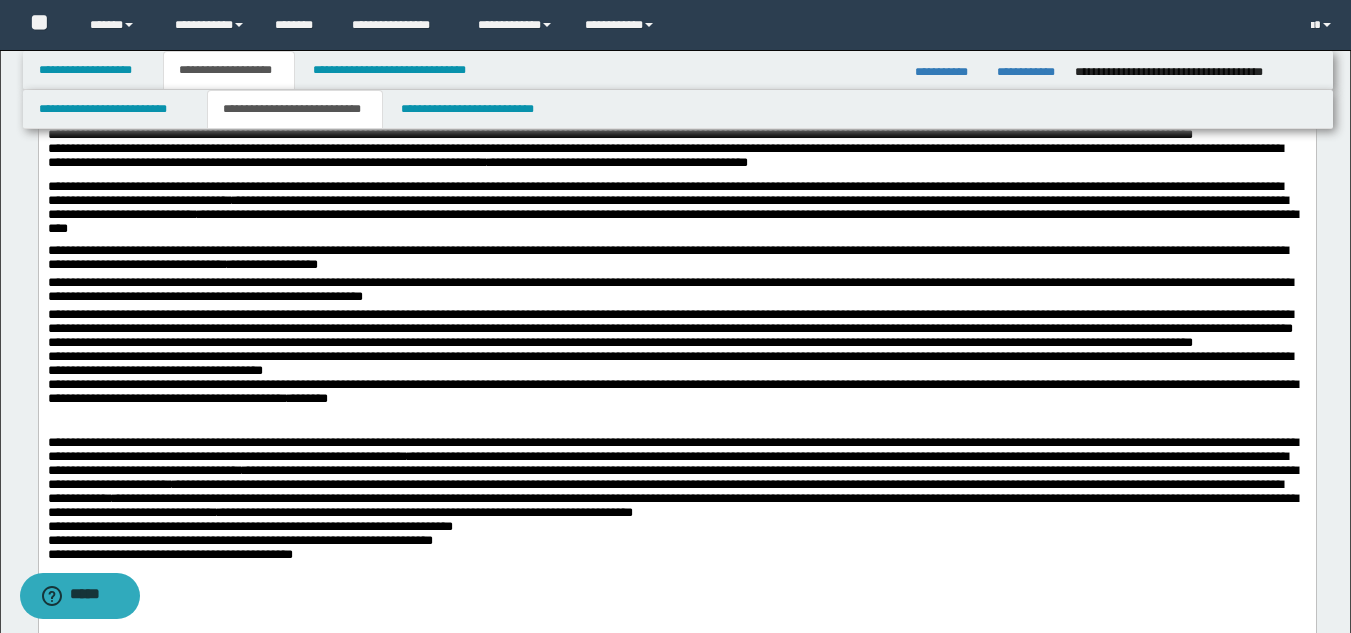 click on "**********" at bounding box center (676, 508) 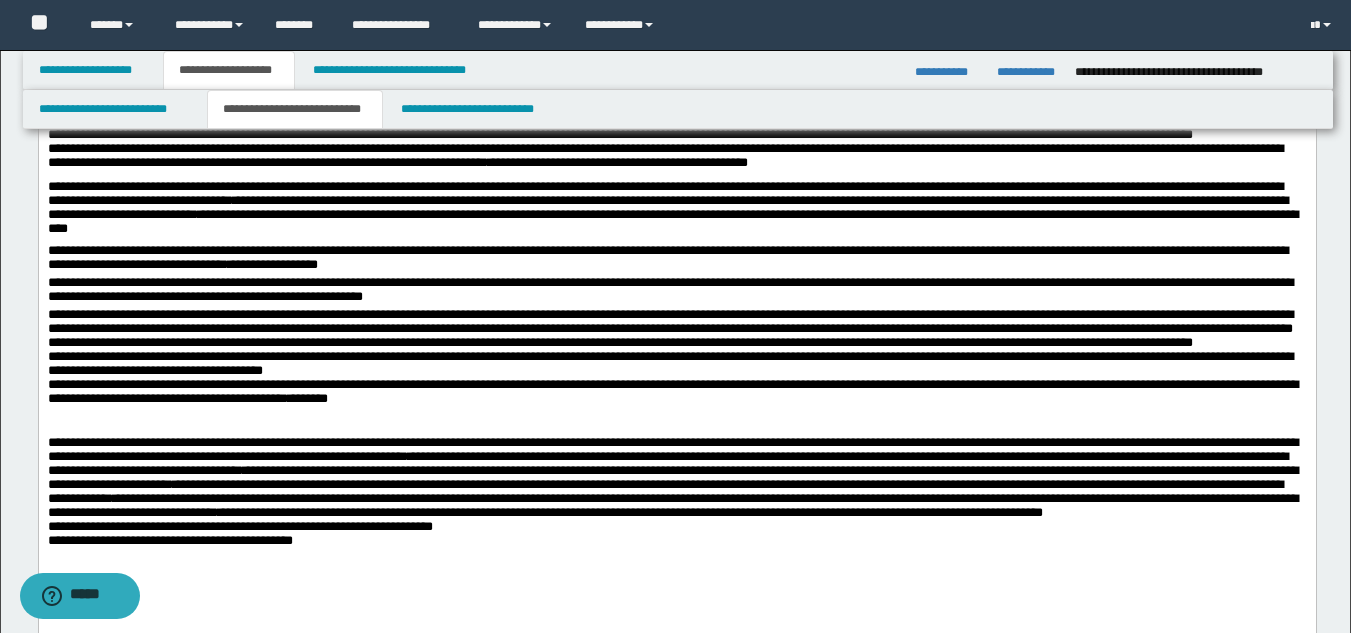 click on "**********" at bounding box center [676, 508] 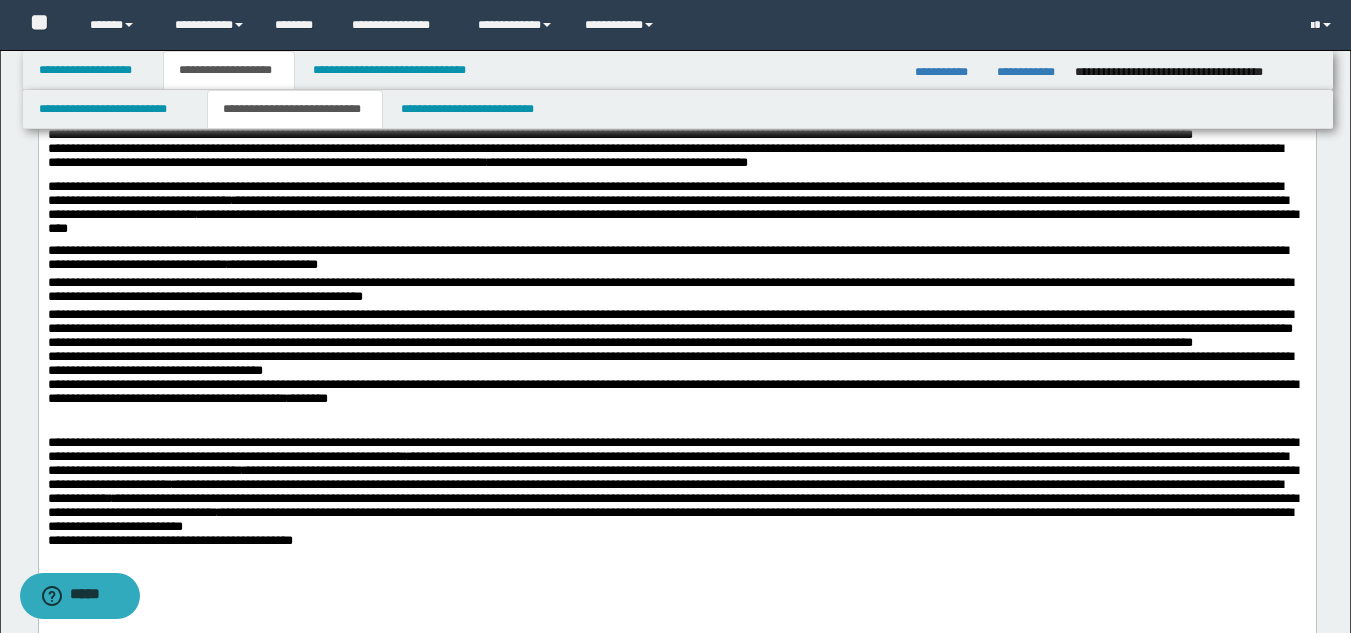 click on "**********" at bounding box center (676, 500) 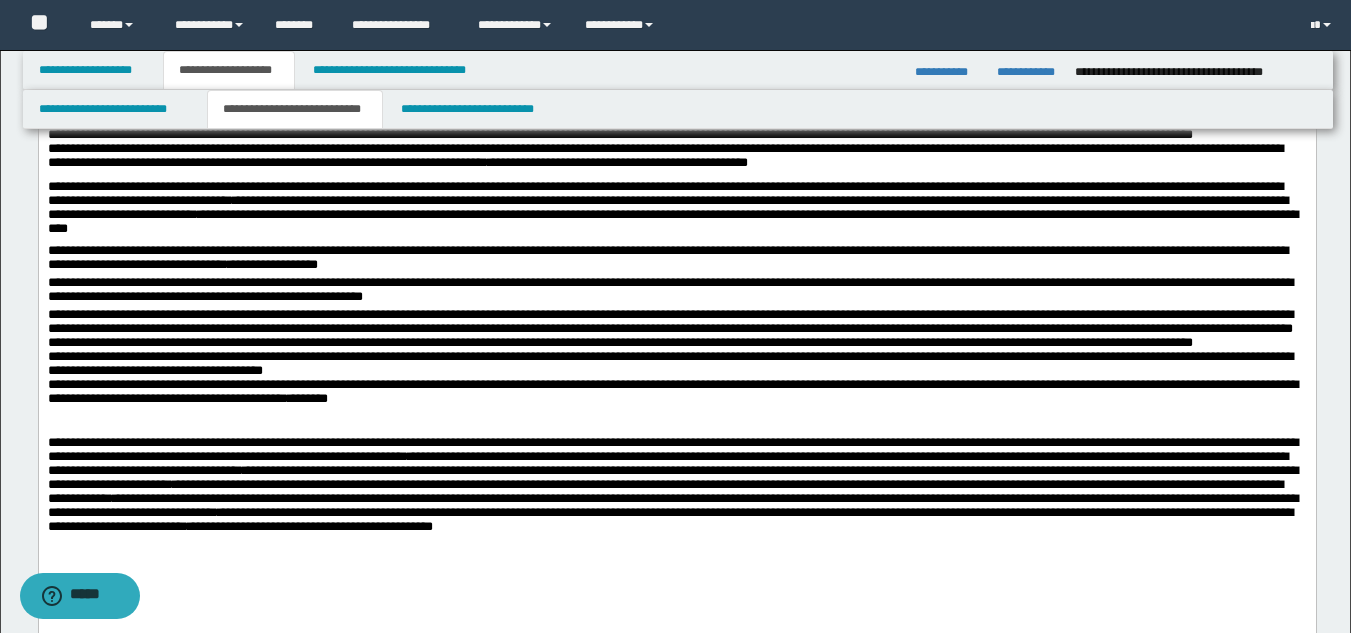 click on "**********" at bounding box center [676, 492] 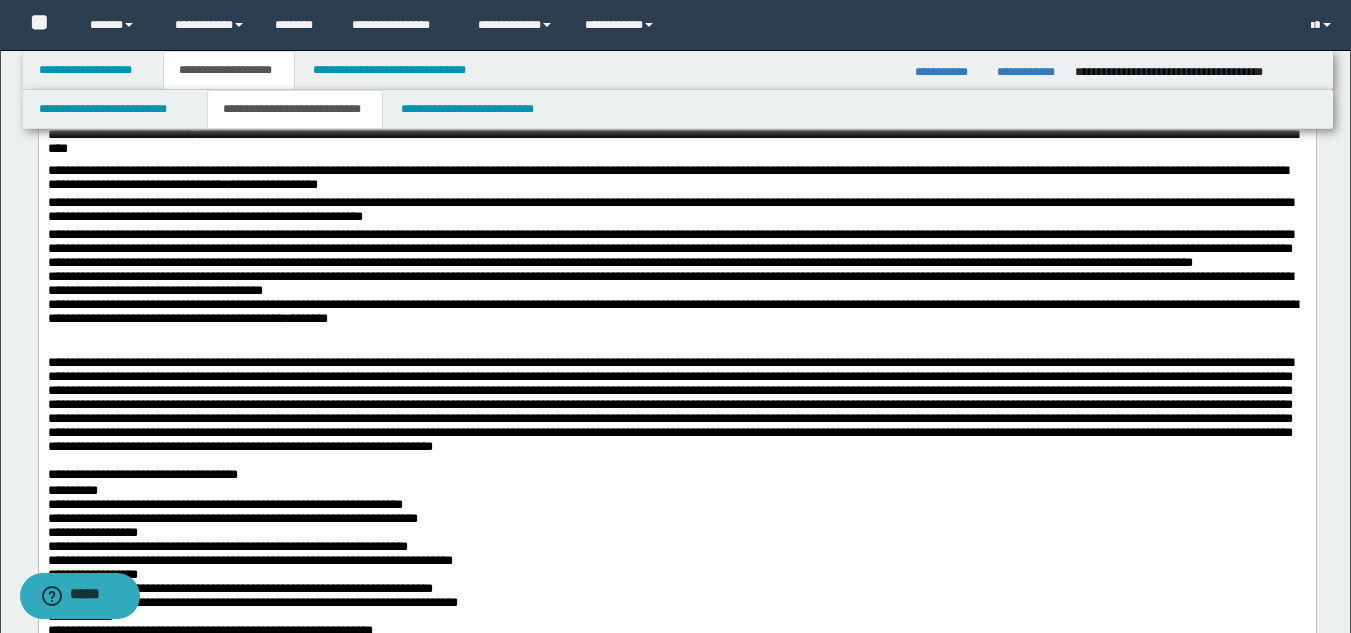 scroll, scrollTop: 1700, scrollLeft: 0, axis: vertical 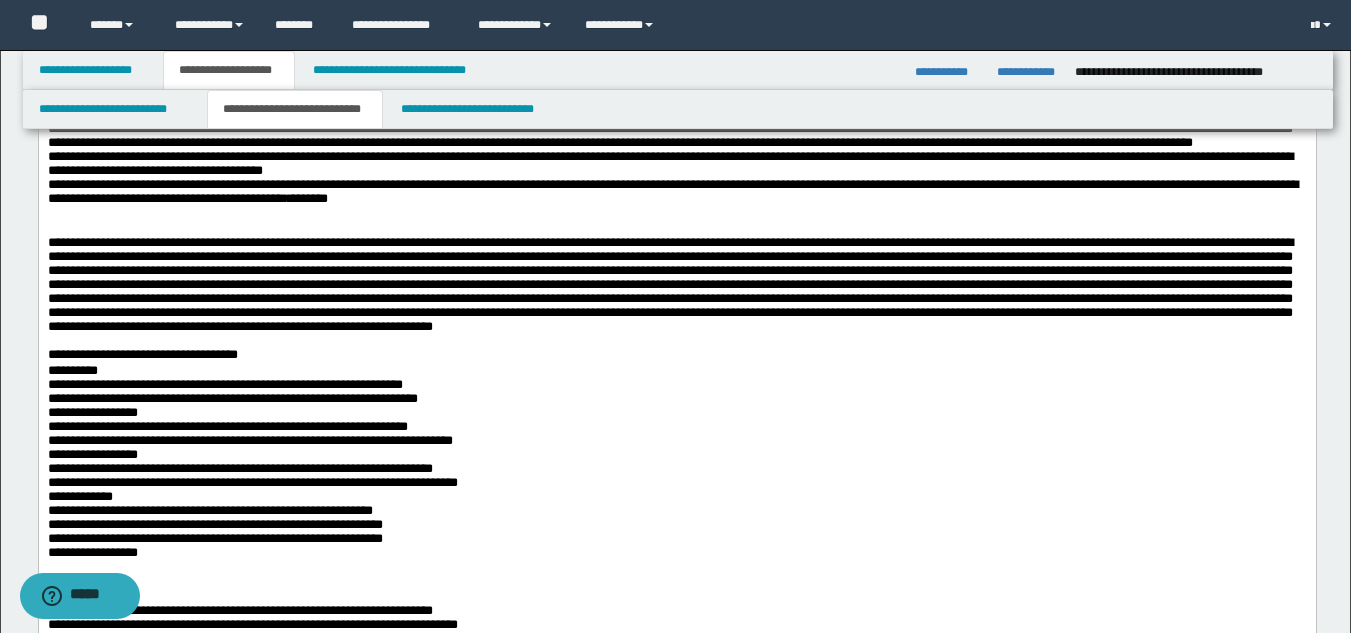 click on "**********" at bounding box center (676, 356) 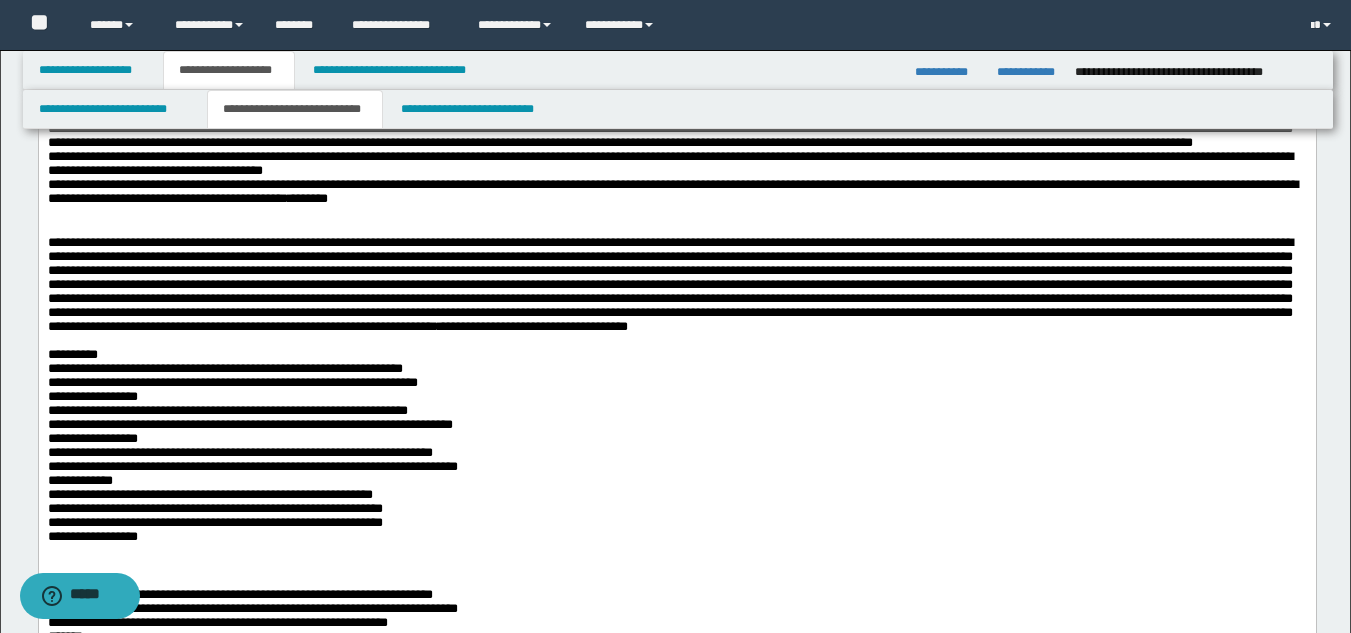 click on "**********" at bounding box center [676, 460] 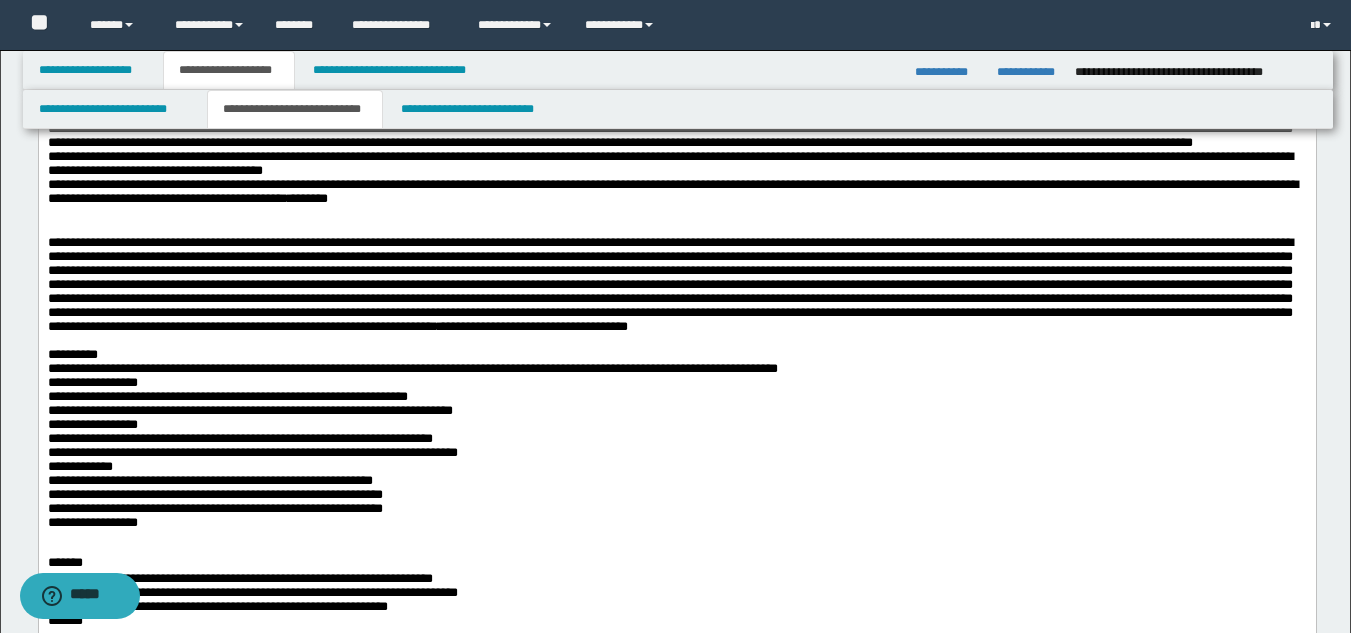 click on "**********" at bounding box center (676, 452) 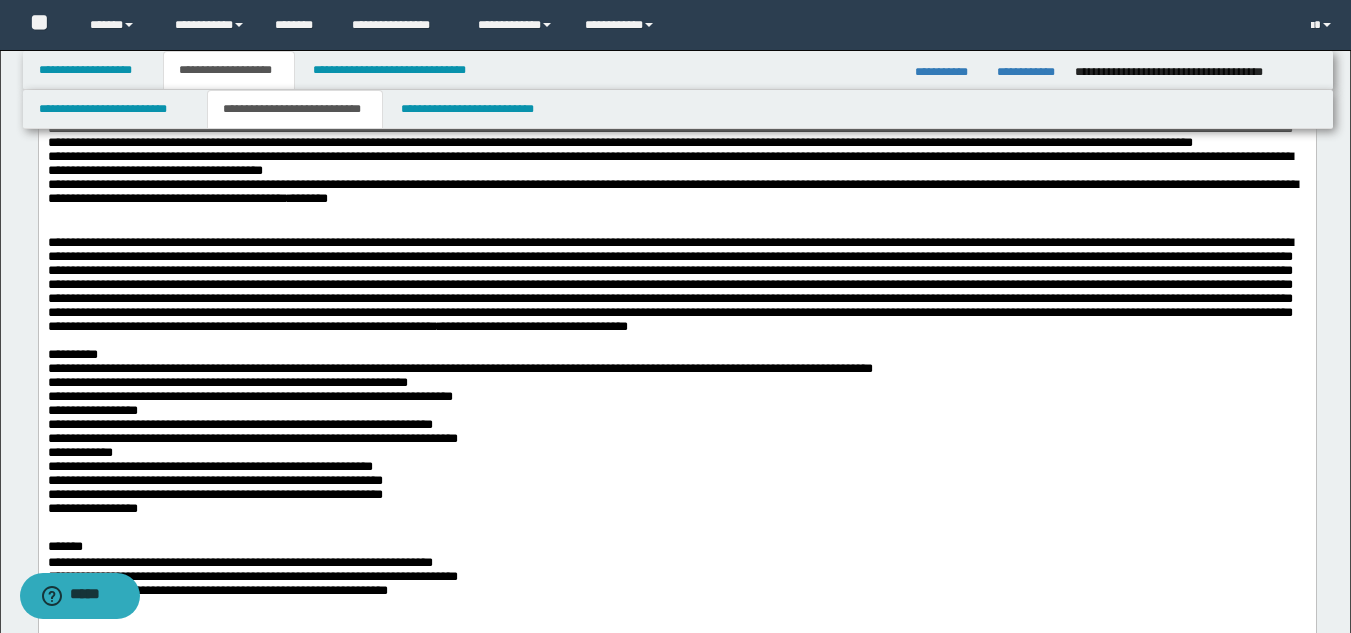 click on "**********" at bounding box center (676, 444) 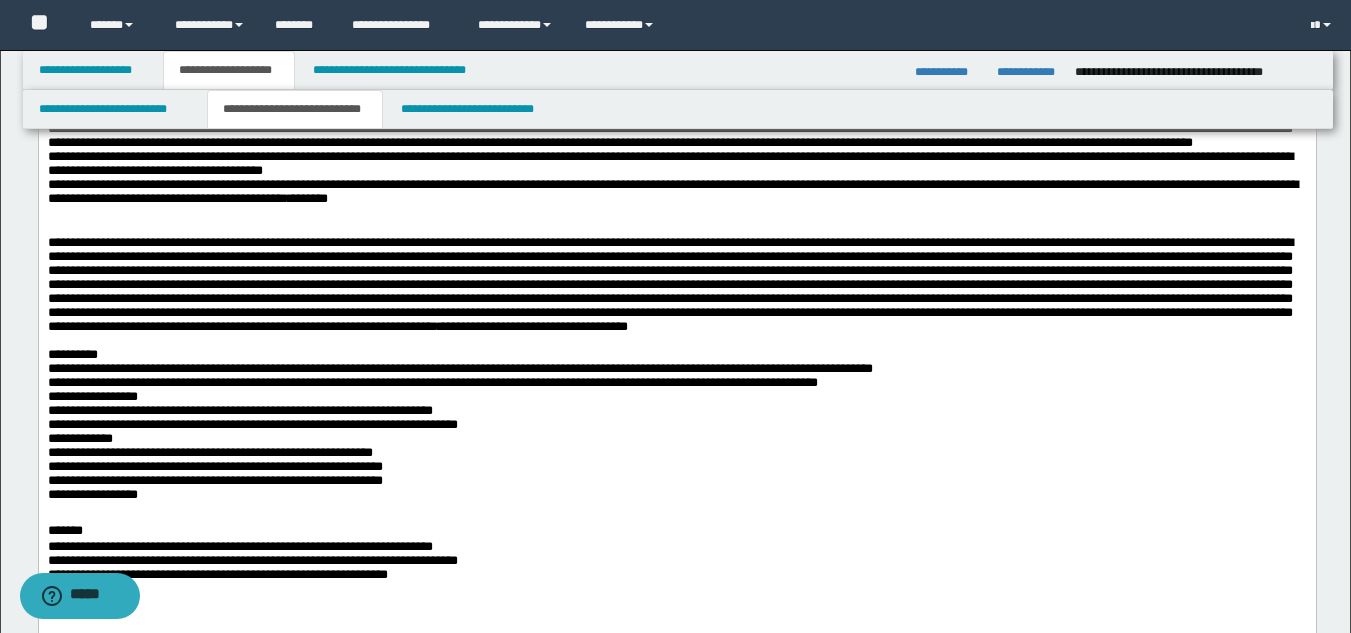 click on "**********" at bounding box center [676, 436] 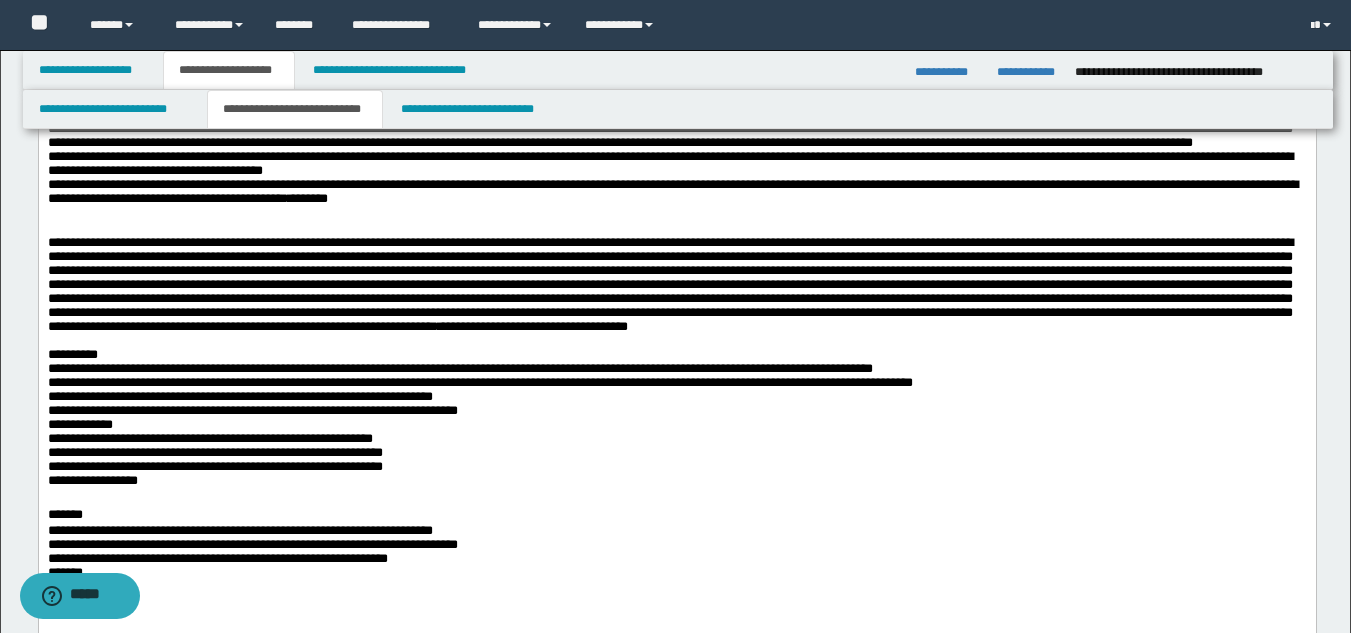 click on "**********" at bounding box center (676, 428) 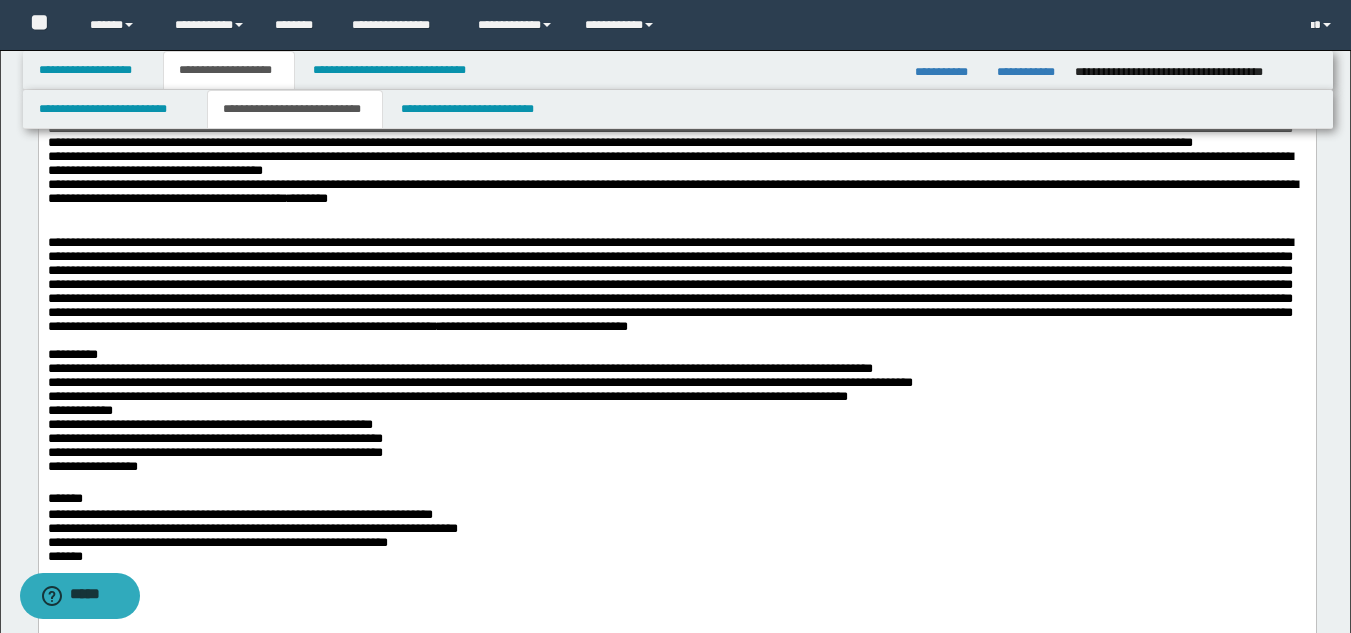 click on "**********" at bounding box center (676, 420) 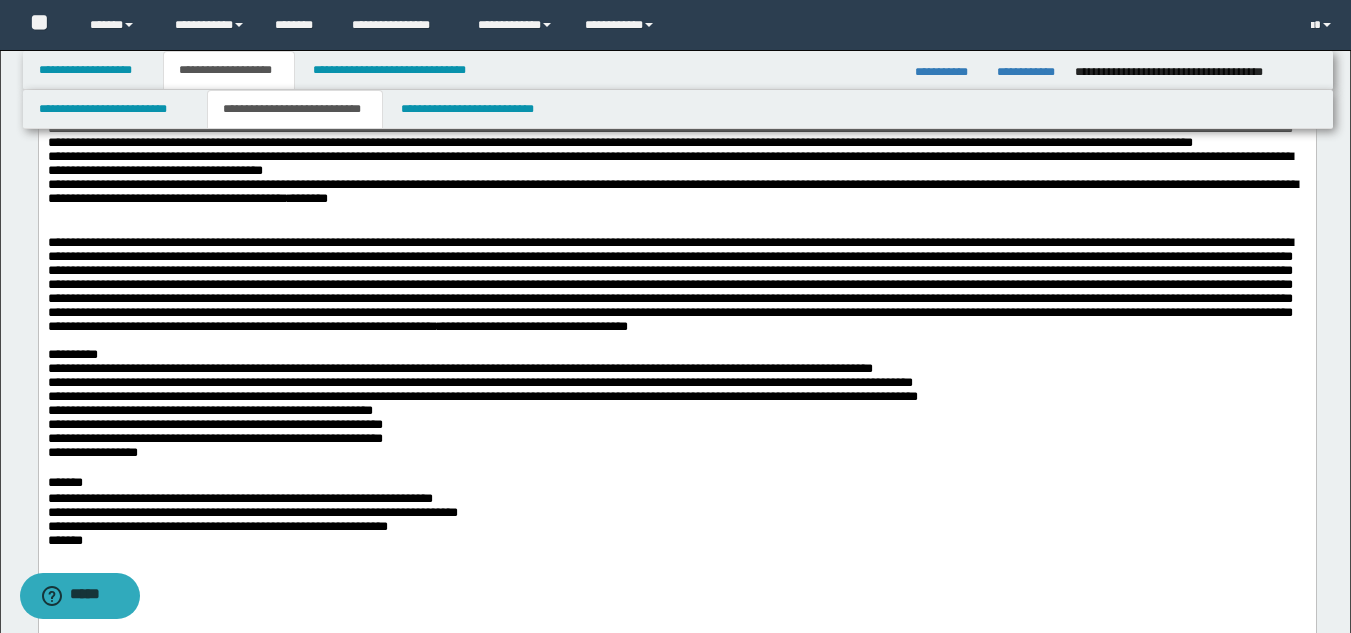 click on "**********" at bounding box center [676, 412] 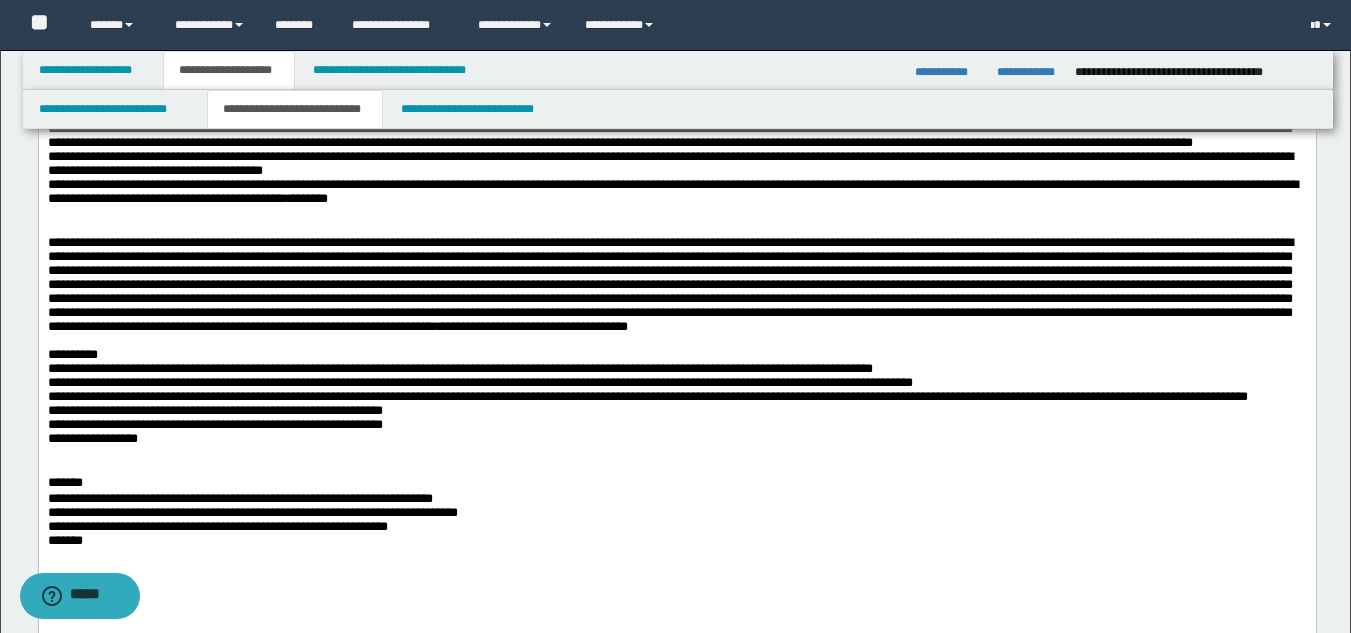 click on "**********" at bounding box center (676, 412) 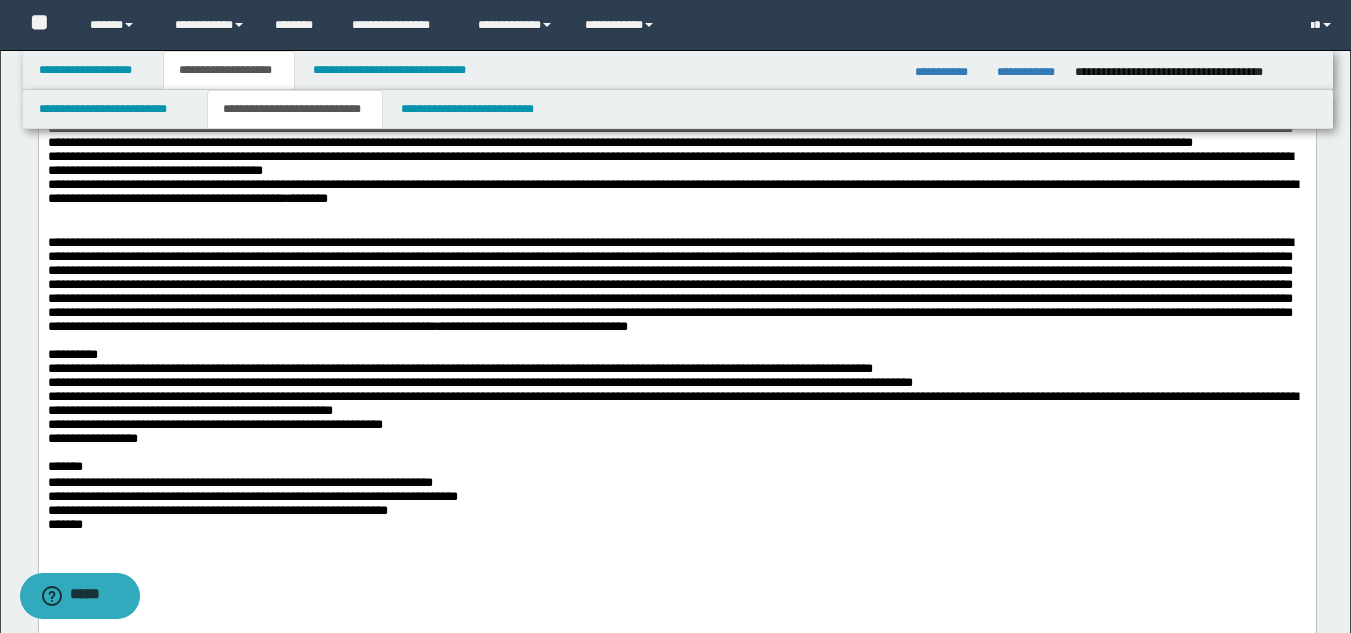 click on "**********" at bounding box center [676, 404] 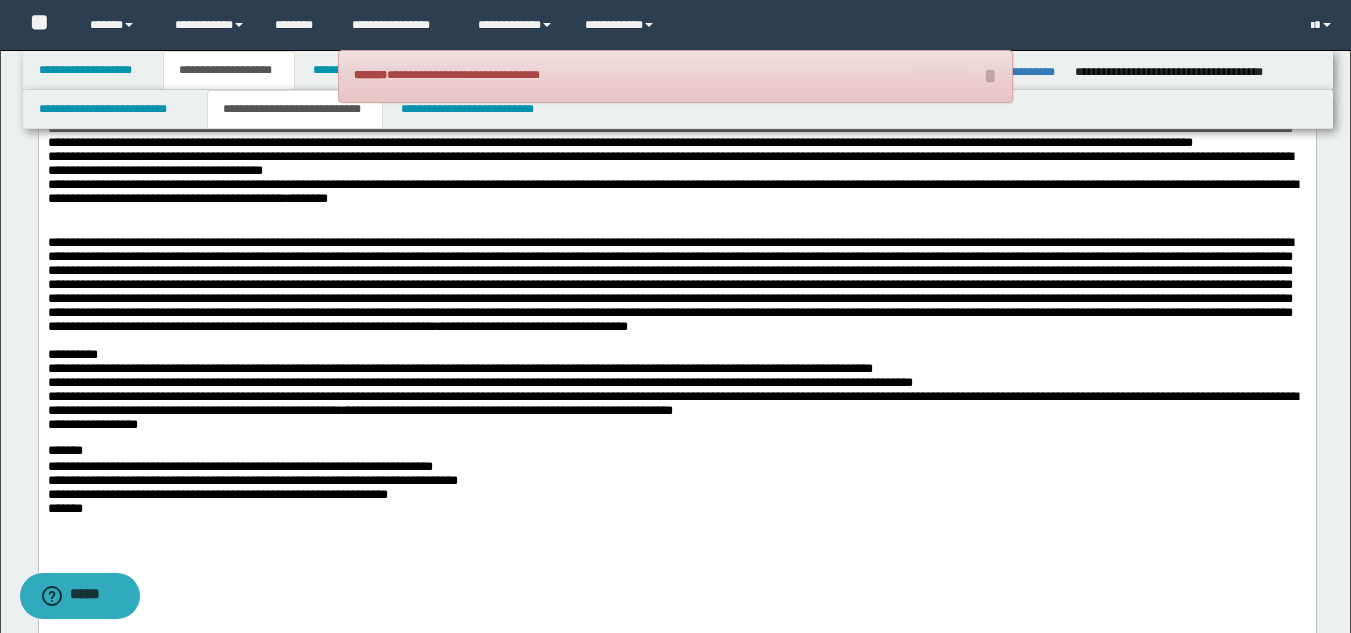 click on "**********" at bounding box center (676, -451) 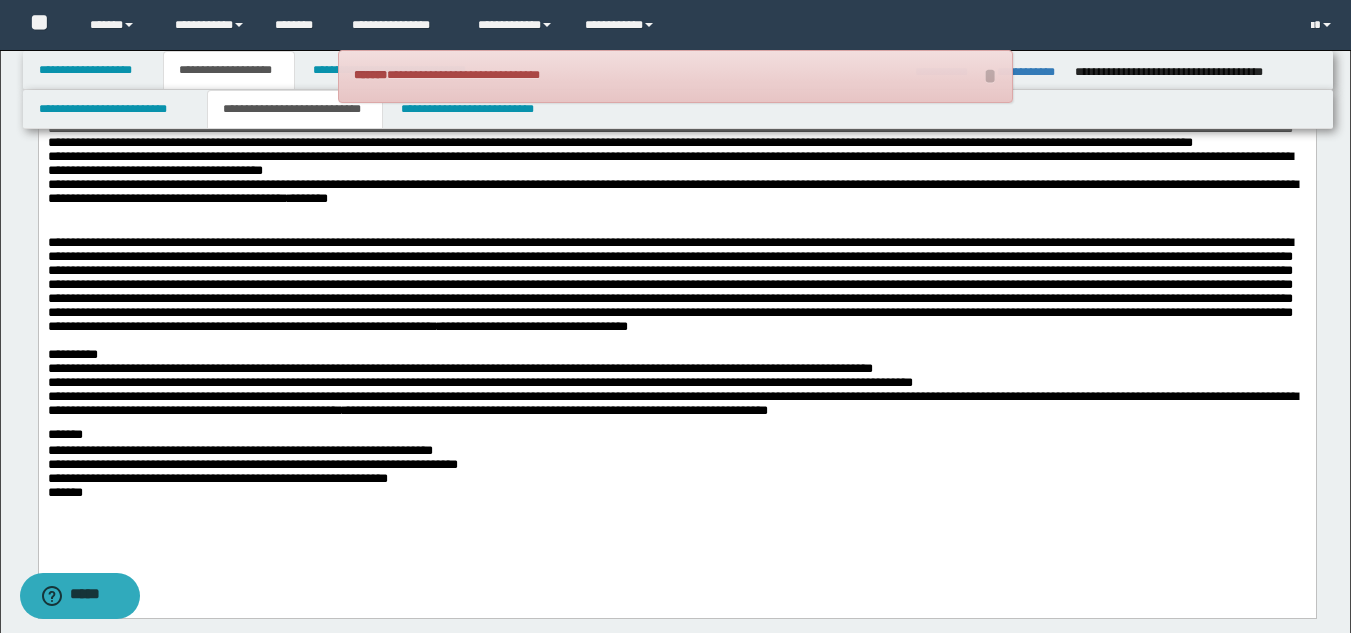 click on "**********" at bounding box center [676, 476] 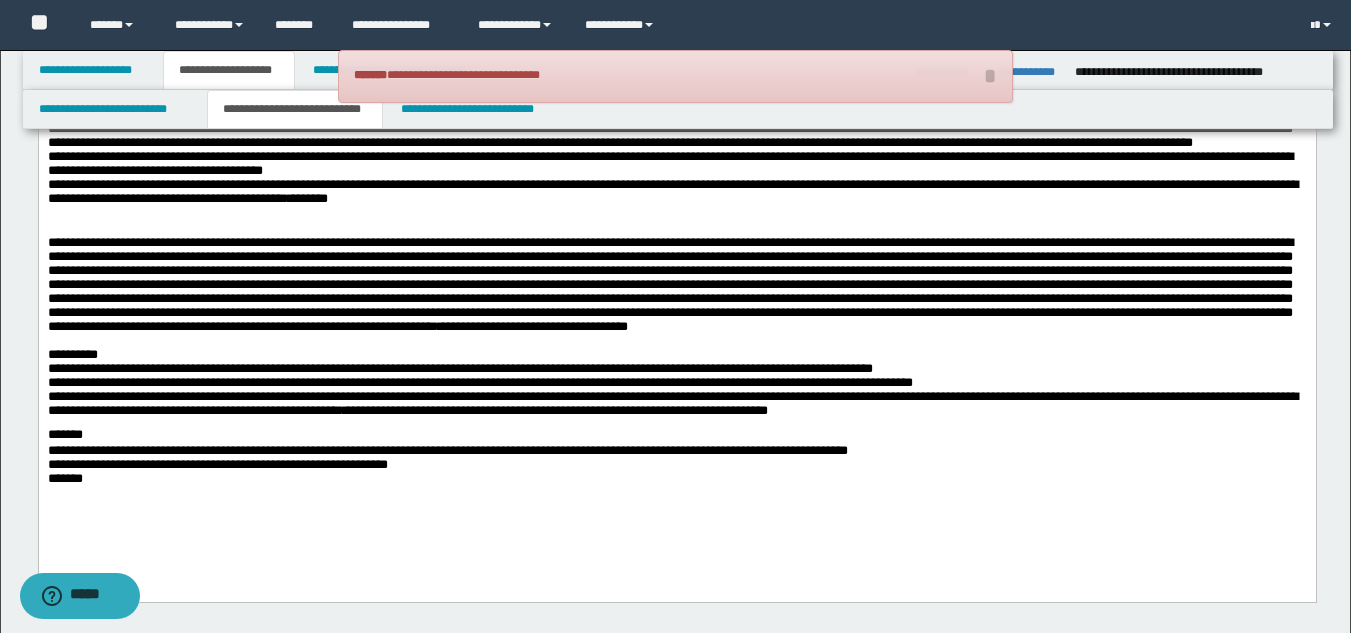 click on "**********" at bounding box center (676, 468) 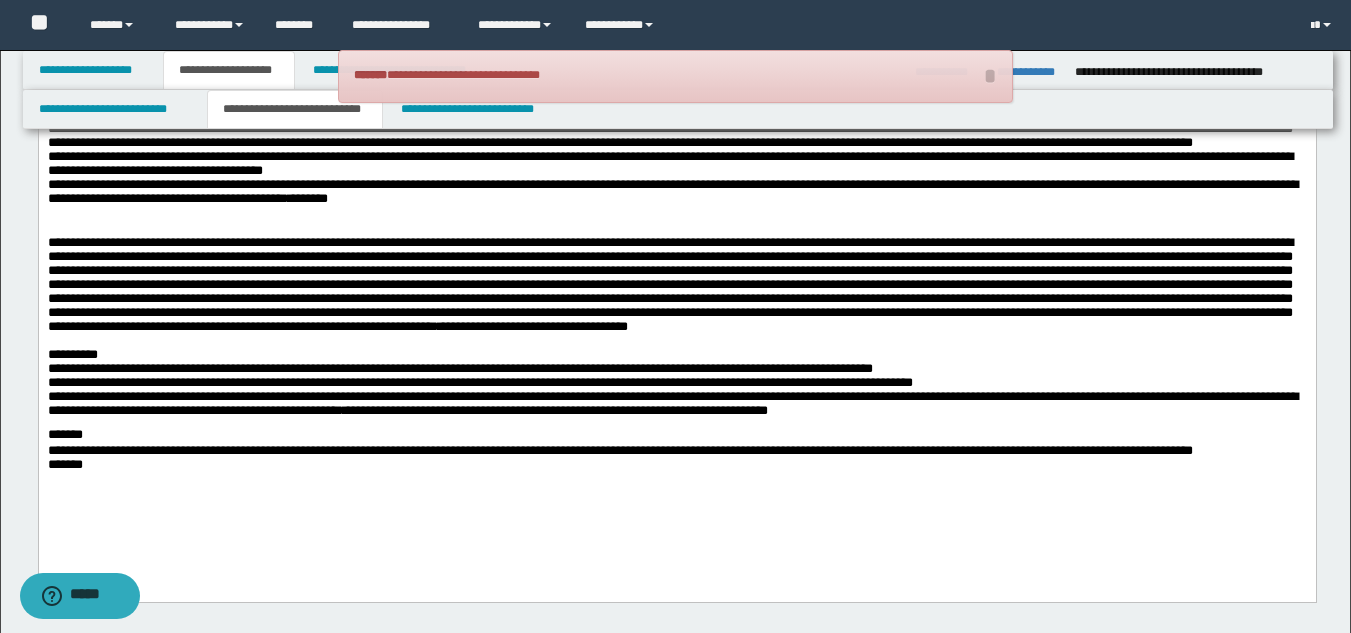 click on "**********" at bounding box center [676, 468] 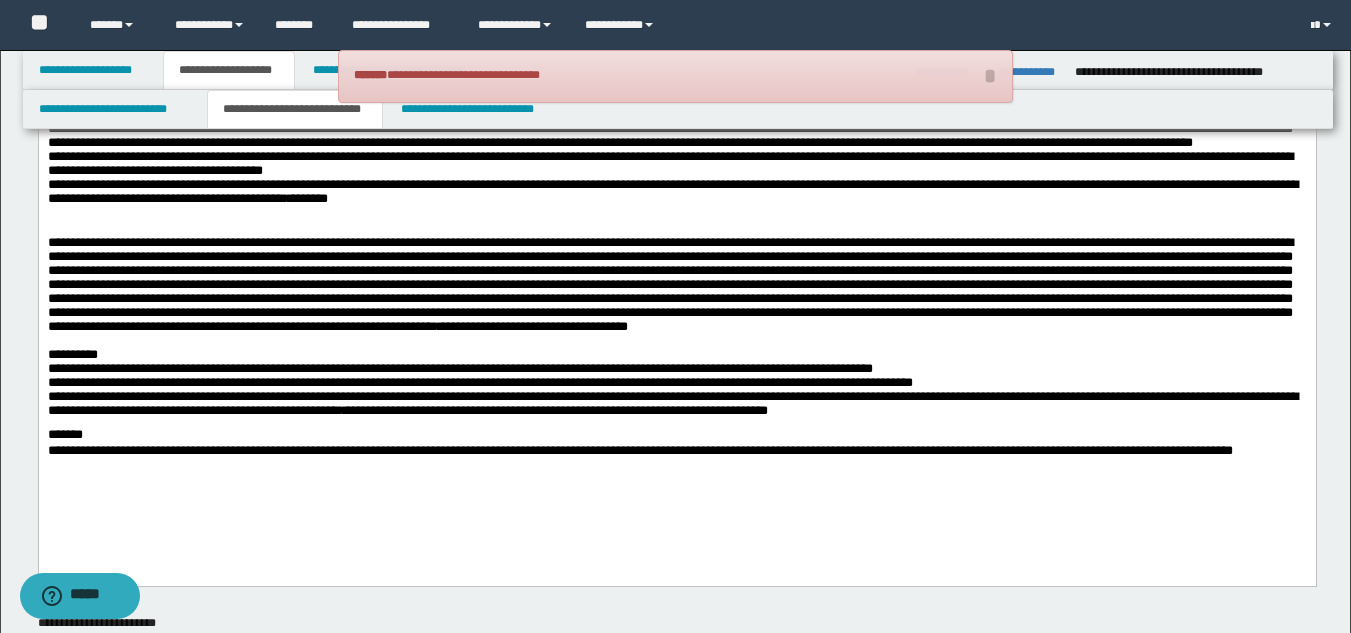 click on "**********" at bounding box center (676, -475) 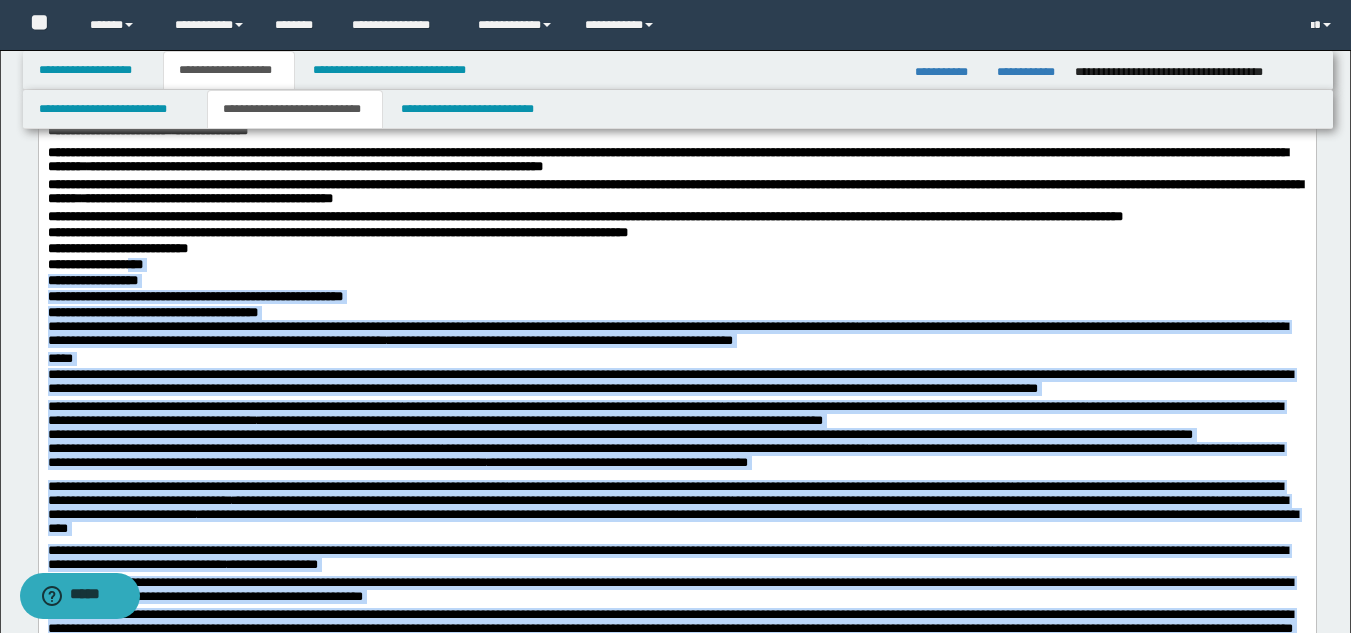 drag, startPoint x: 231, startPoint y: 978, endPoint x: 132, endPoint y: 264, distance: 720.83075 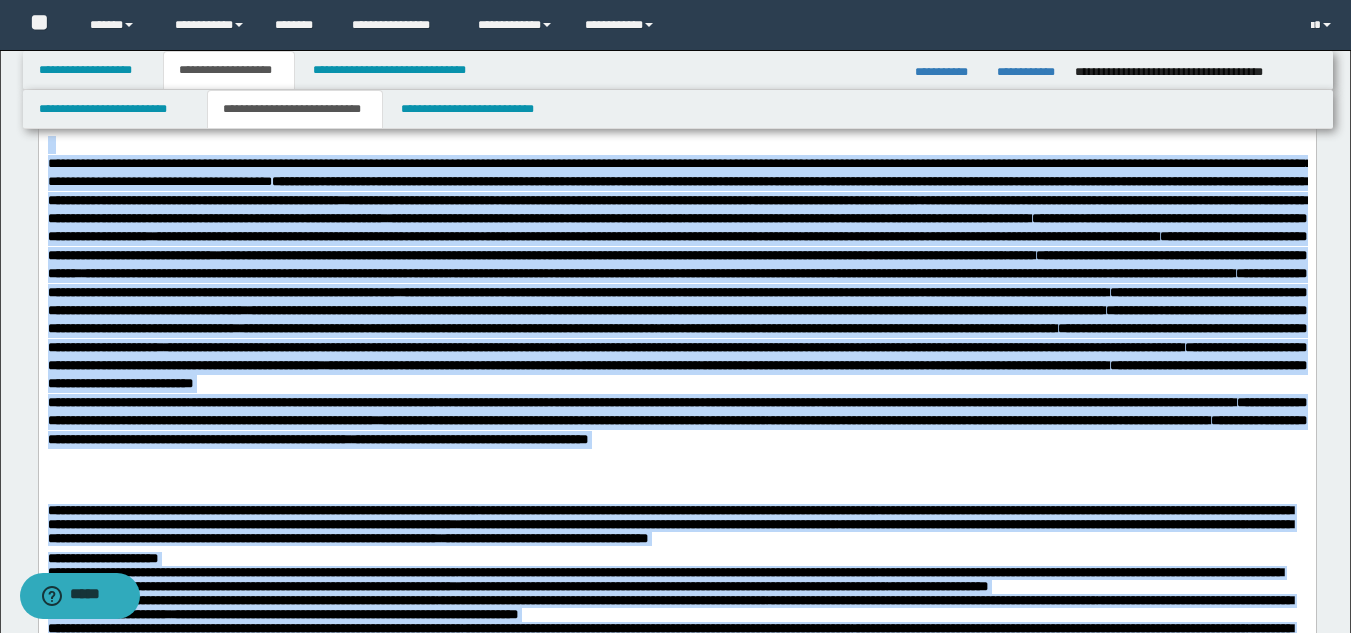 scroll, scrollTop: 0, scrollLeft: 0, axis: both 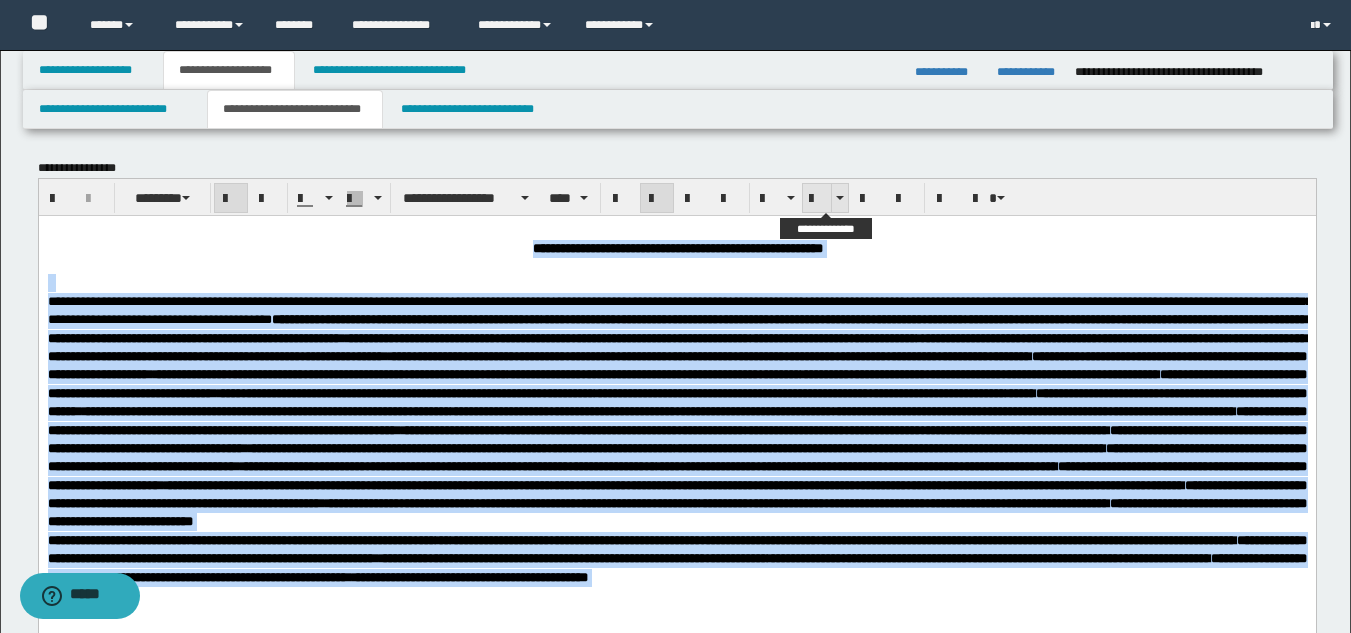 click at bounding box center (817, 199) 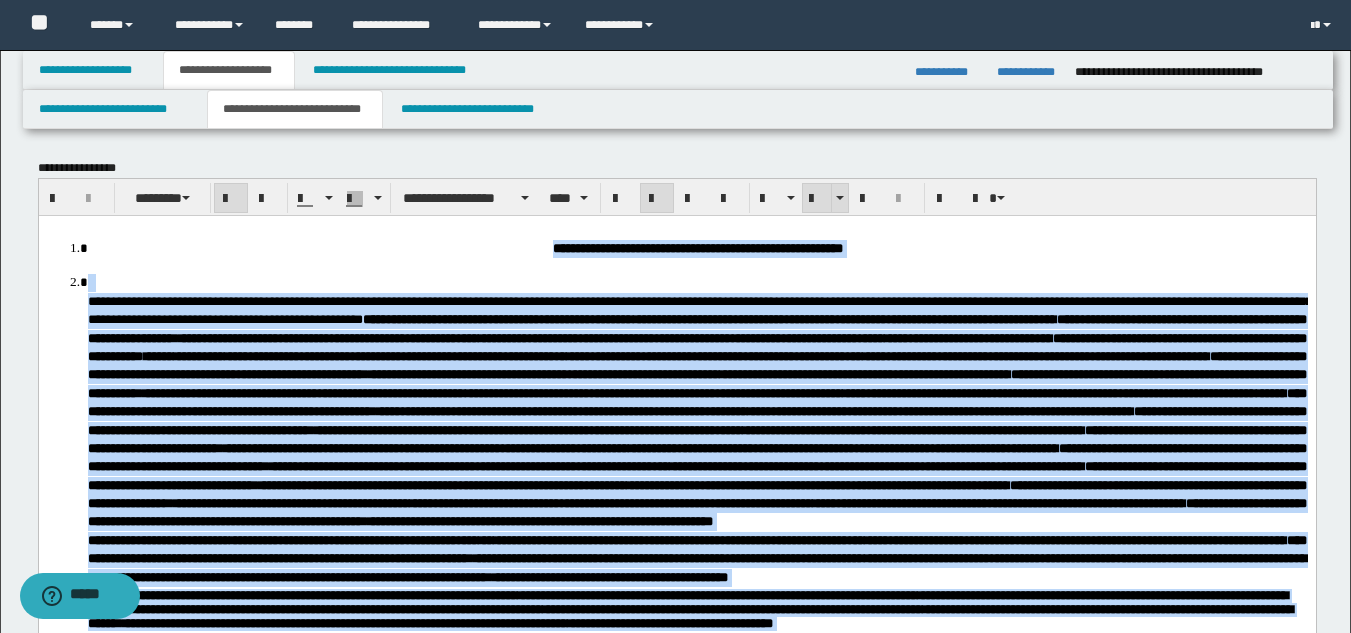 click at bounding box center (817, 199) 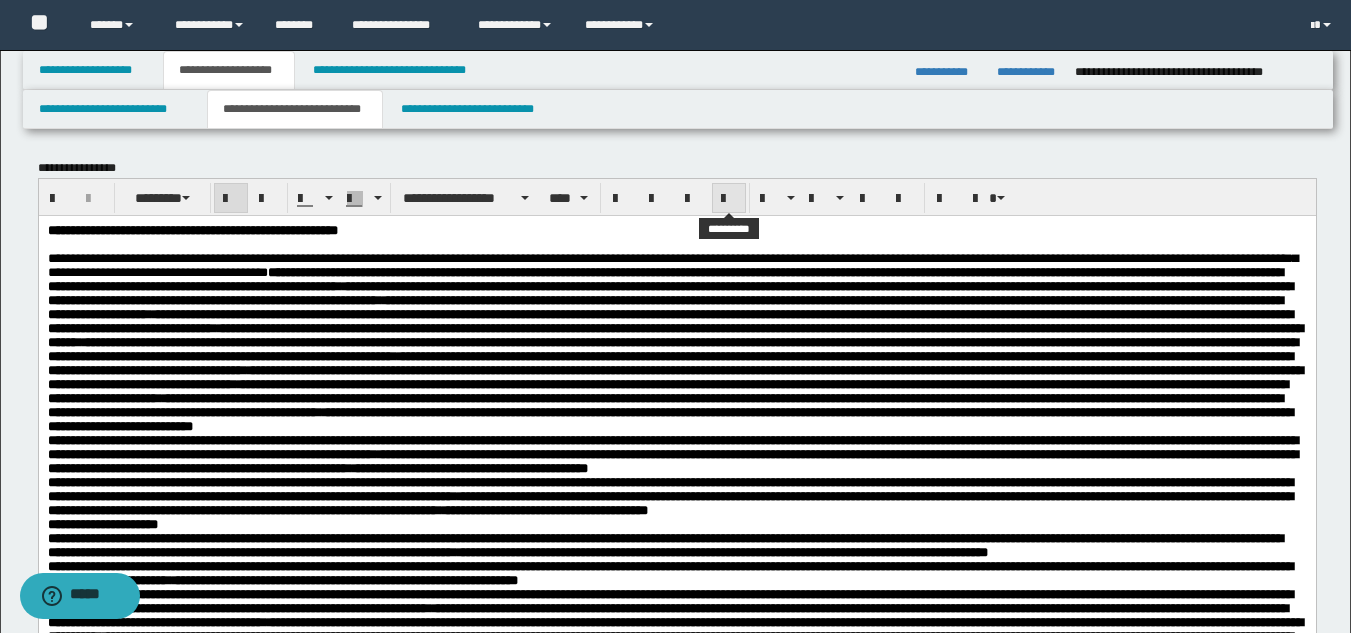 click at bounding box center (729, 199) 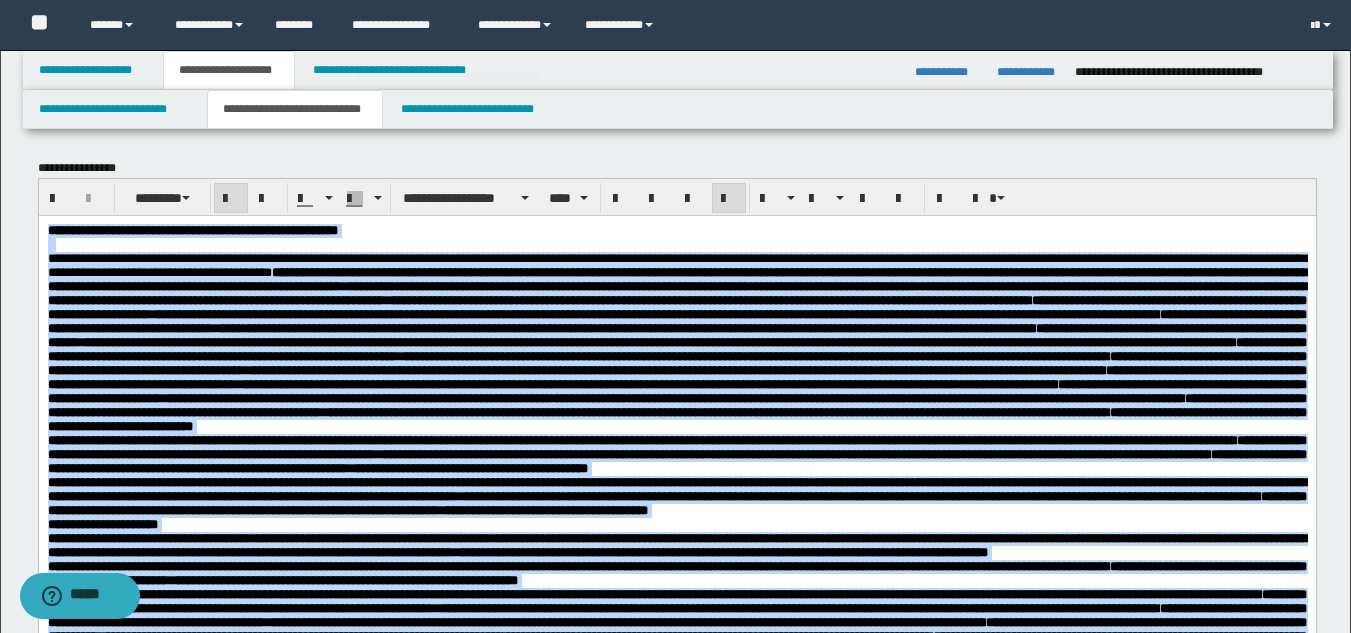 click on "**********" at bounding box center [676, 320] 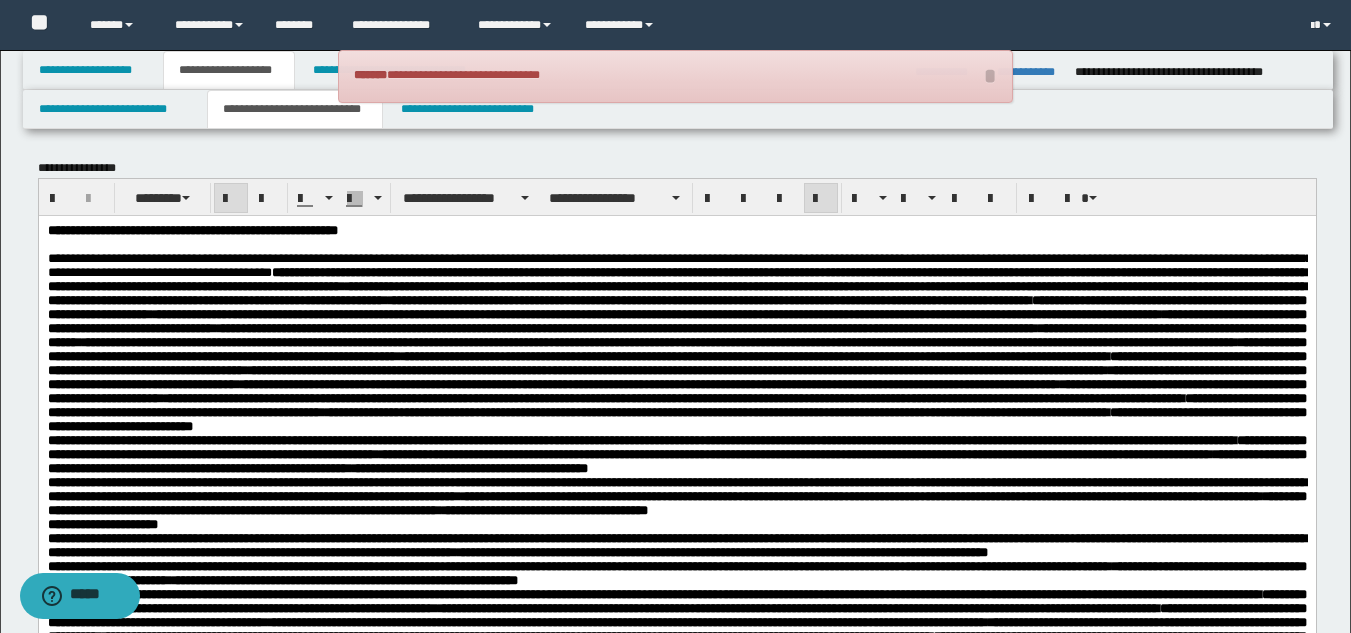 click at bounding box center (677, 1210) 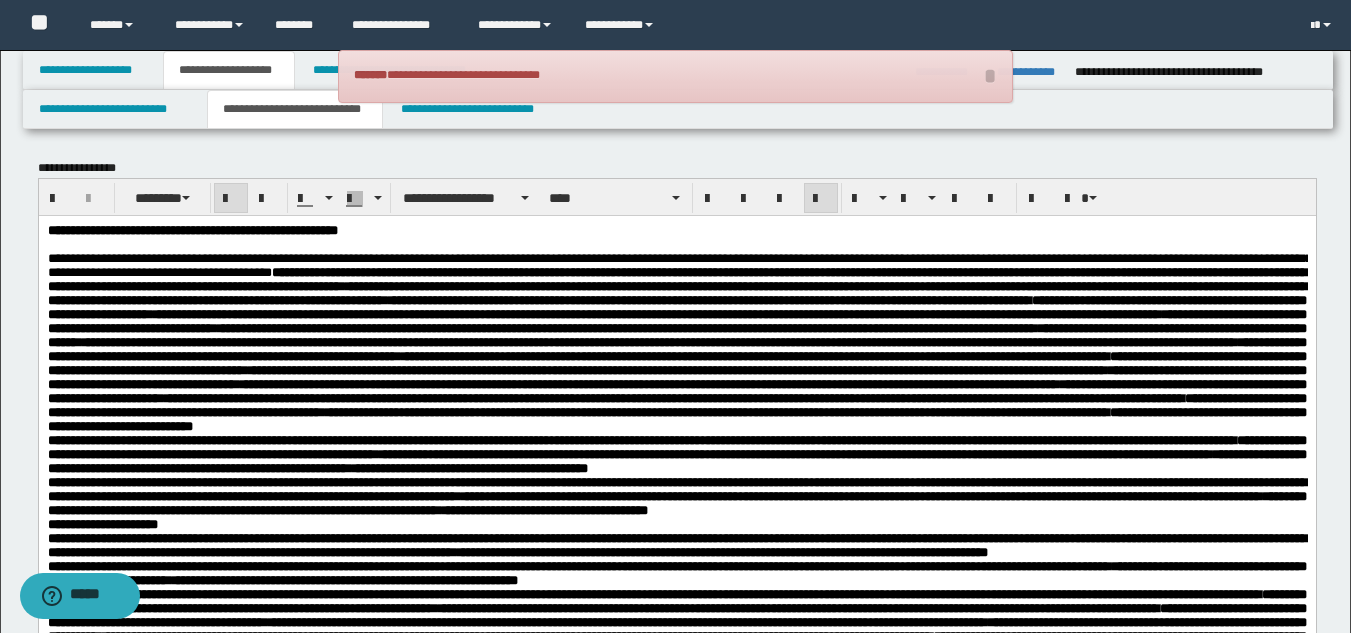 click on "**********" at bounding box center [192, 229] 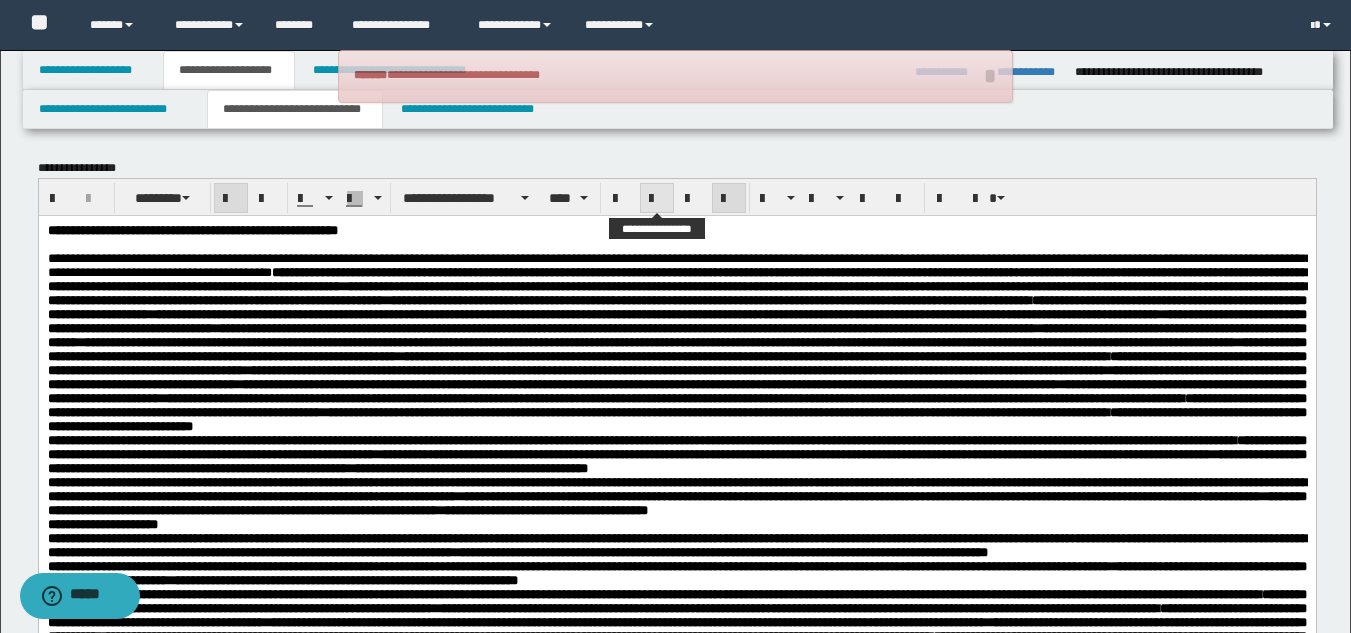 click at bounding box center [657, 199] 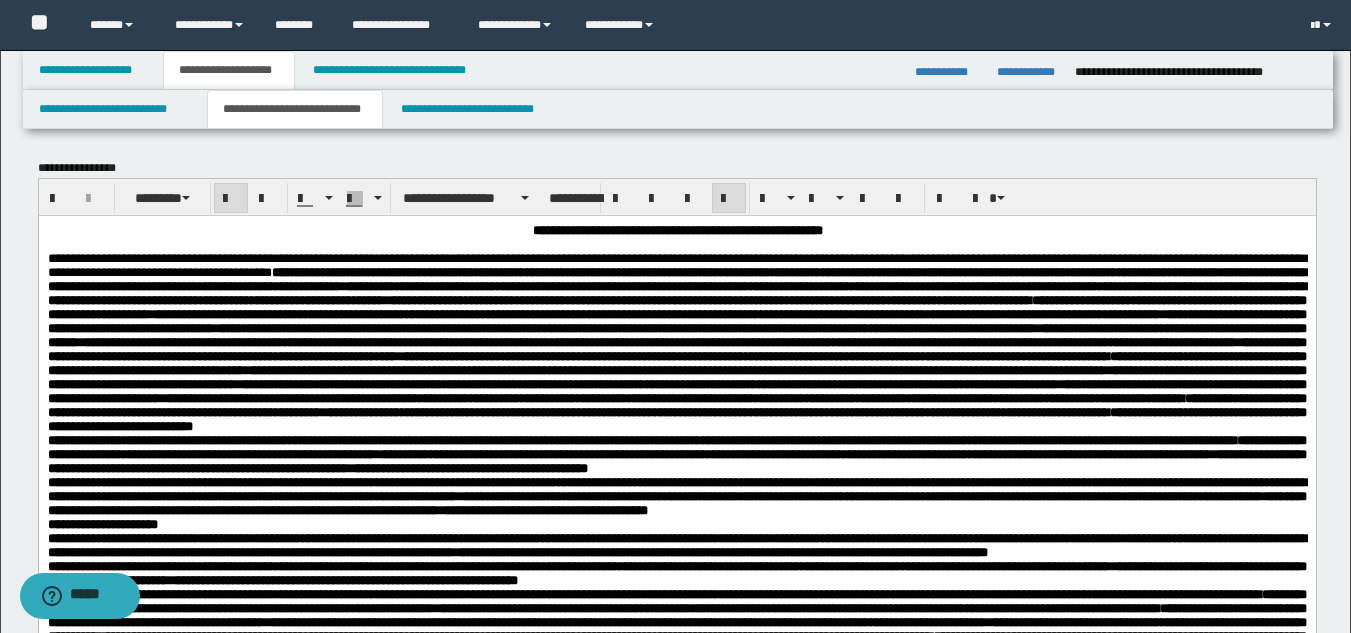click on "**********" at bounding box center (357, 397) 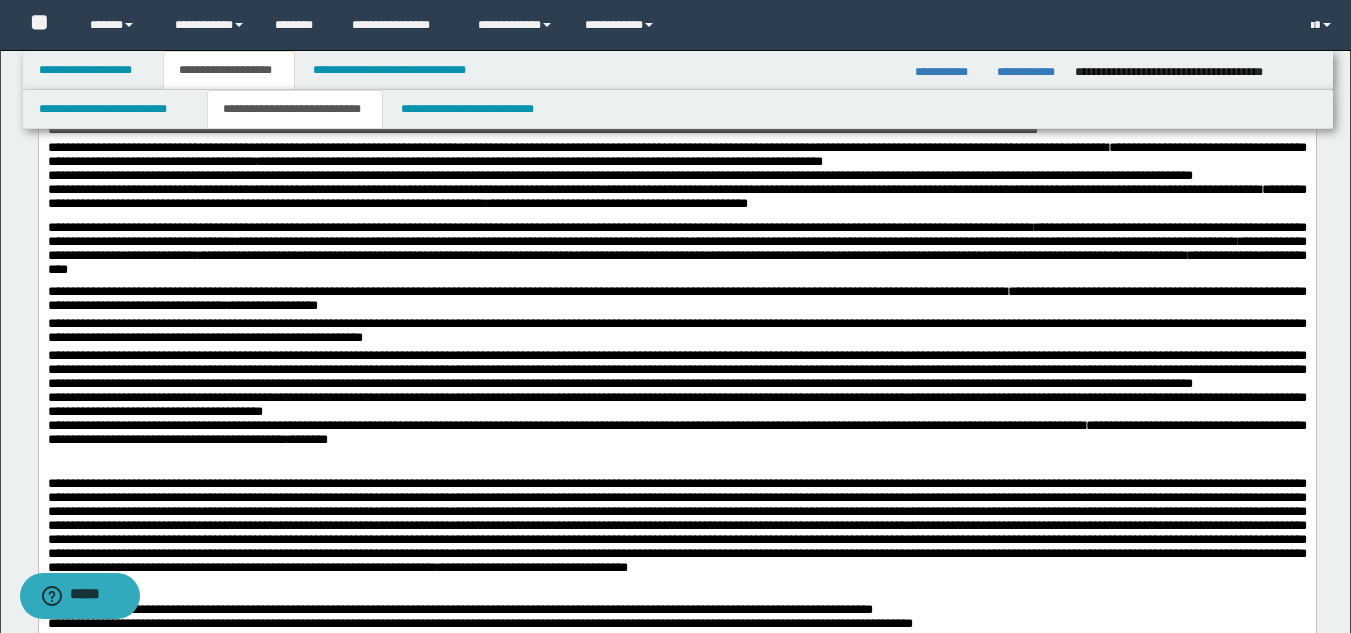 scroll, scrollTop: 1100, scrollLeft: 0, axis: vertical 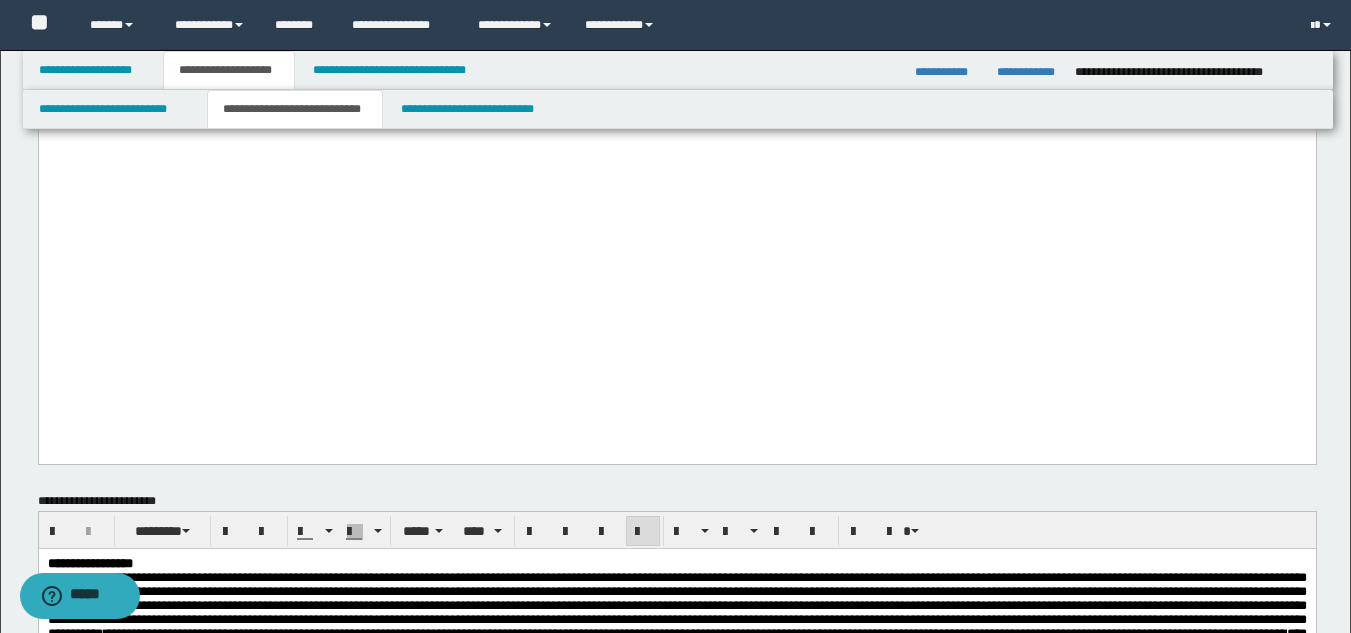 drag, startPoint x: 45, startPoint y: -299, endPoint x: 351, endPoint y: 510, distance: 864.93756 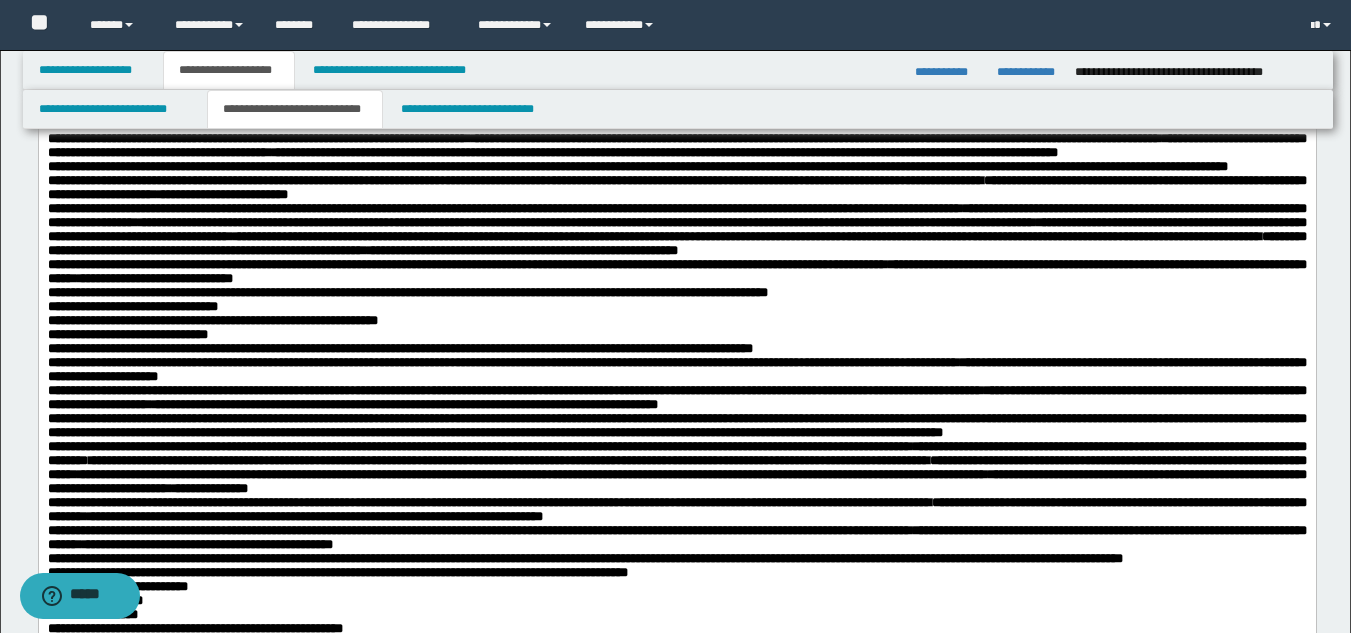 scroll, scrollTop: 40, scrollLeft: 0, axis: vertical 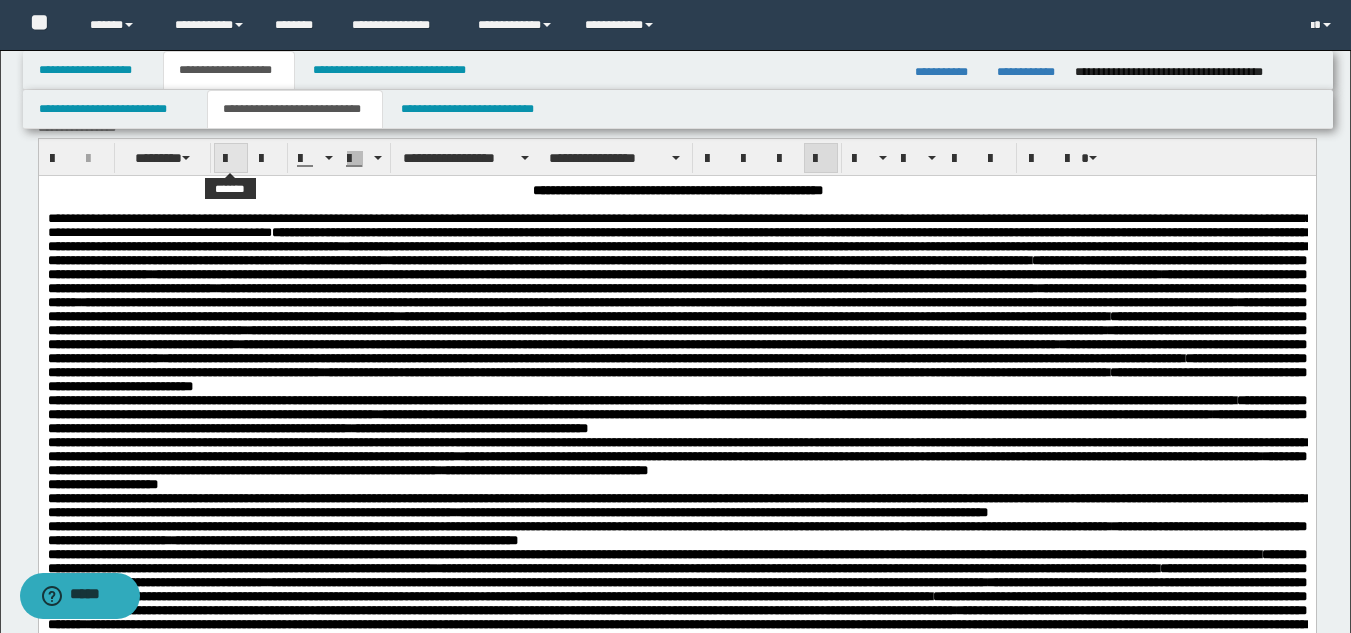 click at bounding box center [231, 159] 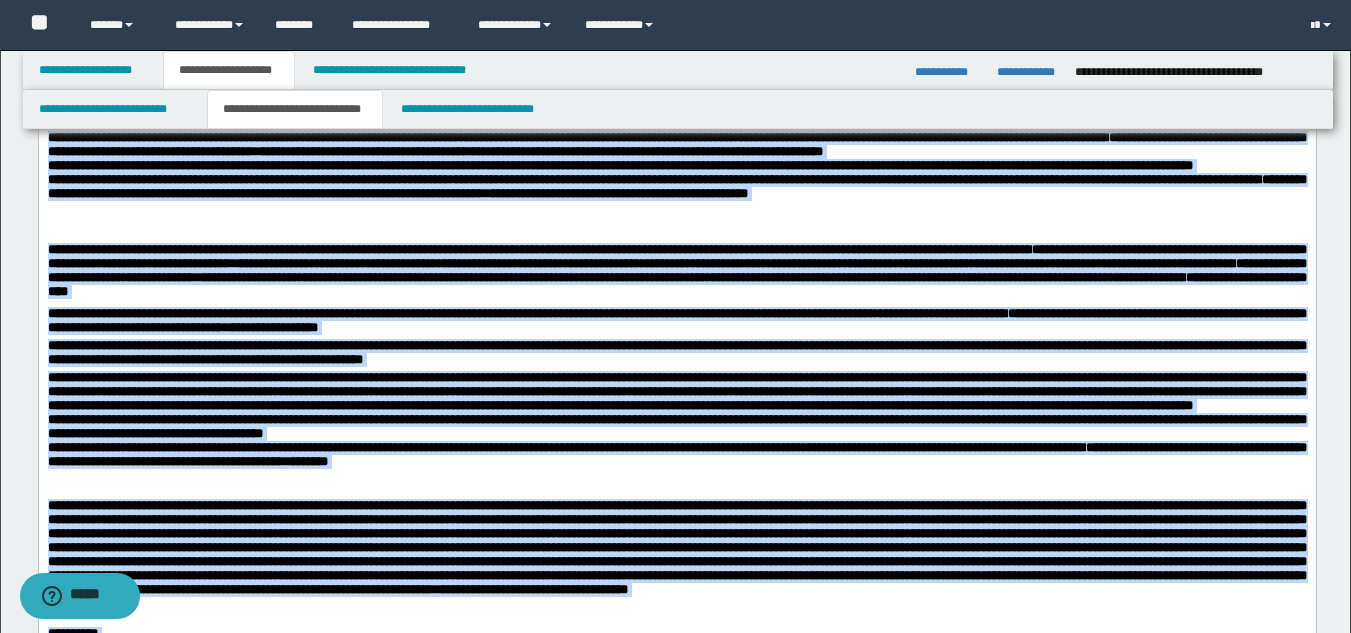 scroll, scrollTop: 1140, scrollLeft: 0, axis: vertical 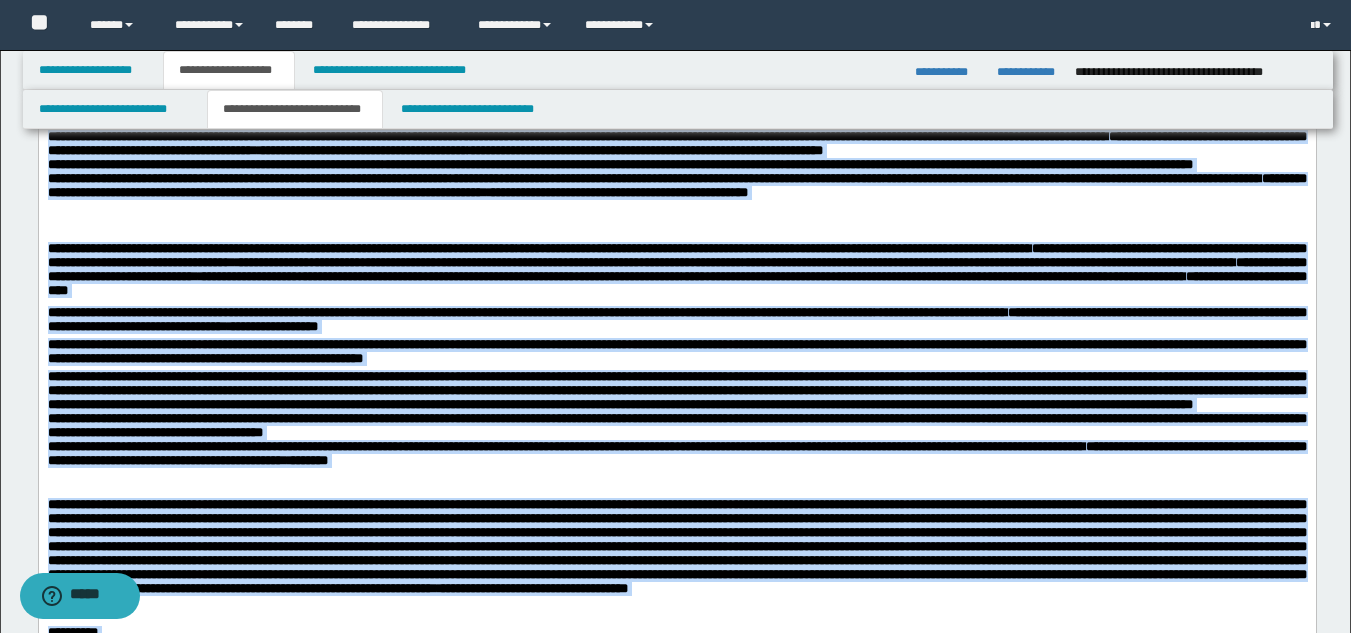 click on "**********" at bounding box center (676, 66) 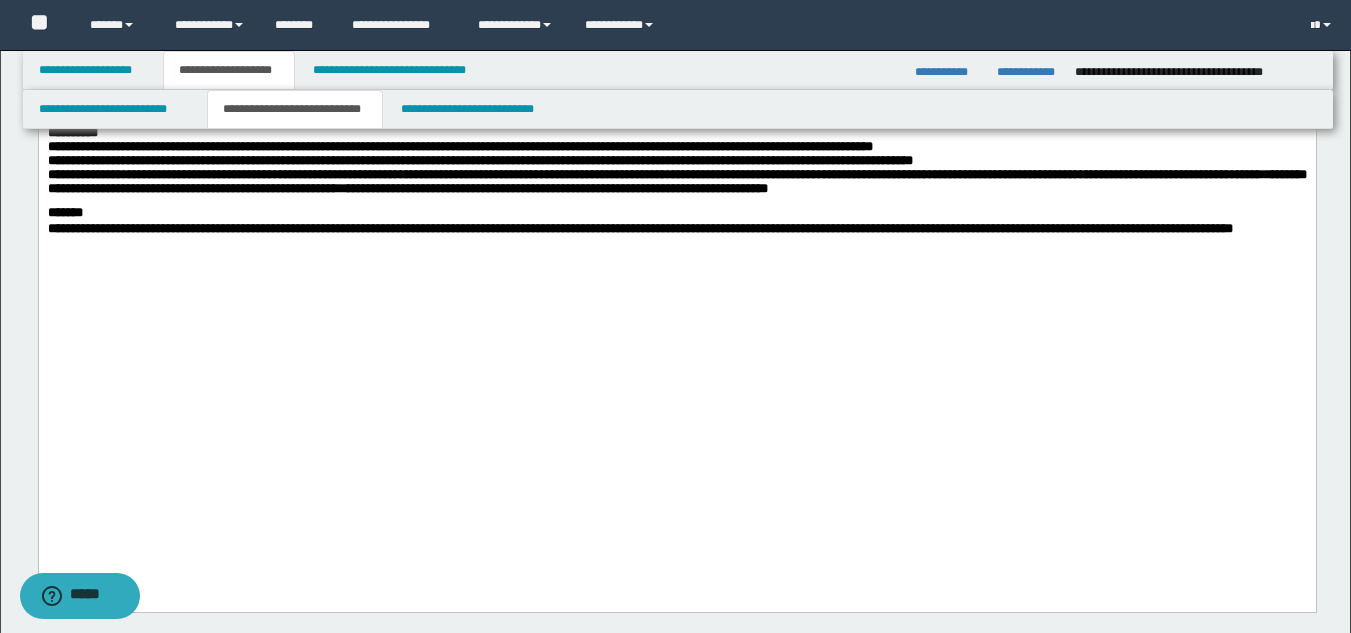 scroll, scrollTop: 1740, scrollLeft: 0, axis: vertical 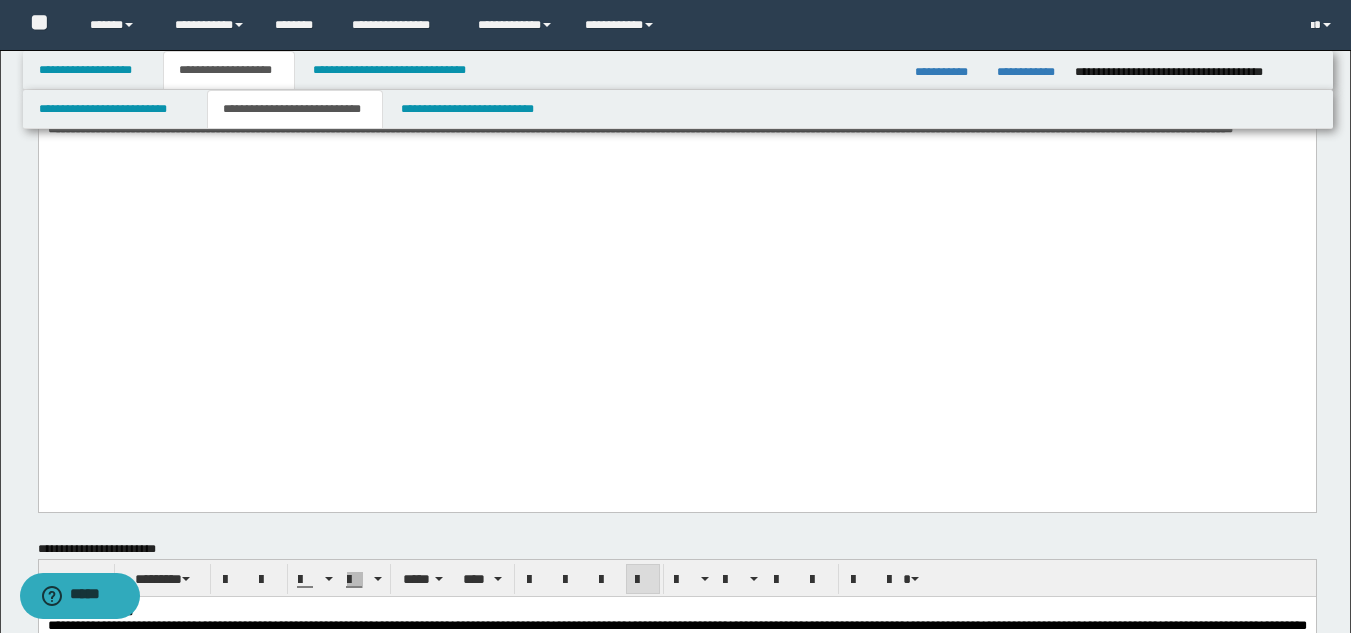click on "**********" at bounding box center [676, -656] 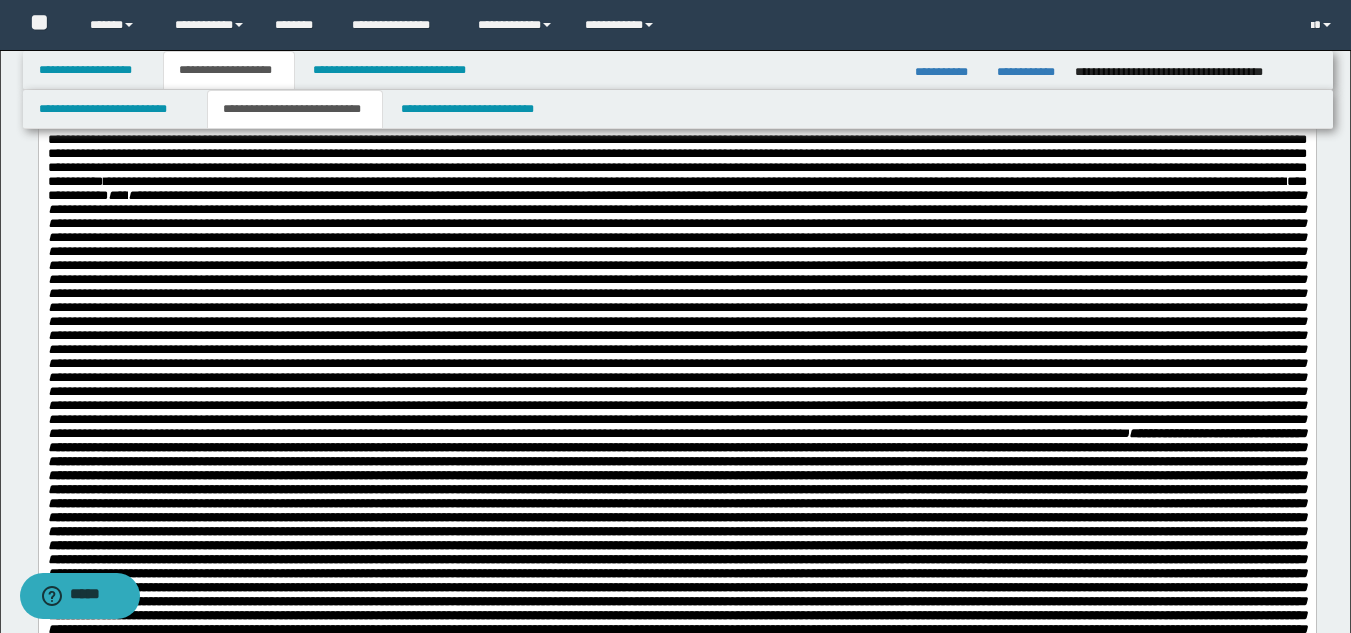 scroll, scrollTop: 2640, scrollLeft: 0, axis: vertical 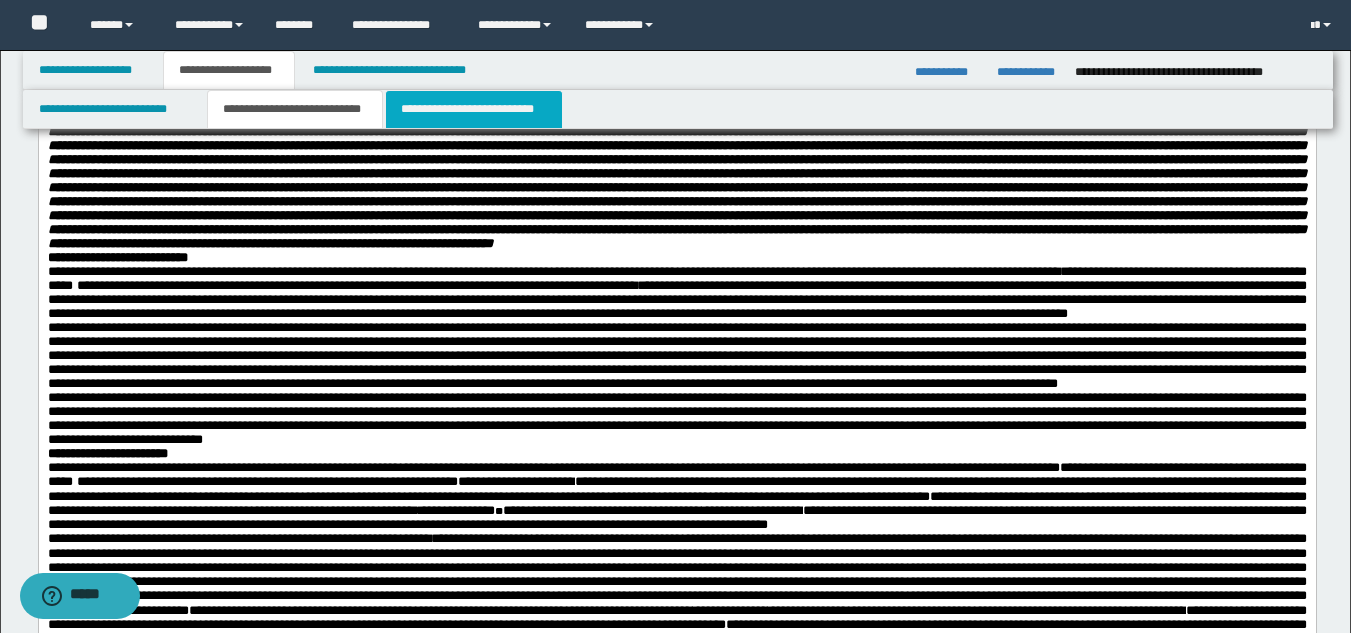 click on "**********" at bounding box center [474, 109] 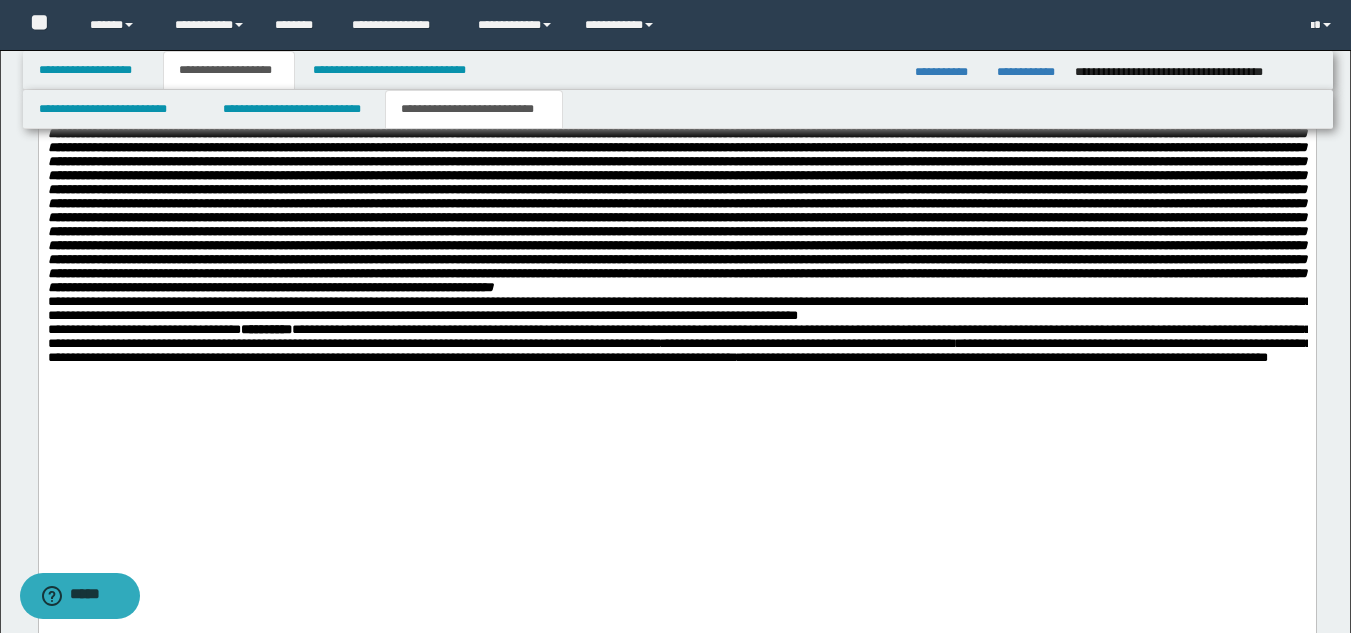 scroll, scrollTop: 1237, scrollLeft: 0, axis: vertical 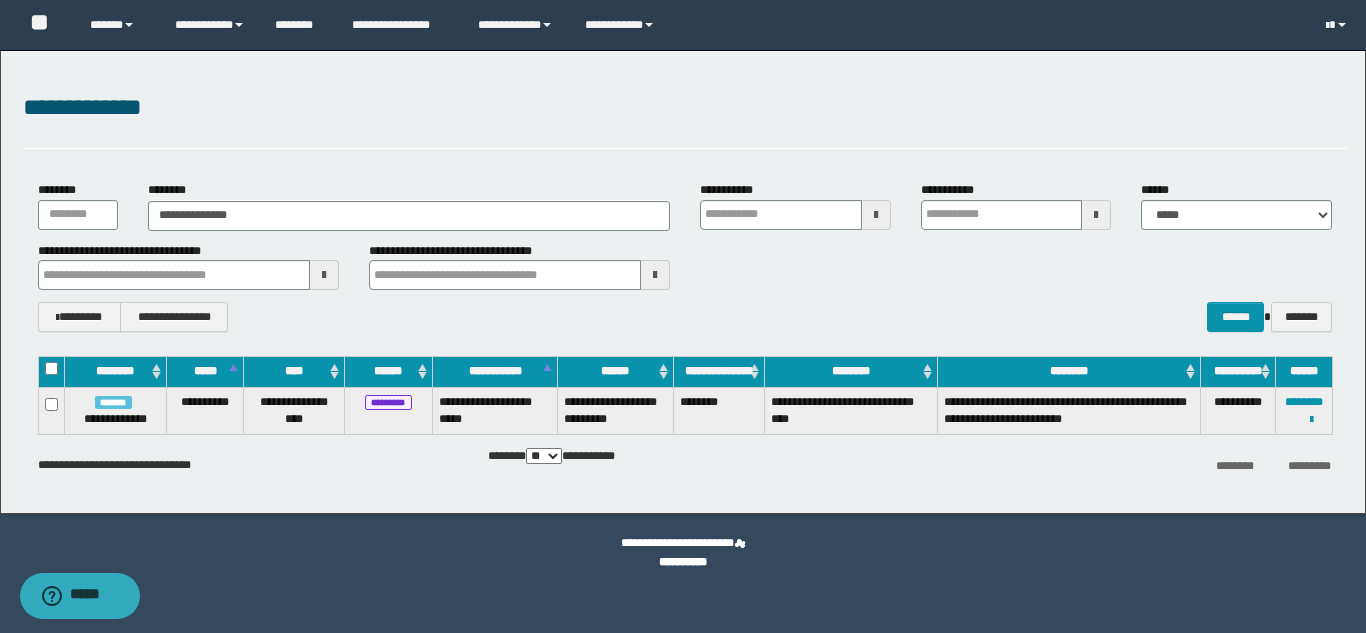 type on "**********" 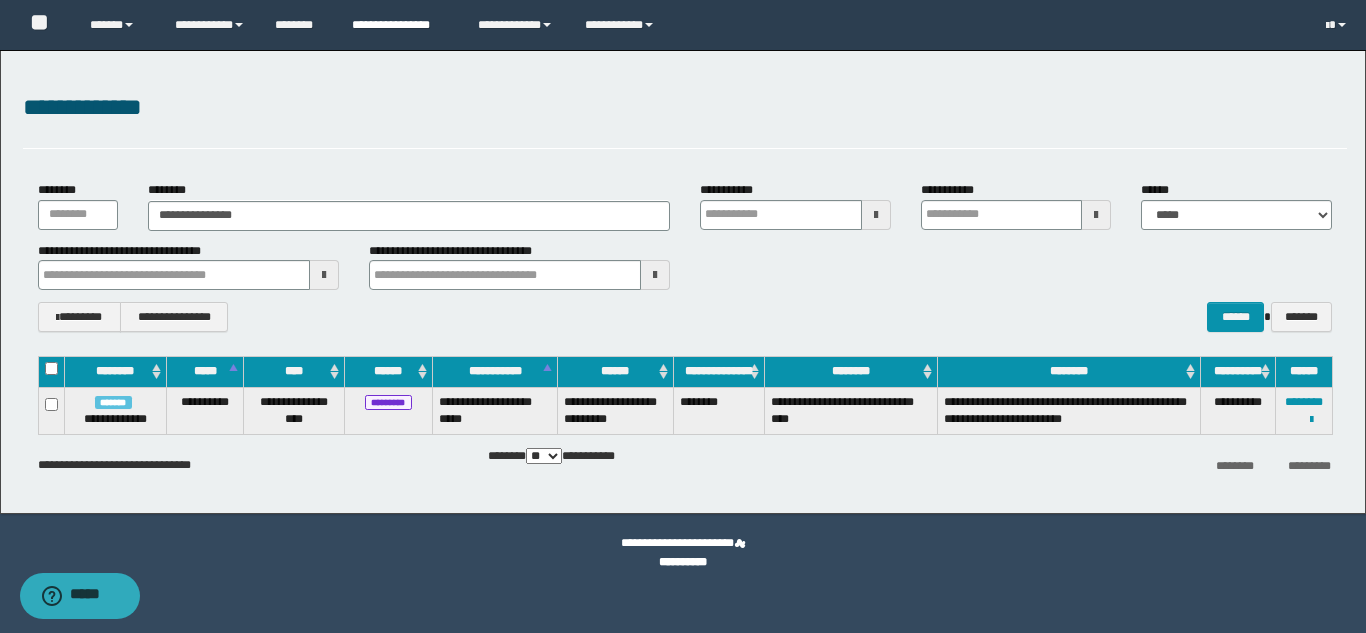 type on "**********" 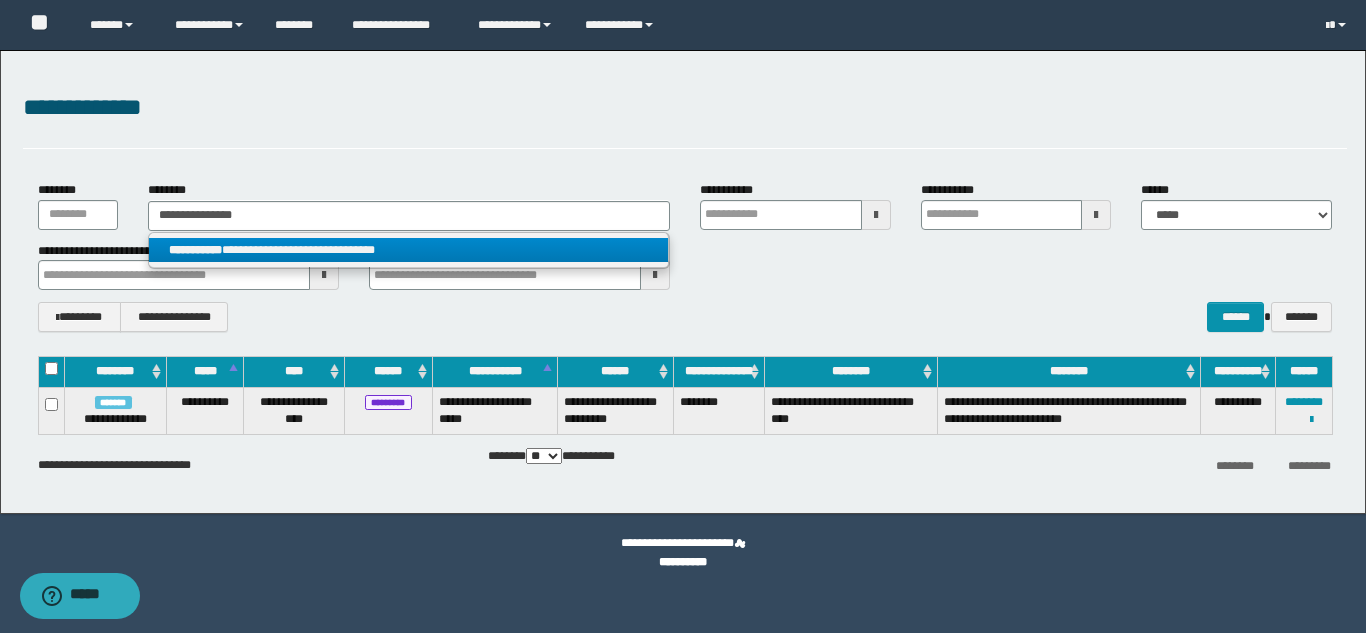 type on "**********" 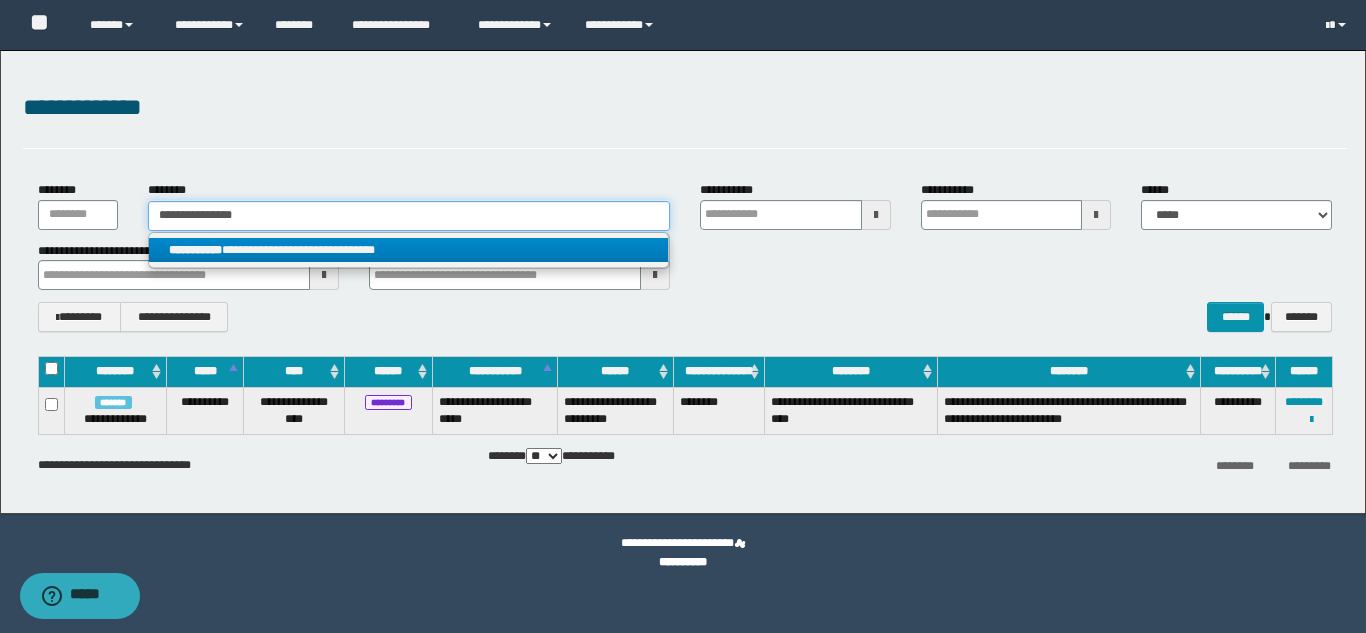 type 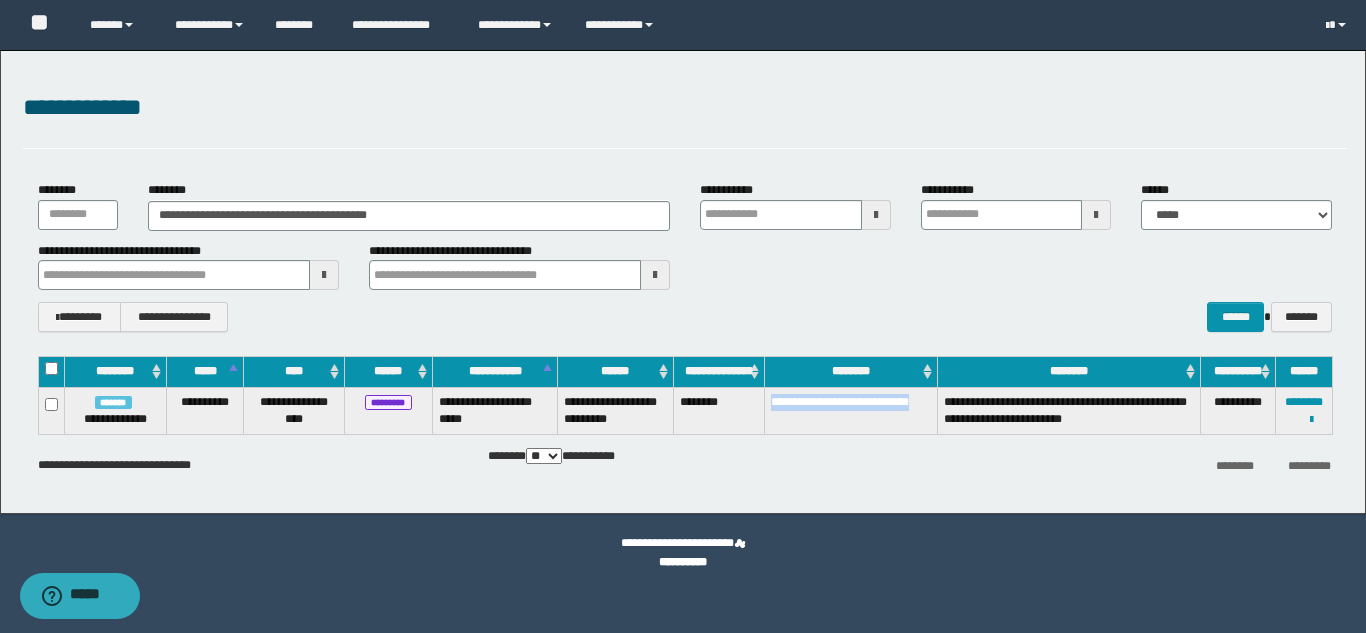 drag, startPoint x: 849, startPoint y: 421, endPoint x: 775, endPoint y: 399, distance: 77.201035 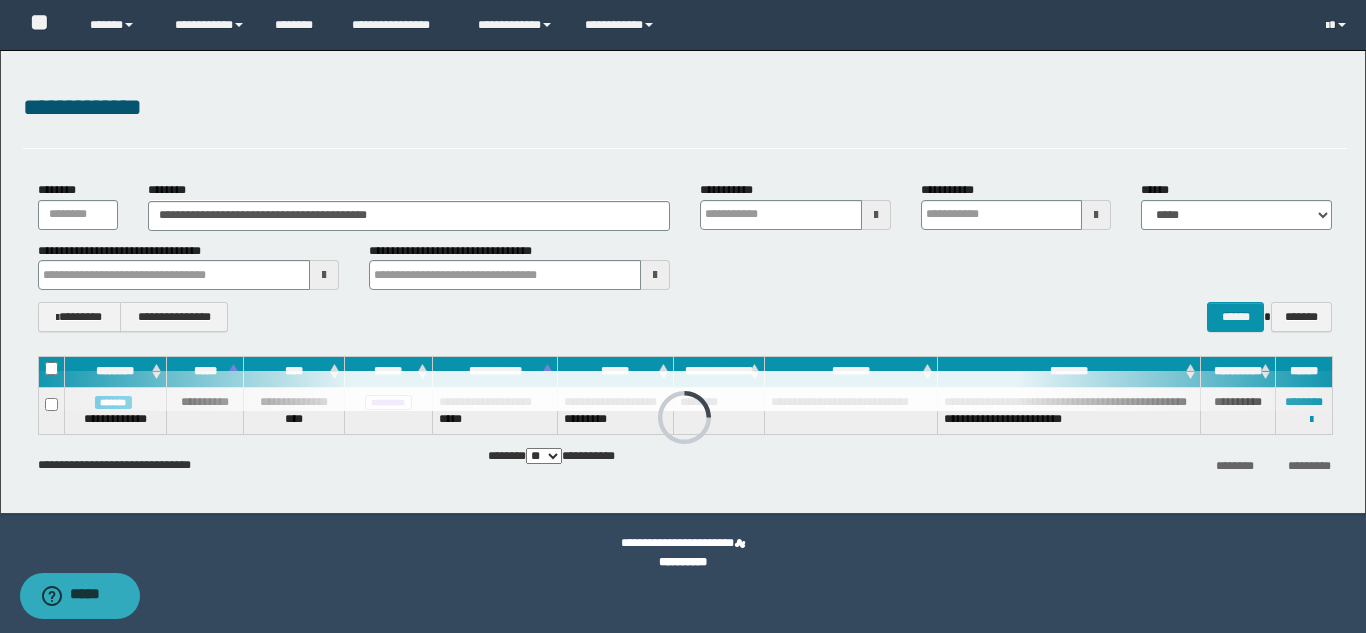 click at bounding box center (685, 391) 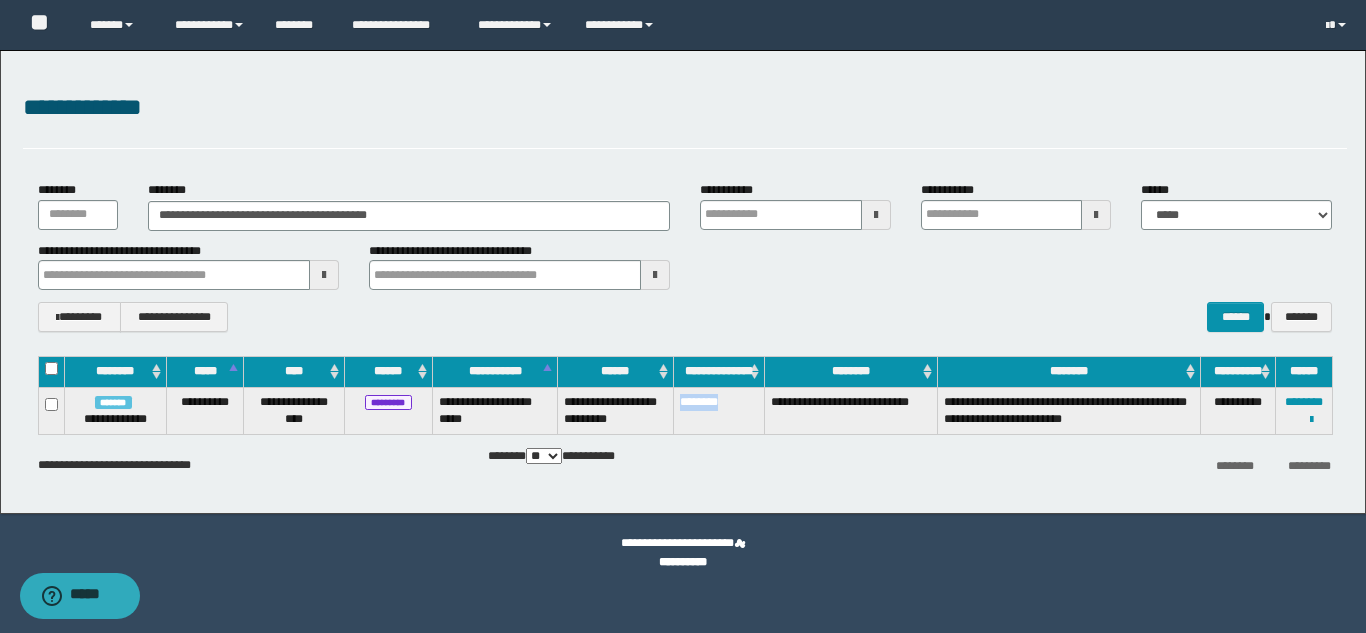 drag, startPoint x: 681, startPoint y: 405, endPoint x: 742, endPoint y: 396, distance: 61.66036 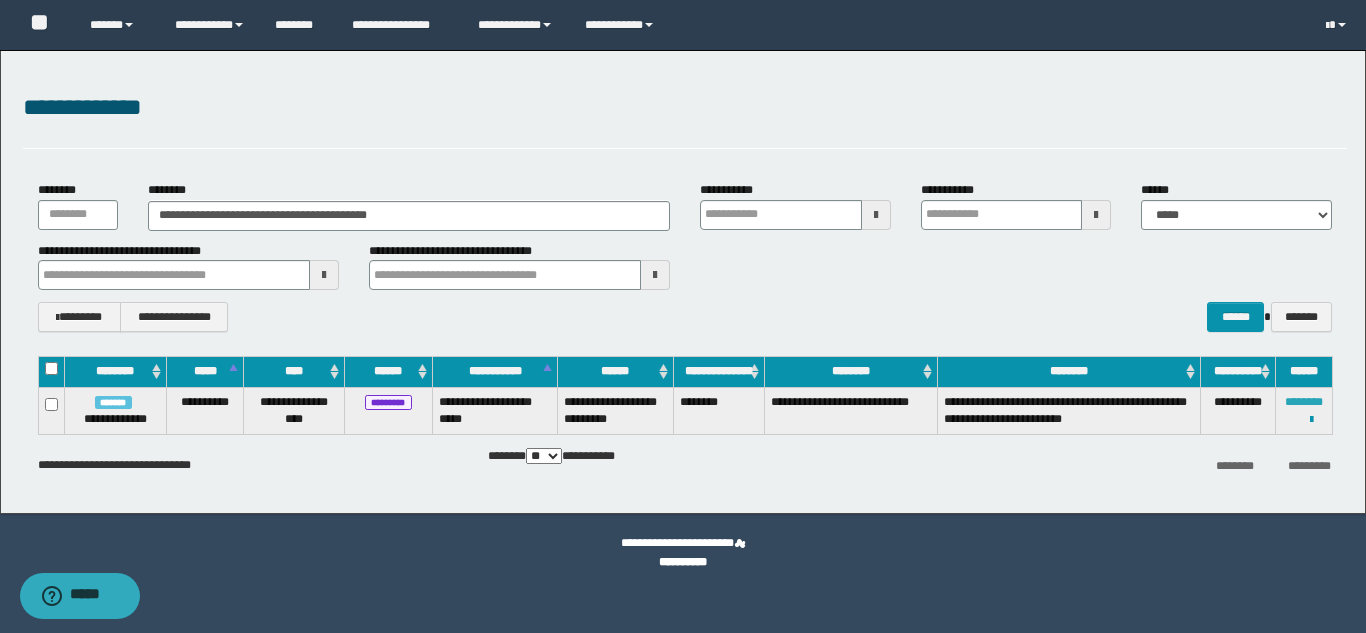 click on "********" at bounding box center [1304, 402] 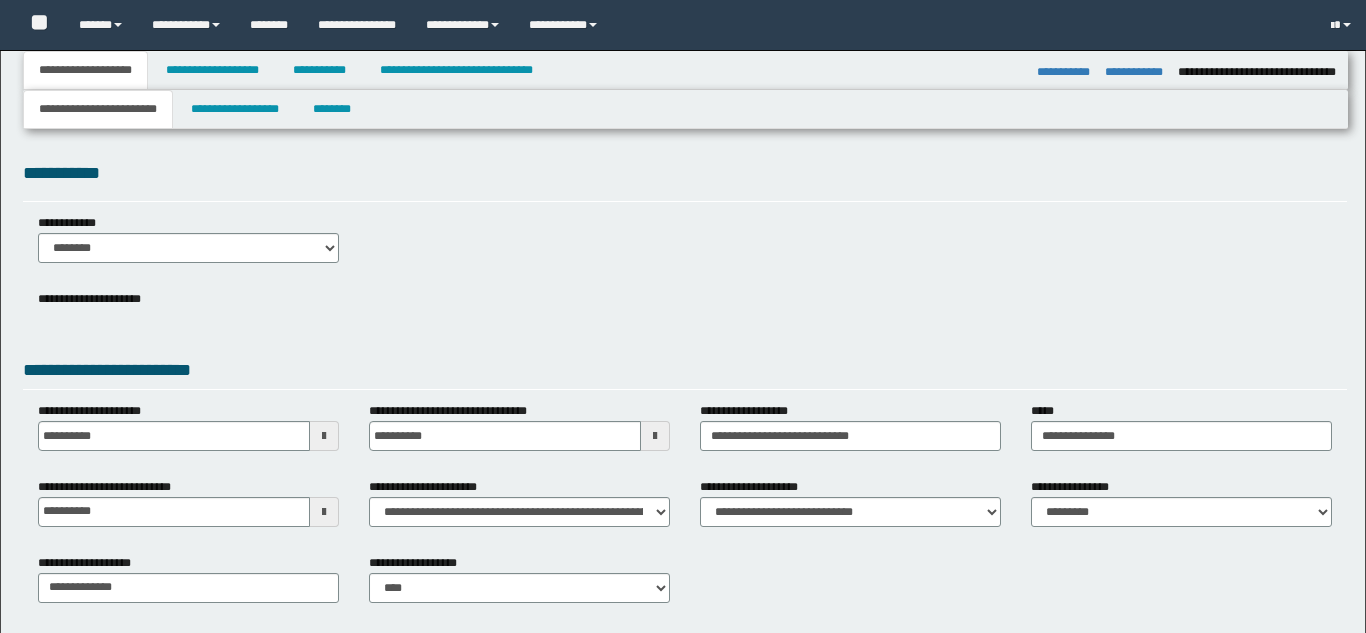 select on "**" 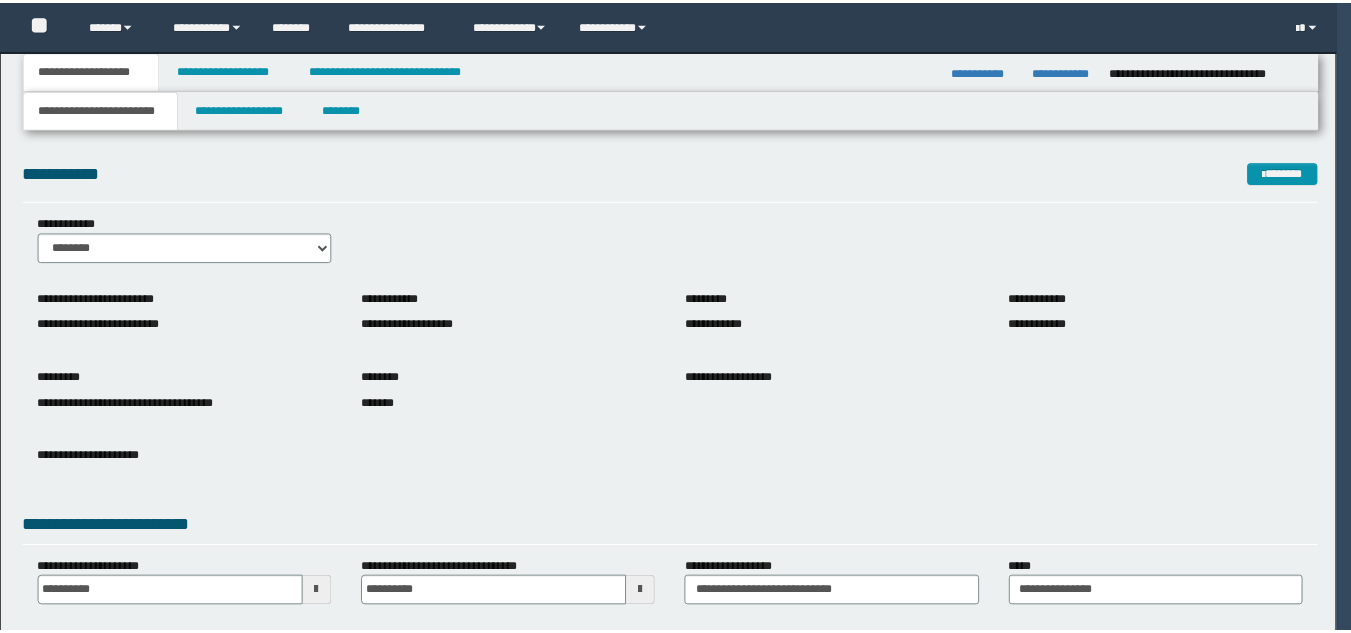 scroll, scrollTop: 0, scrollLeft: 0, axis: both 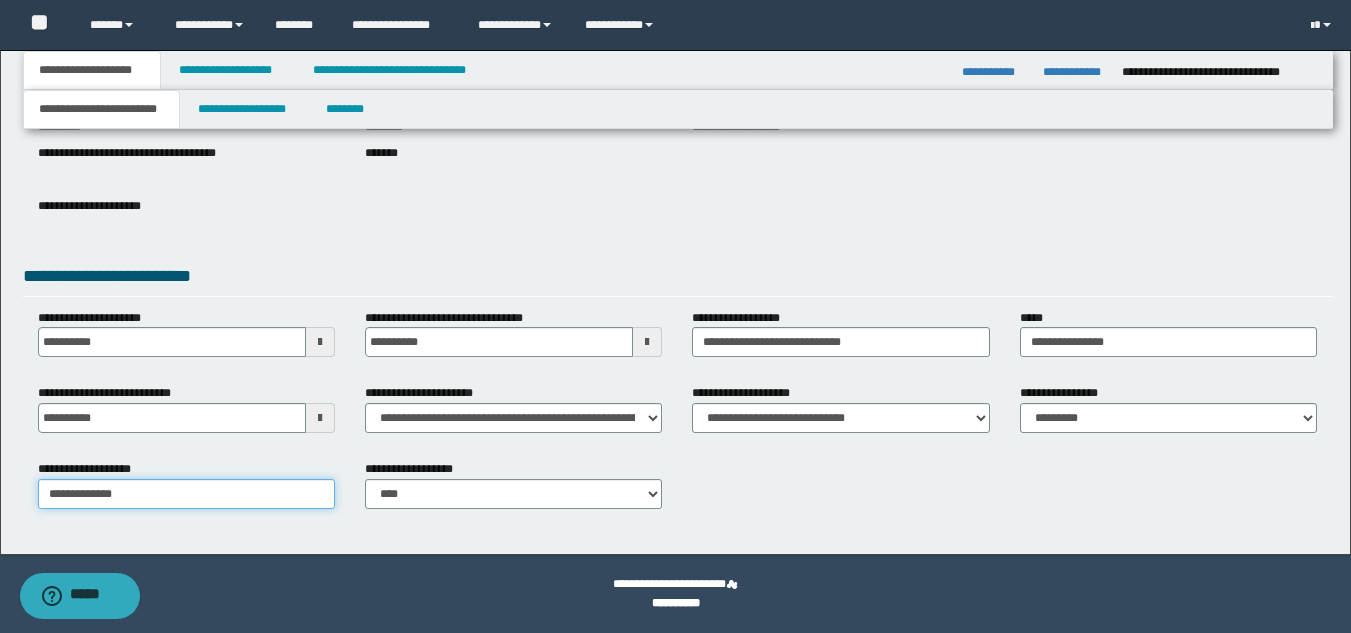 drag, startPoint x: 214, startPoint y: 482, endPoint x: 53, endPoint y: 485, distance: 161.02795 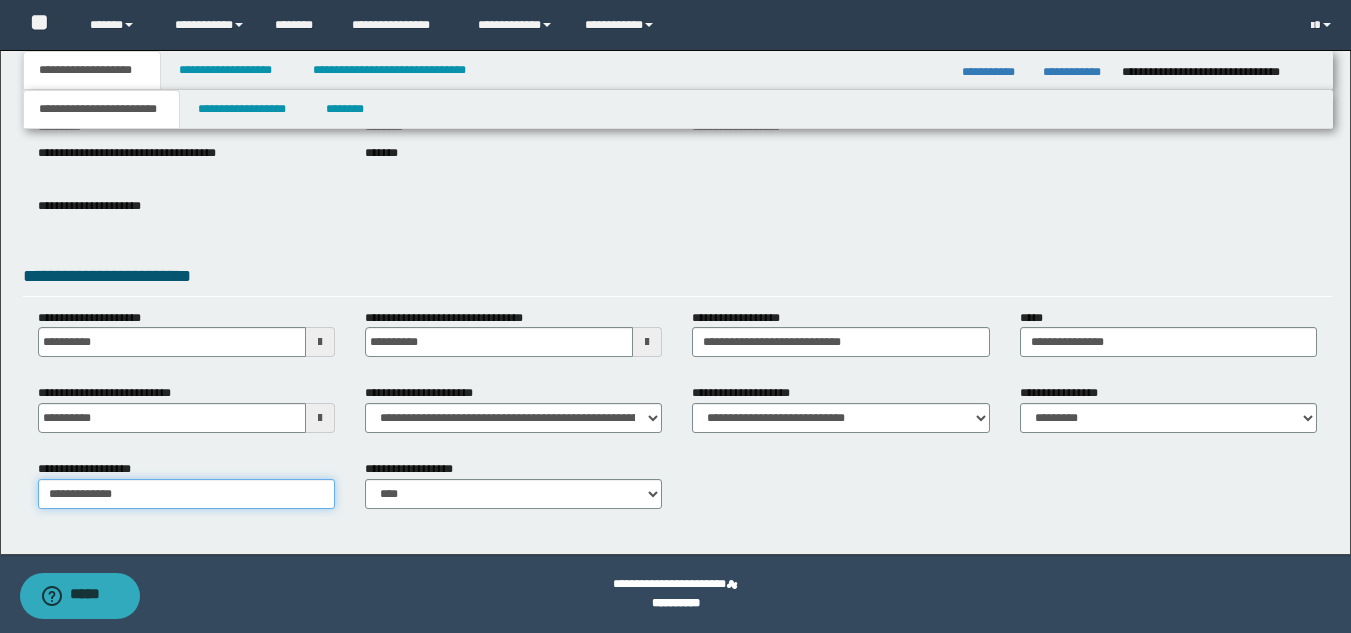 click on "**********" at bounding box center [186, 494] 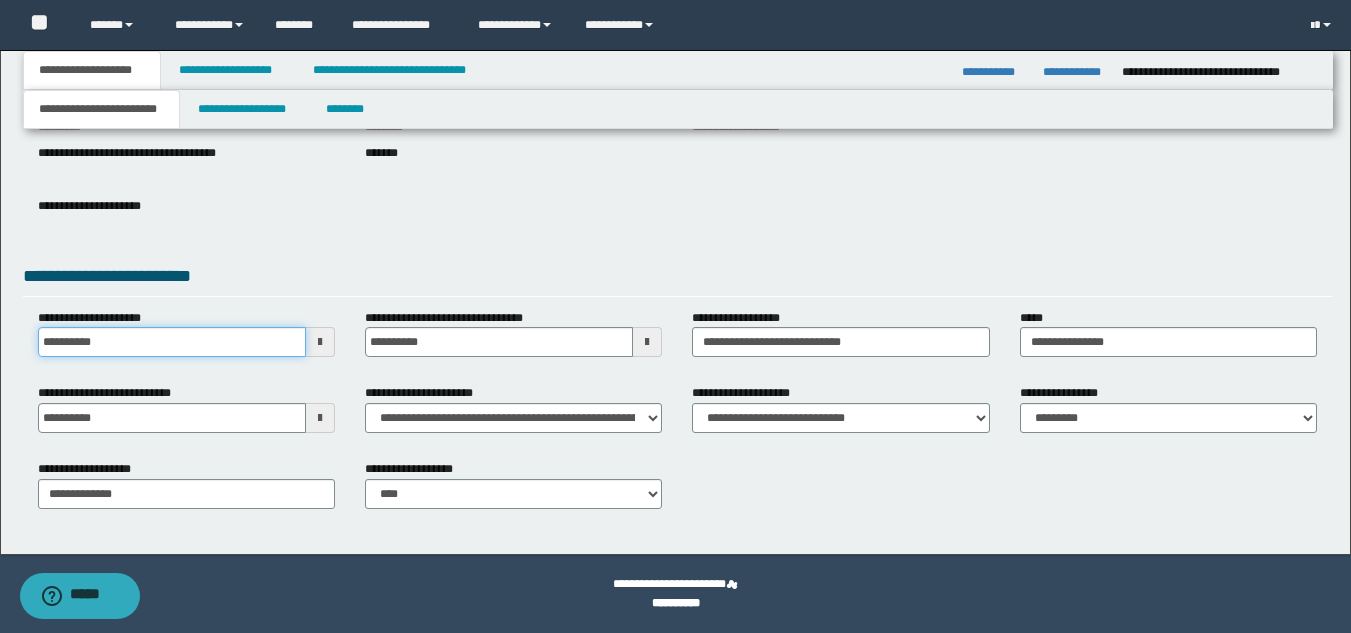 drag, startPoint x: 148, startPoint y: 349, endPoint x: 16, endPoint y: 326, distance: 133.9888 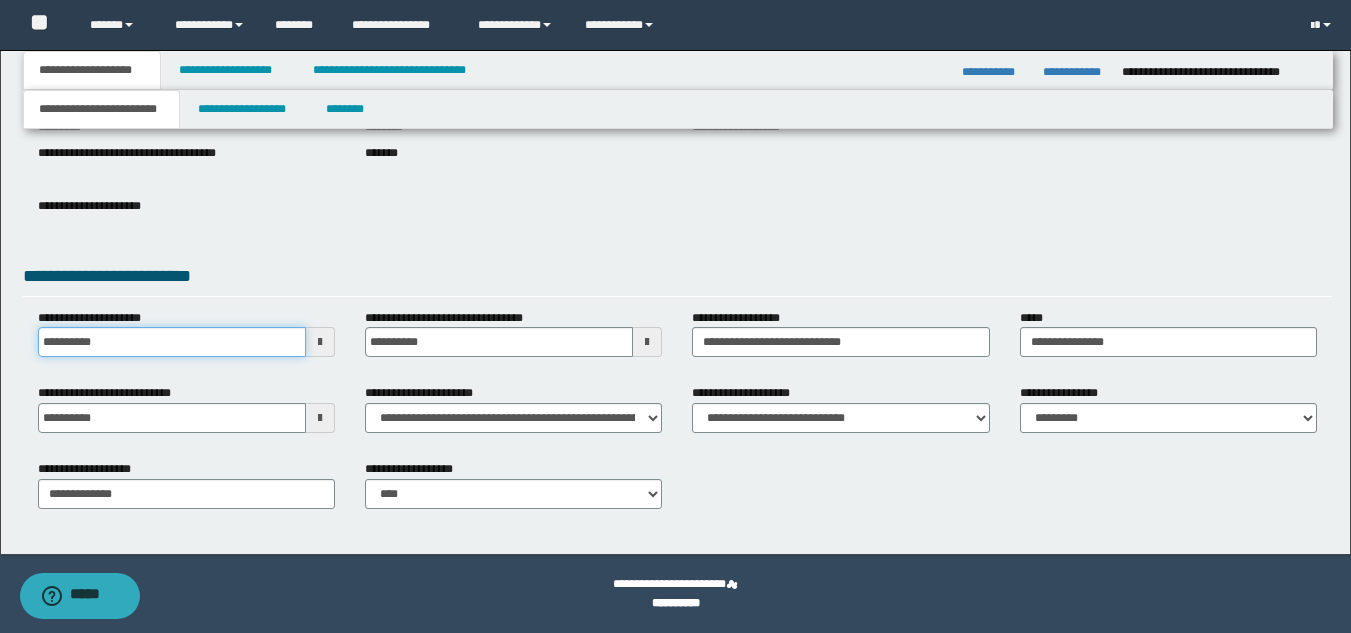 click on "**********" at bounding box center (675, 177) 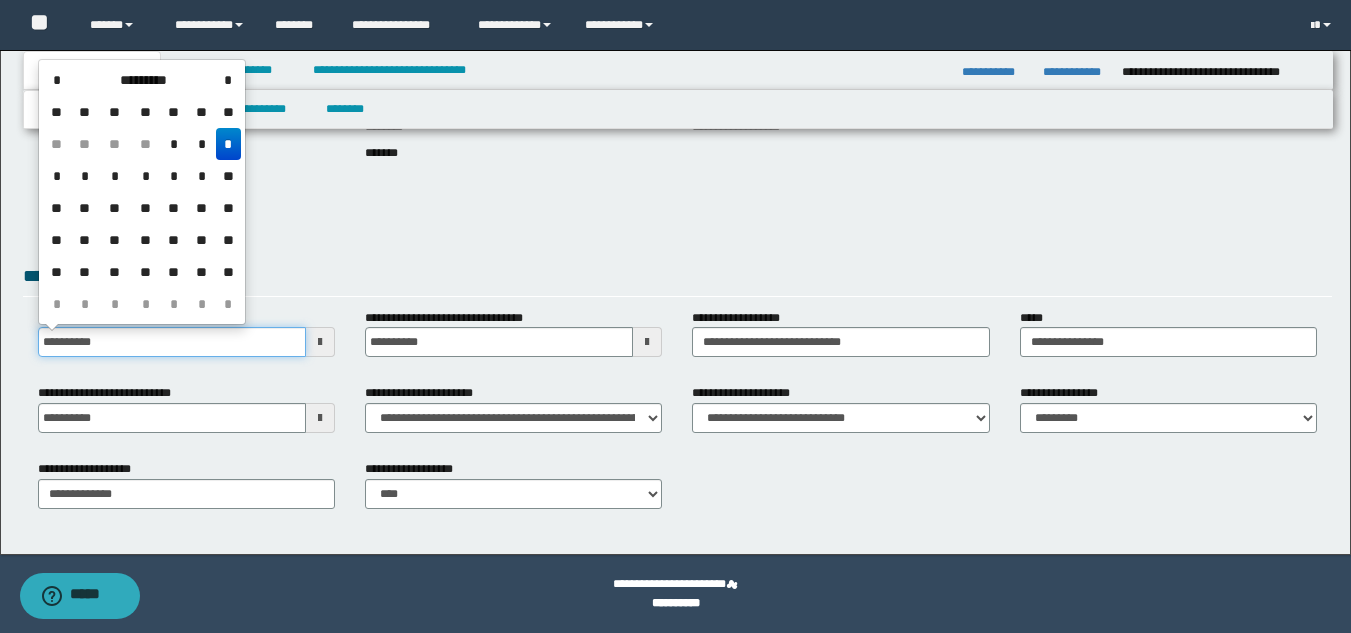 type on "**********" 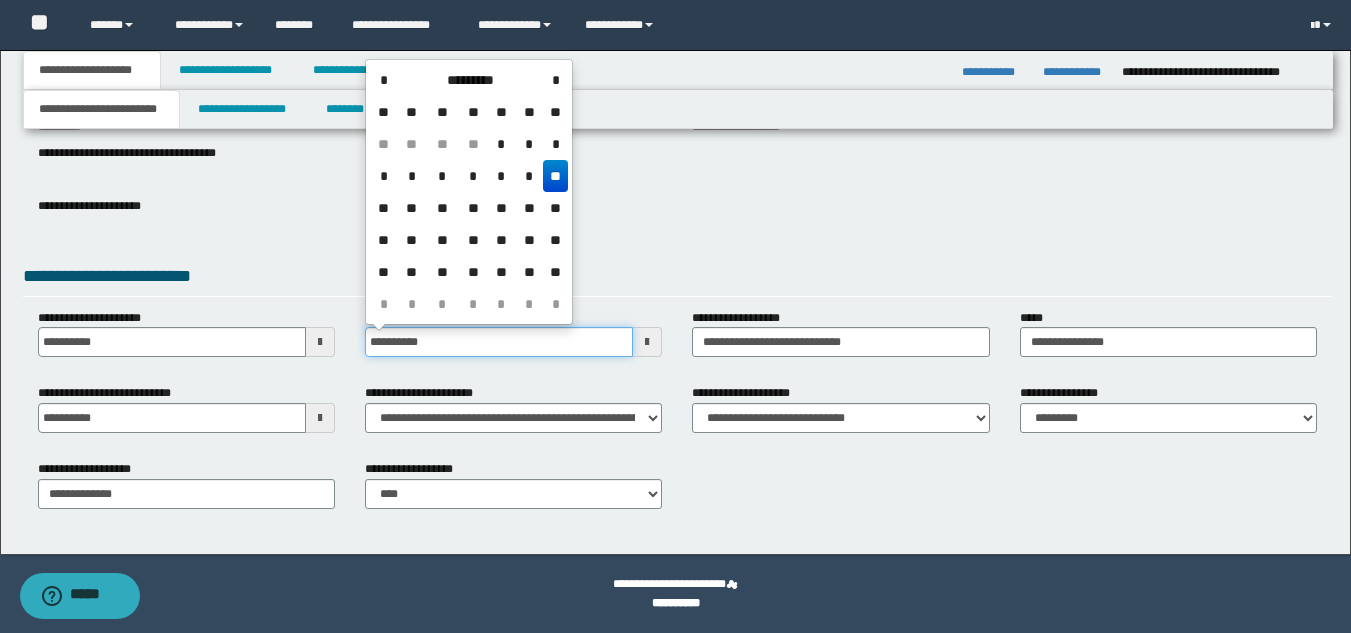 type on "**********" 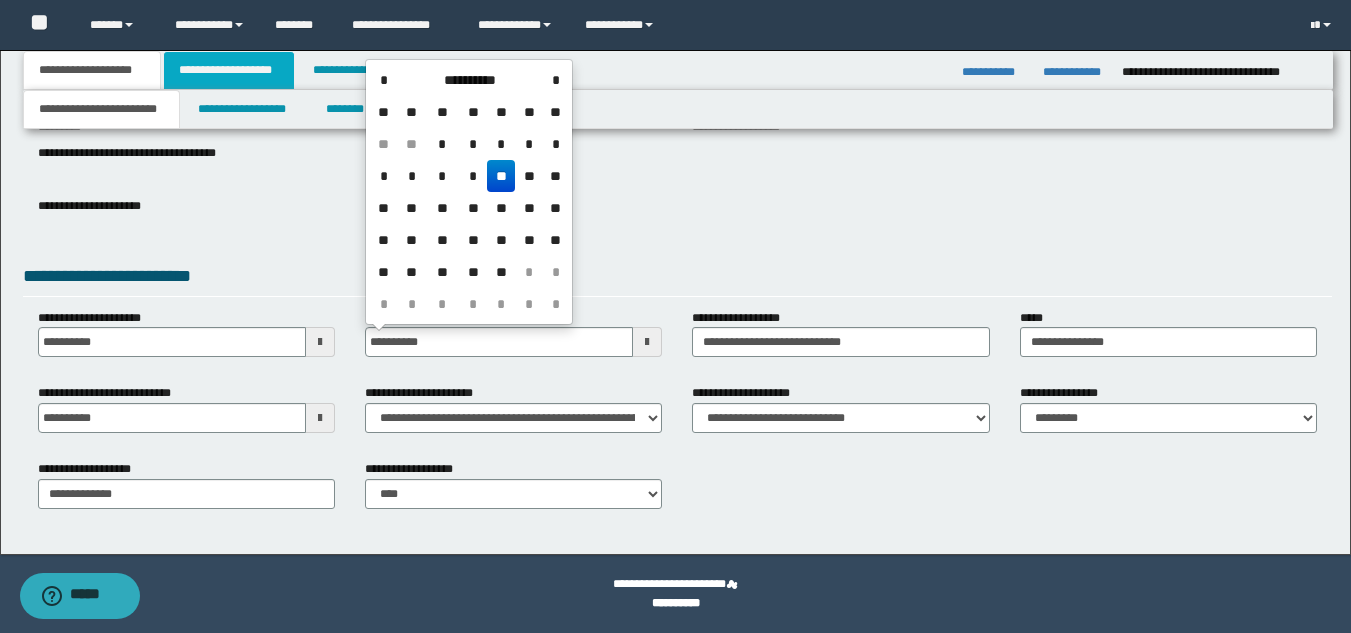 click on "**********" at bounding box center [229, 70] 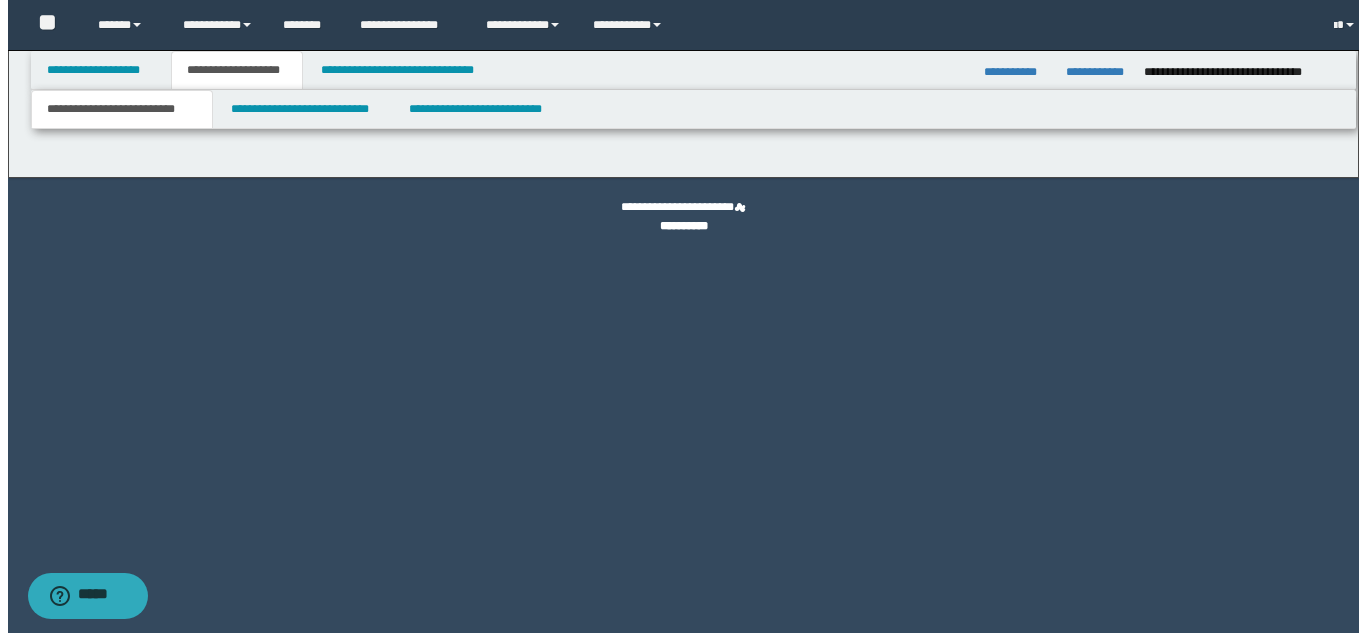 scroll, scrollTop: 0, scrollLeft: 0, axis: both 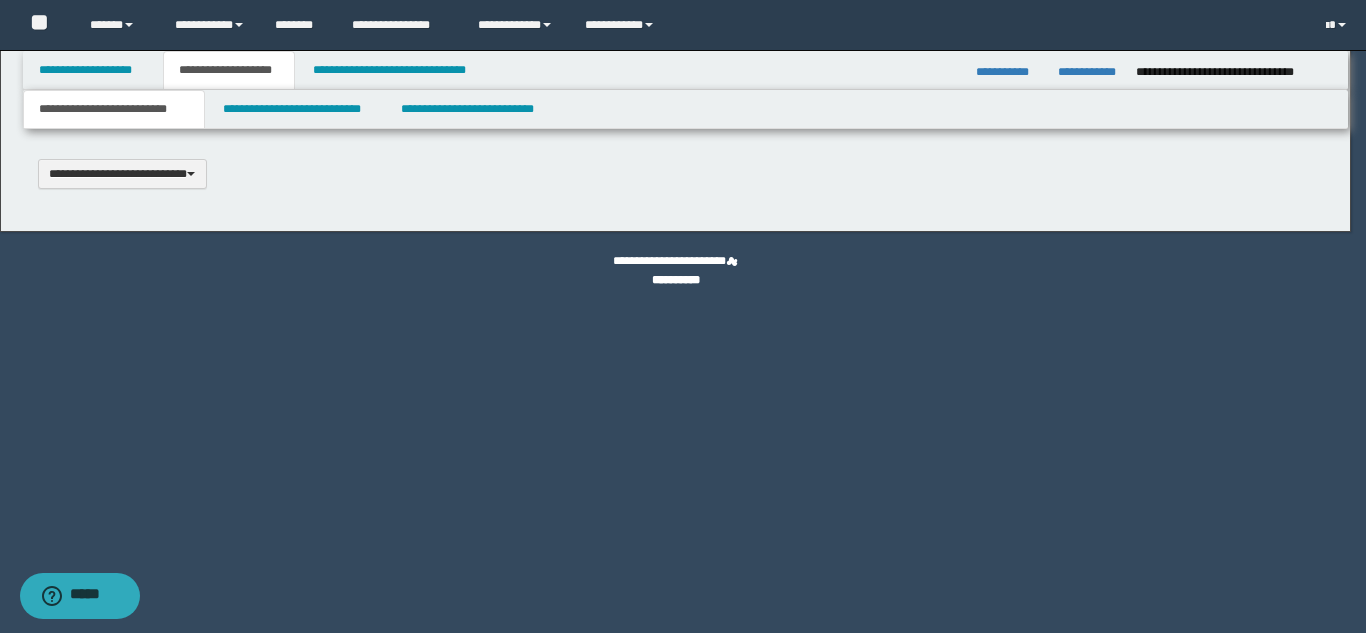 type on "**********" 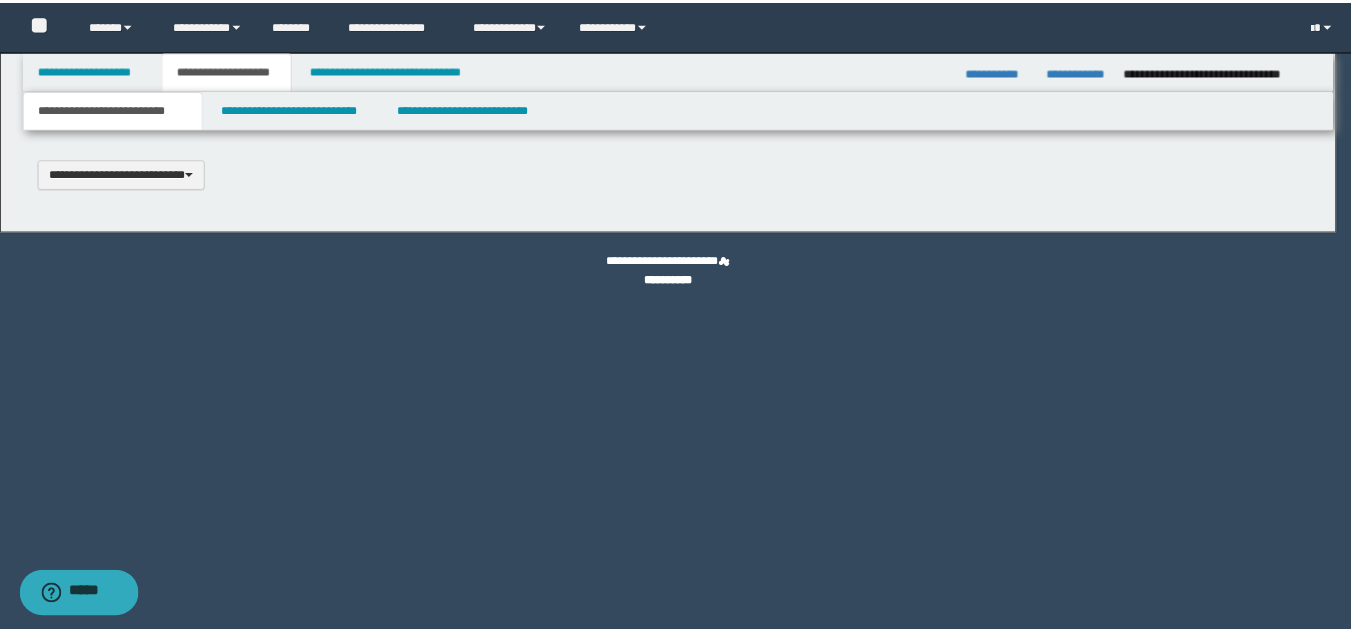 scroll, scrollTop: 0, scrollLeft: 0, axis: both 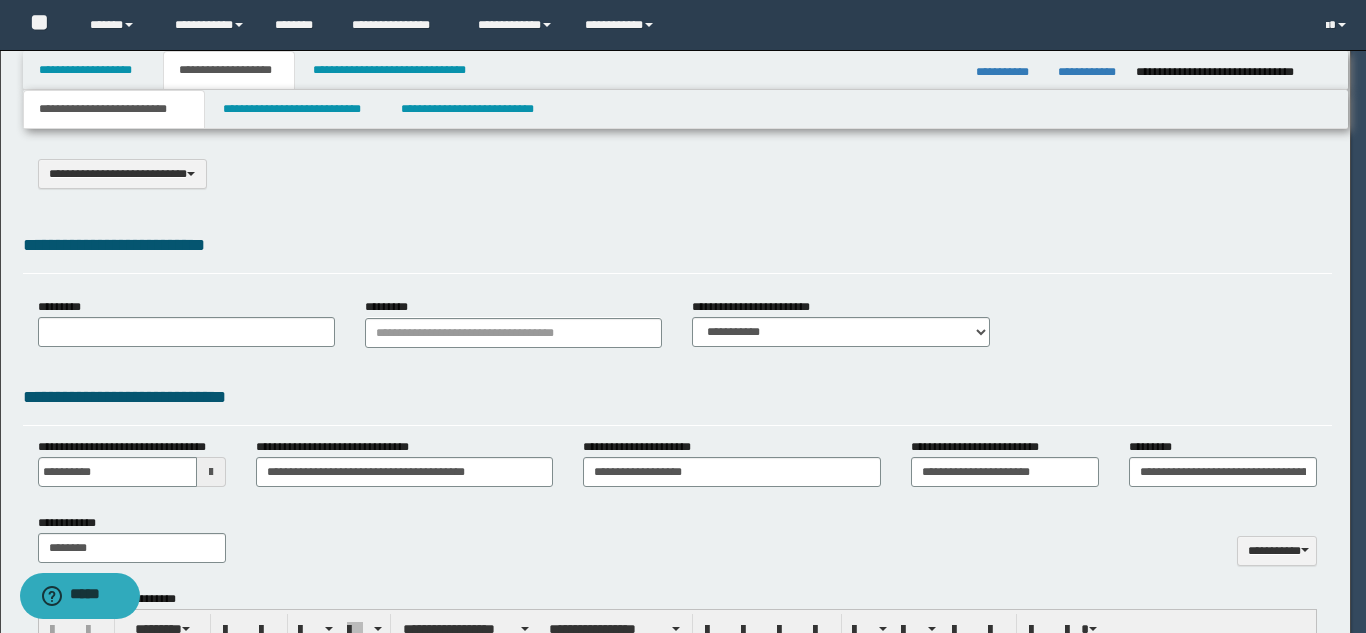 type on "**********" 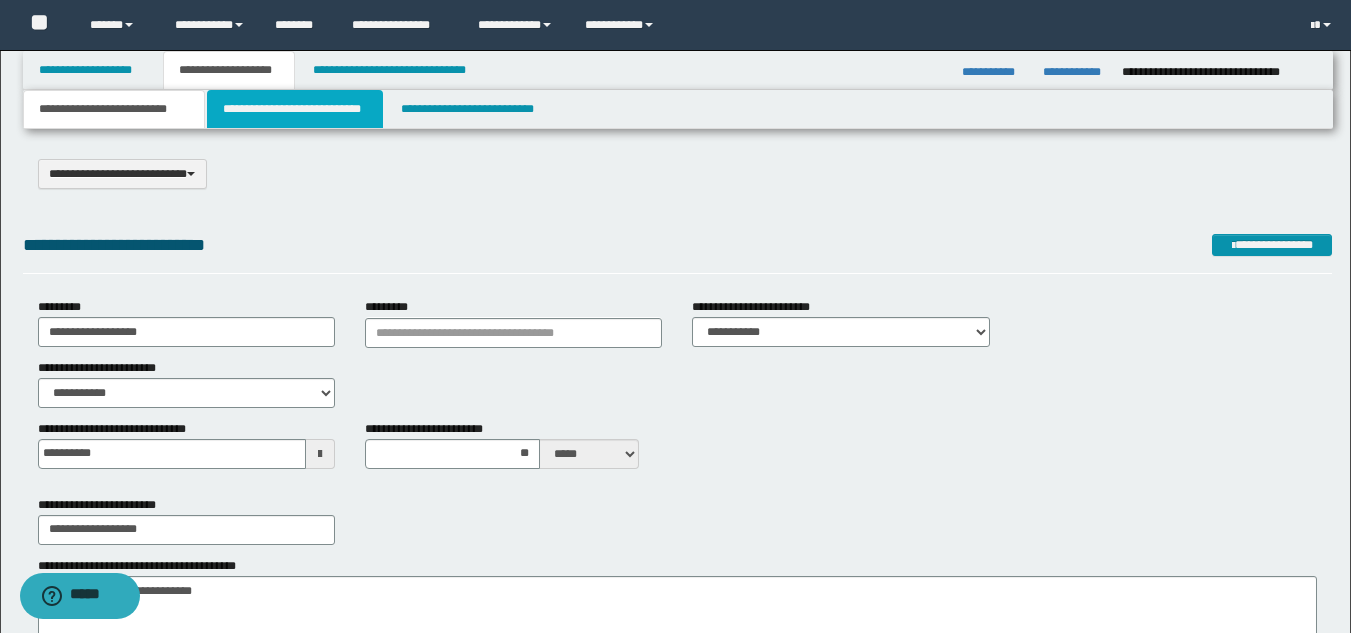 click on "**********" at bounding box center [295, 109] 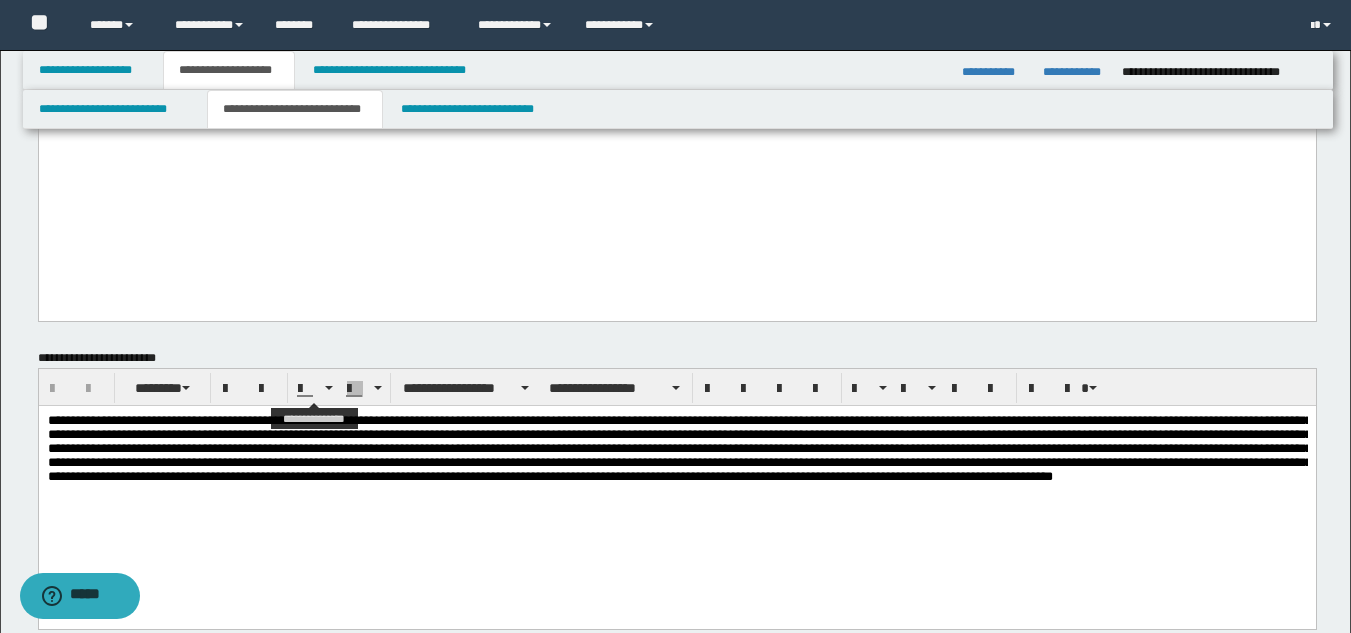 scroll, scrollTop: 300, scrollLeft: 0, axis: vertical 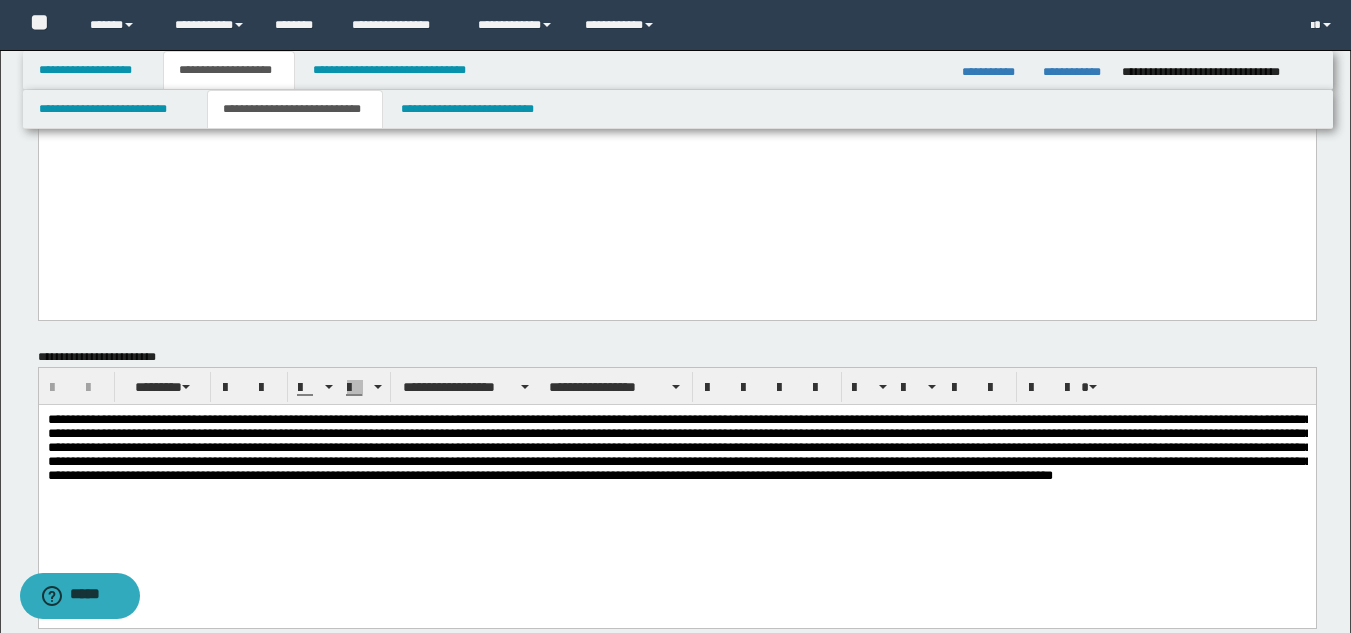 click at bounding box center [679, 446] 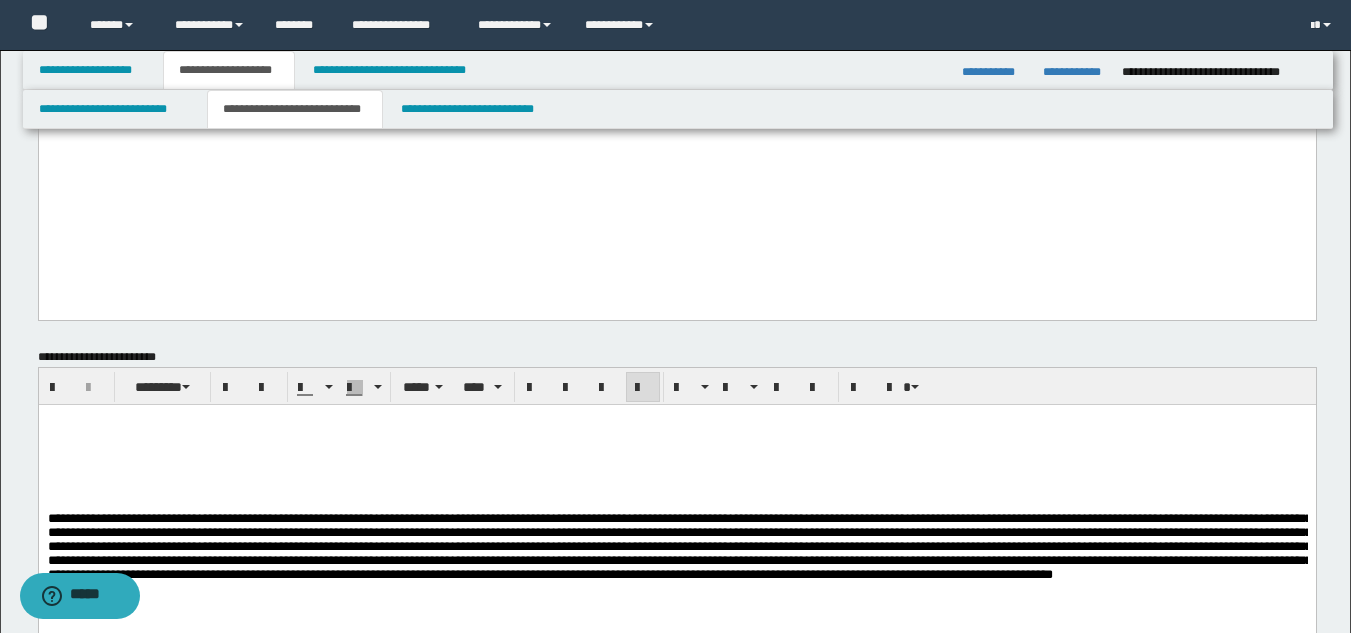 click at bounding box center (676, 526) 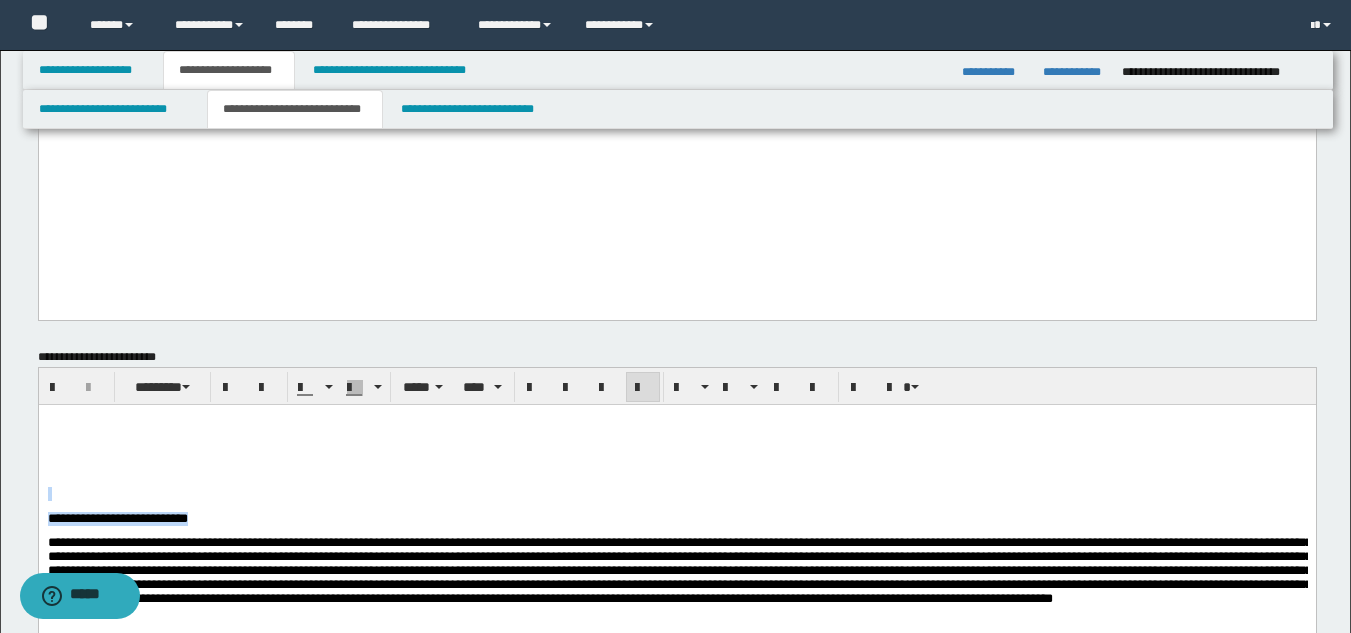 drag, startPoint x: 207, startPoint y: 522, endPoint x: 52, endPoint y: 498, distance: 156.84706 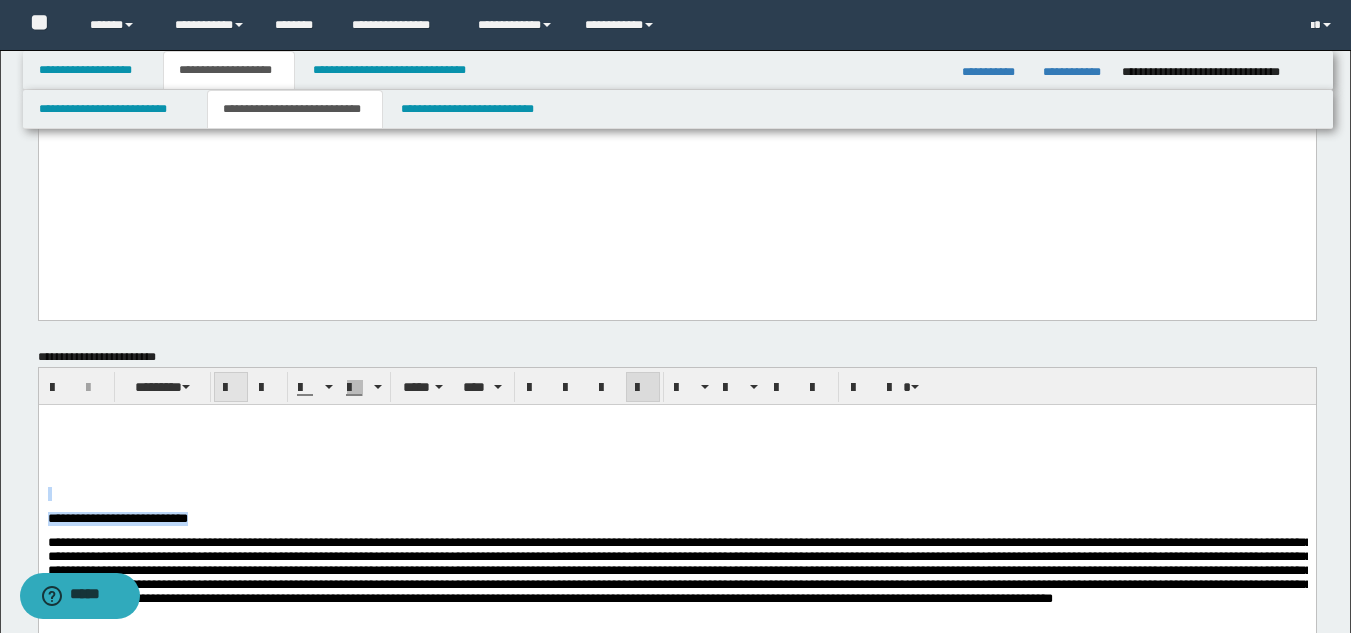 click at bounding box center [231, 387] 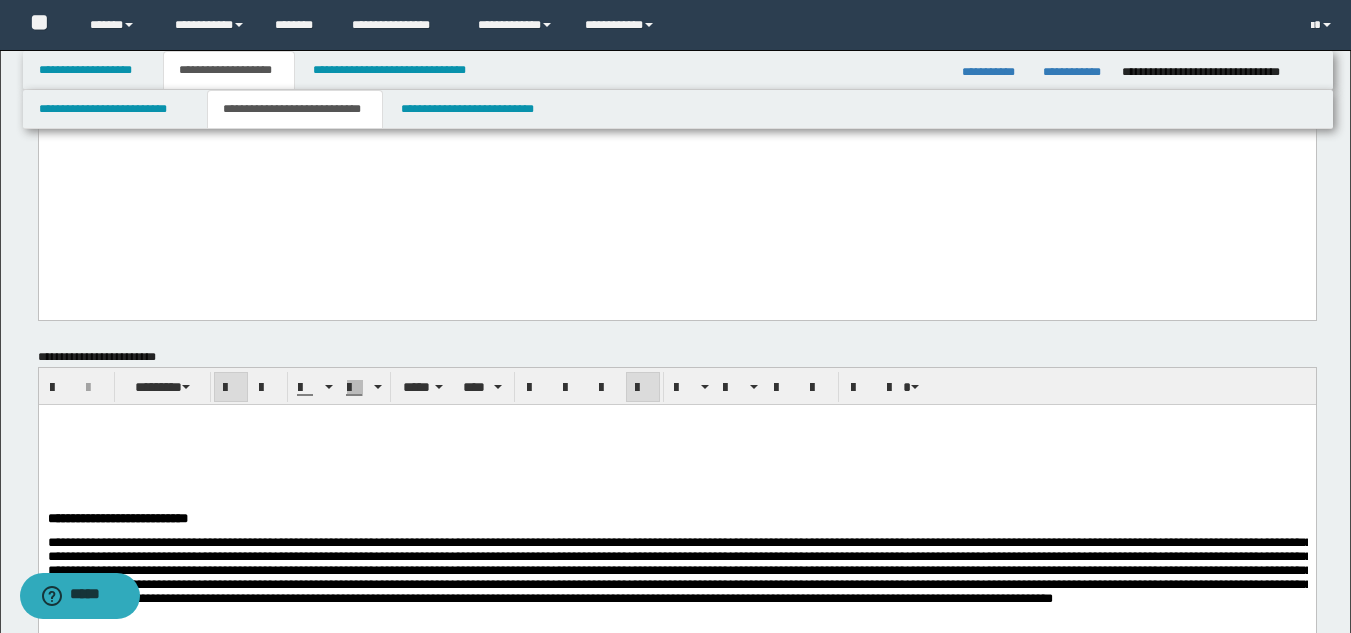 click at bounding box center (676, 419) 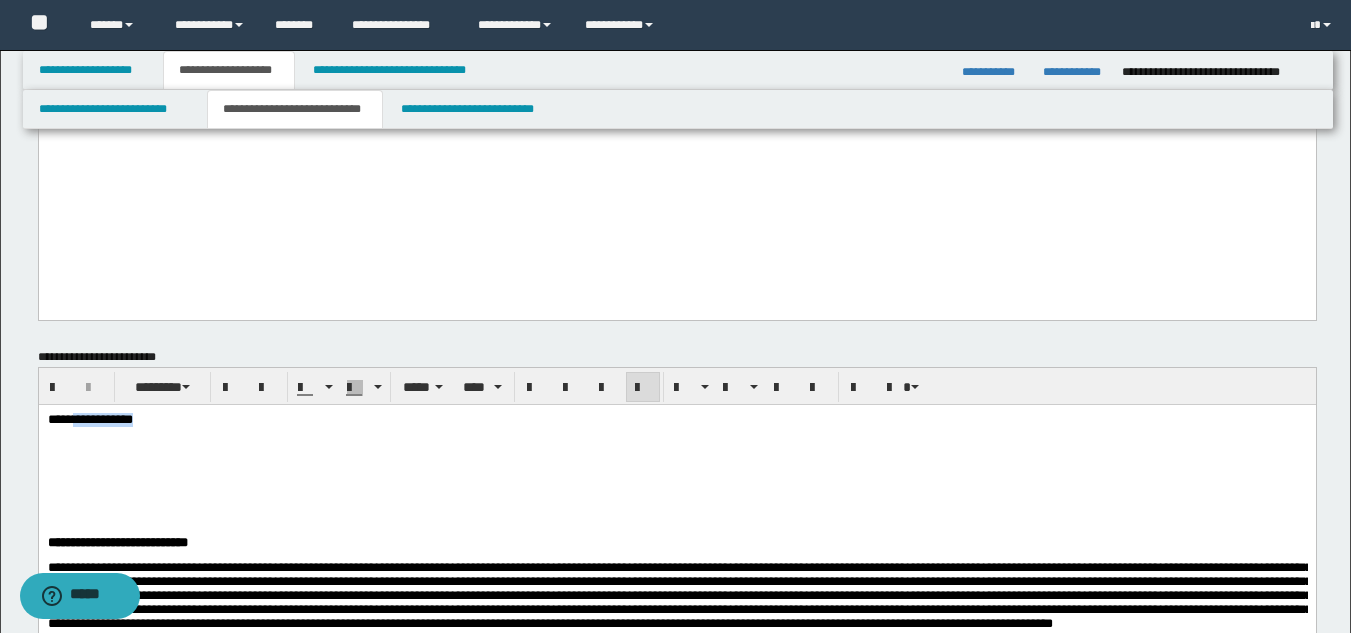 drag, startPoint x: 183, startPoint y: 416, endPoint x: 69, endPoint y: 415, distance: 114.00439 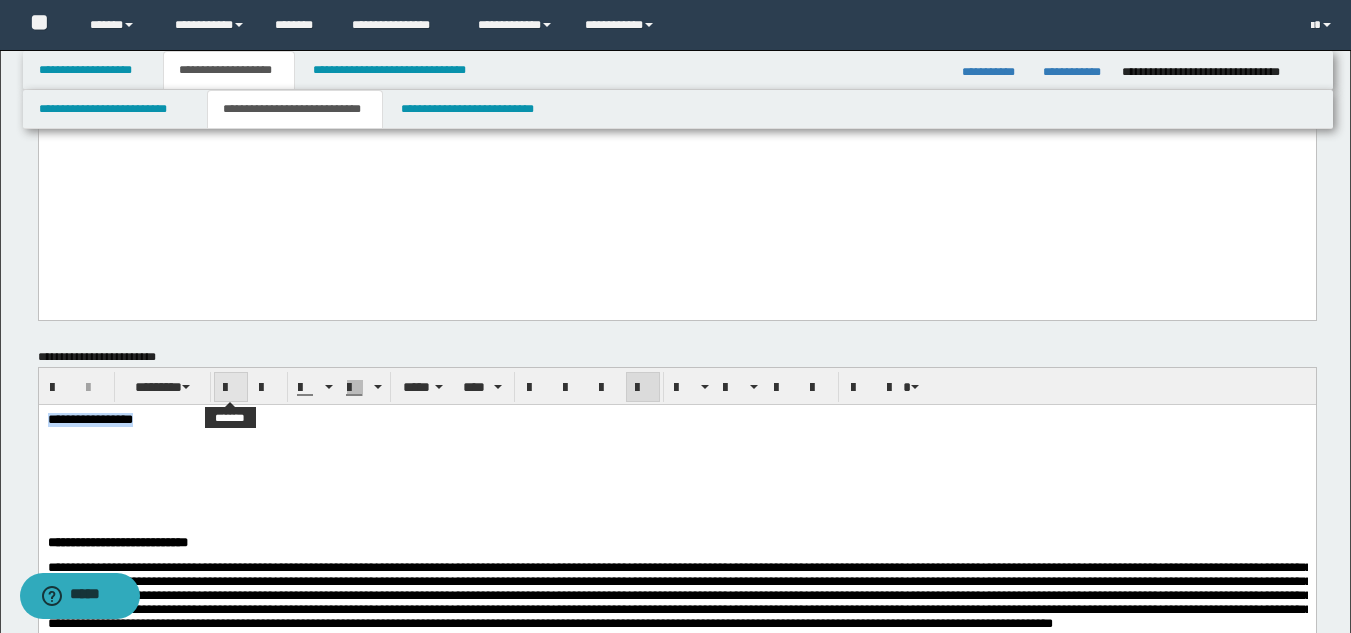 click at bounding box center (231, 387) 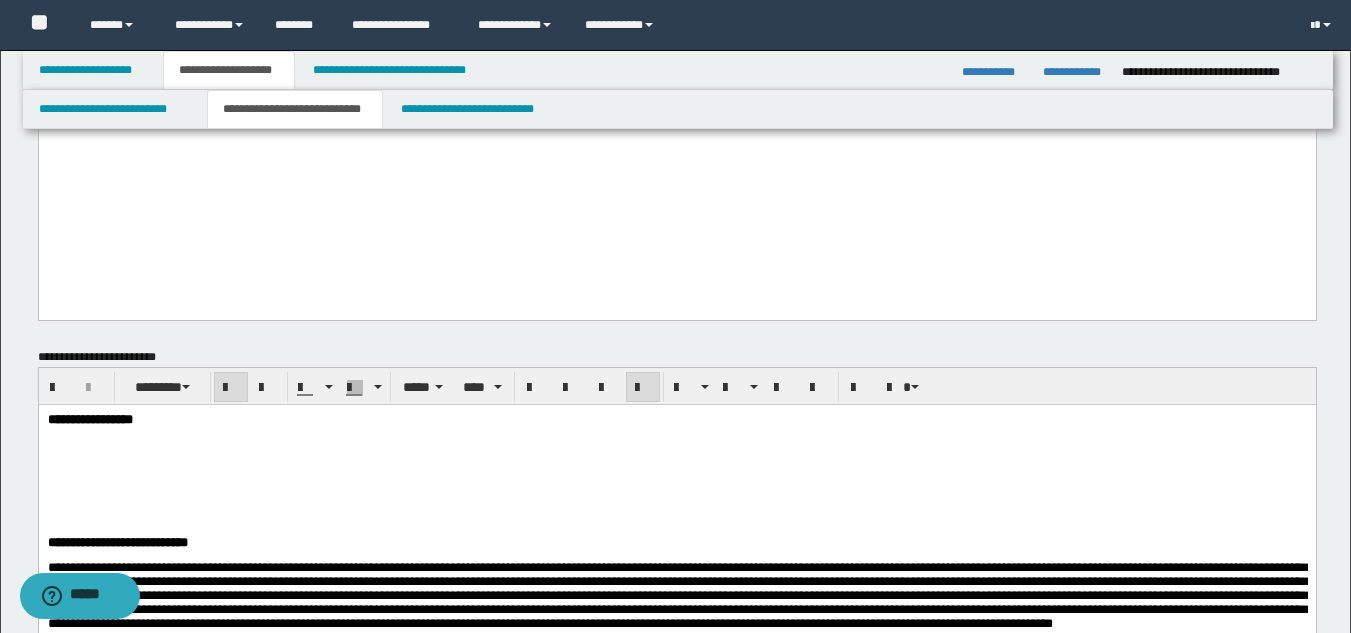 click at bounding box center [676, 444] 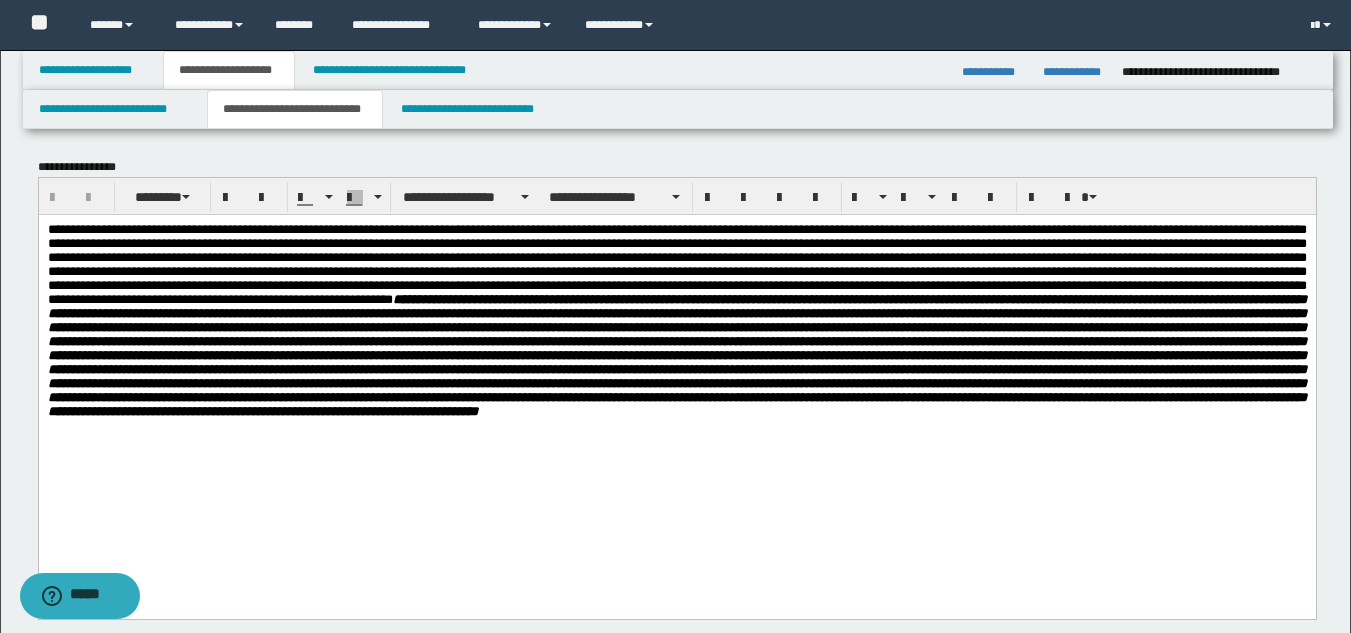 scroll, scrollTop: 0, scrollLeft: 0, axis: both 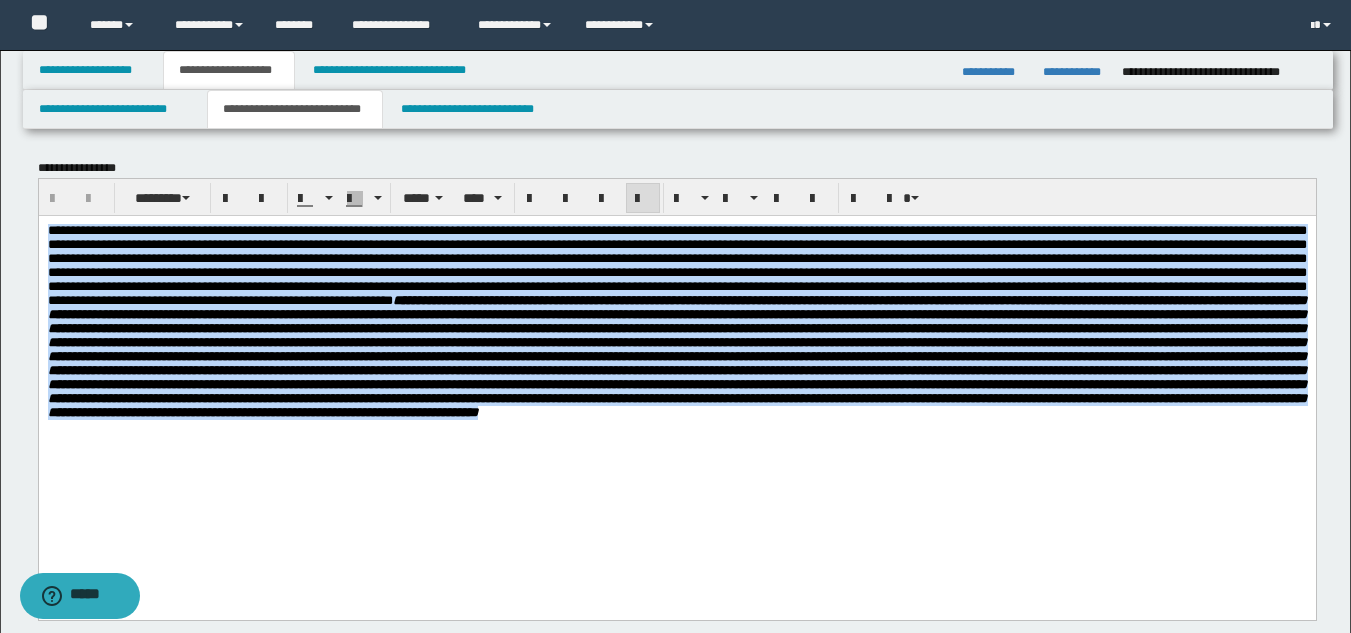 drag, startPoint x: 457, startPoint y: 510, endPoint x: 38, endPoint y: 428, distance: 426.9485 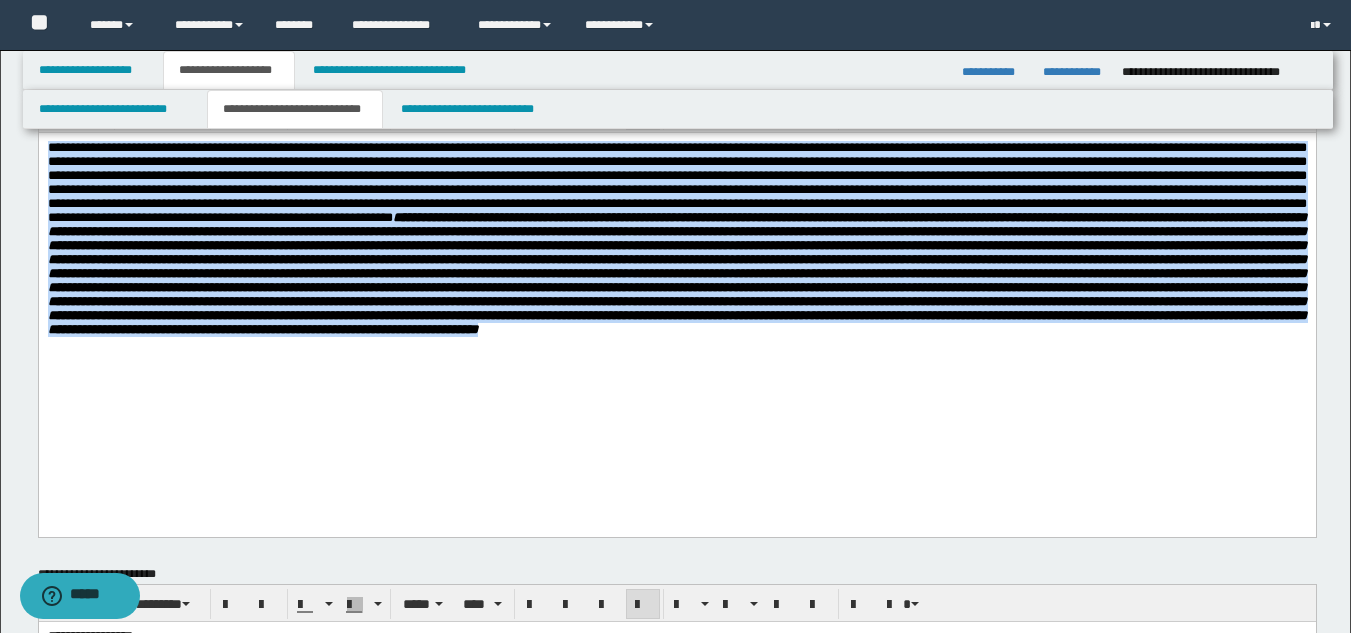 scroll, scrollTop: 500, scrollLeft: 0, axis: vertical 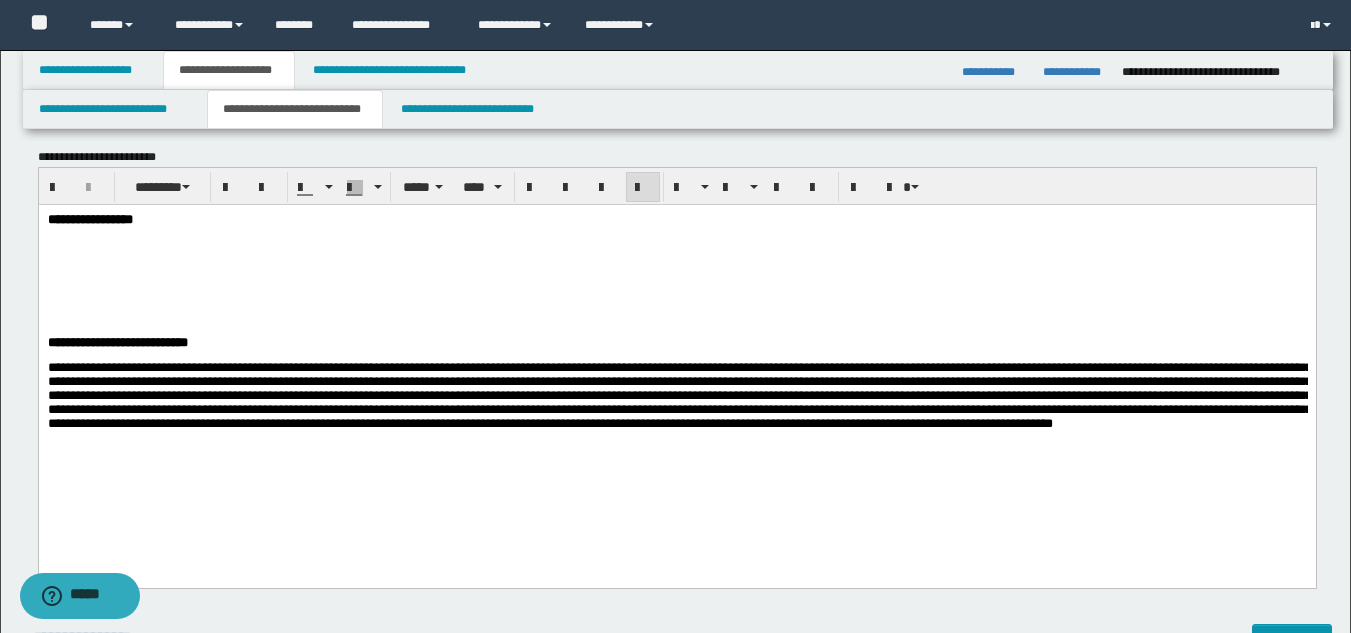 click at bounding box center [676, 244] 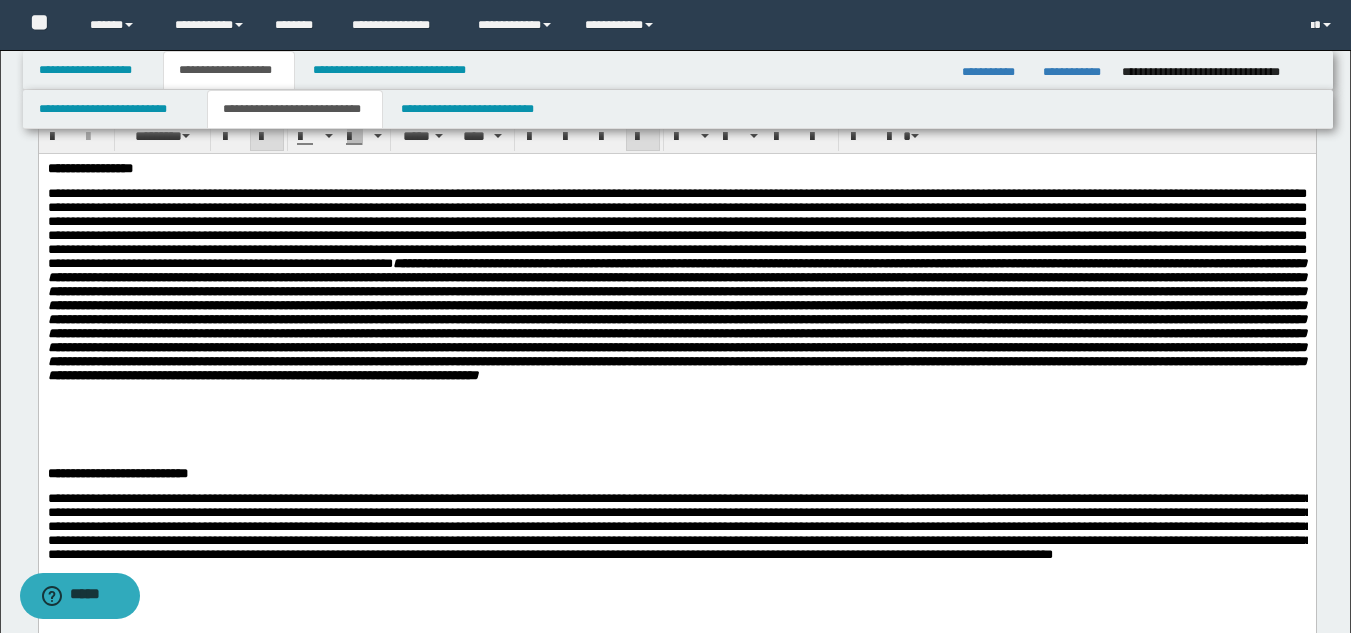 scroll, scrollTop: 600, scrollLeft: 0, axis: vertical 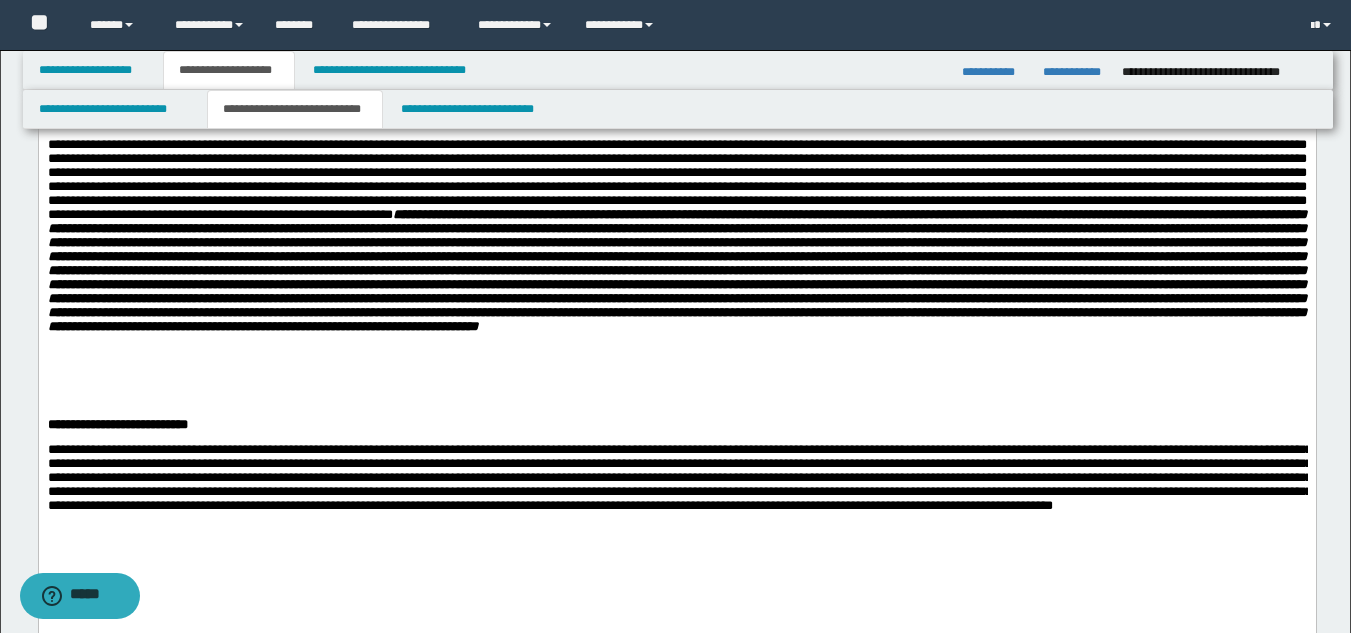 click on "**********" at bounding box center [676, 342] 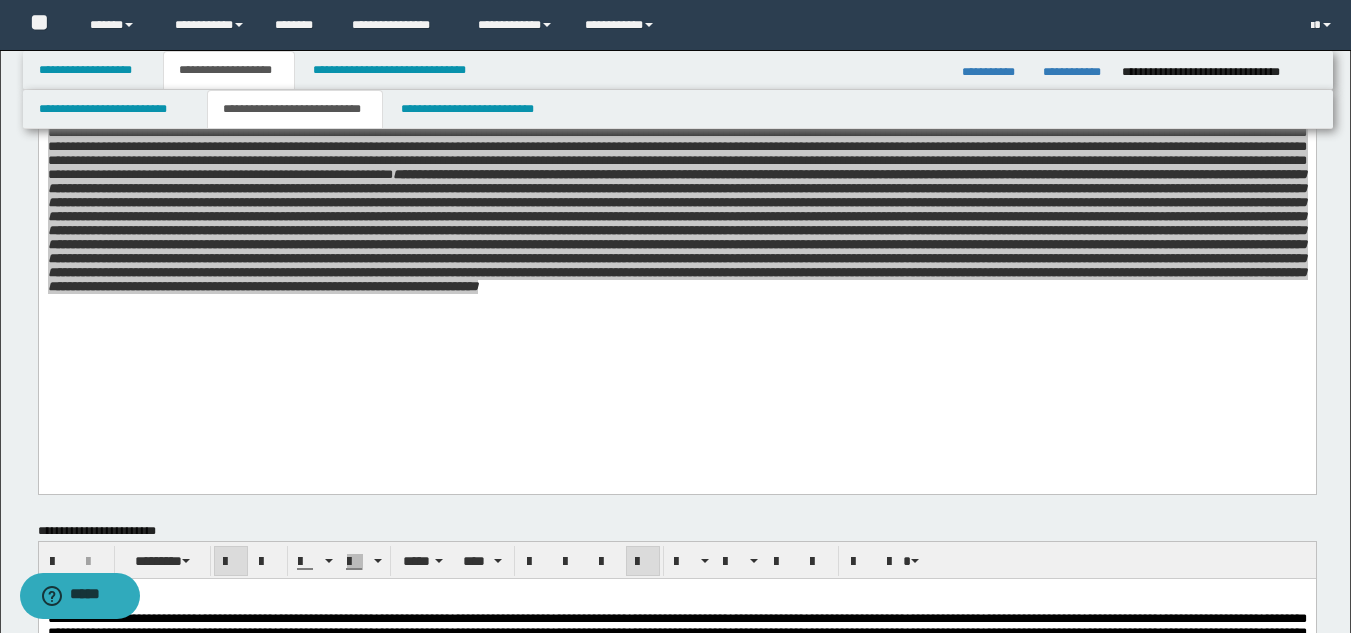 scroll, scrollTop: 0, scrollLeft: 0, axis: both 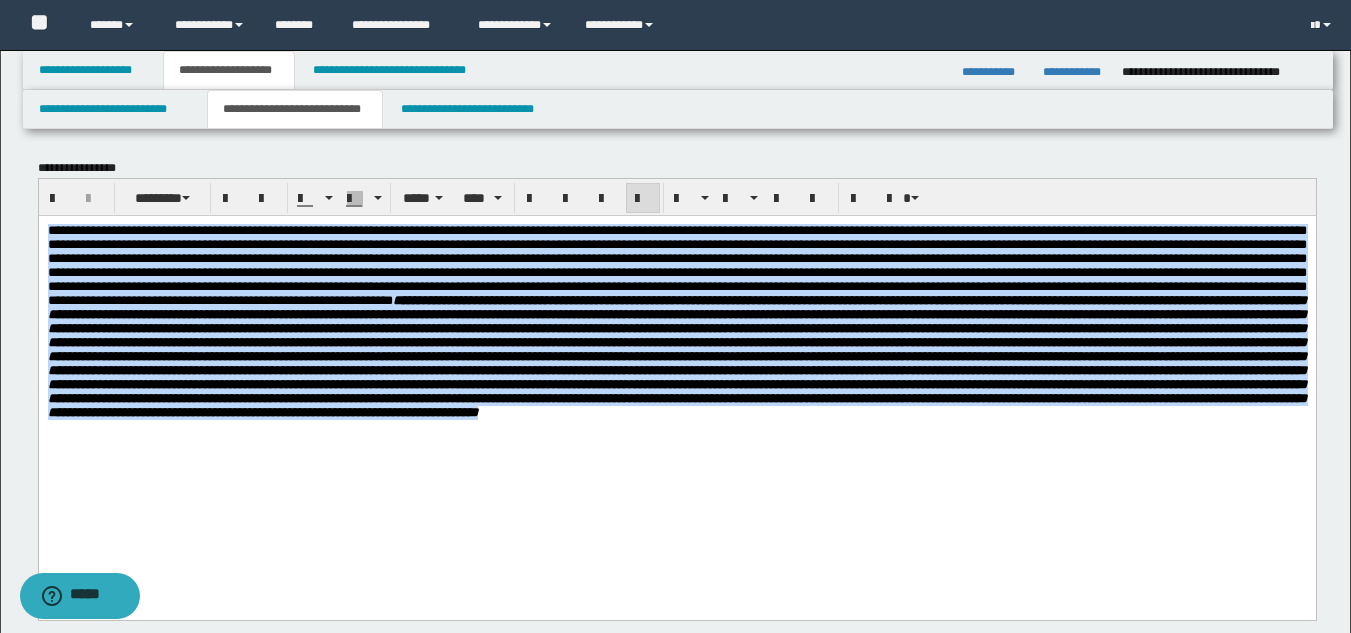 click at bounding box center [676, 355] 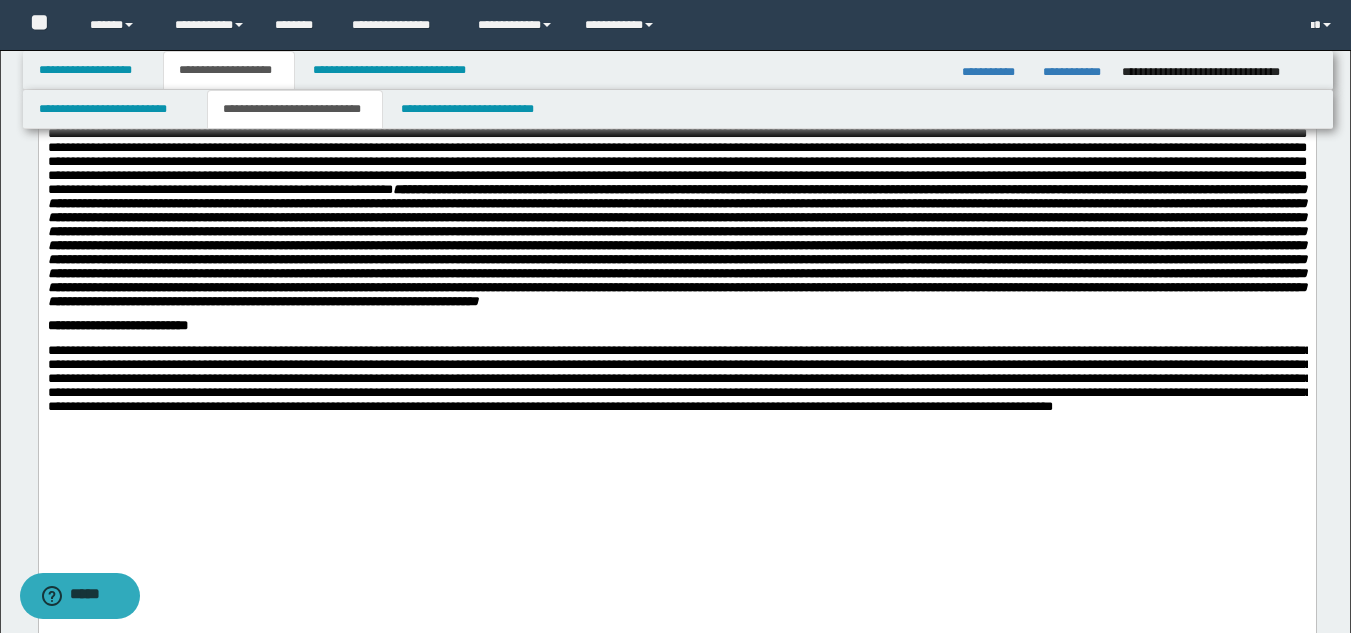 scroll, scrollTop: 400, scrollLeft: 0, axis: vertical 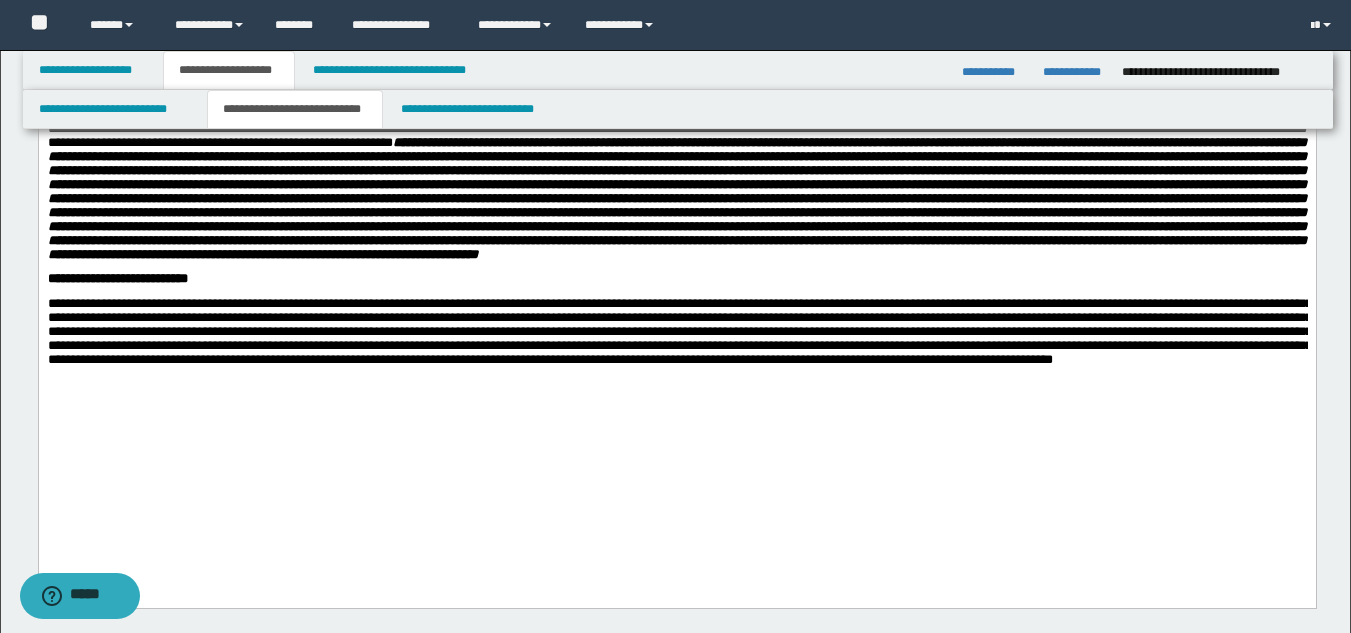 click at bounding box center [676, 331] 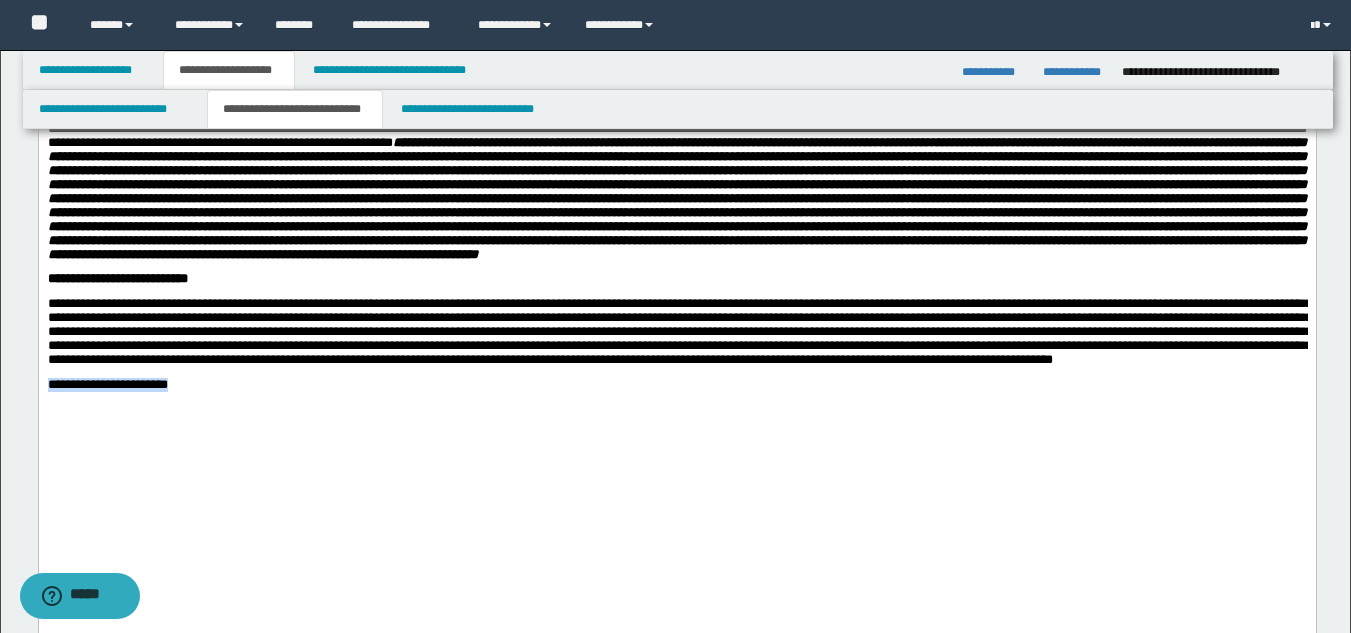 drag, startPoint x: 219, startPoint y: 518, endPoint x: 64, endPoint y: 527, distance: 155.26108 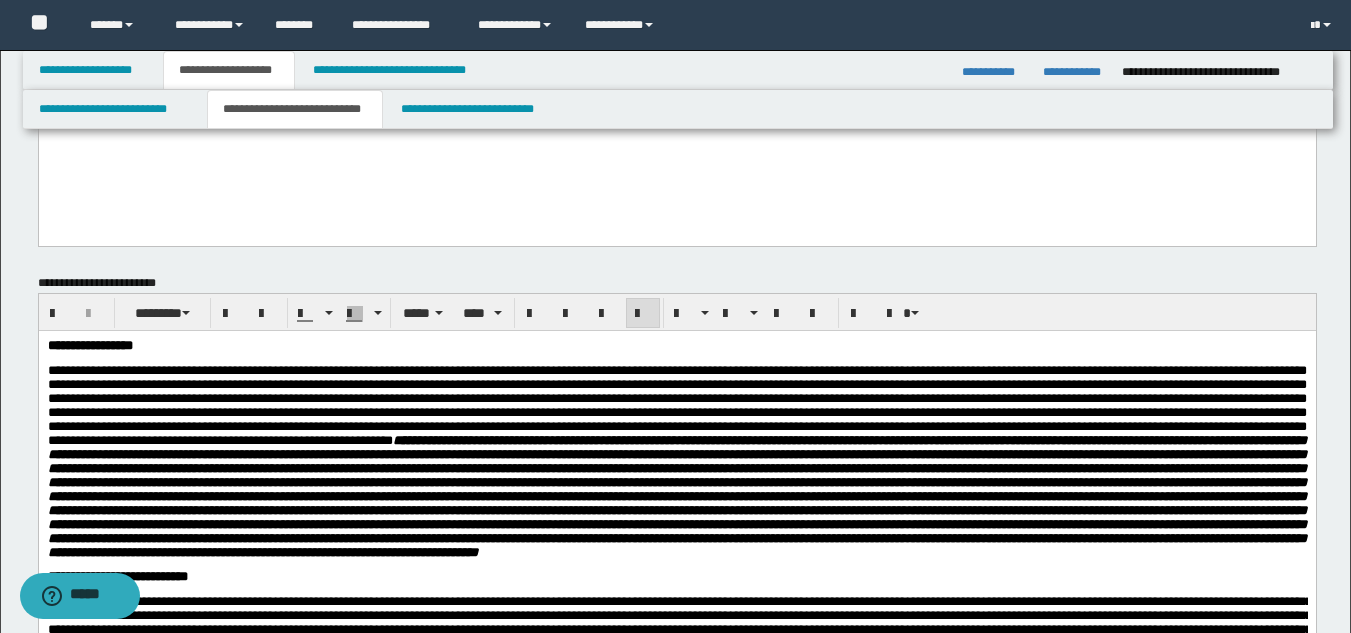 scroll, scrollTop: 100, scrollLeft: 0, axis: vertical 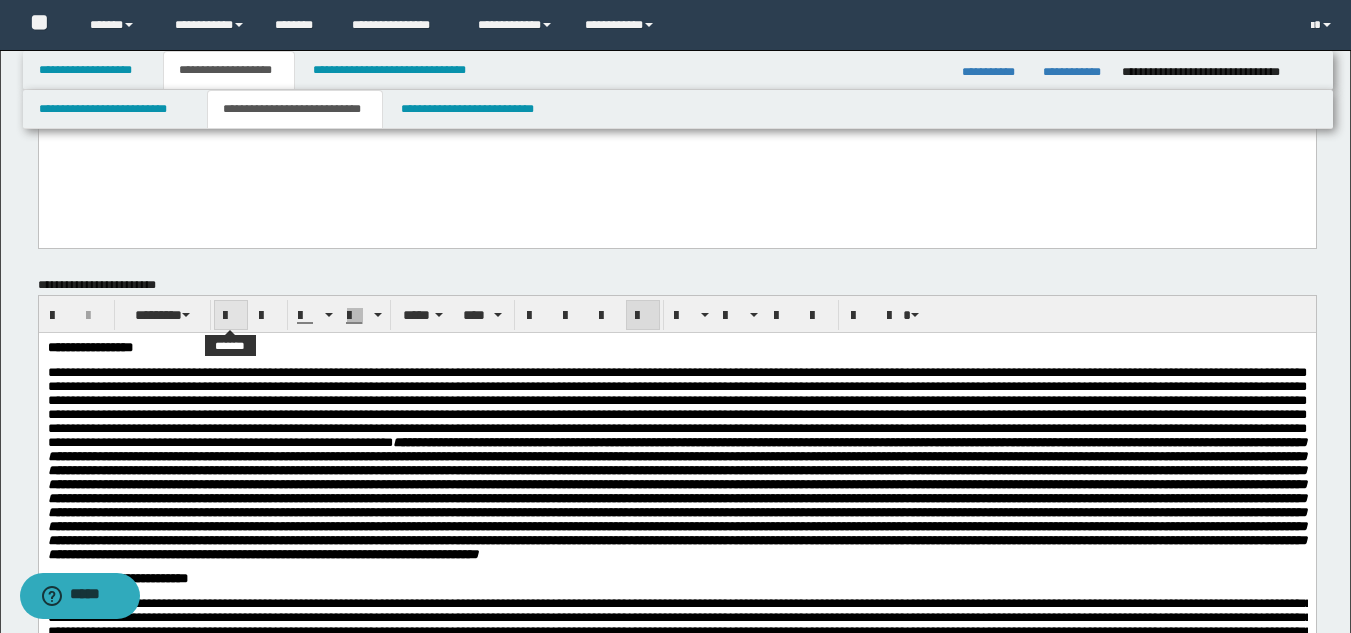 click at bounding box center (231, 316) 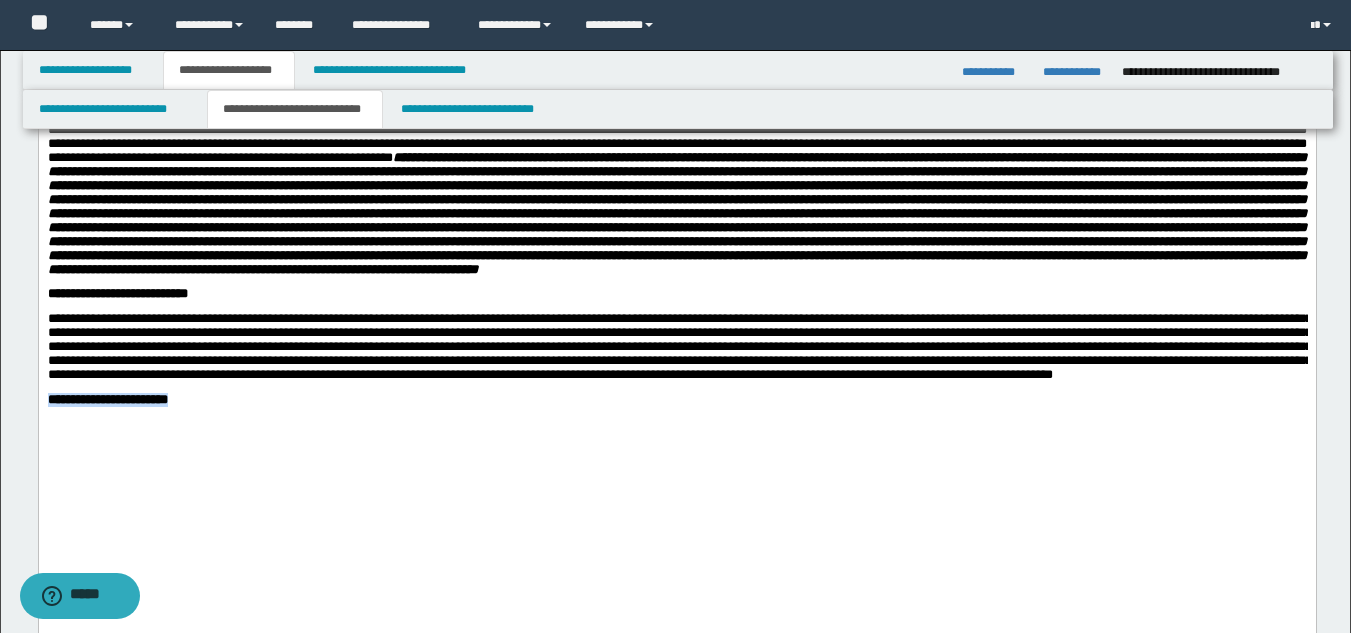 scroll, scrollTop: 500, scrollLeft: 0, axis: vertical 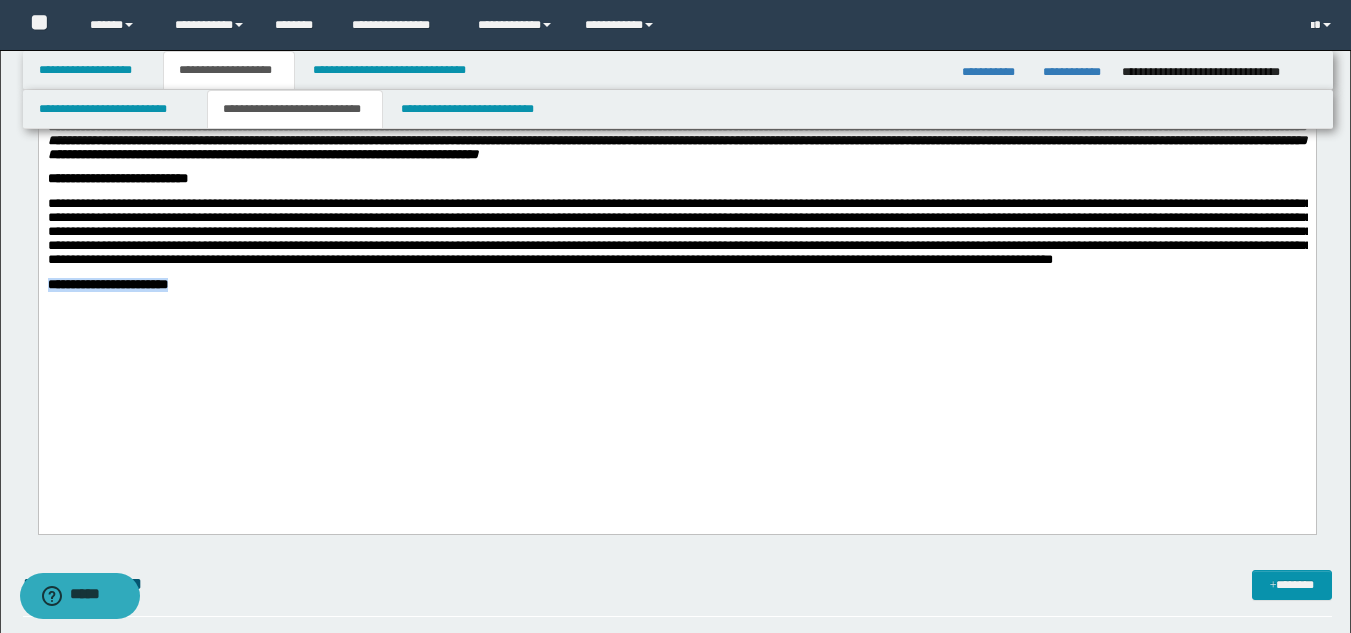 click on "**********" at bounding box center [676, 146] 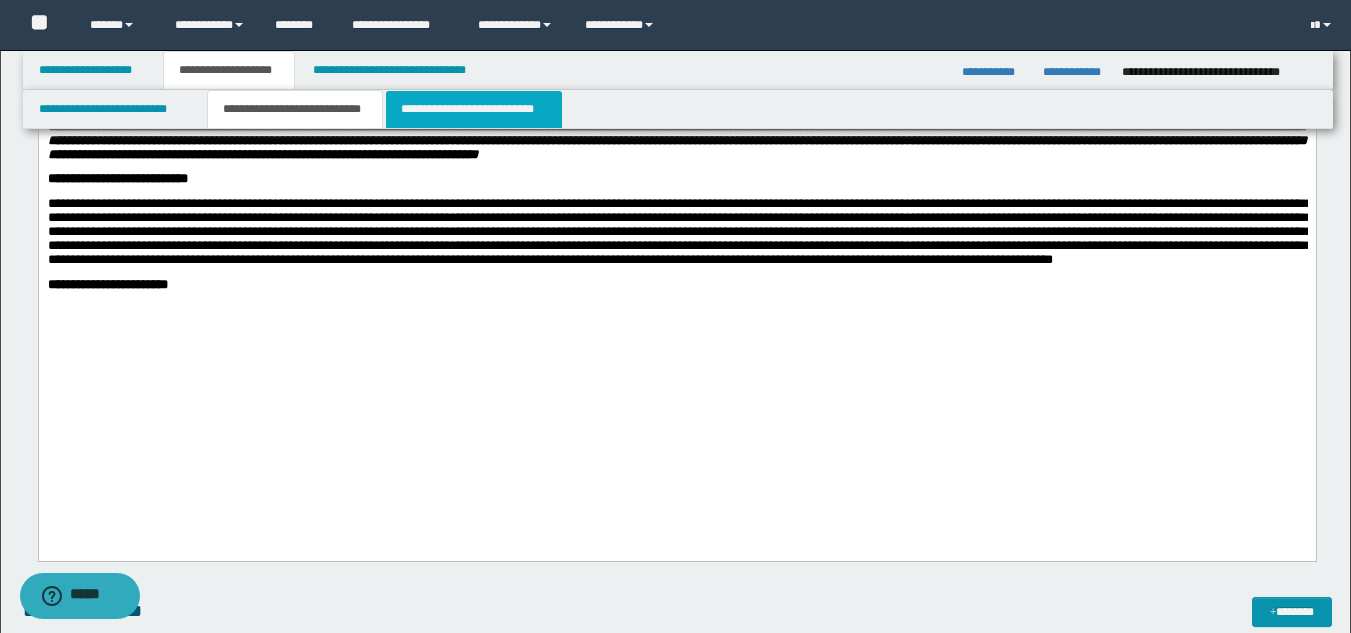 click on "**********" at bounding box center (474, 109) 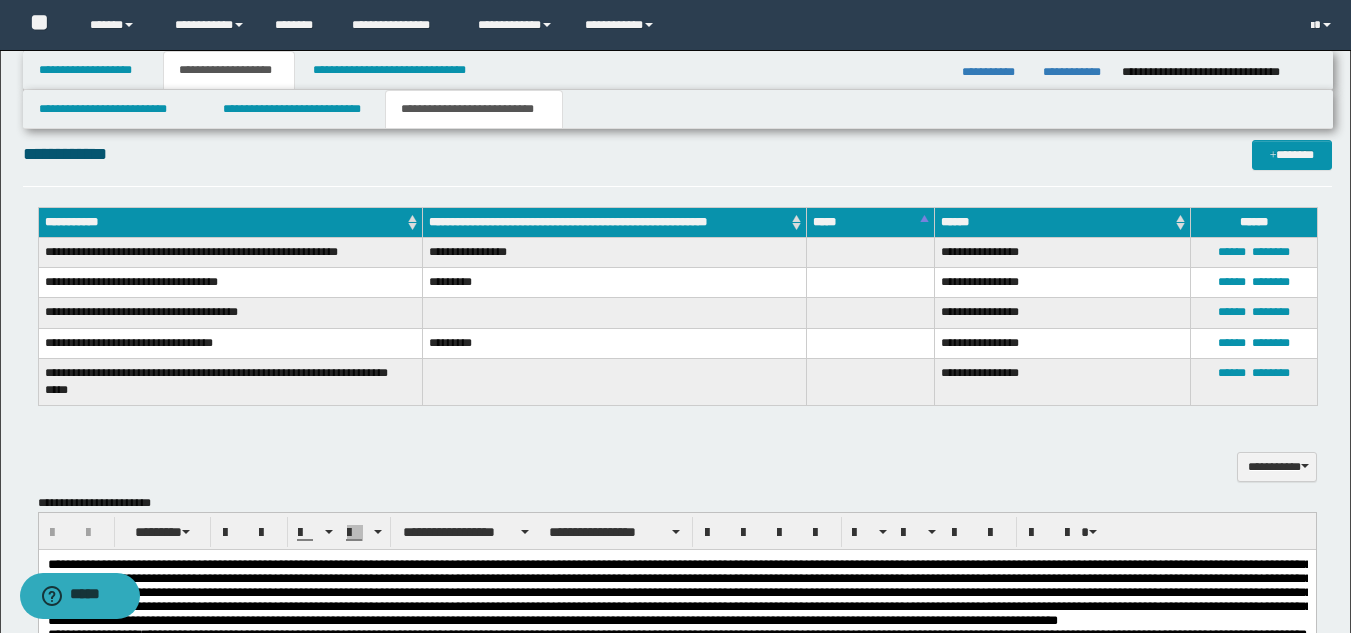 scroll, scrollTop: 1900, scrollLeft: 0, axis: vertical 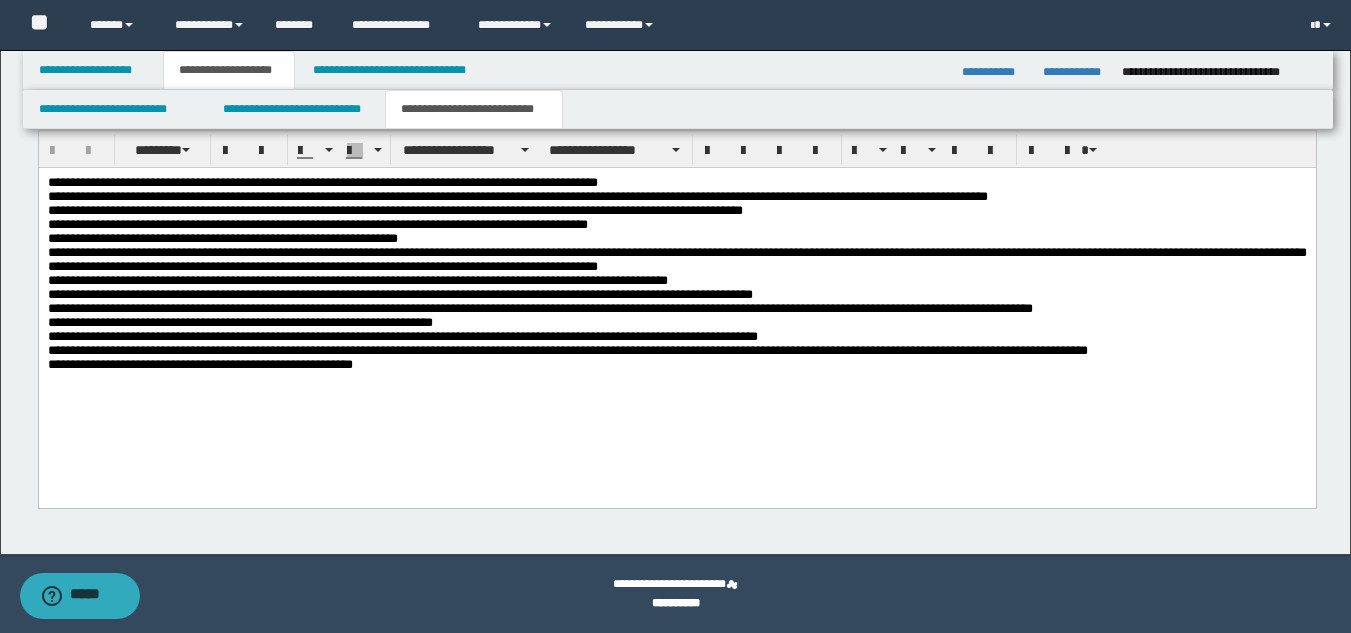 drag, startPoint x: 48, startPoint y: -585, endPoint x: 485, endPoint y: -428, distance: 464.34686 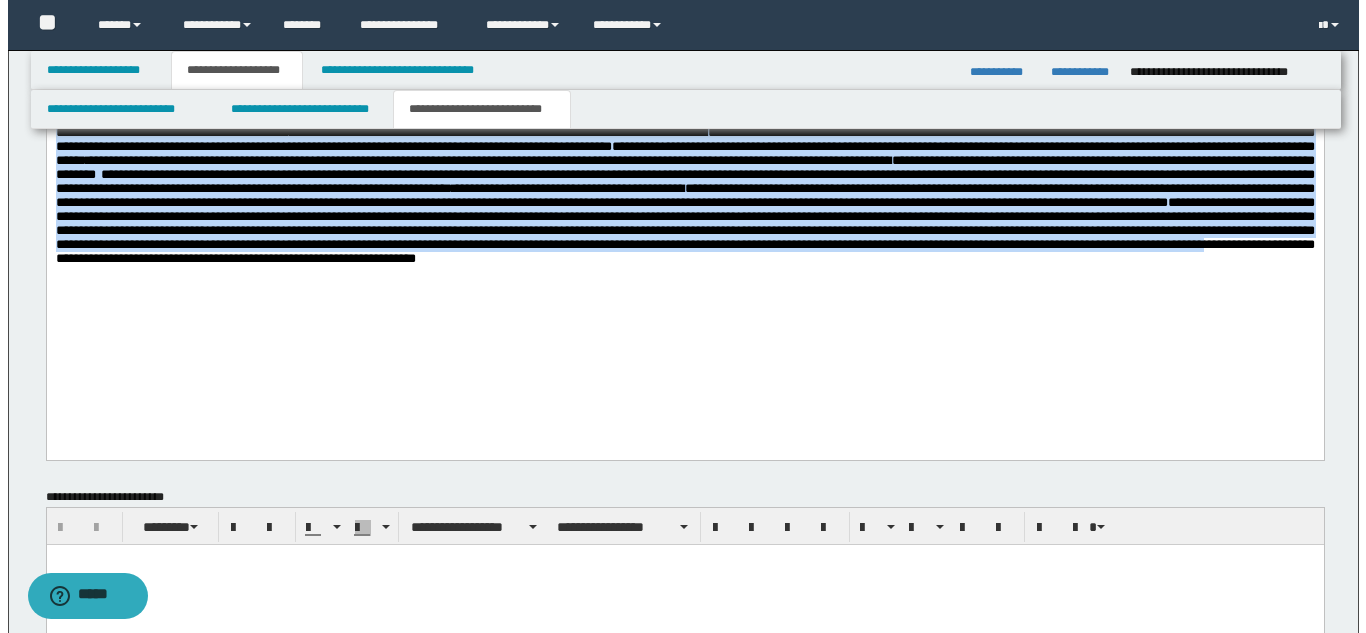 scroll, scrollTop: 2208, scrollLeft: 0, axis: vertical 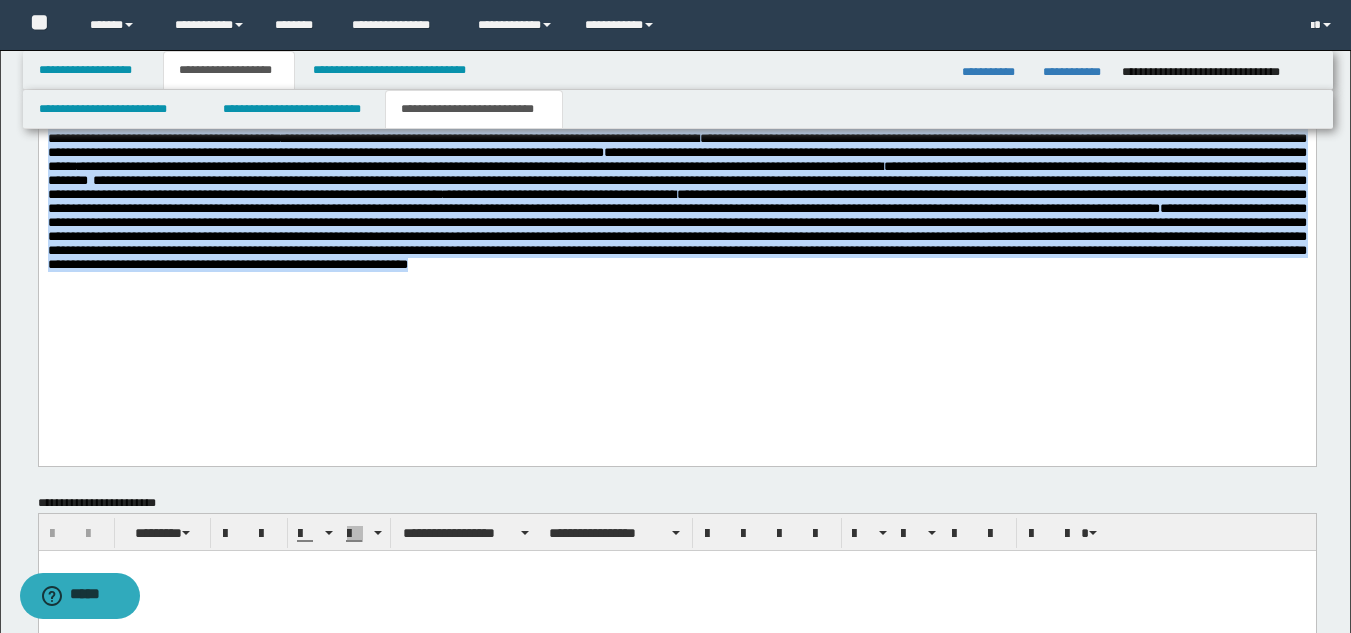 copy on "**********" 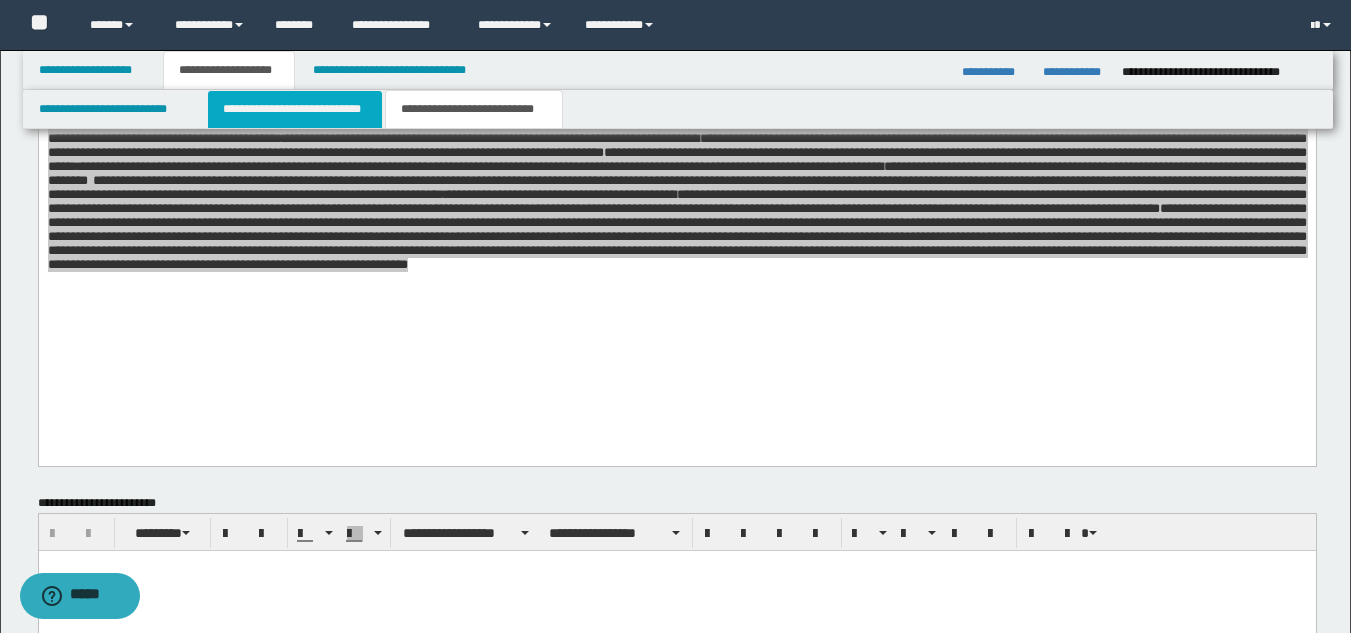 click on "**********" at bounding box center [295, 109] 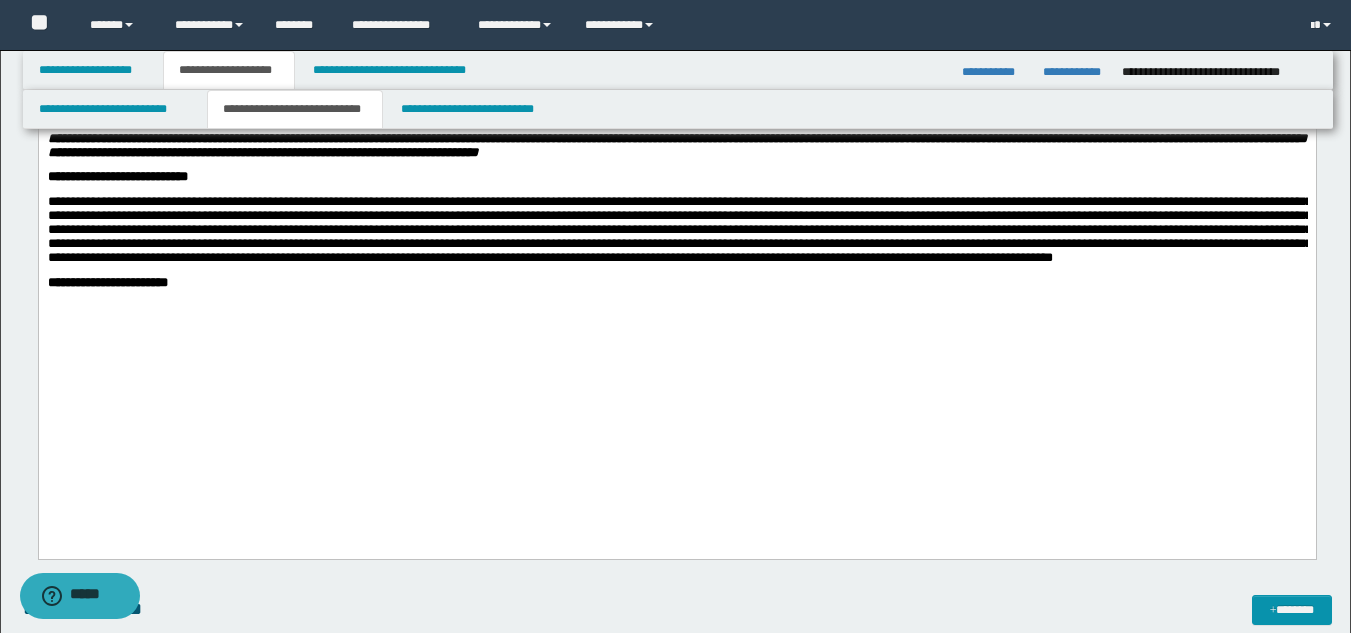 scroll, scrollTop: 508, scrollLeft: 0, axis: vertical 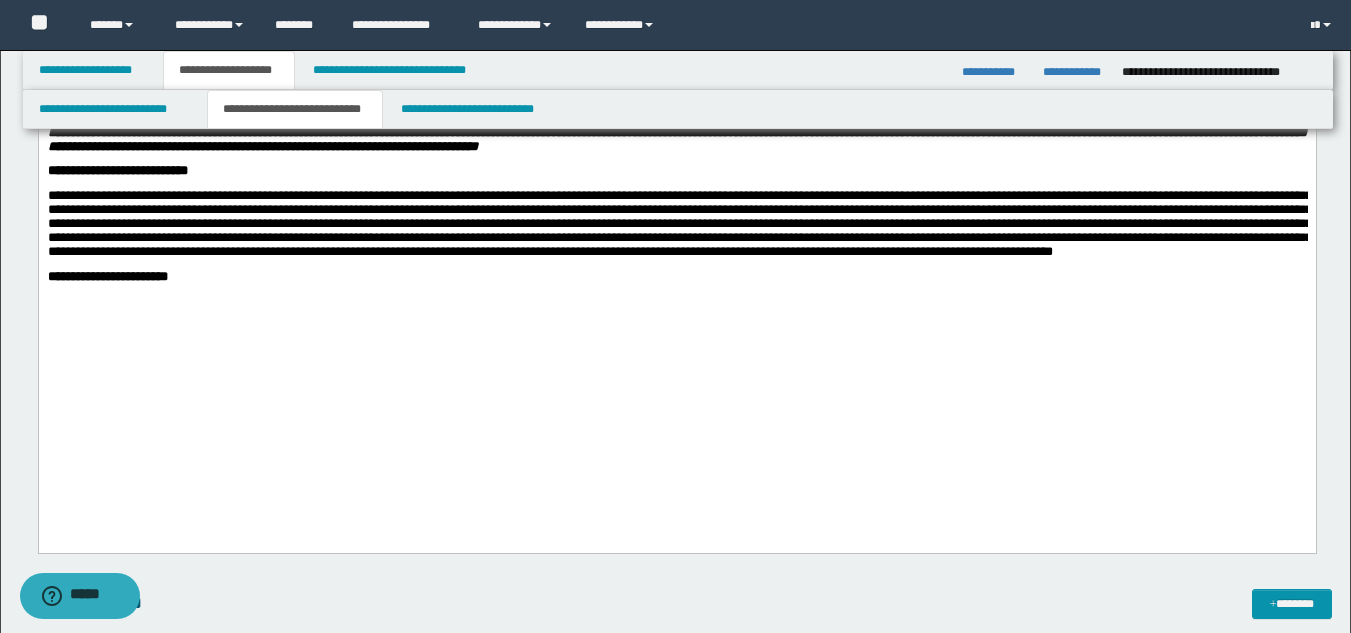 click on "**********" at bounding box center (676, 151) 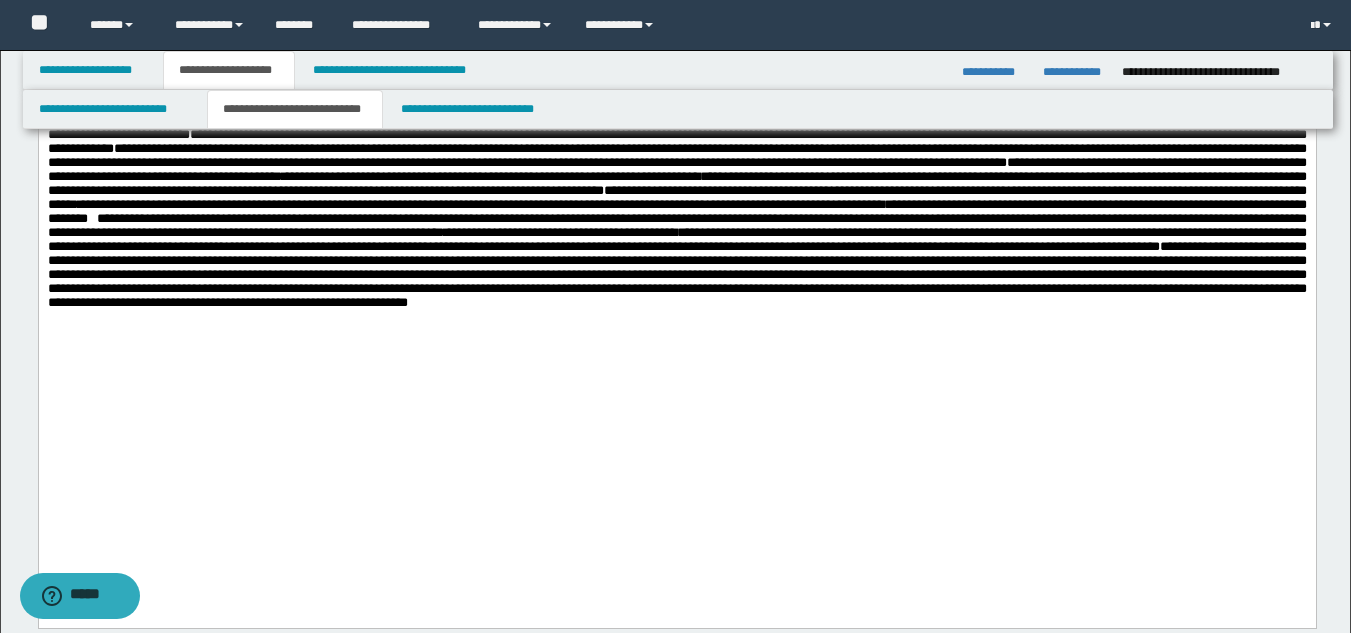 scroll, scrollTop: 808, scrollLeft: 0, axis: vertical 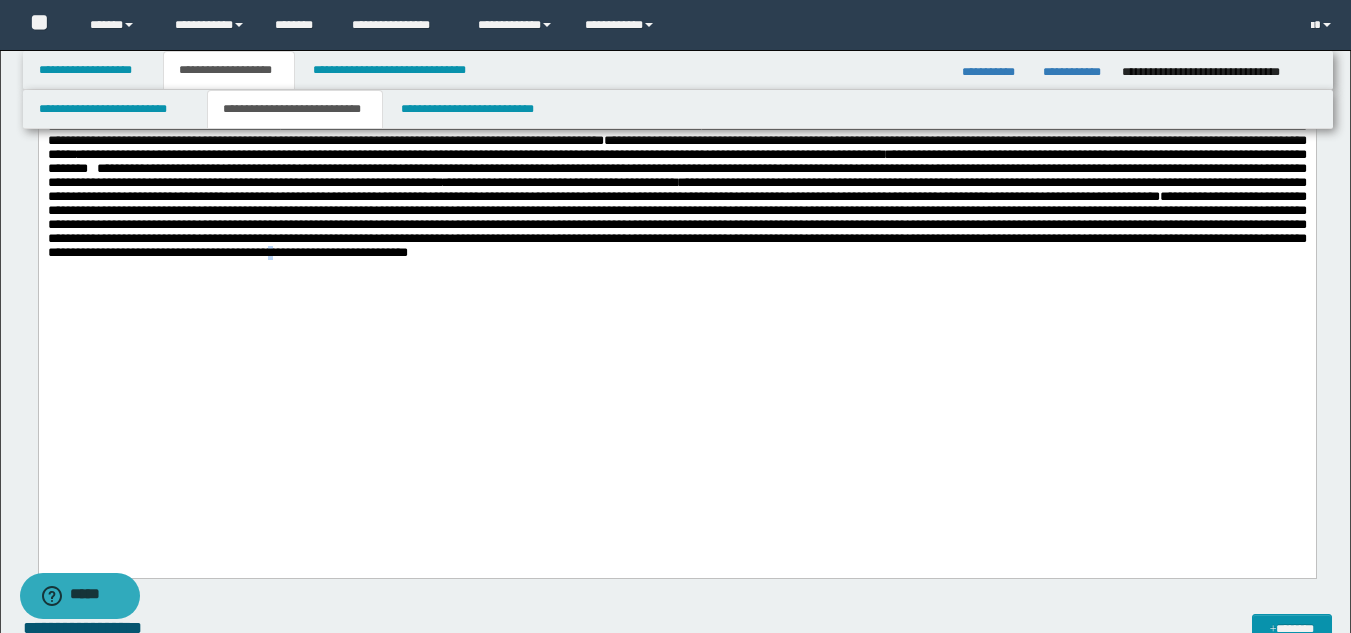 click on "**********" at bounding box center (676, -29) 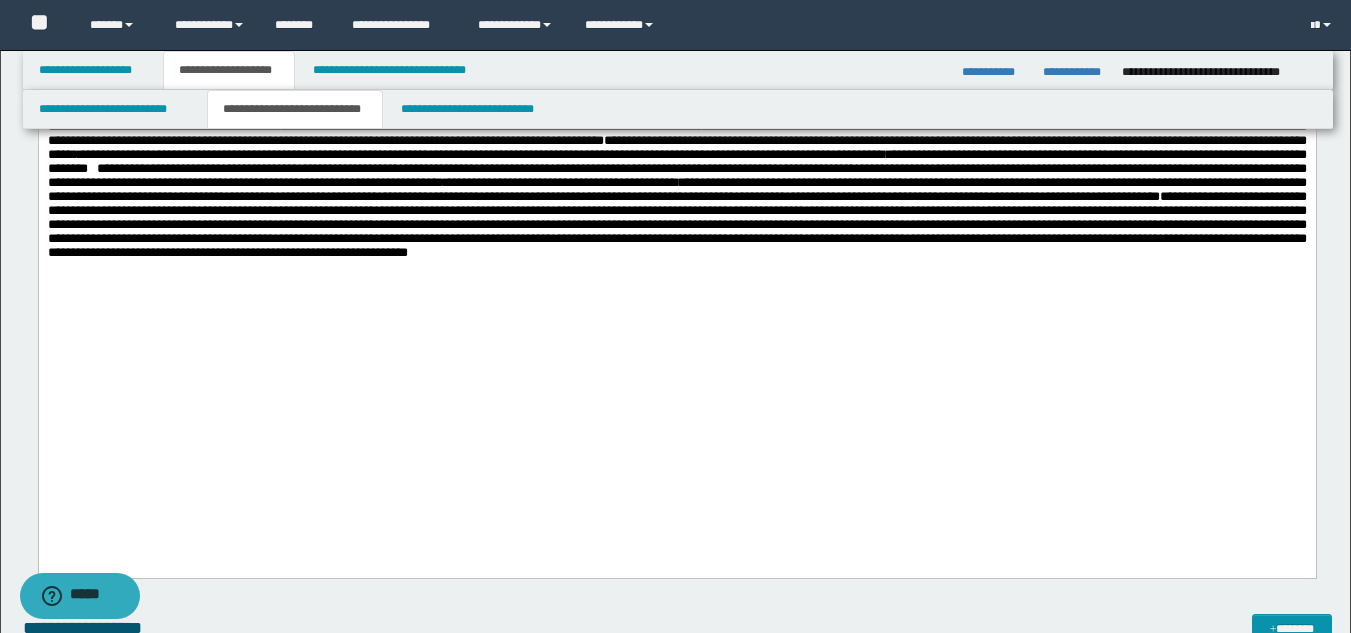 click on "**********" at bounding box center (676, -29) 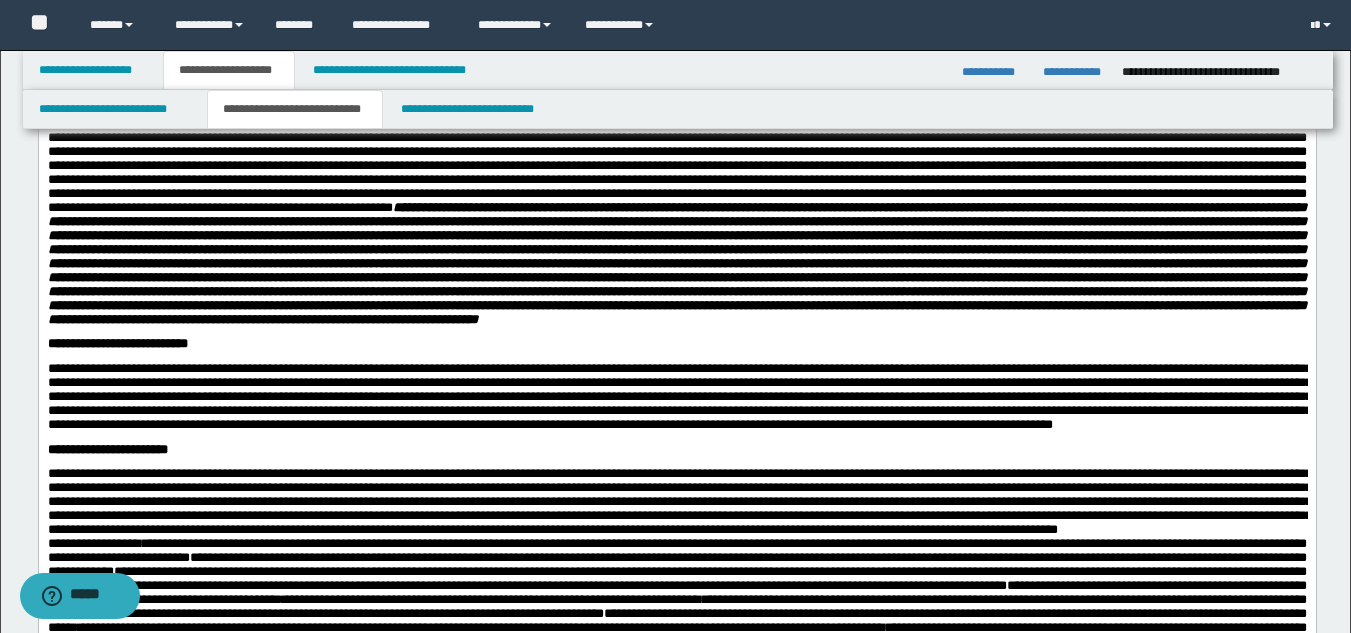 scroll, scrollTop: 208, scrollLeft: 0, axis: vertical 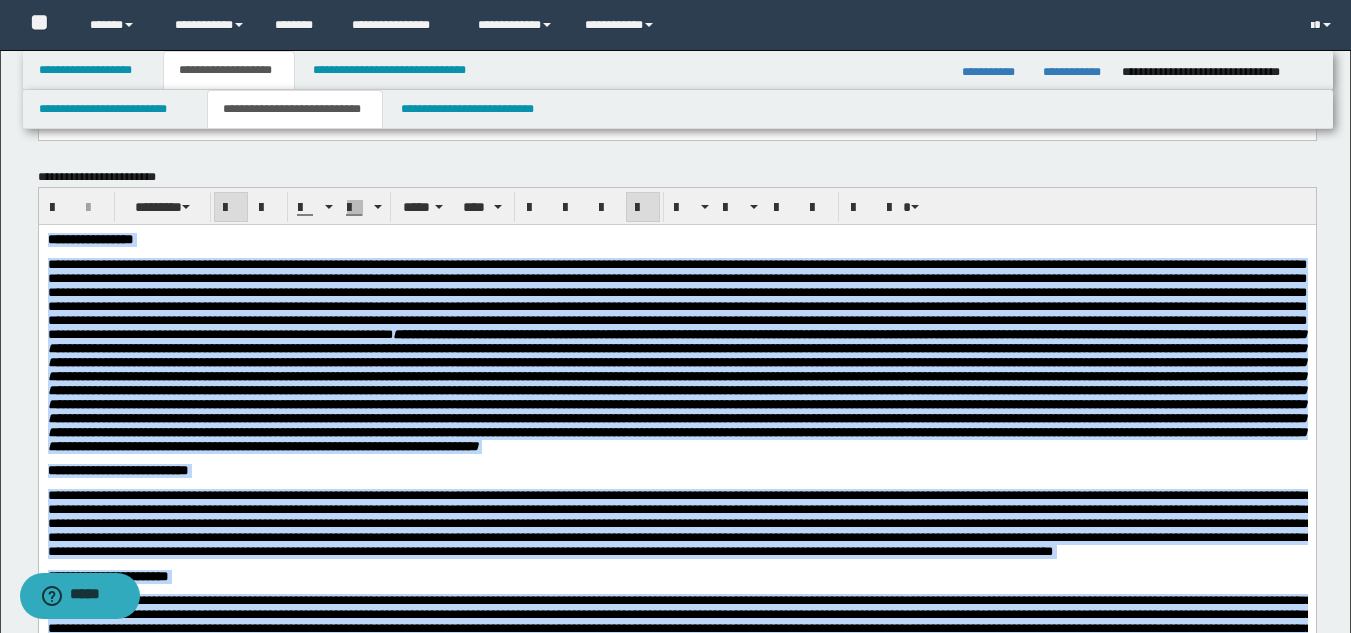 drag, startPoint x: 1043, startPoint y: 1064, endPoint x: 43, endPoint y: 216, distance: 1311.1461 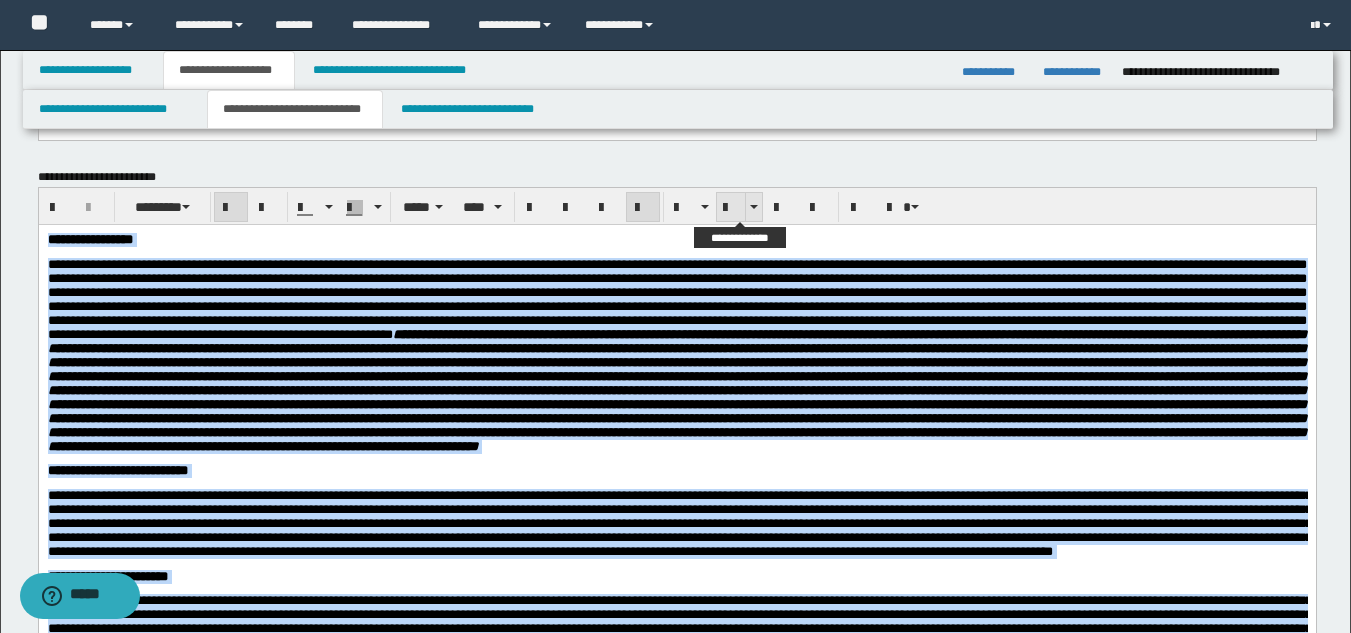 click at bounding box center [731, 208] 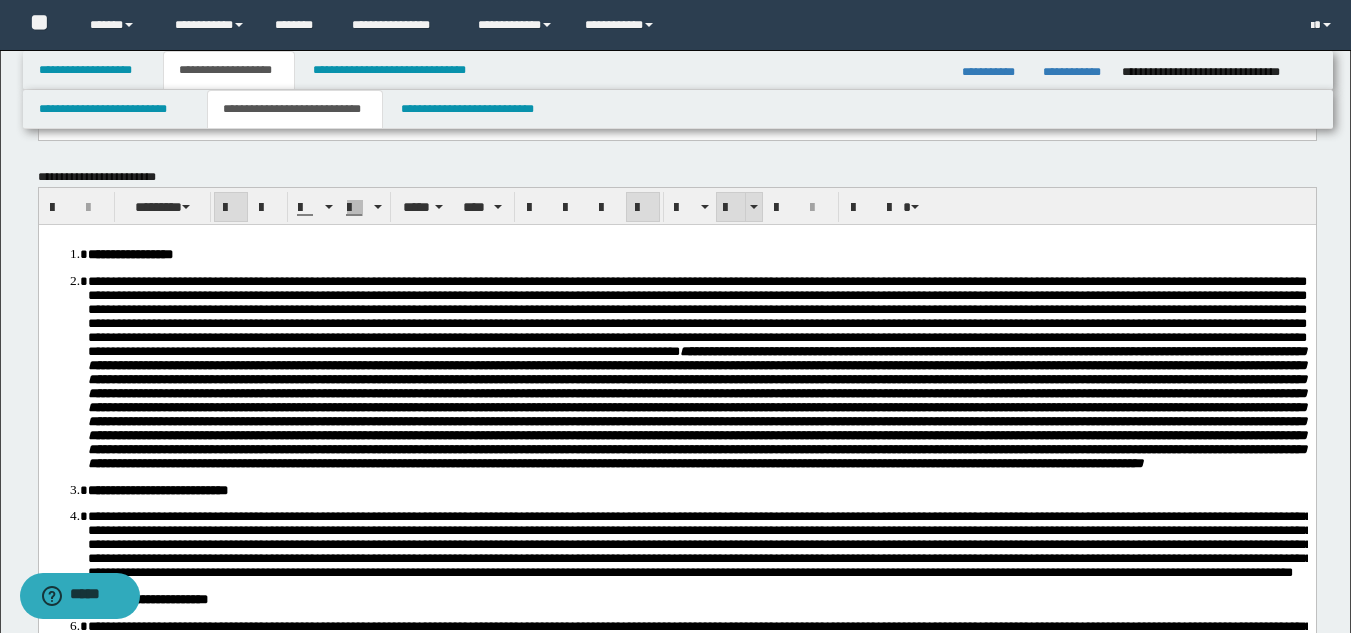 click at bounding box center [731, 208] 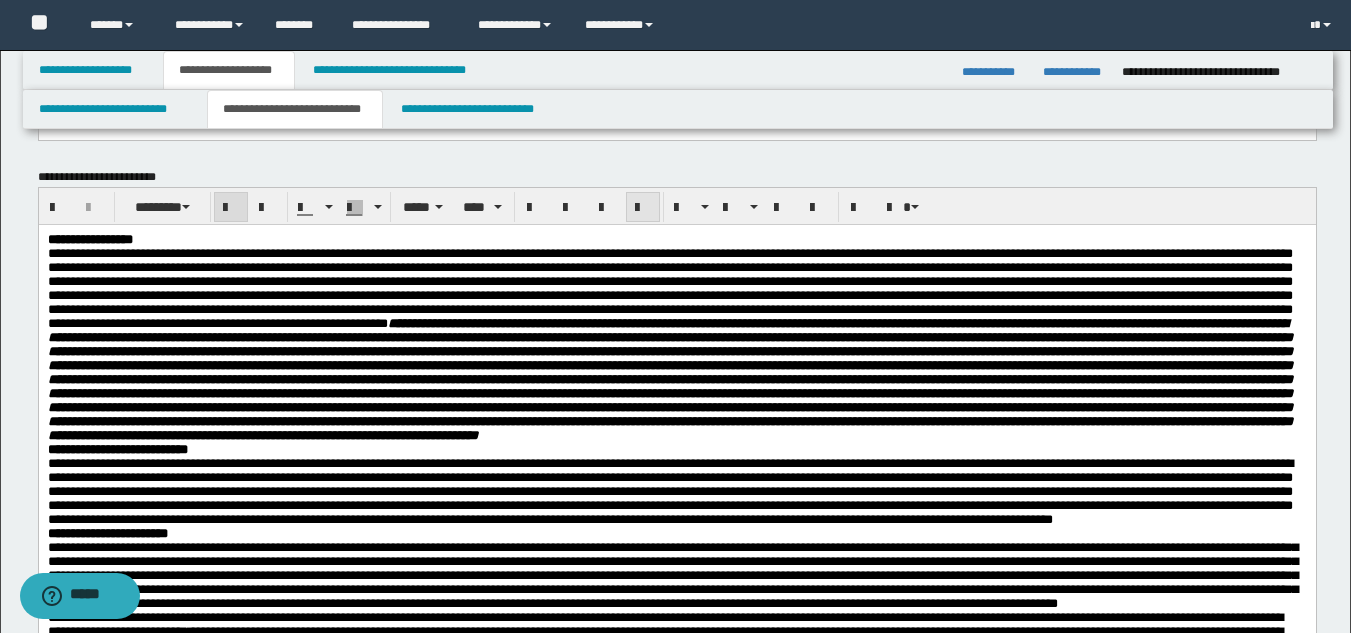 click at bounding box center [643, 208] 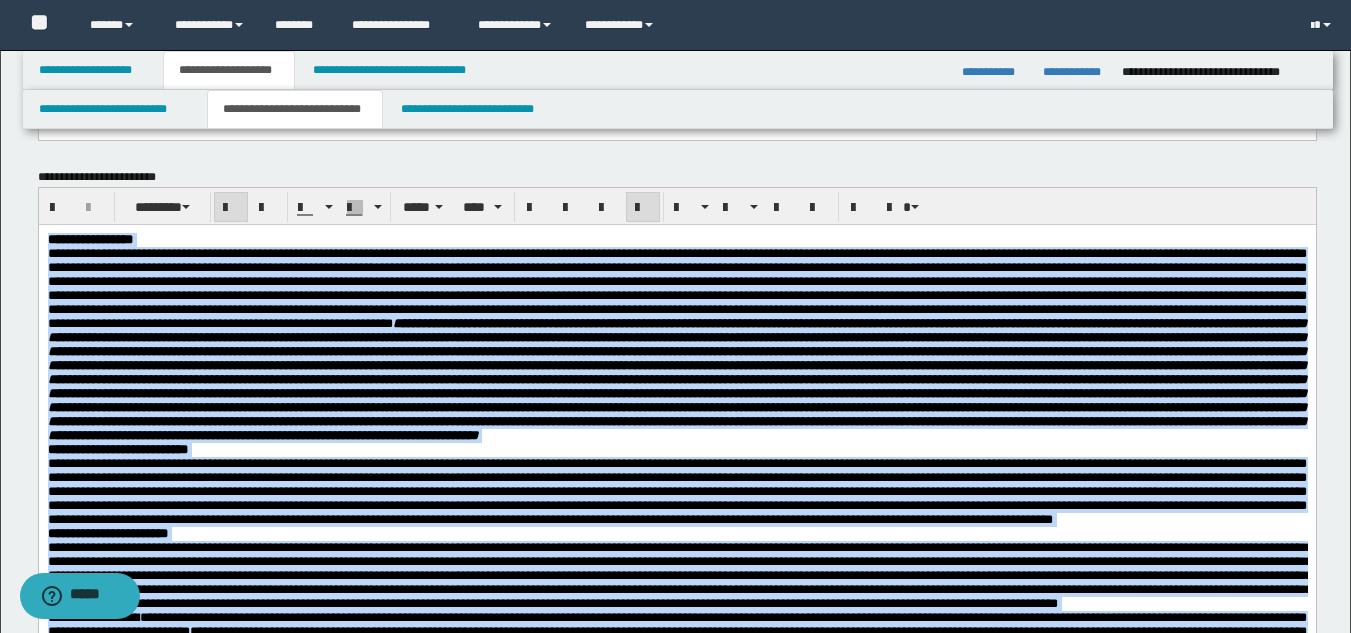 click at bounding box center [676, 378] 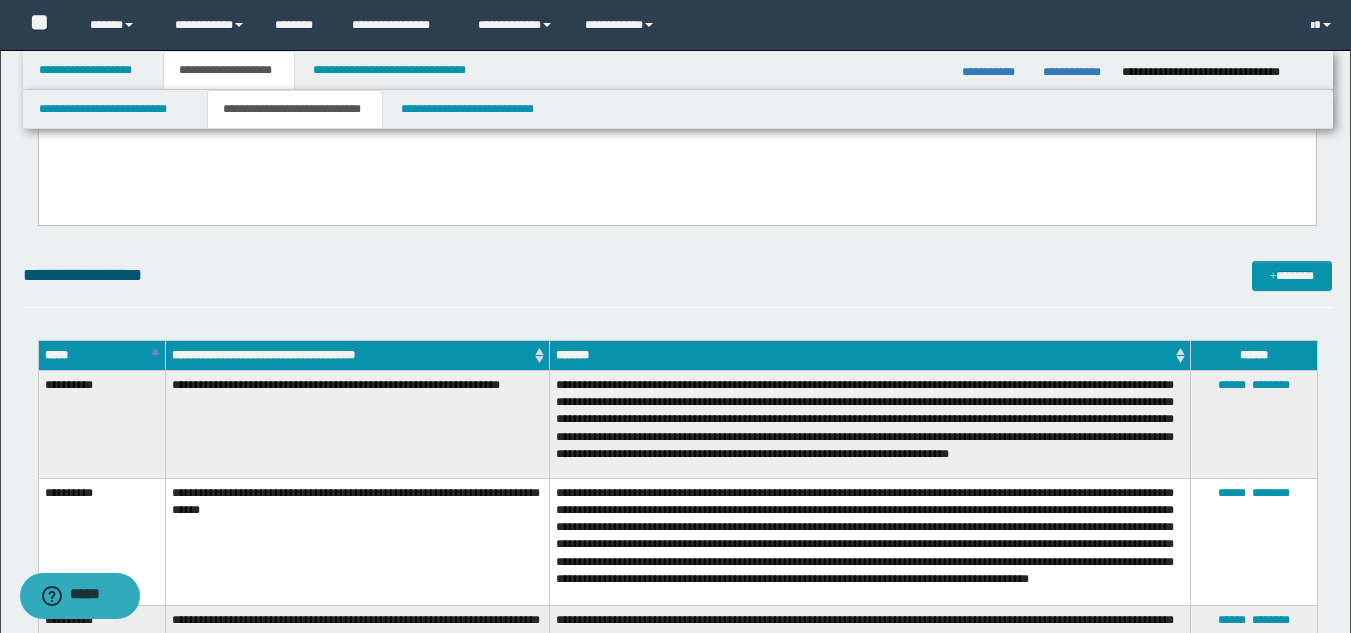scroll, scrollTop: 908, scrollLeft: 0, axis: vertical 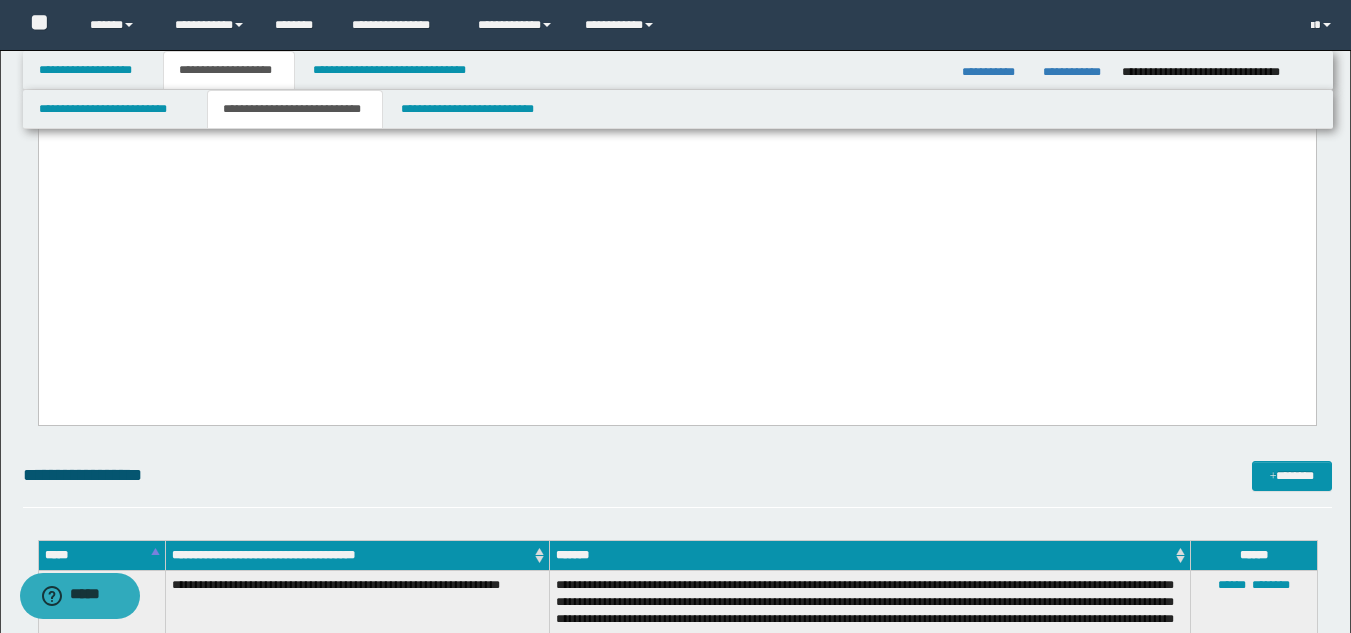 click on "**********" at bounding box center (676, -155) 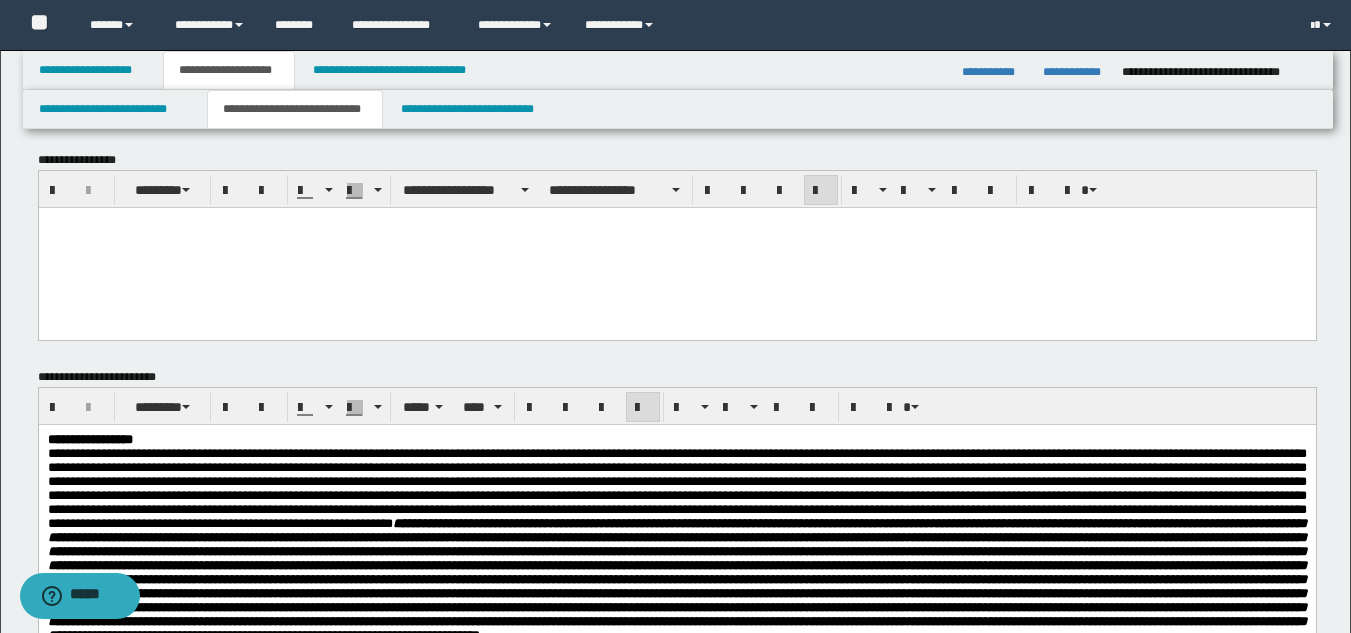 scroll, scrollTop: 0, scrollLeft: 0, axis: both 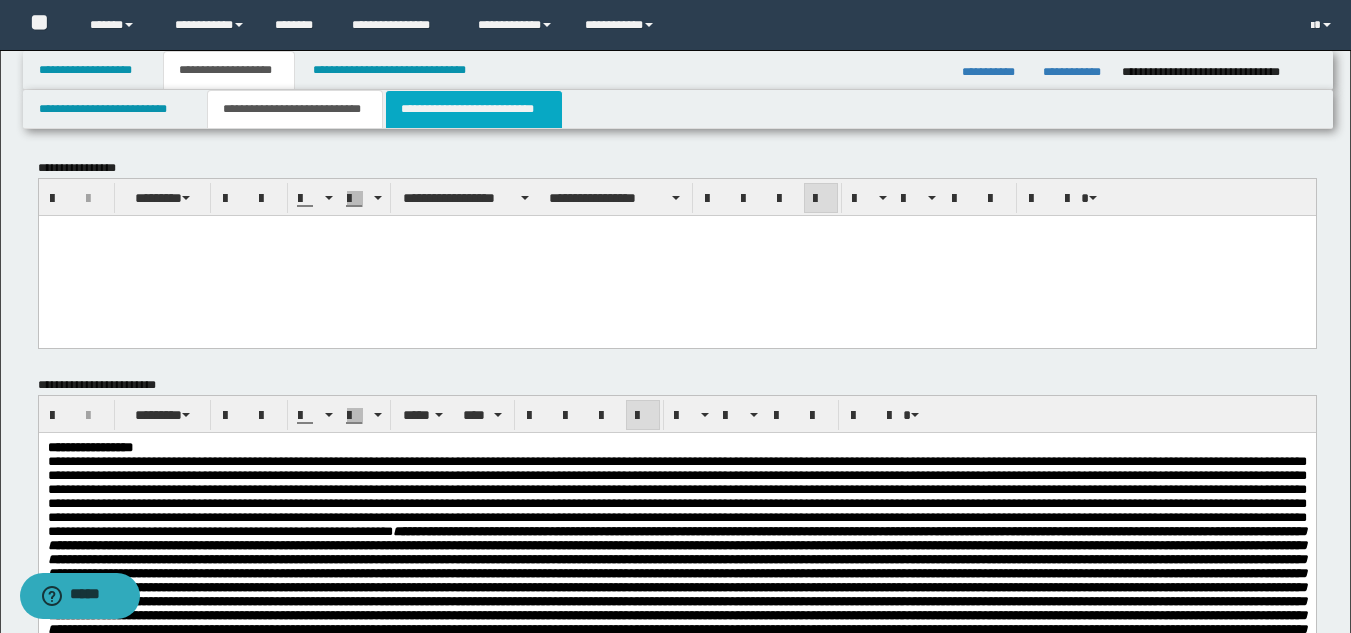 click on "**********" at bounding box center [474, 109] 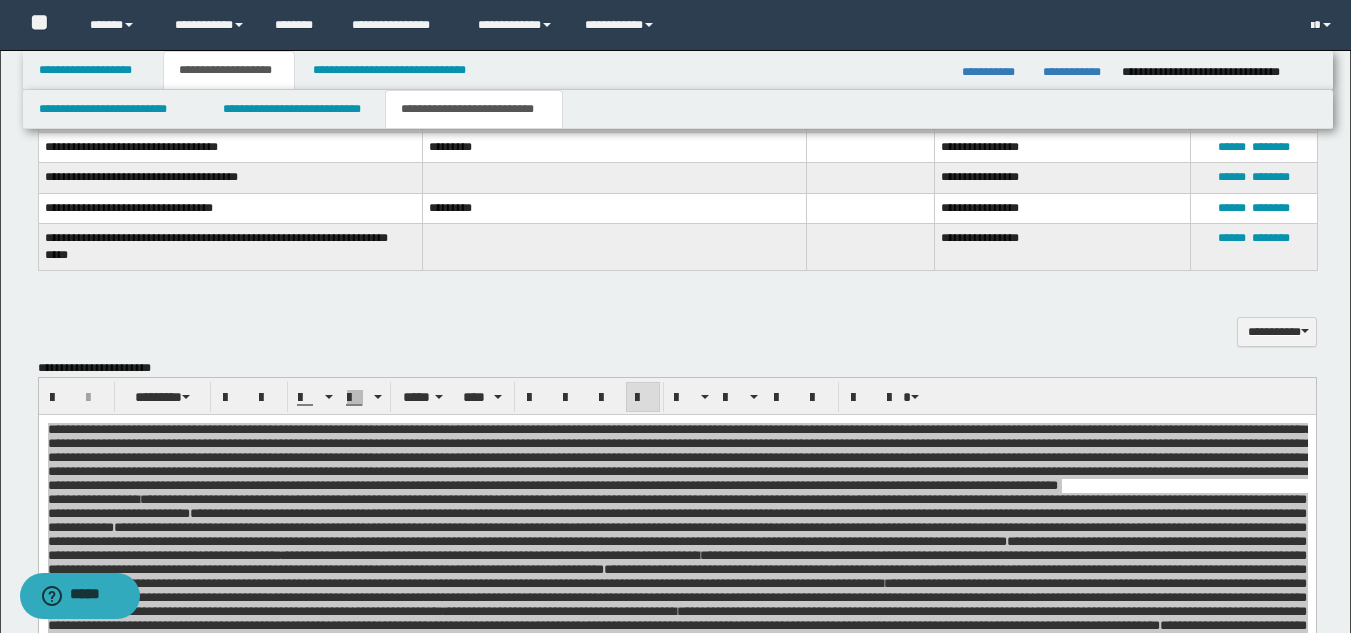 scroll, scrollTop: 1800, scrollLeft: 0, axis: vertical 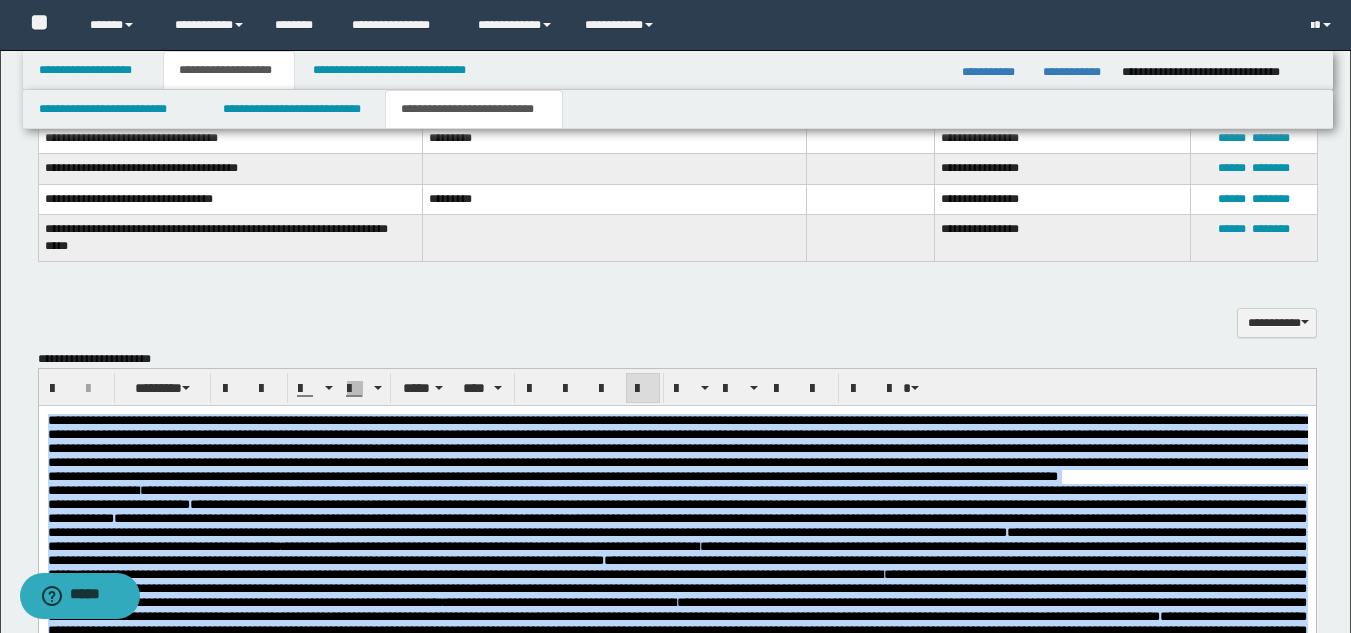 click at bounding box center (679, 448) 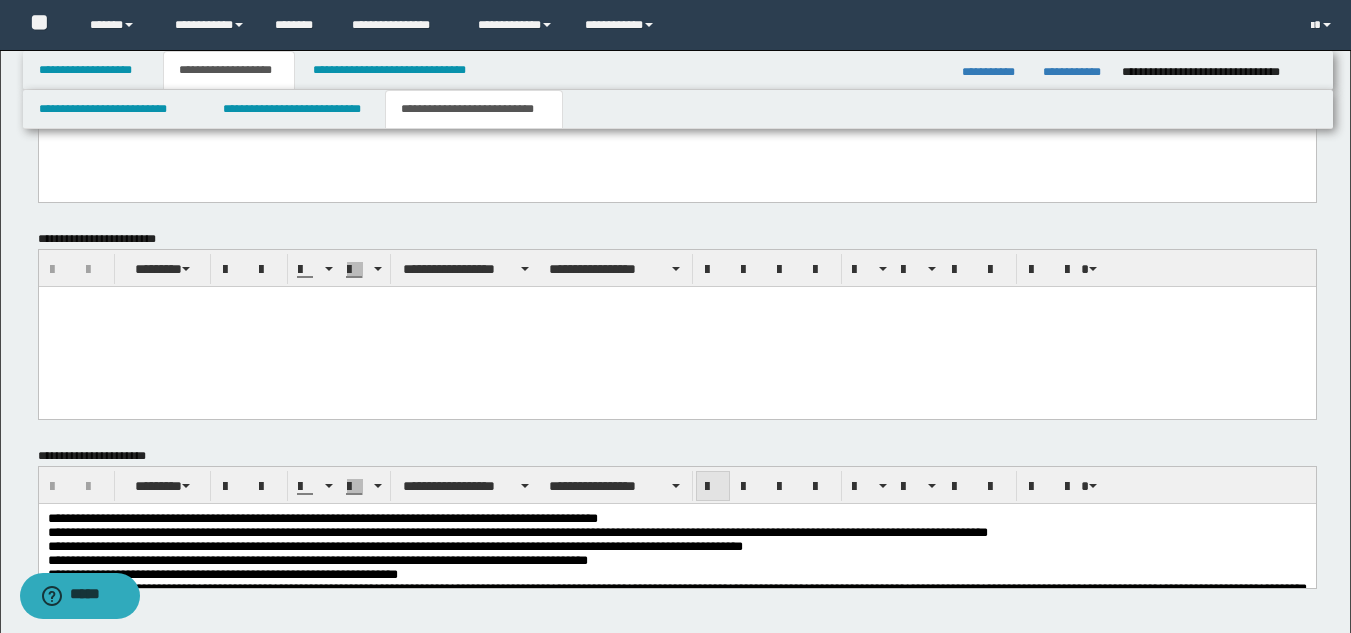 scroll, scrollTop: 2200, scrollLeft: 0, axis: vertical 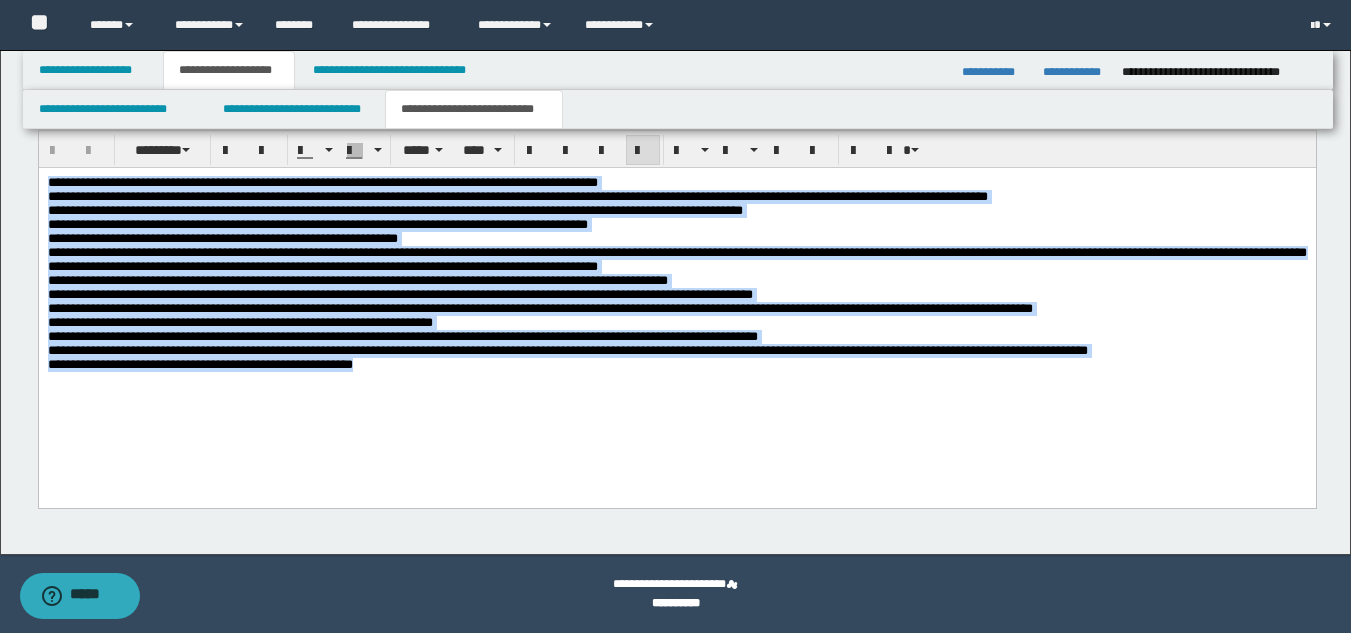 drag, startPoint x: 46, startPoint y: 186, endPoint x: 562, endPoint y: 563, distance: 639.05005 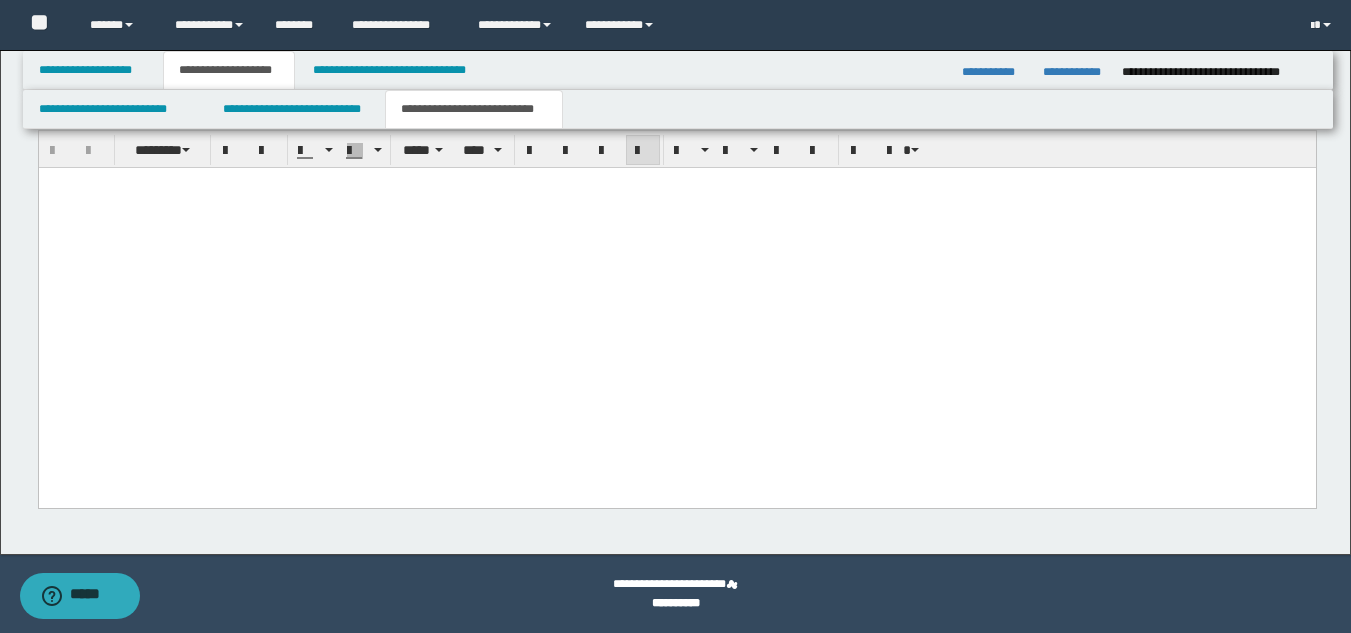 scroll, scrollTop: 2232, scrollLeft: 0, axis: vertical 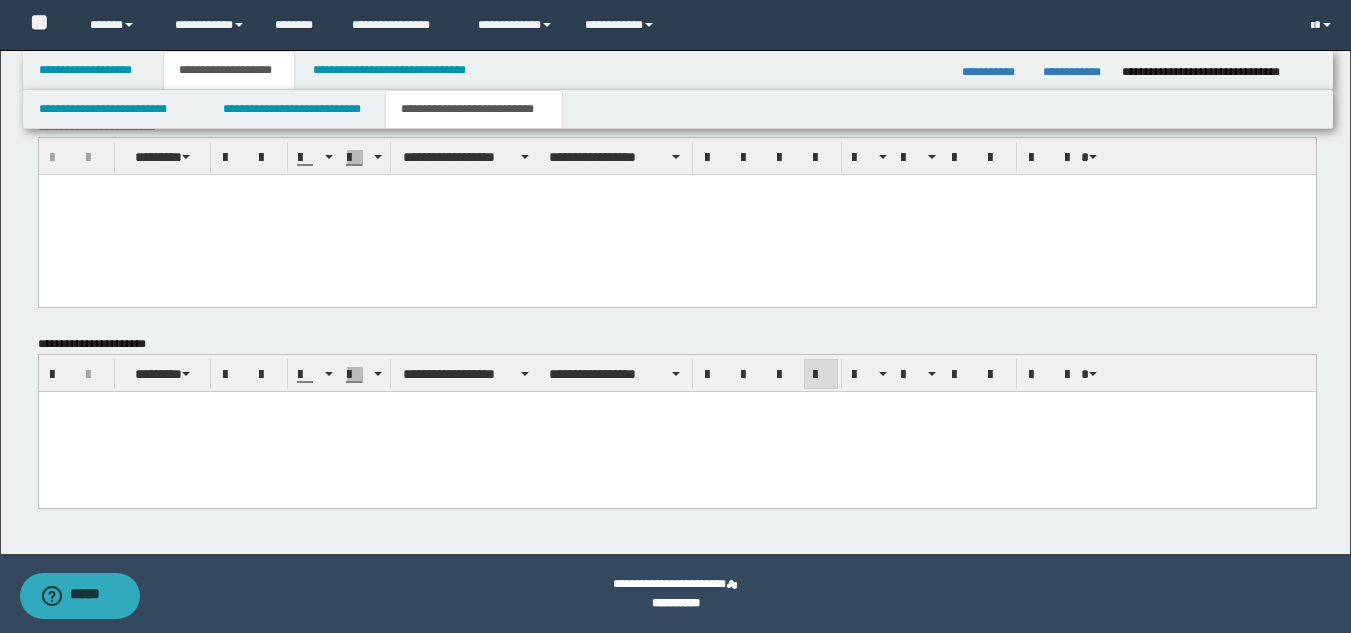 click at bounding box center (676, 425) 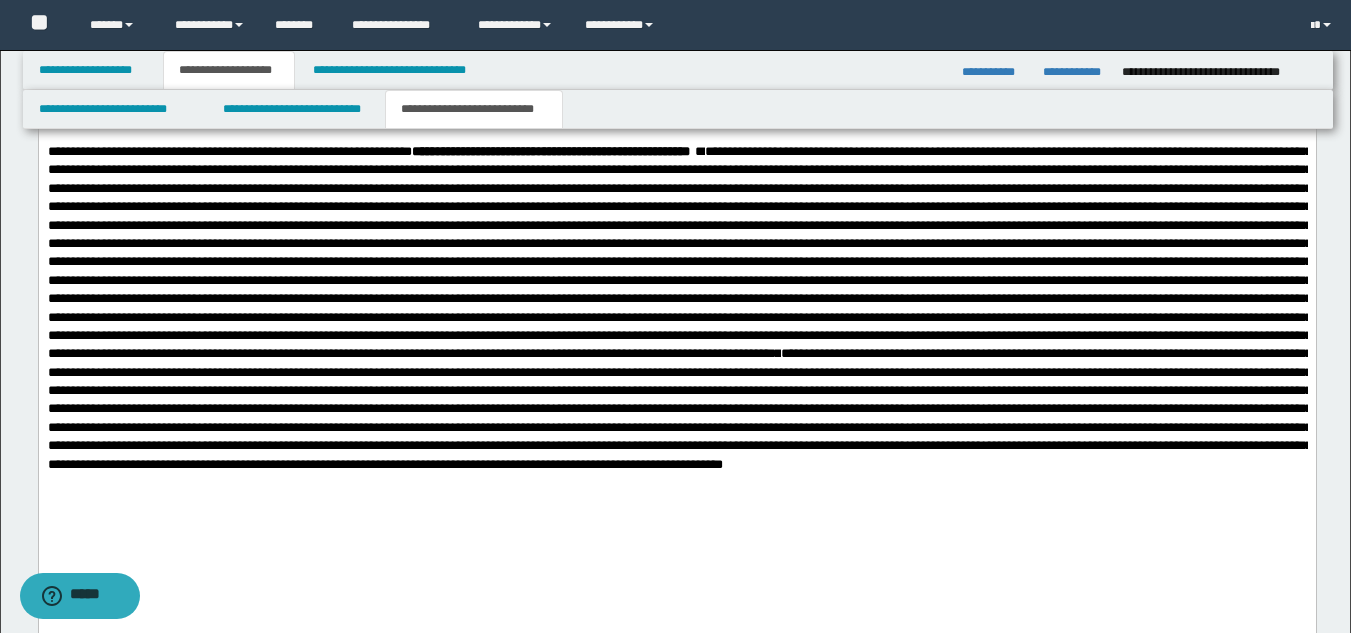 scroll, scrollTop: 2456, scrollLeft: 0, axis: vertical 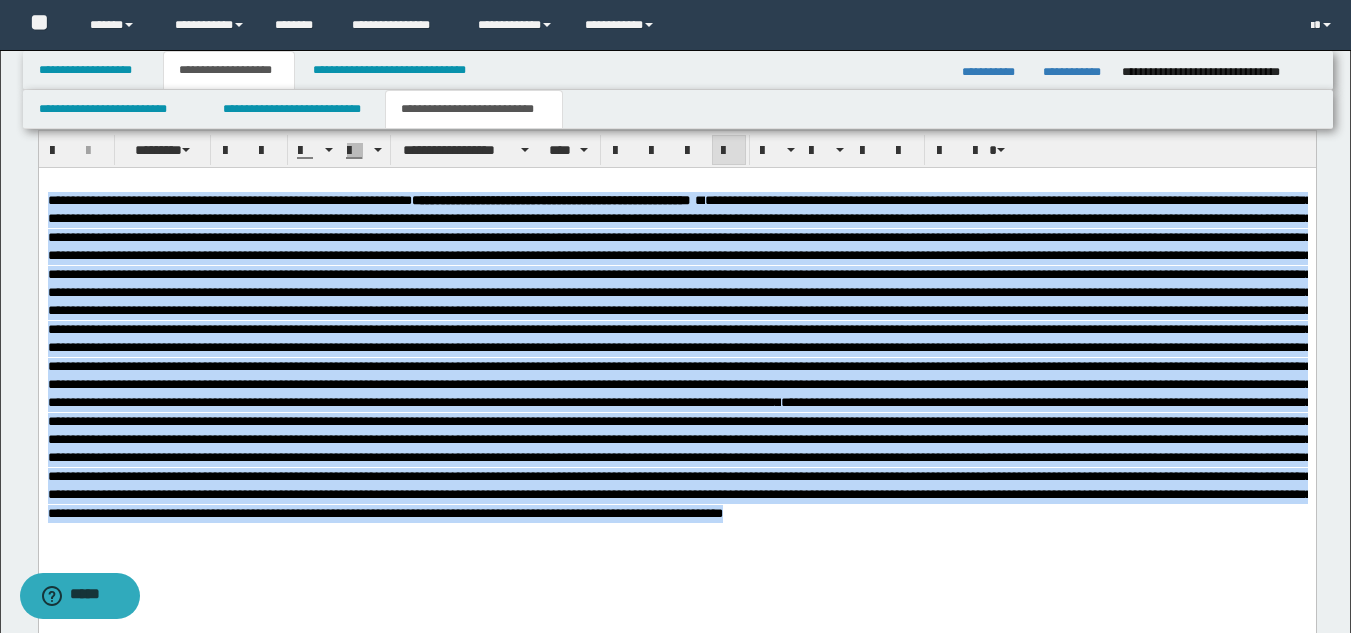 drag, startPoint x: 260, startPoint y: 589, endPoint x: 20, endPoint y: 191, distance: 464.7623 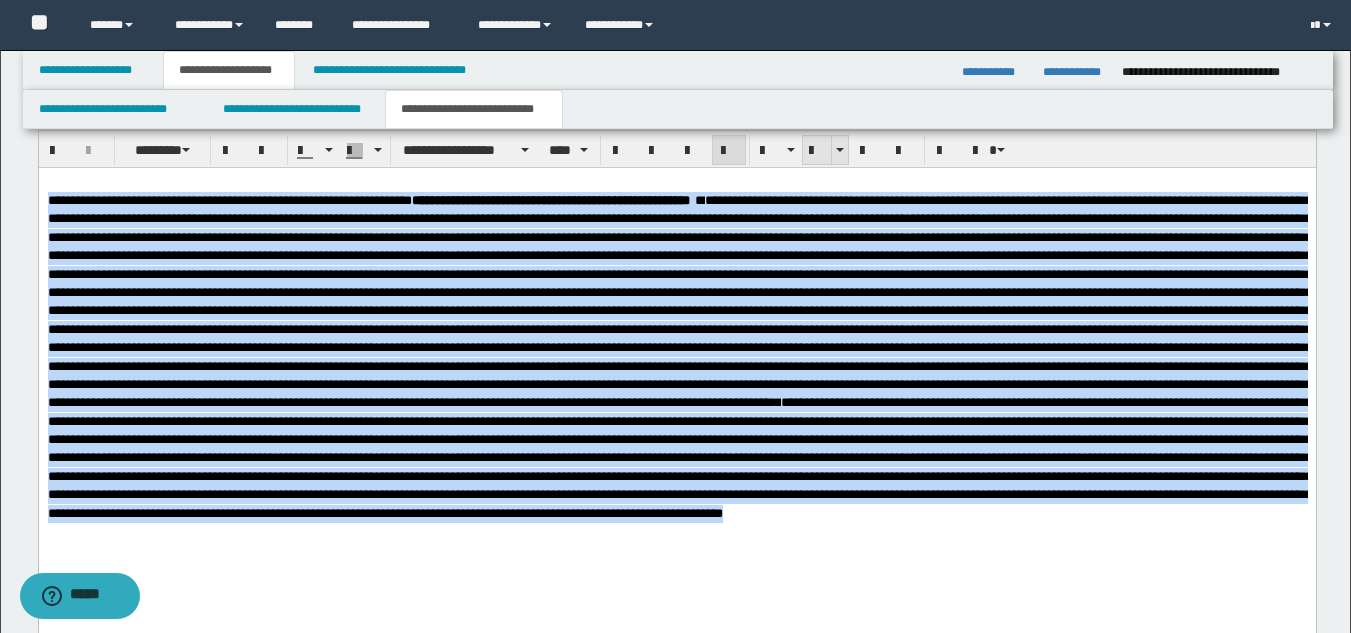 click at bounding box center [817, 151] 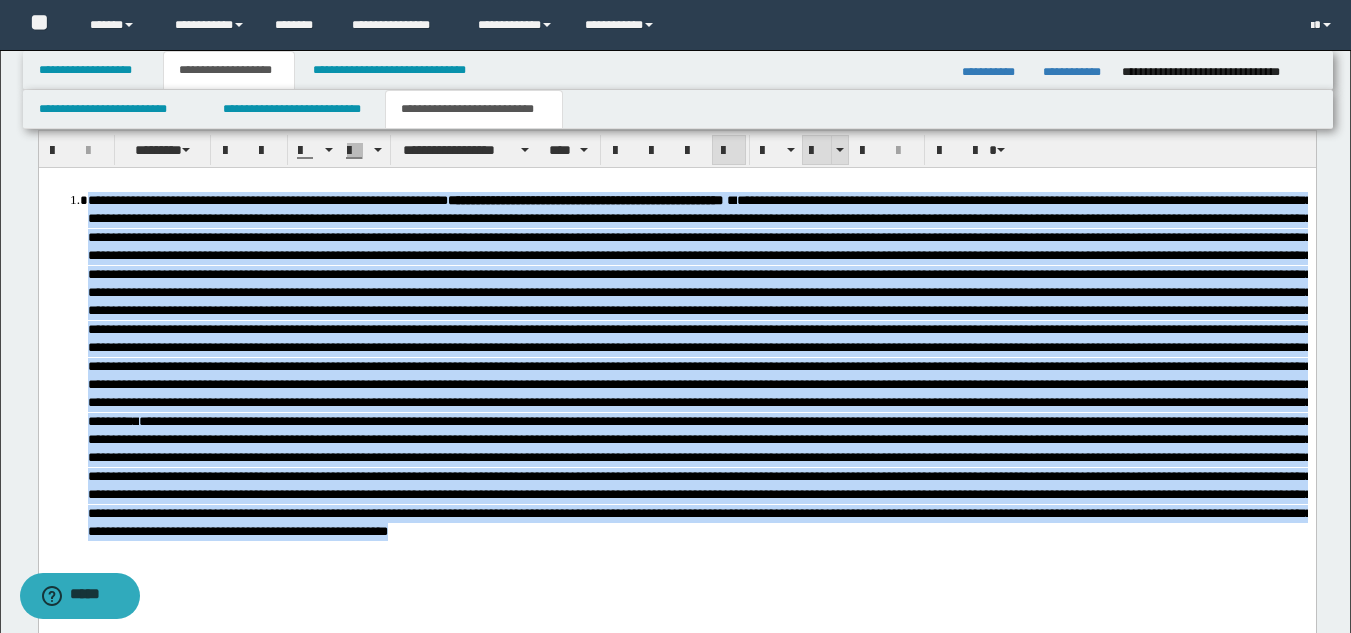 click at bounding box center (817, 151) 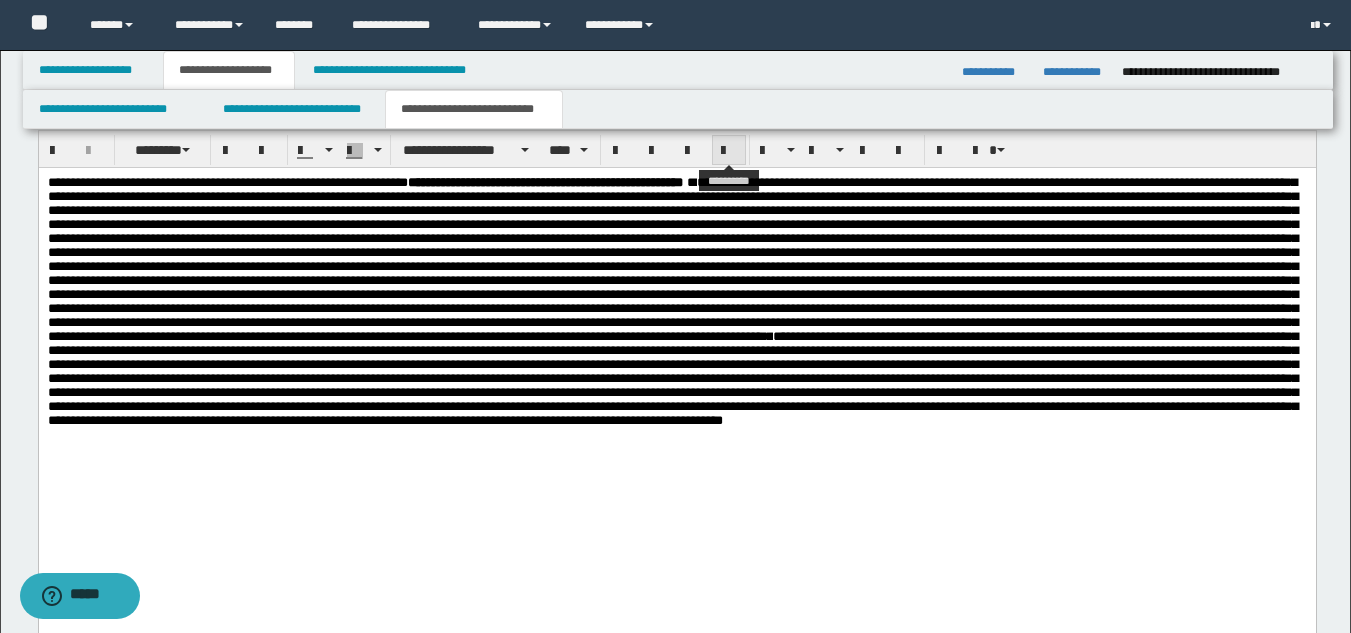 click at bounding box center (729, 151) 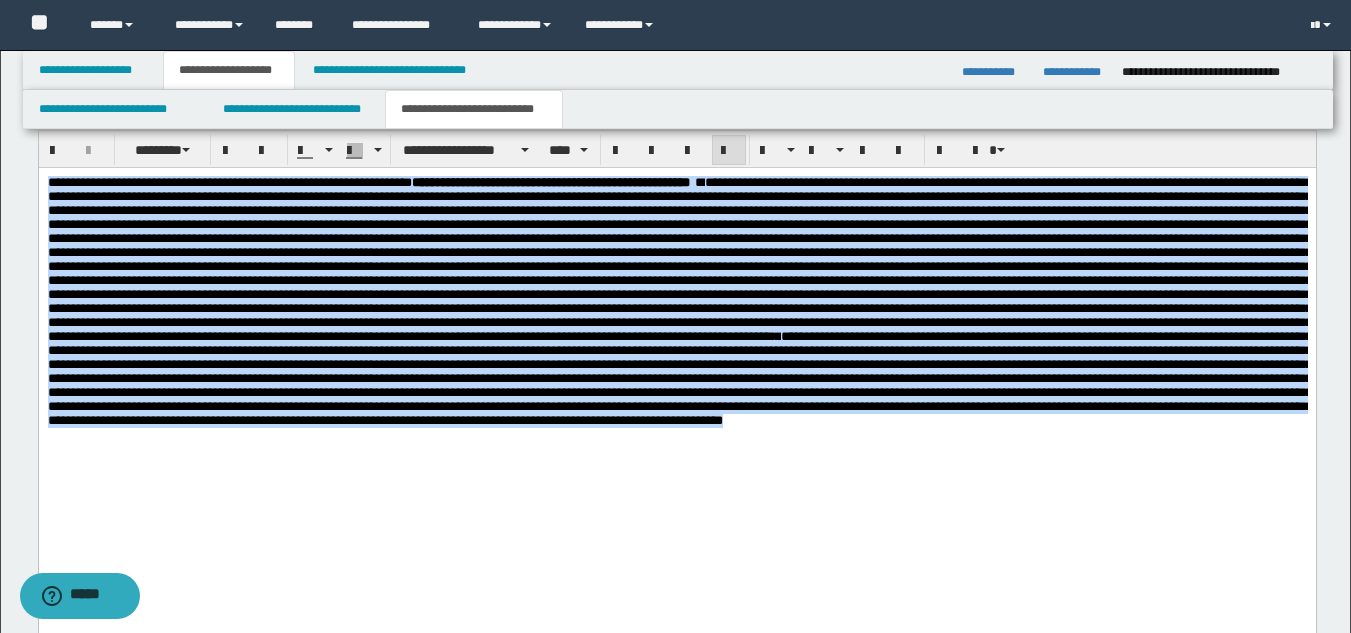 click at bounding box center (679, 378) 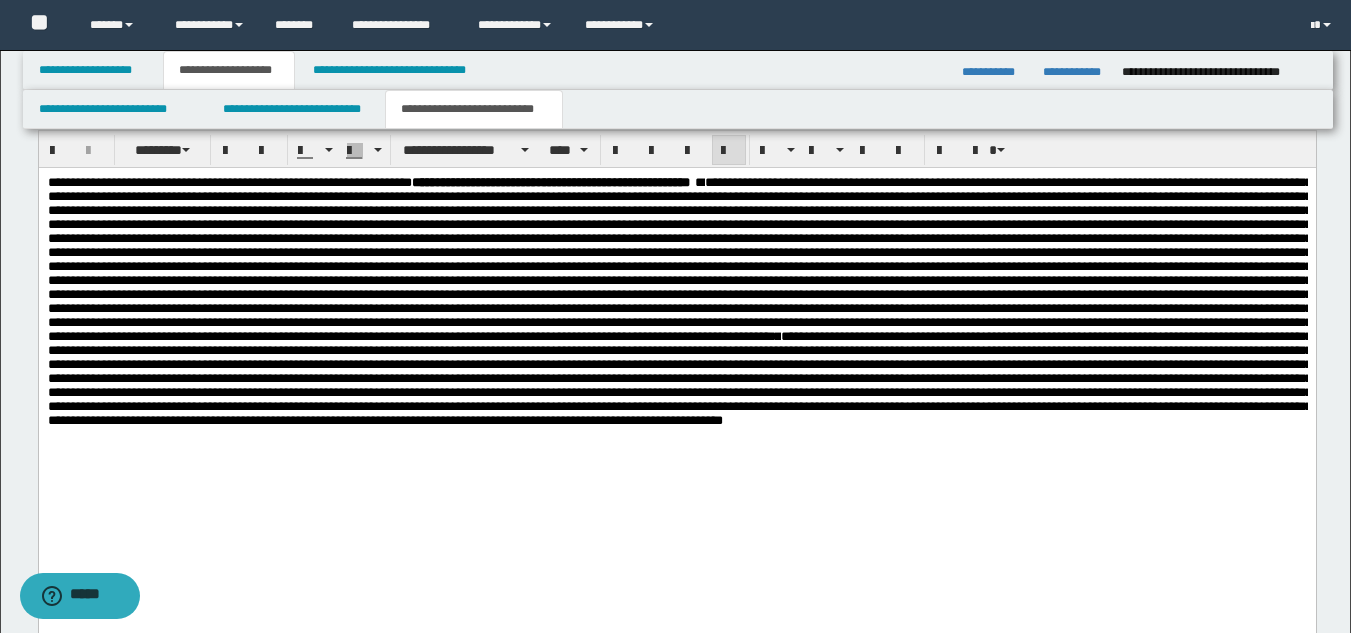 click on "**********" at bounding box center [676, 377] 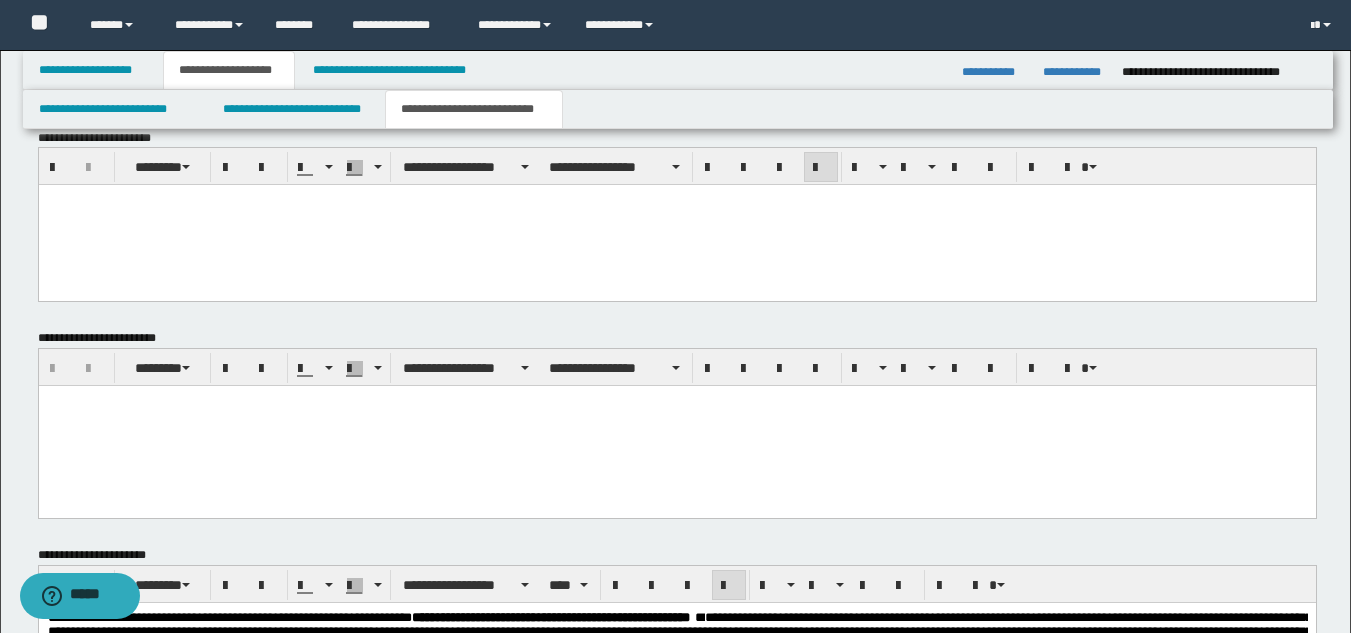 scroll, scrollTop: 1856, scrollLeft: 0, axis: vertical 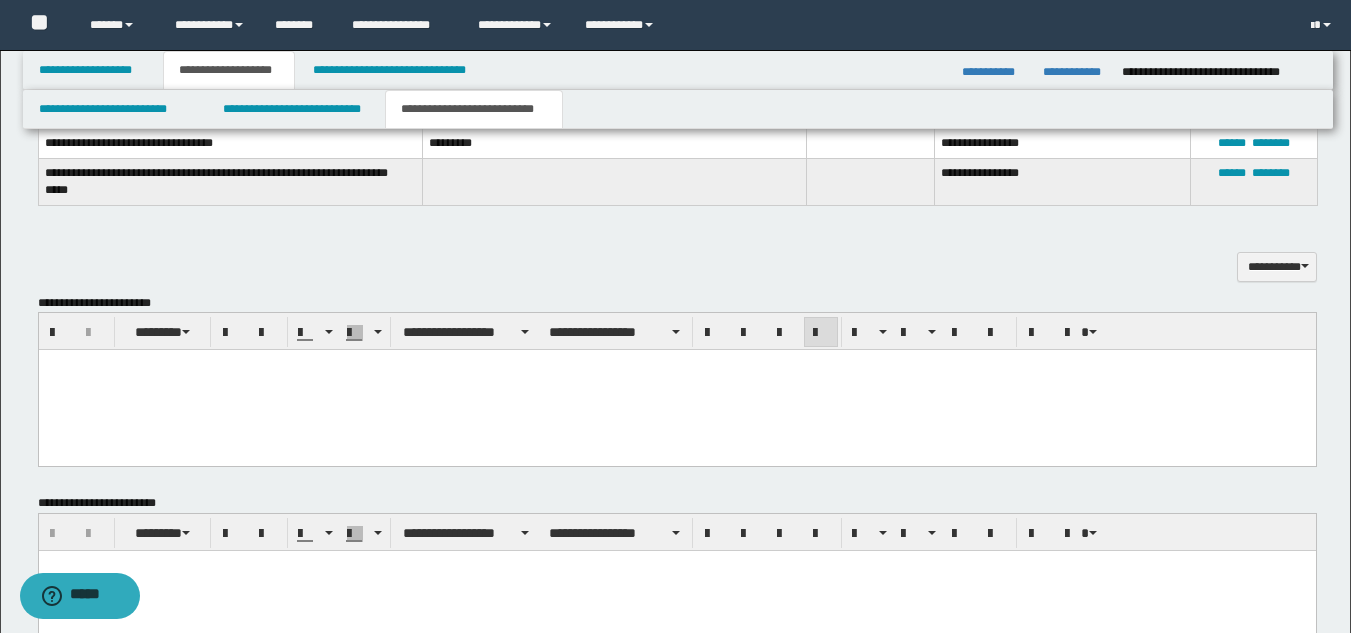 click at bounding box center (676, 383) 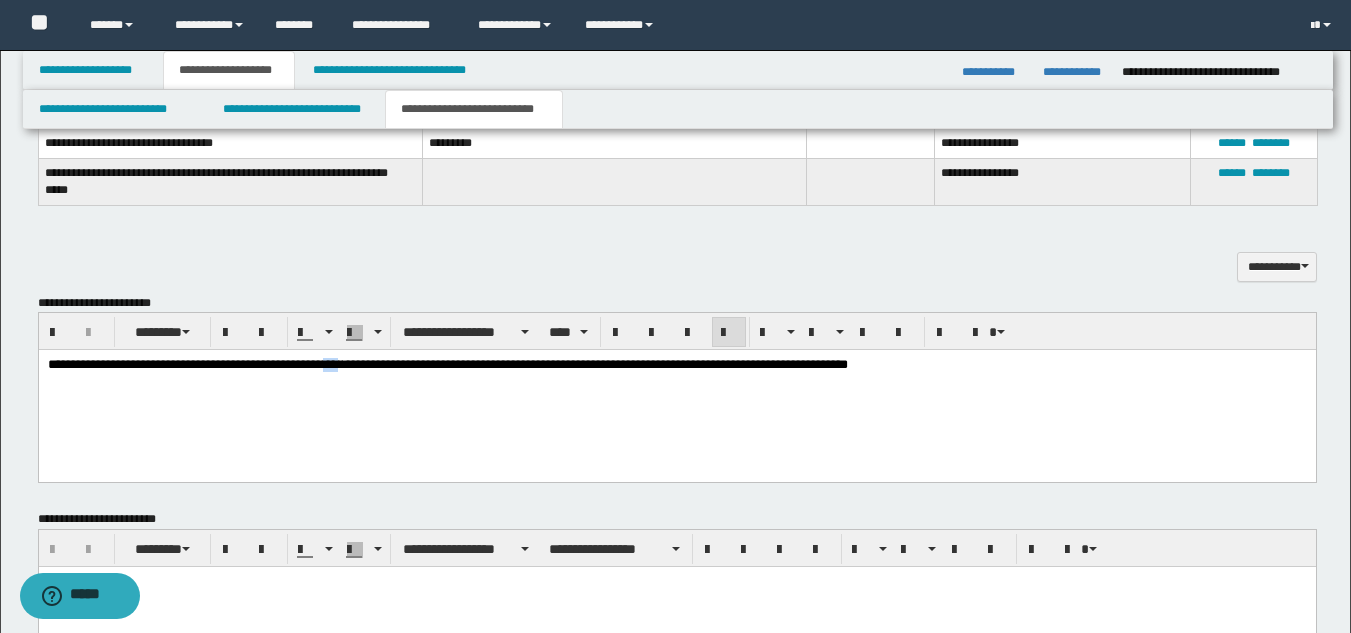 drag, startPoint x: 380, startPoint y: 367, endPoint x: 399, endPoint y: 371, distance: 19.416489 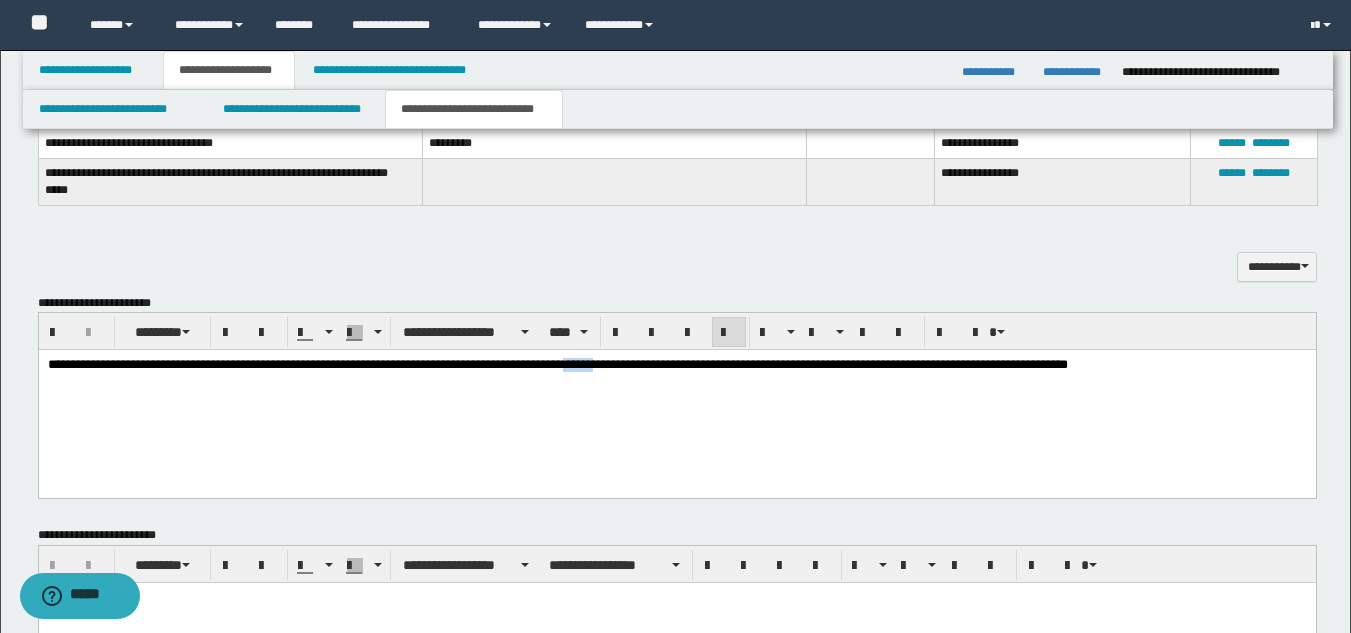 drag, startPoint x: 756, startPoint y: 362, endPoint x: 811, endPoint y: 368, distance: 55.326305 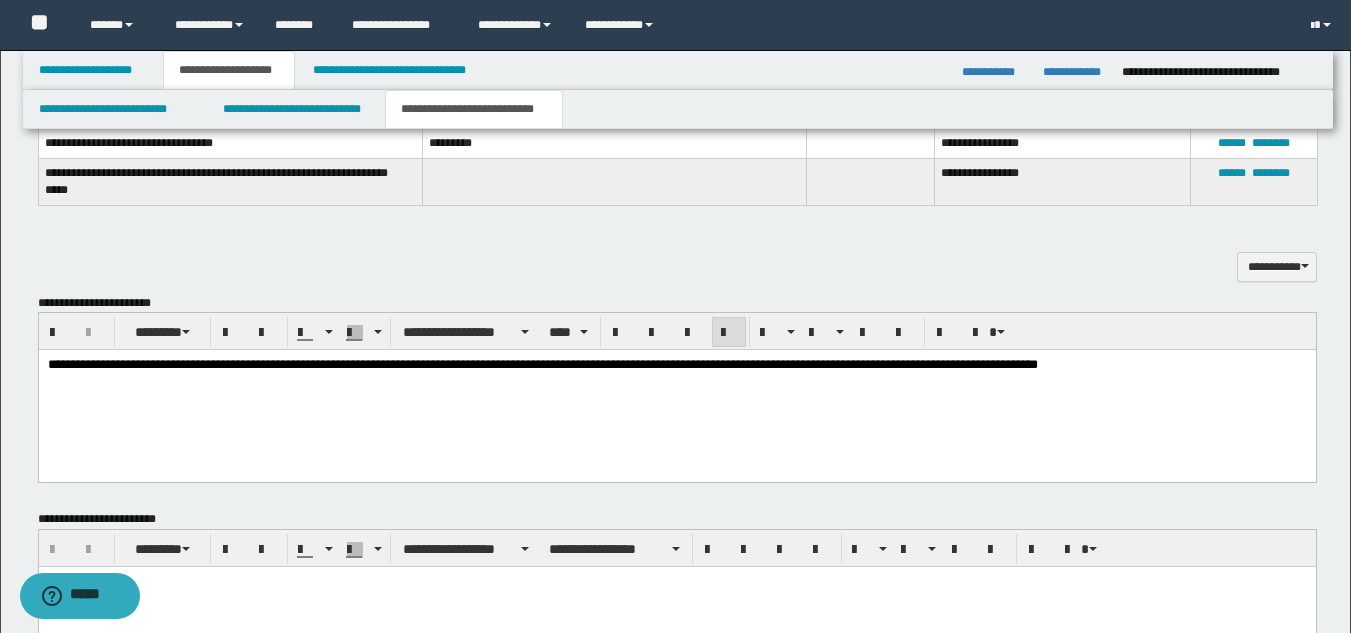 click on "**********" at bounding box center (676, 365) 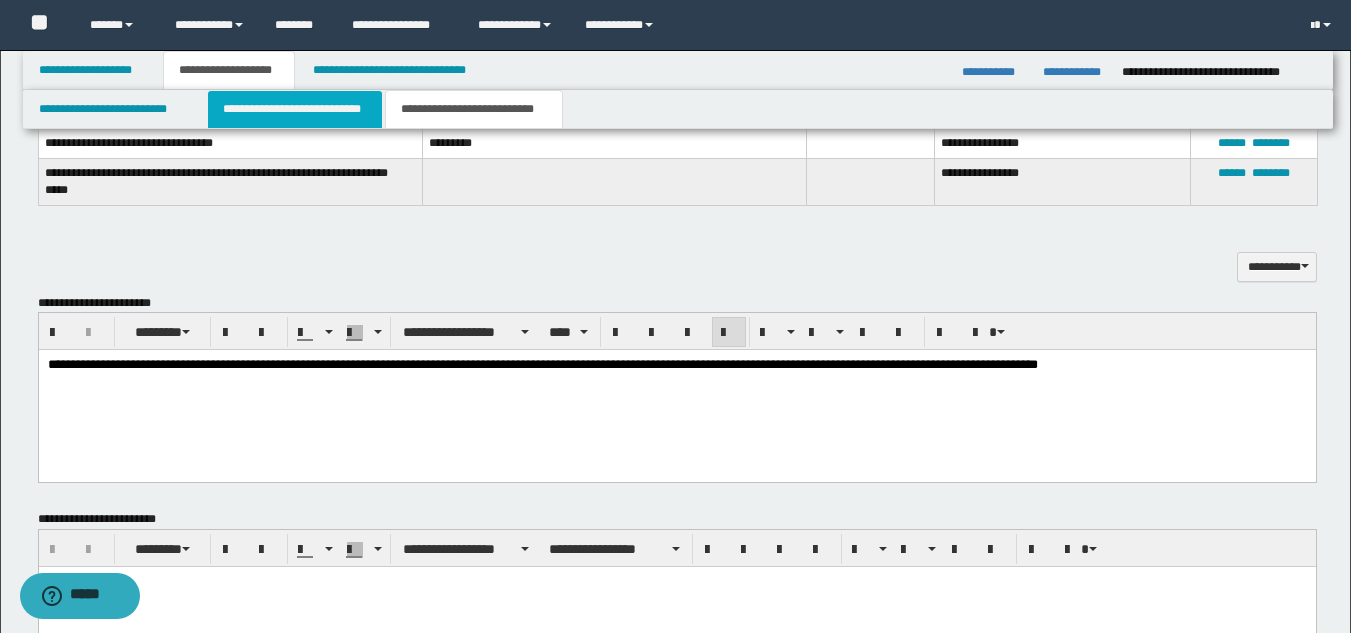 click on "**********" at bounding box center (295, 109) 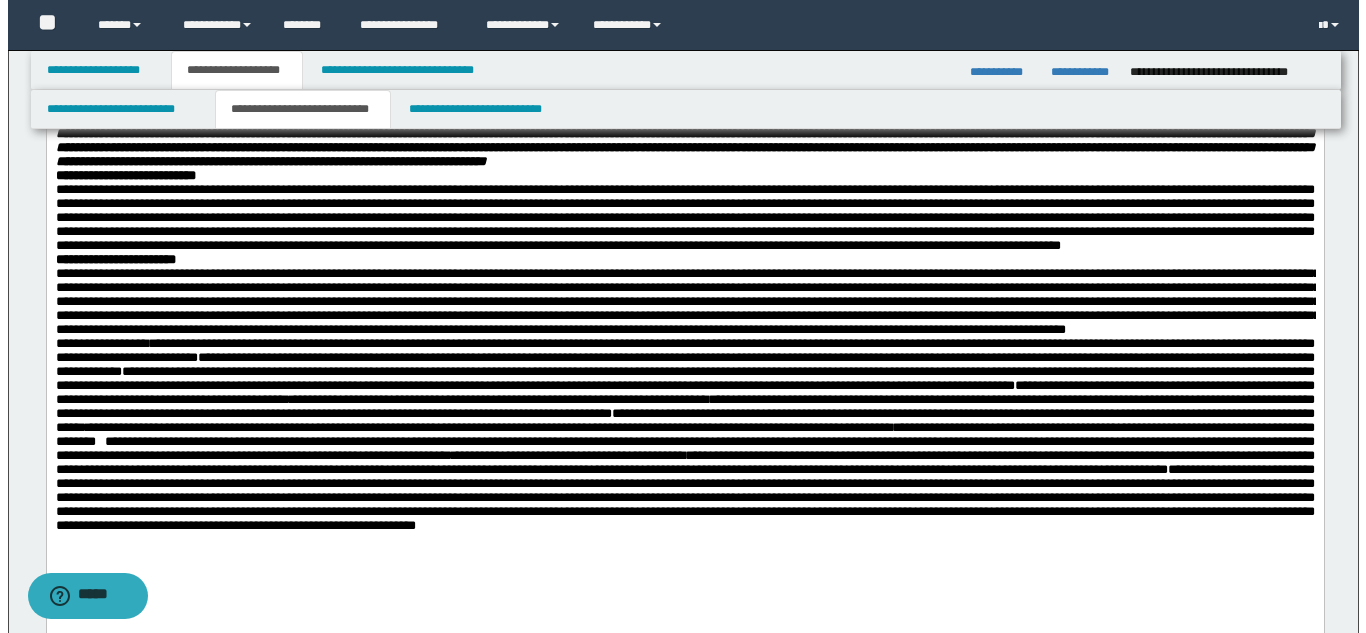 scroll, scrollTop: 456, scrollLeft: 0, axis: vertical 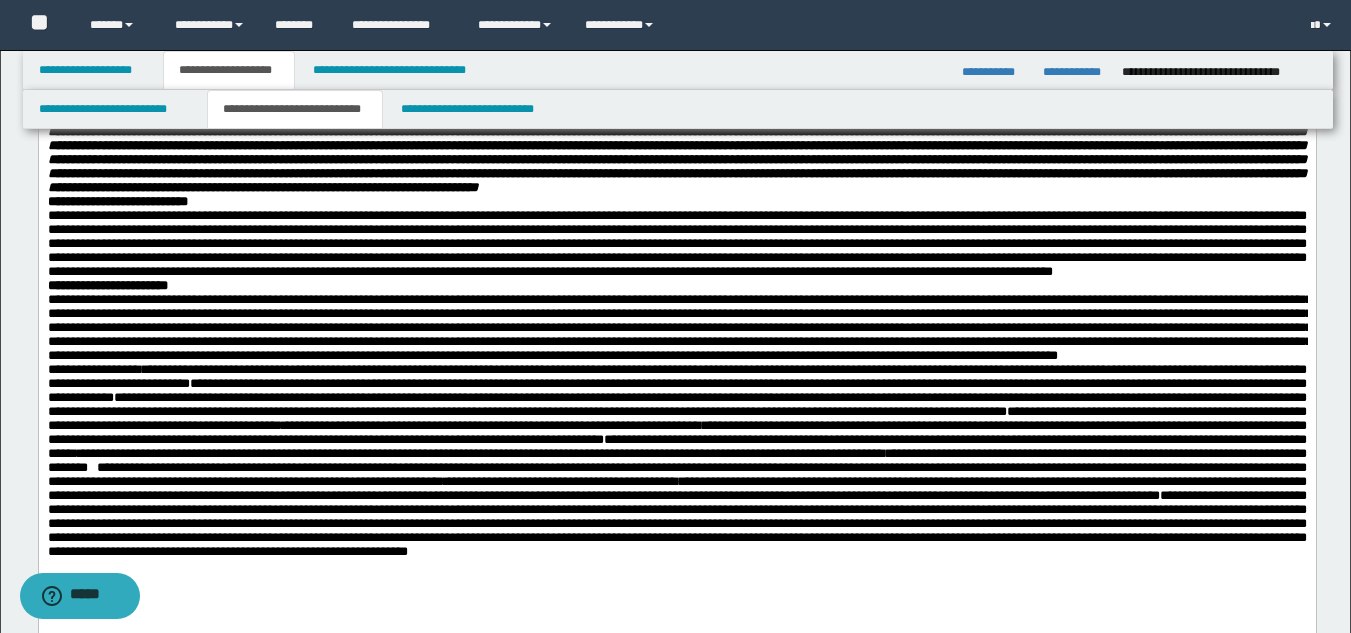 click at bounding box center (676, 243) 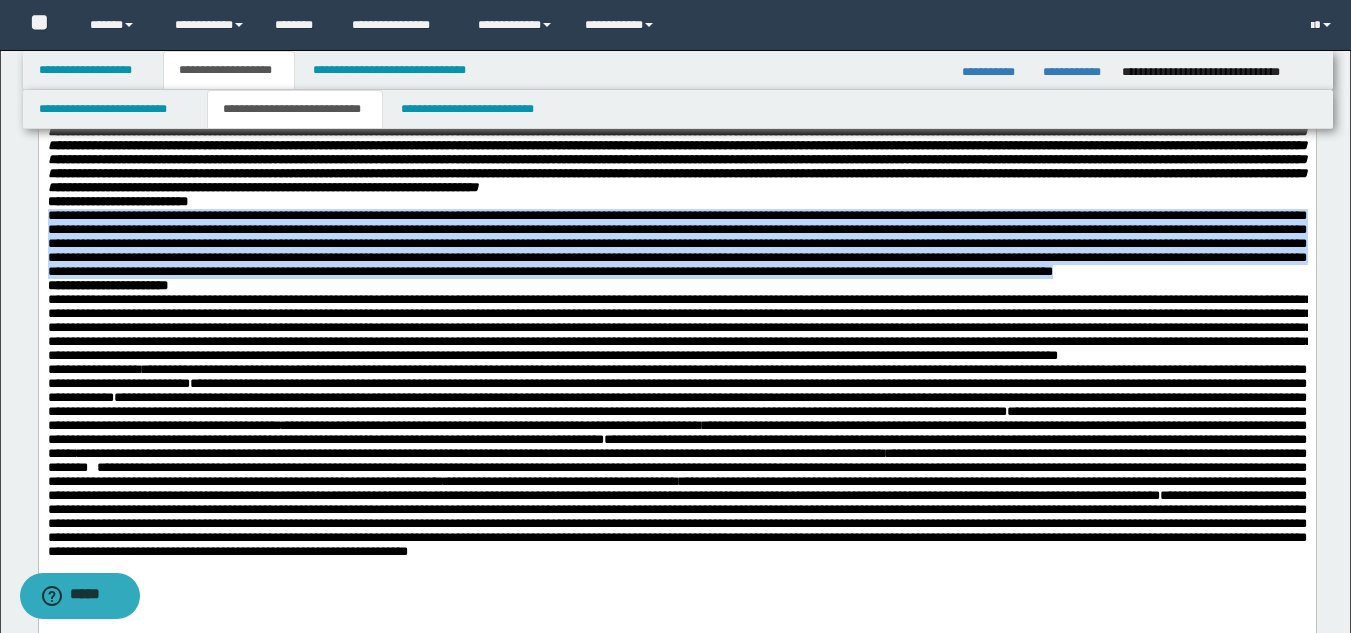 drag, startPoint x: 905, startPoint y: 397, endPoint x: 48, endPoint y: 308, distance: 861.60895 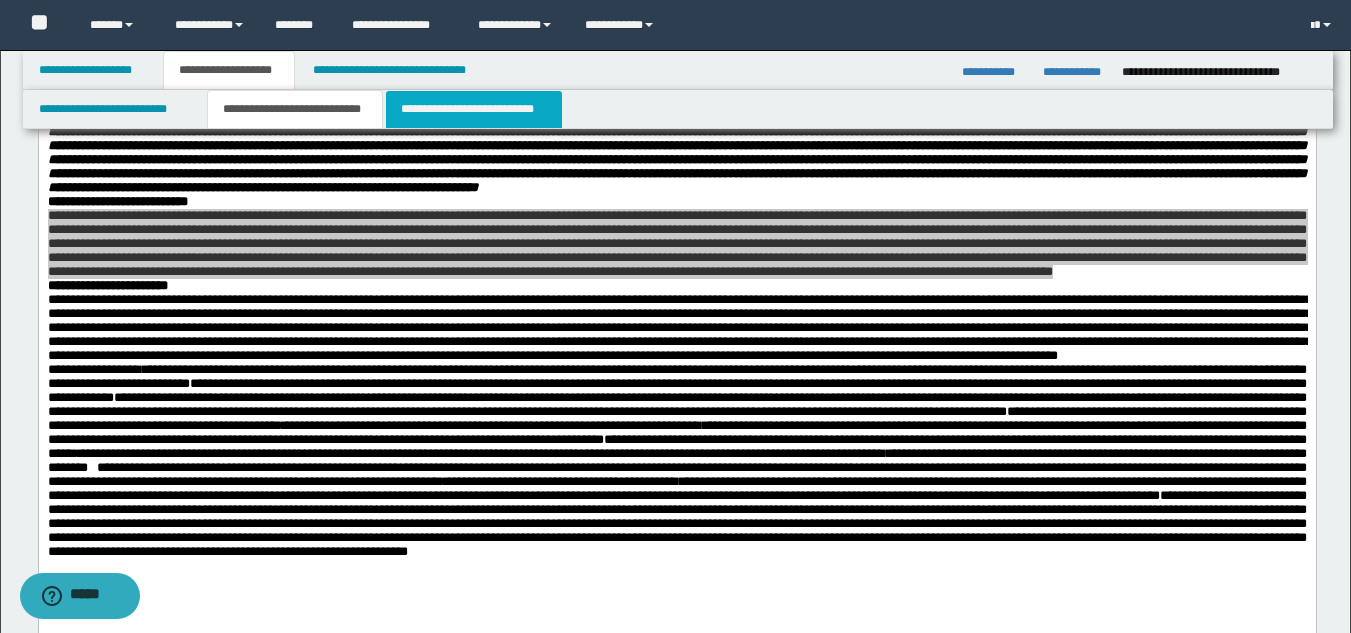 click on "**********" at bounding box center [474, 109] 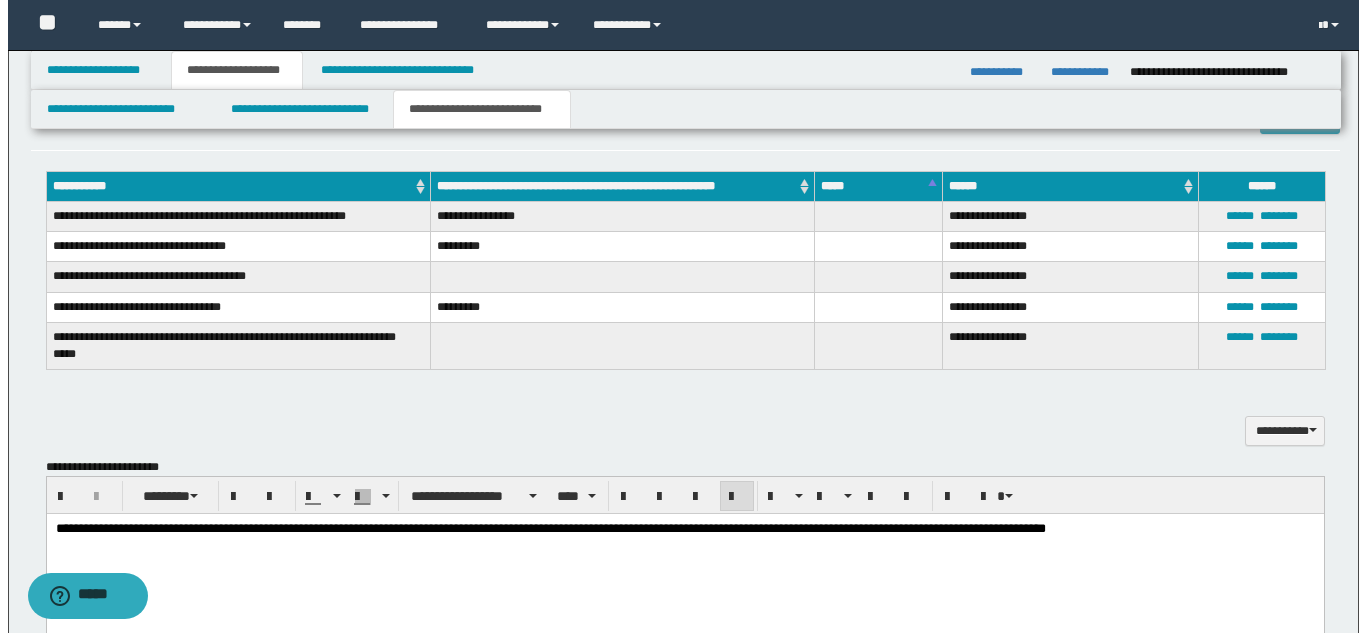 scroll, scrollTop: 1956, scrollLeft: 0, axis: vertical 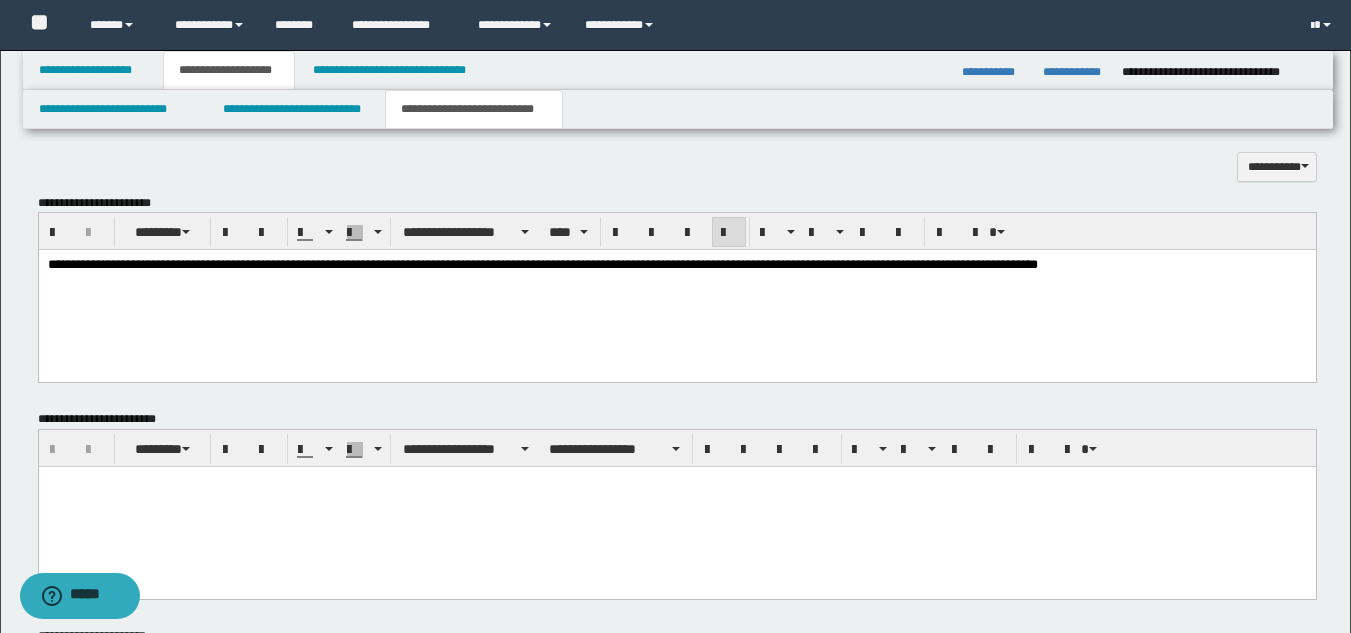 click on "**********" at bounding box center (676, 265) 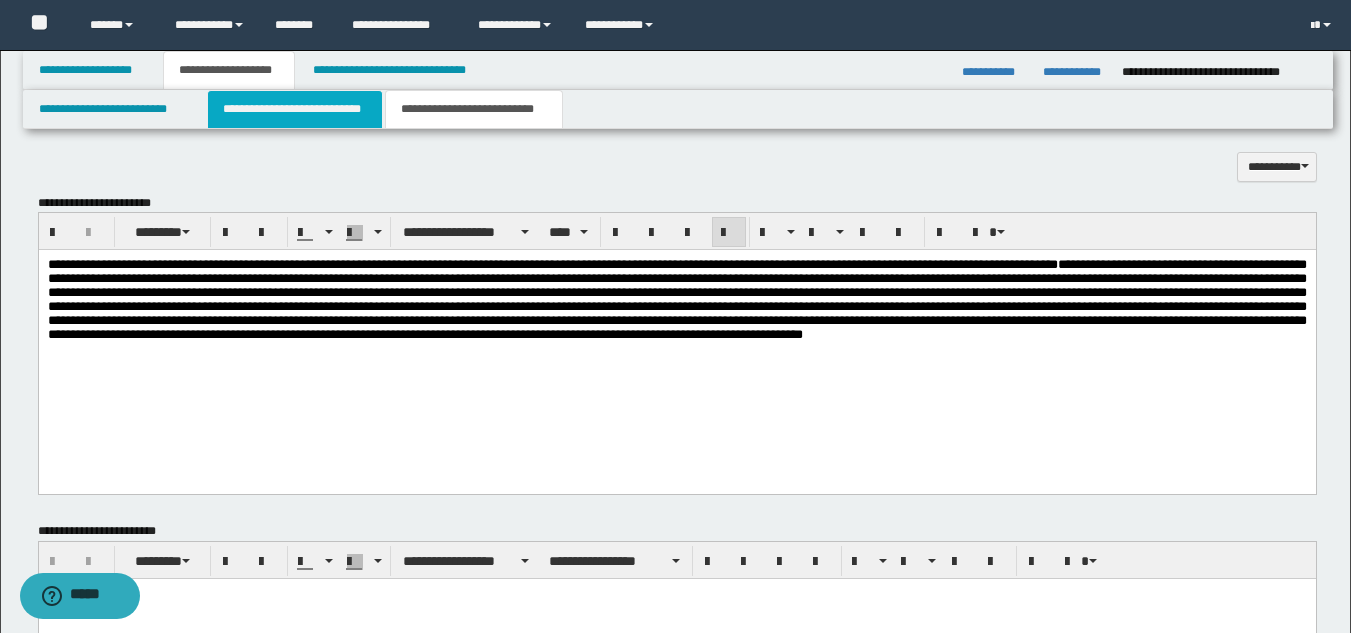 click on "**********" at bounding box center (295, 109) 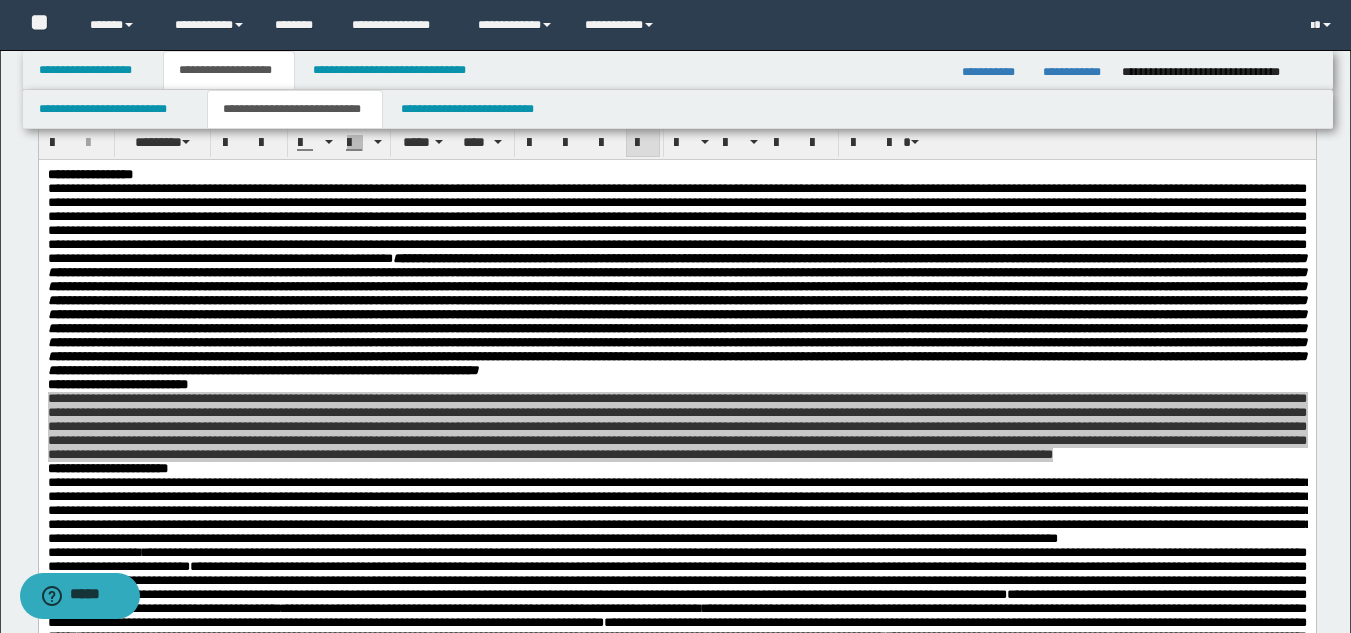 scroll, scrollTop: 56, scrollLeft: 0, axis: vertical 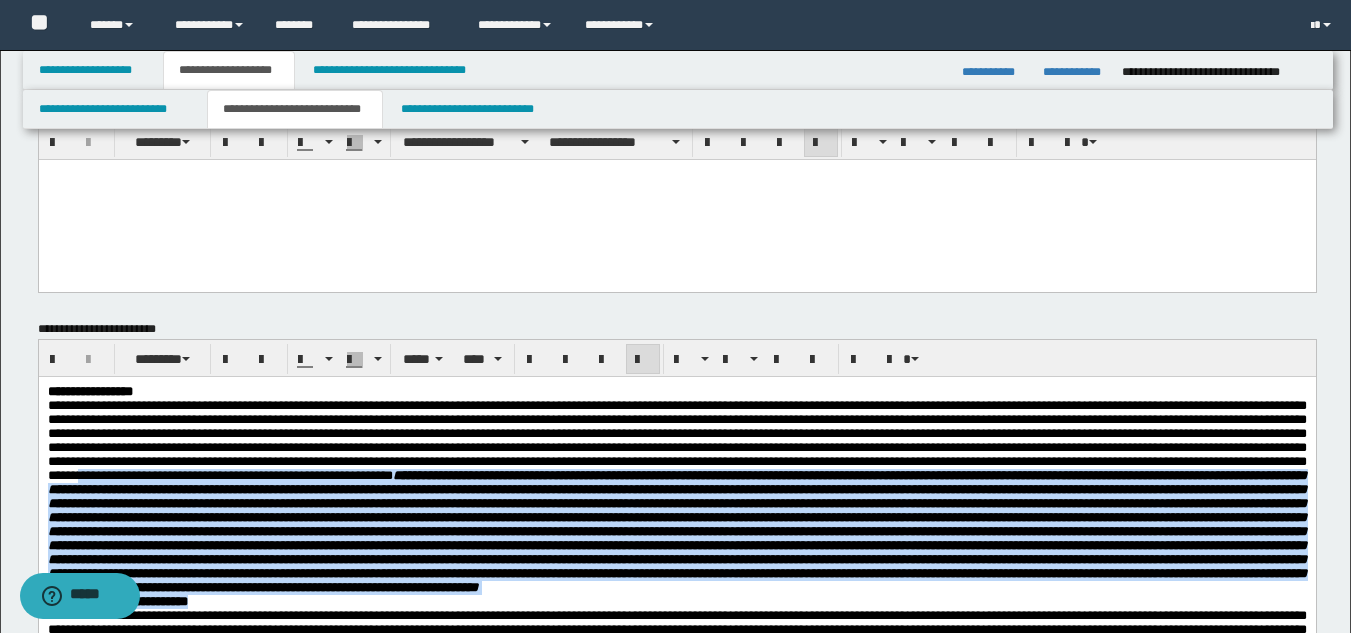 drag, startPoint x: 47, startPoint y: 408, endPoint x: 70, endPoint y: 458, distance: 55.03635 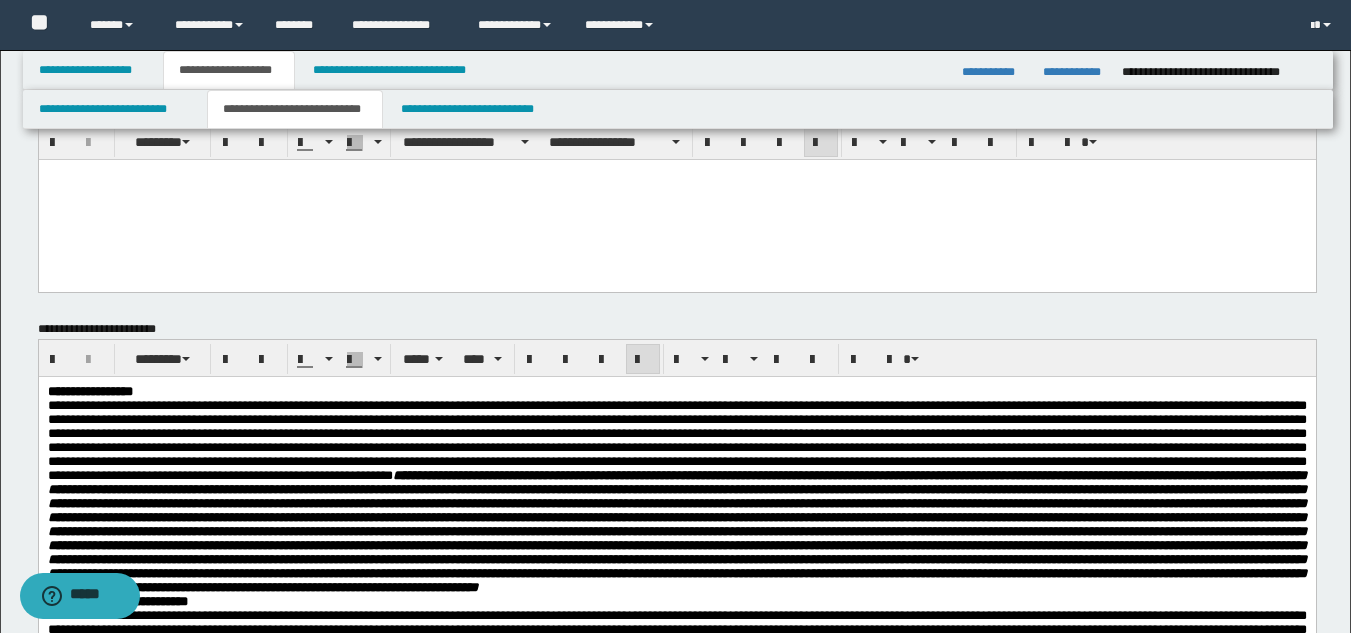drag, startPoint x: 67, startPoint y: 451, endPoint x: 63, endPoint y: 434, distance: 17.464249 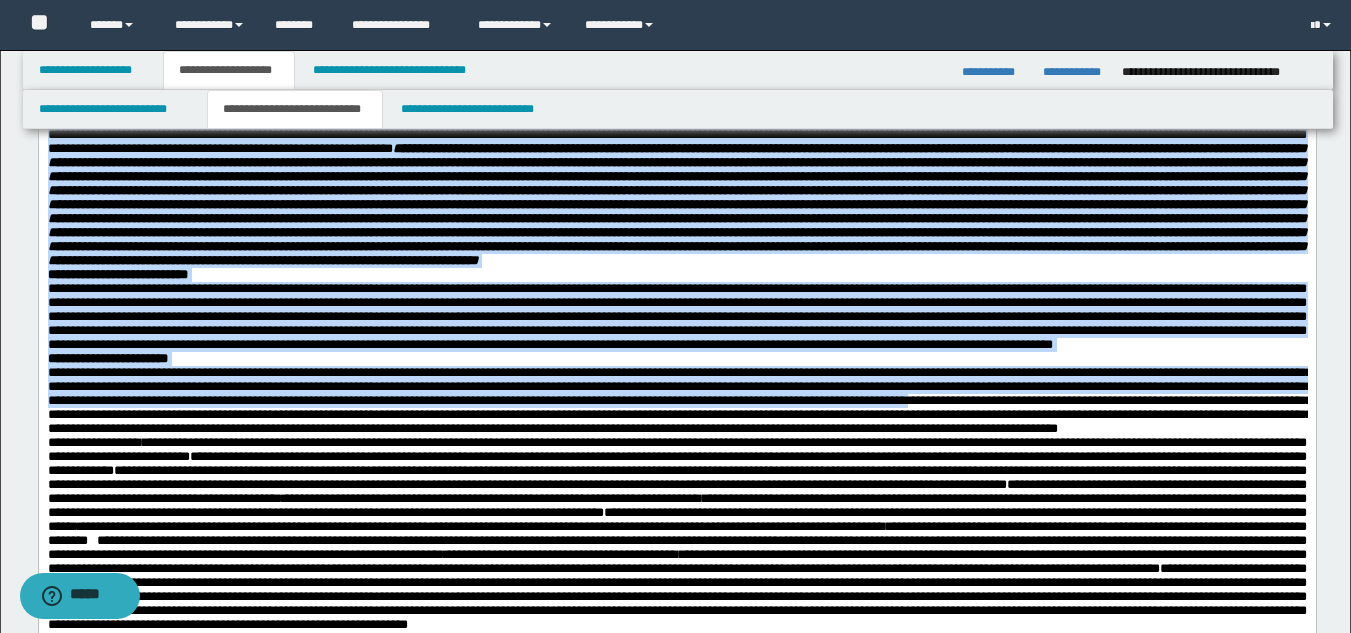 scroll, scrollTop: 391, scrollLeft: 0, axis: vertical 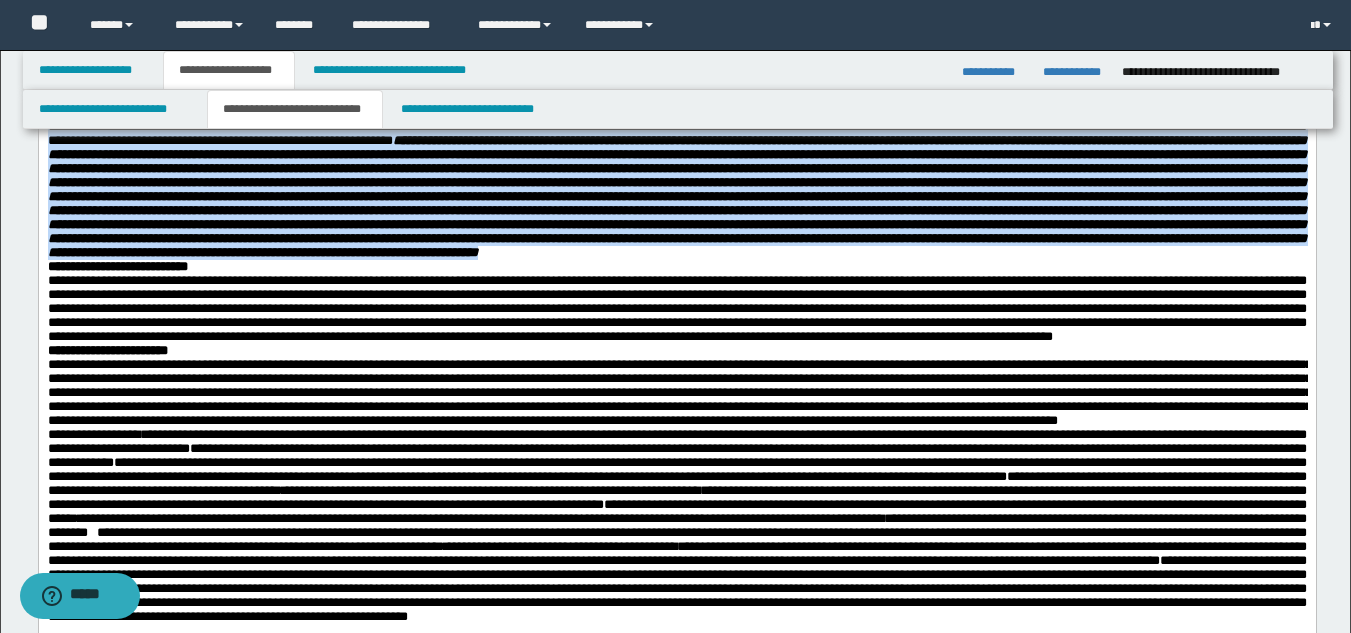 drag, startPoint x: 48, startPoint y: 76, endPoint x: 433, endPoint y: 349, distance: 471.96823 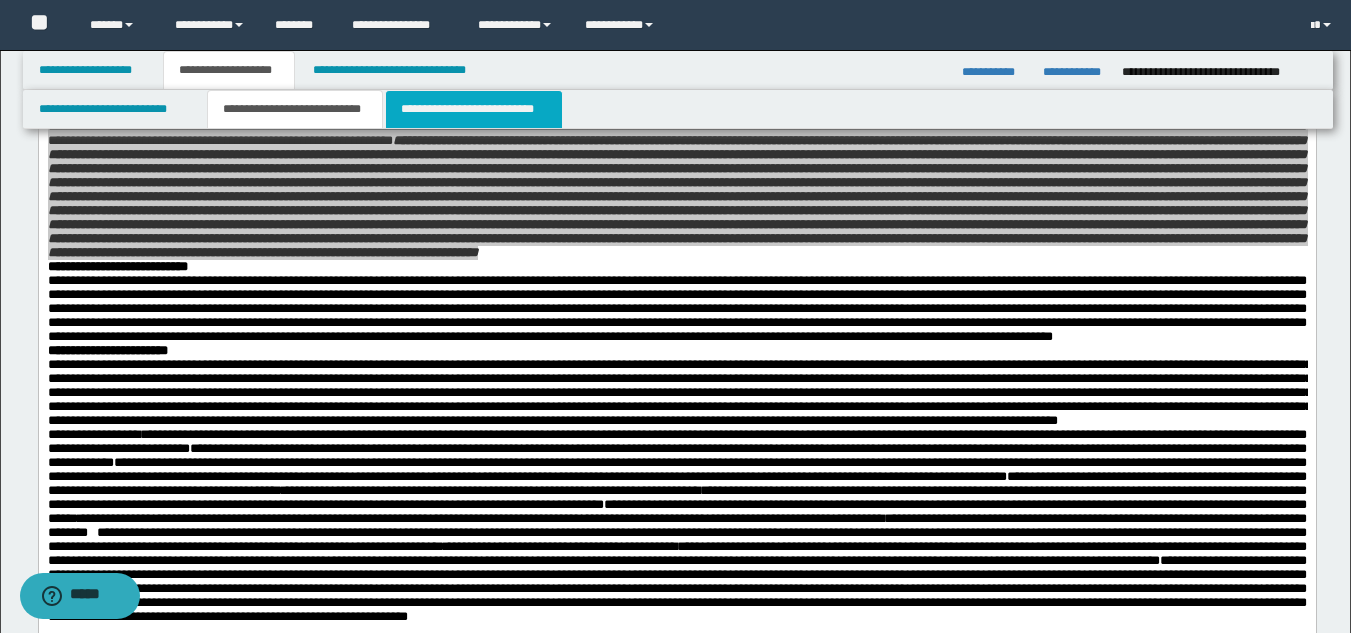 click on "**********" at bounding box center [474, 109] 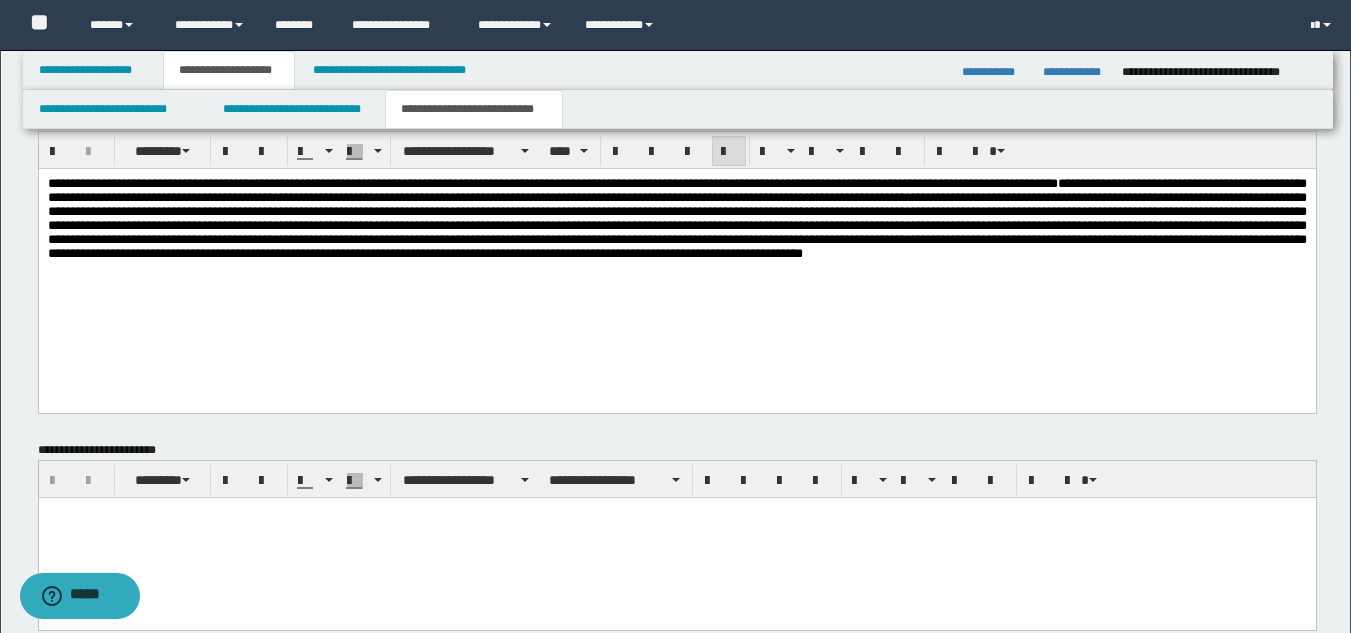 scroll, scrollTop: 1991, scrollLeft: 0, axis: vertical 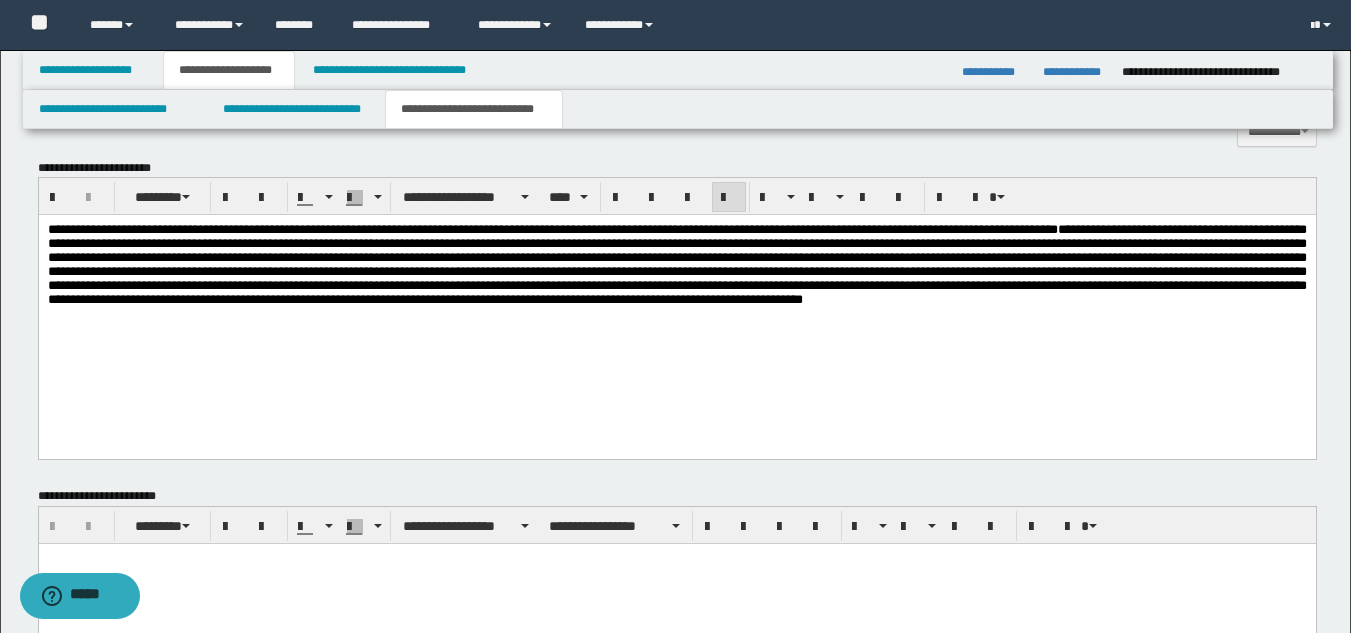 click at bounding box center [676, 314] 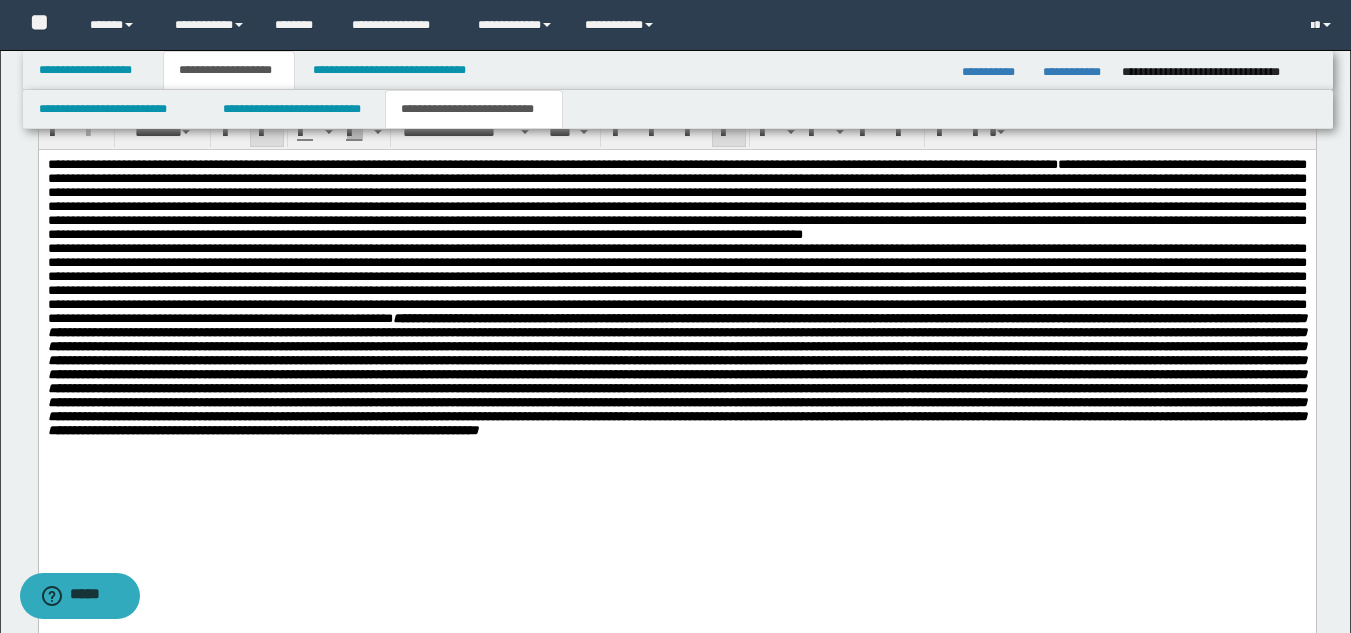 scroll, scrollTop: 2091, scrollLeft: 0, axis: vertical 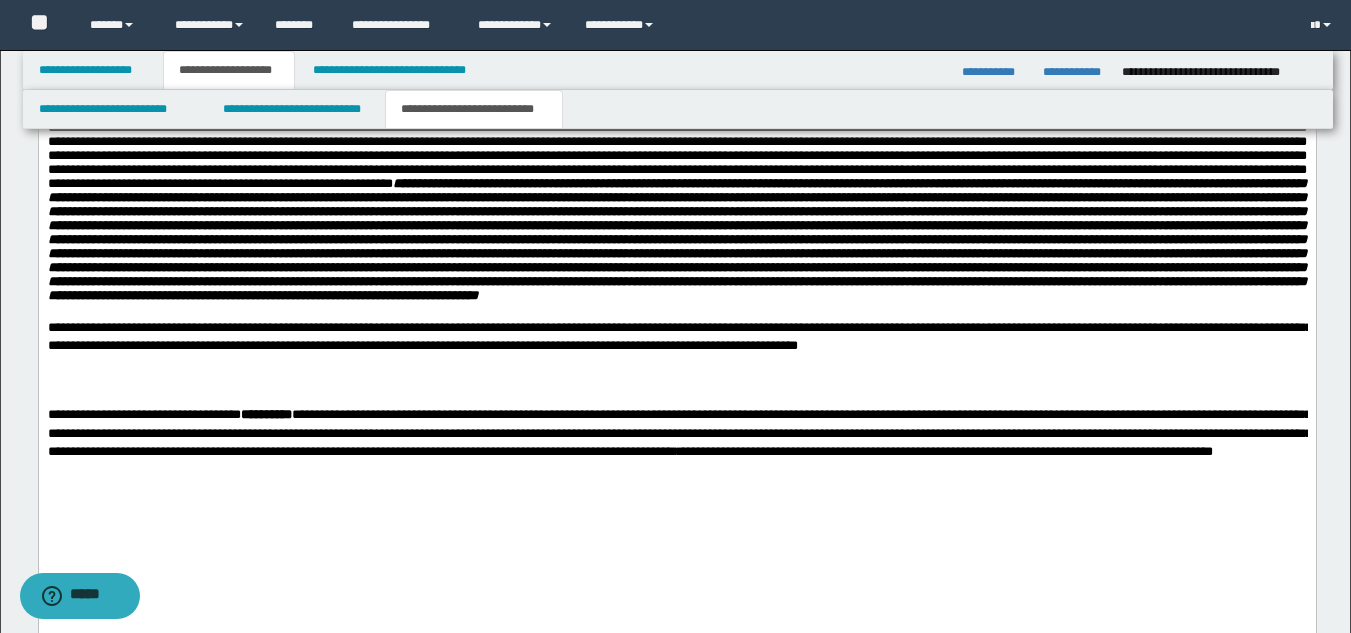 click on "**********" at bounding box center (143, 414) 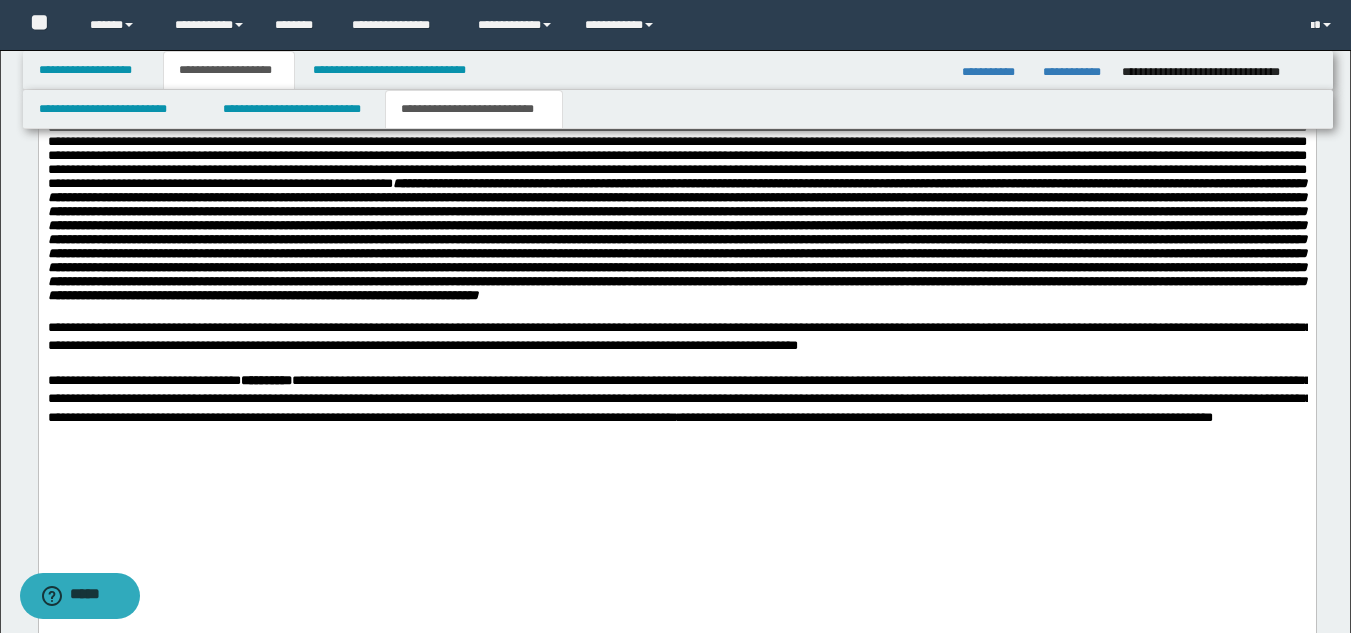 click on "**********" at bounding box center (679, 399) 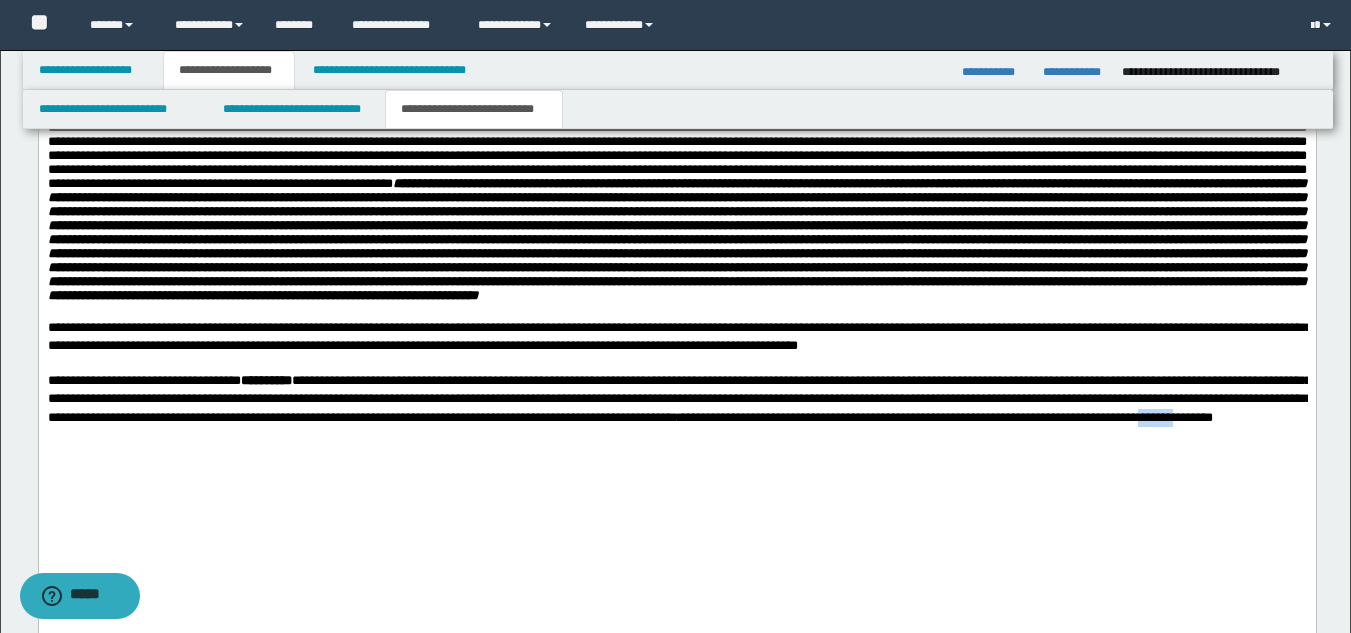 drag, startPoint x: 487, startPoint y: 549, endPoint x: 544, endPoint y: 553, distance: 57.14018 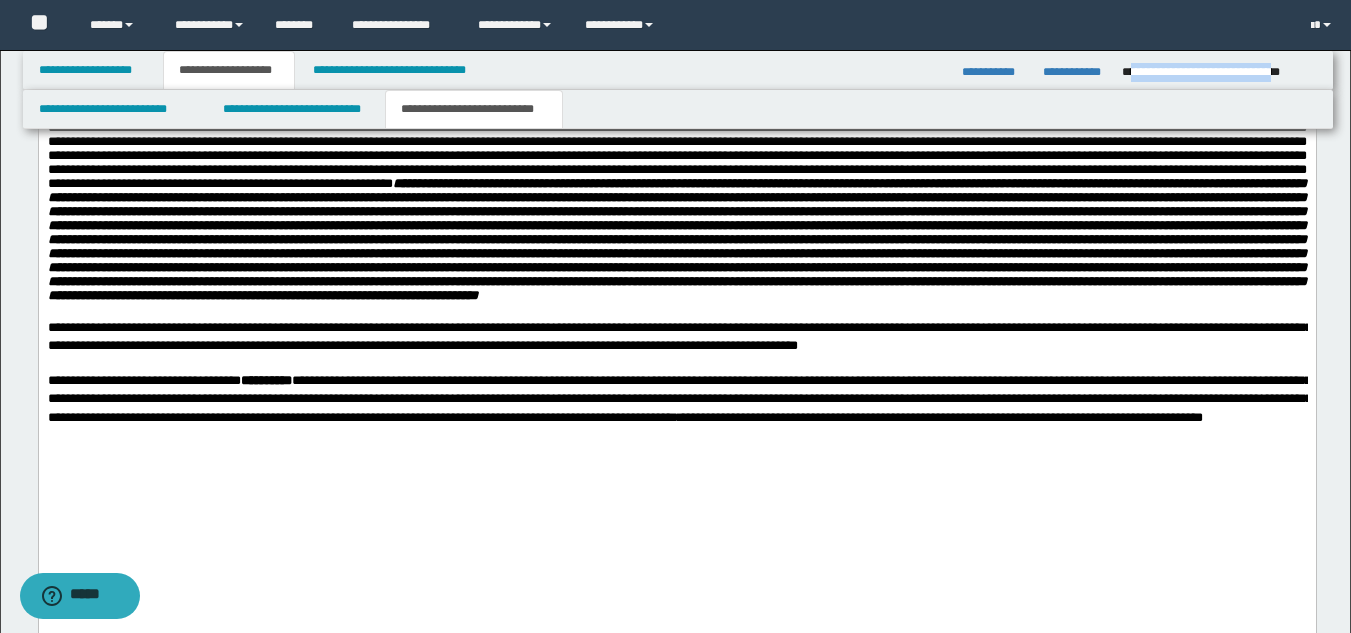 drag, startPoint x: 1131, startPoint y: 69, endPoint x: 1315, endPoint y: 82, distance: 184.45866 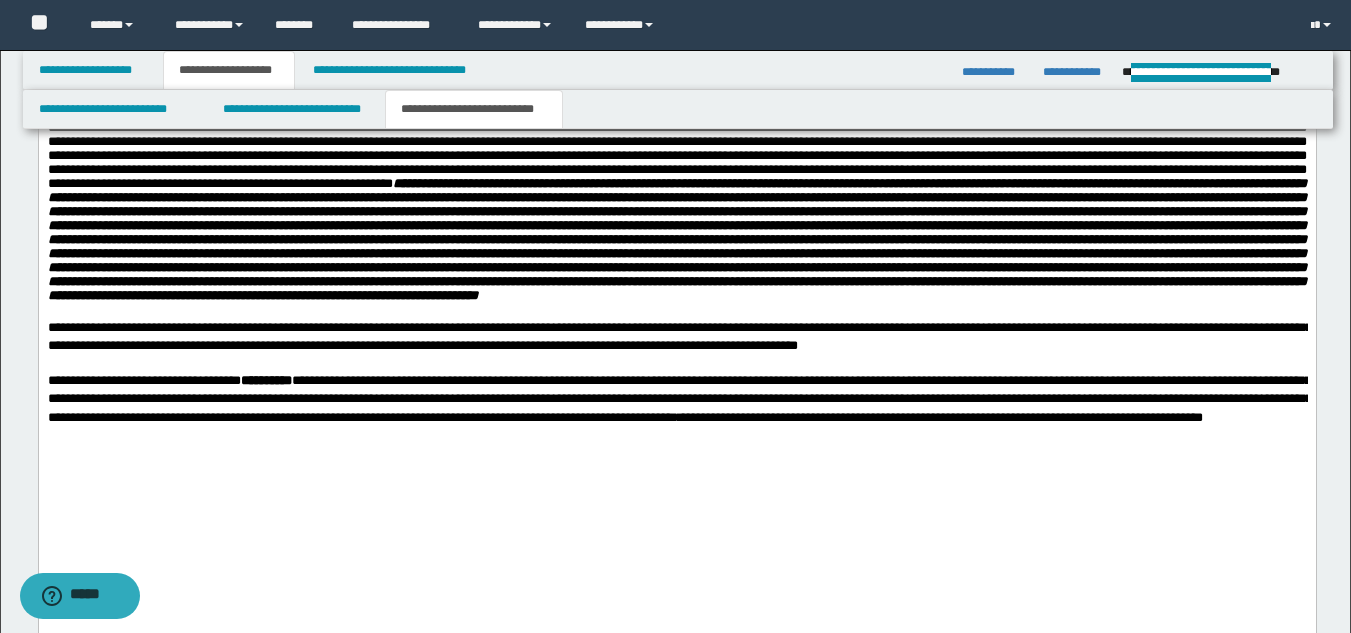 click on "**********" at bounding box center [679, 399] 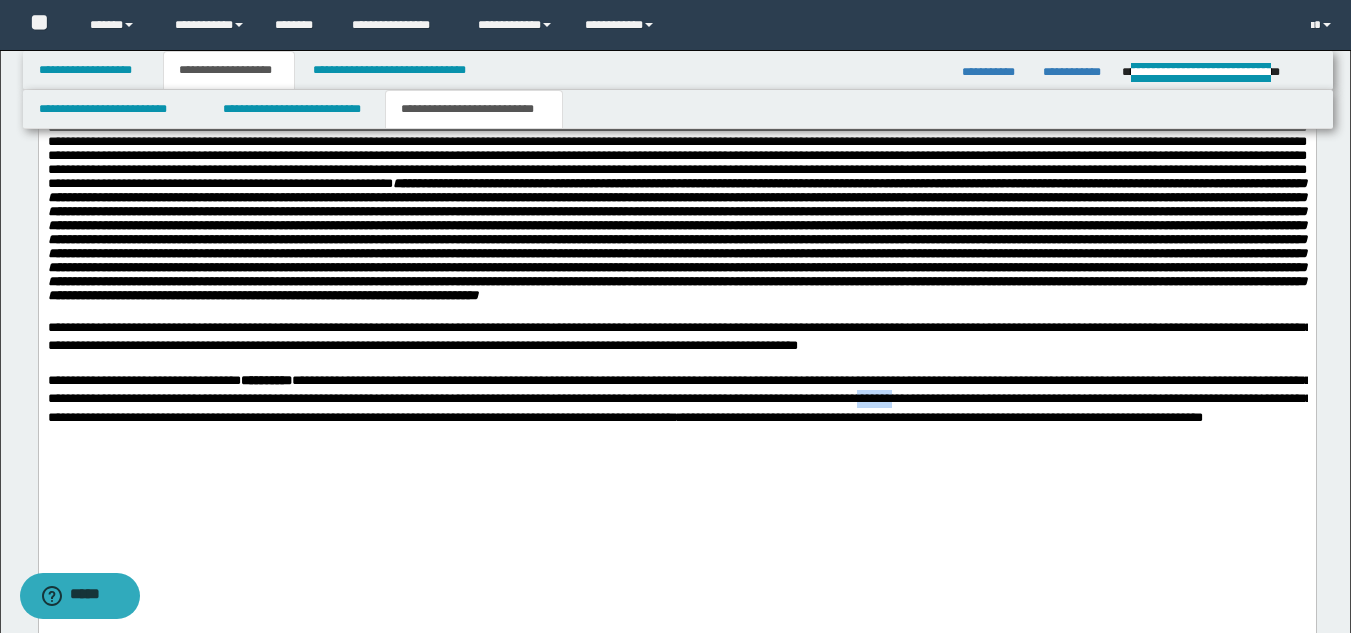 drag, startPoint x: 1165, startPoint y: 521, endPoint x: 1207, endPoint y: 520, distance: 42.0119 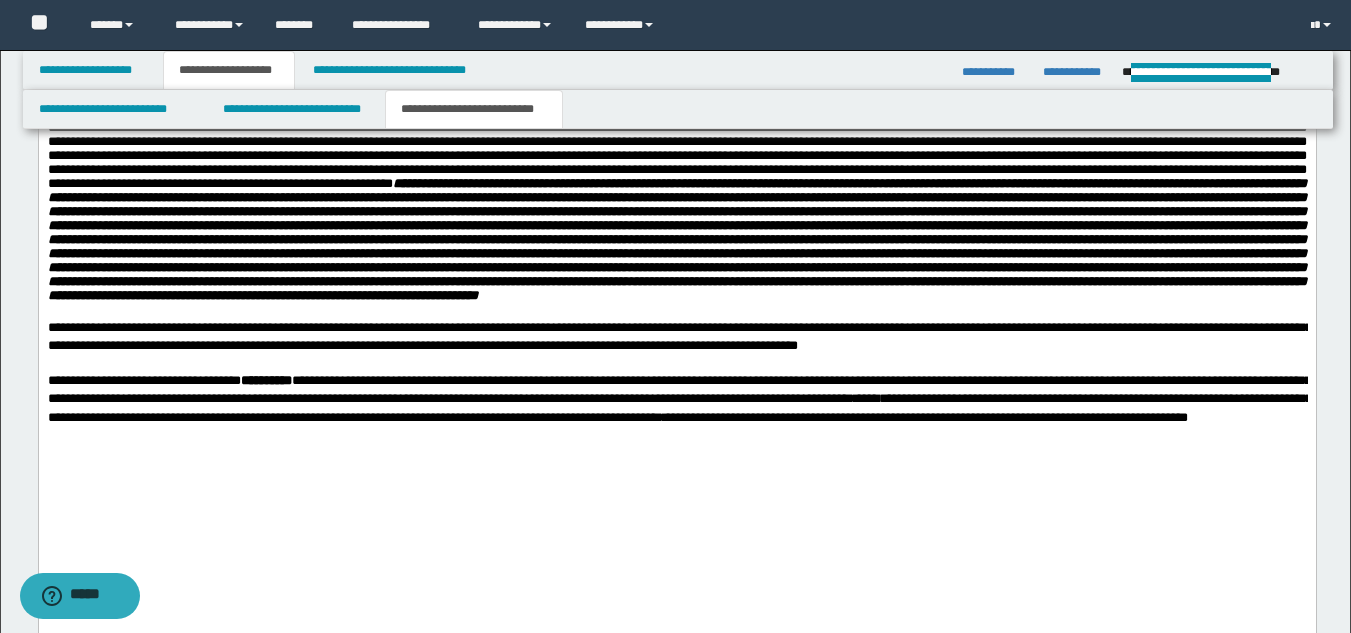 click on "**********" at bounding box center [679, 399] 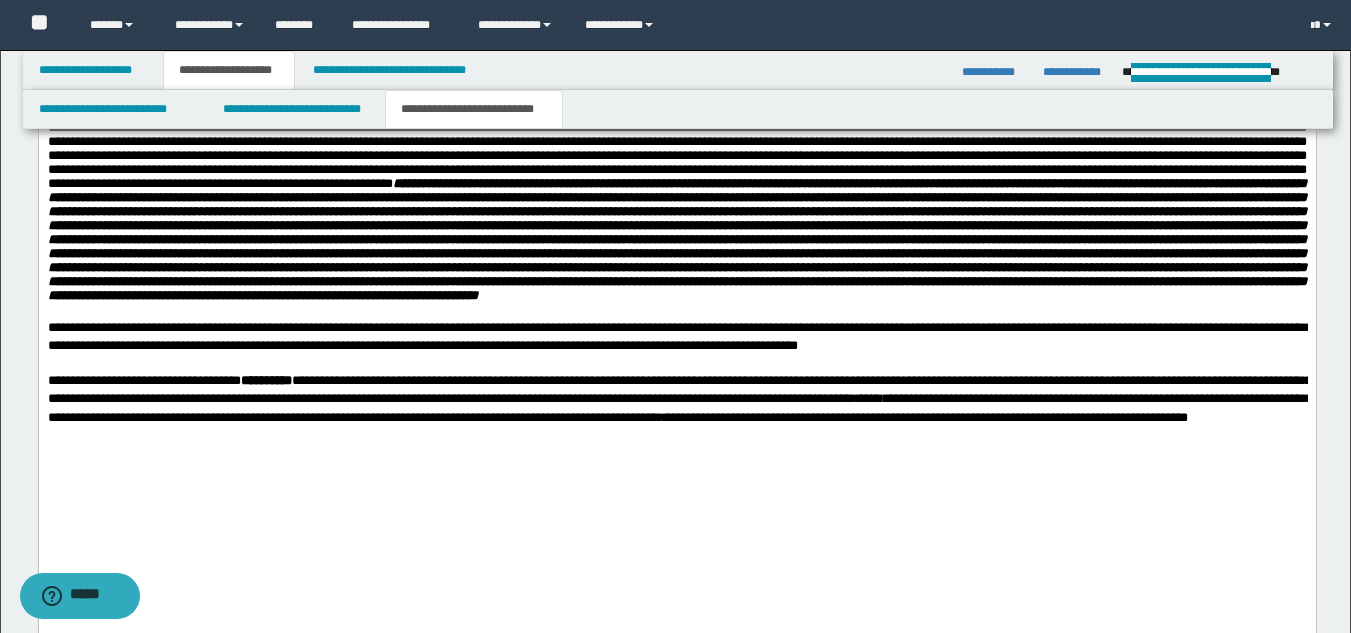 click on "**********" at bounding box center (679, 399) 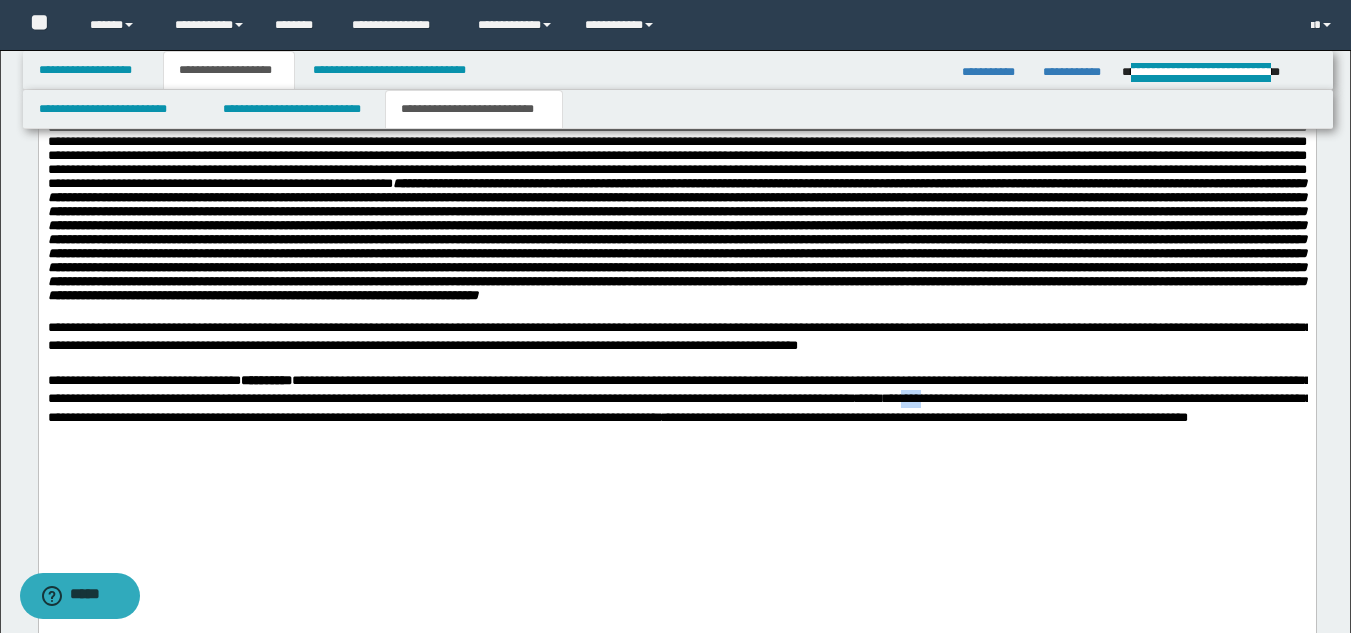 drag, startPoint x: 1231, startPoint y: 518, endPoint x: 1256, endPoint y: 520, distance: 25.079872 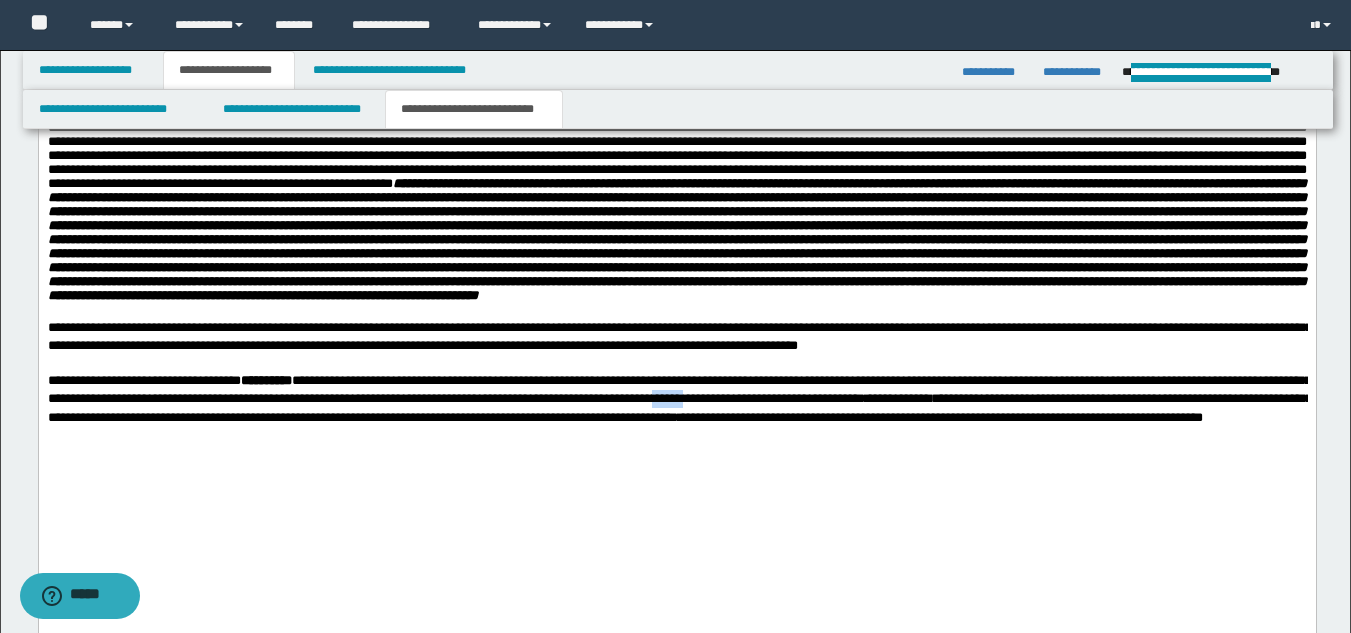 drag, startPoint x: 924, startPoint y: 514, endPoint x: 960, endPoint y: 518, distance: 36.221542 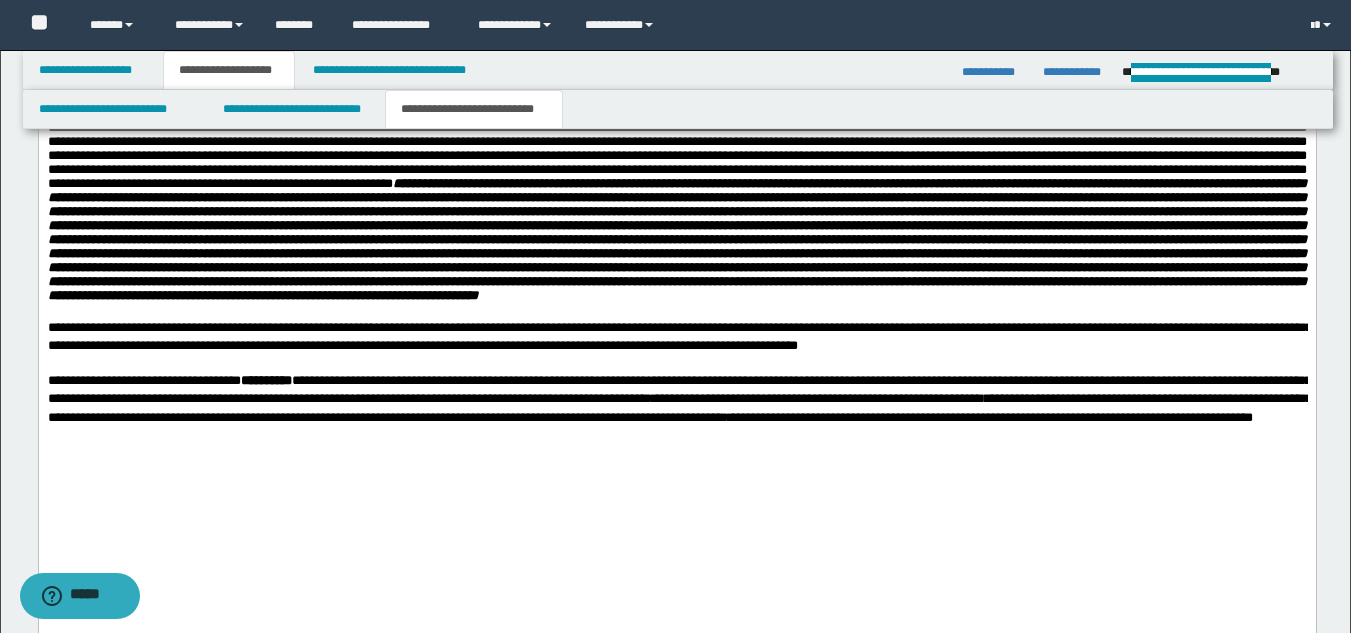 click on "**********" at bounding box center (679, 399) 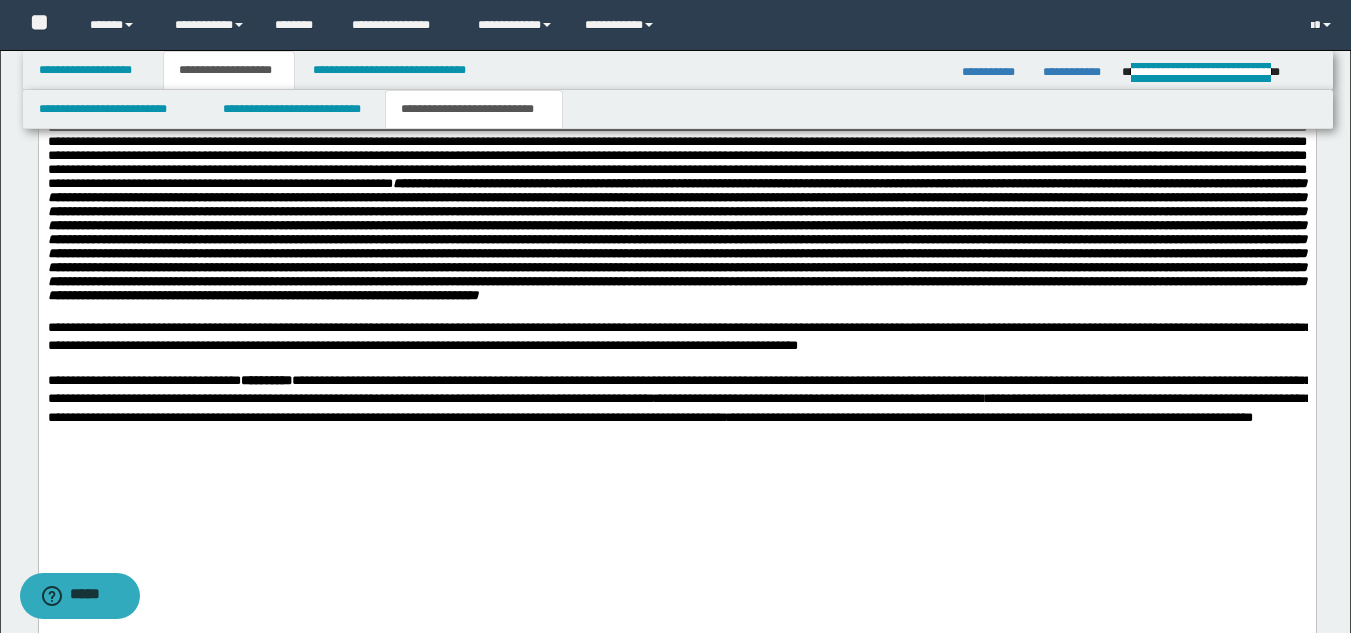 click on "**********" at bounding box center [679, 399] 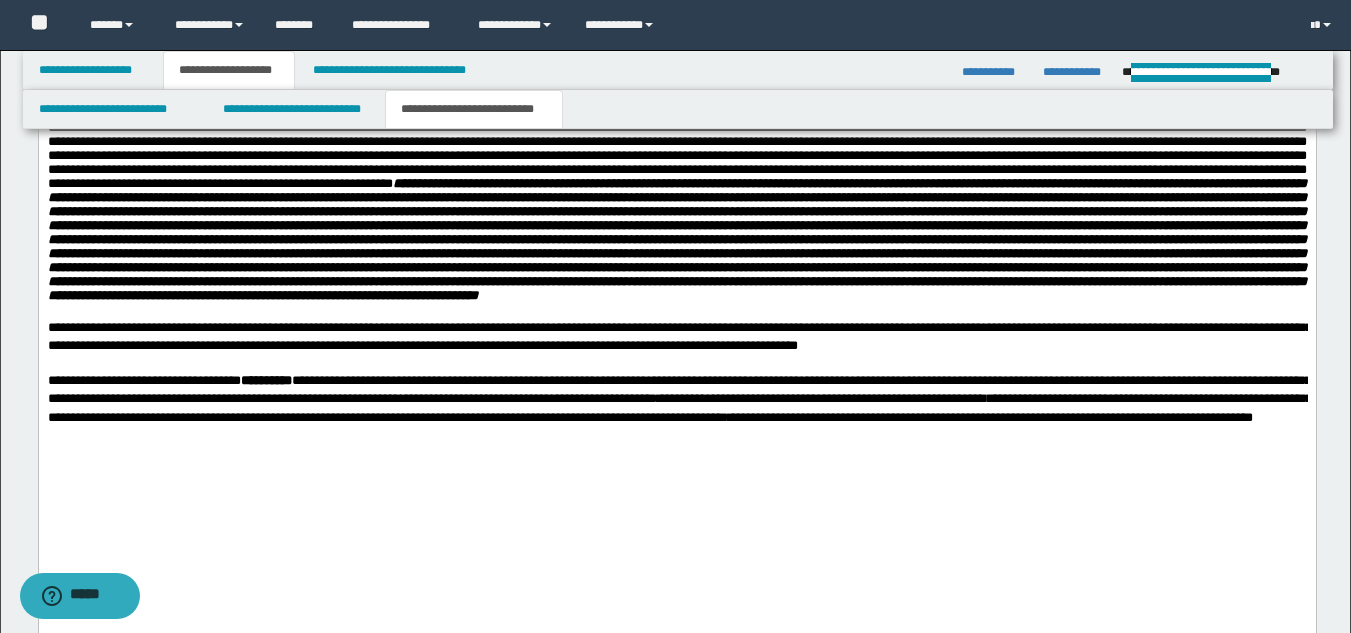 click on "**********" at bounding box center [679, 399] 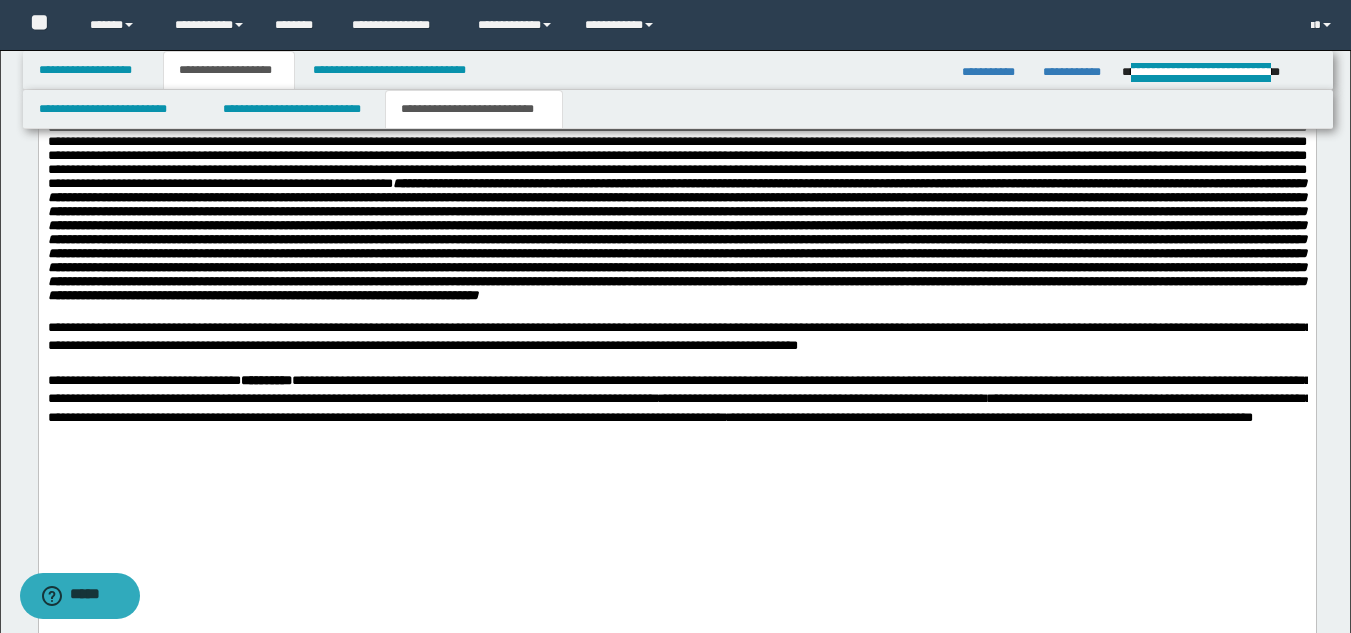 click on "**********" at bounding box center (676, 399) 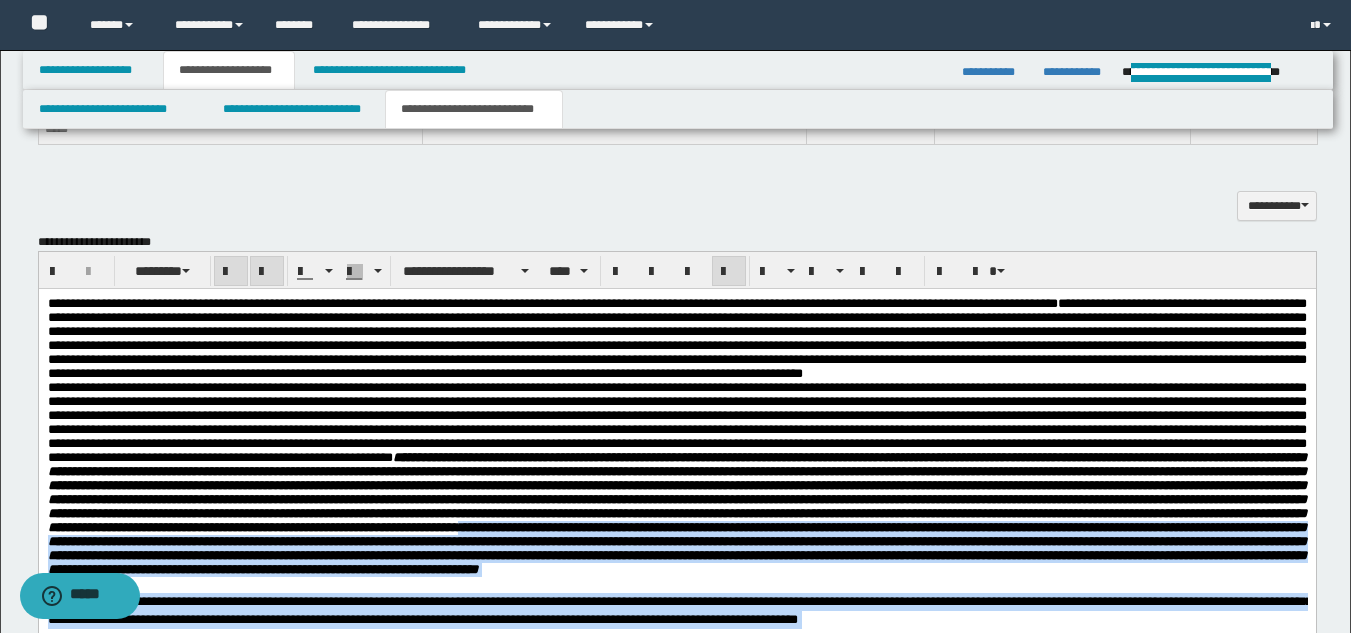 scroll, scrollTop: 1791, scrollLeft: 0, axis: vertical 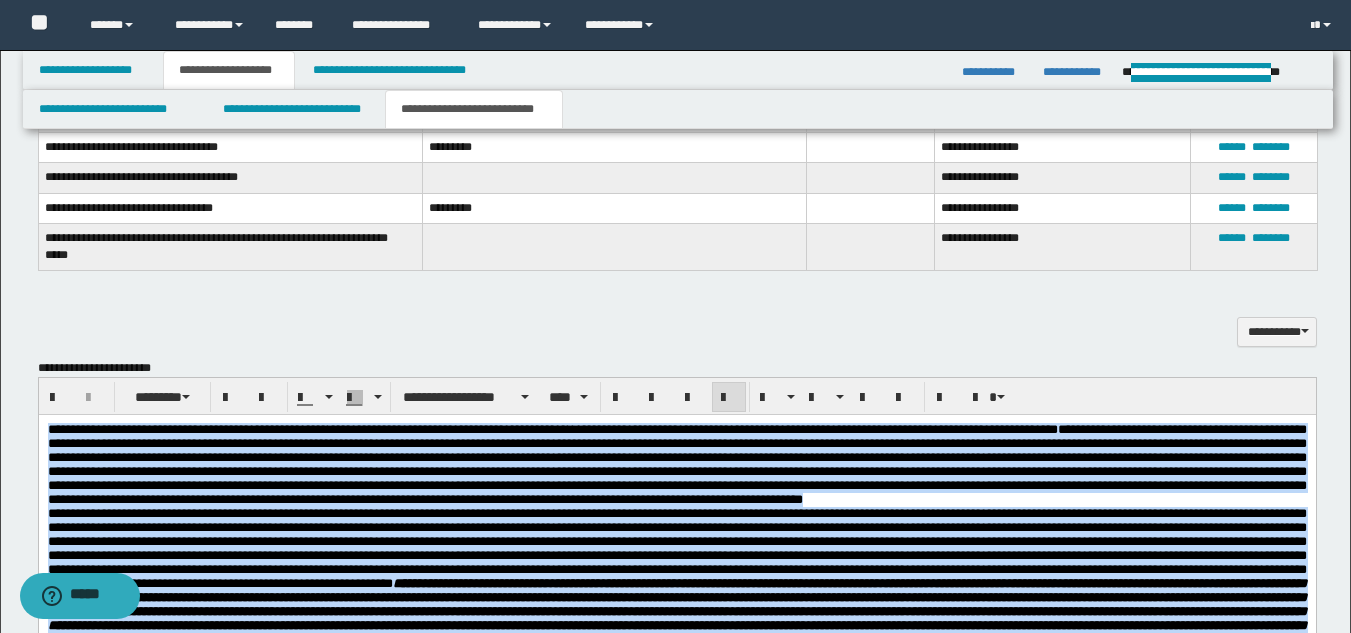 drag, startPoint x: 769, startPoint y: 960, endPoint x: 8, endPoint y: 334, distance: 985.3918 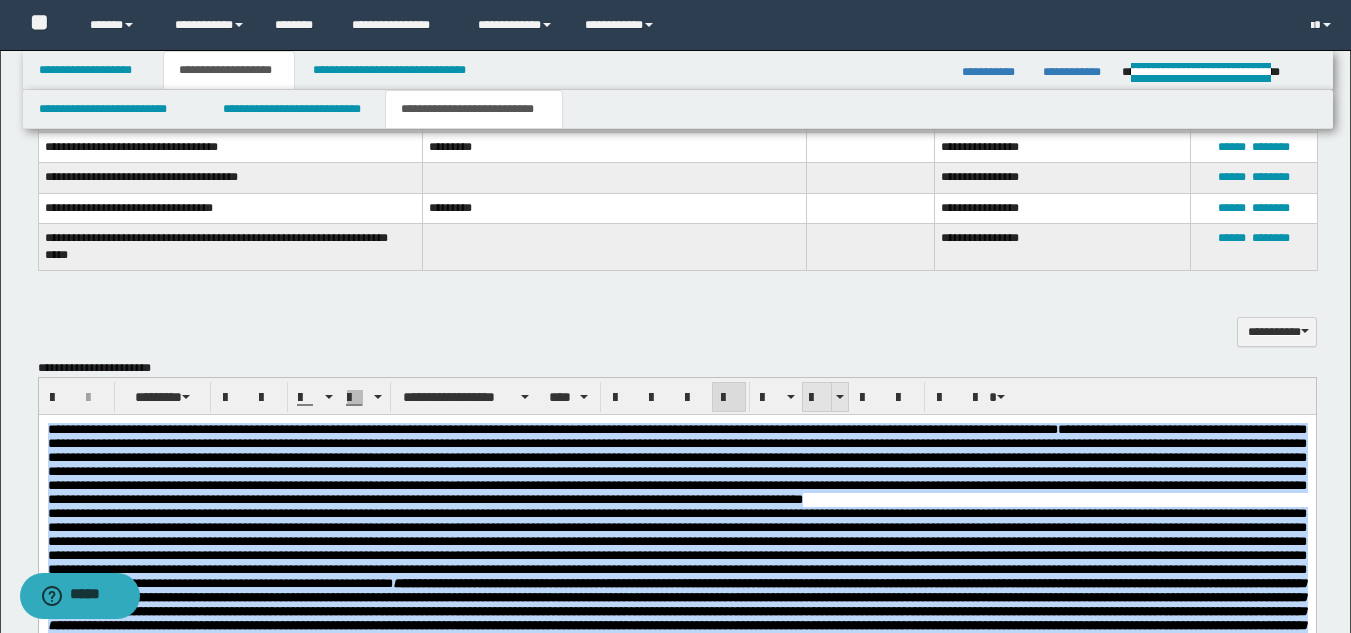 click at bounding box center [817, 398] 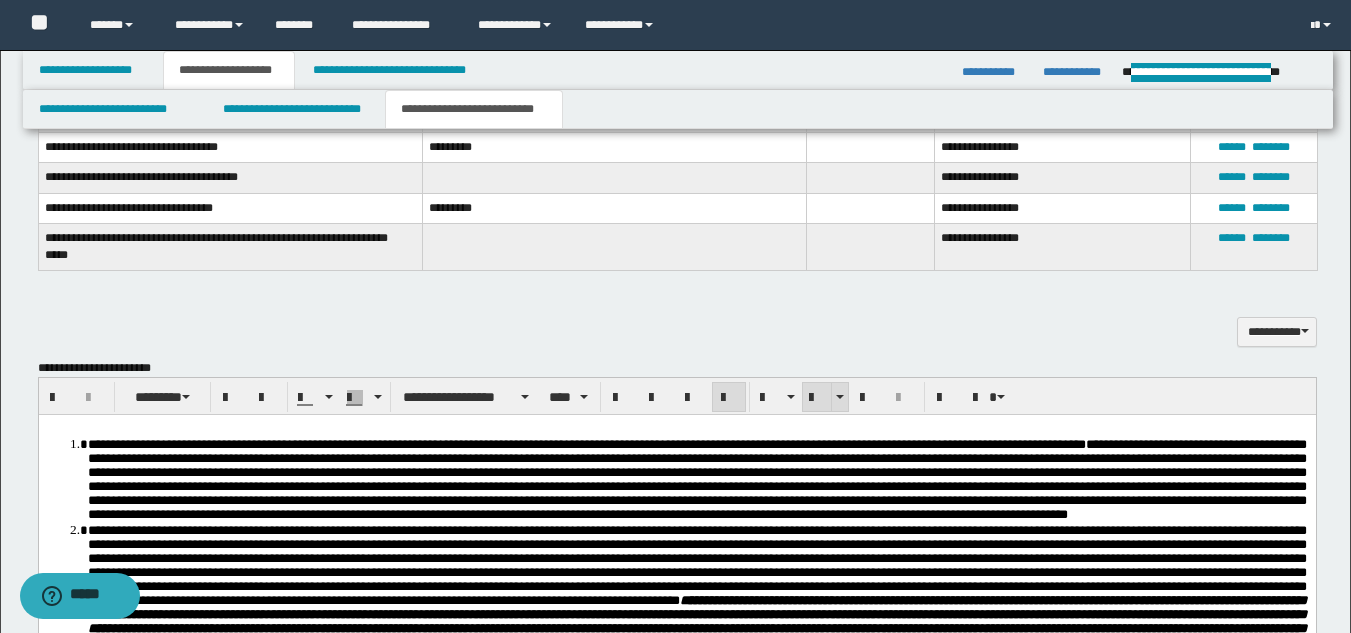 click at bounding box center (817, 398) 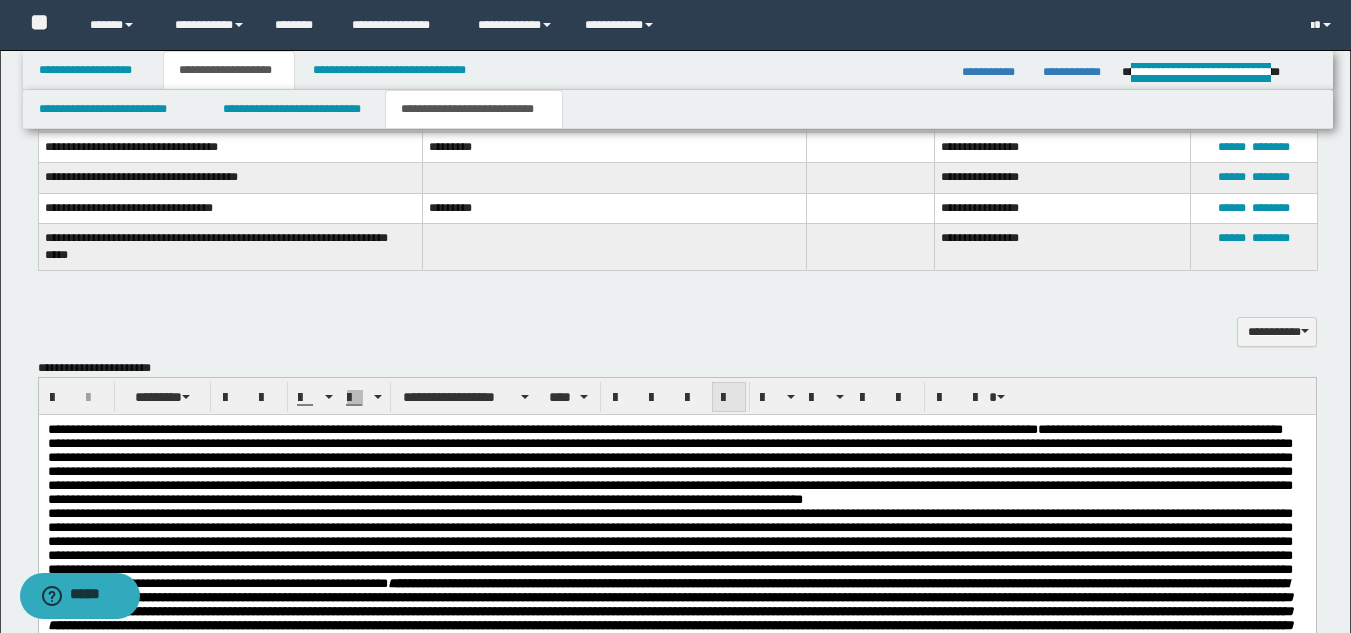 drag, startPoint x: 728, startPoint y: 395, endPoint x: 723, endPoint y: 406, distance: 12.083046 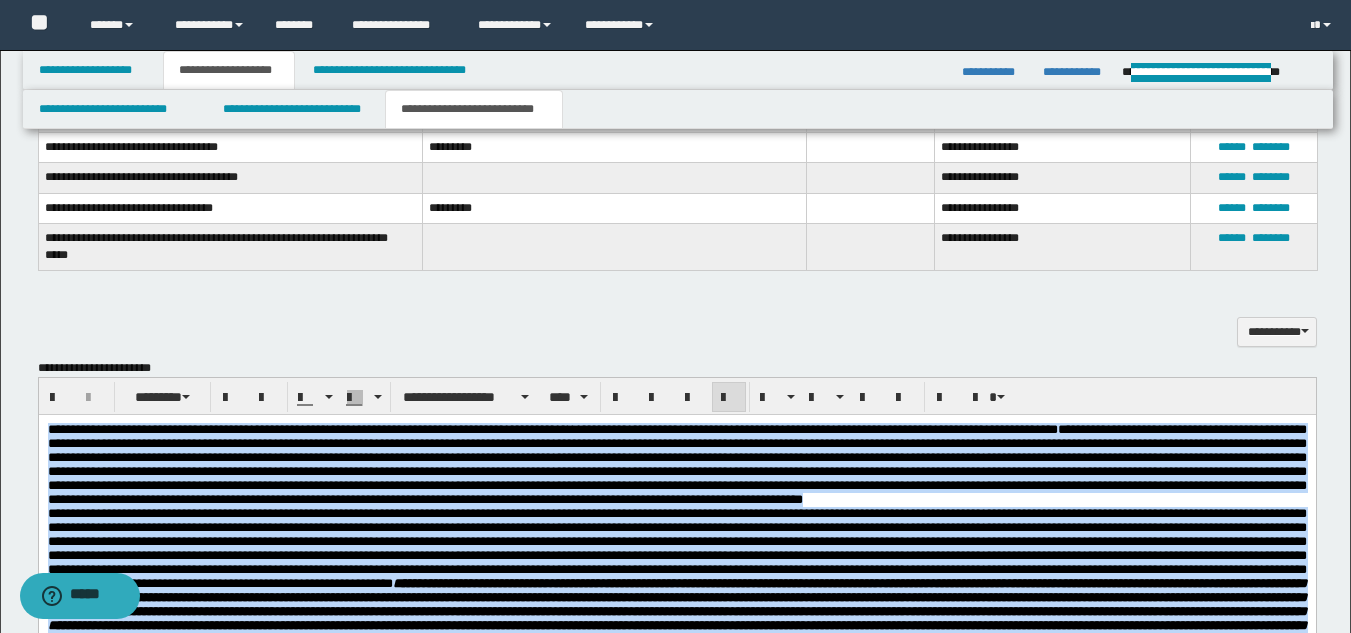 click at bounding box center [676, 548] 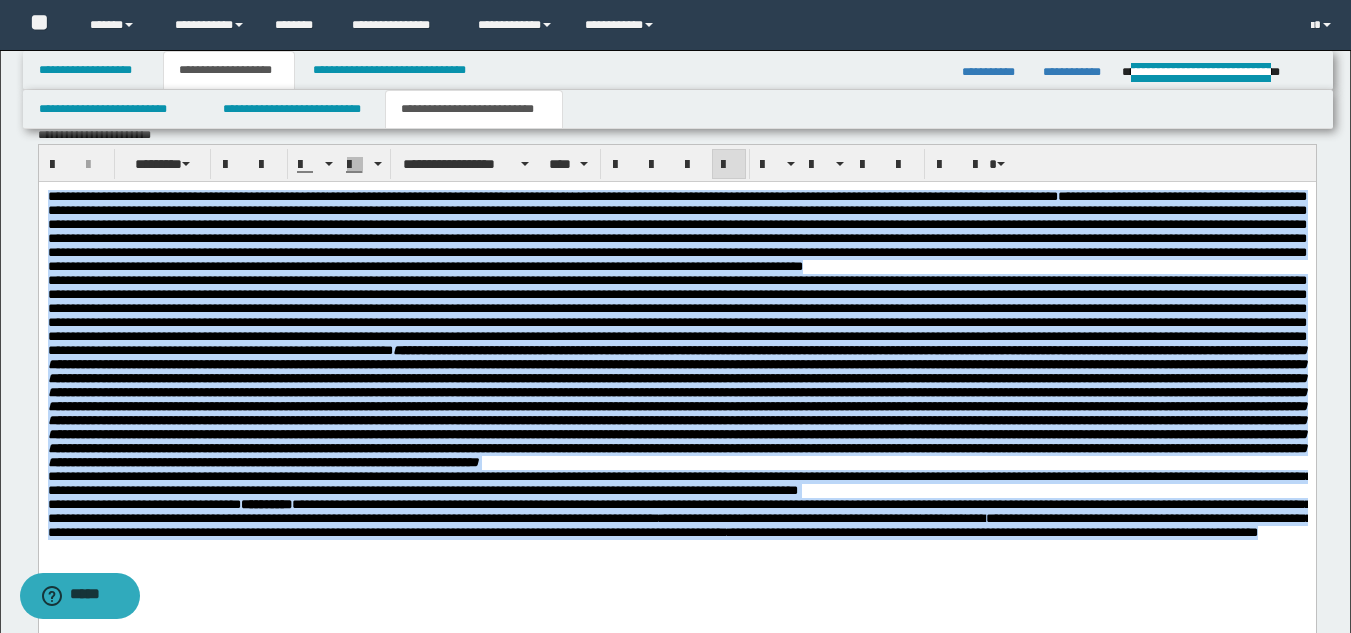 scroll, scrollTop: 2191, scrollLeft: 0, axis: vertical 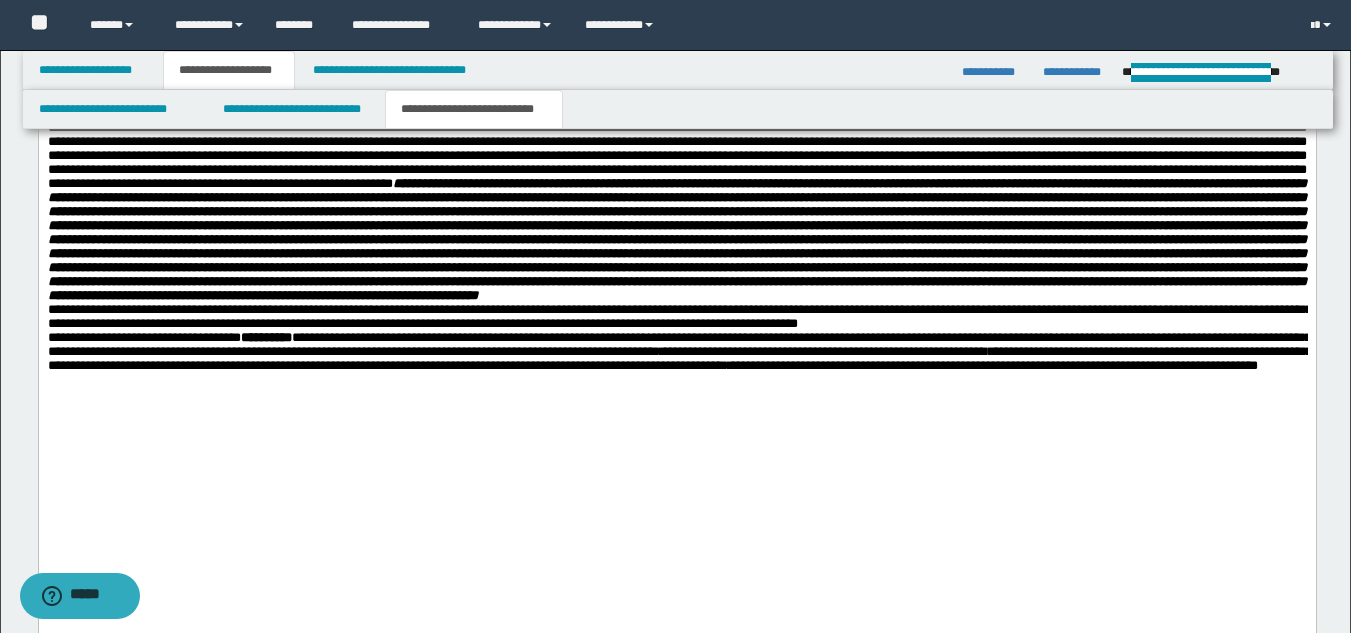 click at bounding box center (676, 398) 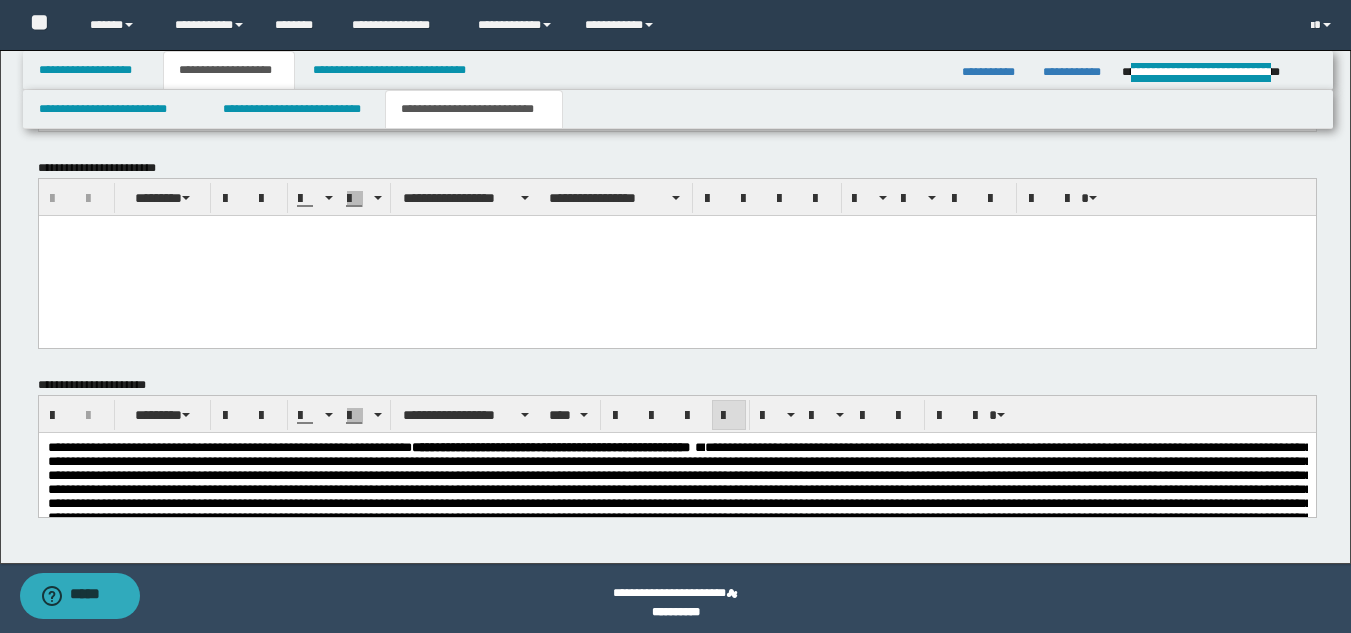 scroll, scrollTop: 2691, scrollLeft: 0, axis: vertical 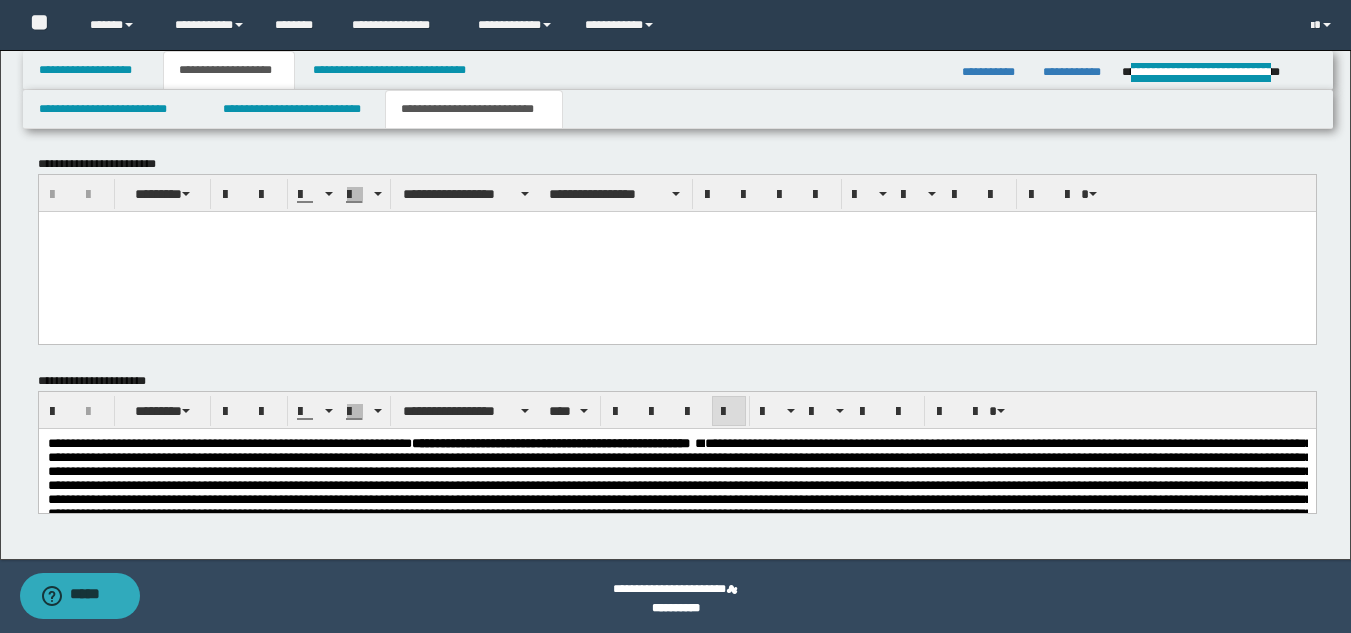 click at bounding box center (679, 520) 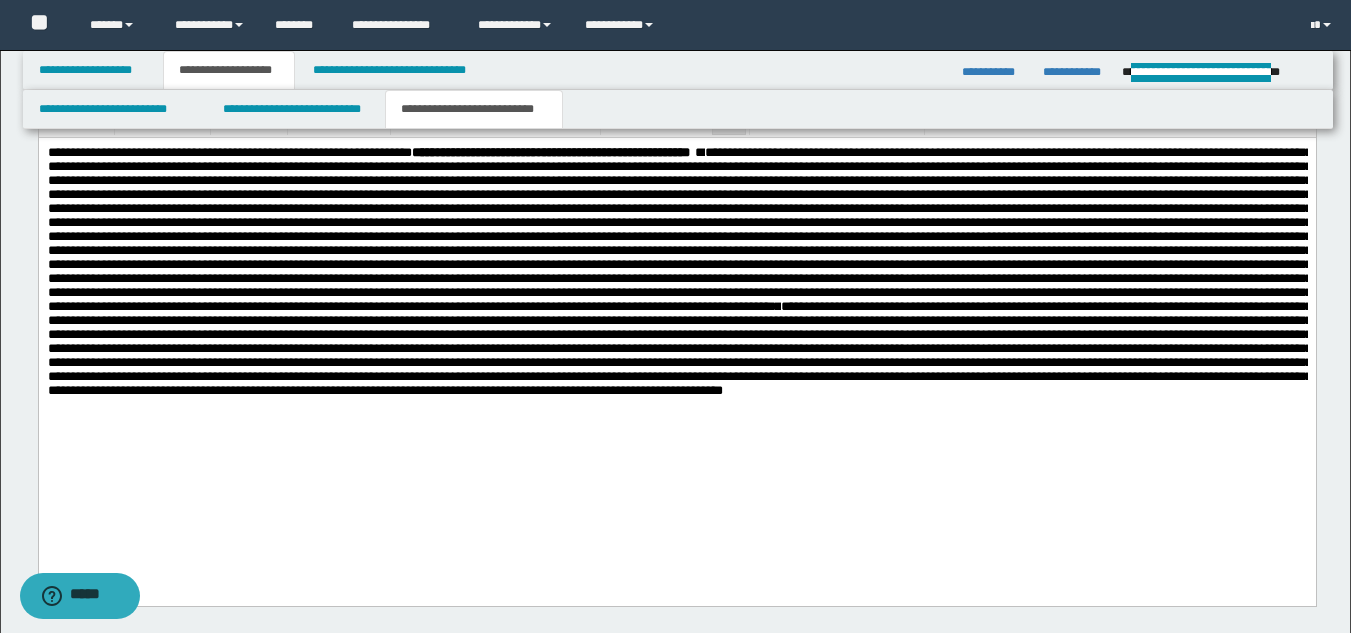 scroll, scrollTop: 2991, scrollLeft: 0, axis: vertical 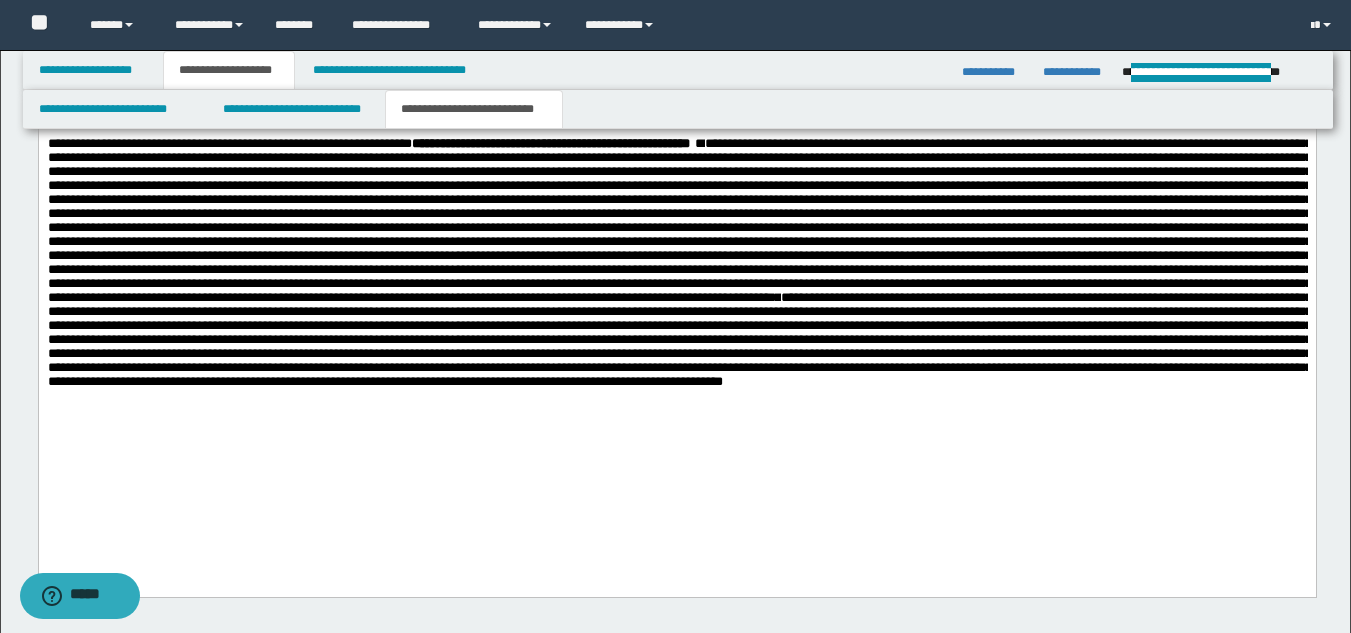 click on "**********" at bounding box center (676, 338) 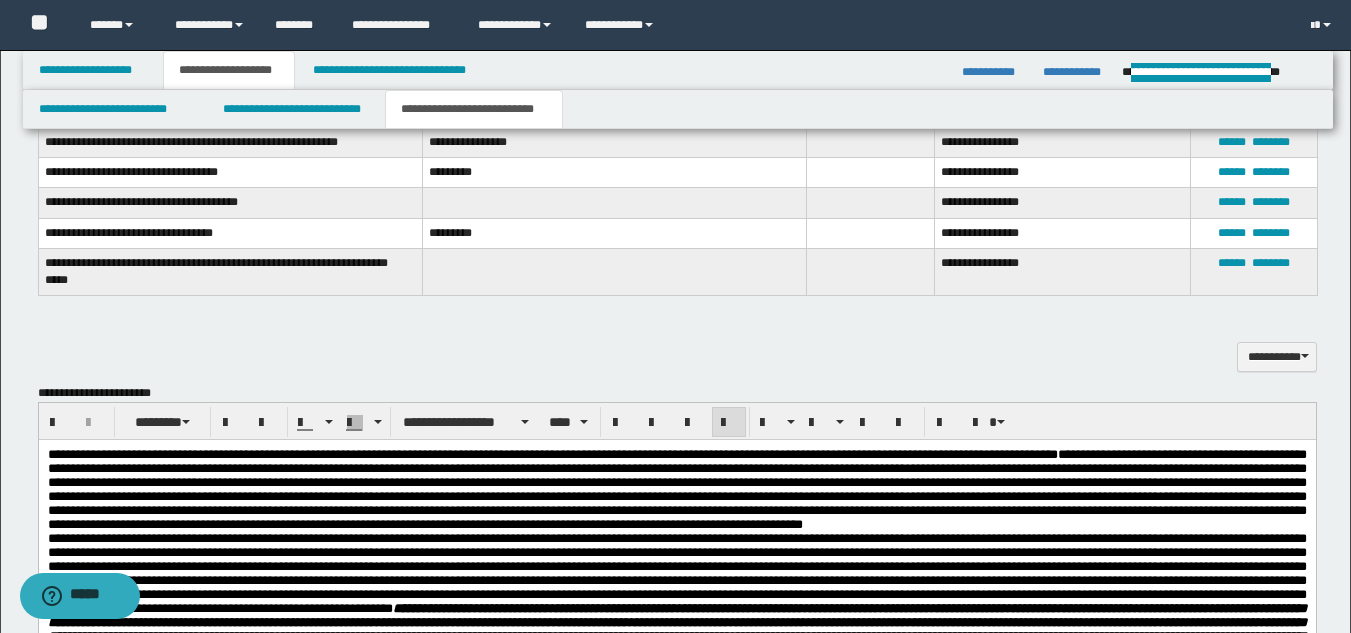scroll, scrollTop: 1691, scrollLeft: 0, axis: vertical 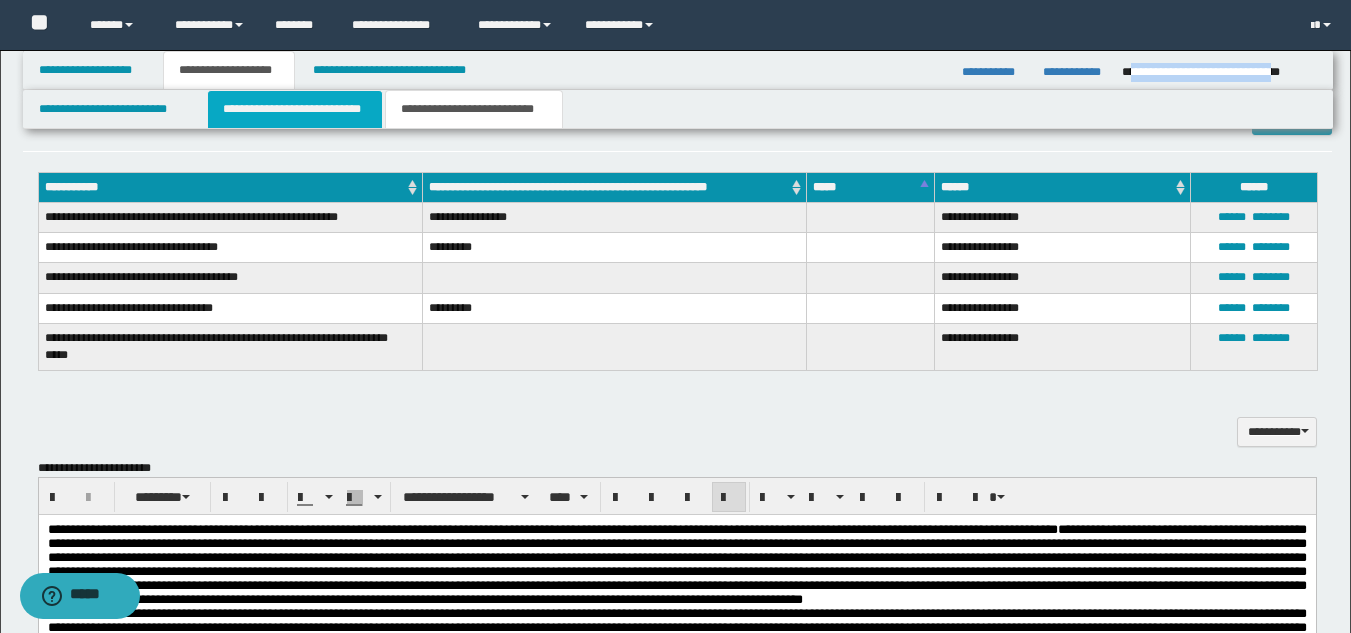 click on "**********" at bounding box center (295, 109) 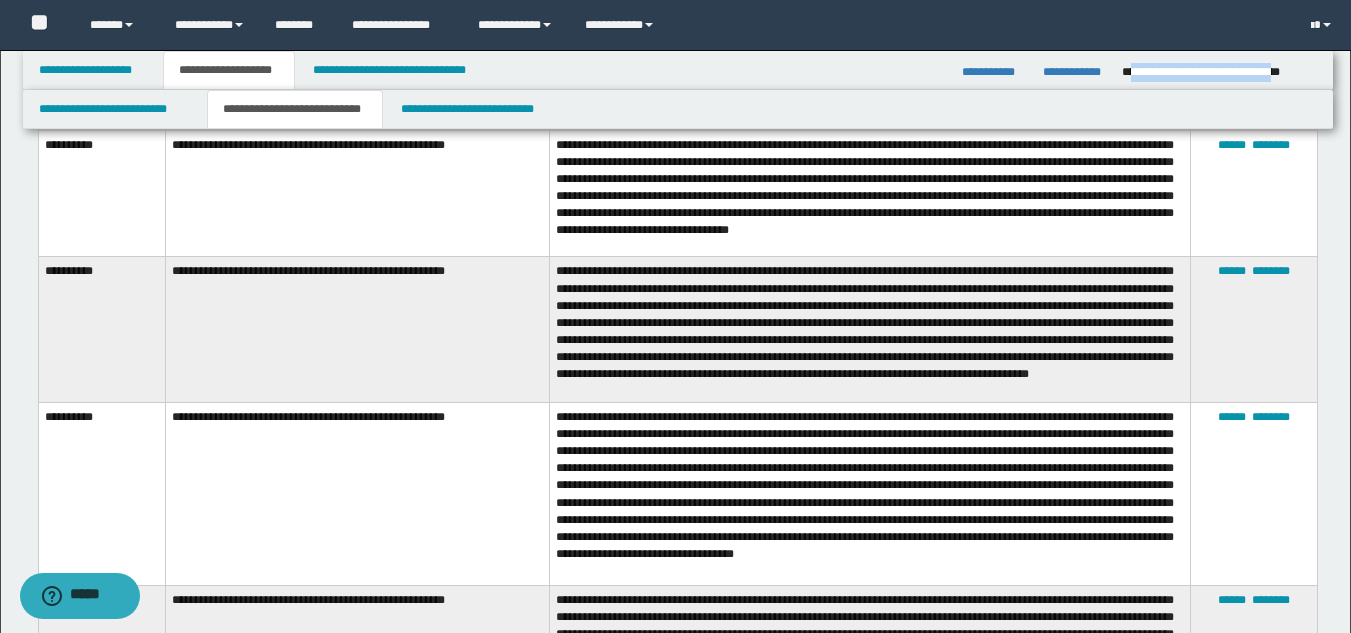 scroll, scrollTop: 1991, scrollLeft: 0, axis: vertical 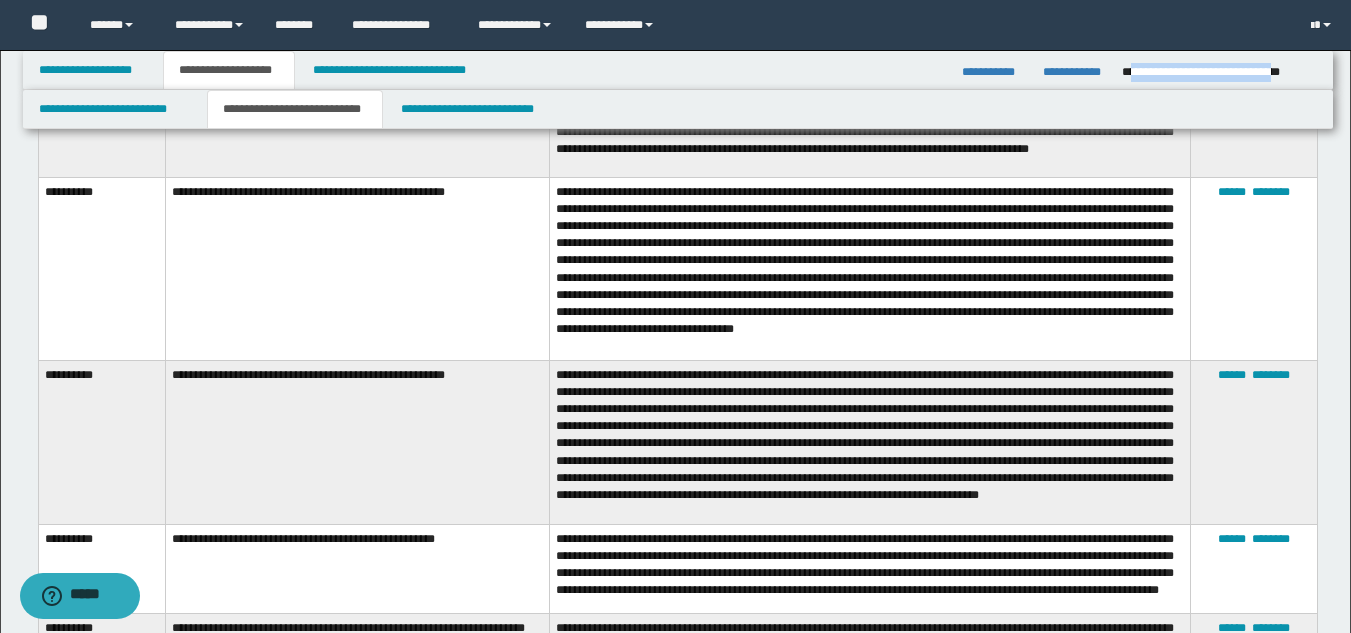 click on "**********" at bounding box center (678, 70) 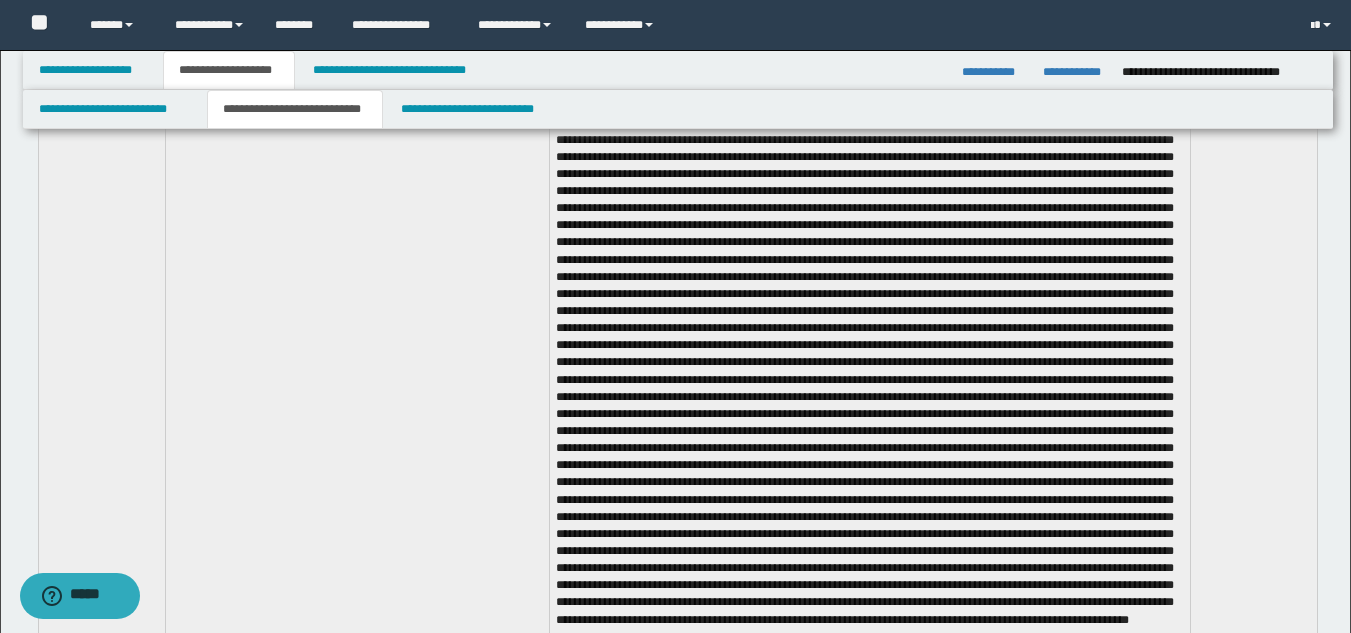 scroll, scrollTop: 4291, scrollLeft: 0, axis: vertical 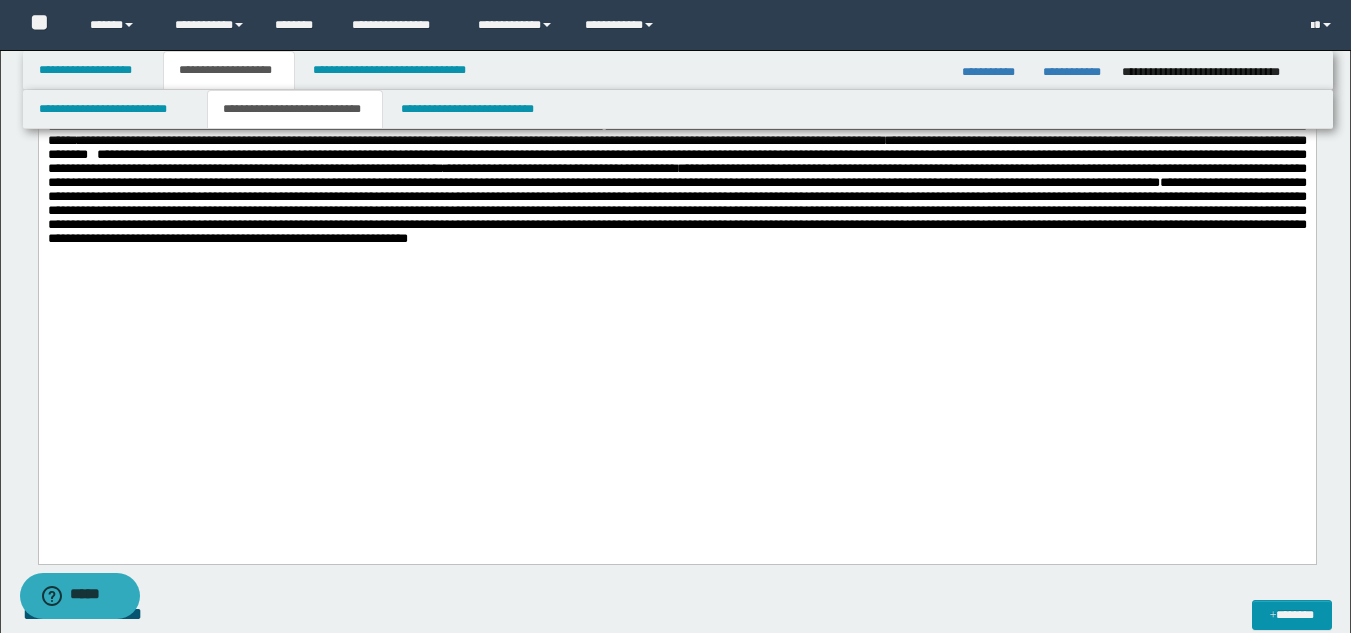 click on "**********" at bounding box center [676, -16] 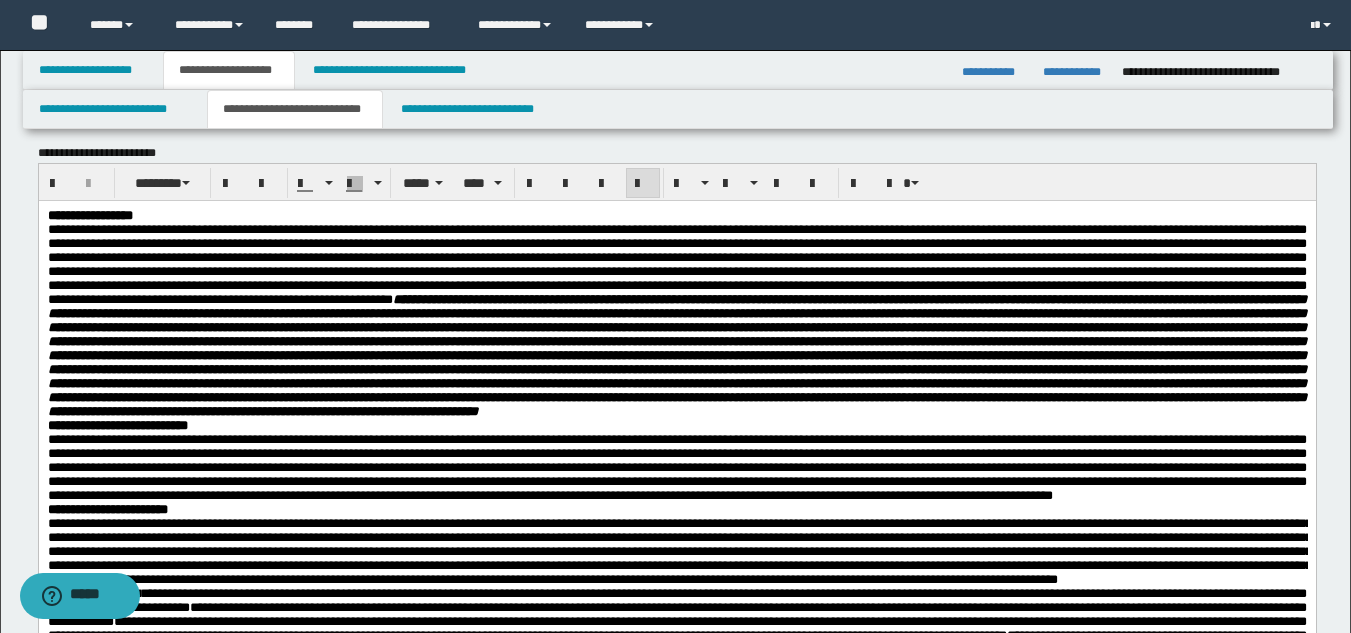 scroll, scrollTop: 0, scrollLeft: 0, axis: both 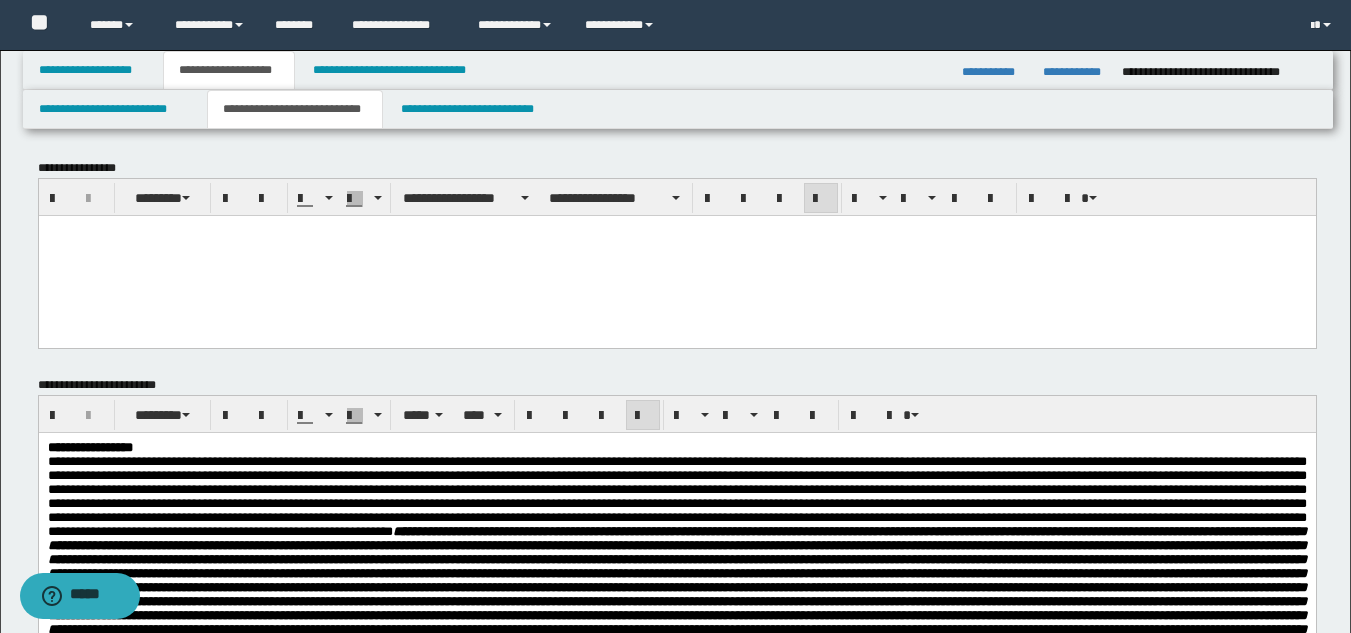 click at bounding box center (676, 230) 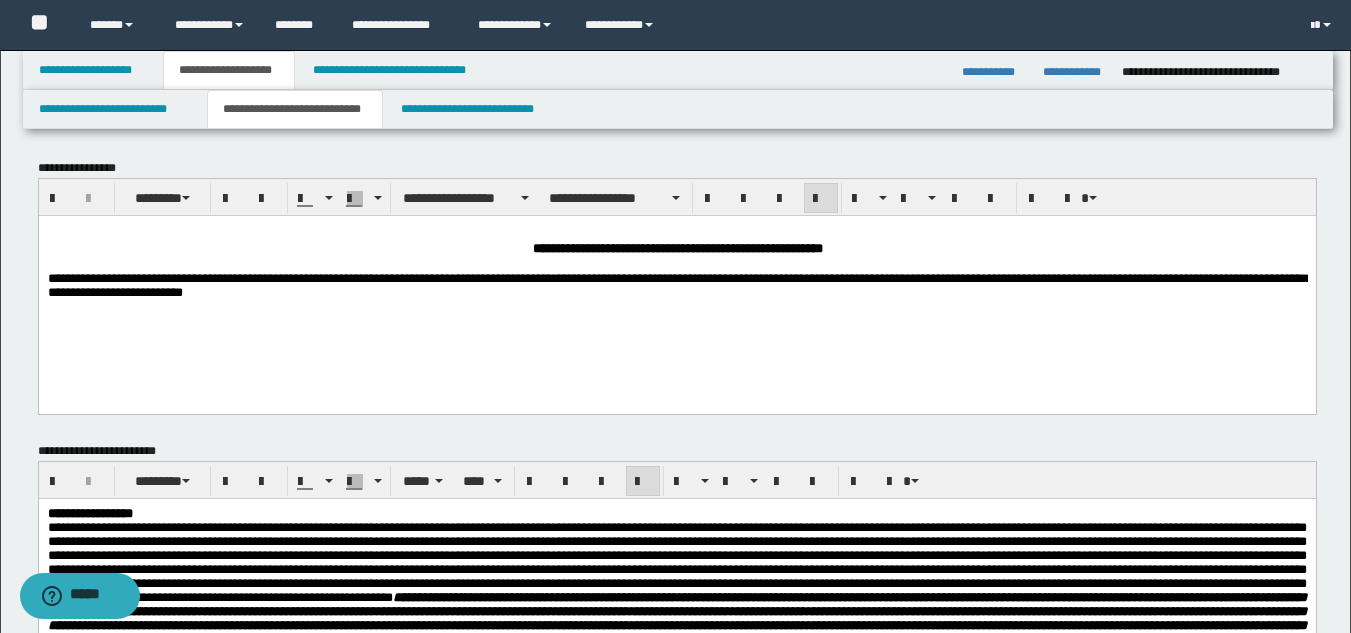 click on "**********" at bounding box center (679, 284) 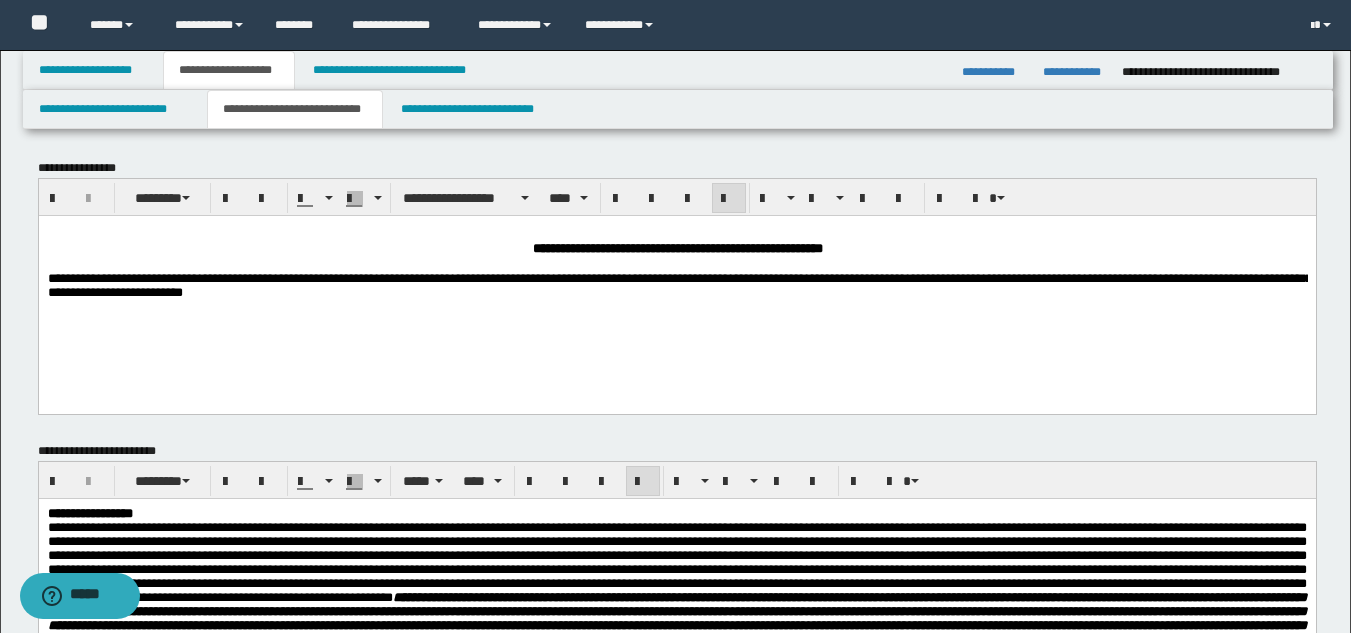click on "**********" at bounding box center [679, 284] 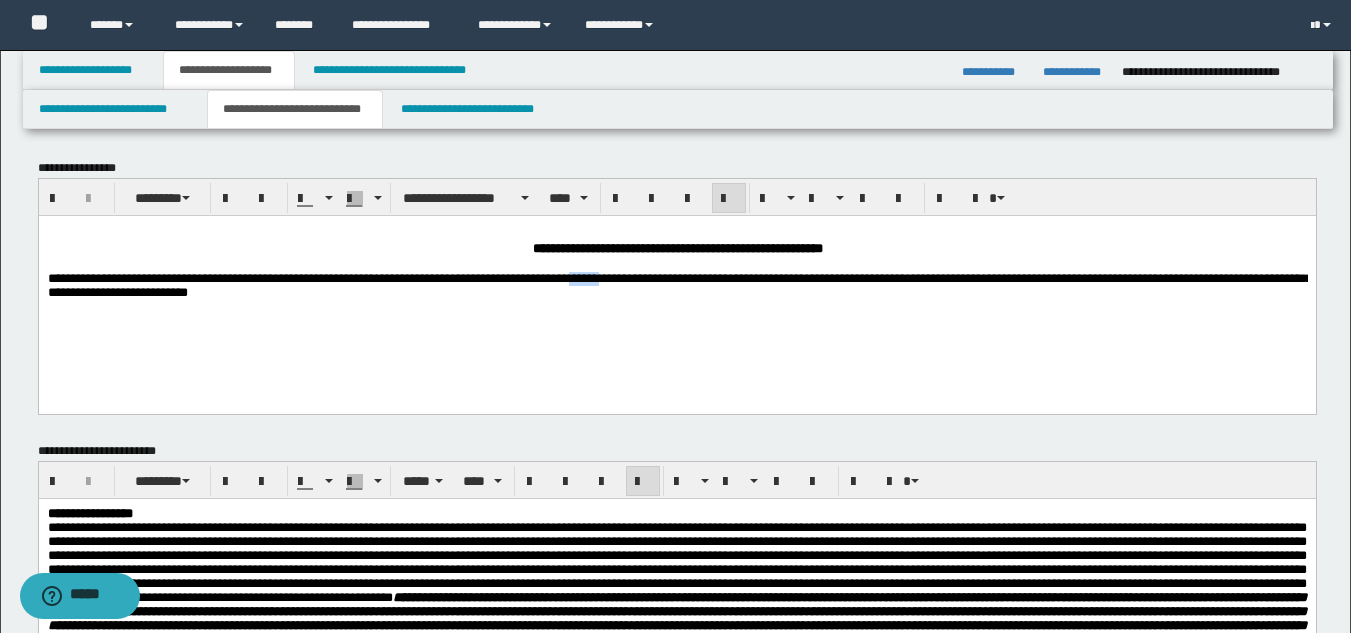 drag, startPoint x: 657, startPoint y: 281, endPoint x: 697, endPoint y: 284, distance: 40.112343 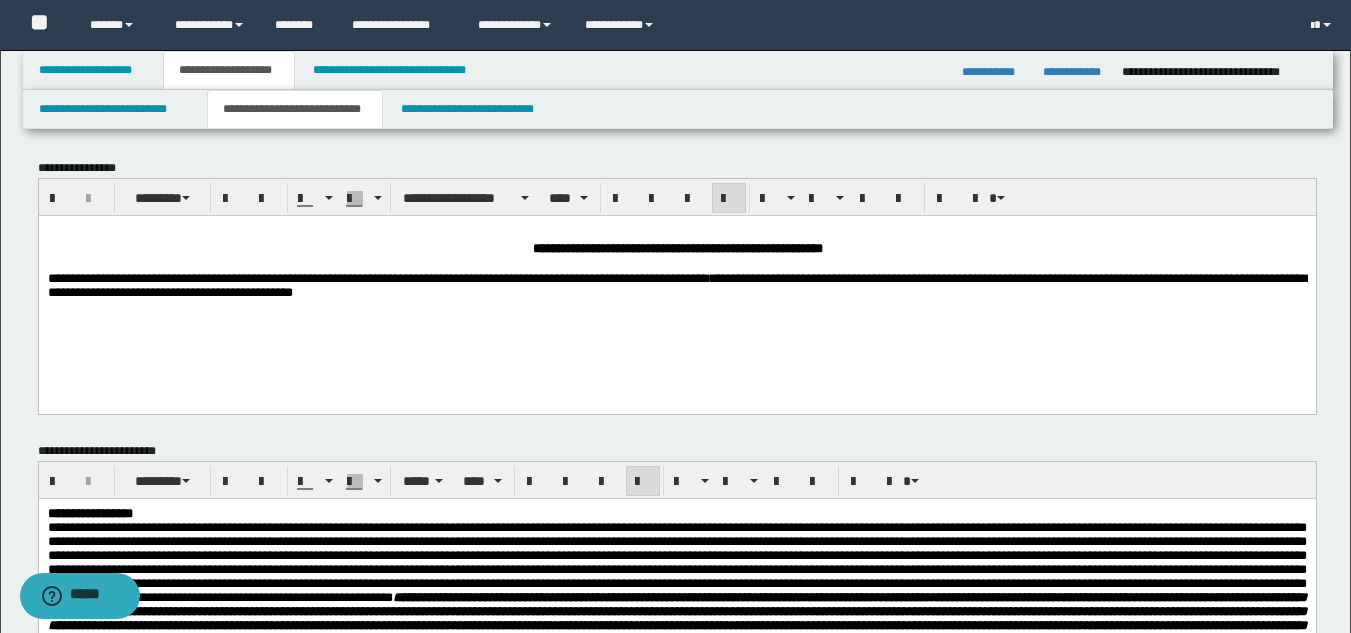 click on "**********" at bounding box center [679, 284] 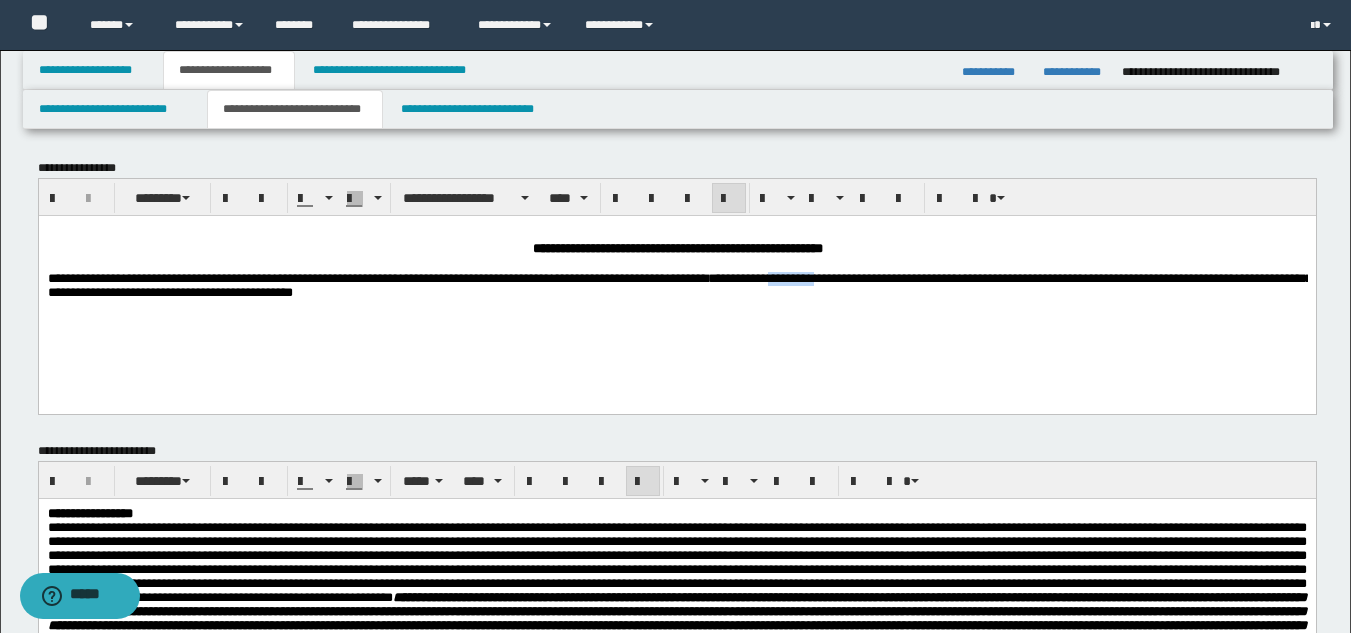 drag, startPoint x: 961, startPoint y: 280, endPoint x: 1012, endPoint y: 280, distance: 51 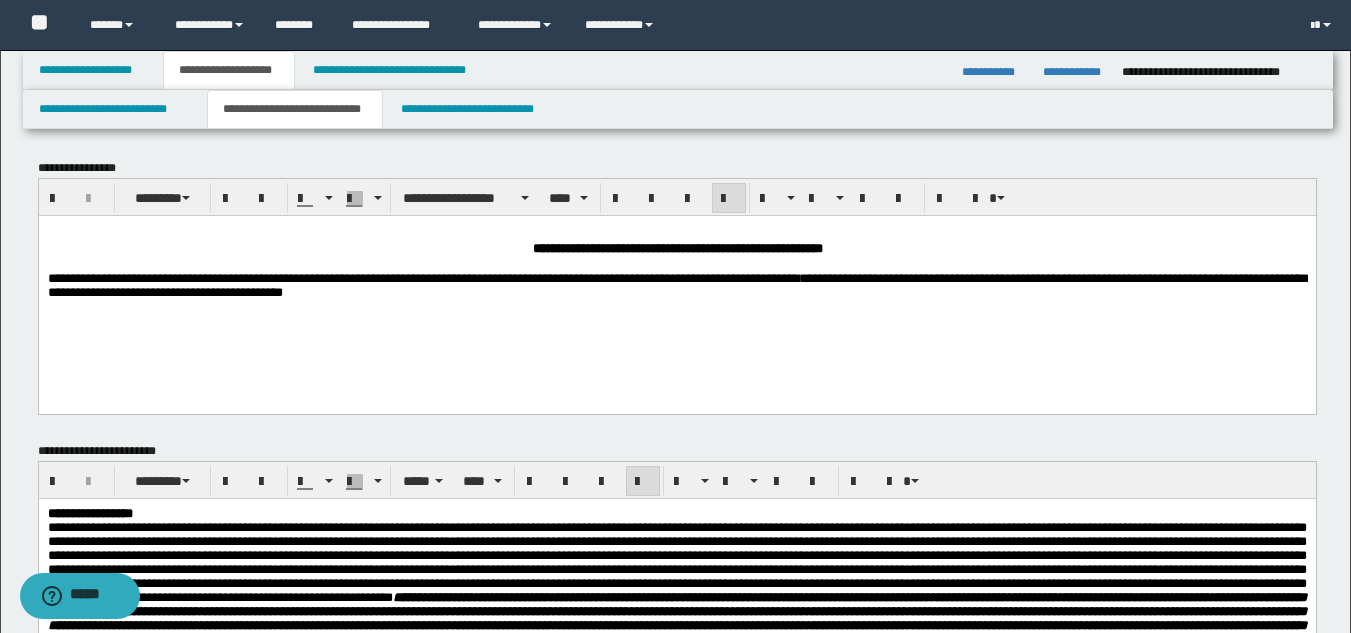 click on "**********" at bounding box center [679, 284] 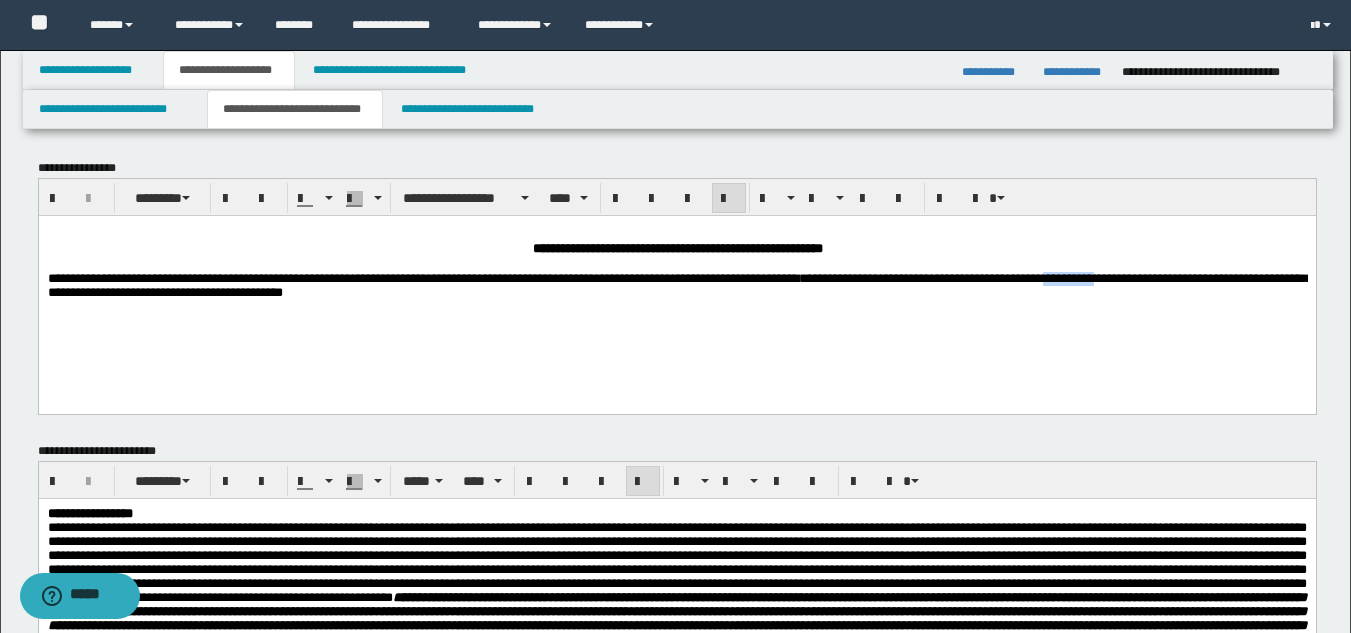 drag, startPoint x: 1245, startPoint y: 281, endPoint x: 1313, endPoint y: 286, distance: 68.18358 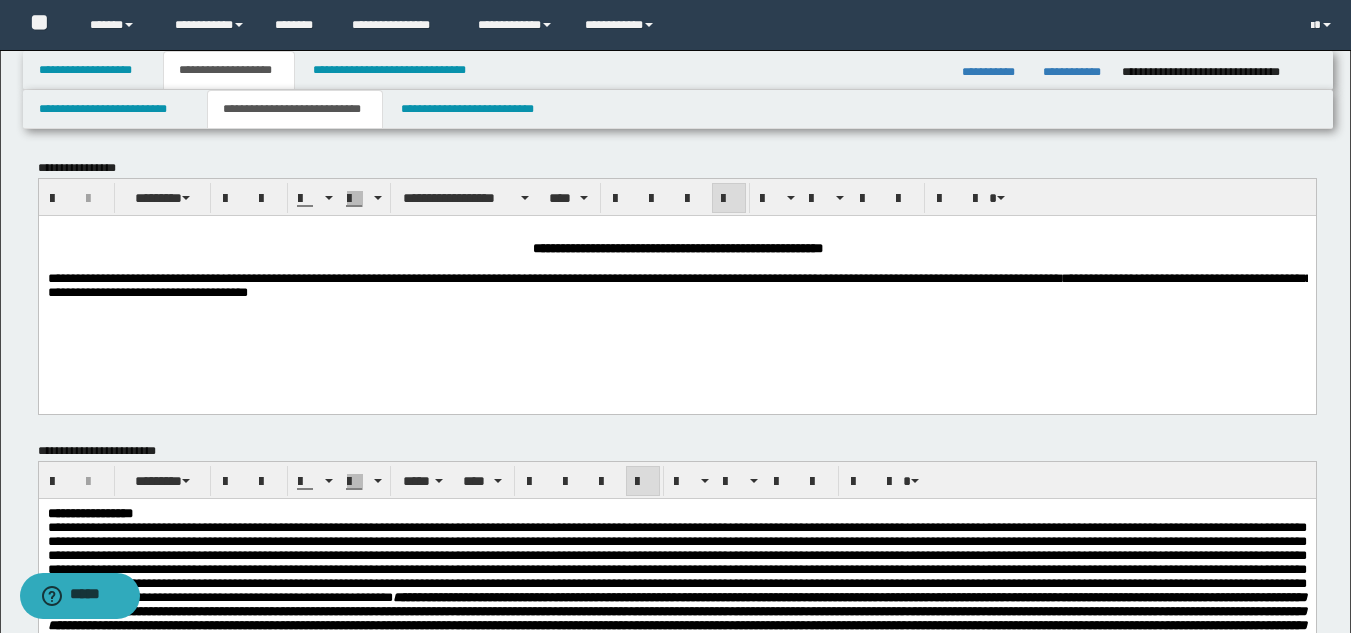 click on "**********" at bounding box center (679, 284) 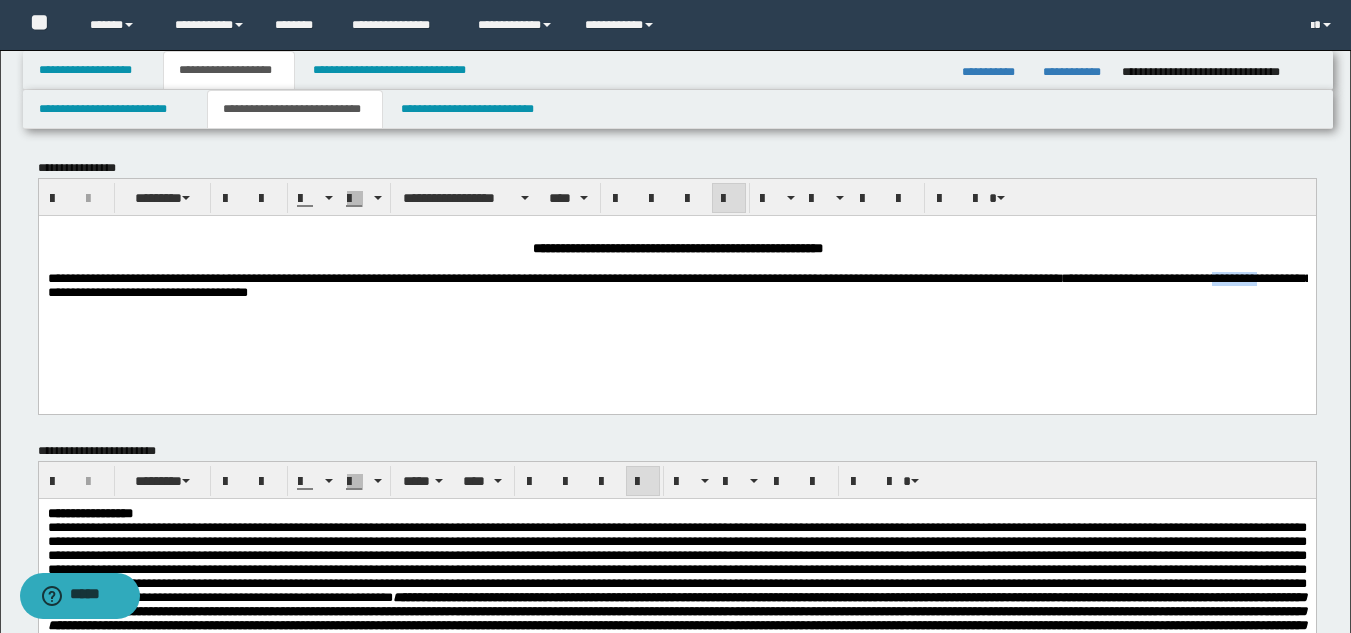 drag, startPoint x: 204, startPoint y: 299, endPoint x: 264, endPoint y: 300, distance: 60.00833 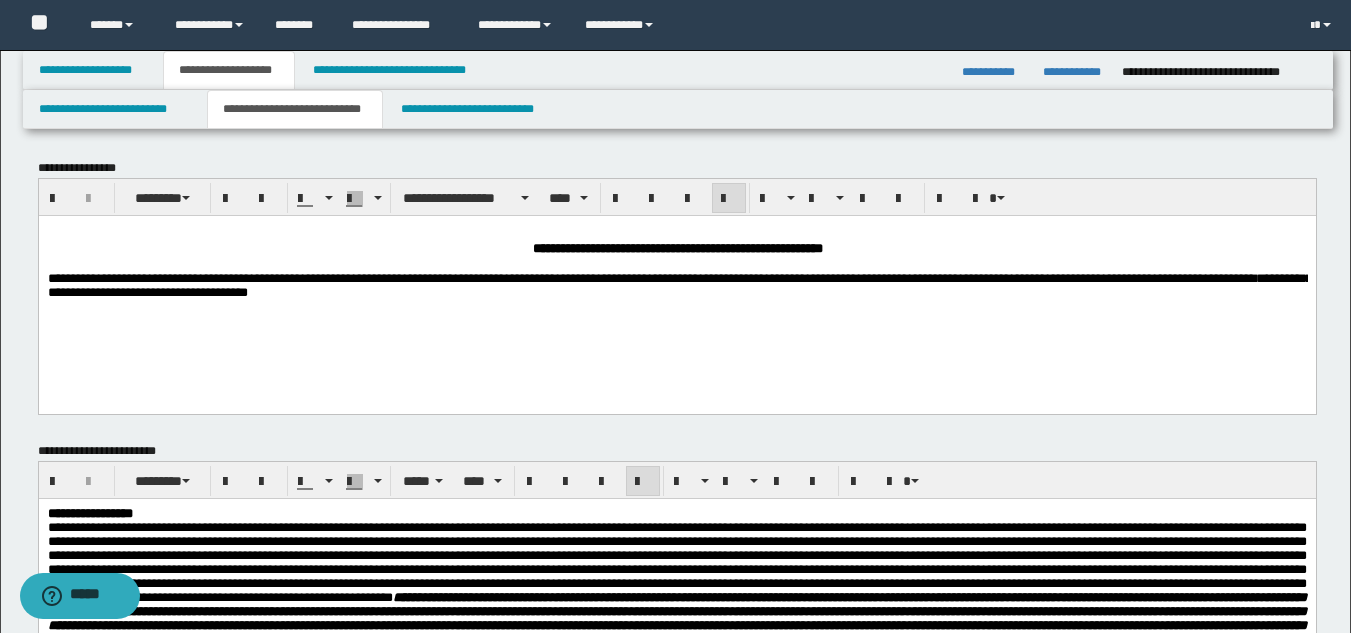 click on "**********" at bounding box center [679, 284] 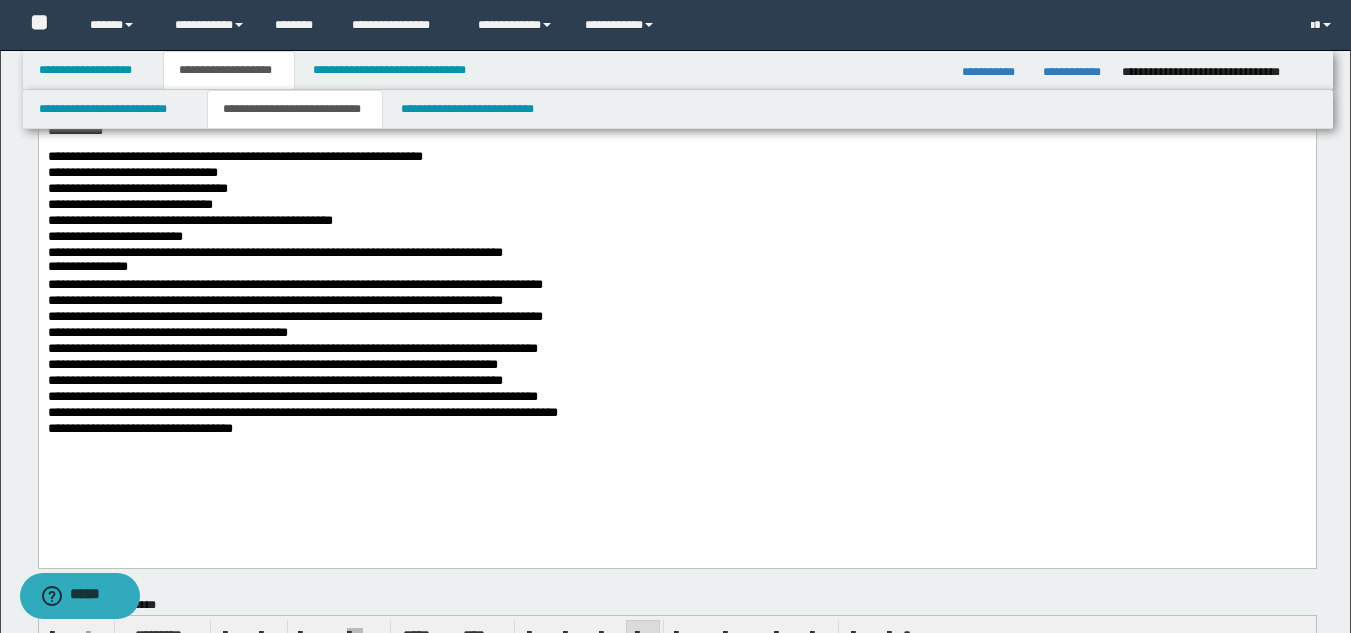 scroll, scrollTop: 300, scrollLeft: 0, axis: vertical 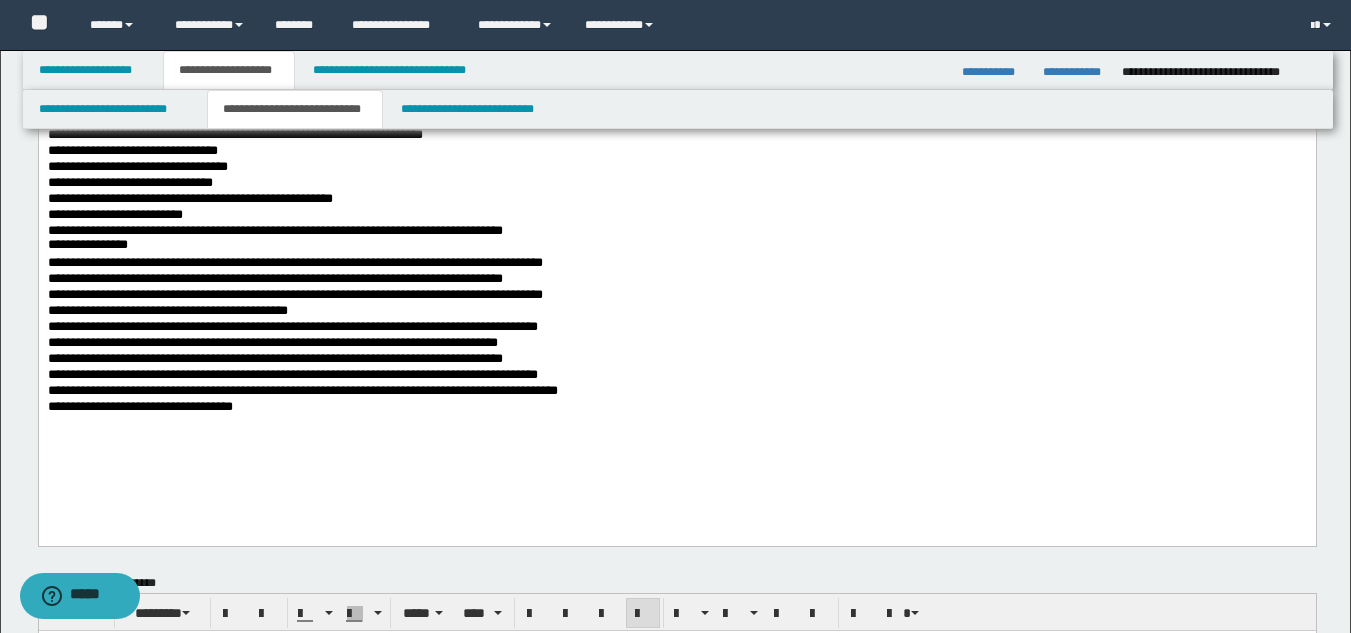 click on "**********" at bounding box center [676, 408] 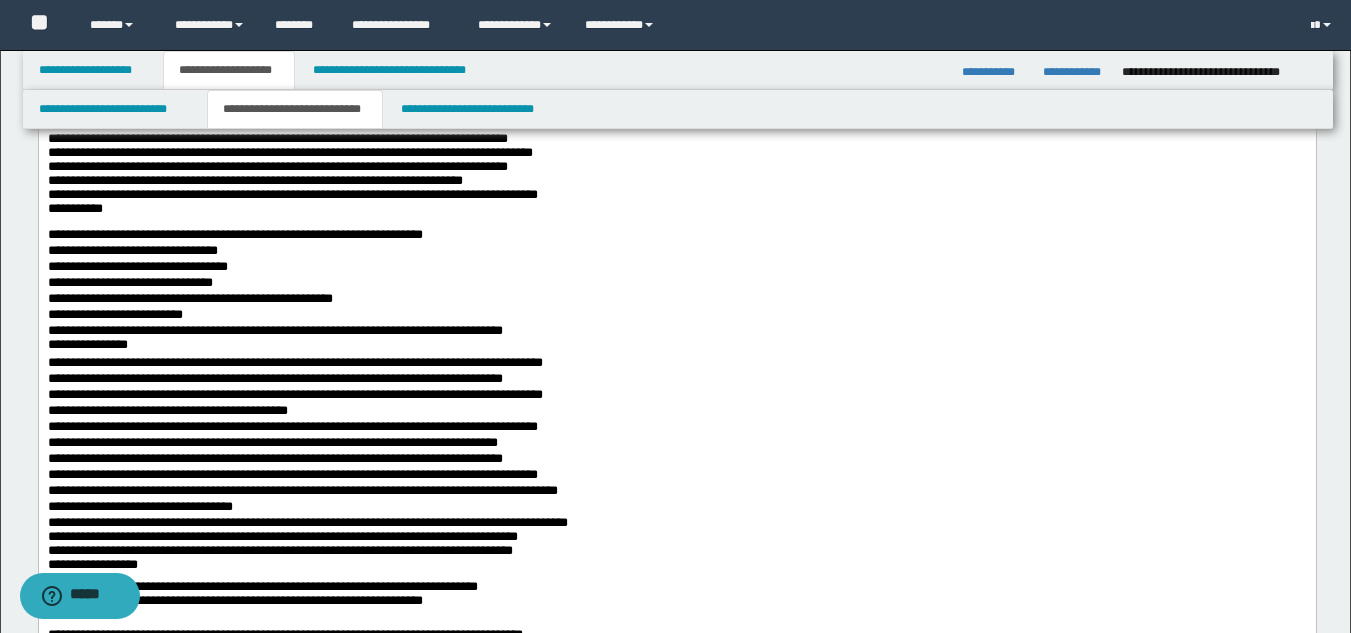 scroll, scrollTop: 0, scrollLeft: 0, axis: both 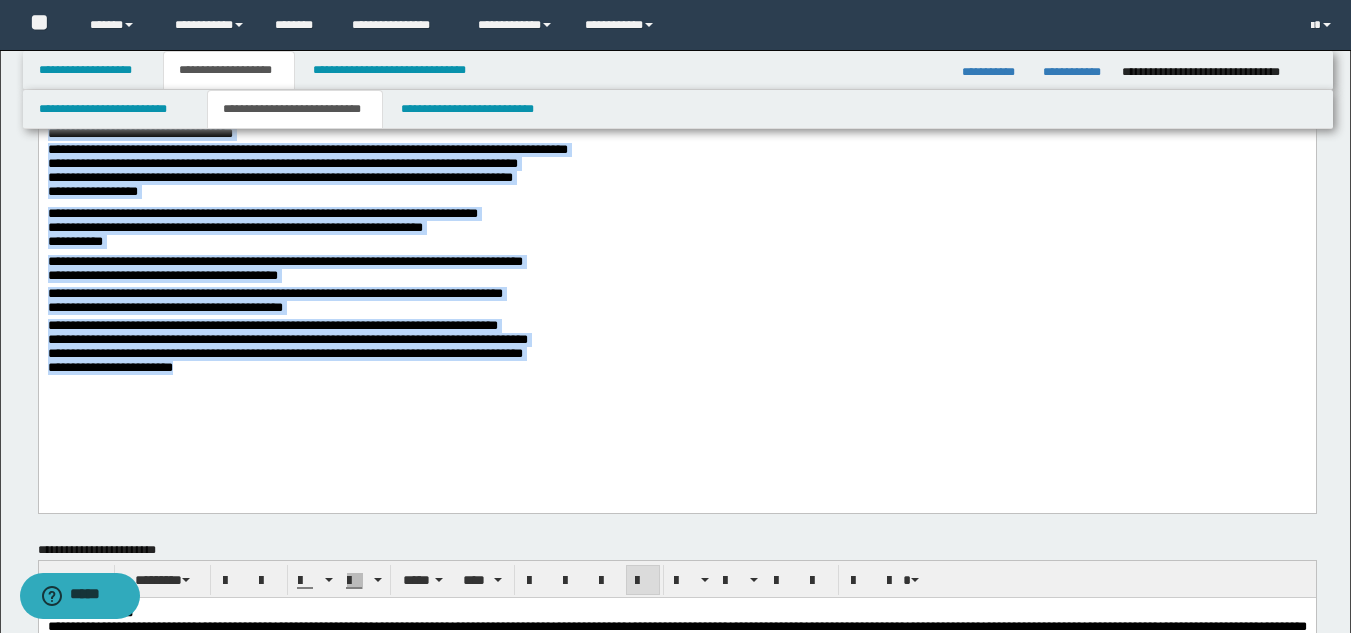 drag, startPoint x: 48, startPoint y: -258, endPoint x: 385, endPoint y: 181, distance: 553.43475 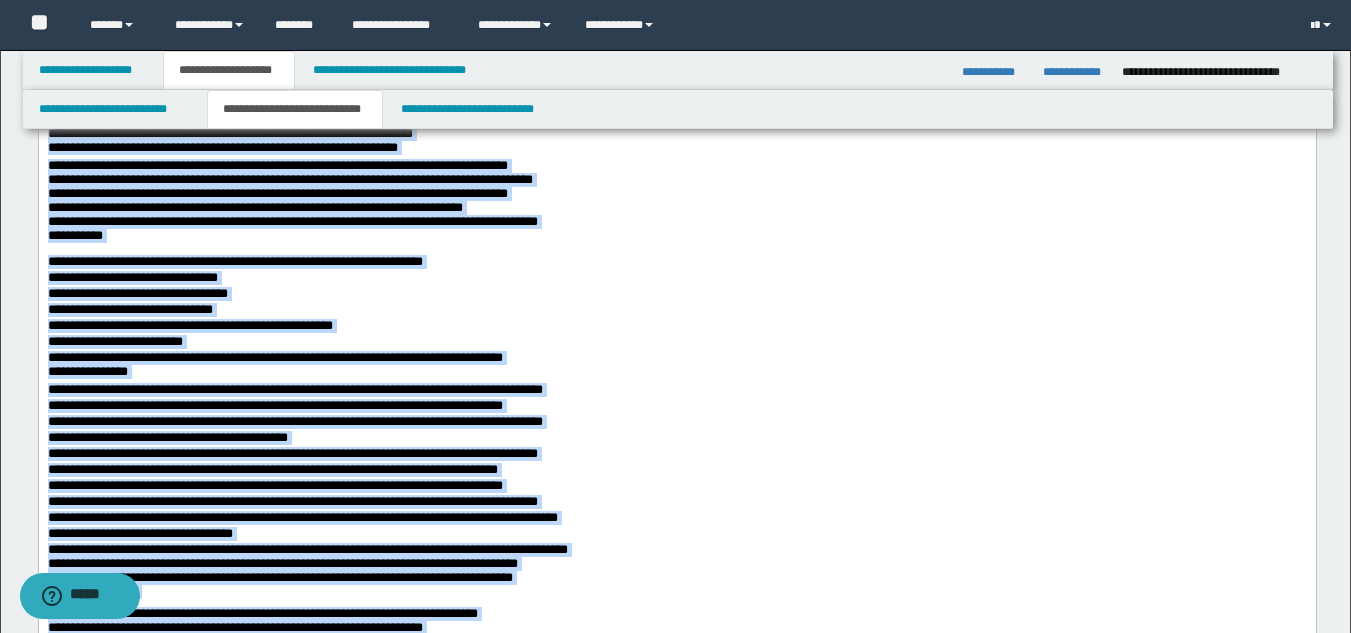 scroll, scrollTop: 0, scrollLeft: 0, axis: both 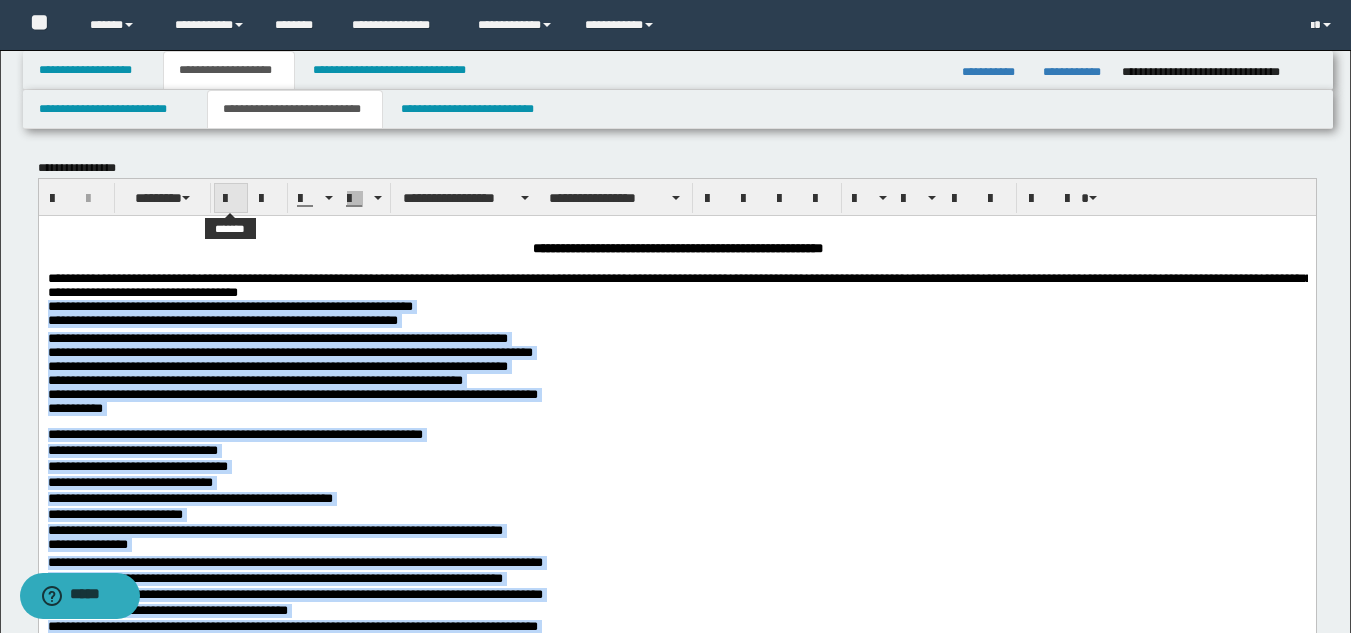 click at bounding box center (231, 199) 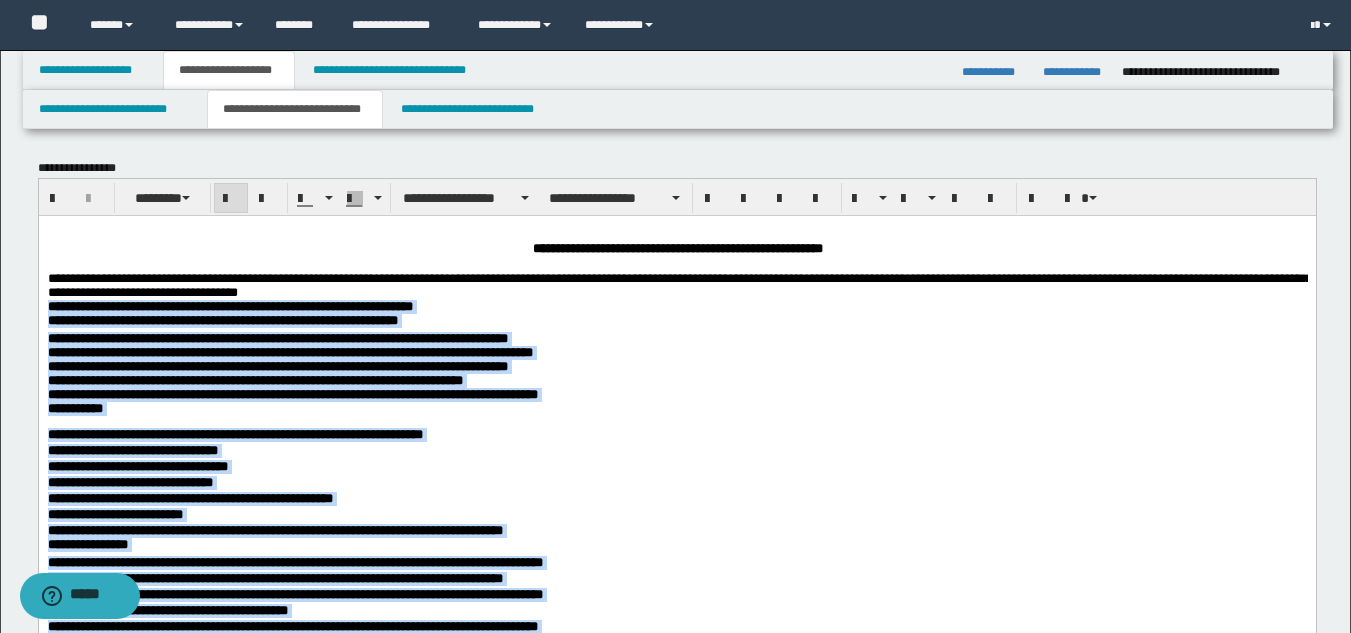 click on "**********" at bounding box center [229, 305] 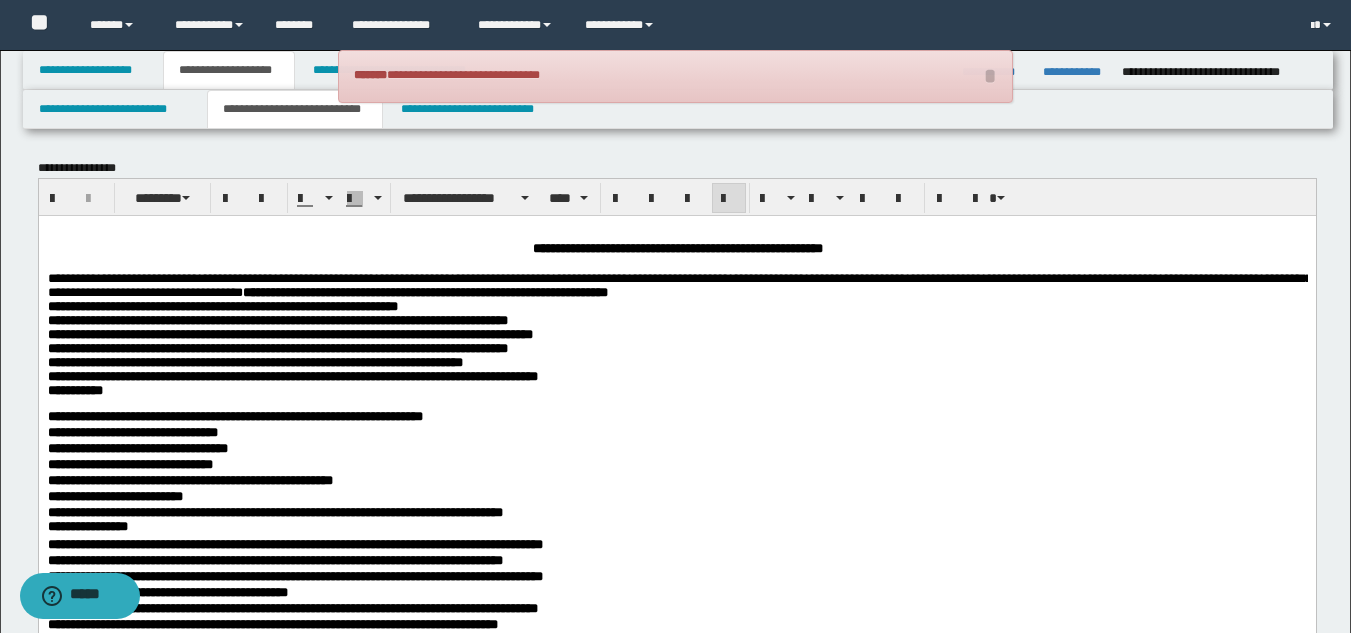 click on "**********" at bounding box center (679, 284) 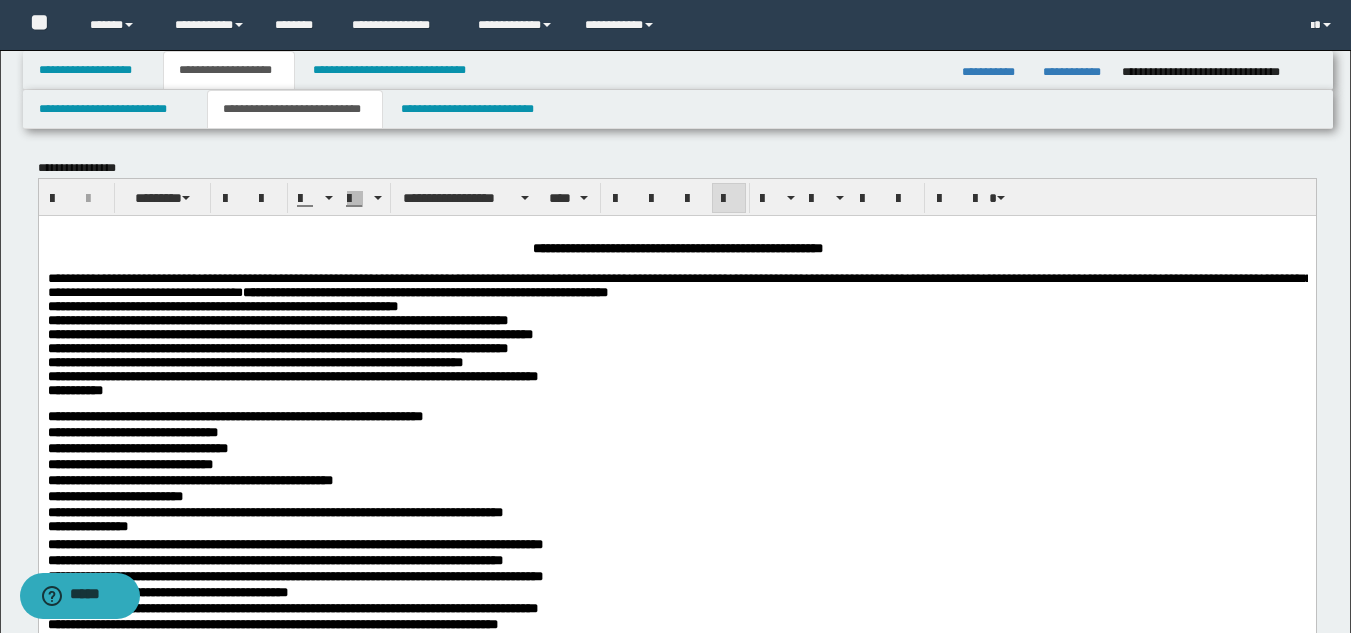 click on "**********" at bounding box center (676, 612) 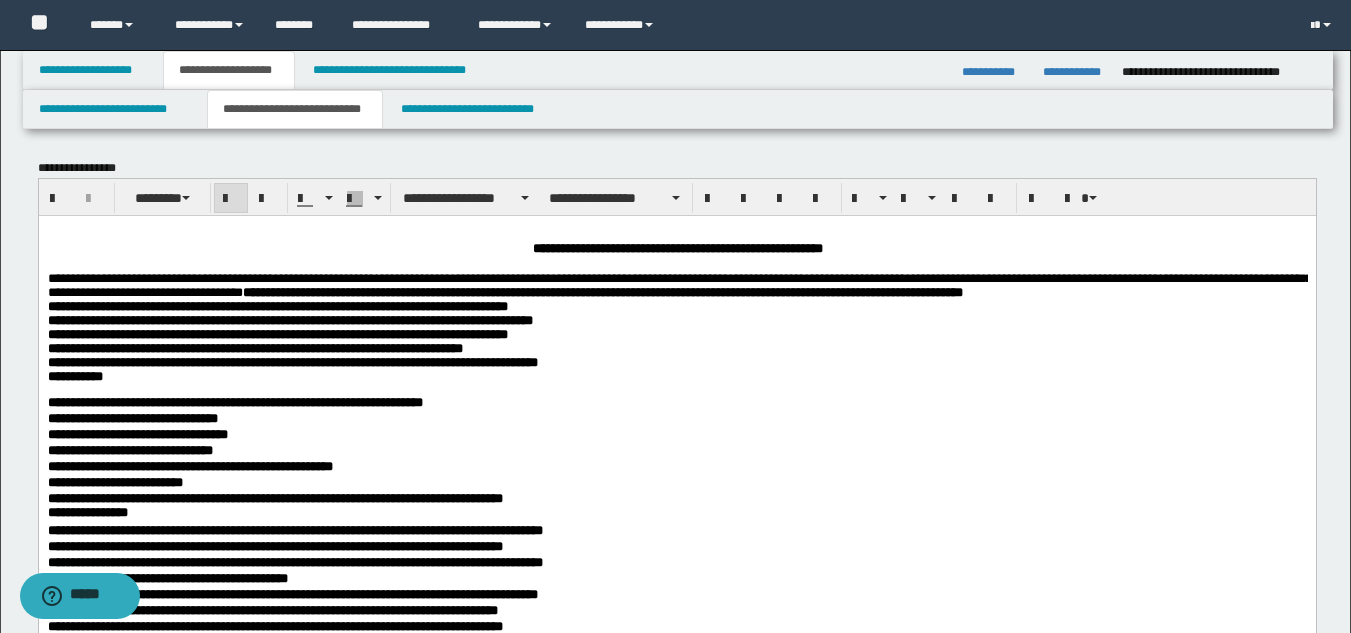 click on "**********" at bounding box center [676, 605] 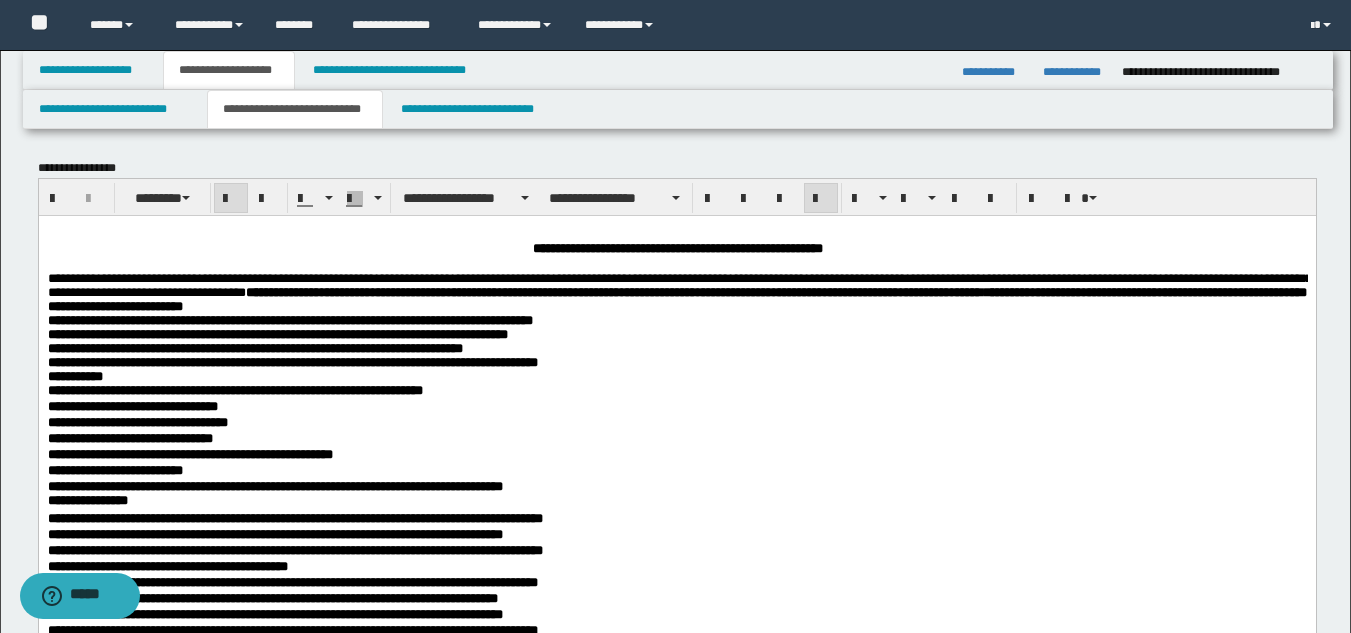 click on "**********" at bounding box center [676, 599] 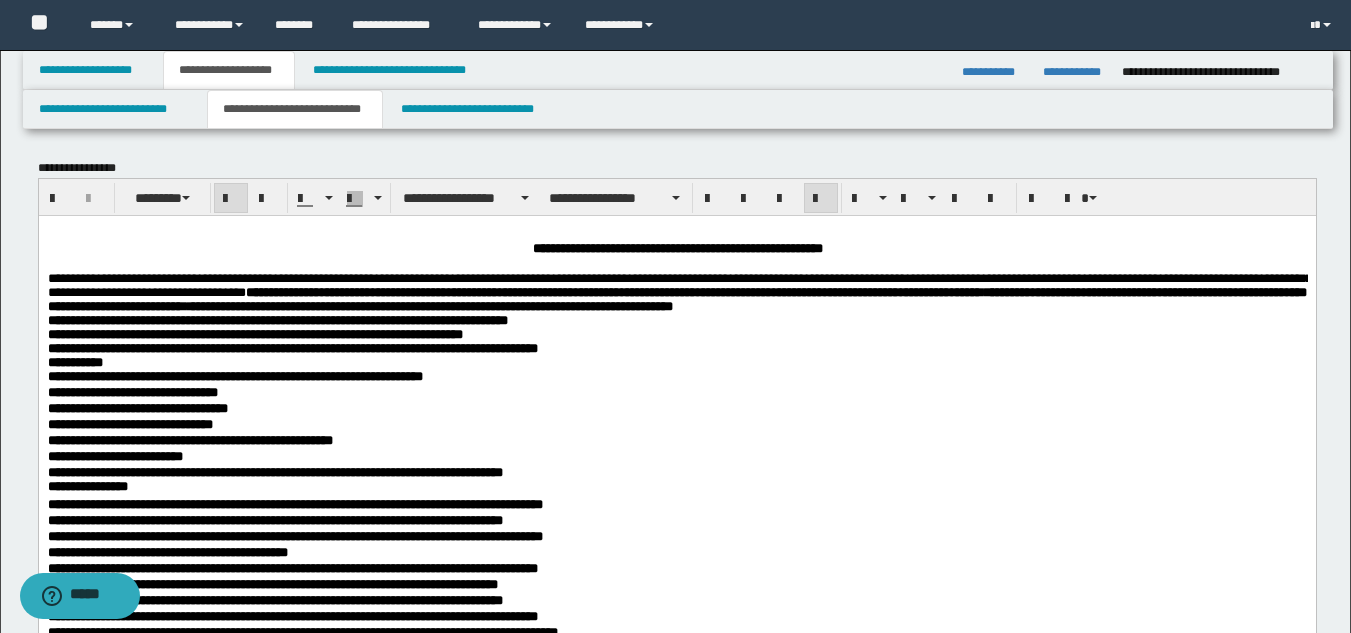 click on "**********" at bounding box center [676, 592] 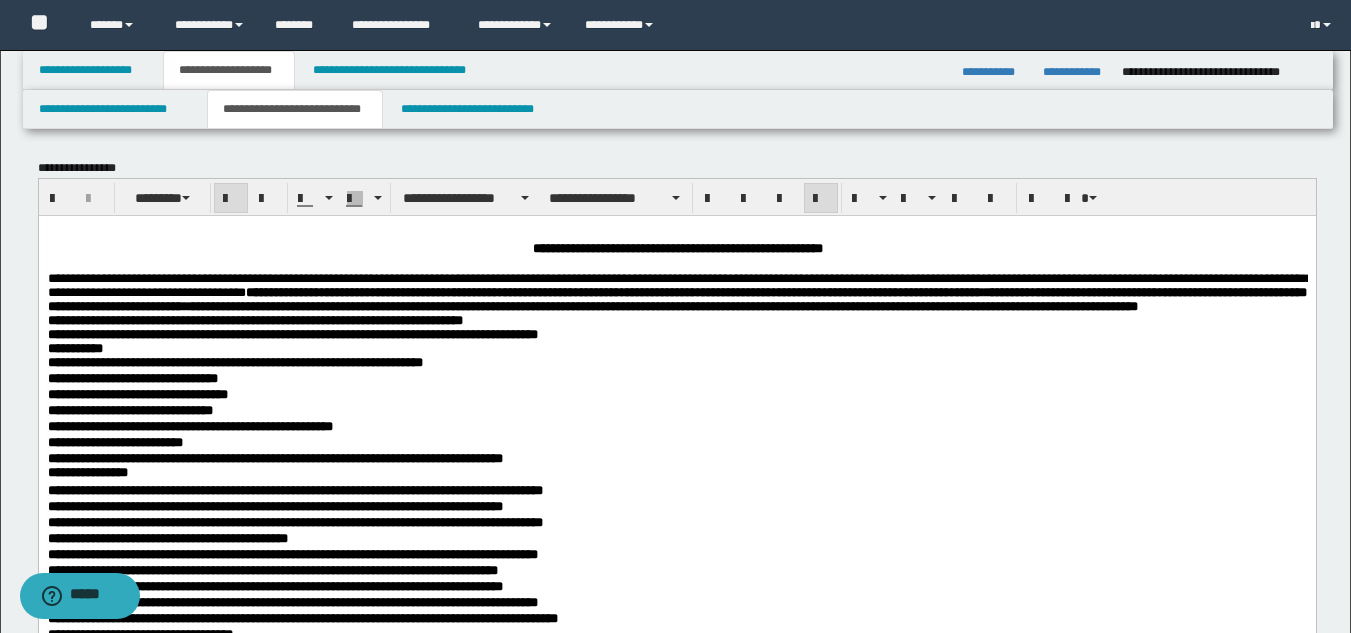 click on "**********" at bounding box center [676, 585] 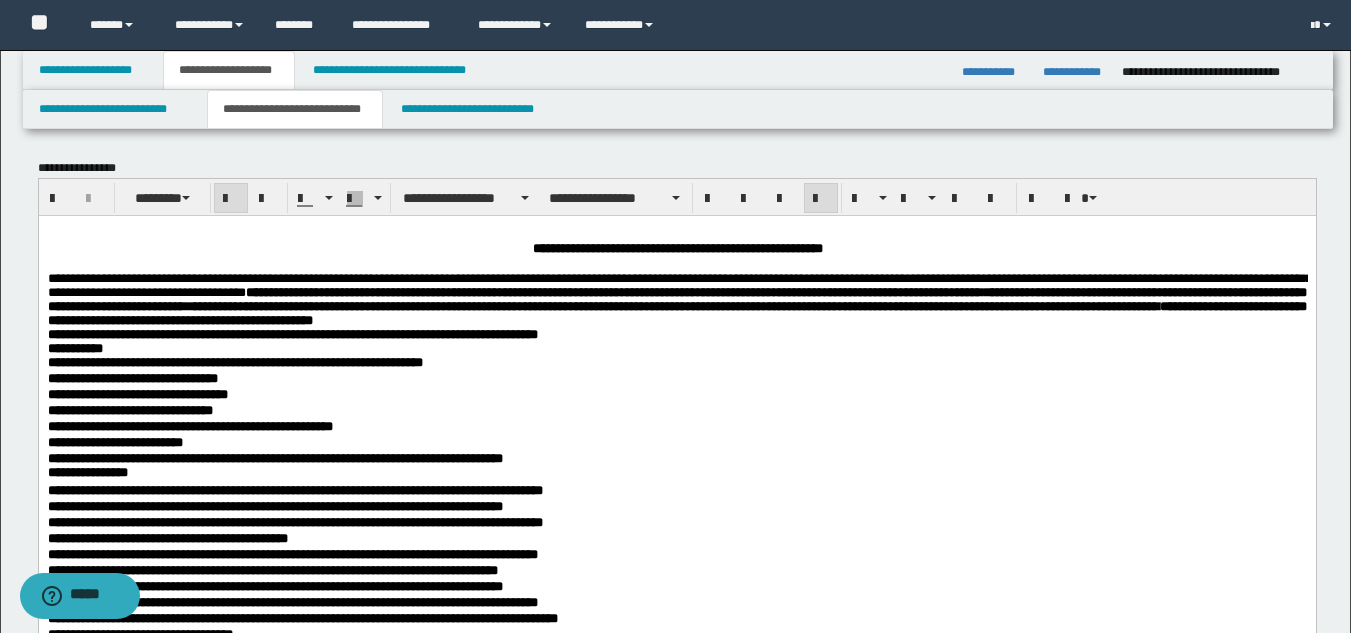 click on "**********" at bounding box center [676, 585] 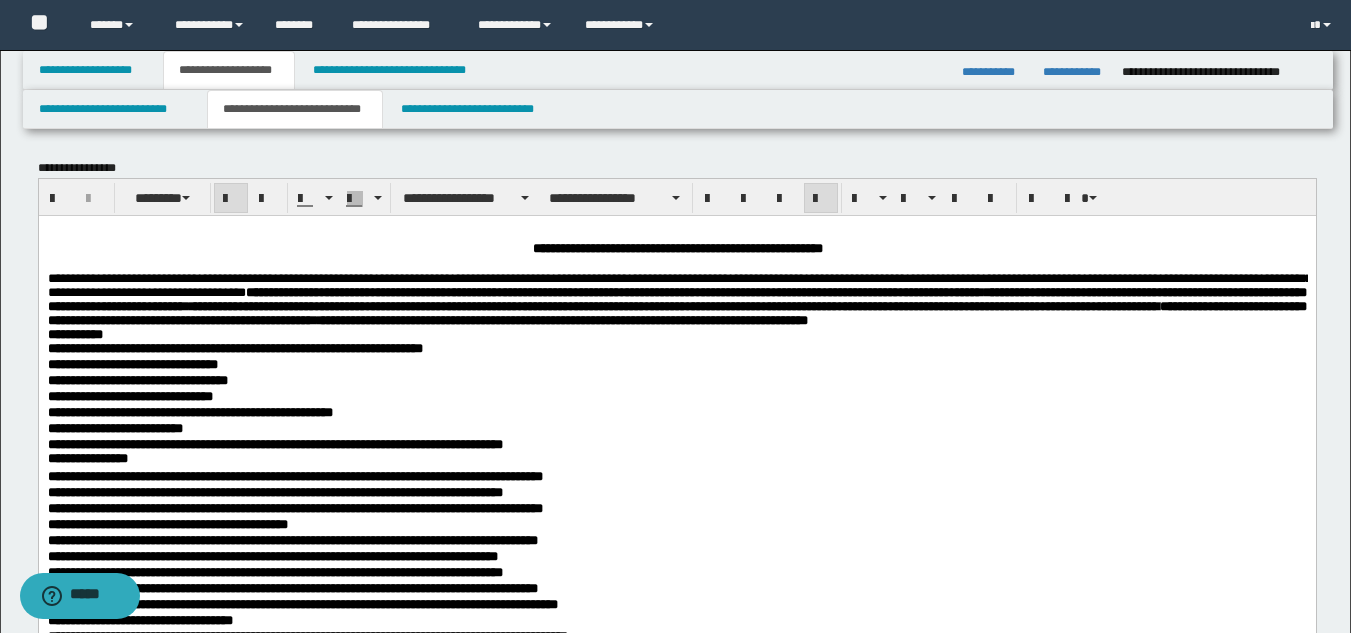 click on "**********" at bounding box center [676, 578] 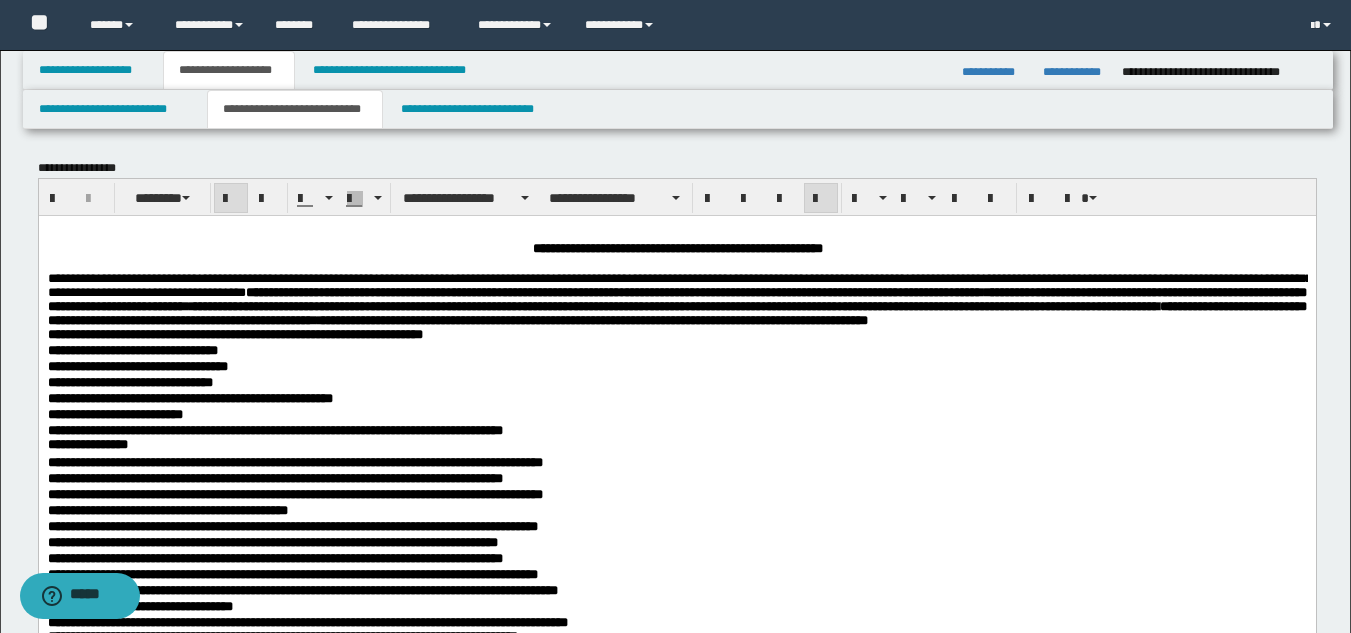 click on "**********" at bounding box center (87, 443) 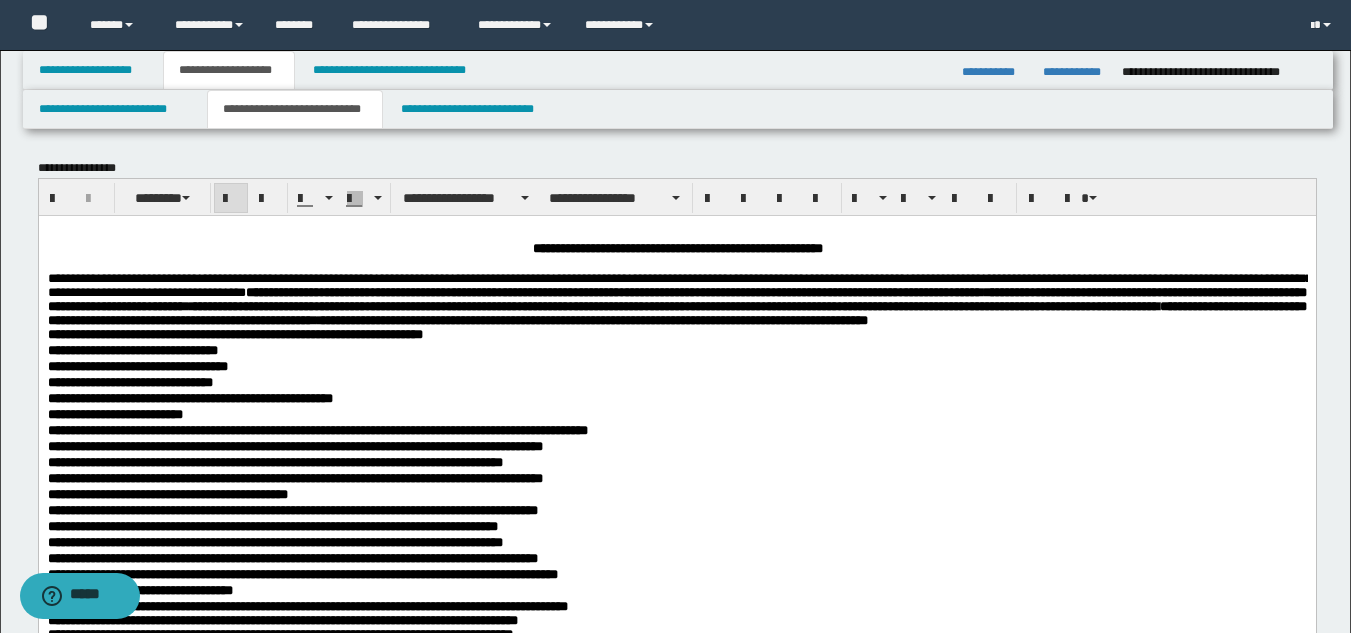 click on "**********" at bounding box center [294, 477] 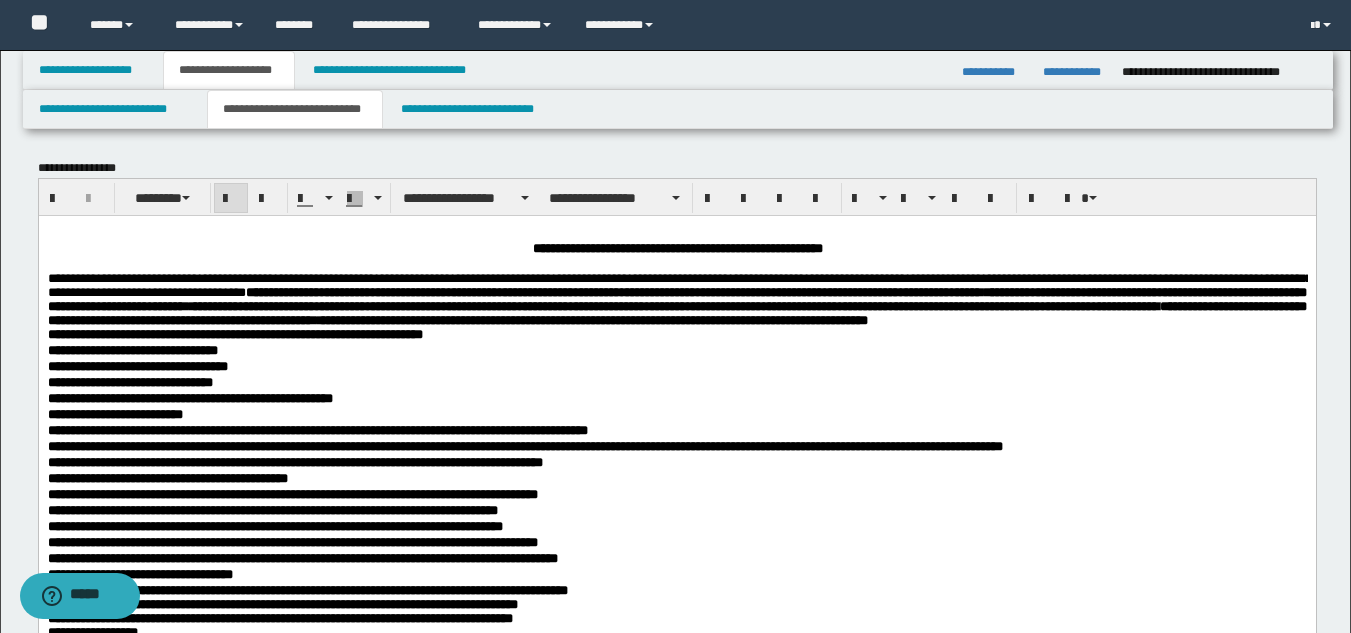 click on "**********" at bounding box center [294, 461] 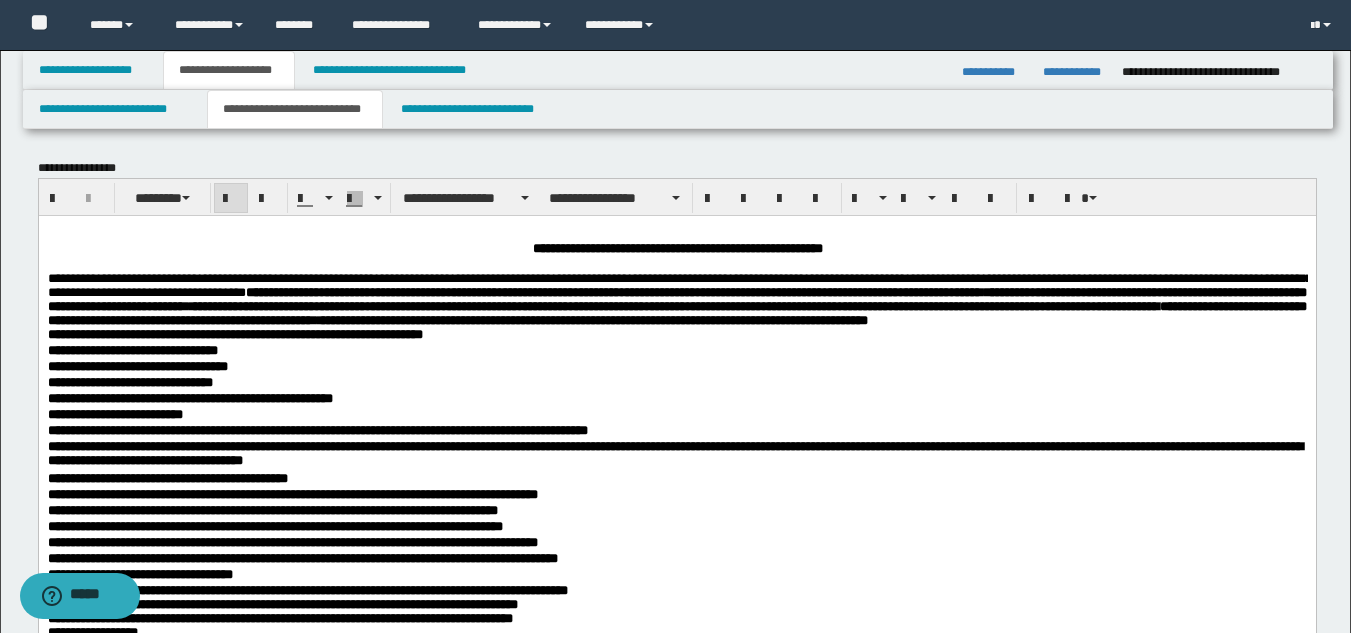 click on "**********" at bounding box center (676, 555) 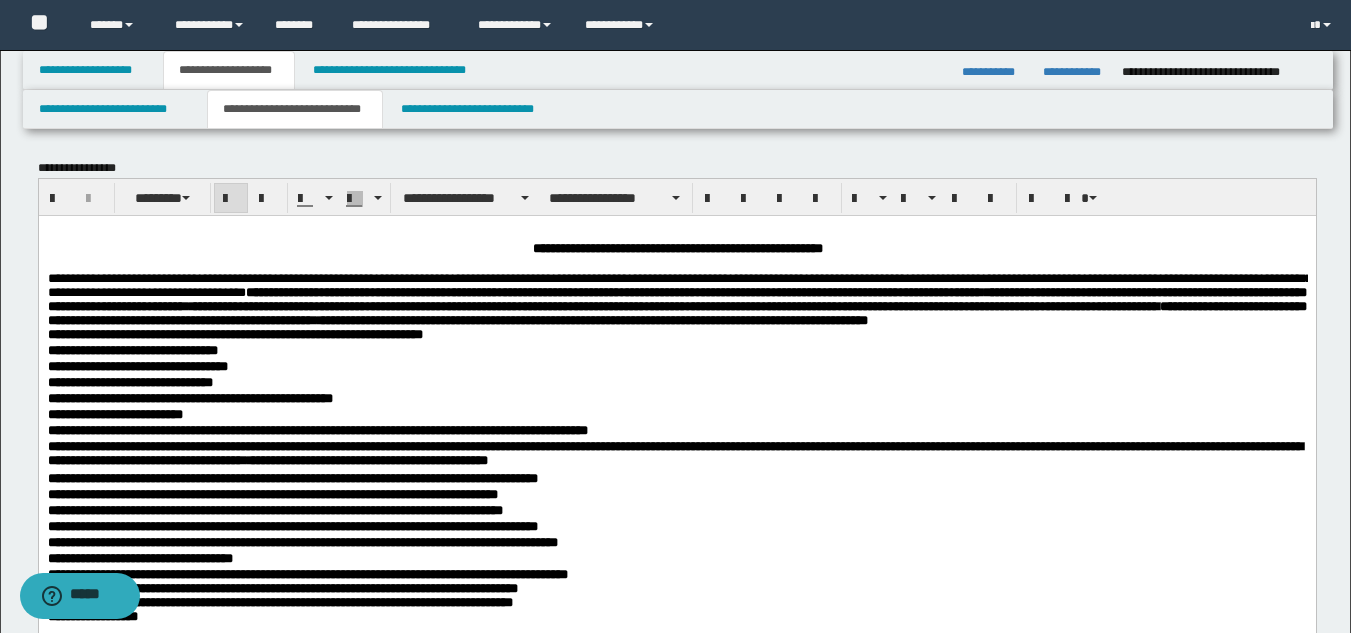 click on "**********" at bounding box center [272, 493] 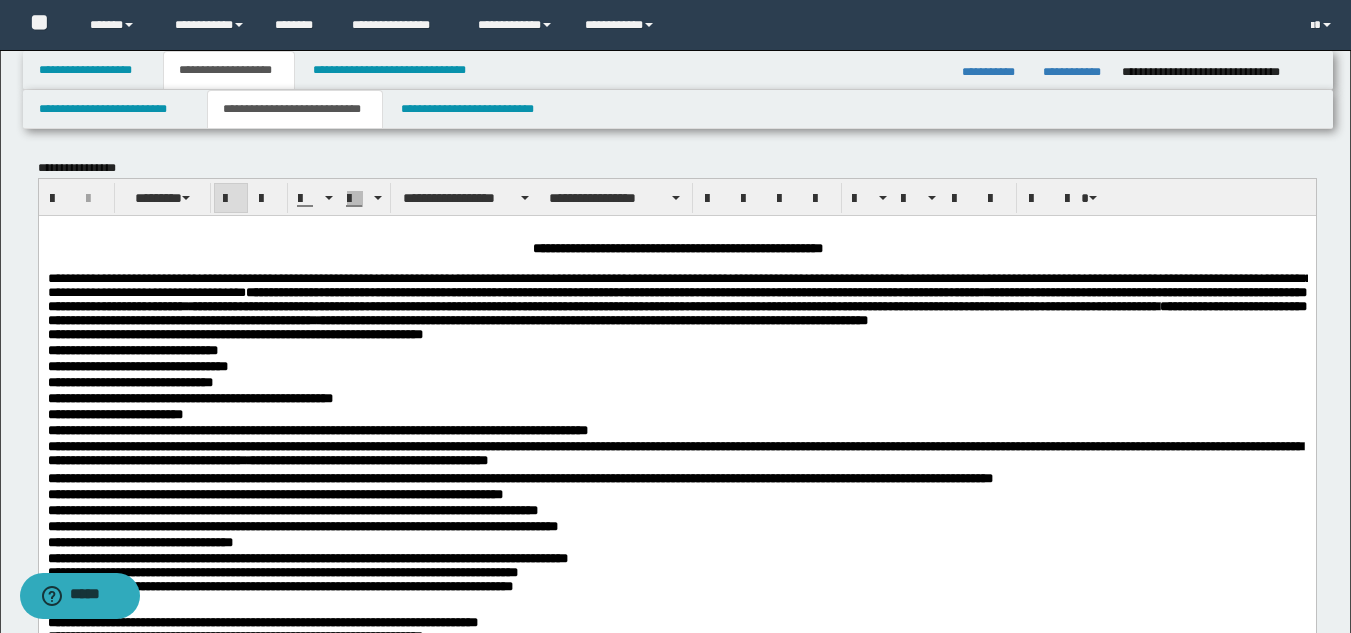 click on "**********" at bounding box center (274, 493) 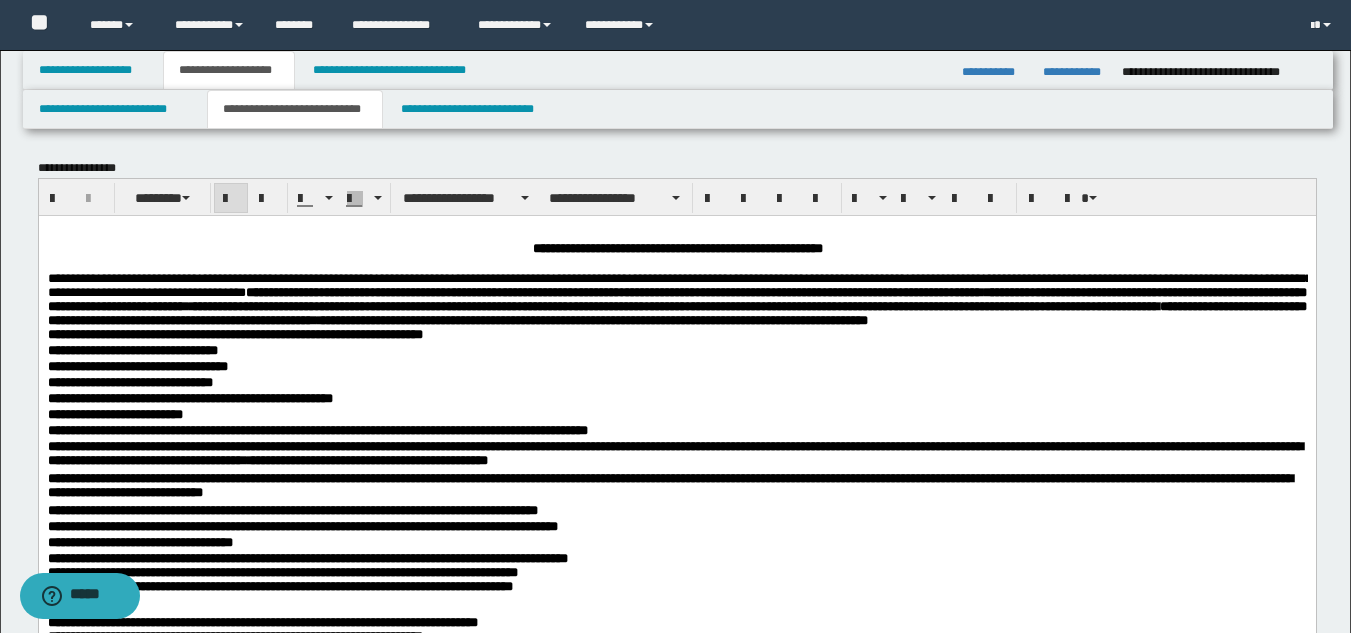 click on "**********" at bounding box center [669, 484] 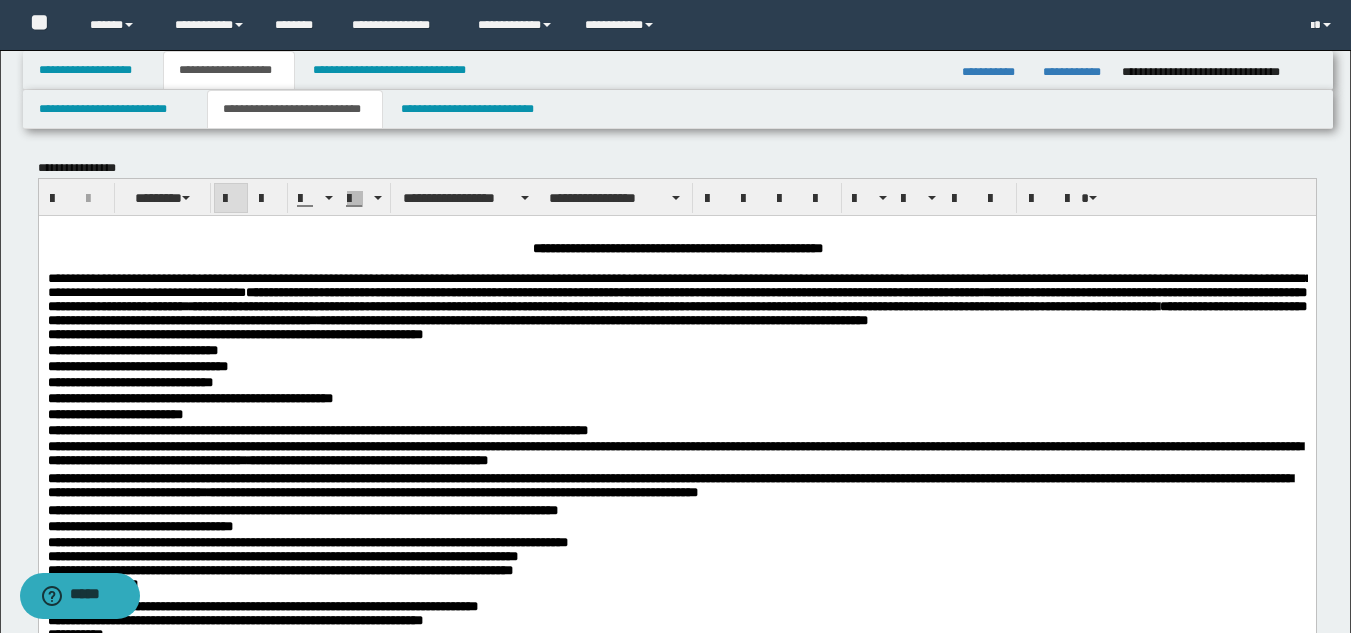 click on "**********" at bounding box center [302, 509] 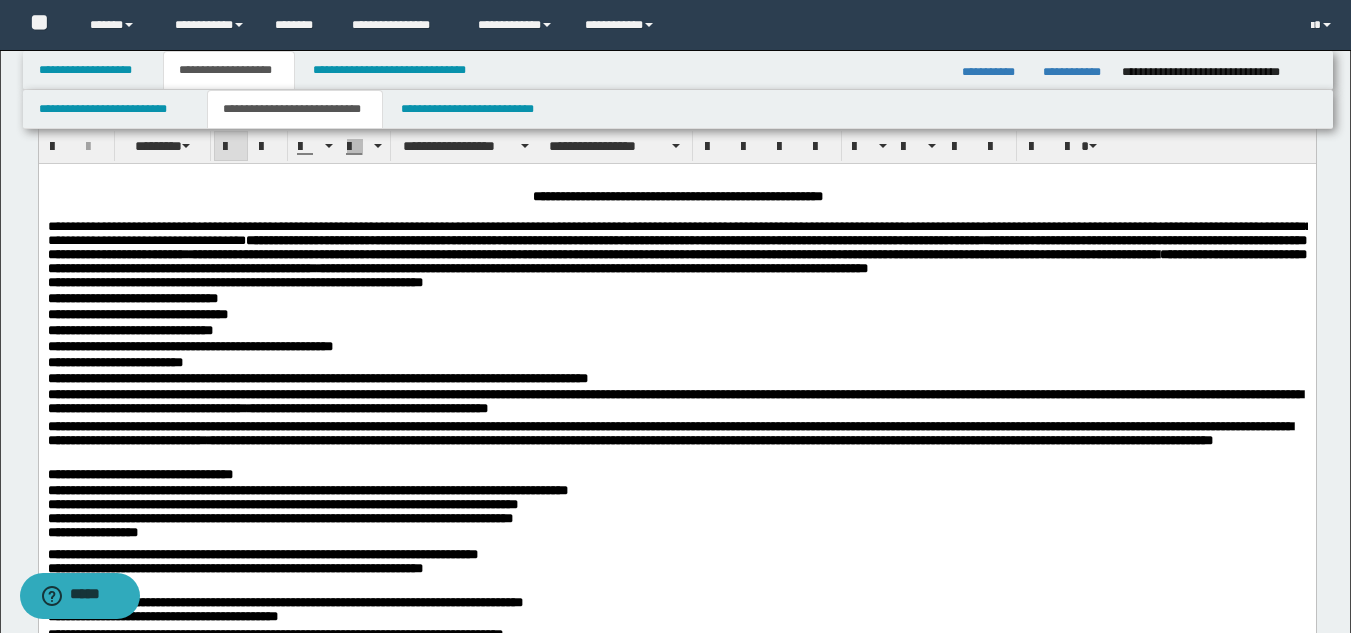 scroll, scrollTop: 100, scrollLeft: 0, axis: vertical 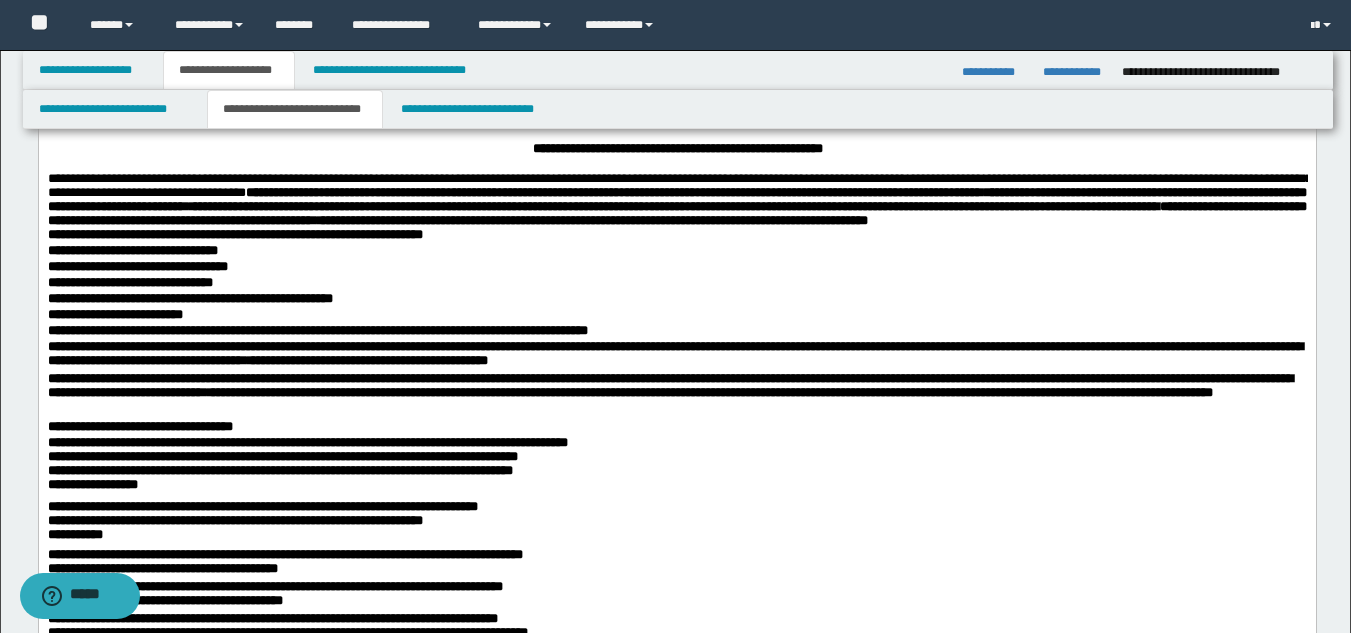 click on "**********" at bounding box center (139, 425) 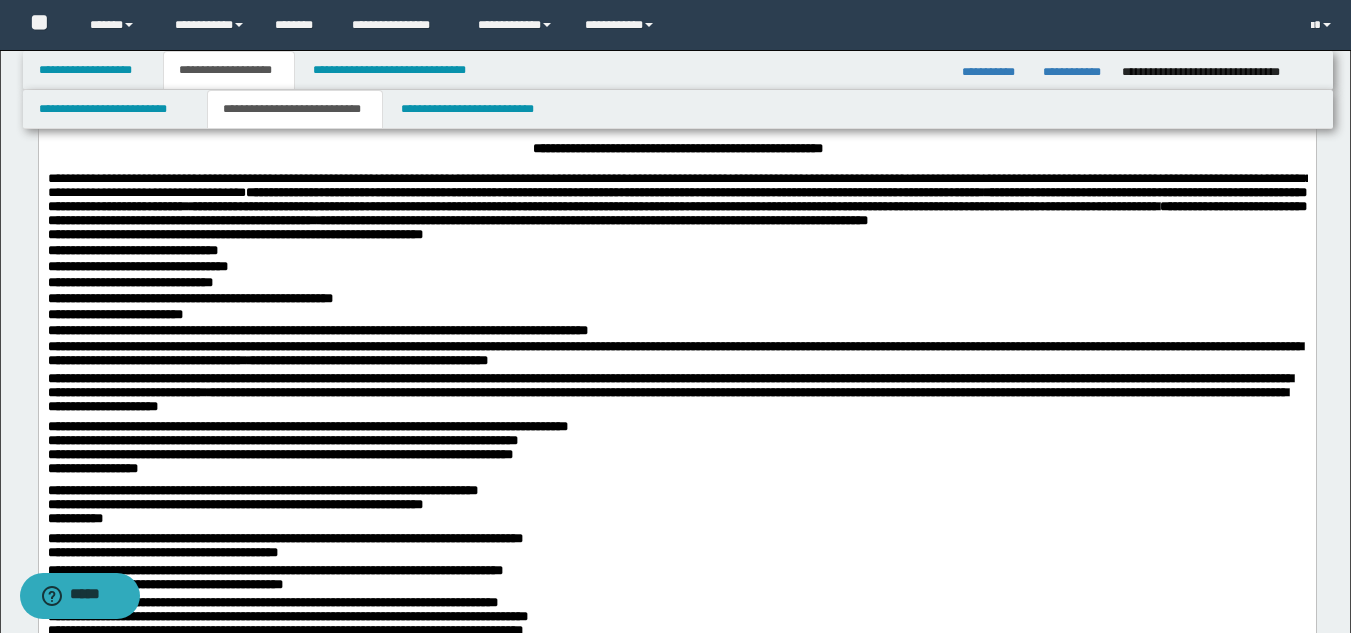click on "**********" at bounding box center (676, 423) 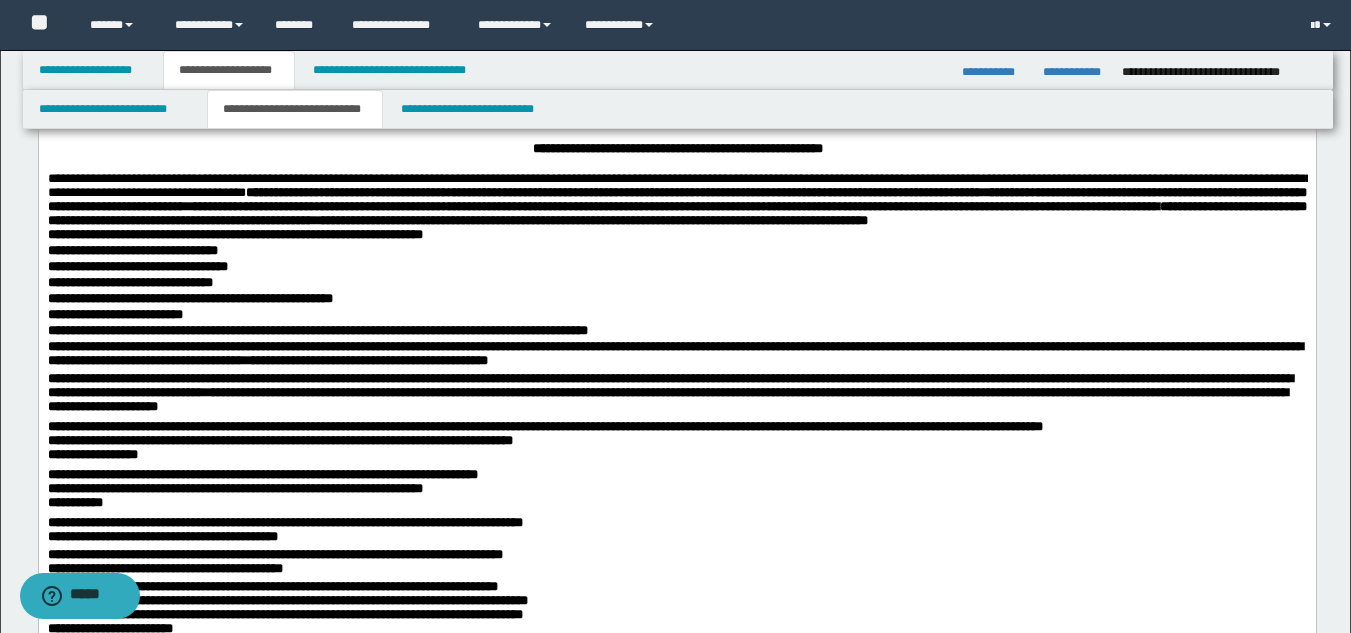 click on "**********" at bounding box center [676, 415] 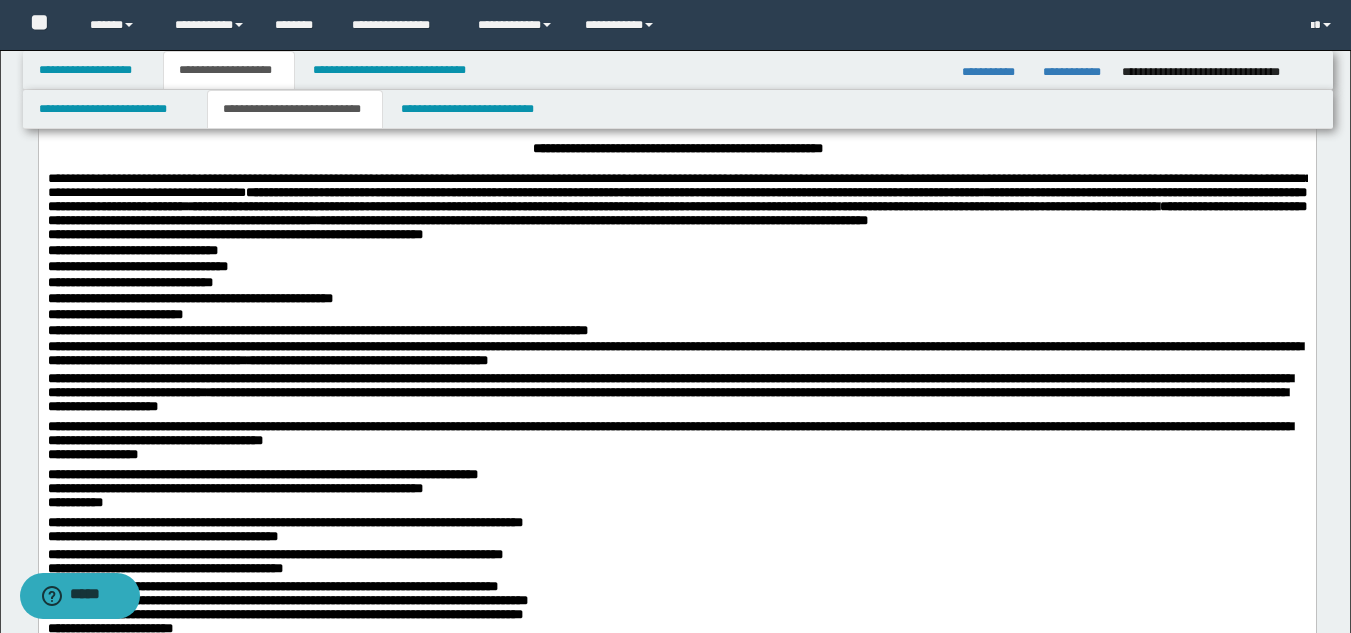click on "**********" at bounding box center (92, 453) 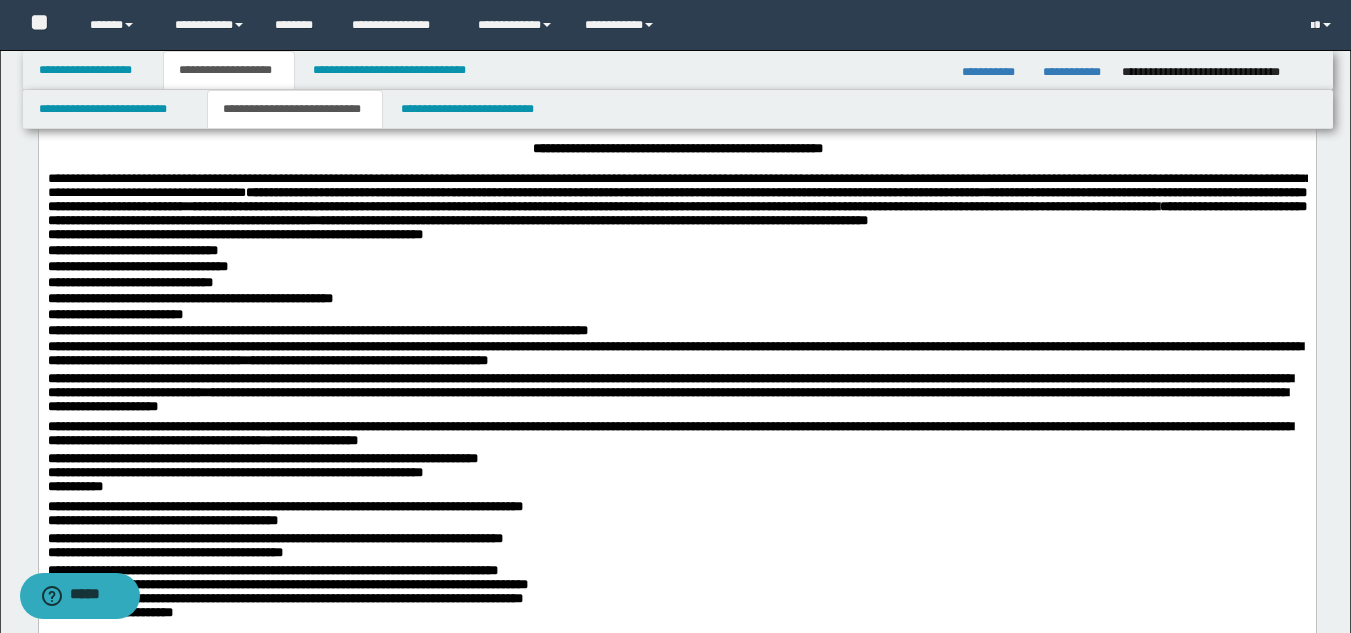 click on "**********" at bounding box center [262, 457] 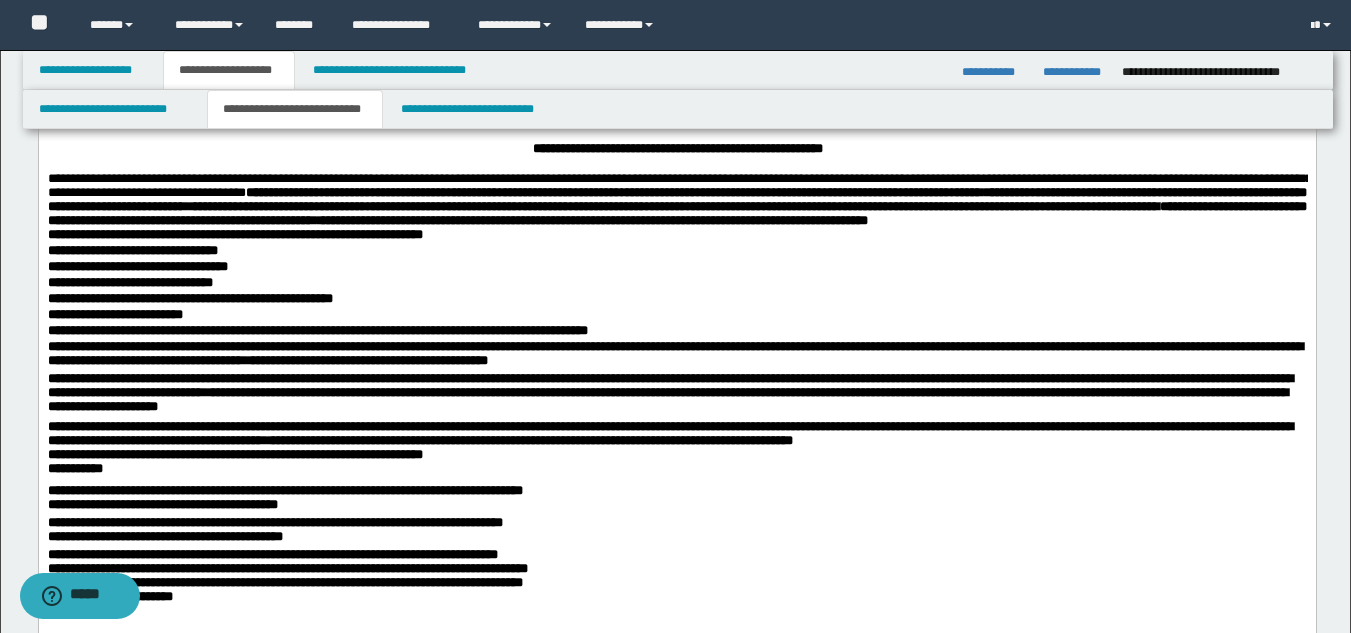 click on "**********" at bounding box center (234, 453) 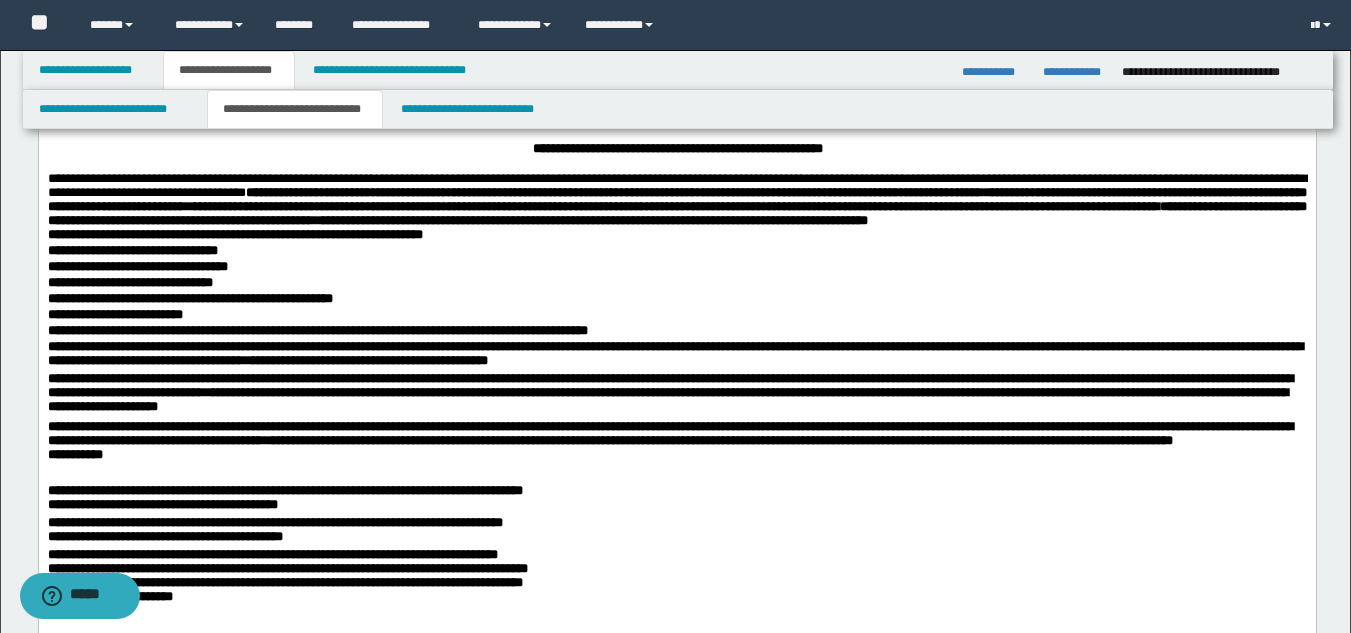 click on "**********" at bounding box center (74, 453) 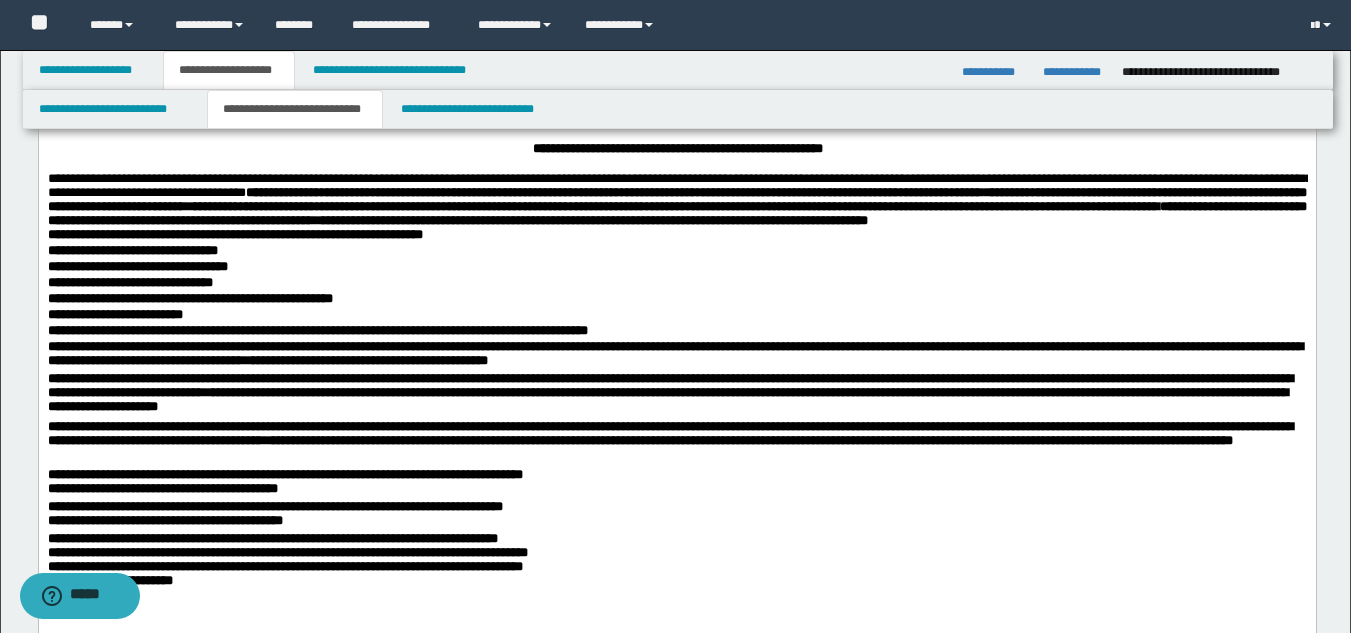 click on "**********" at bounding box center [284, 473] 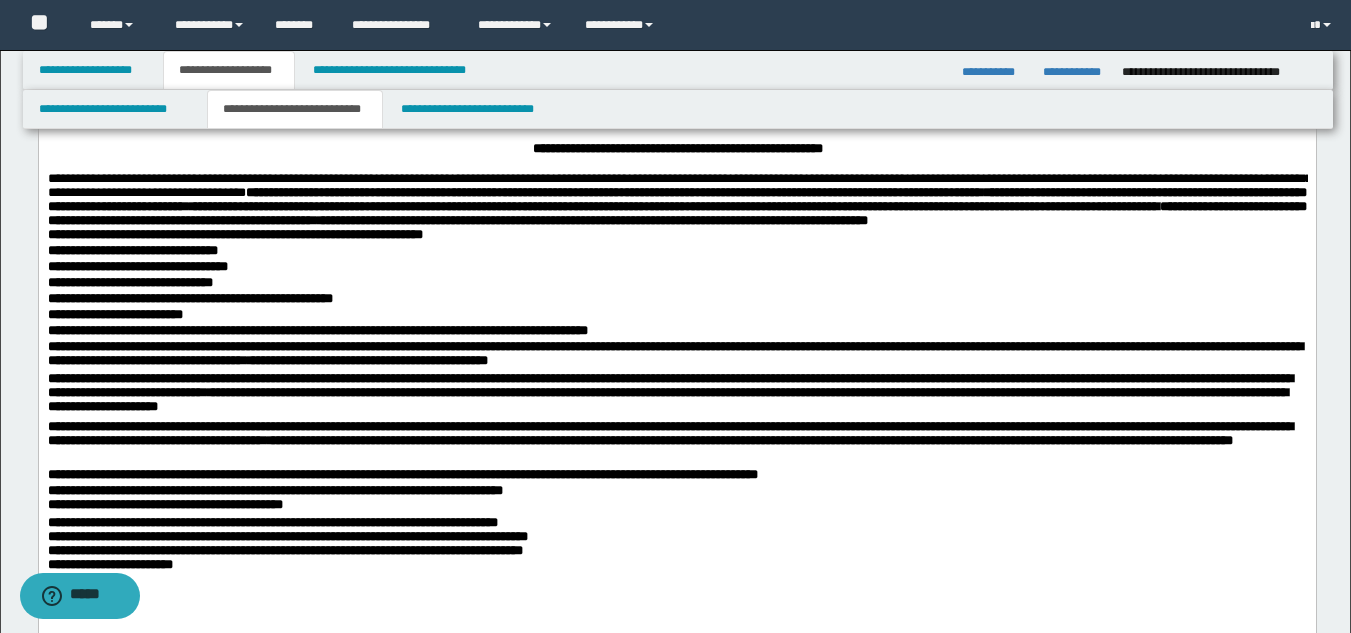 click on "**********" at bounding box center [274, 489] 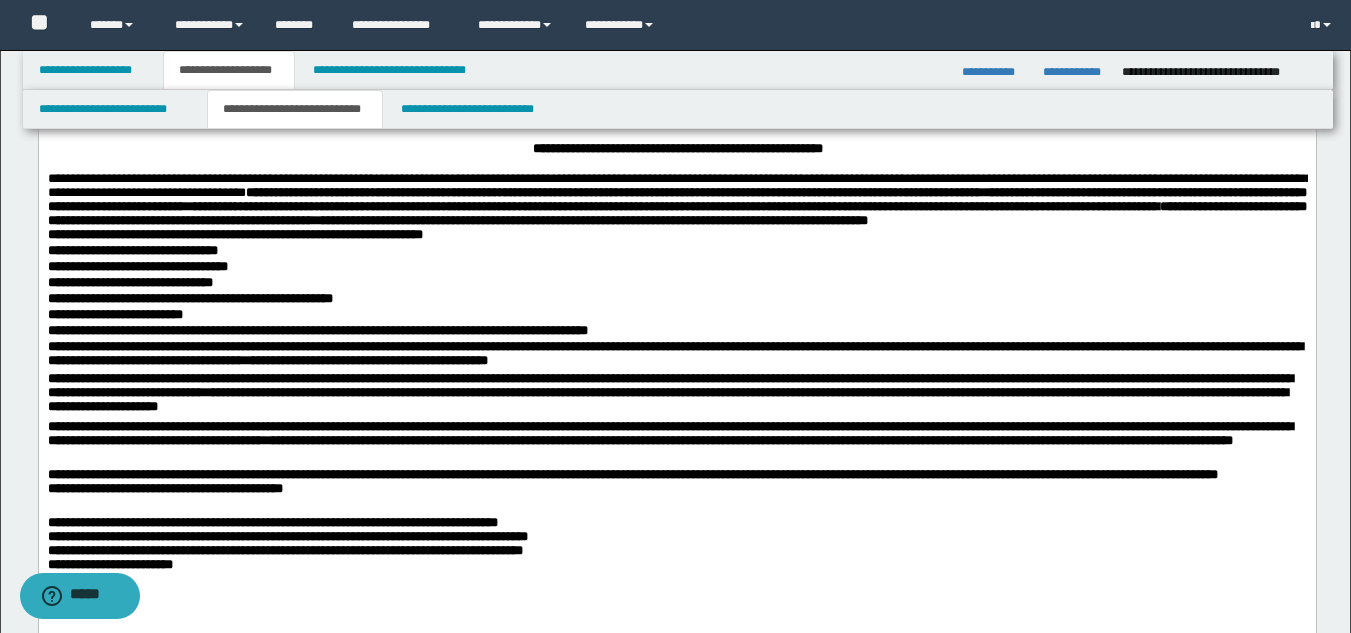 click on "**********" at bounding box center (164, 487) 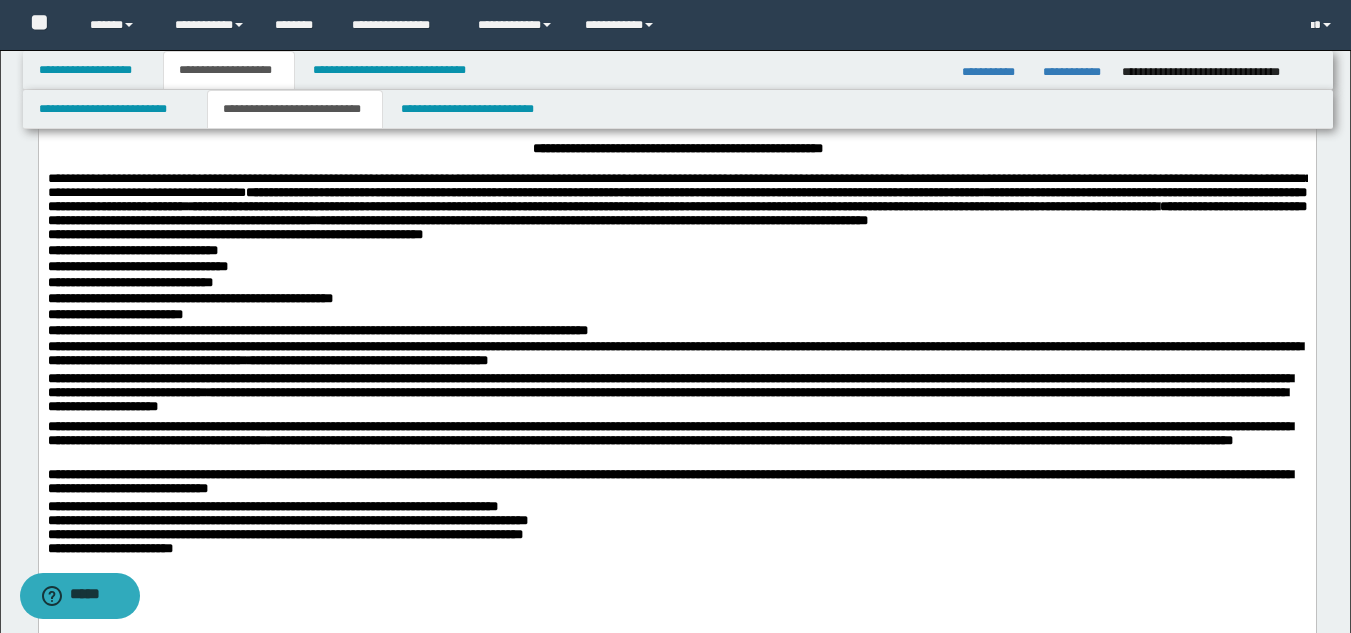 click on "**********" at bounding box center [272, 505] 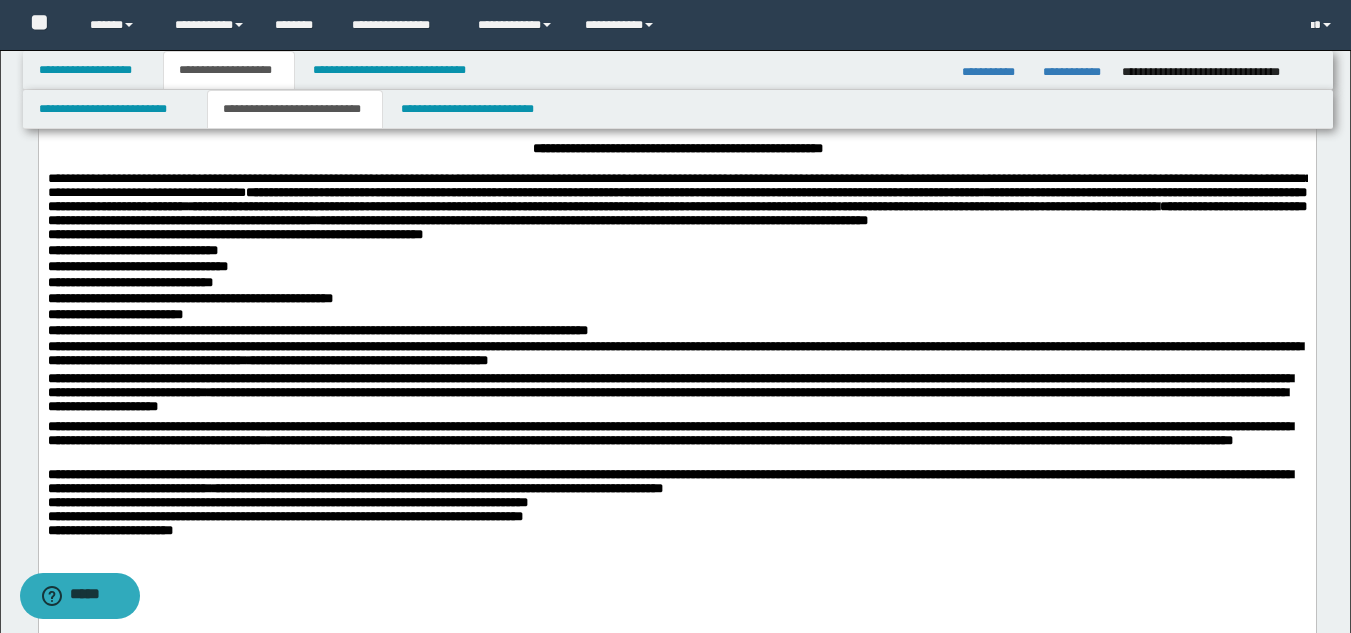 click on "**********" at bounding box center [287, 501] 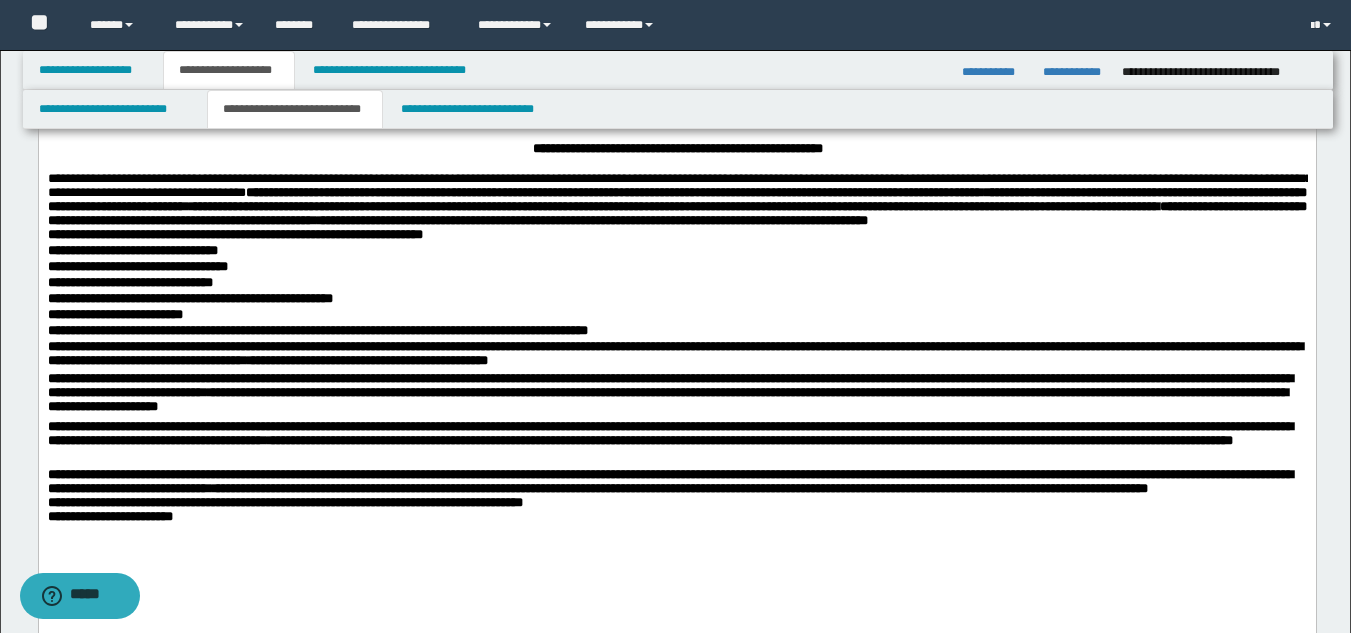 click on "**********" at bounding box center (907, 487) 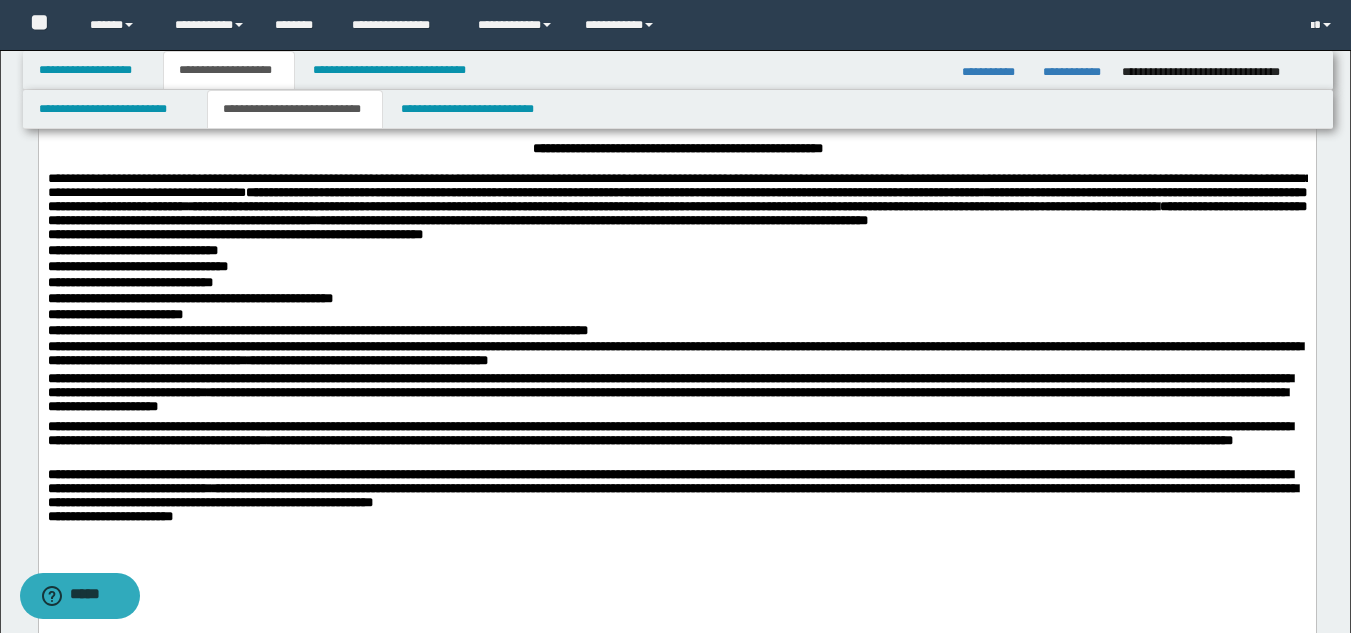 click on "**********" at bounding box center [109, 515] 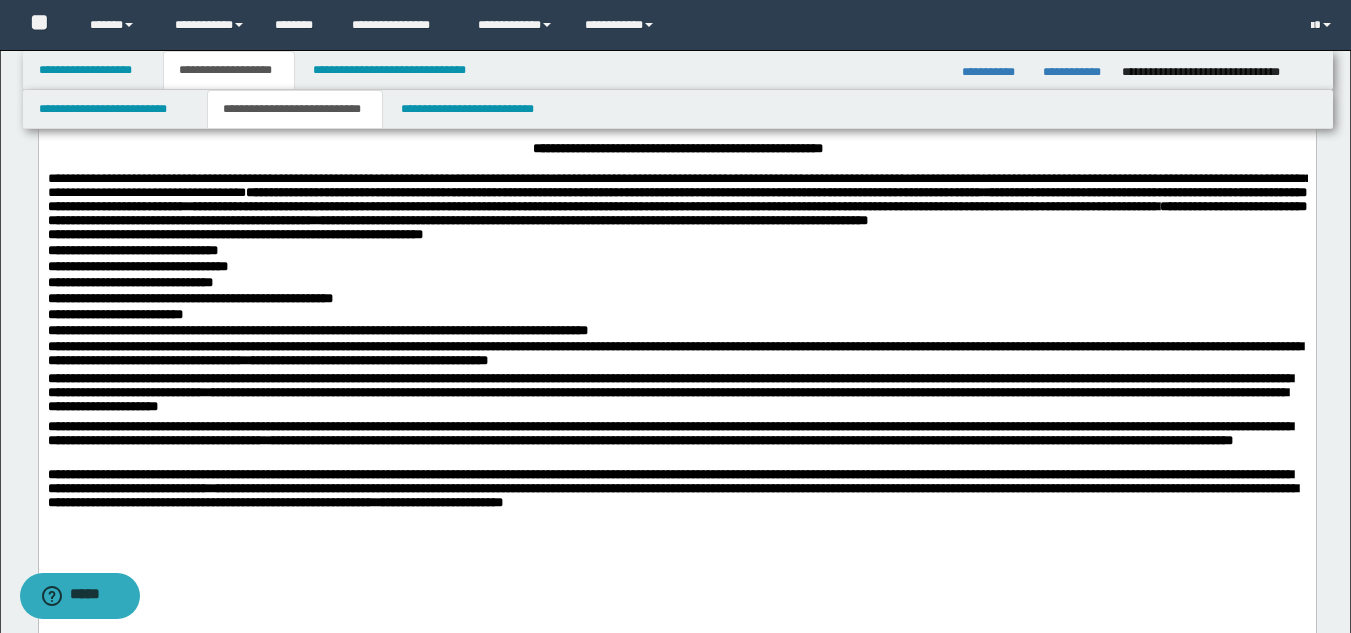 click on "**********" at bounding box center (676, 351) 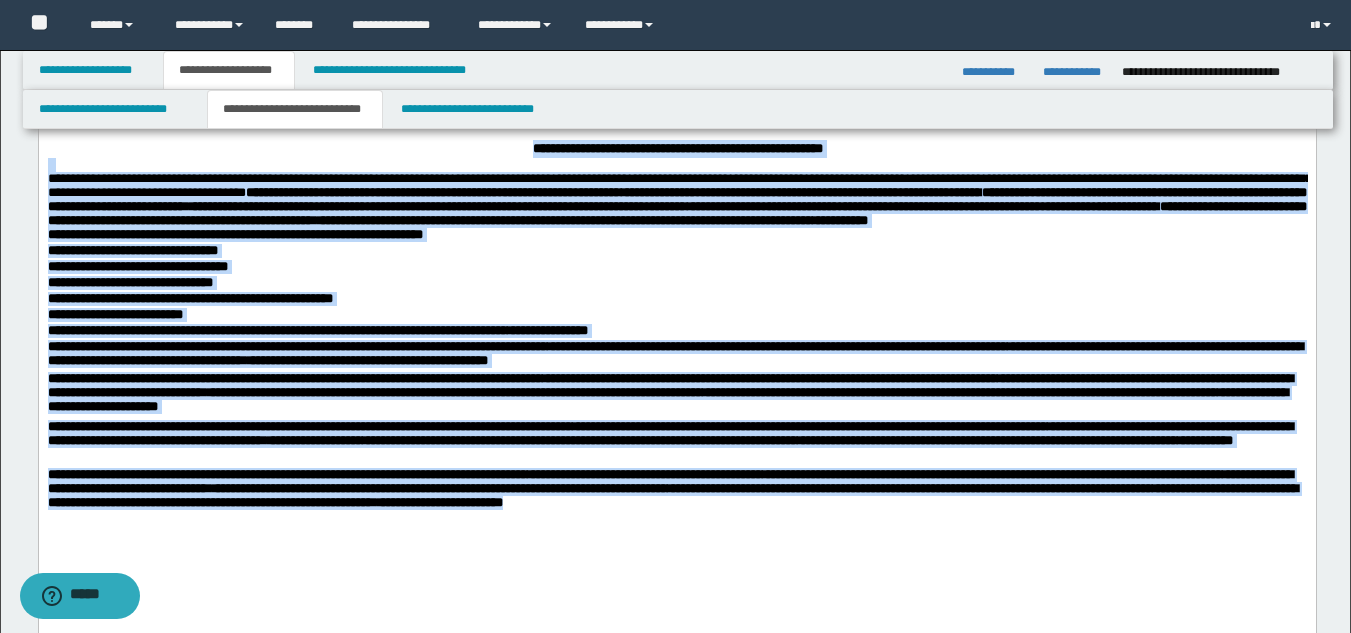 drag, startPoint x: 953, startPoint y: 533, endPoint x: 432, endPoint y: 149, distance: 647.22253 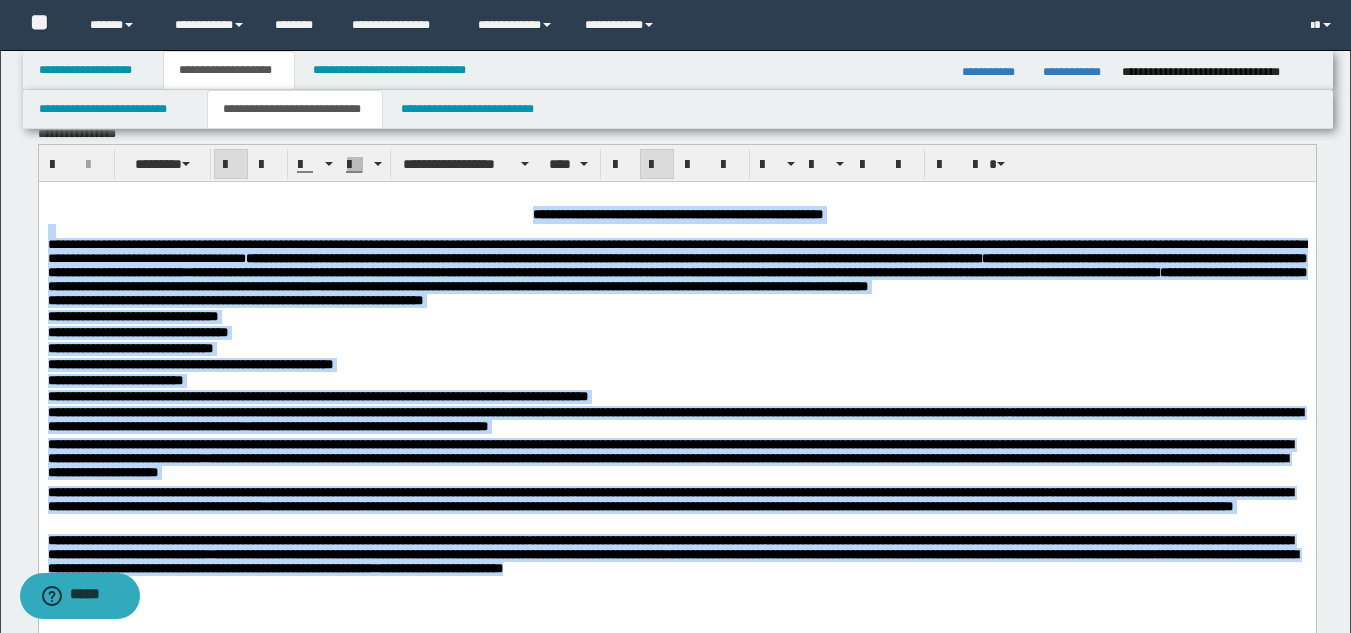 scroll, scrollTop: 0, scrollLeft: 0, axis: both 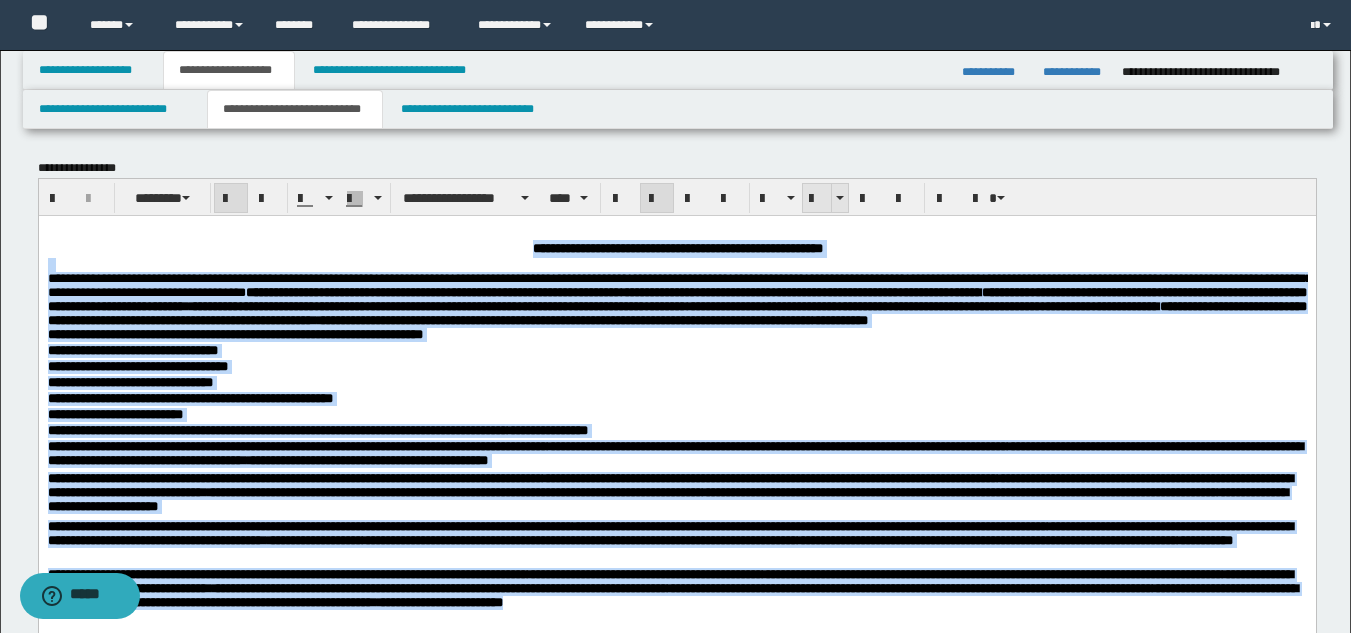 click at bounding box center [817, 199] 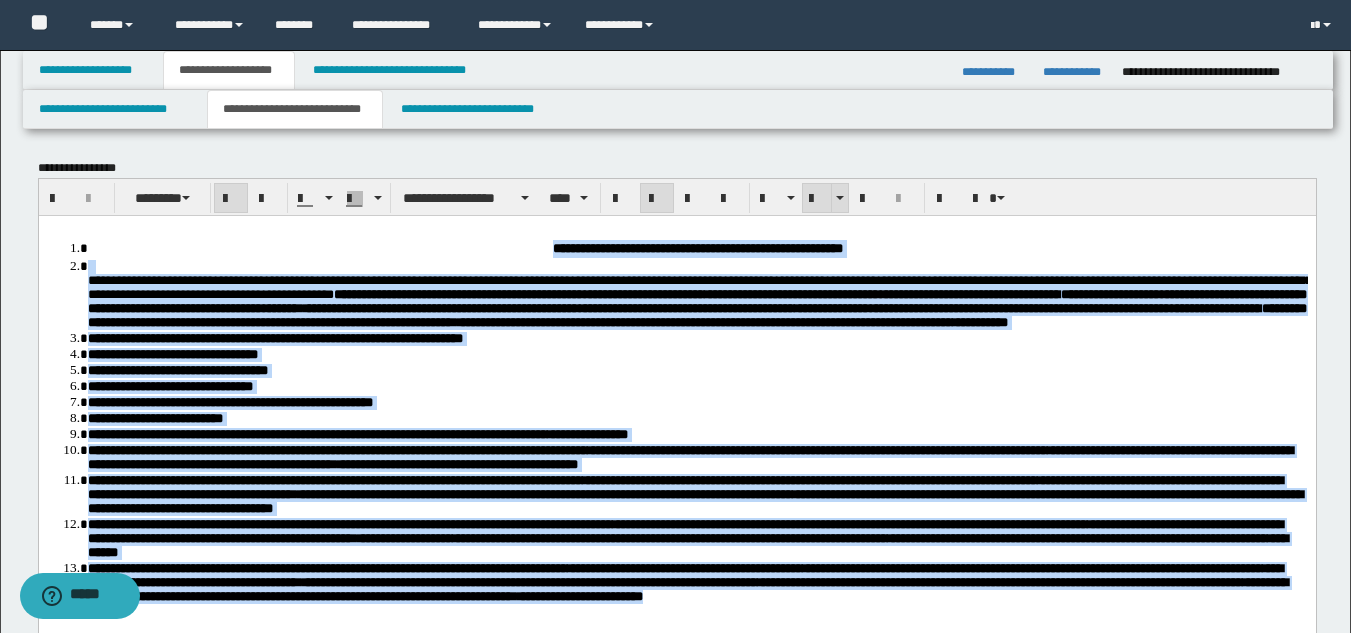 click at bounding box center (817, 199) 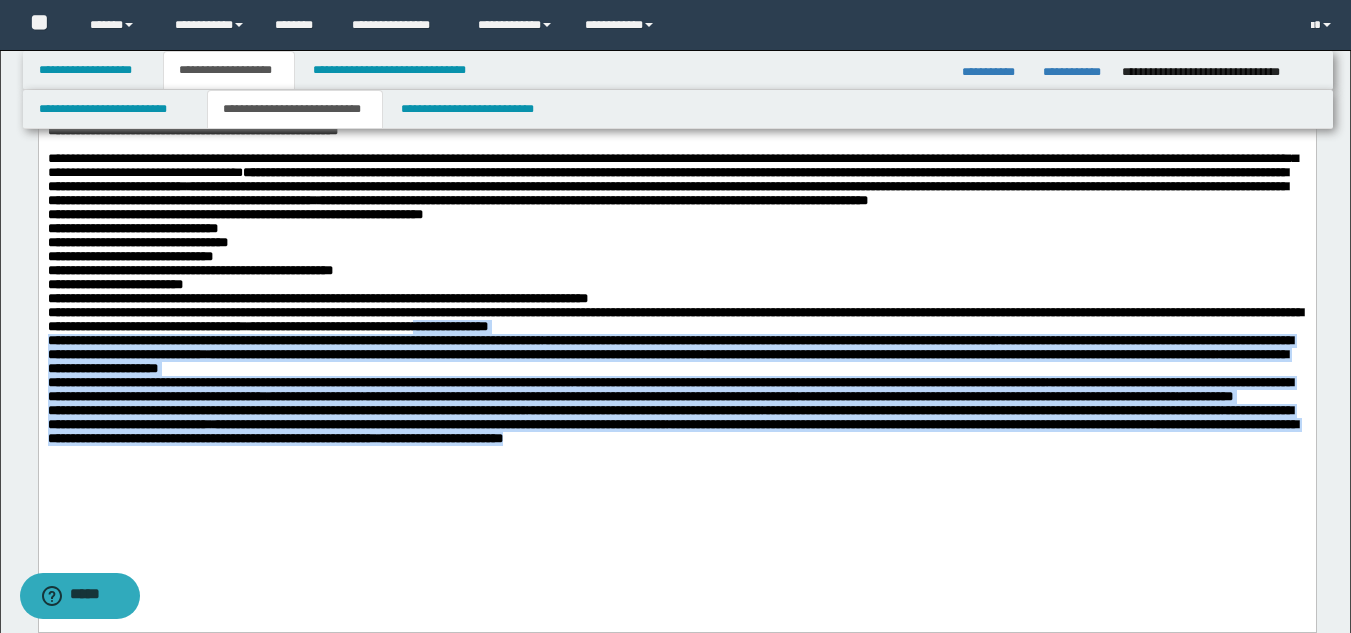 scroll, scrollTop: 0, scrollLeft: 0, axis: both 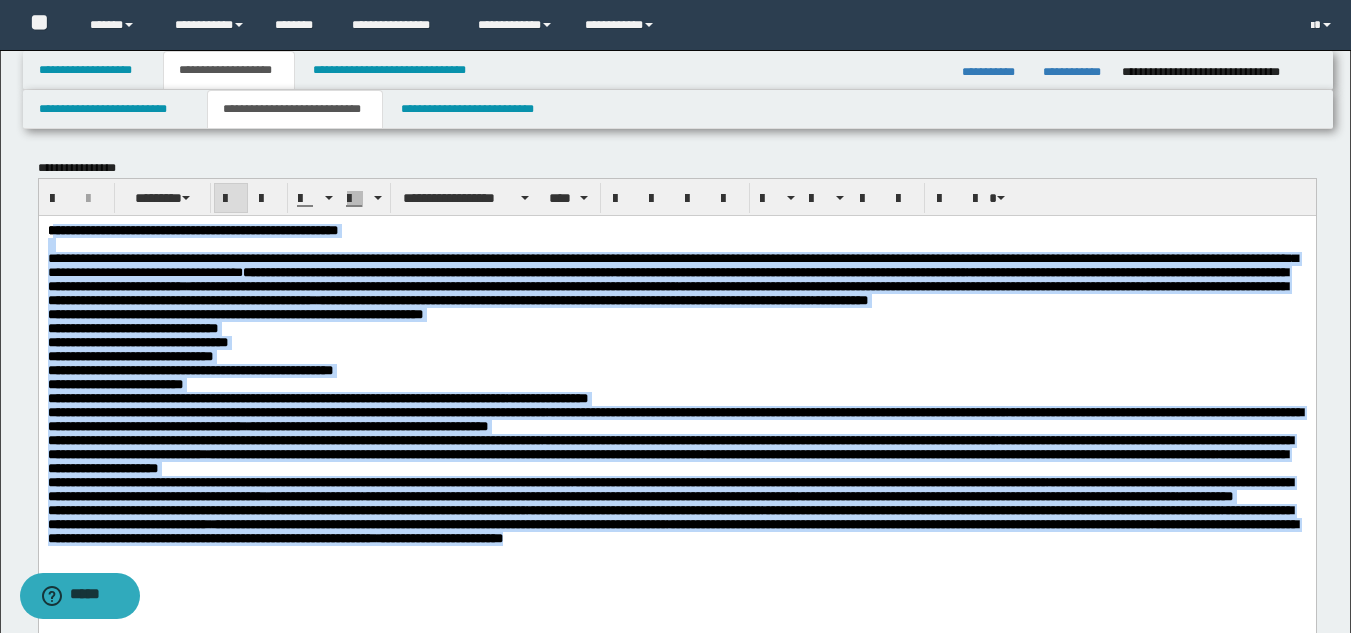 drag, startPoint x: 958, startPoint y: 616, endPoint x: 55, endPoint y: 224, distance: 984.41504 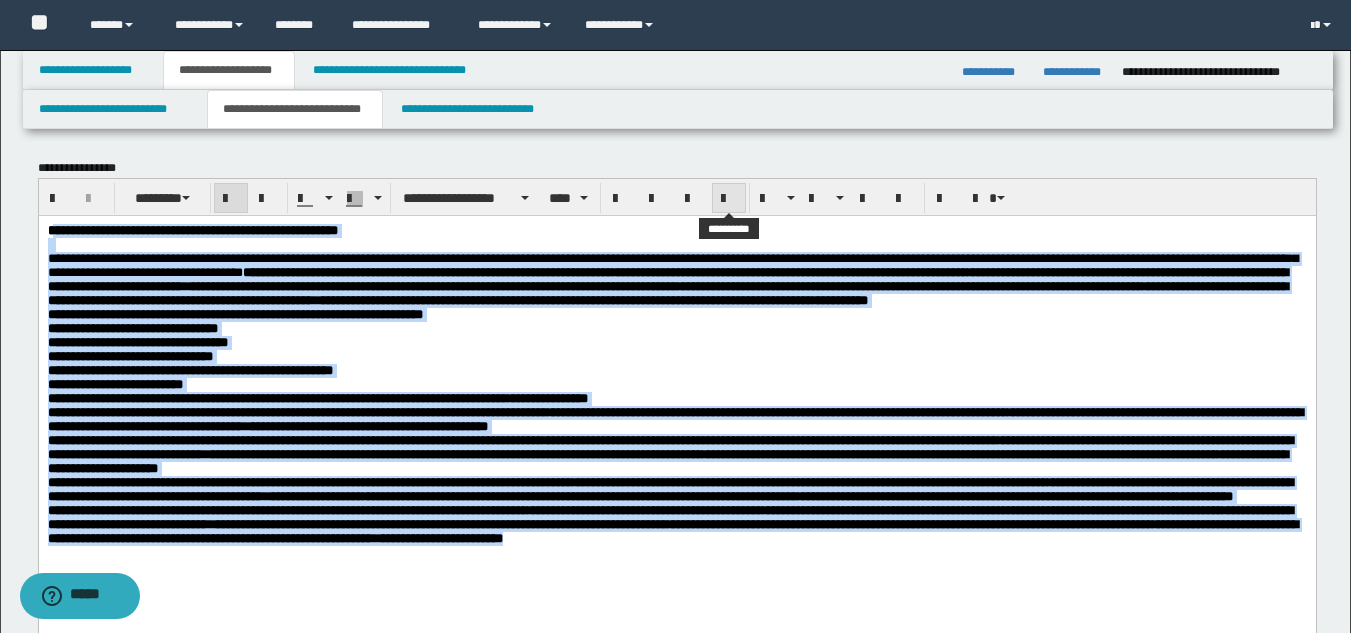 click at bounding box center (729, 199) 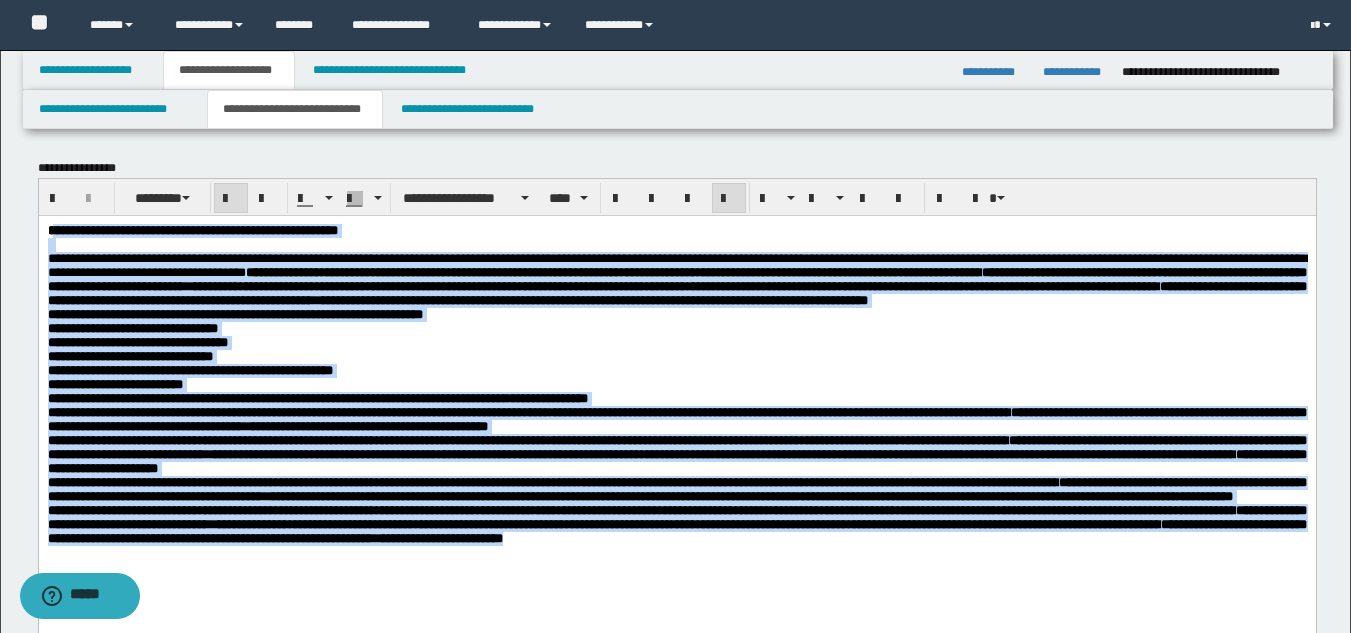 click on "**********" at bounding box center [192, 229] 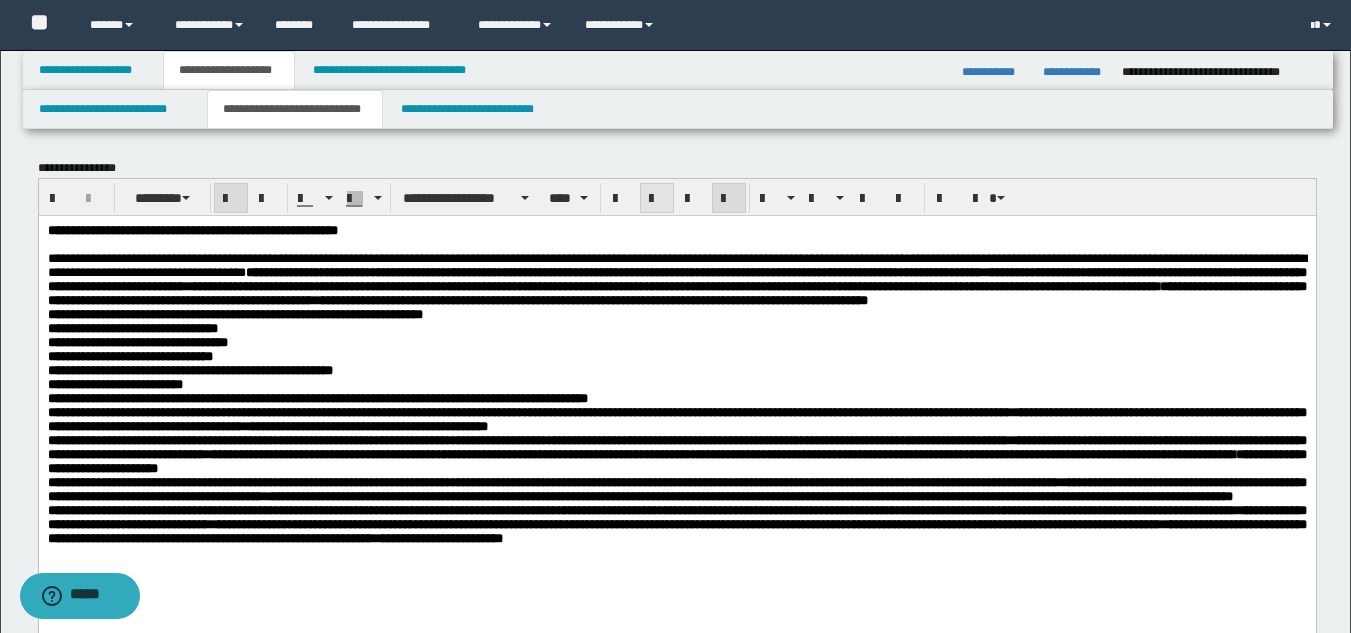 click at bounding box center (657, 199) 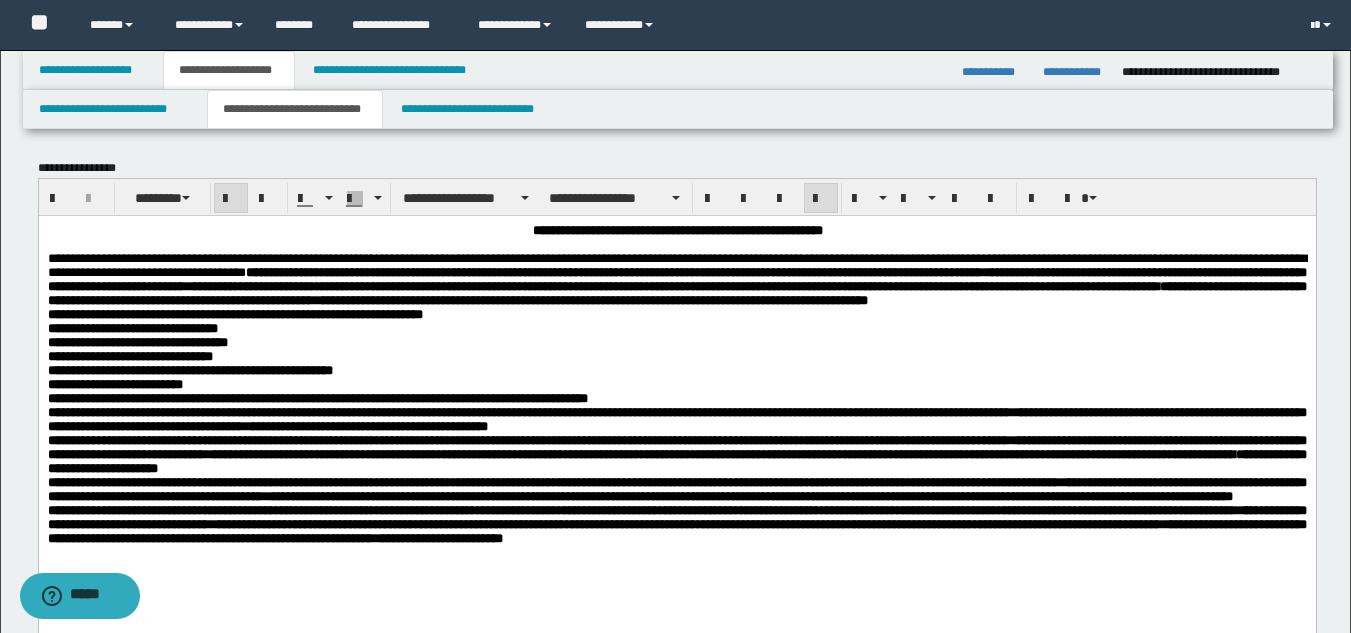 click on "**********" at bounding box center (676, 356) 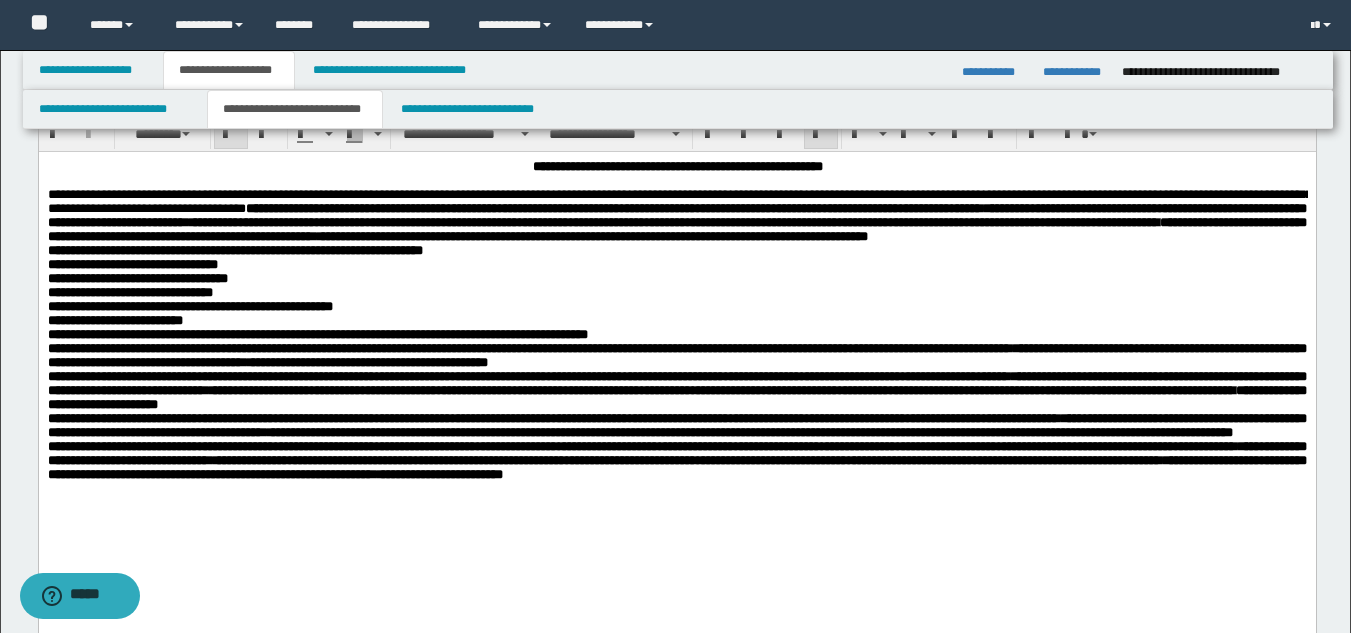 scroll, scrollTop: 100, scrollLeft: 0, axis: vertical 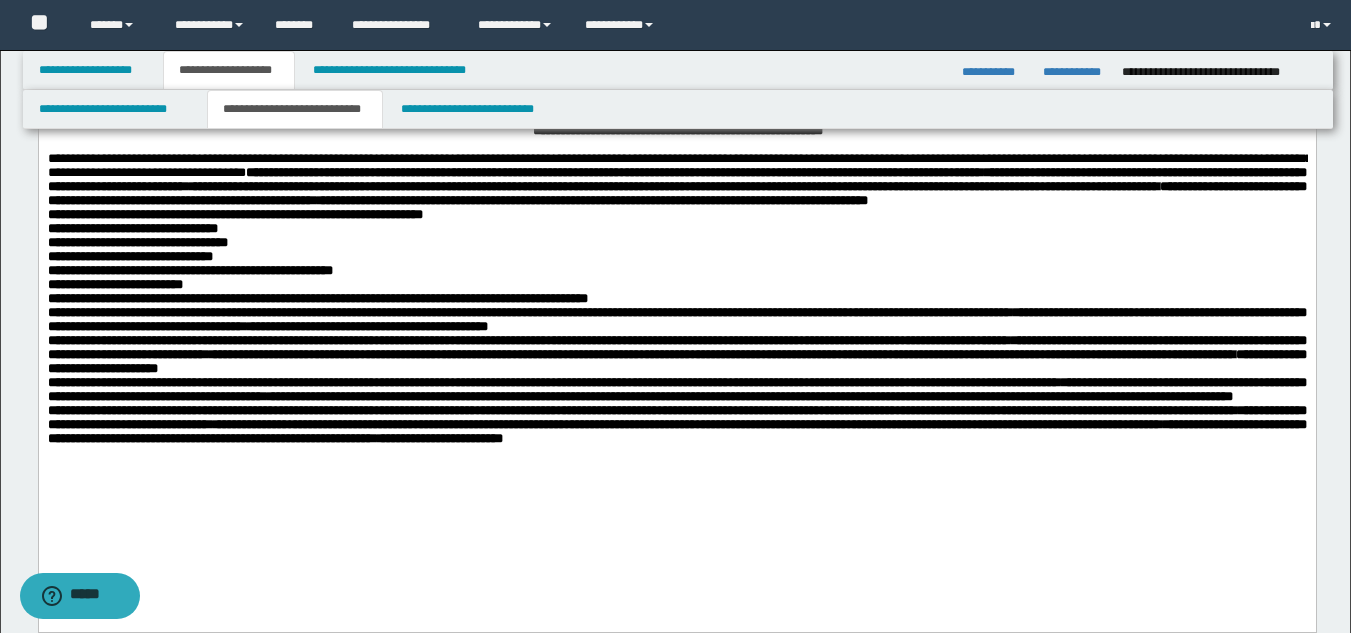 click on "**********" at bounding box center [676, 309] 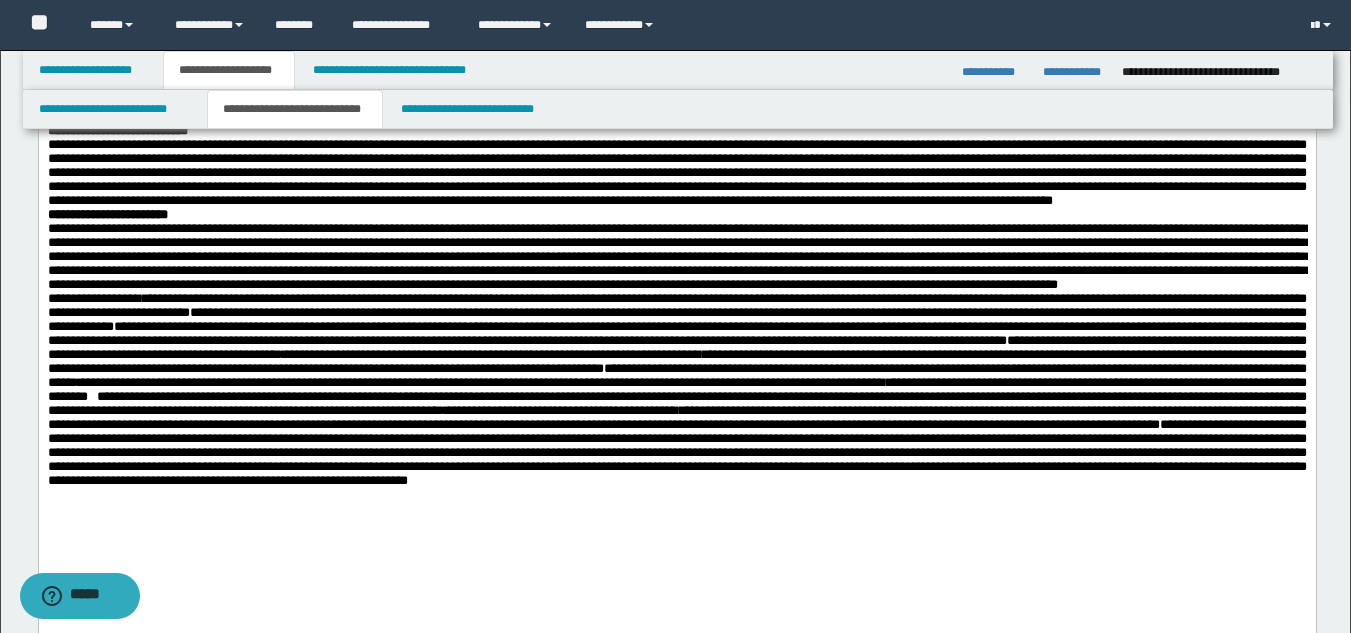 scroll, scrollTop: 900, scrollLeft: 0, axis: vertical 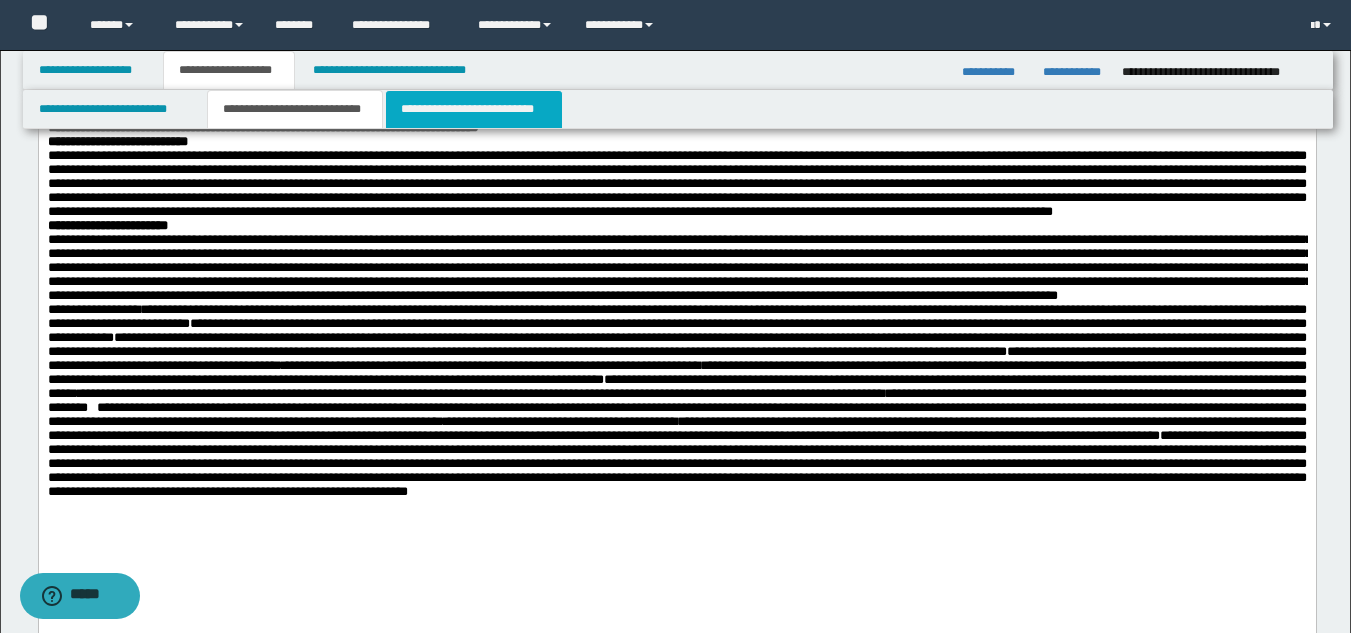 click on "**********" at bounding box center [474, 109] 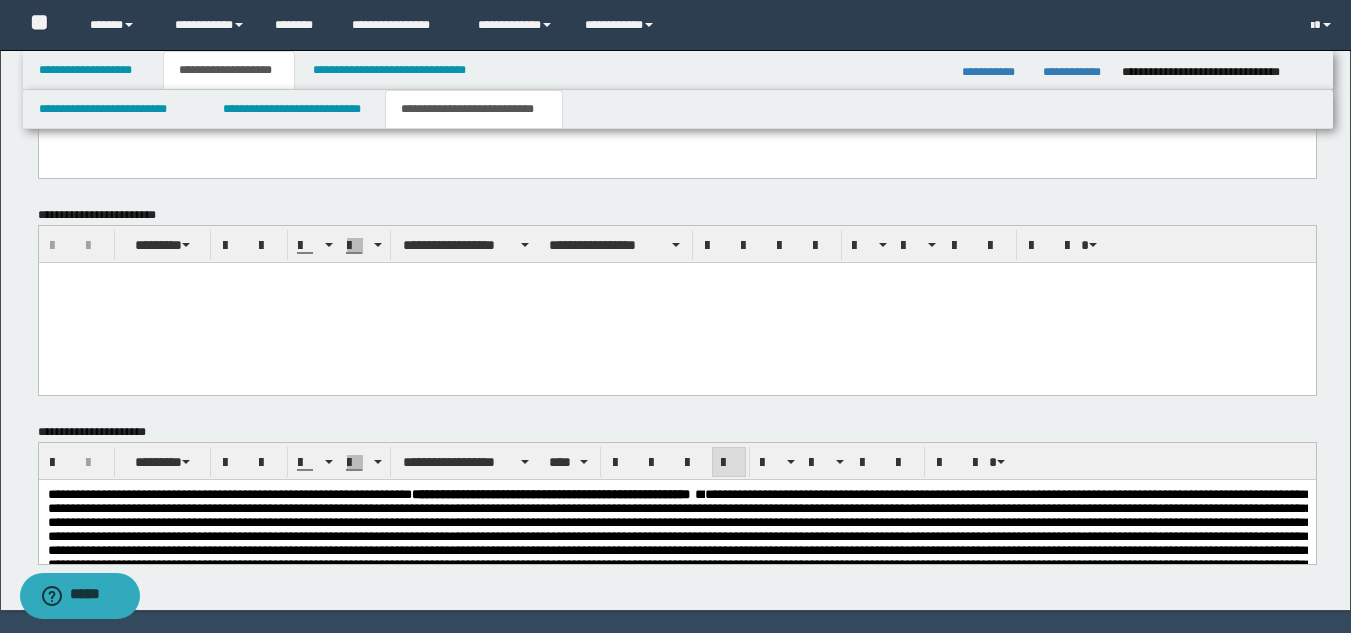 scroll, scrollTop: 2696, scrollLeft: 0, axis: vertical 